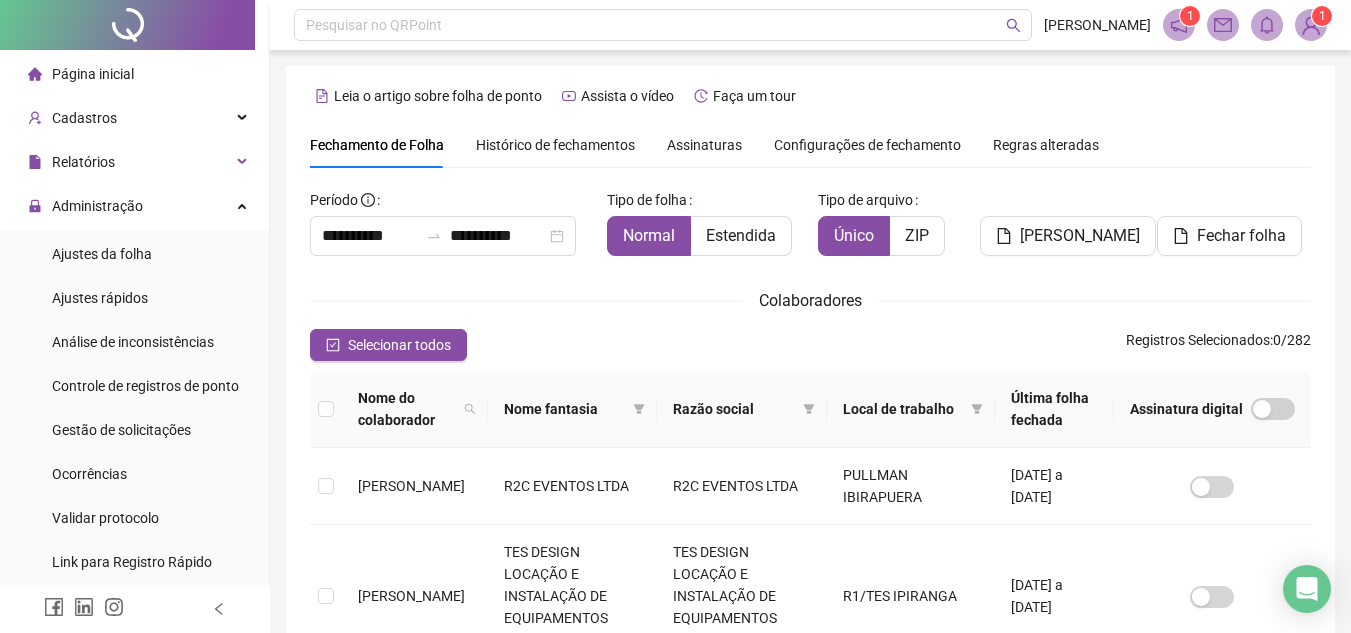 scroll, scrollTop: 93, scrollLeft: 0, axis: vertical 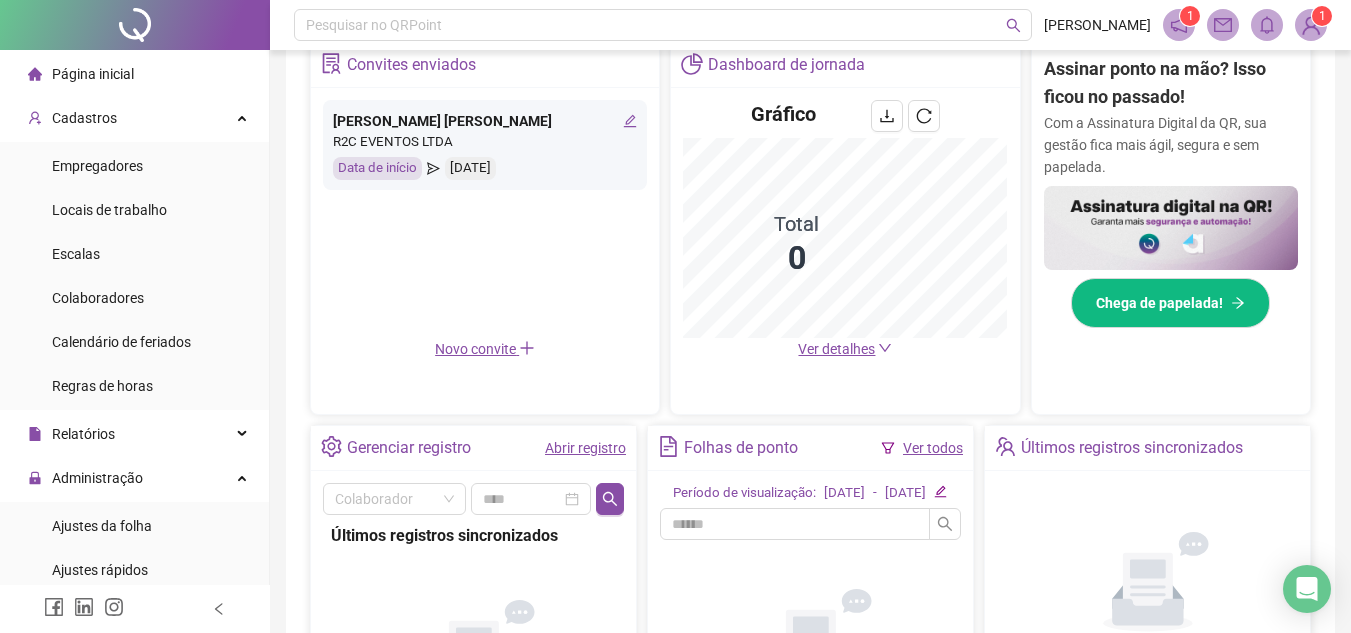 click on "Abrir registro" at bounding box center [585, 448] 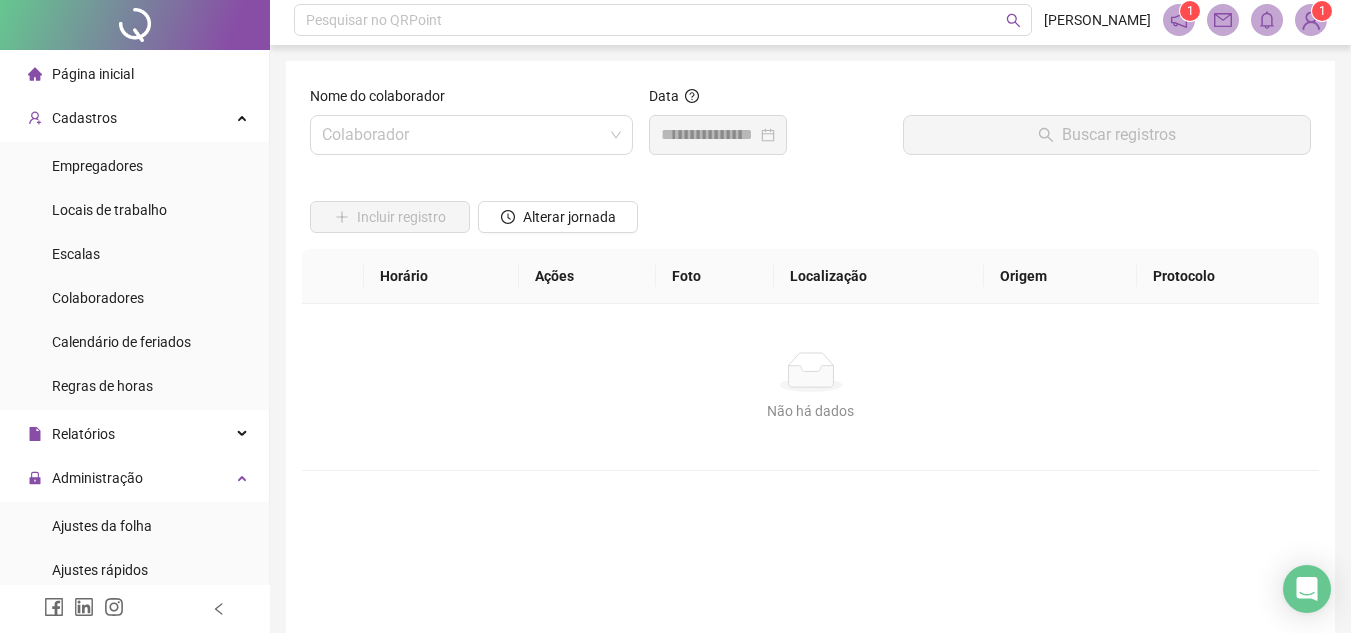 scroll, scrollTop: 0, scrollLeft: 0, axis: both 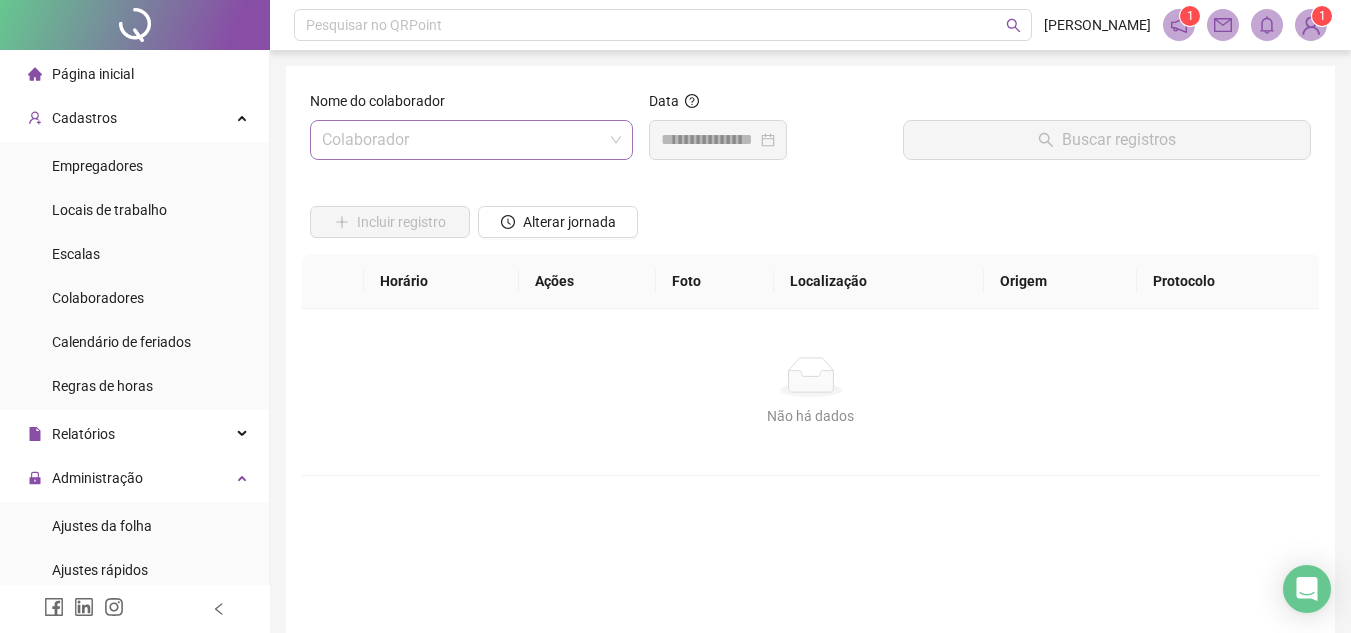click at bounding box center (465, 140) 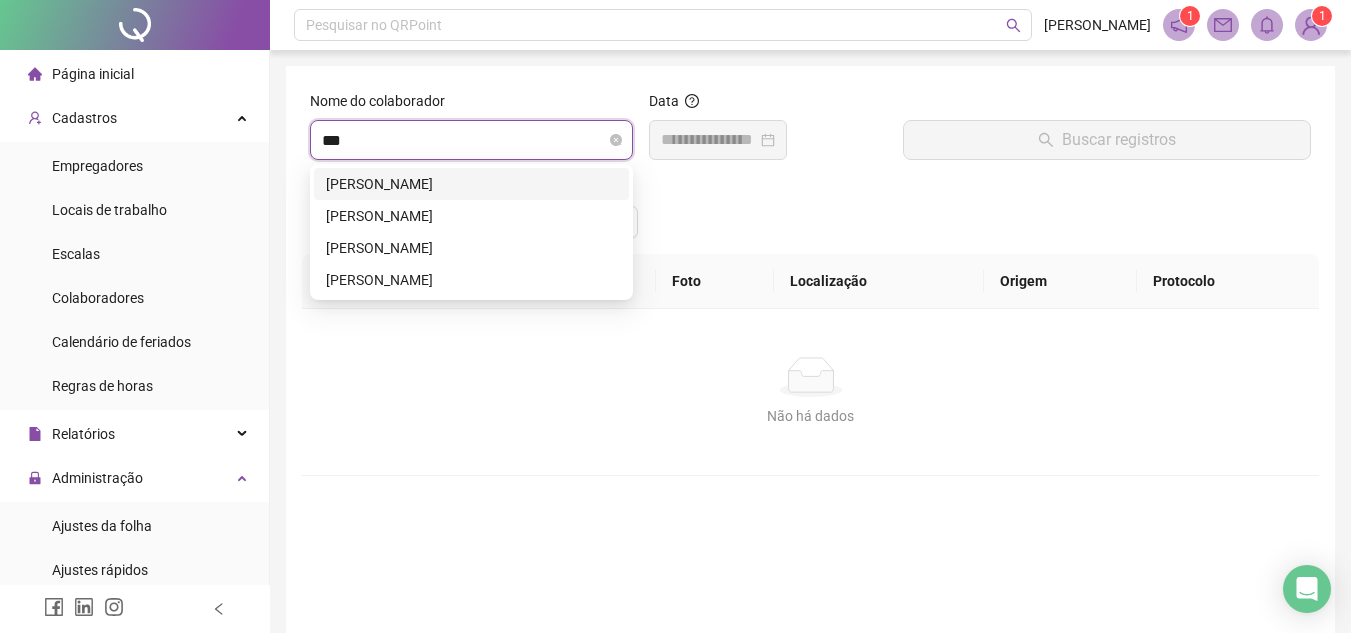 type on "****" 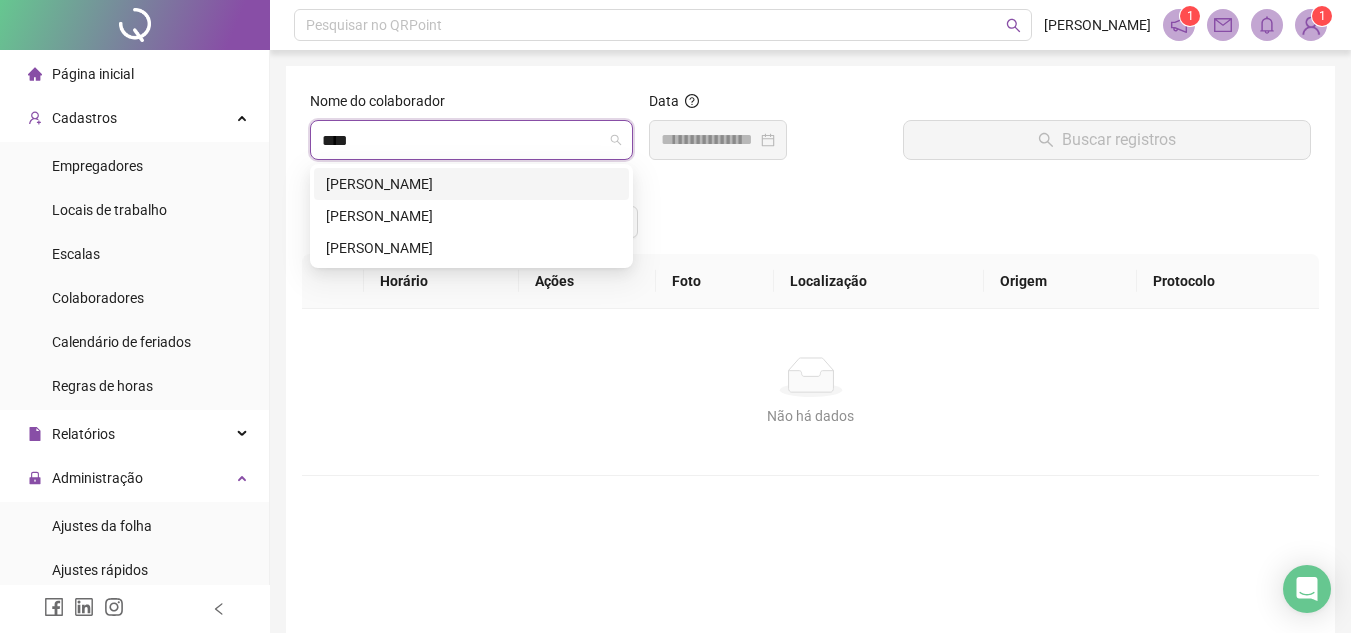 click on "[PERSON_NAME]" at bounding box center (471, 184) 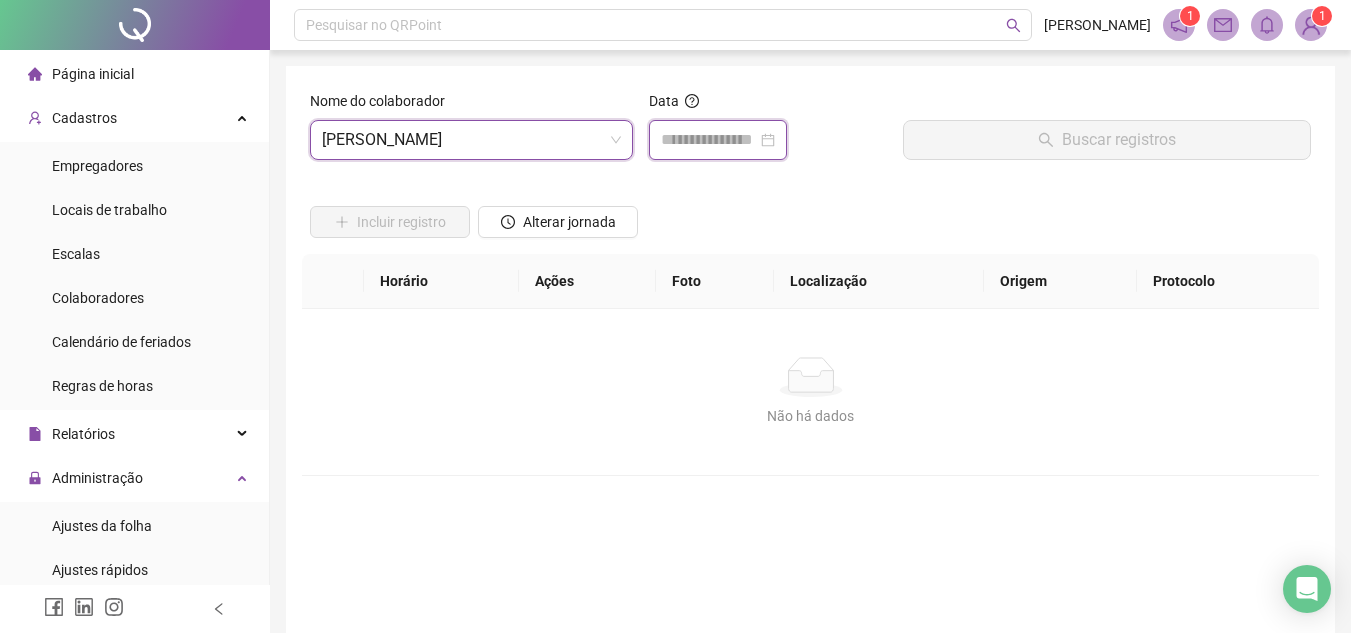 click at bounding box center [709, 140] 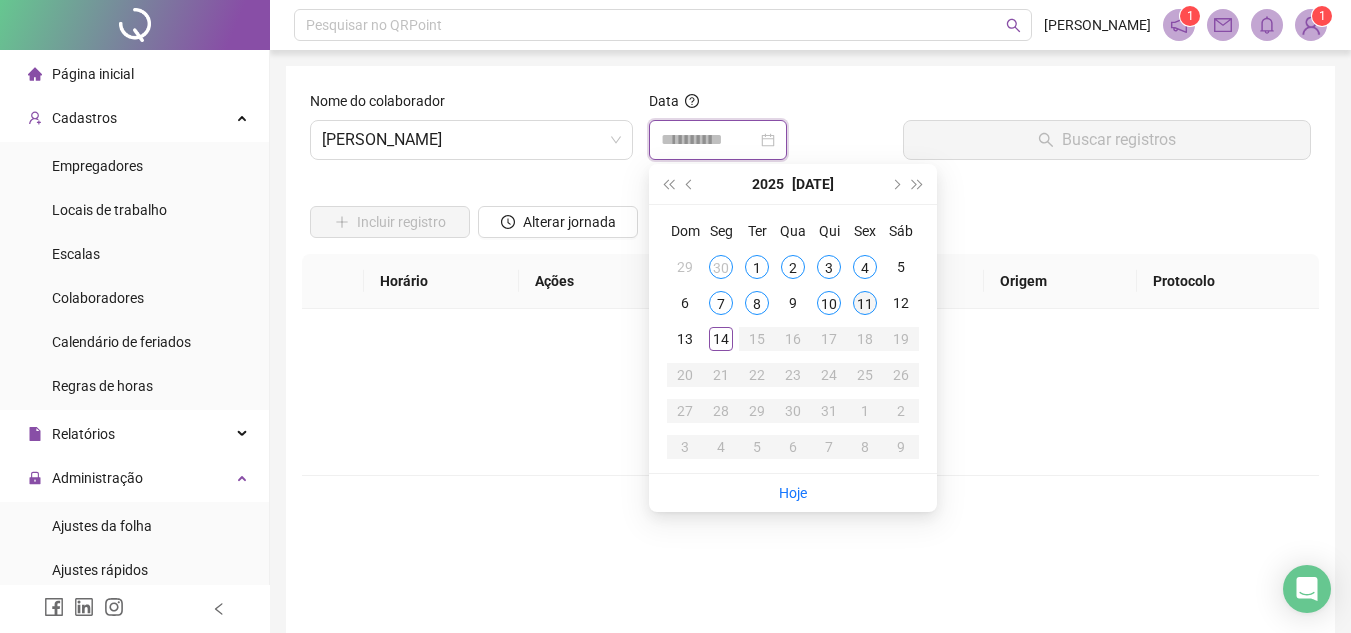 type on "**********" 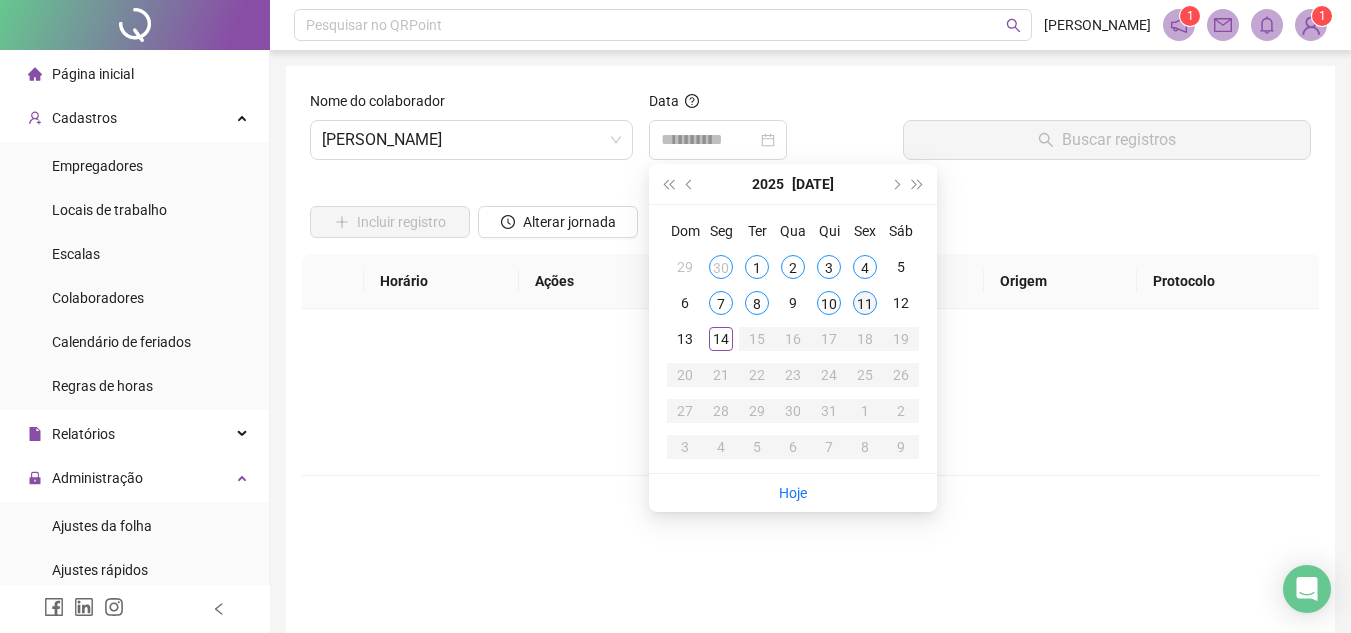 click on "11" at bounding box center (865, 303) 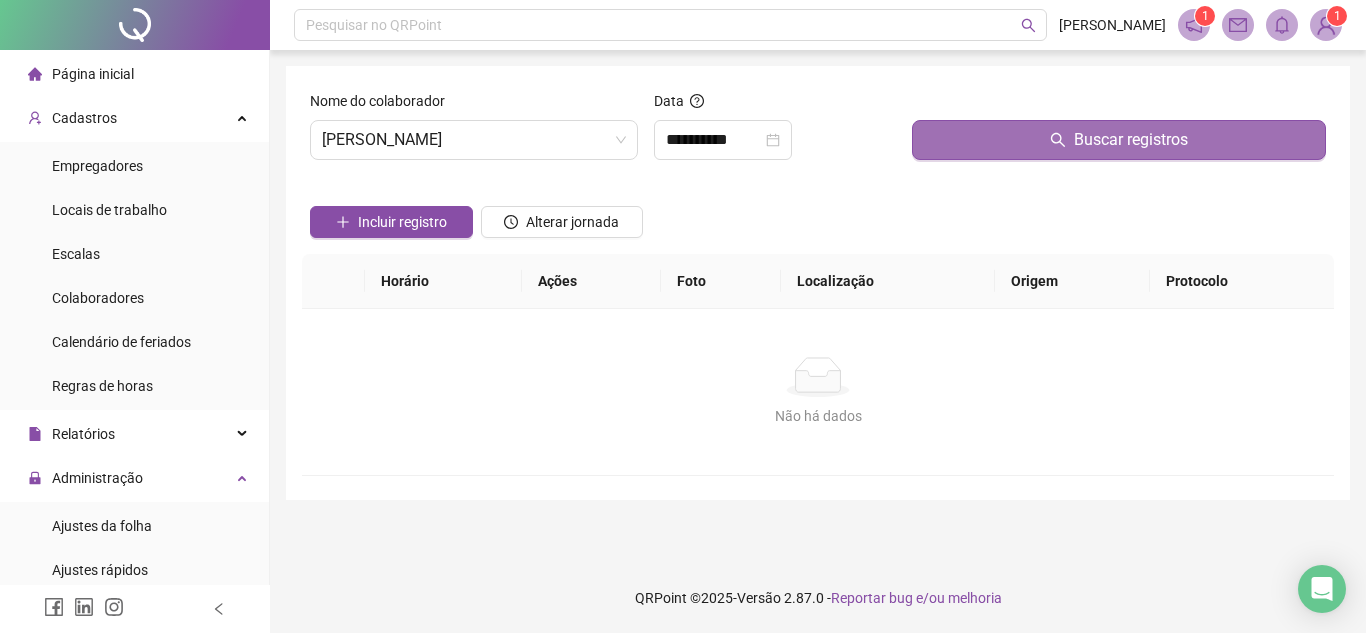 click on "Buscar registros" at bounding box center [1119, 140] 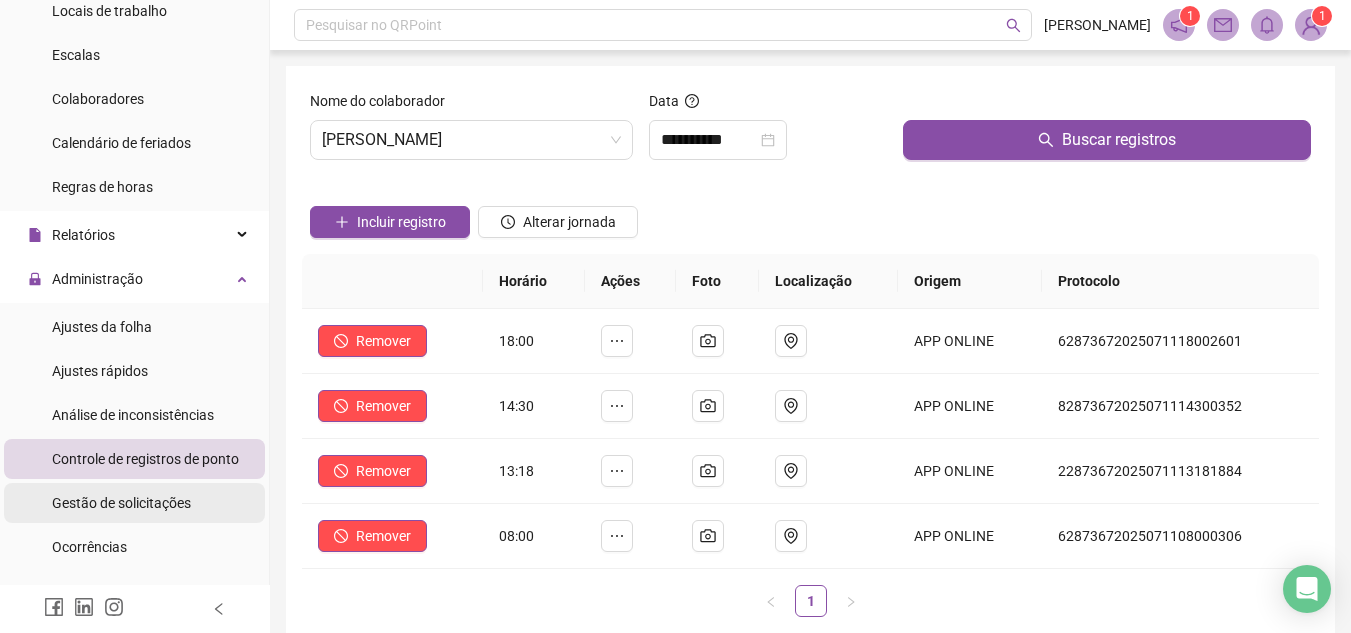 scroll, scrollTop: 200, scrollLeft: 0, axis: vertical 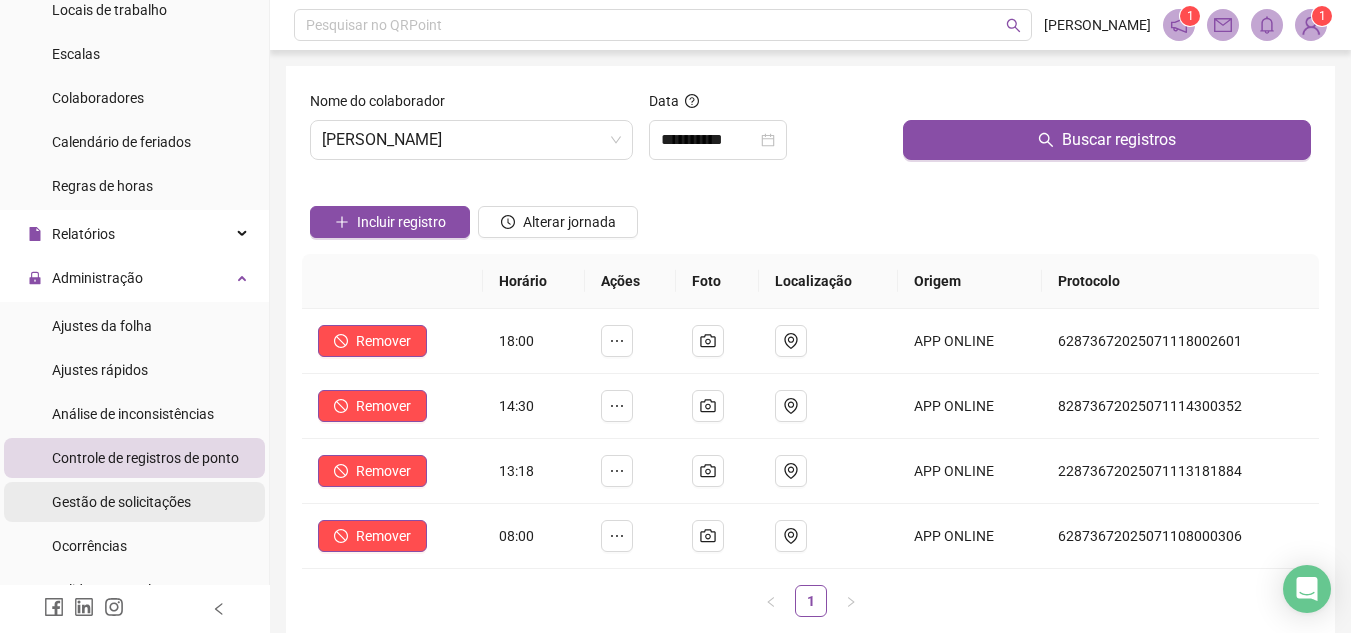 click on "Gestão de solicitações" at bounding box center (121, 502) 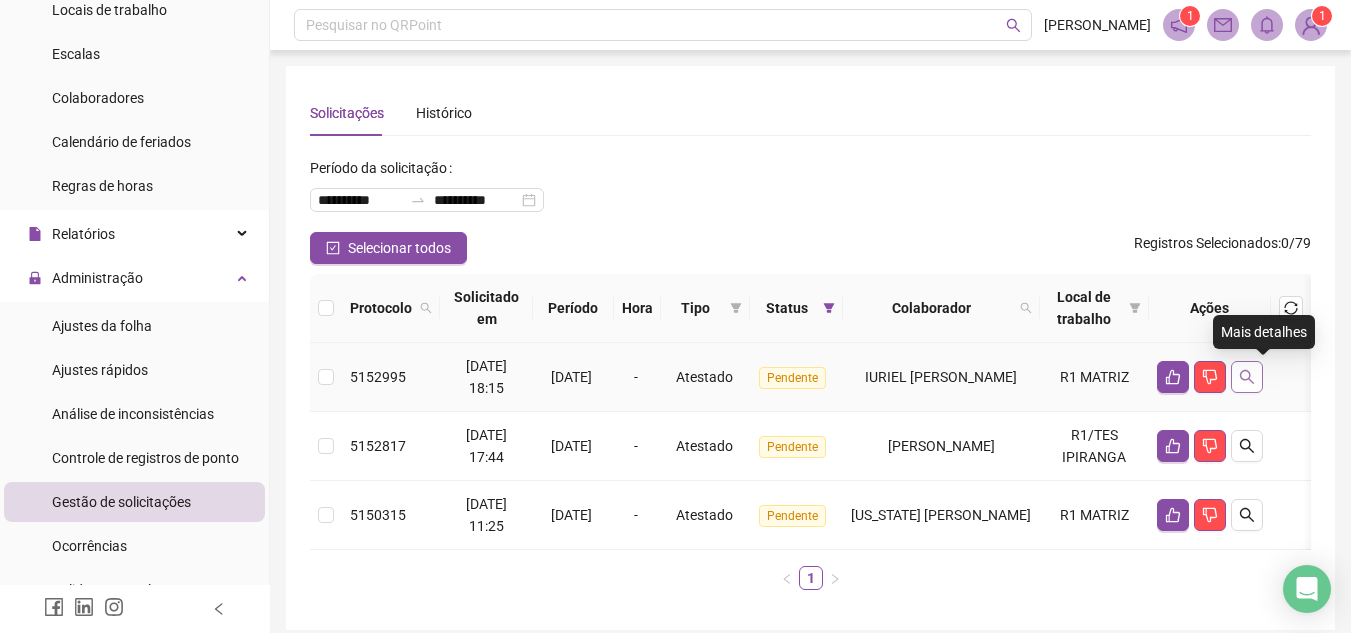 click 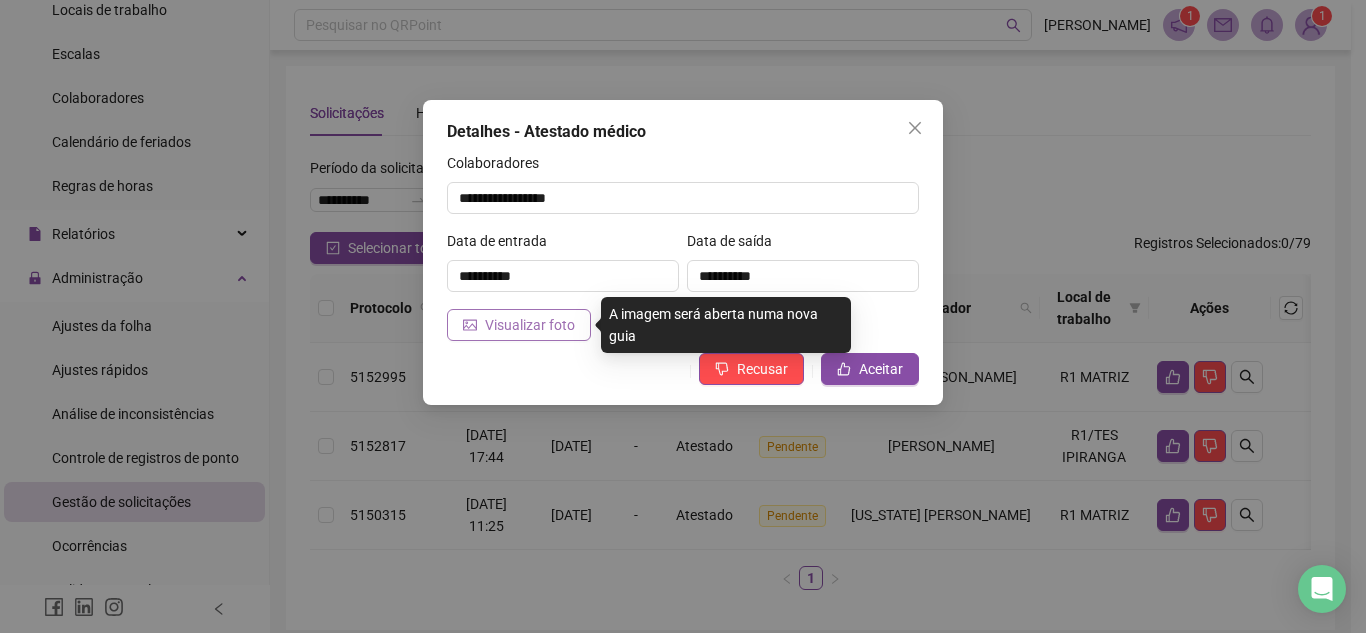 click on "Visualizar foto" at bounding box center (530, 325) 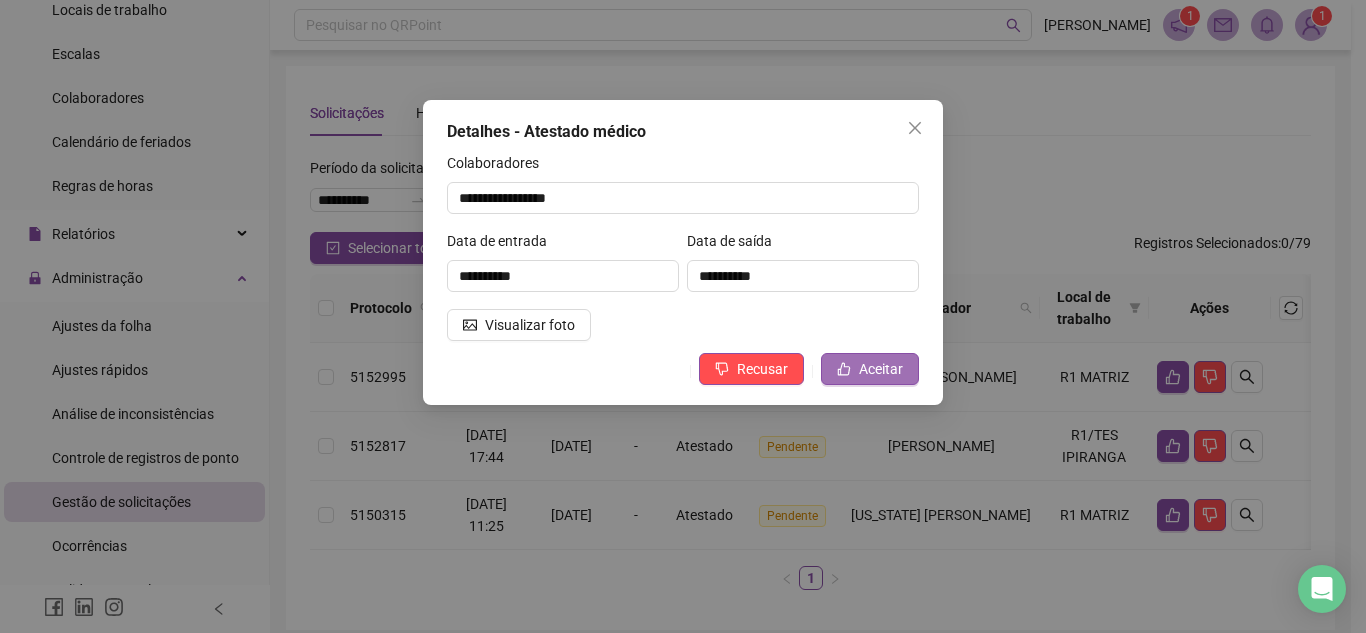 click on "Aceitar" at bounding box center [870, 369] 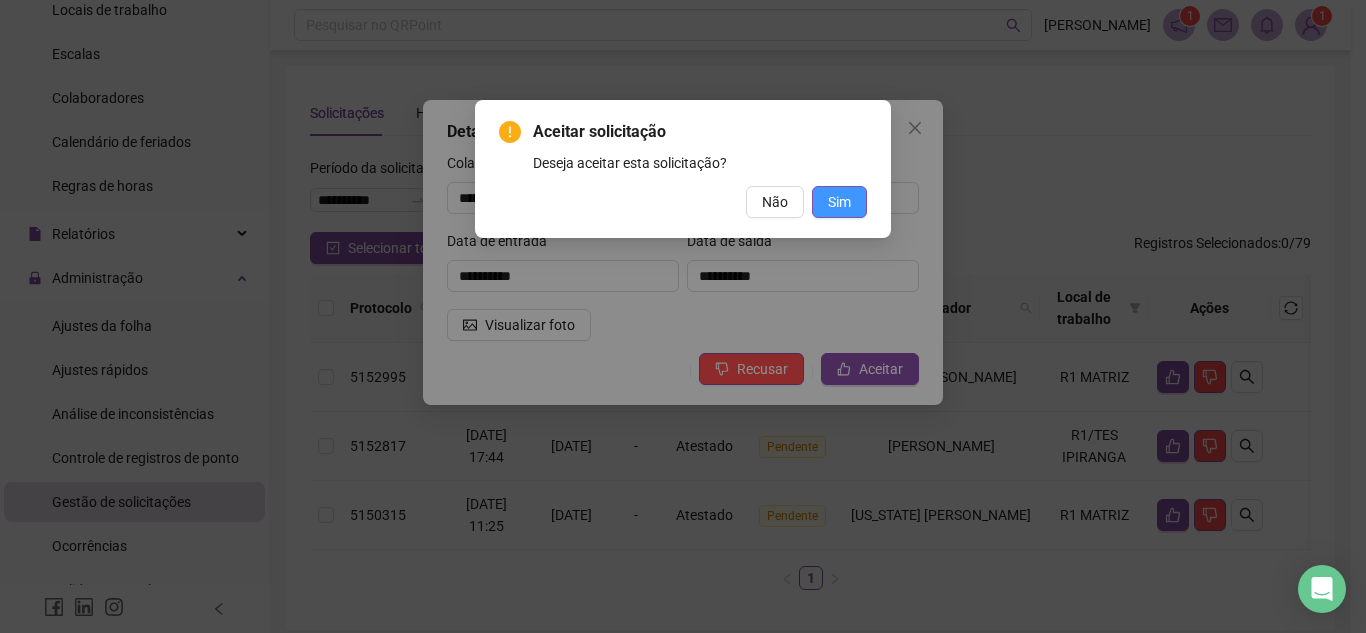 click on "Sim" at bounding box center [839, 202] 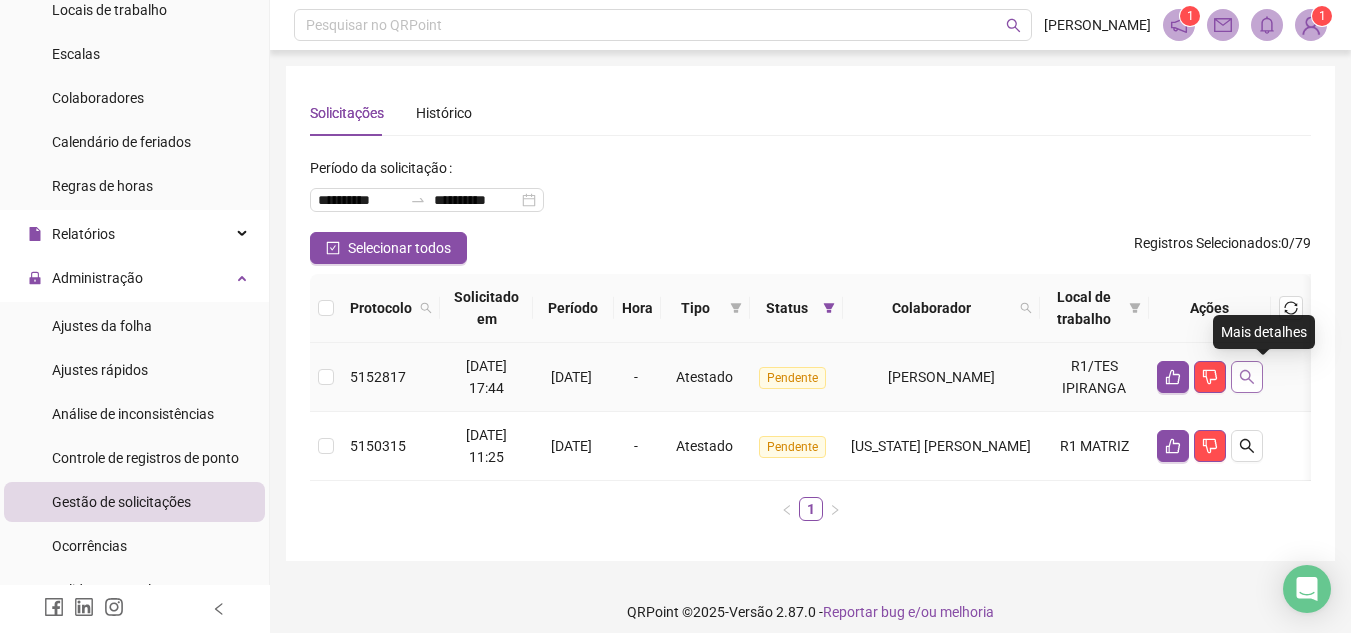 click at bounding box center [1247, 377] 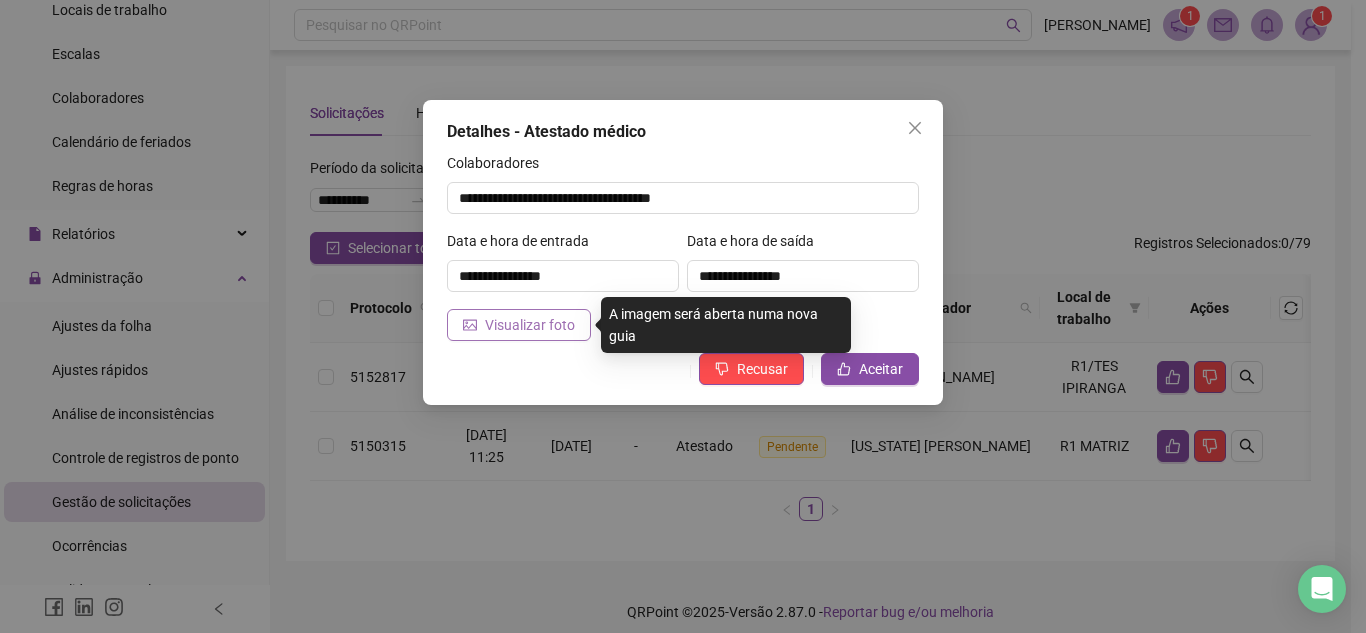 click on "Visualizar foto" at bounding box center (530, 325) 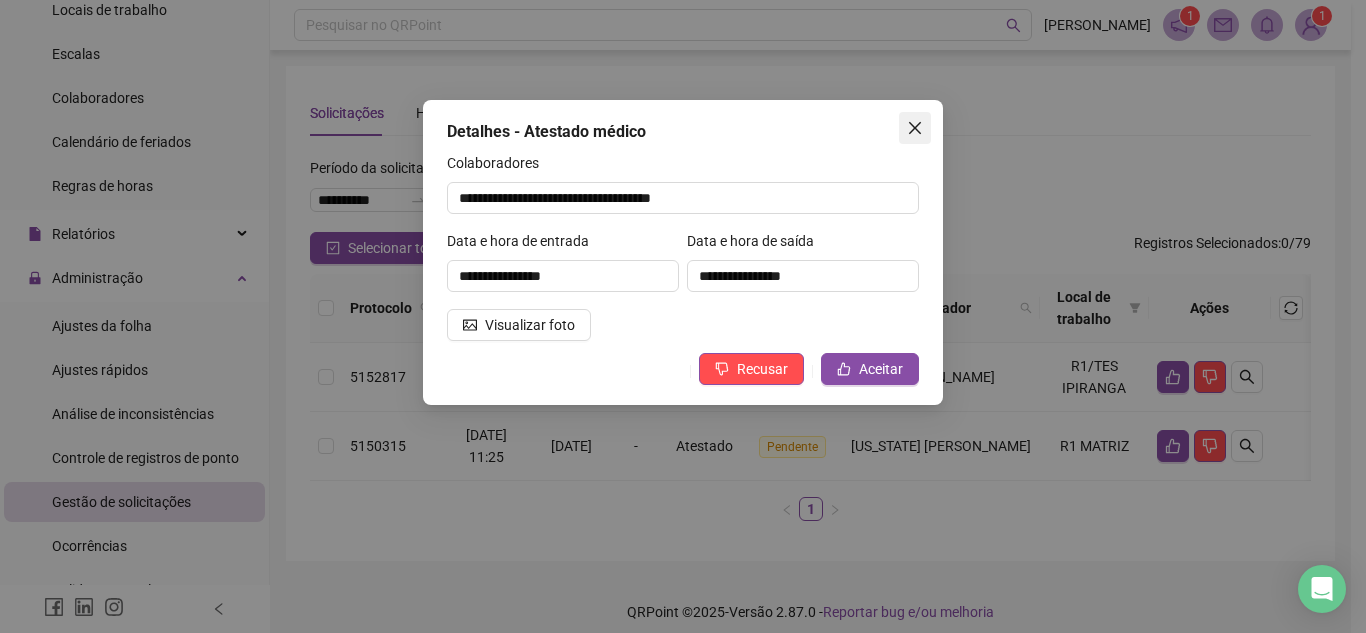 click 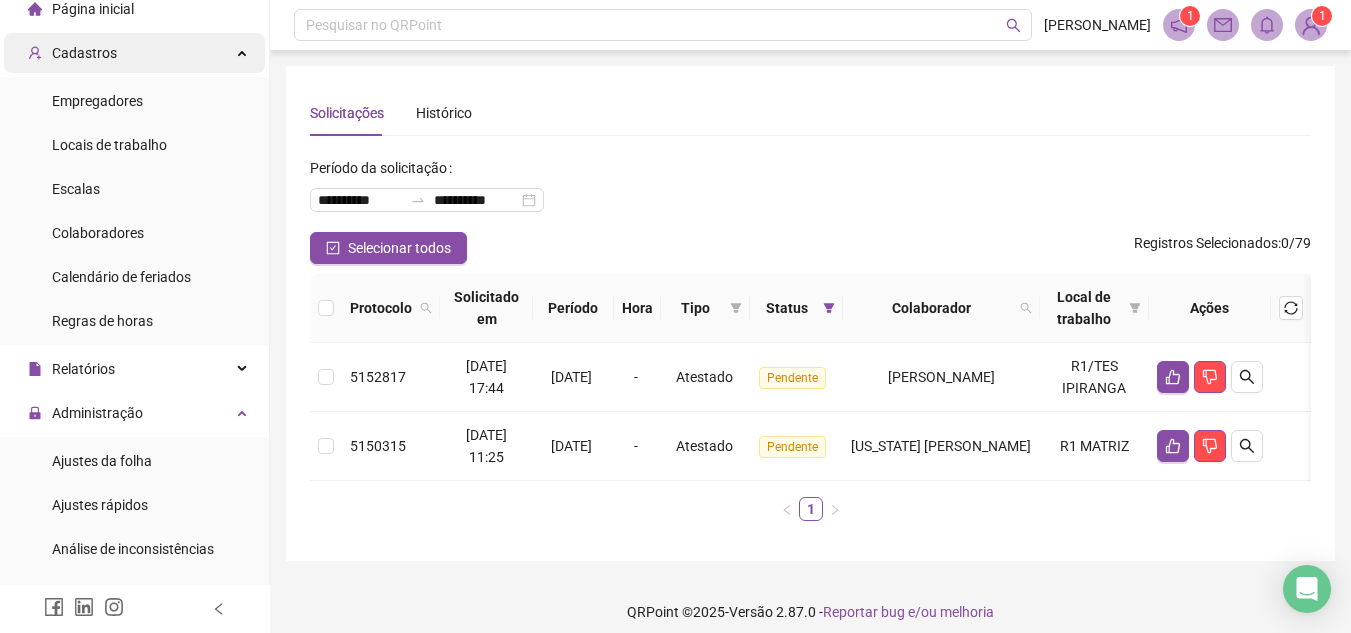 scroll, scrollTop: 0, scrollLeft: 0, axis: both 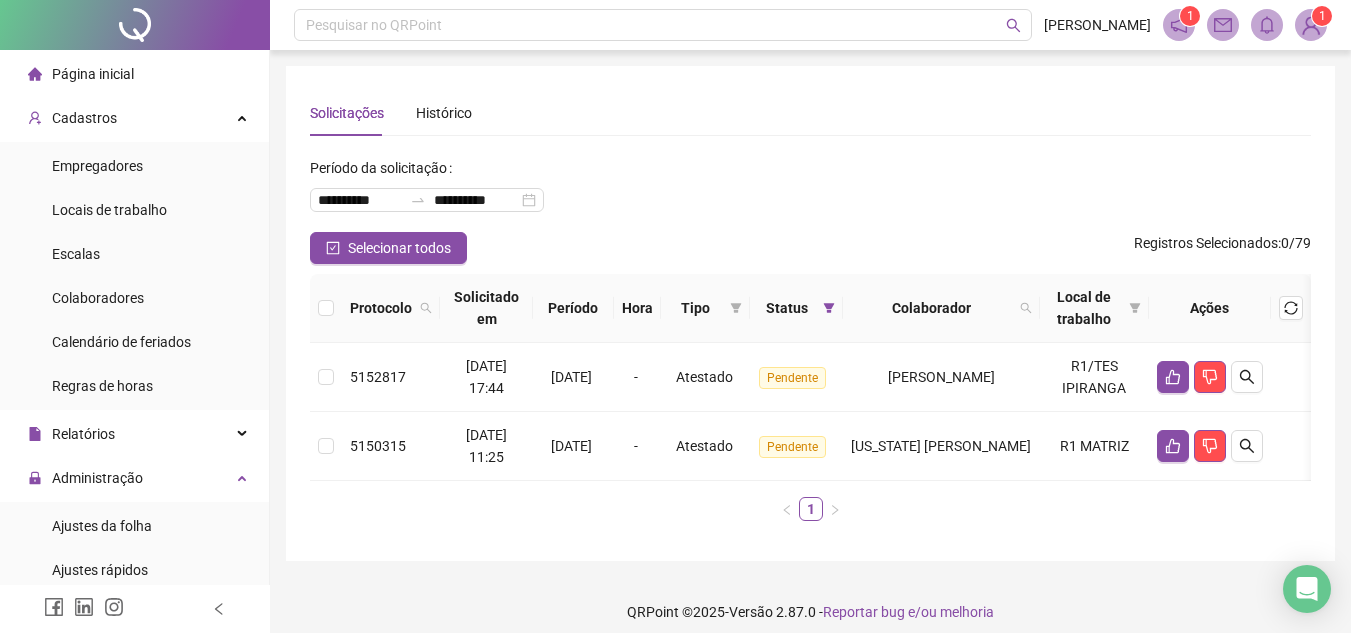 click on "Página inicial" at bounding box center [93, 74] 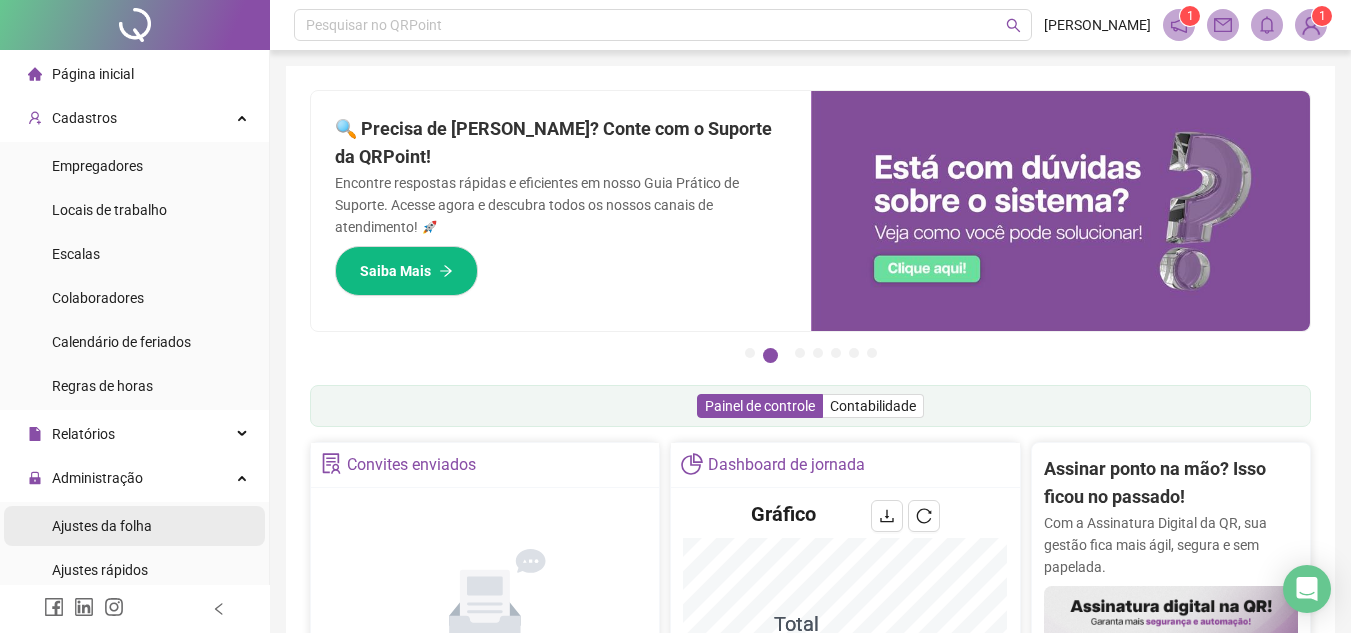 click on "Ajustes da folha" at bounding box center [102, 526] 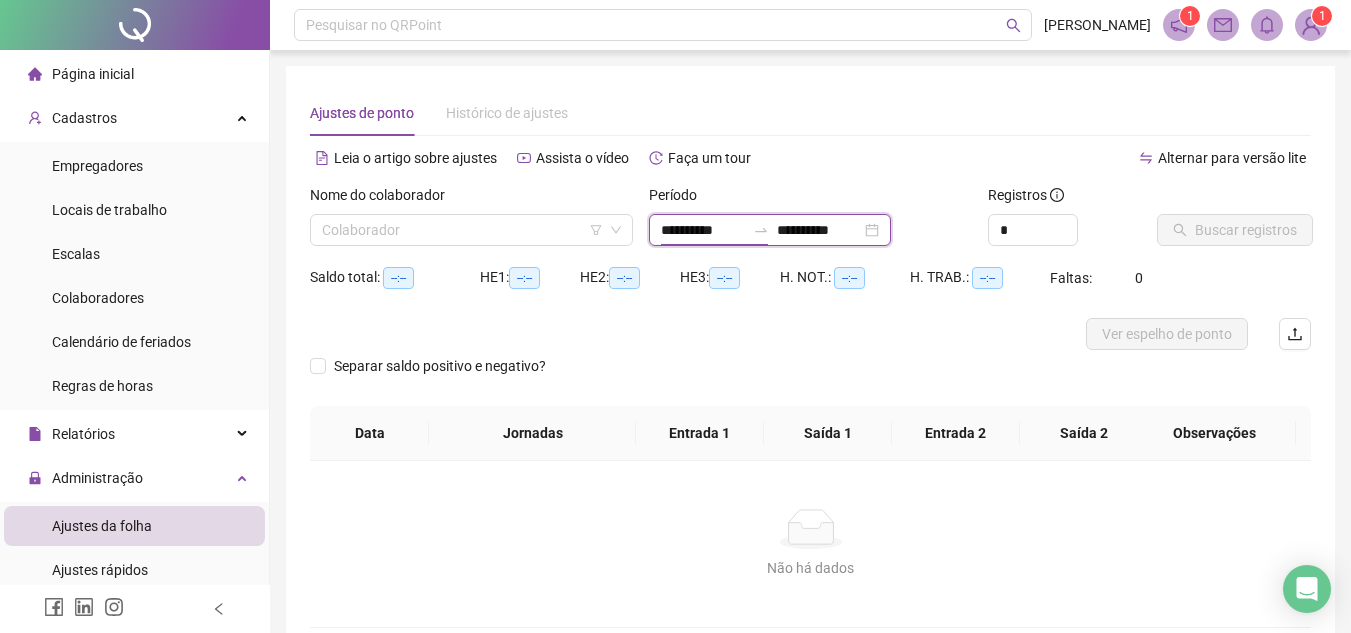 click on "**********" at bounding box center [703, 230] 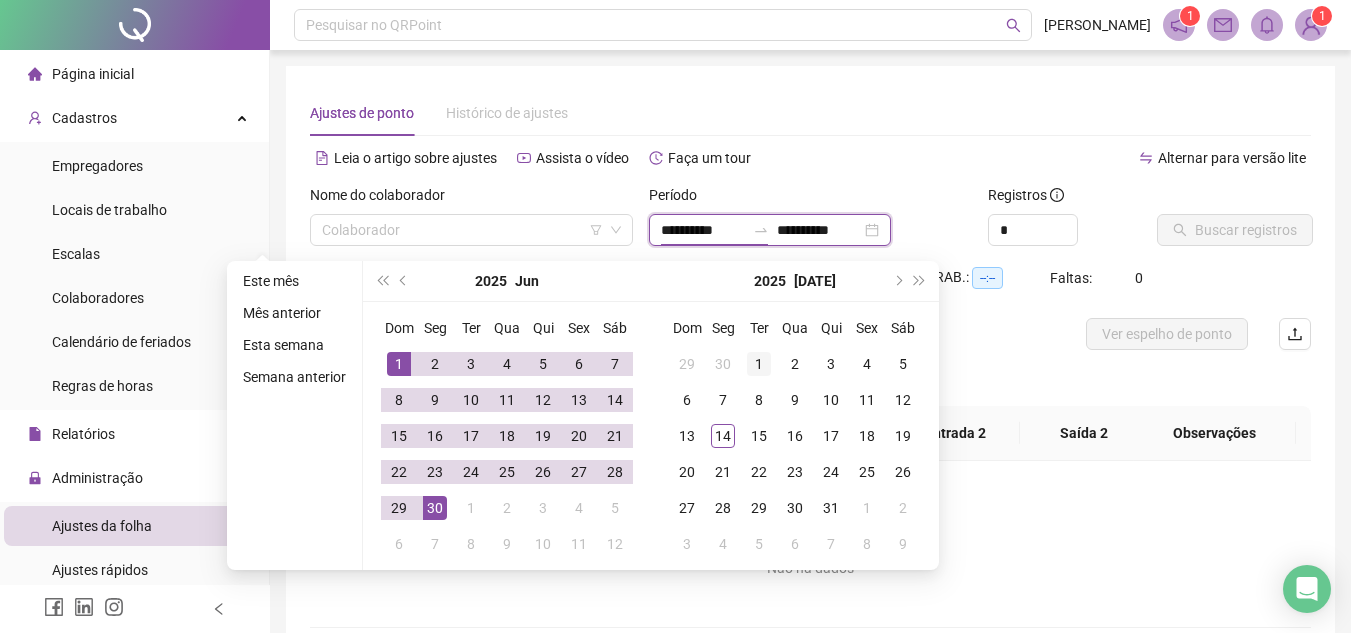 type on "**********" 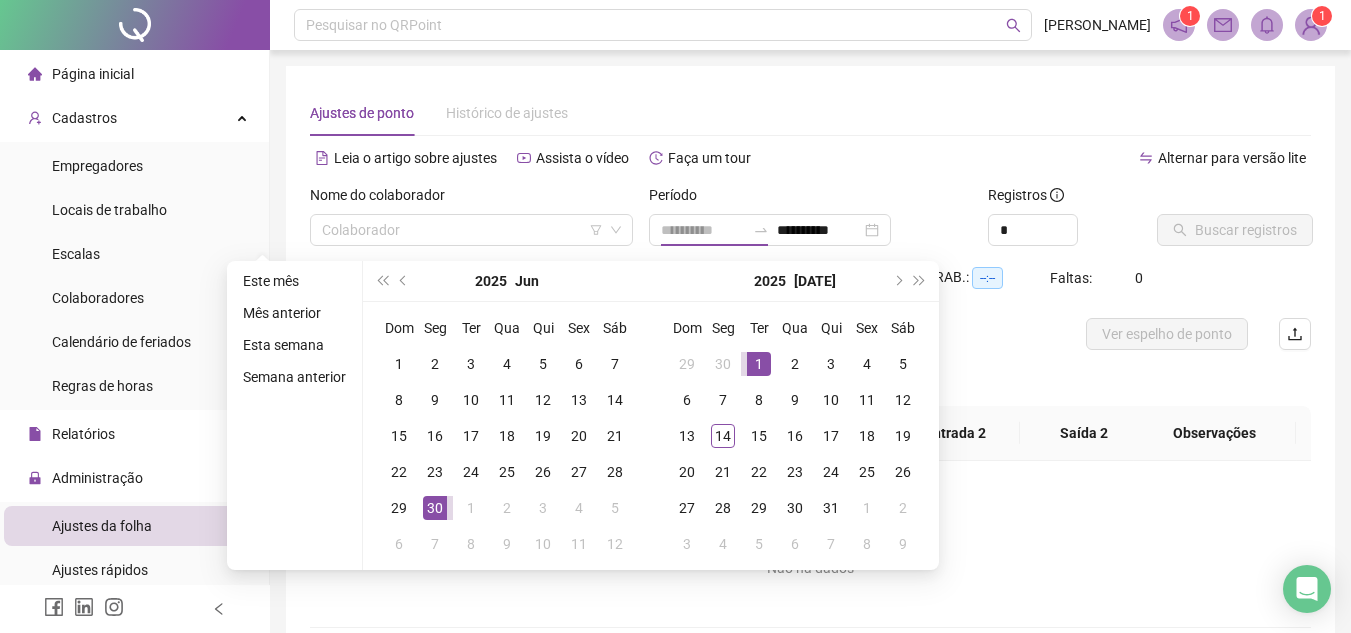 click on "1" at bounding box center [759, 364] 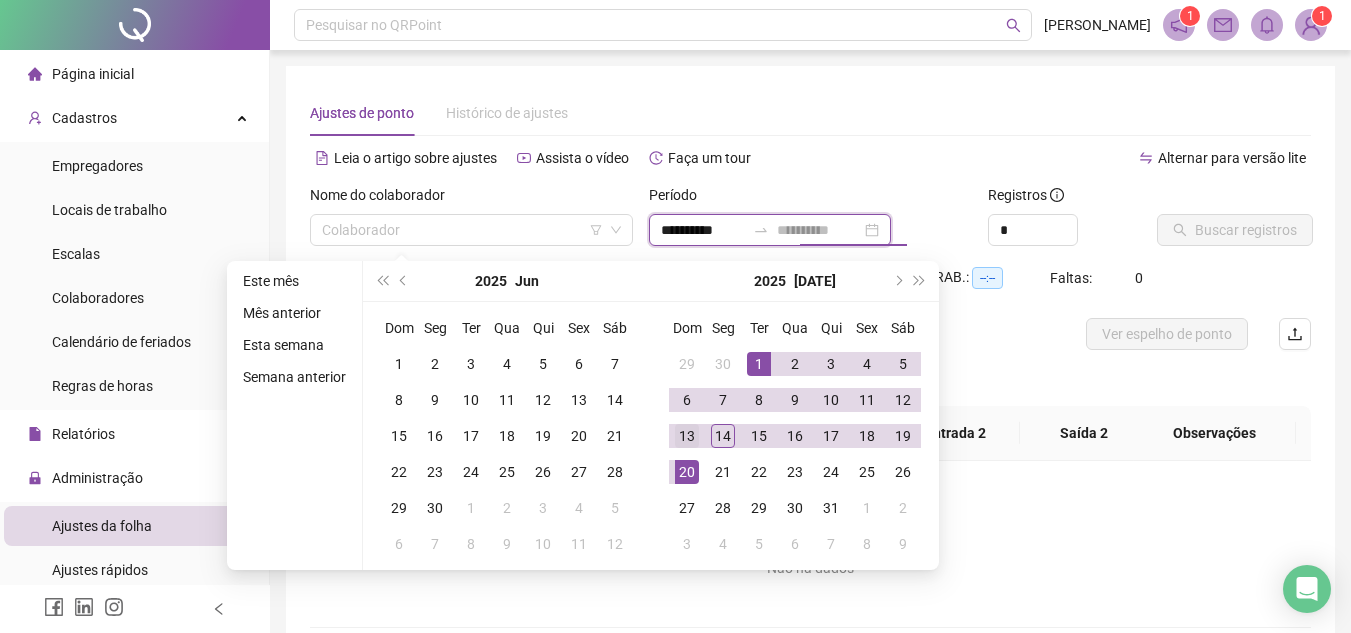 type on "**********" 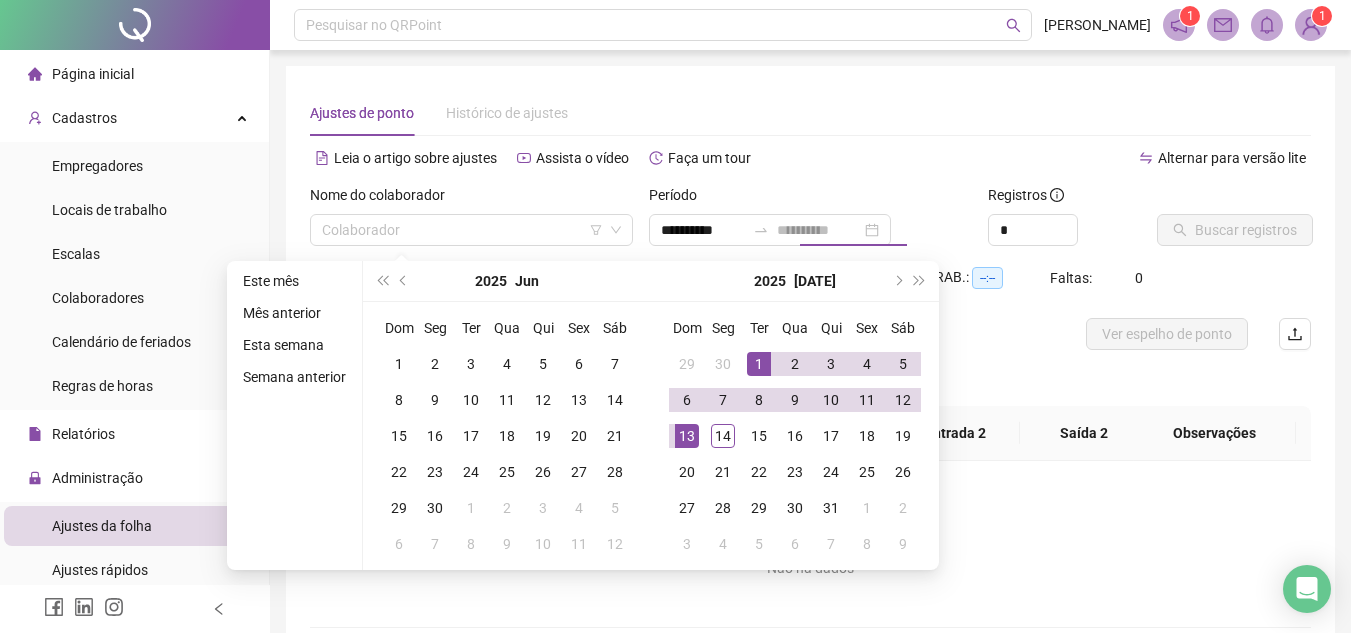 click on "13" at bounding box center [687, 436] 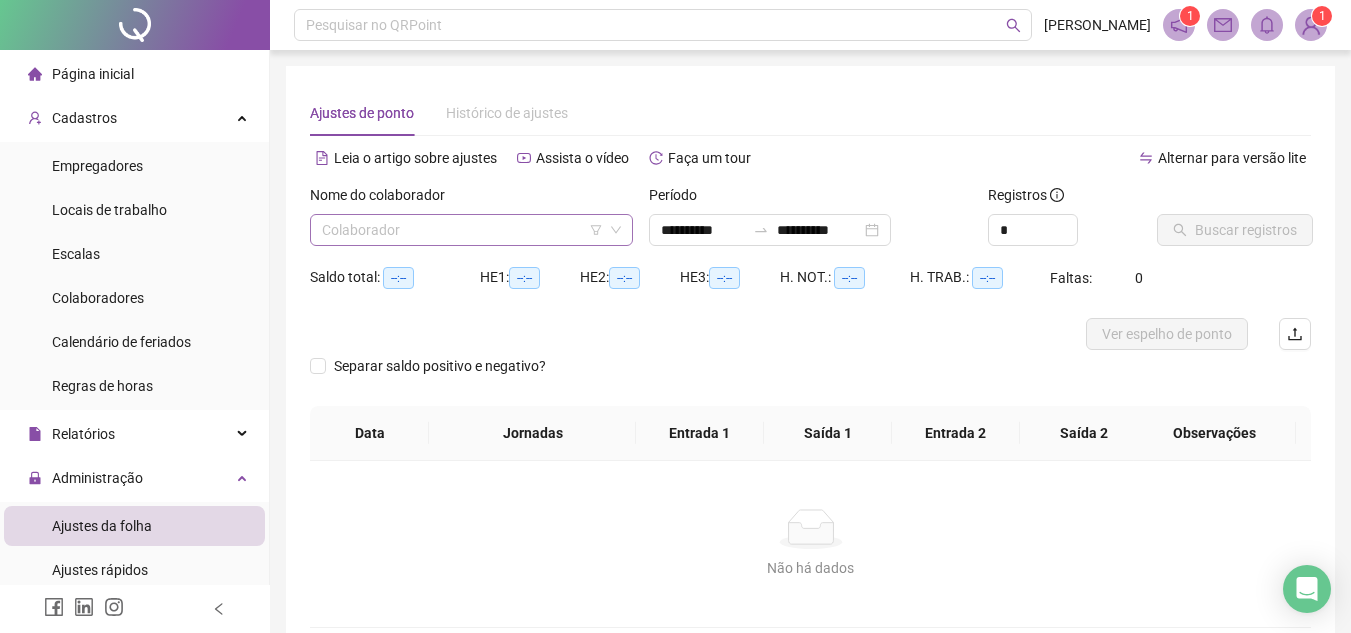 click at bounding box center [465, 230] 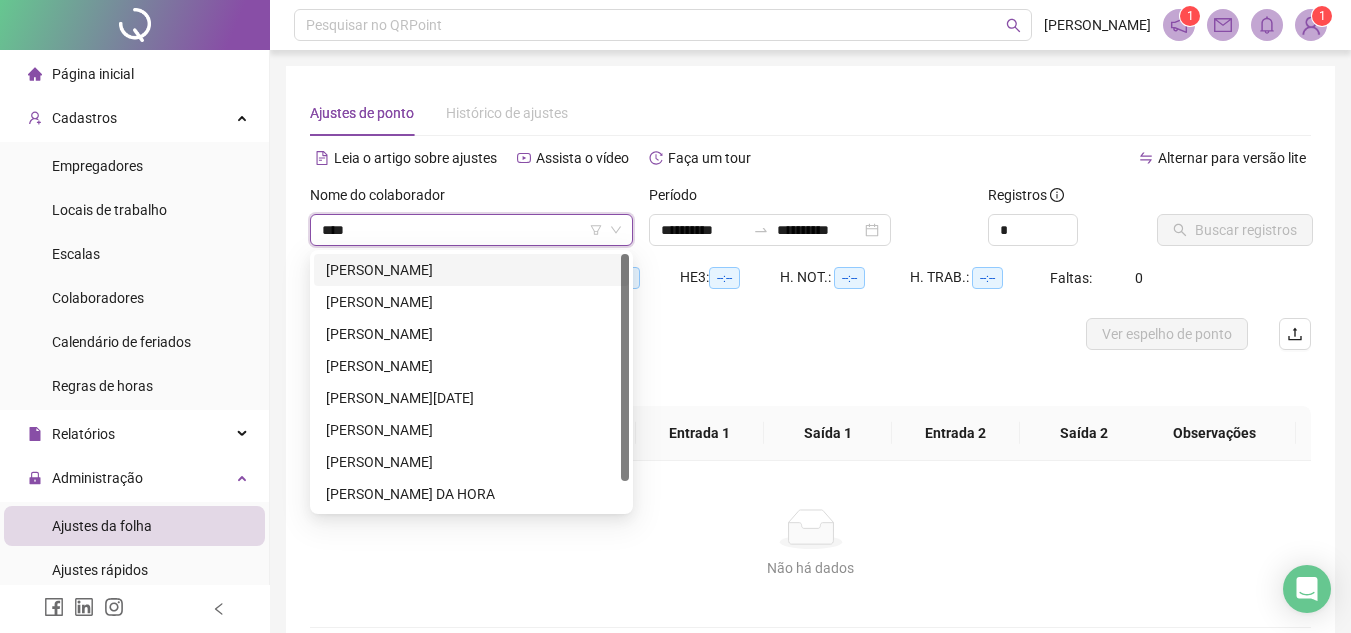 type on "*****" 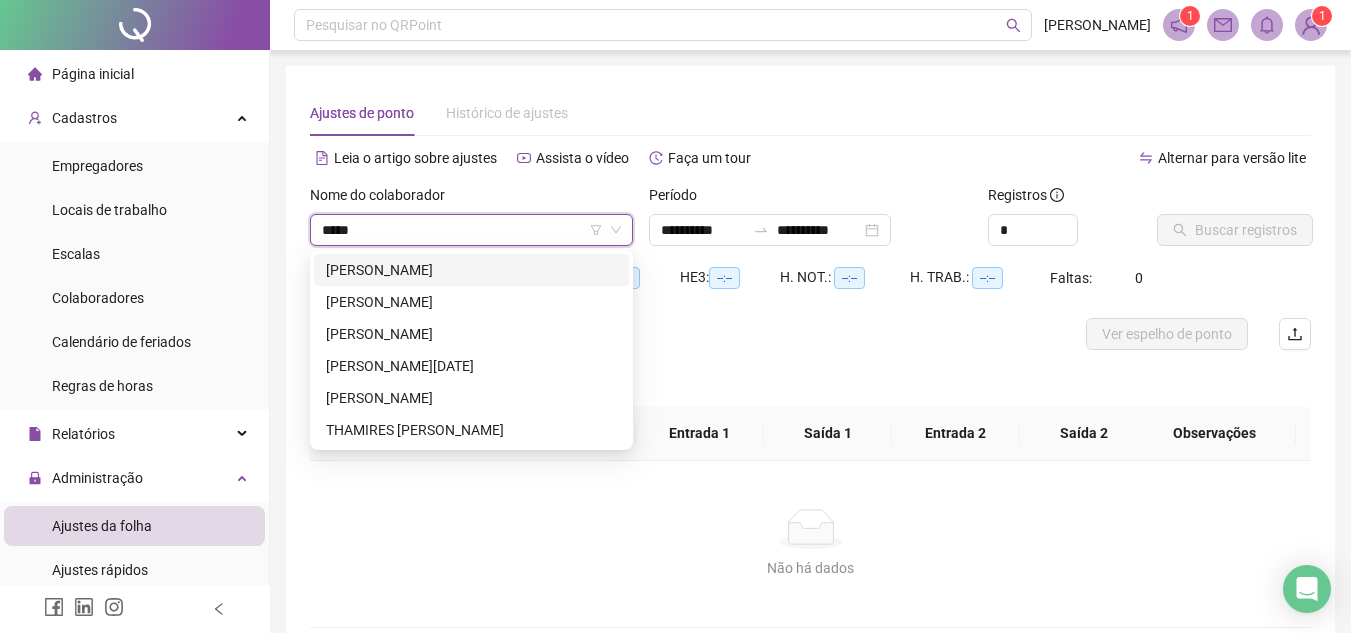 click on "MARIA APARECIDA DE SOUZA XAVIER SANTOS" at bounding box center (471, 270) 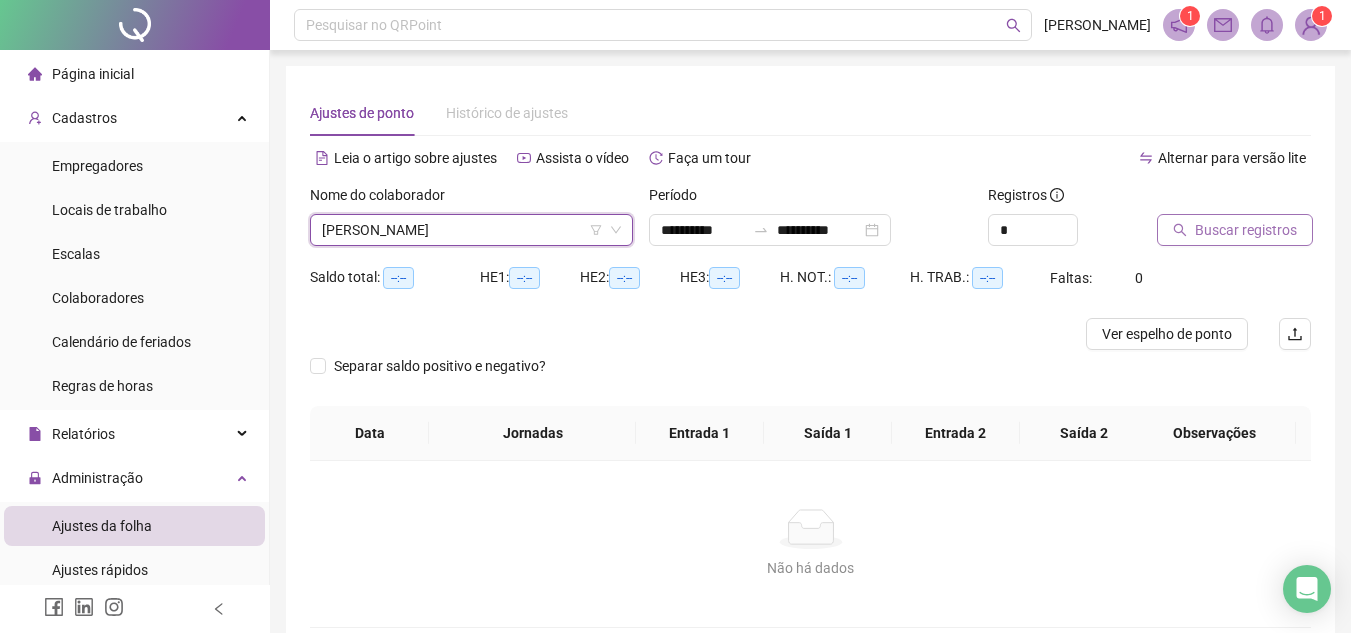 click on "Buscar registros" at bounding box center [1246, 230] 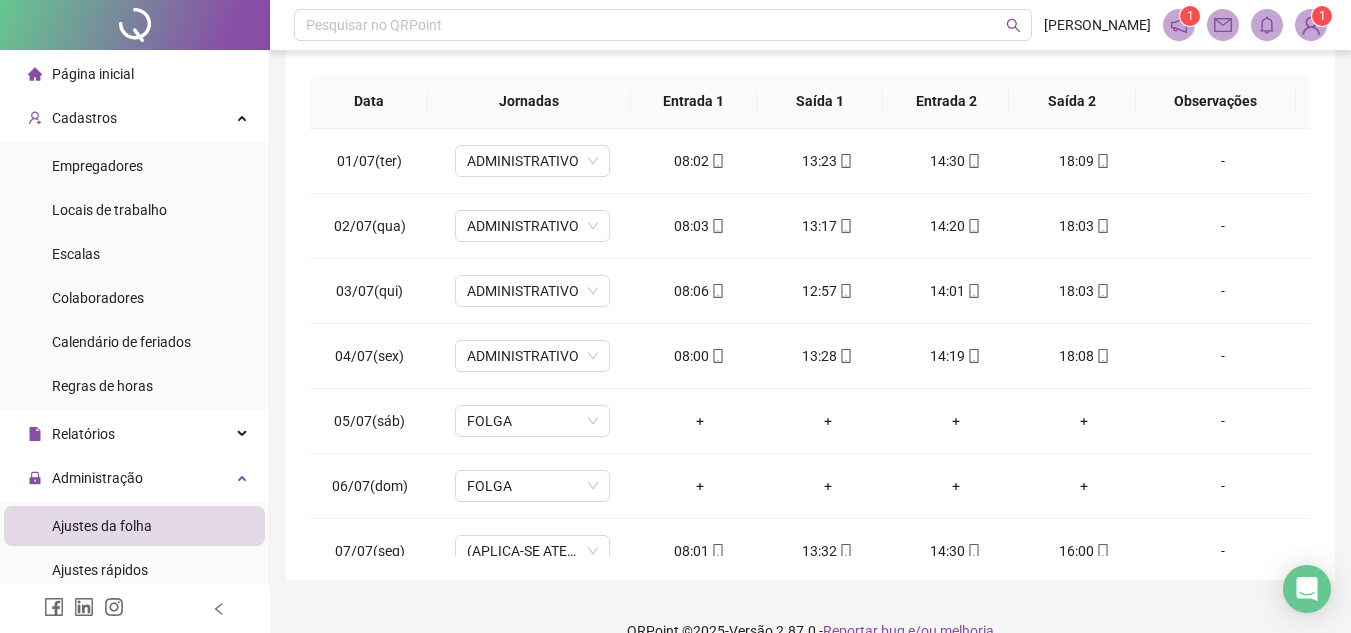 scroll, scrollTop: 384, scrollLeft: 0, axis: vertical 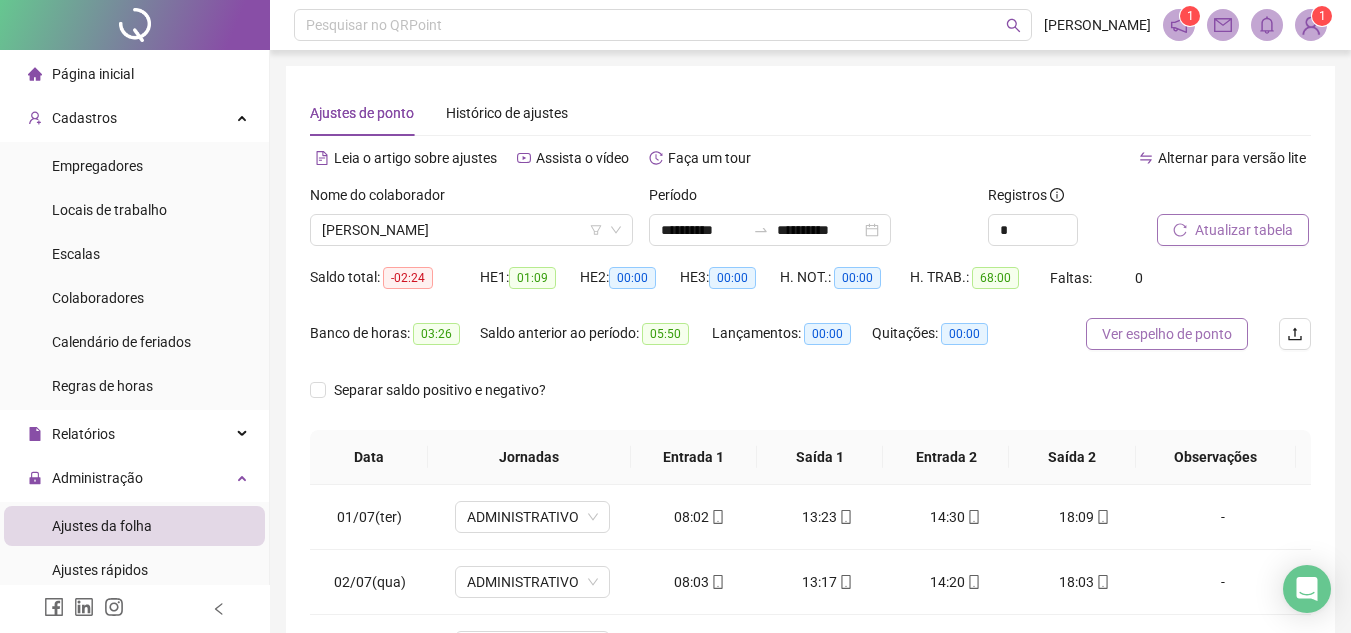 click on "Ver espelho de ponto" at bounding box center [1167, 334] 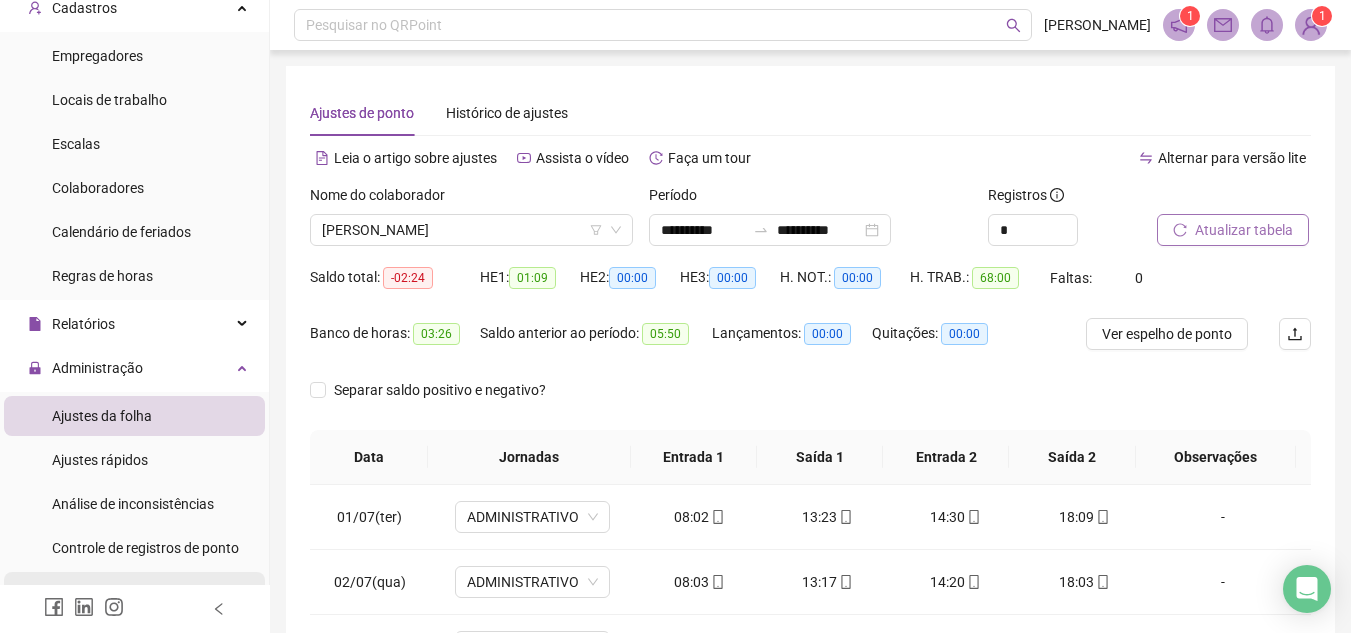scroll, scrollTop: 200, scrollLeft: 0, axis: vertical 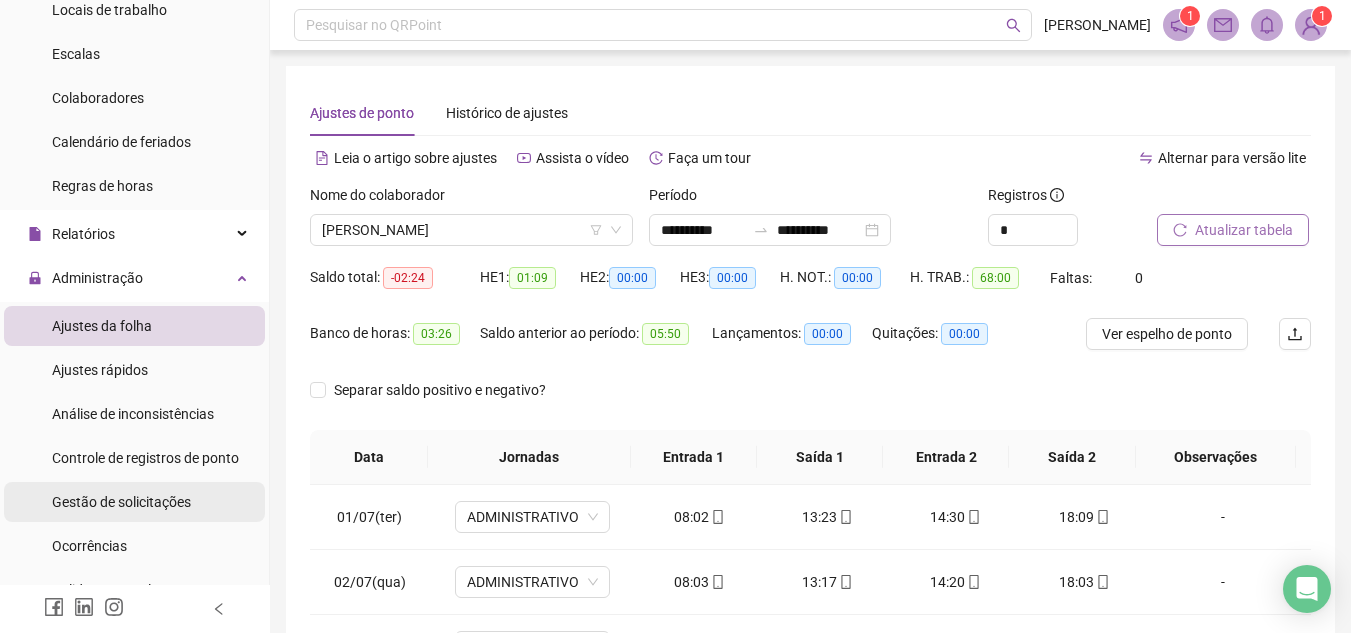 click on "Gestão de solicitações" at bounding box center [121, 502] 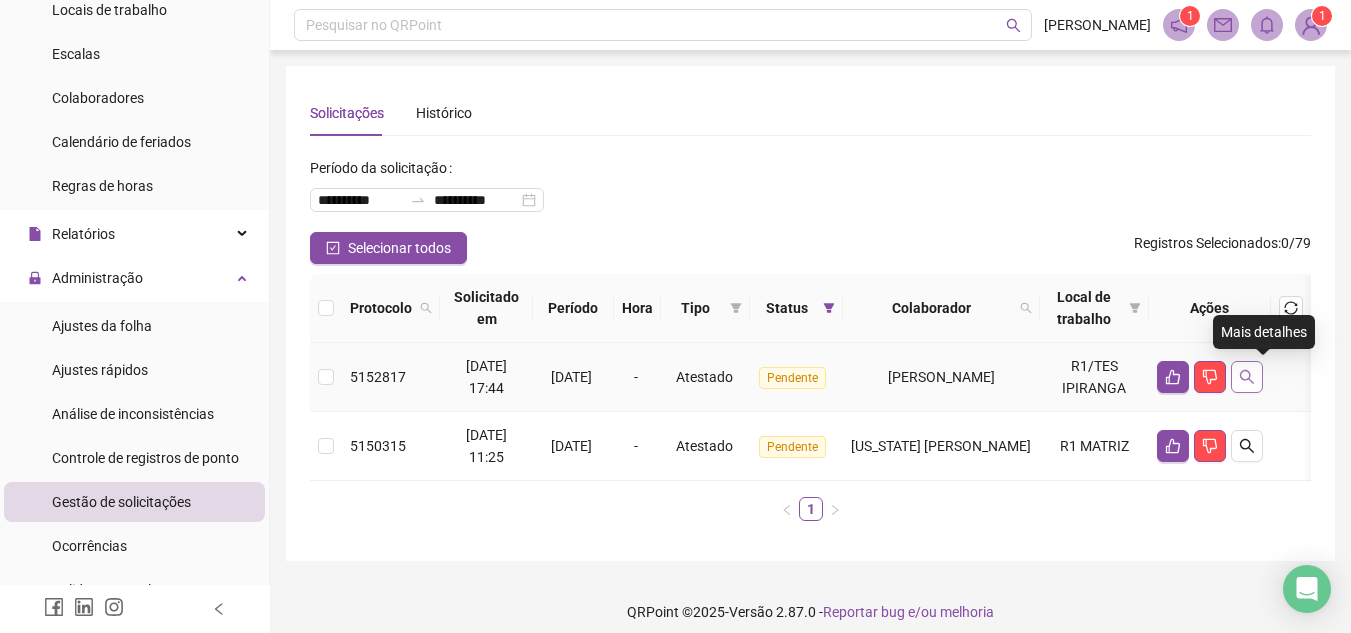 click 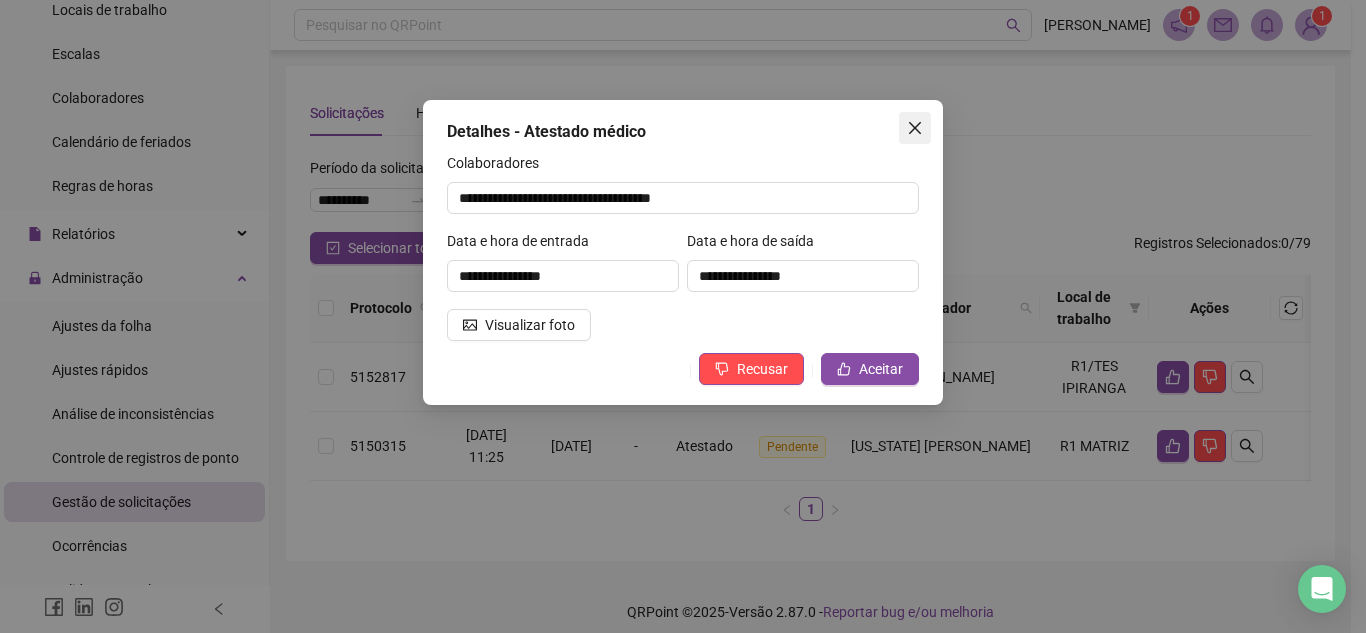 click 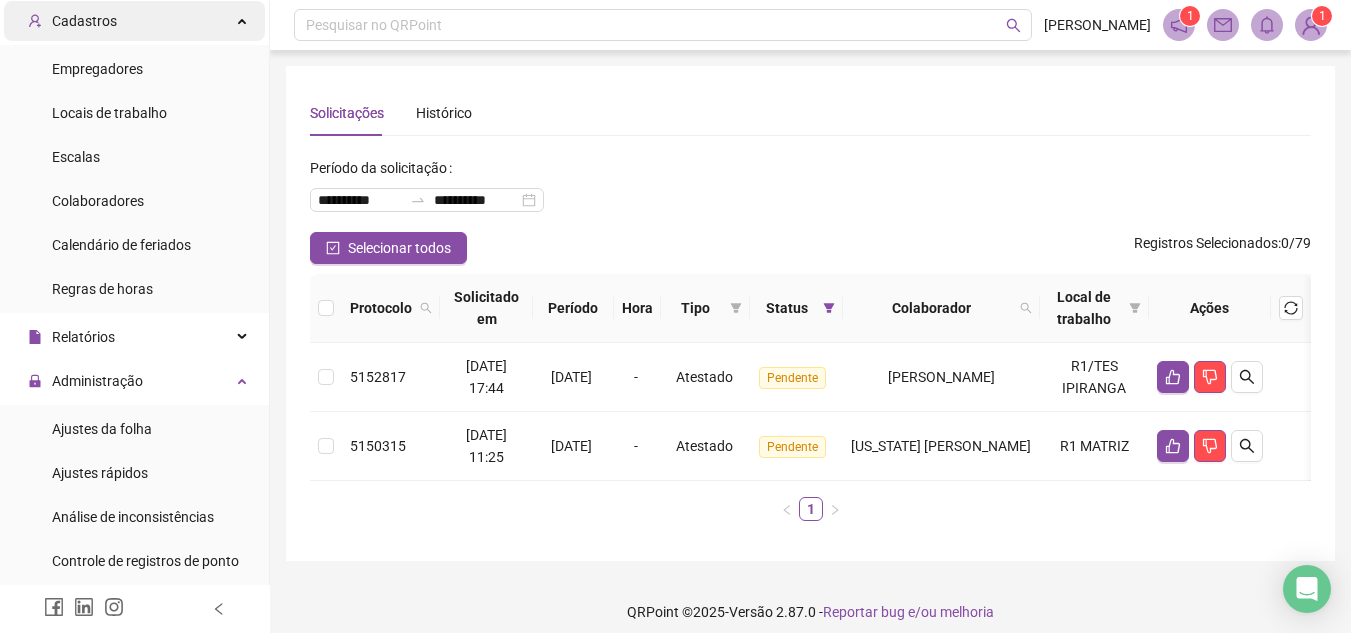 scroll, scrollTop: 0, scrollLeft: 0, axis: both 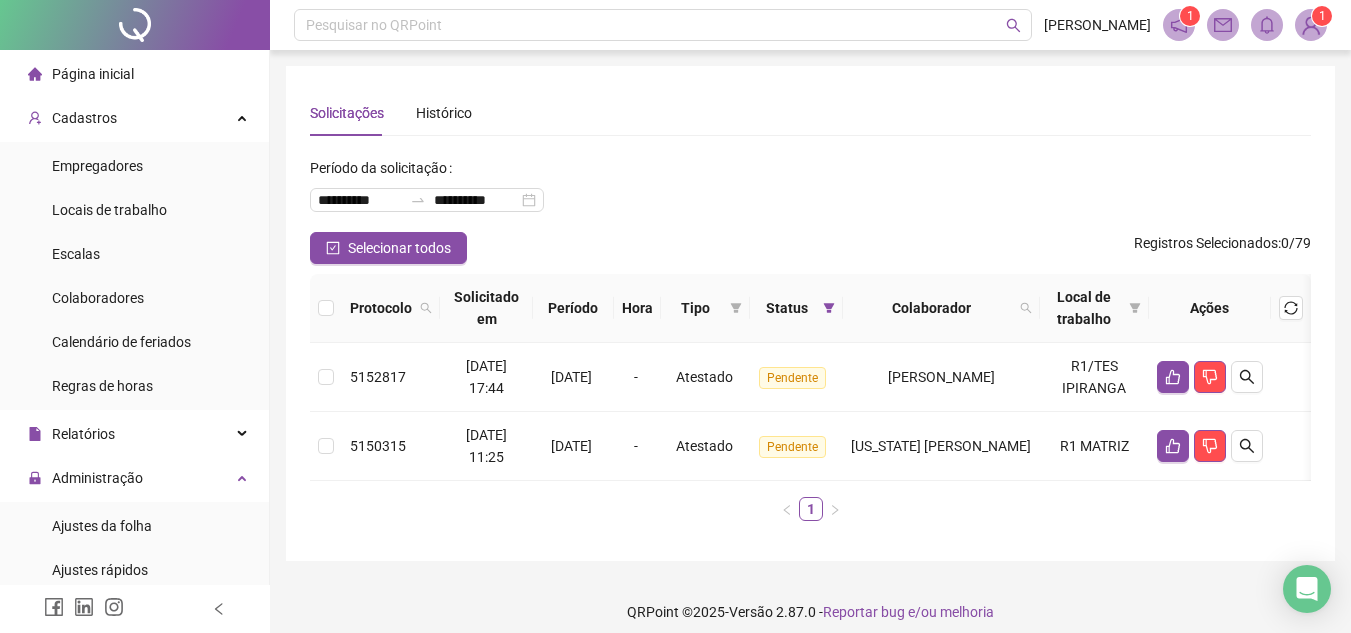 drag, startPoint x: 127, startPoint y: 69, endPoint x: 146, endPoint y: 65, distance: 19.416489 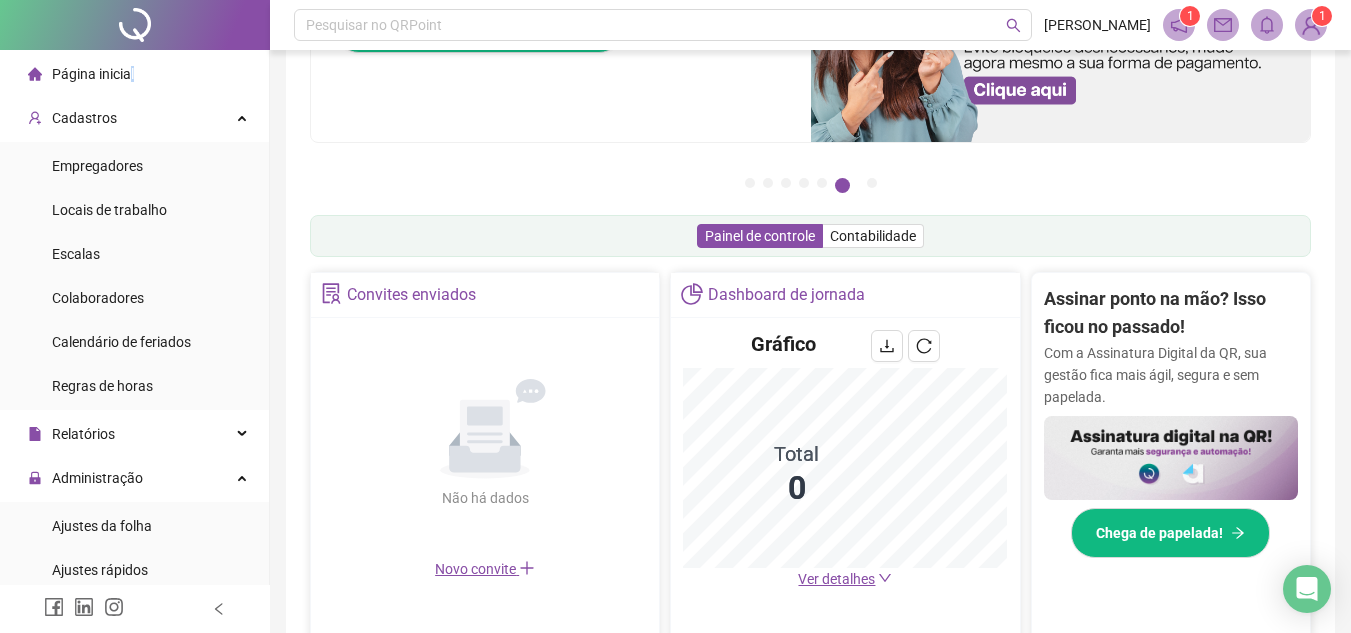 scroll, scrollTop: 300, scrollLeft: 0, axis: vertical 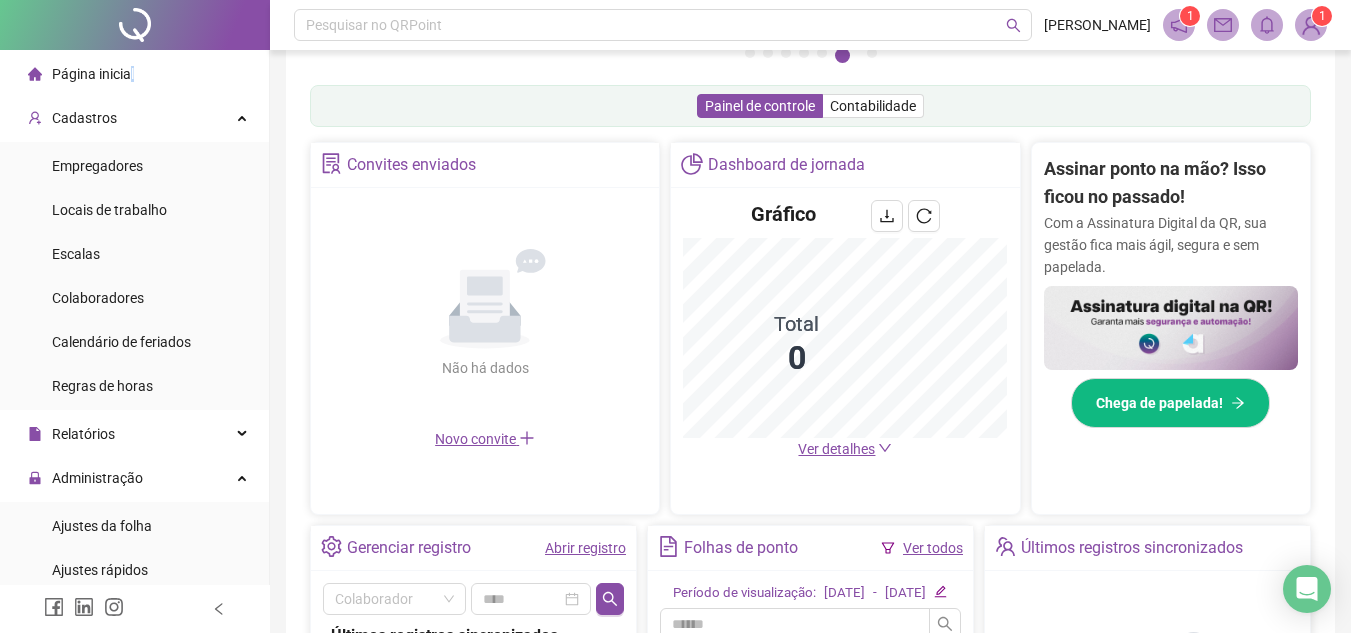 click on "Abrir registro" at bounding box center (585, 548) 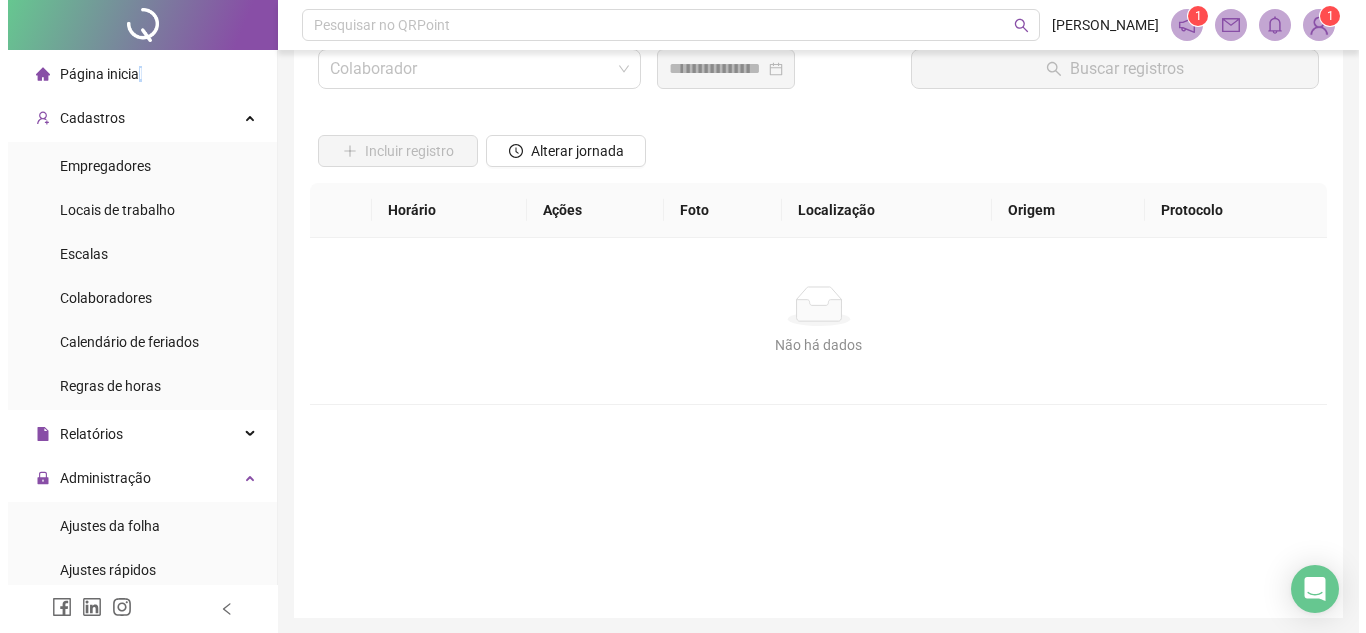 scroll, scrollTop: 0, scrollLeft: 0, axis: both 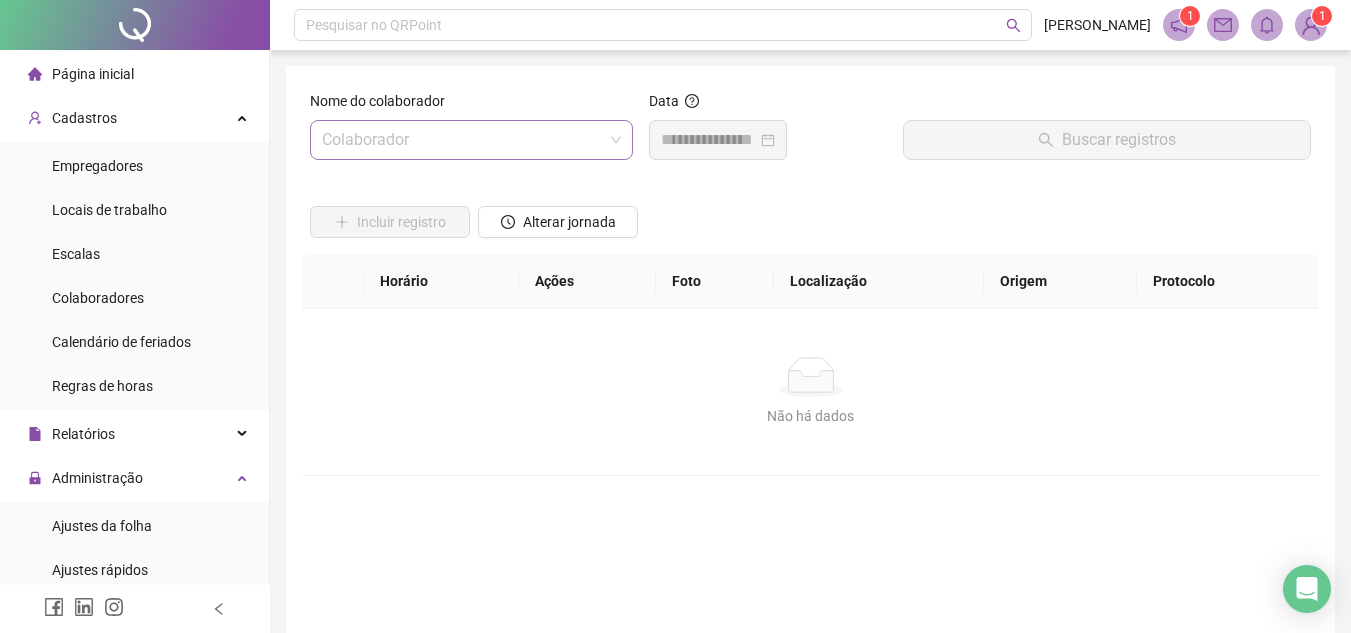 click at bounding box center (465, 140) 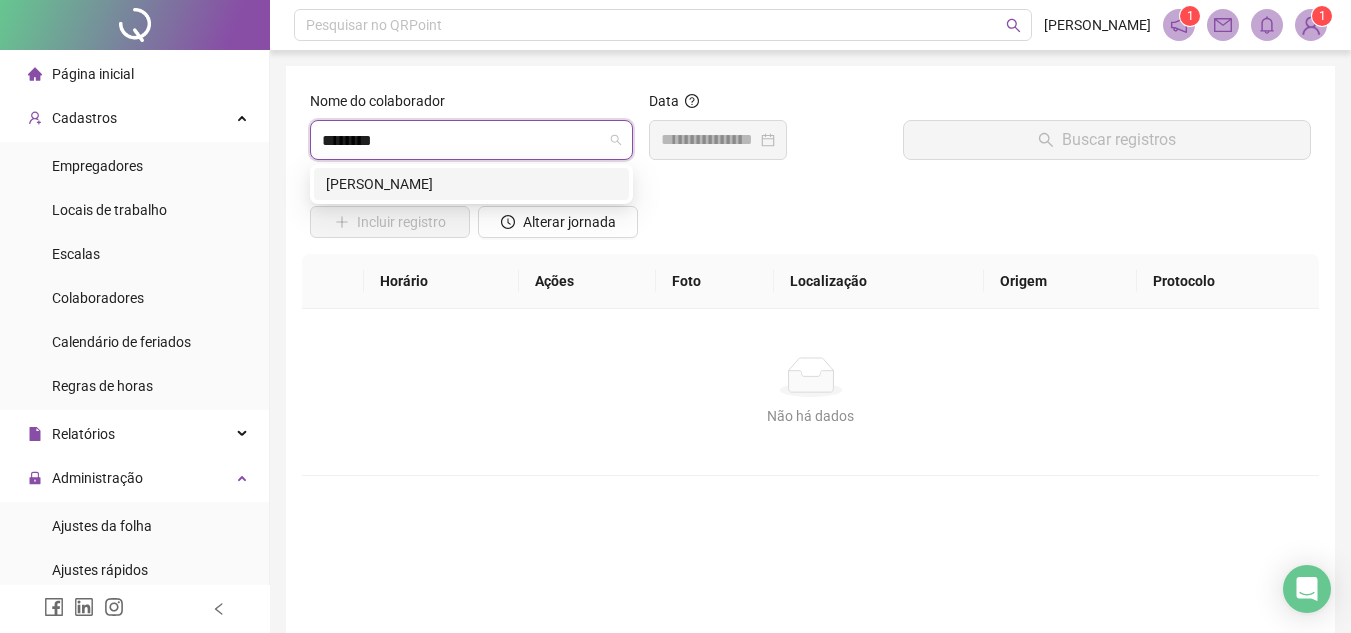 type on "*********" 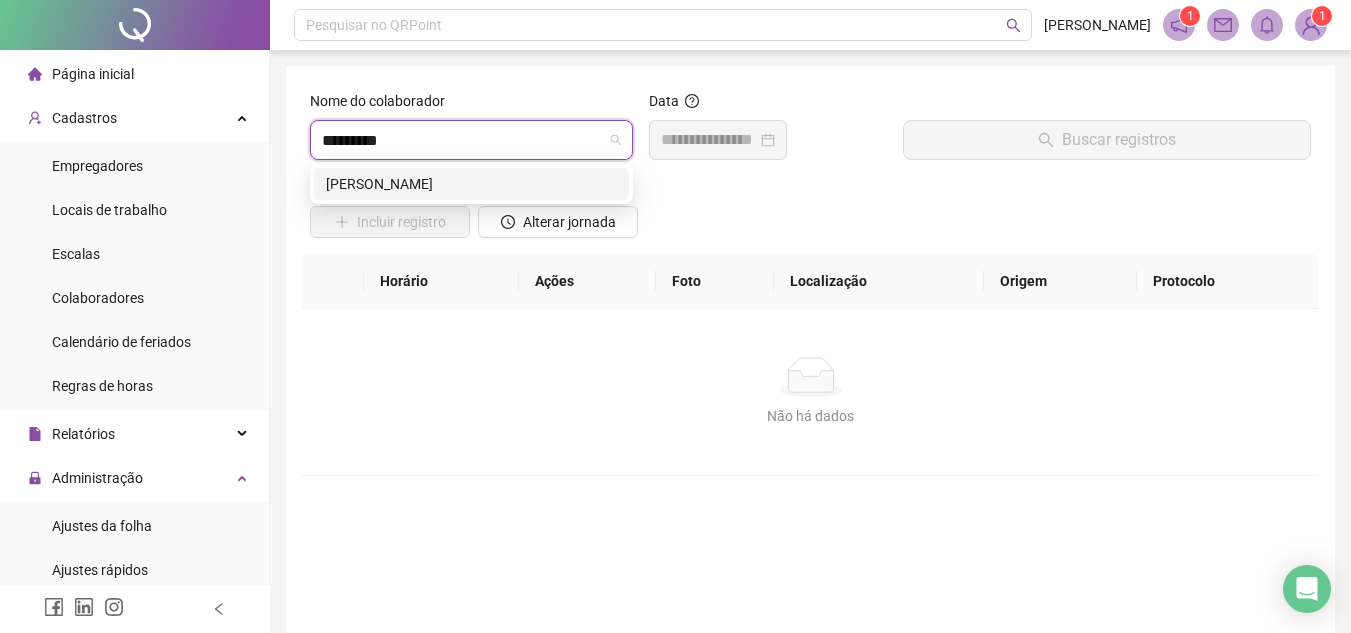 click on "MARIA APARECIDA DE SOUZA XAVIER SANTOS" at bounding box center (471, 184) 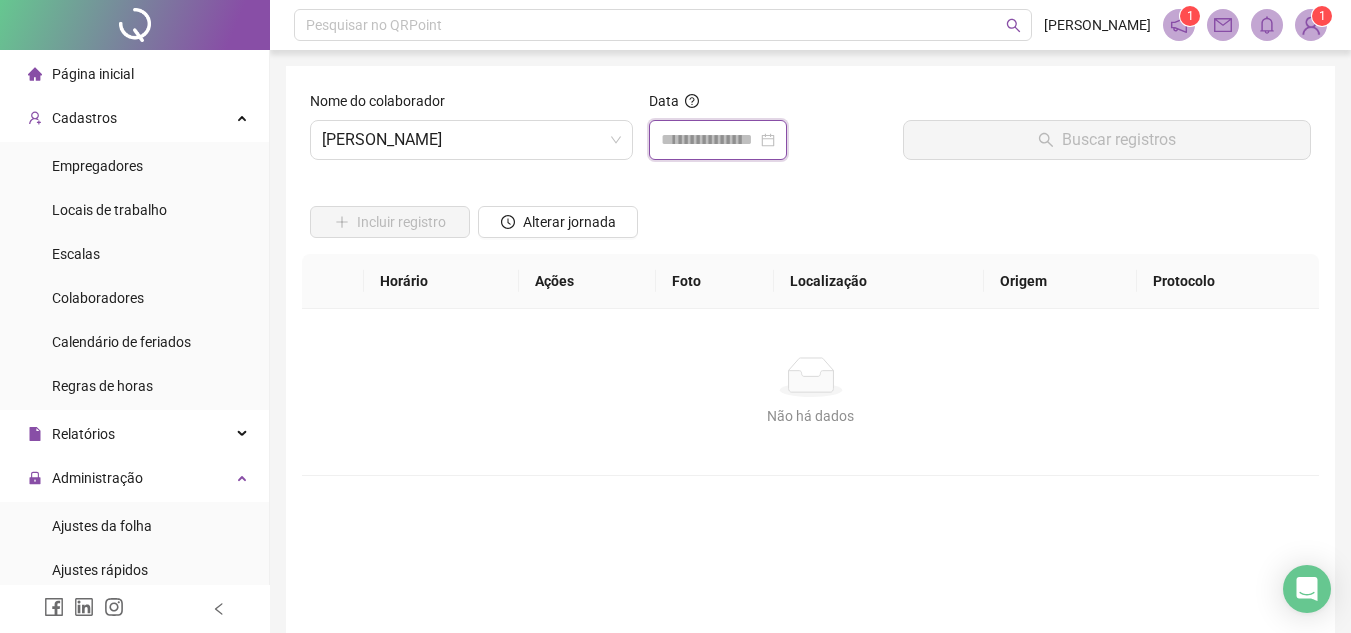 click at bounding box center [709, 140] 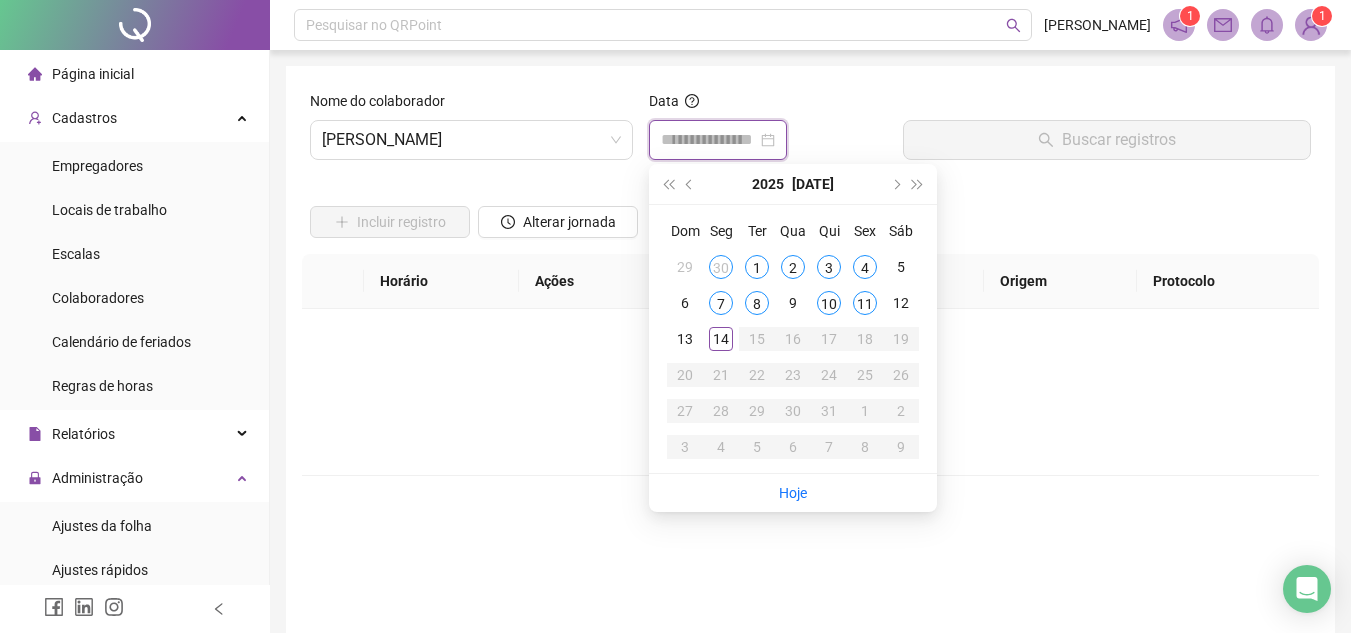 type on "**********" 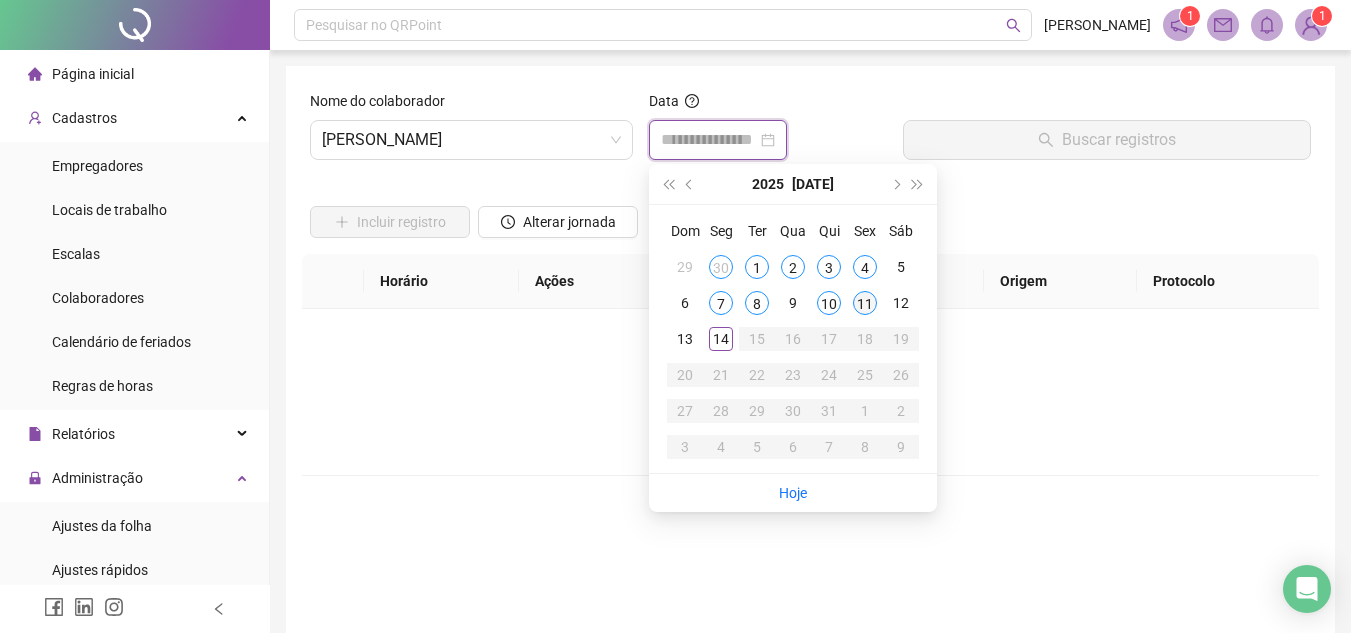 type on "**********" 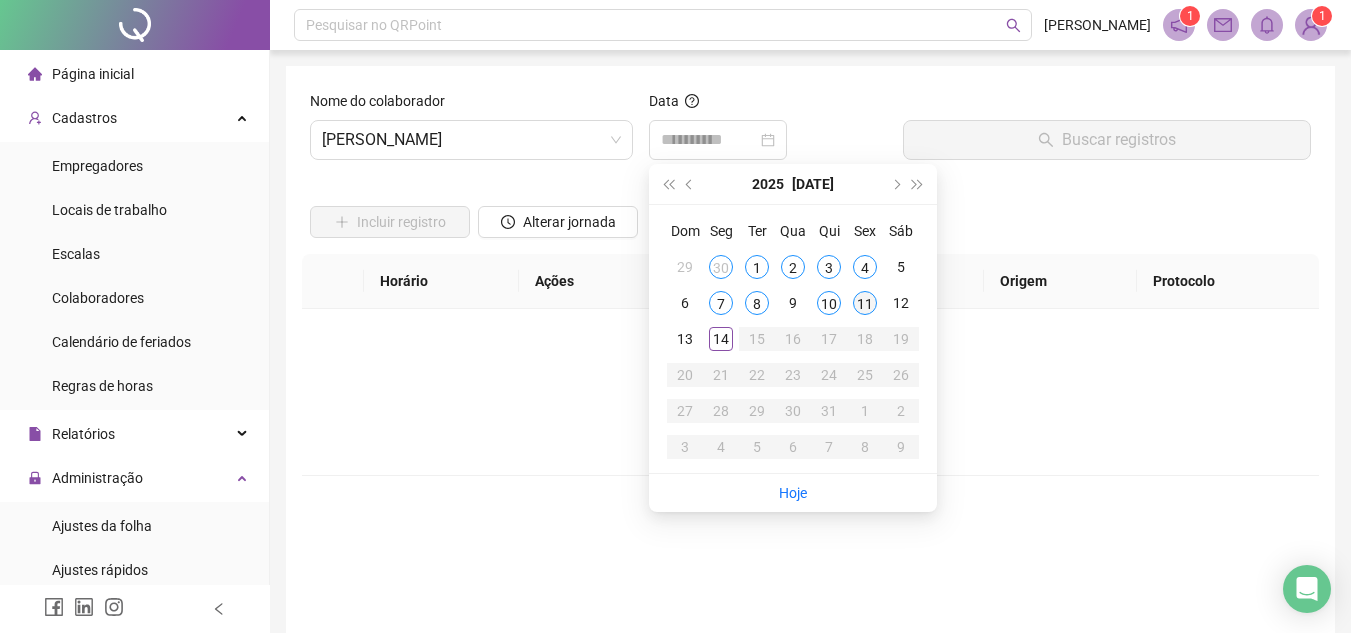click on "11" at bounding box center (865, 303) 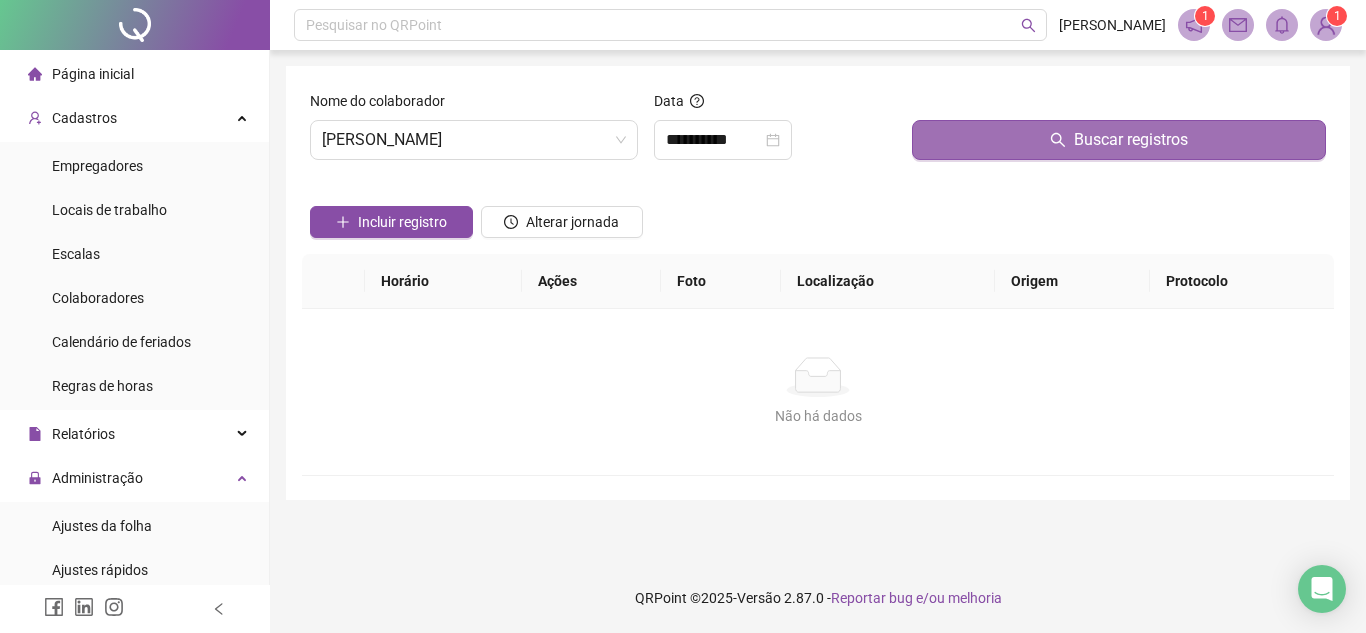 click on "Buscar registros" at bounding box center [1119, 140] 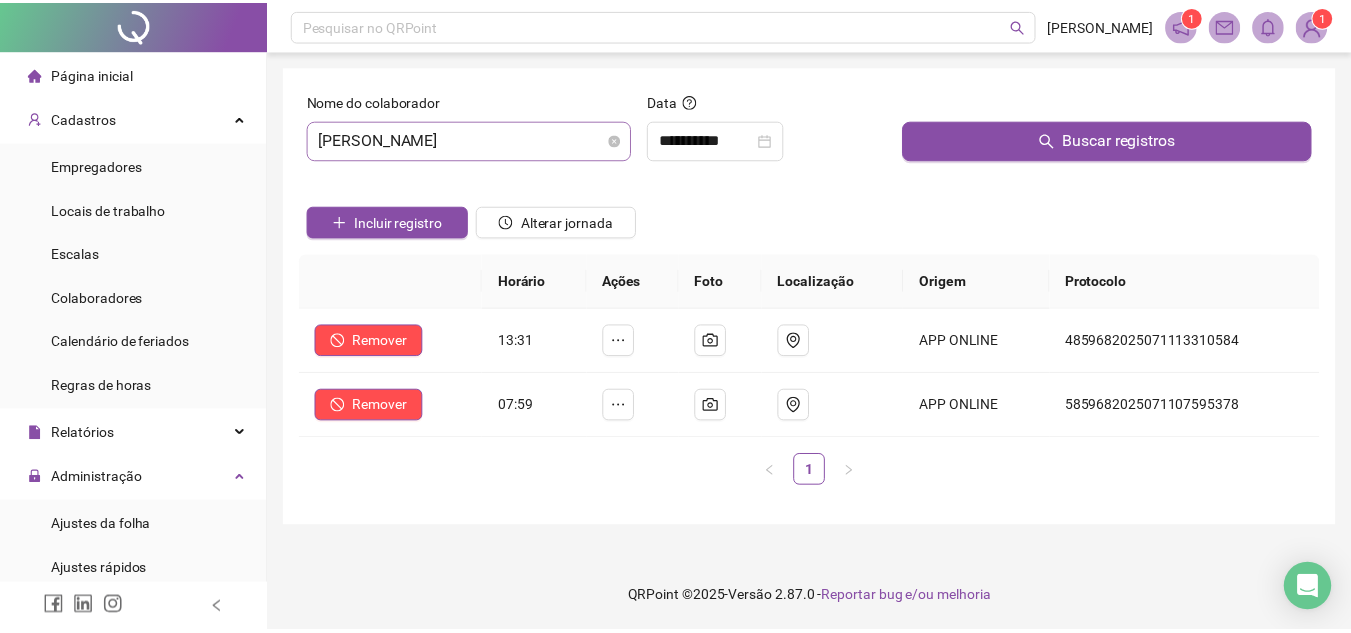 scroll, scrollTop: 5440, scrollLeft: 0, axis: vertical 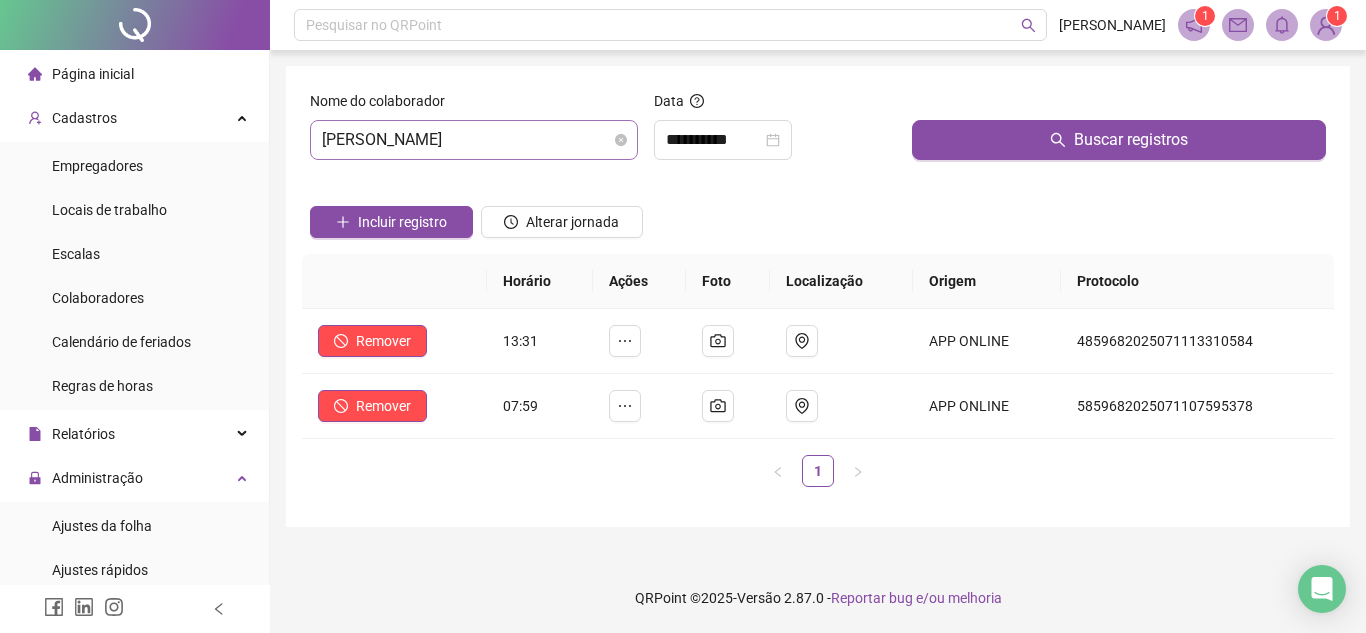 click on "MARIA APARECIDA DE SOUZA XAVIER SANTOS" at bounding box center (474, 140) 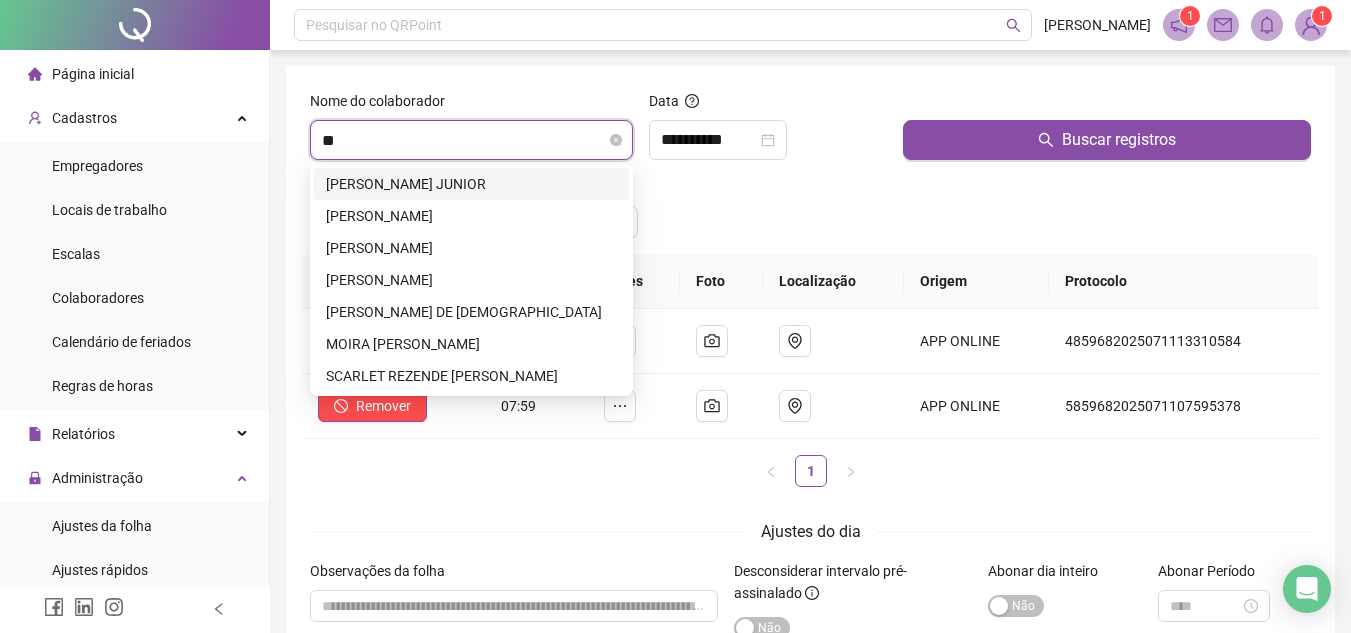 scroll, scrollTop: 0, scrollLeft: 0, axis: both 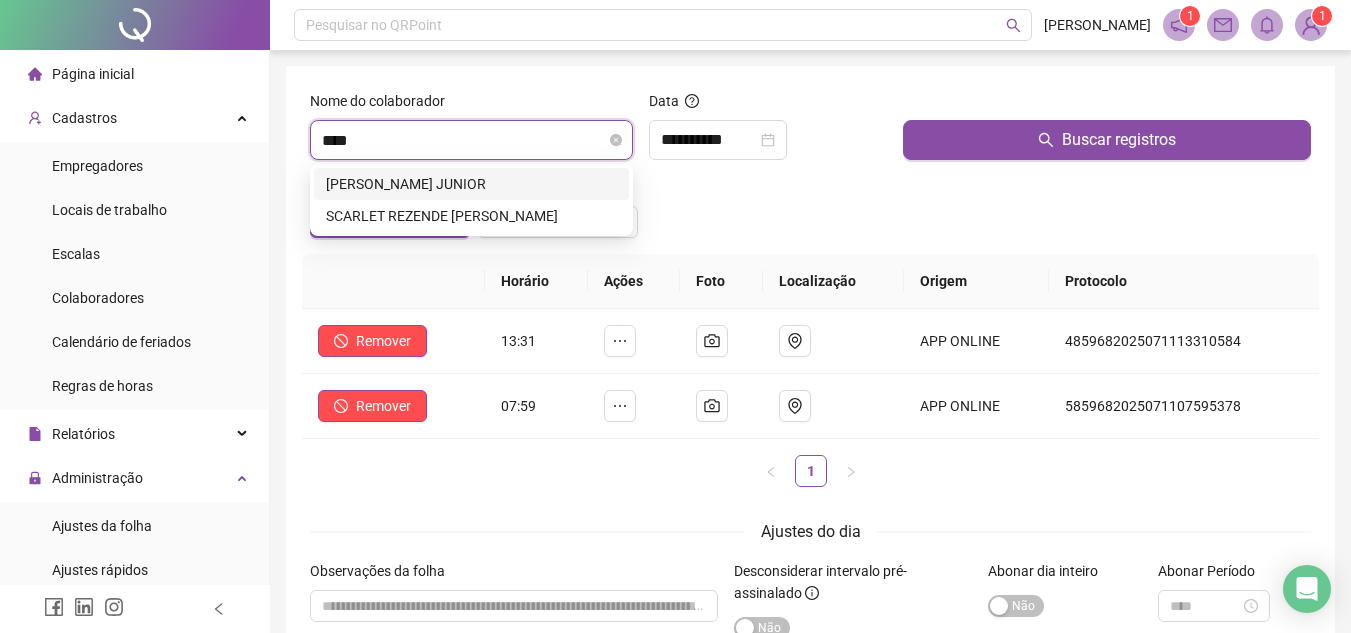 type on "*****" 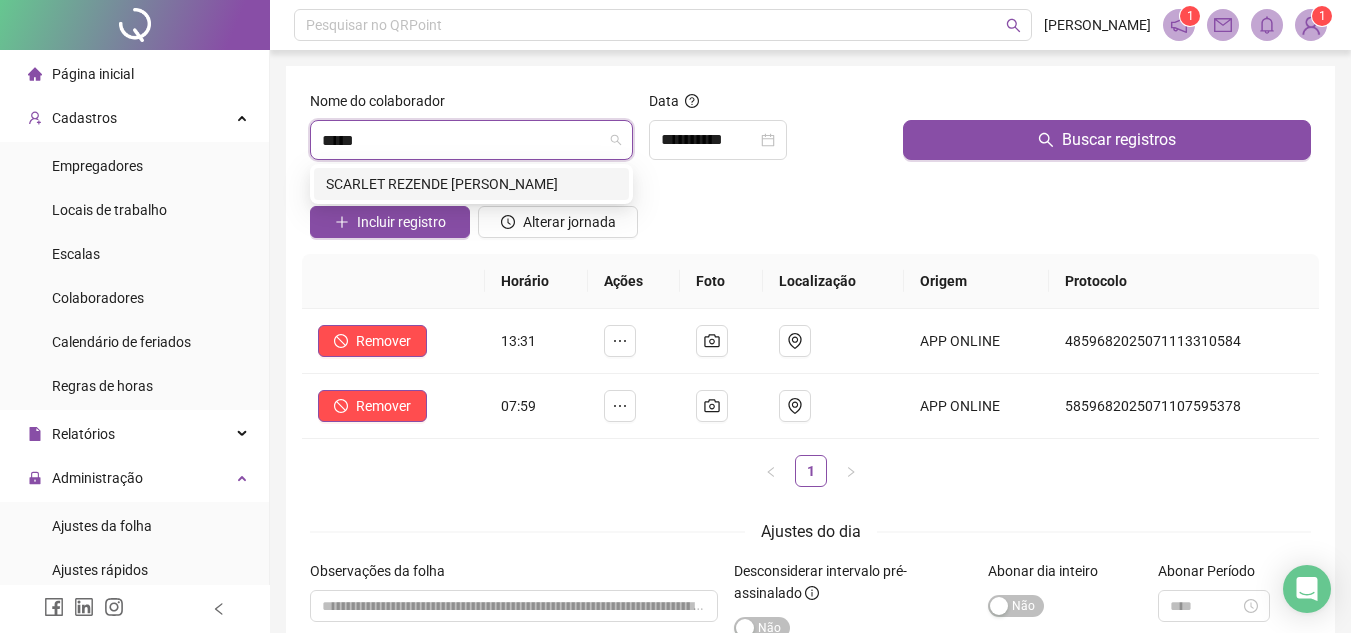 click on "SCARLET REZENDE DOS SANTOS SILVA" at bounding box center (471, 184) 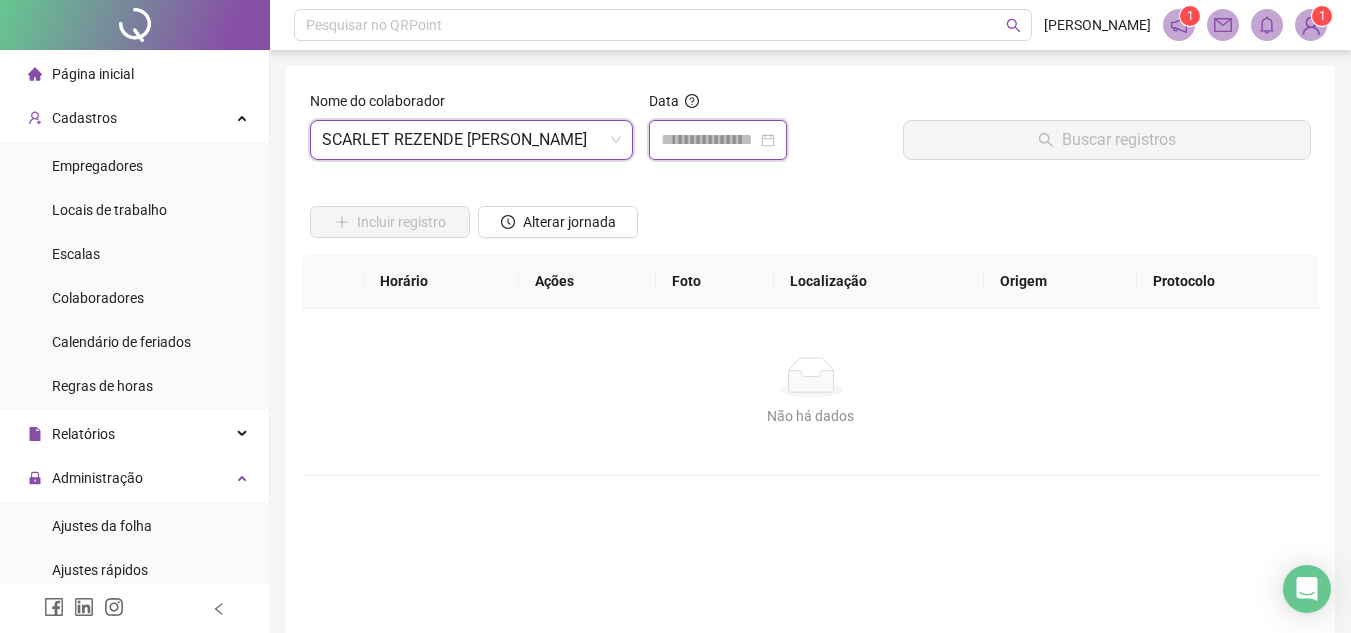 click at bounding box center [709, 140] 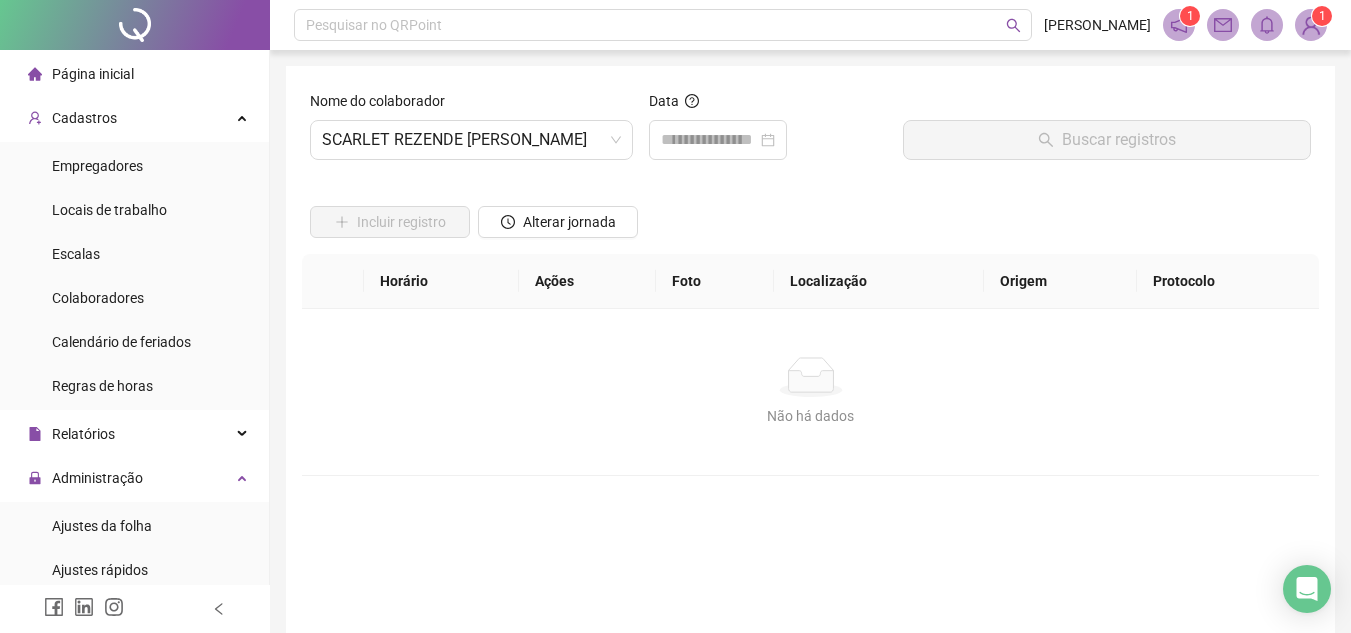 click on "Página inicial" at bounding box center (81, 74) 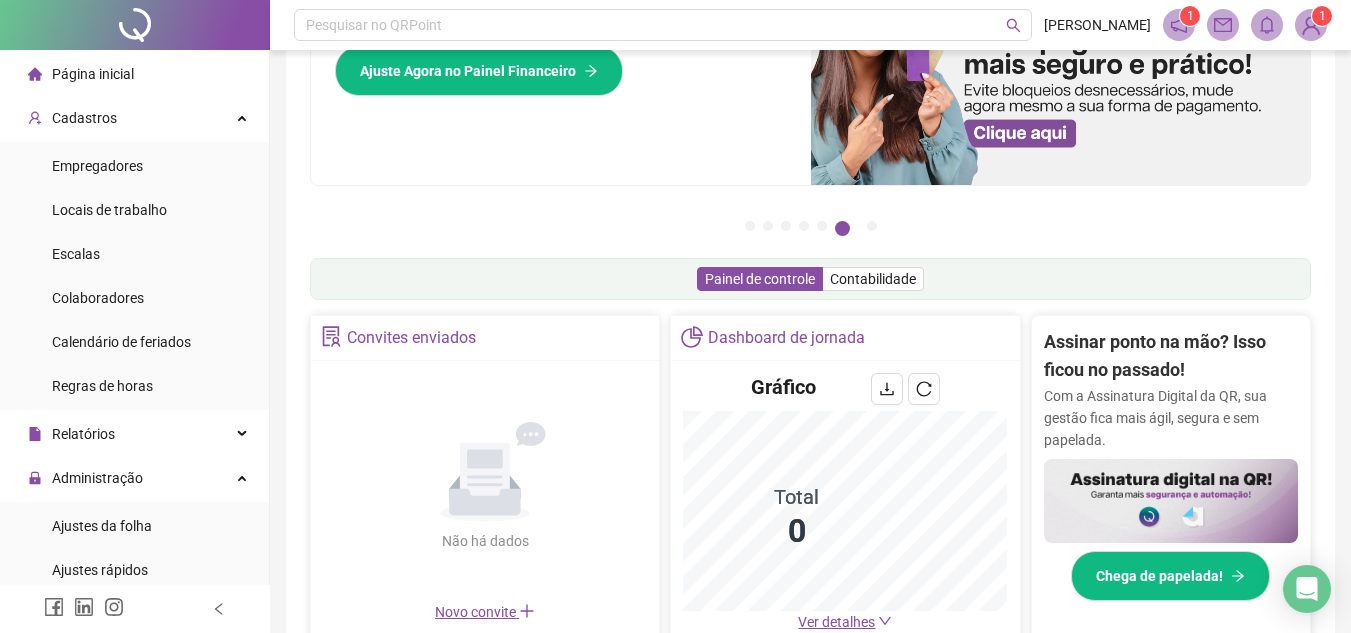 scroll, scrollTop: 300, scrollLeft: 0, axis: vertical 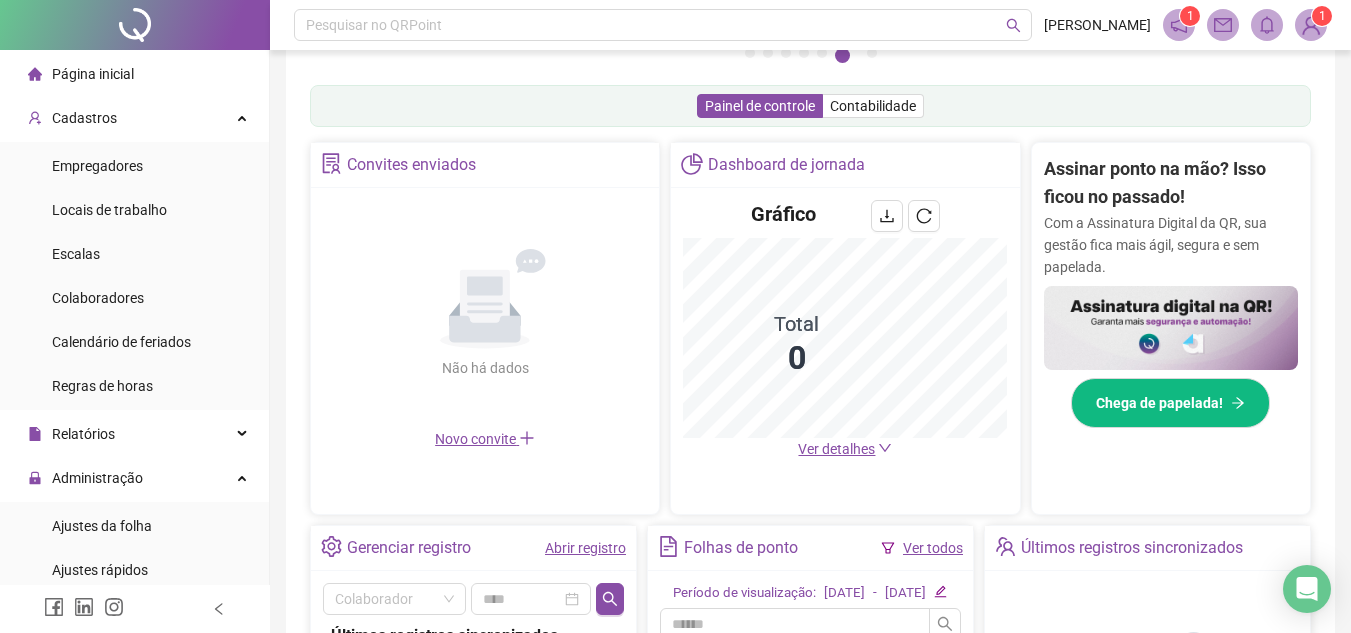 click on "Abrir registro" at bounding box center (585, 548) 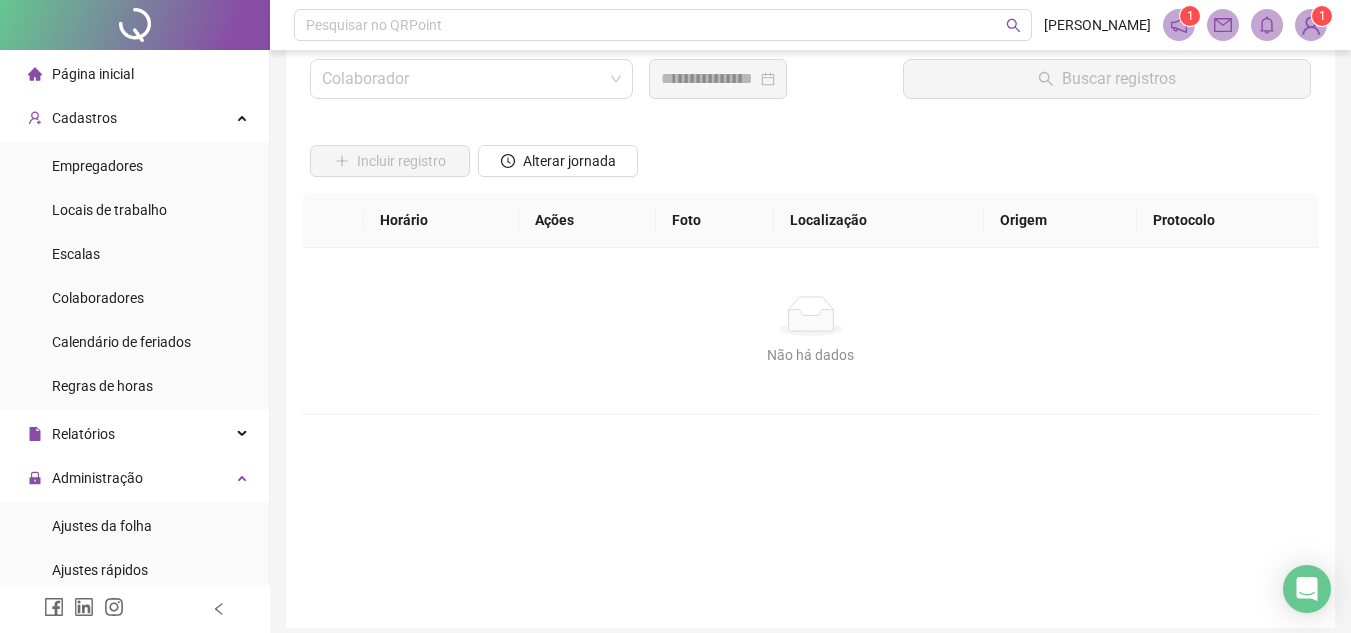 scroll, scrollTop: 0, scrollLeft: 0, axis: both 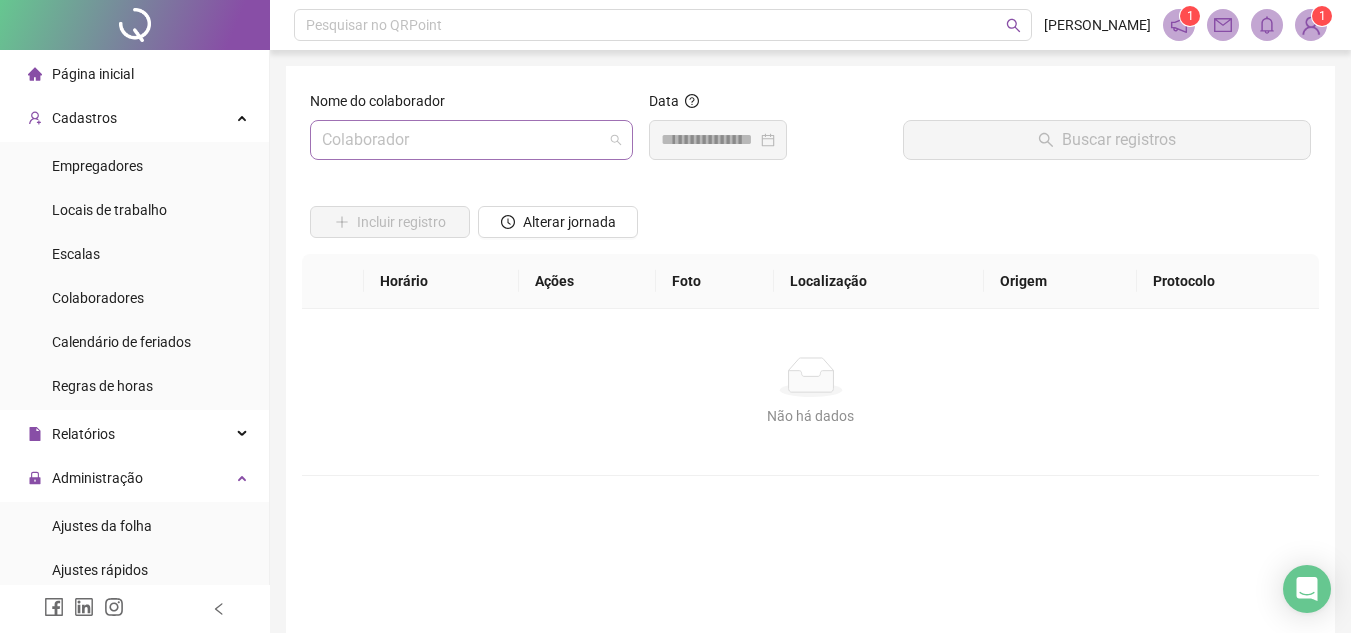click at bounding box center (465, 140) 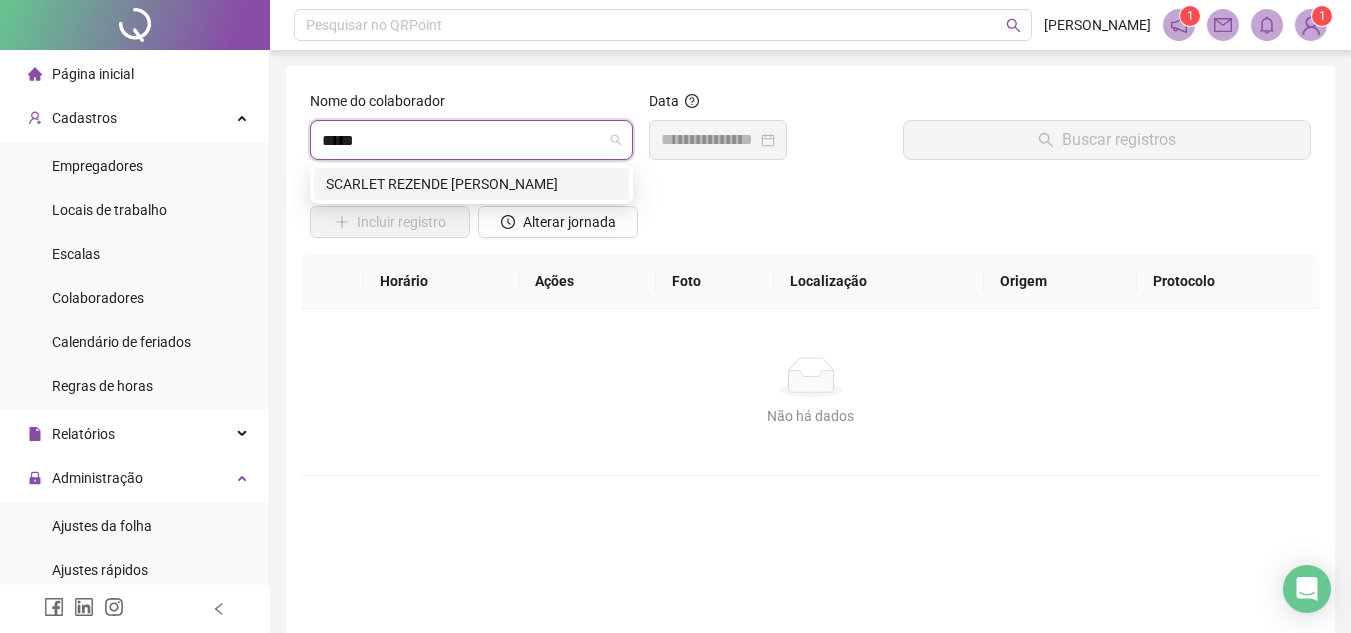 type on "******" 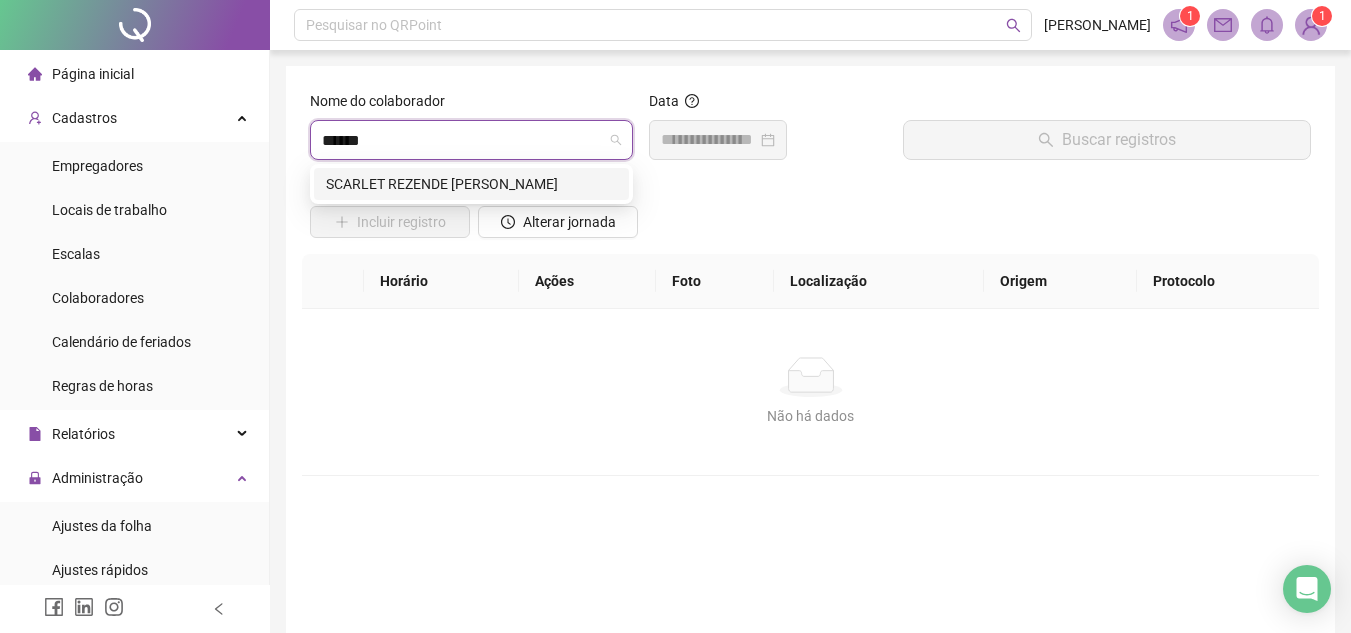 click on "SCARLET REZENDE DOS SANTOS SILVA" at bounding box center (471, 184) 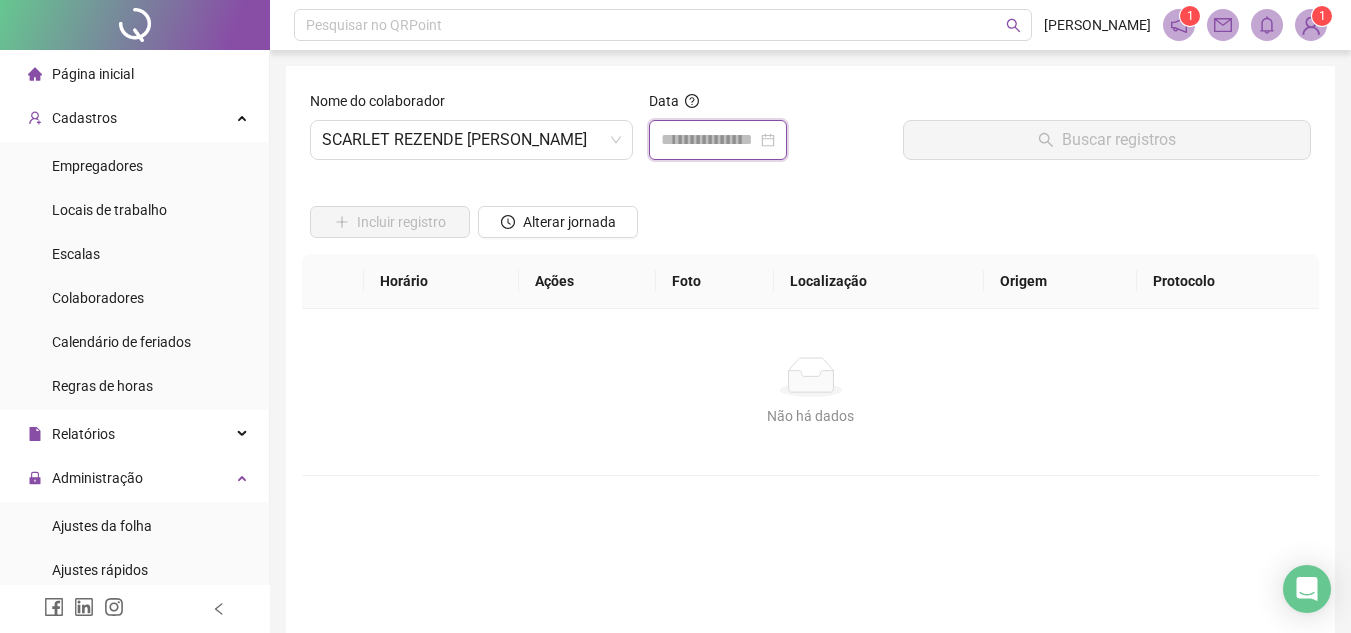 click at bounding box center [709, 140] 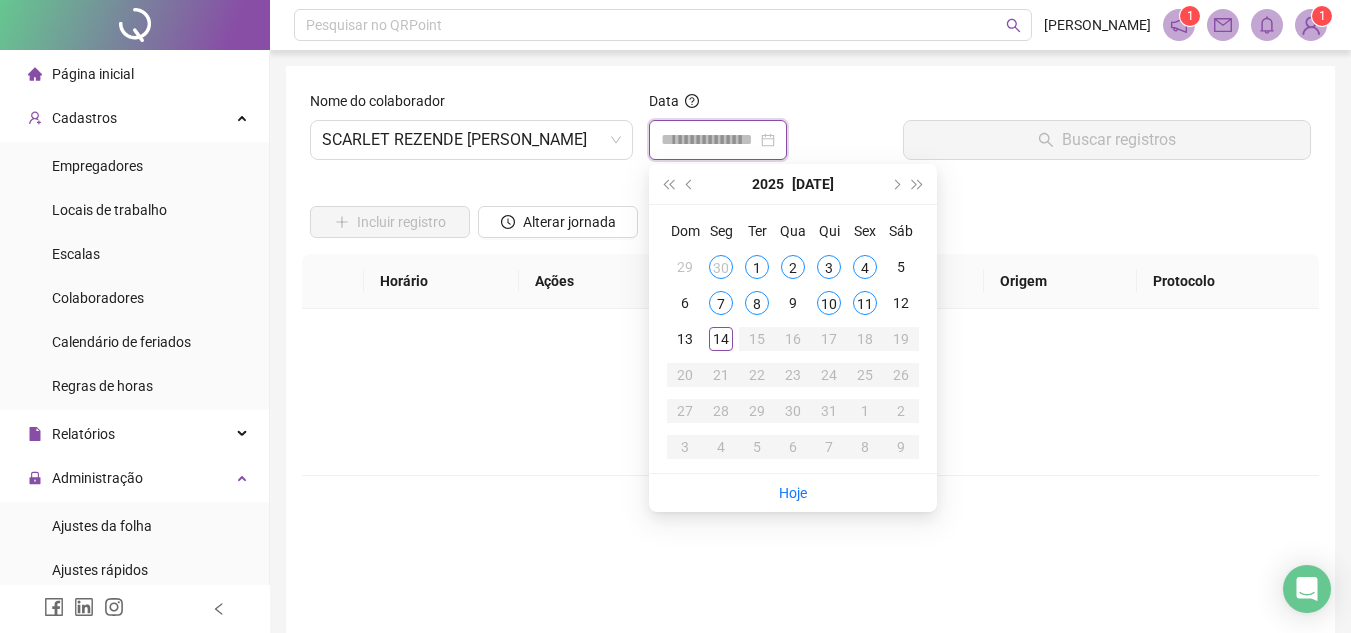 type on "**********" 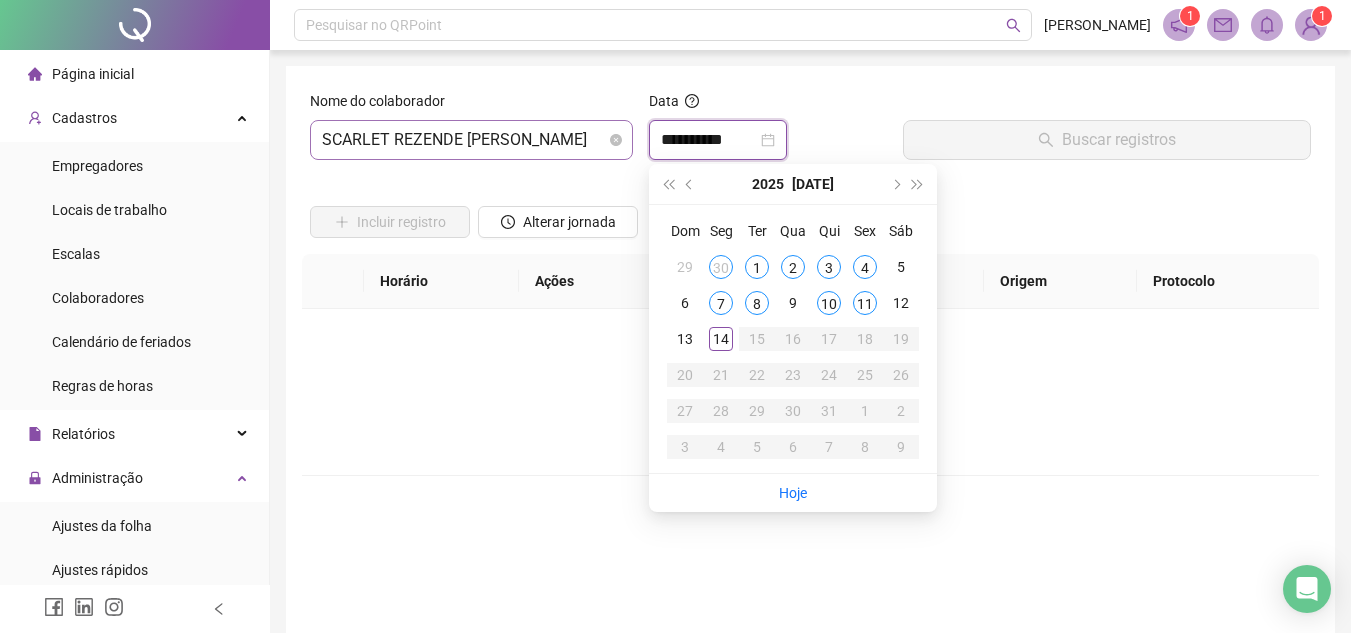 type on "**********" 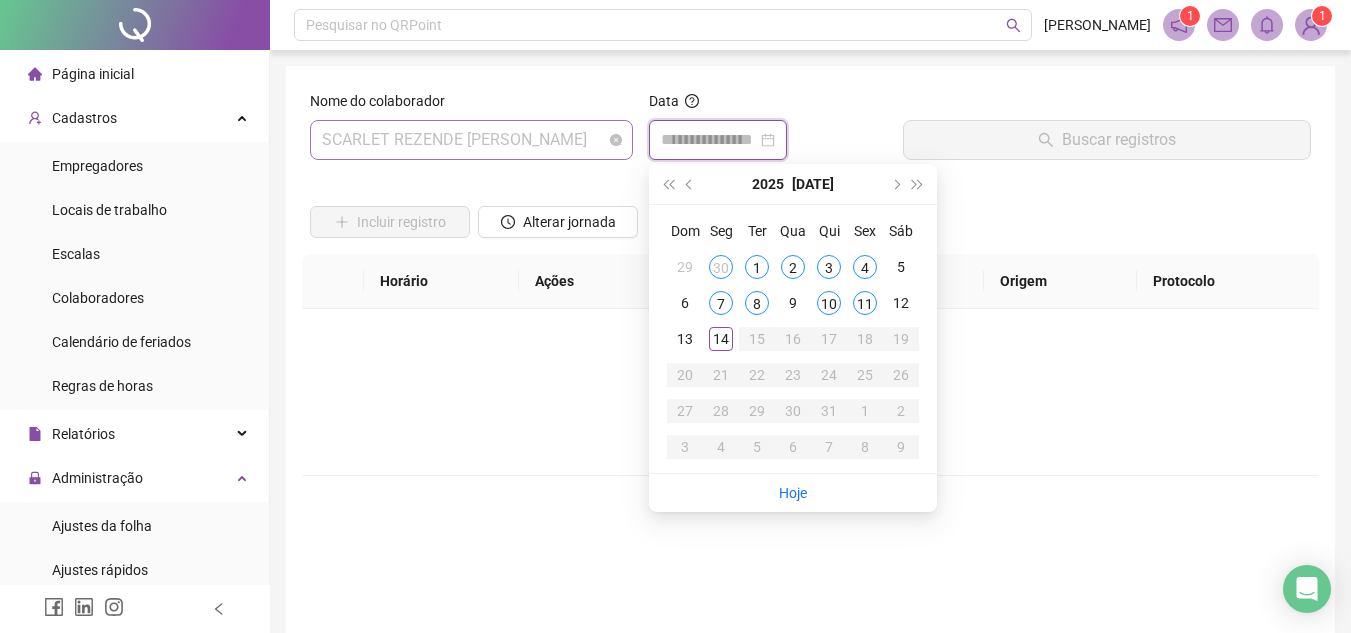 click on "SCARLET REZENDE DOS SANTOS SILVA" at bounding box center [471, 140] 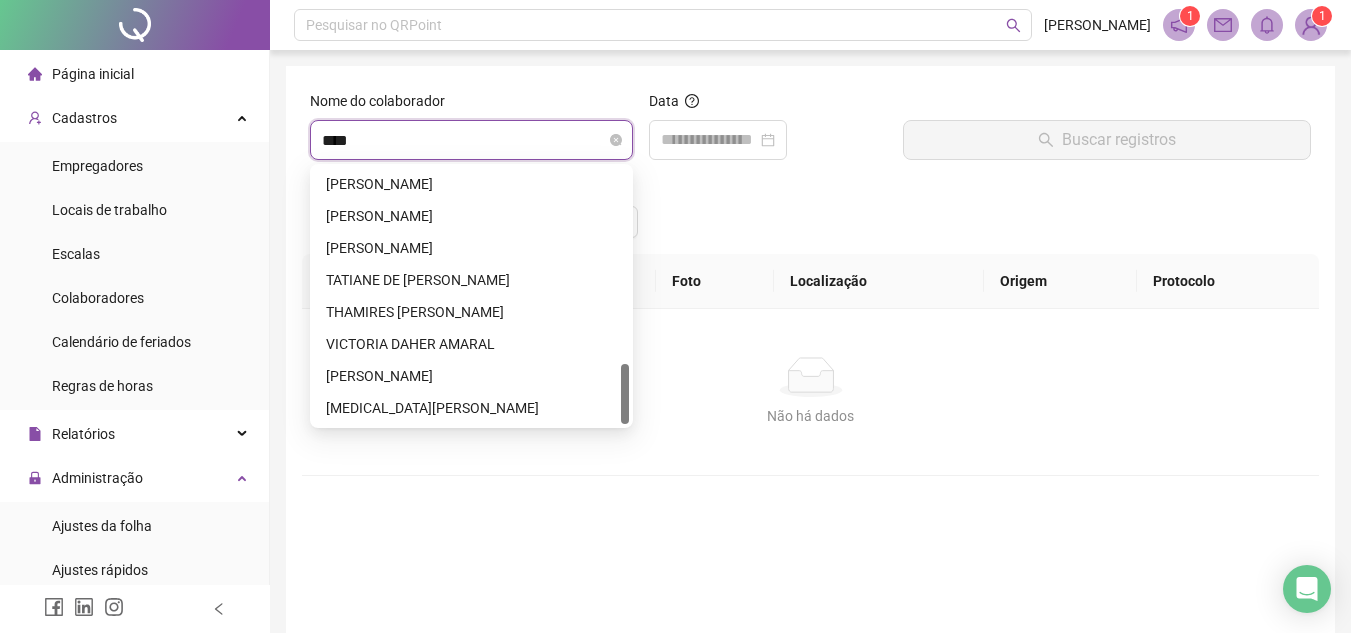 scroll, scrollTop: 32, scrollLeft: 0, axis: vertical 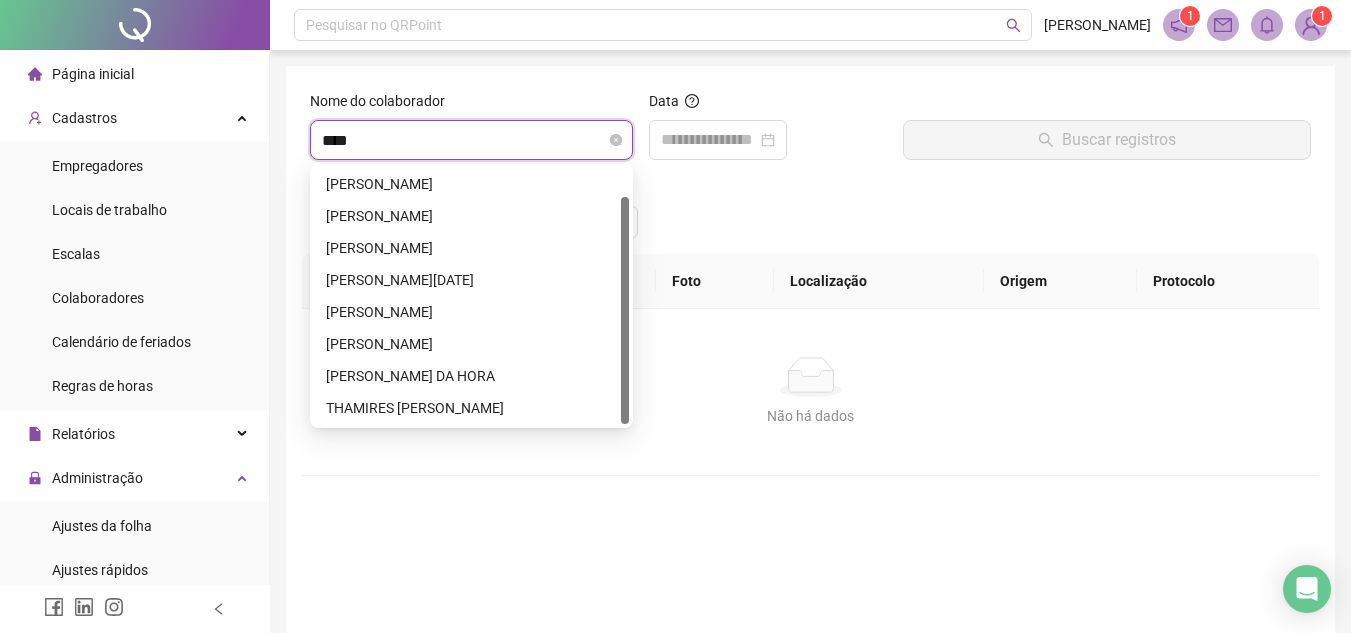 type on "*****" 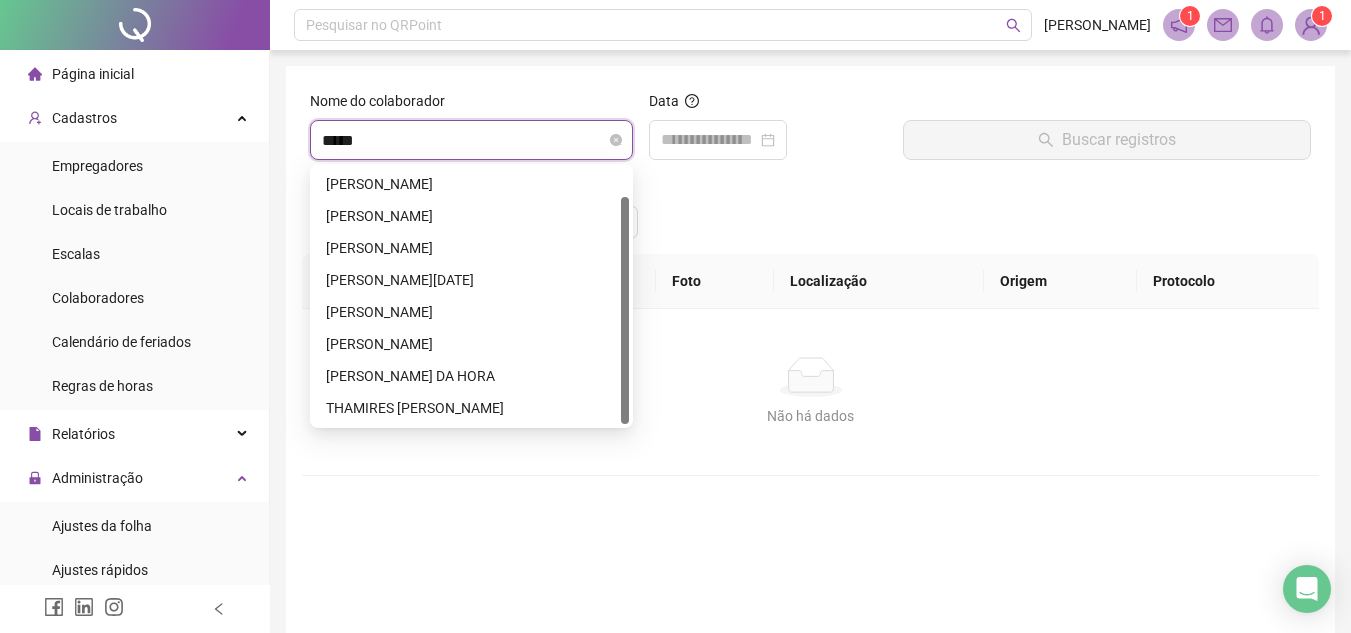 scroll, scrollTop: 0, scrollLeft: 0, axis: both 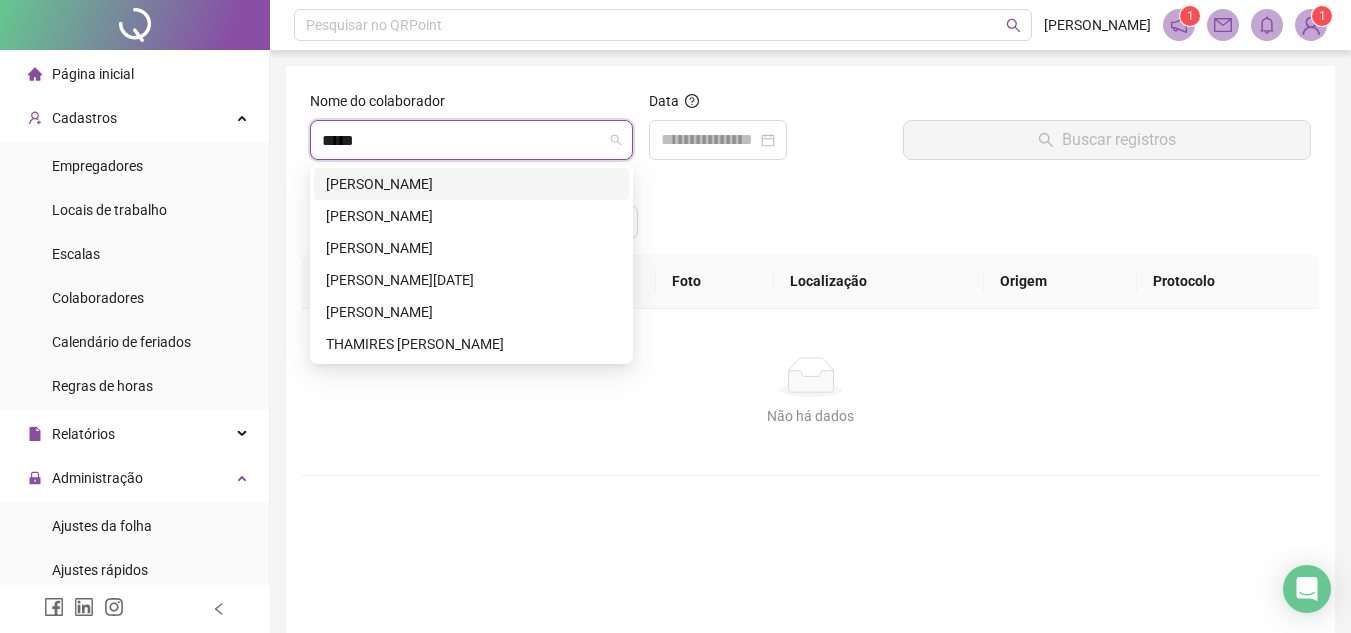 click on "MARIA APARECIDA DE SOUZA XAVIER SANTOS" at bounding box center [471, 184] 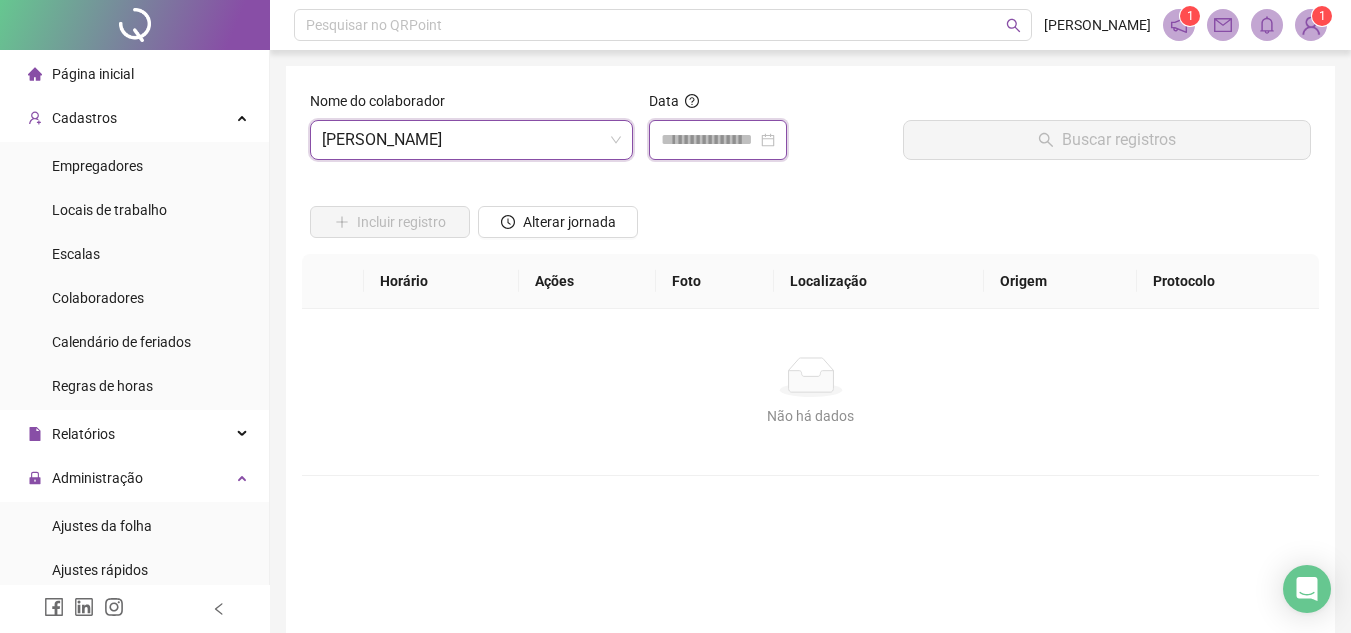 click at bounding box center (709, 140) 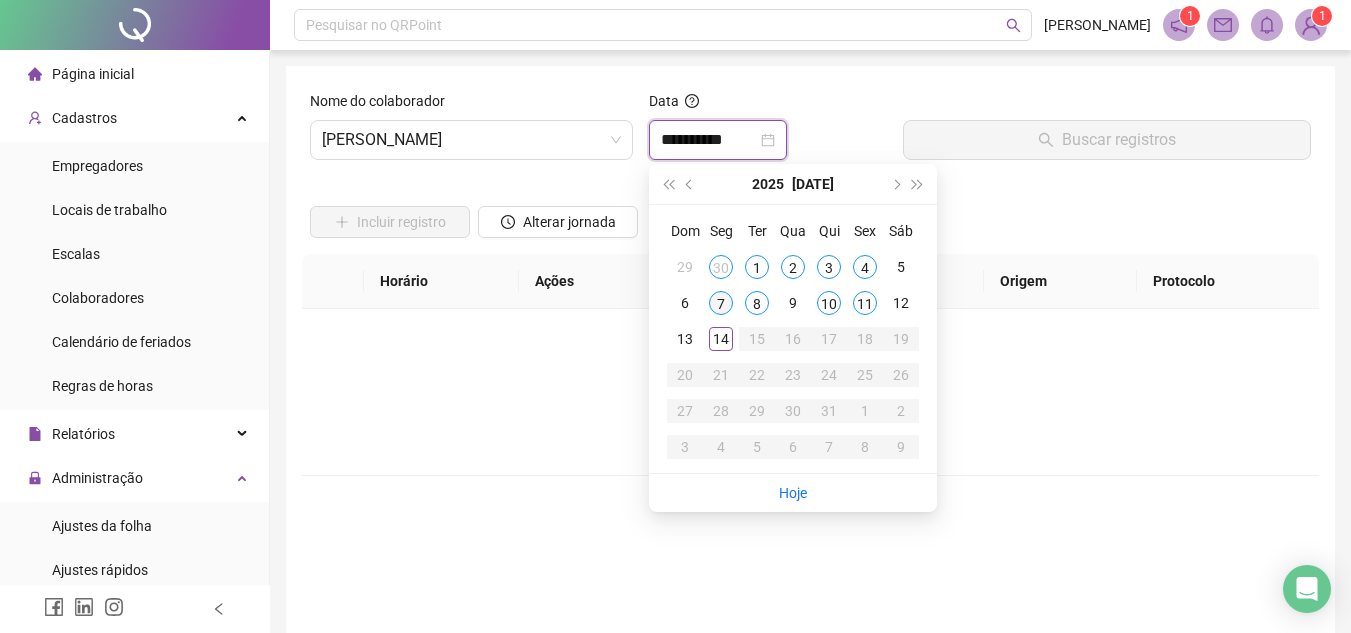 type on "**********" 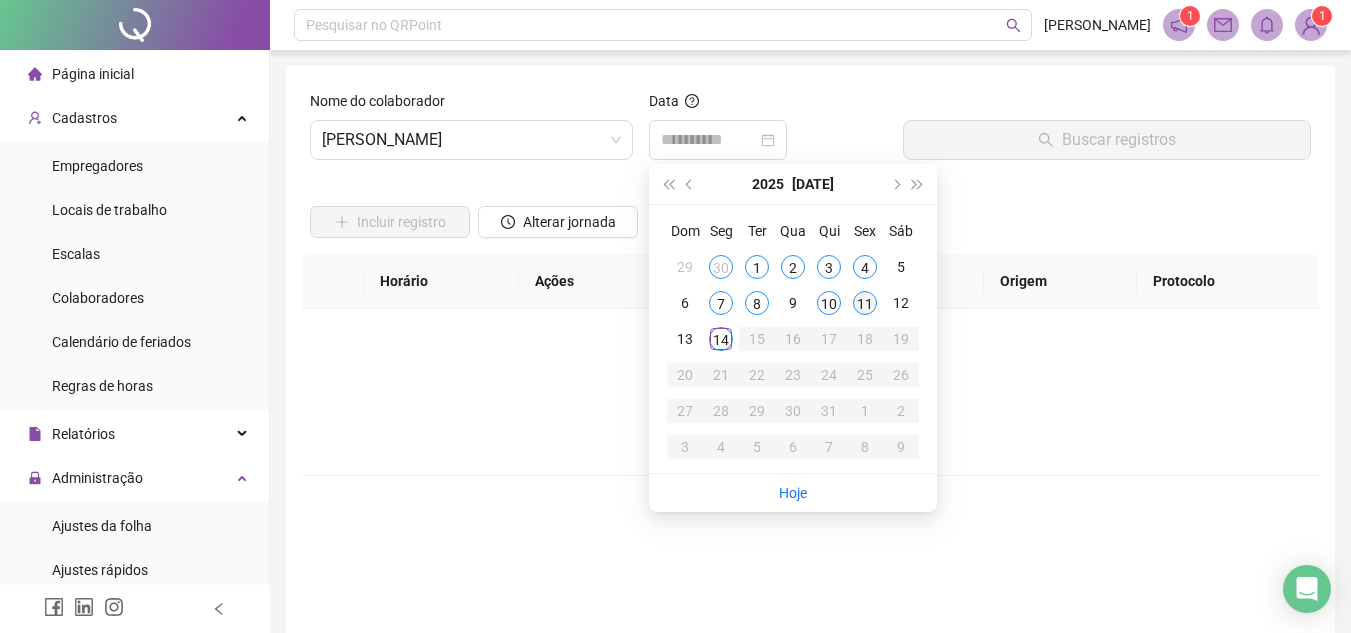 click on "11" at bounding box center [865, 303] 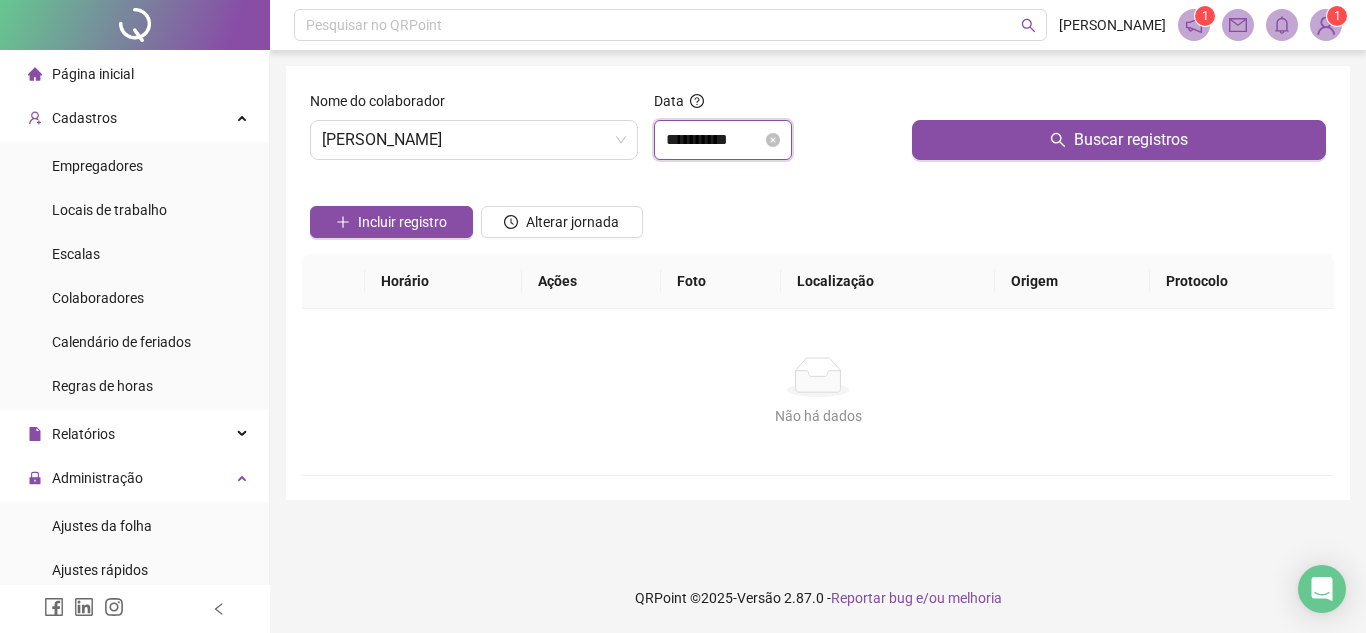 click on "**********" at bounding box center (714, 140) 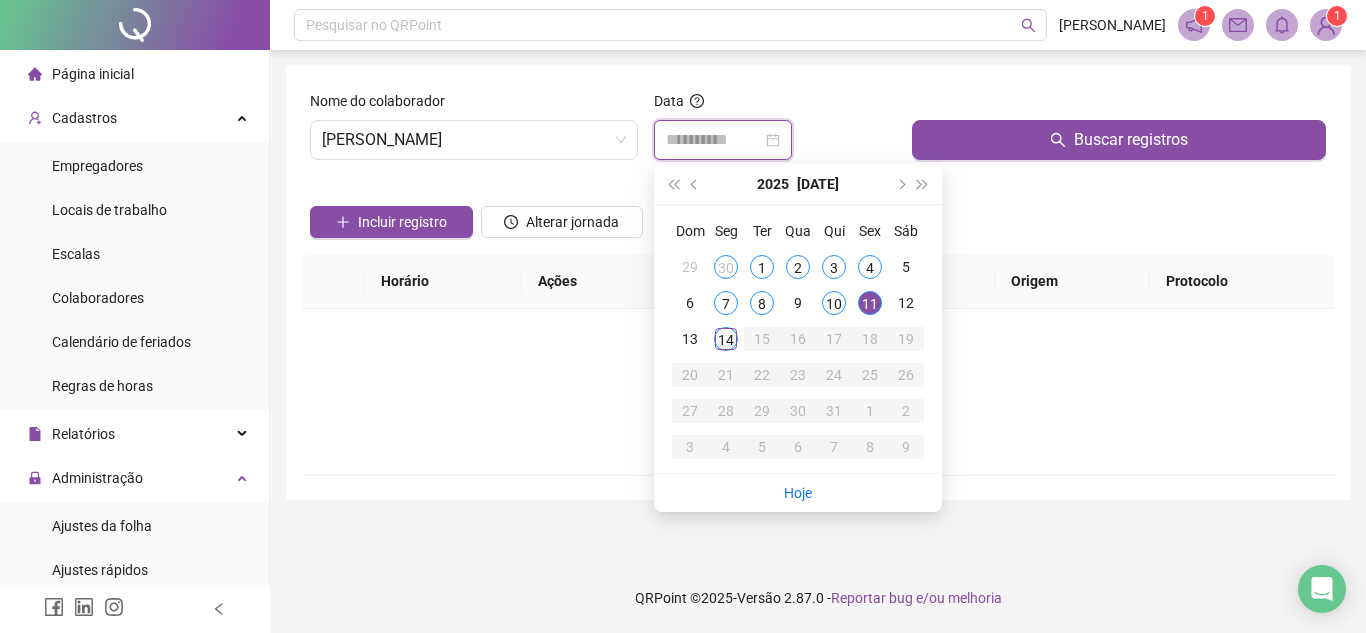 type on "**********" 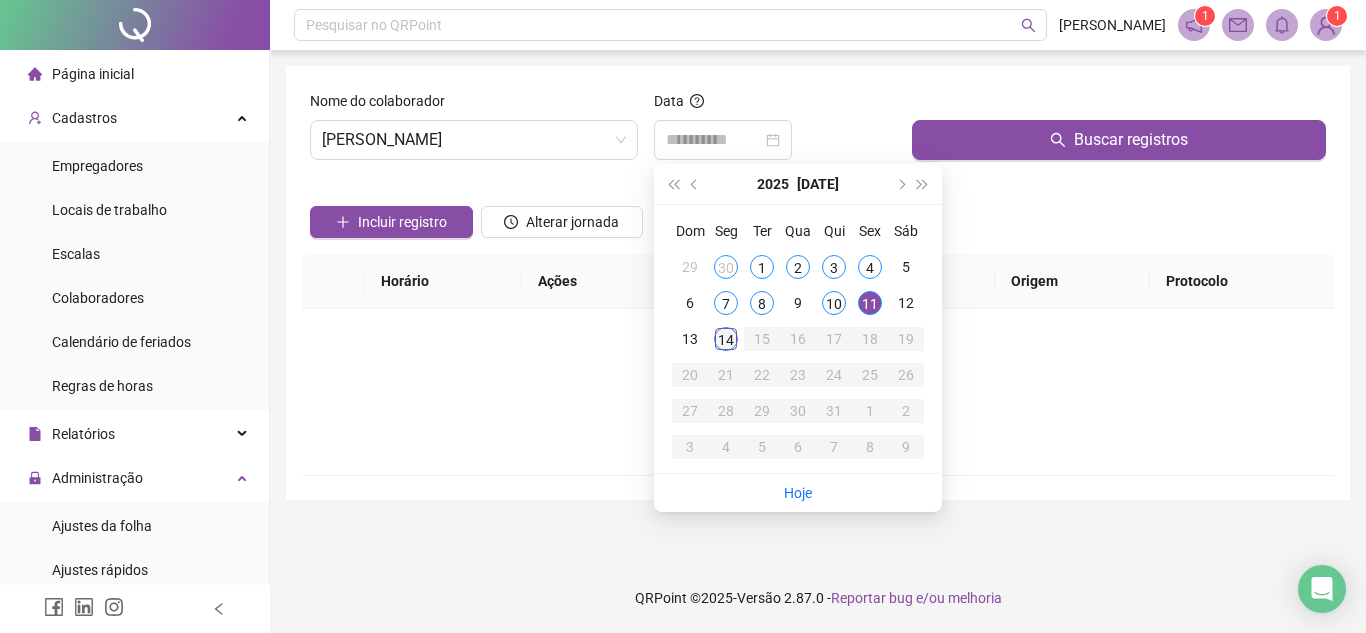 click on "14" at bounding box center [726, 339] 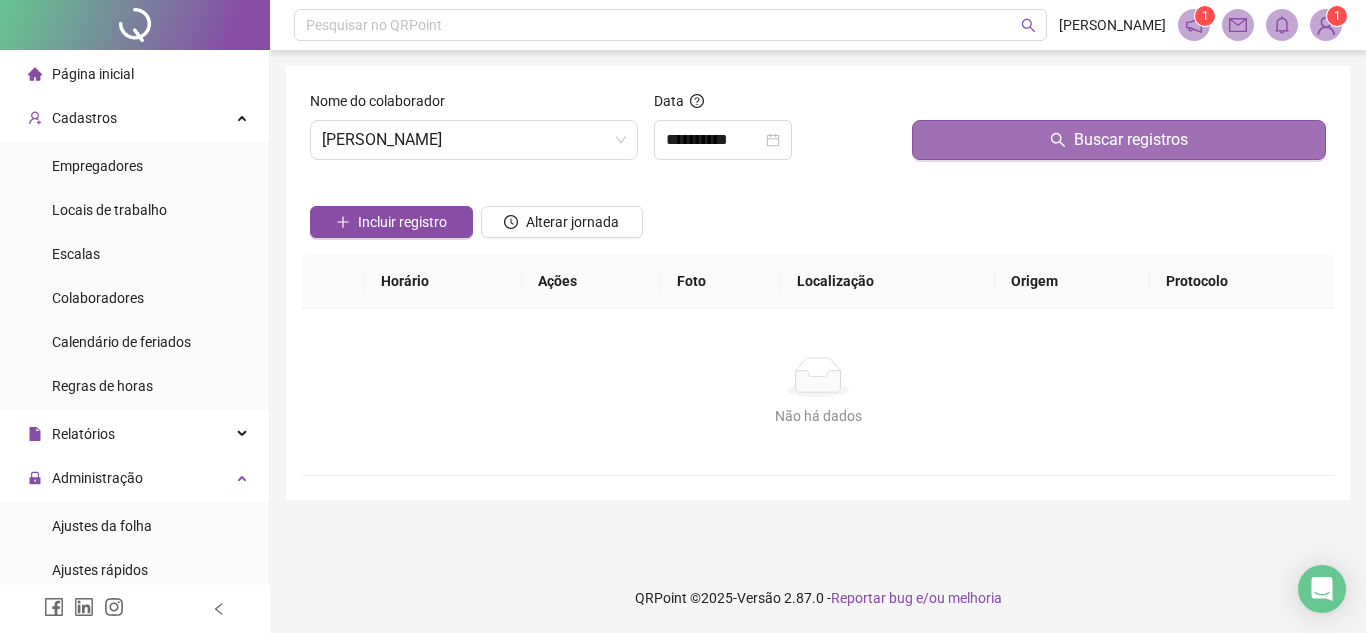 click on "Buscar registros" at bounding box center (1119, 140) 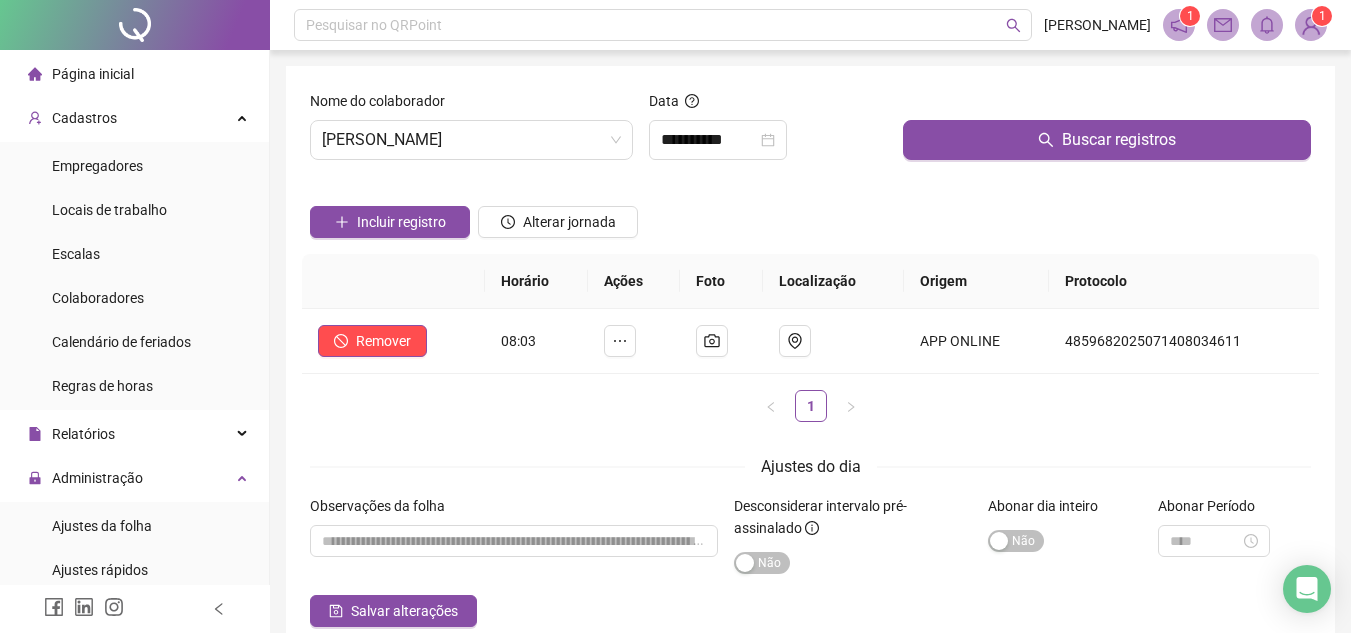 click on "Página inicial" at bounding box center (93, 74) 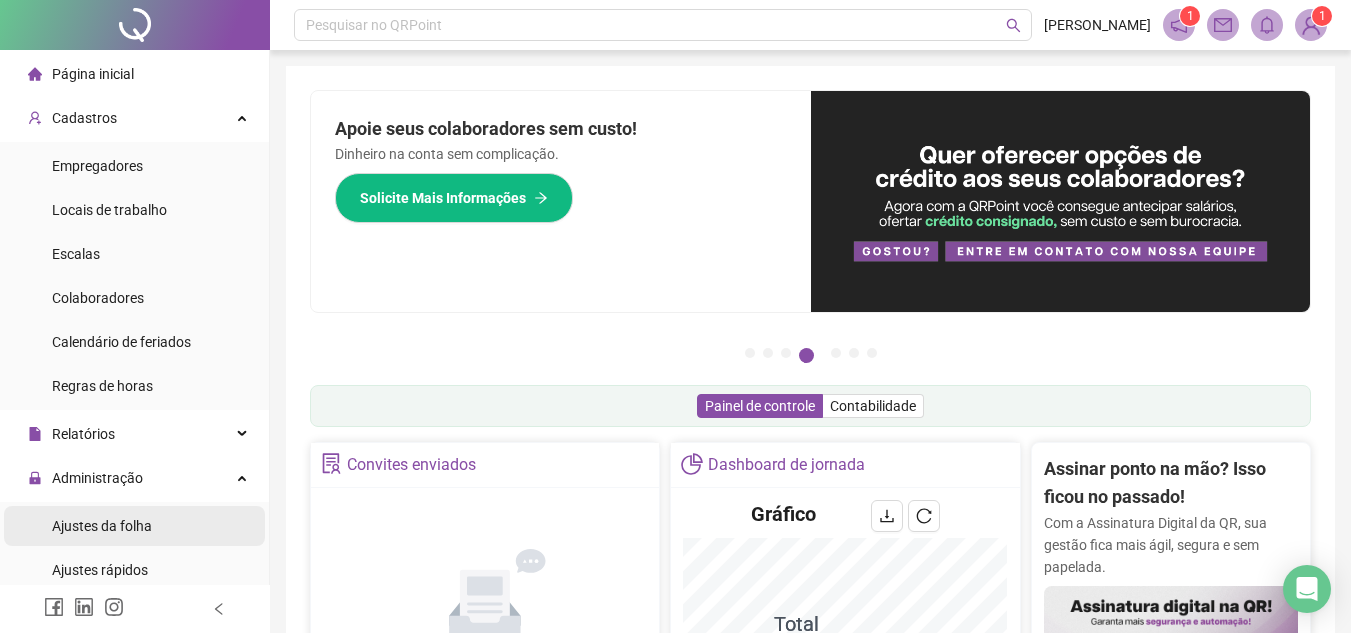 click on "Ajustes da folha" at bounding box center (102, 526) 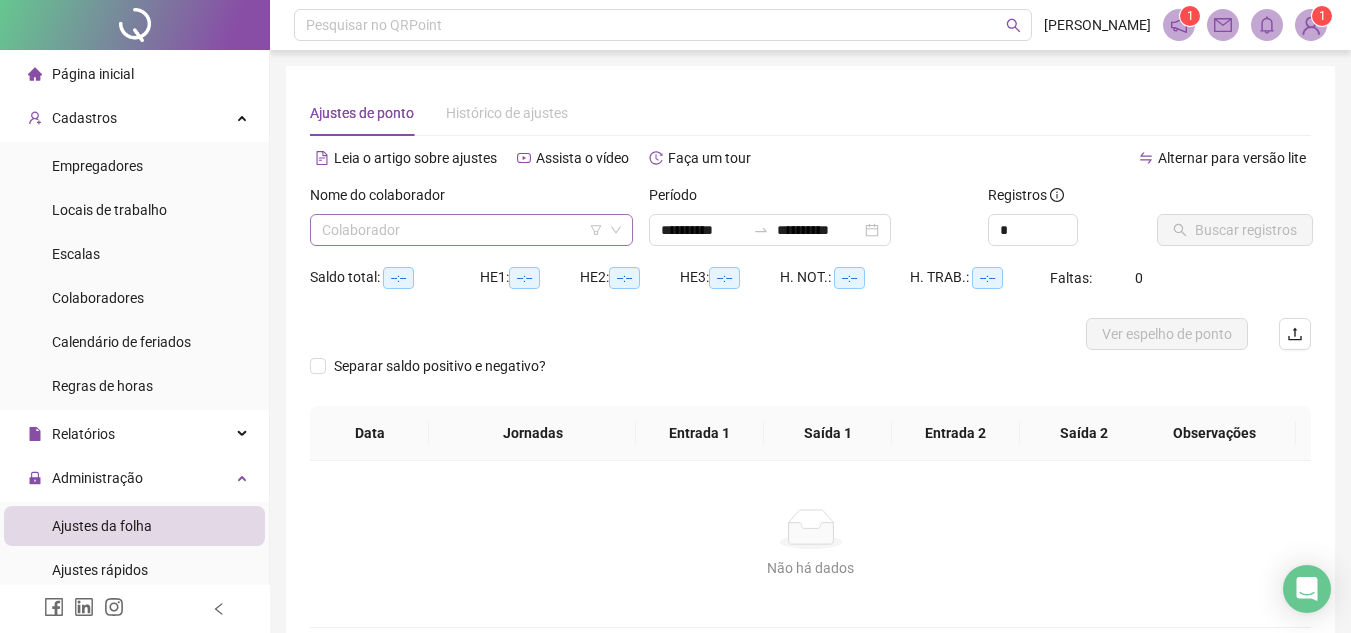 click at bounding box center [465, 230] 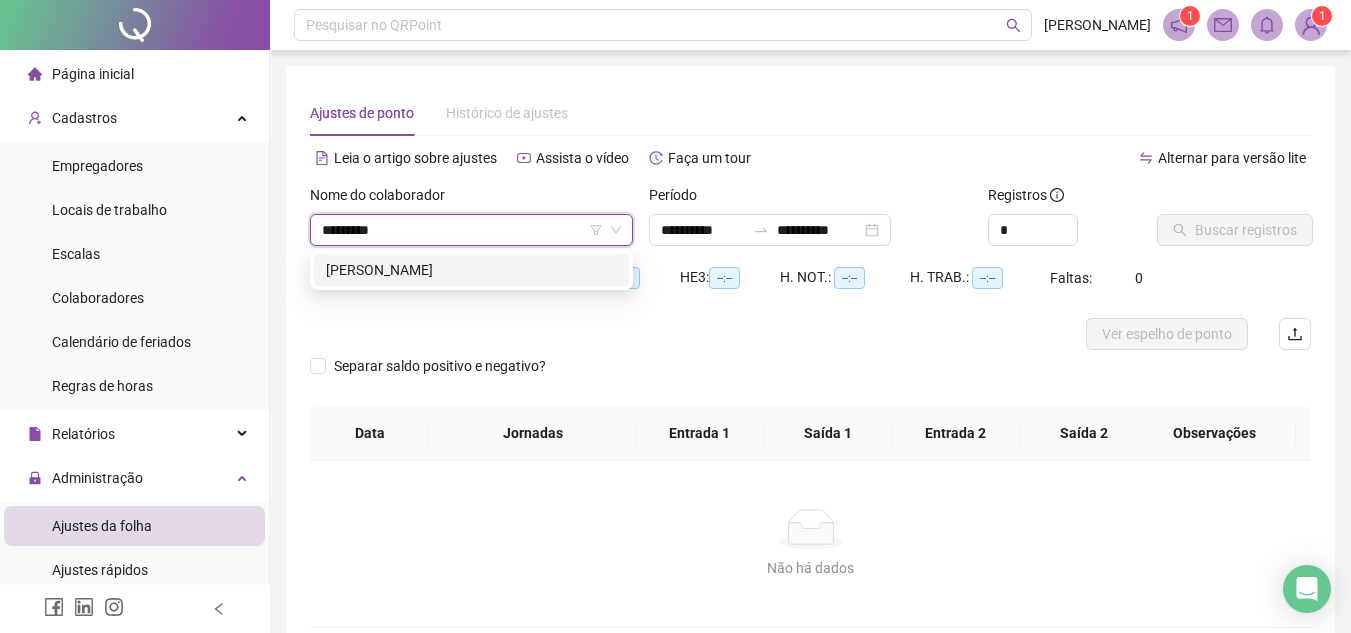 type on "*******" 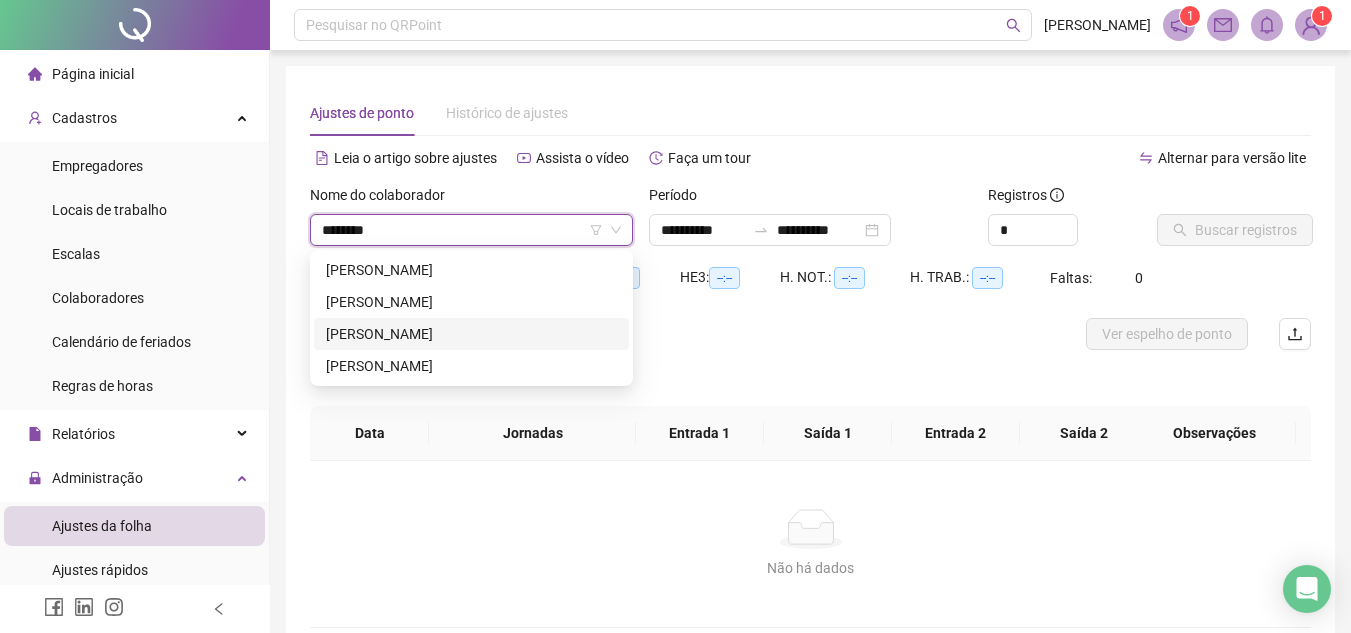 click on "ANTONIO WANDERLEY MATEUS DA ROSA" at bounding box center (471, 334) 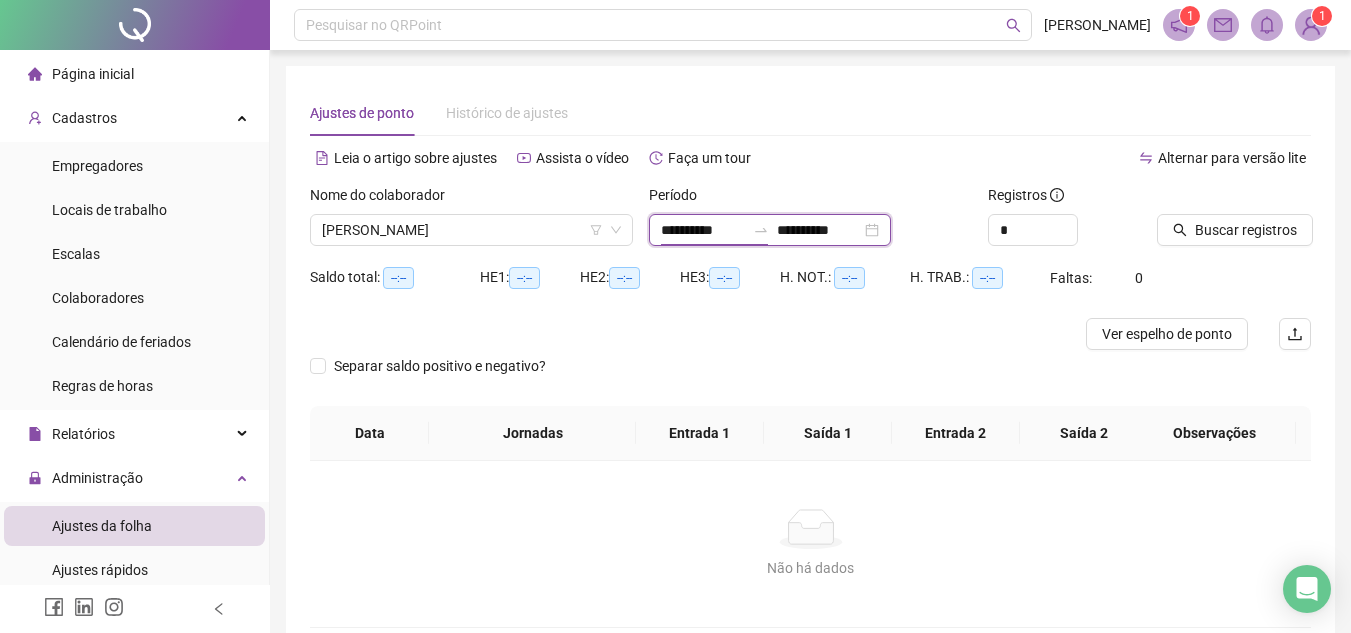 click on "**********" at bounding box center (703, 230) 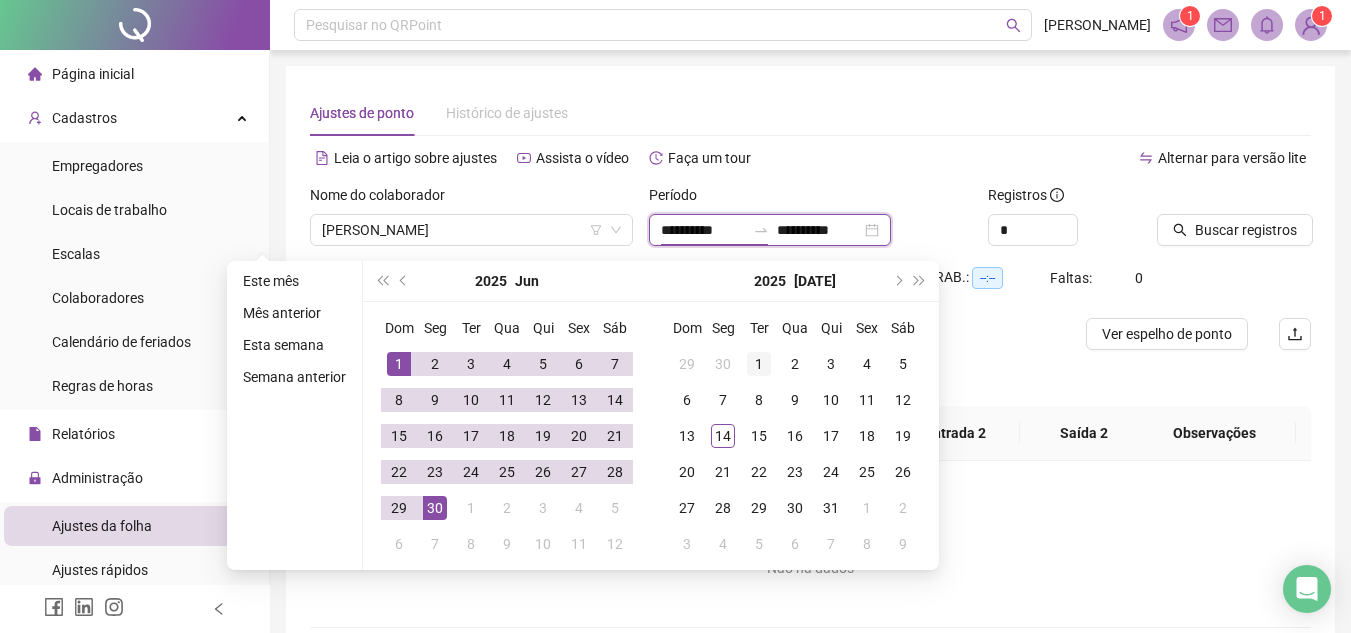 type on "**********" 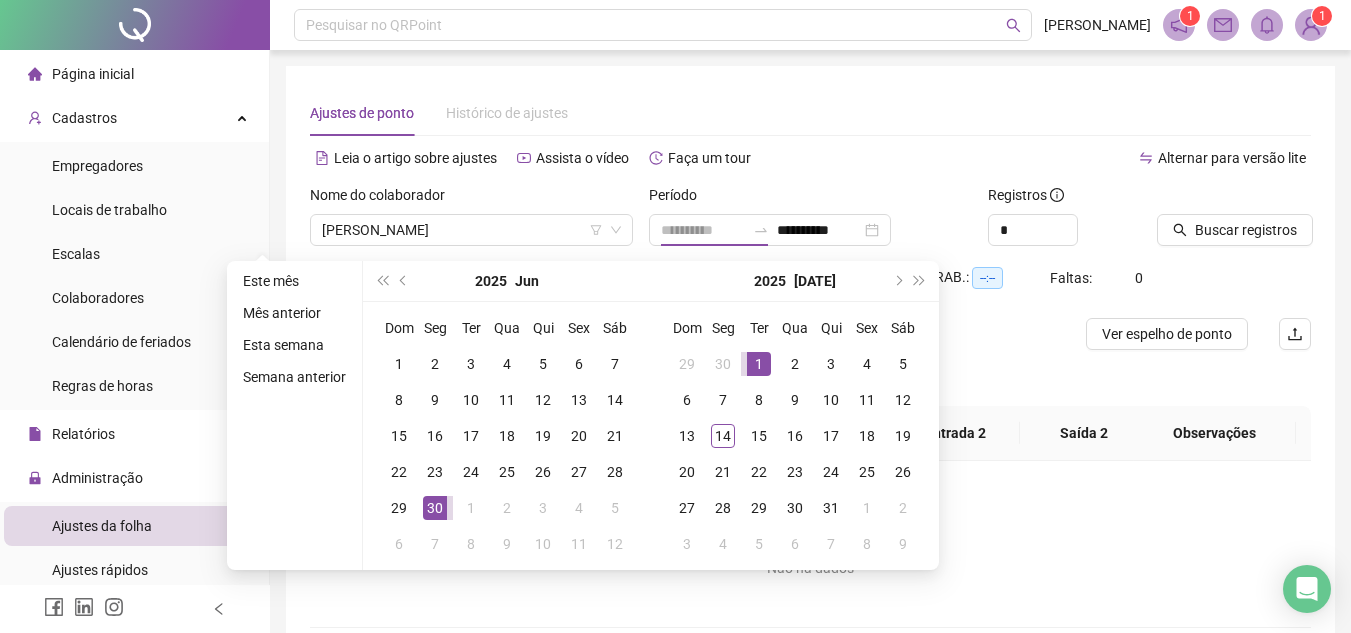 click on "1" at bounding box center (759, 364) 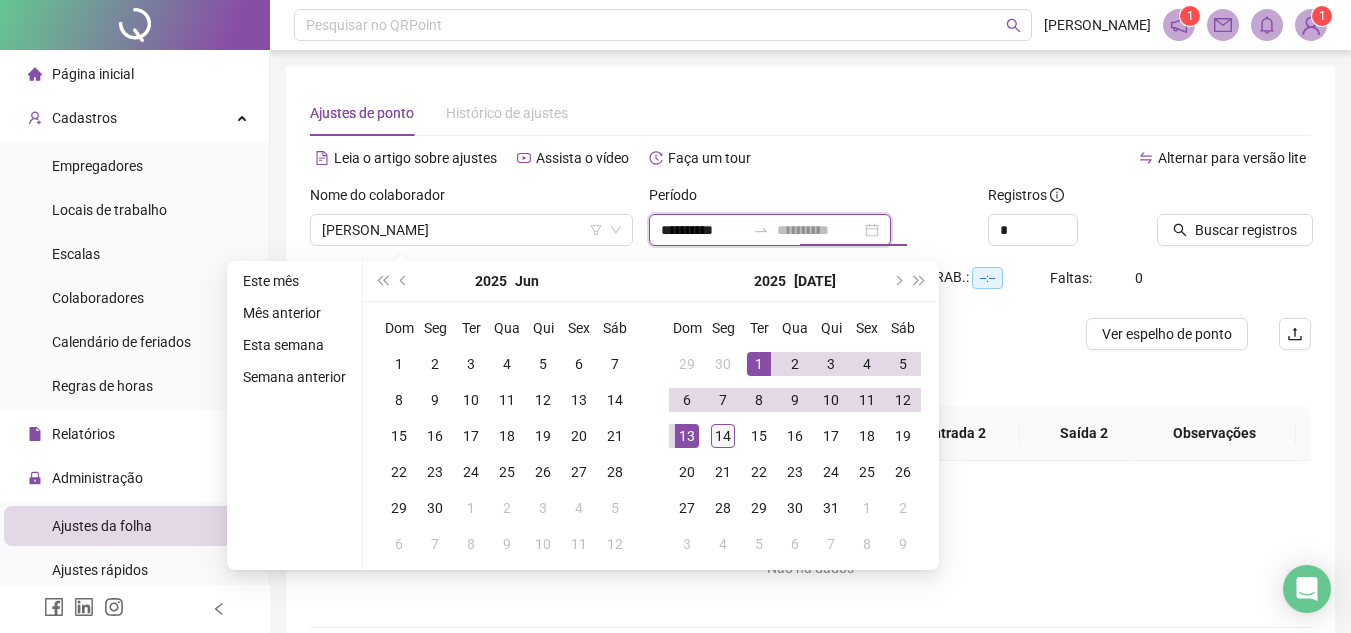 type on "**********" 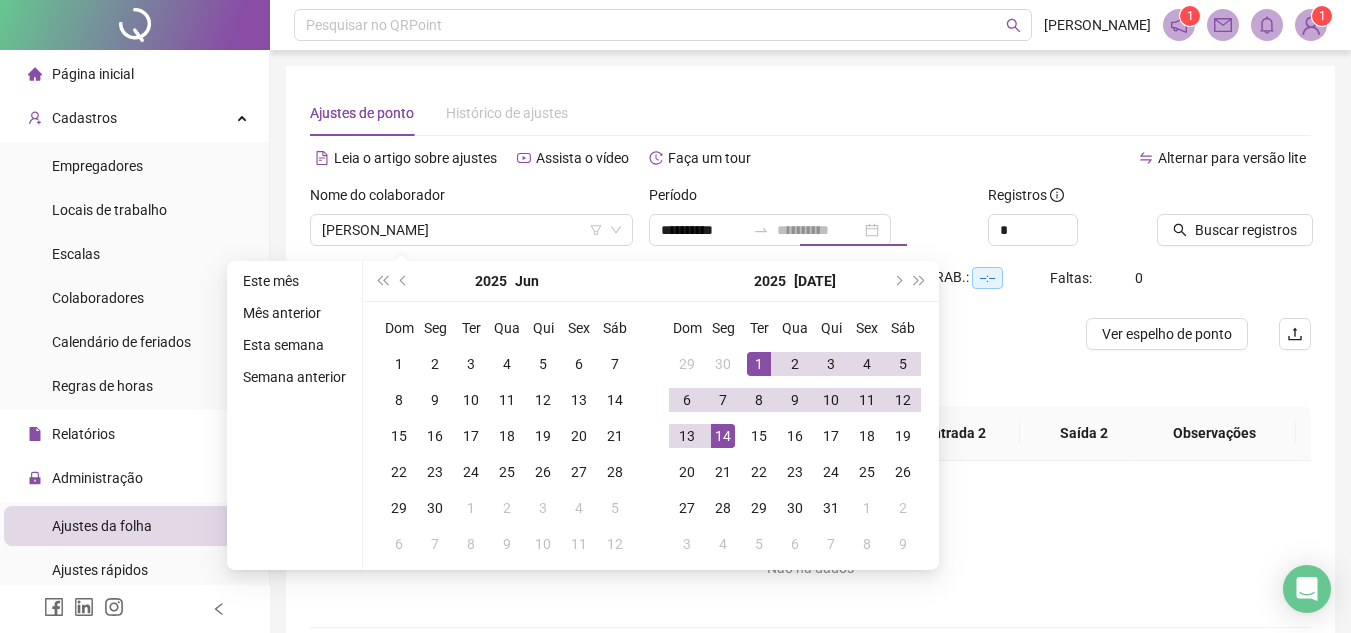 click on "14" at bounding box center [723, 436] 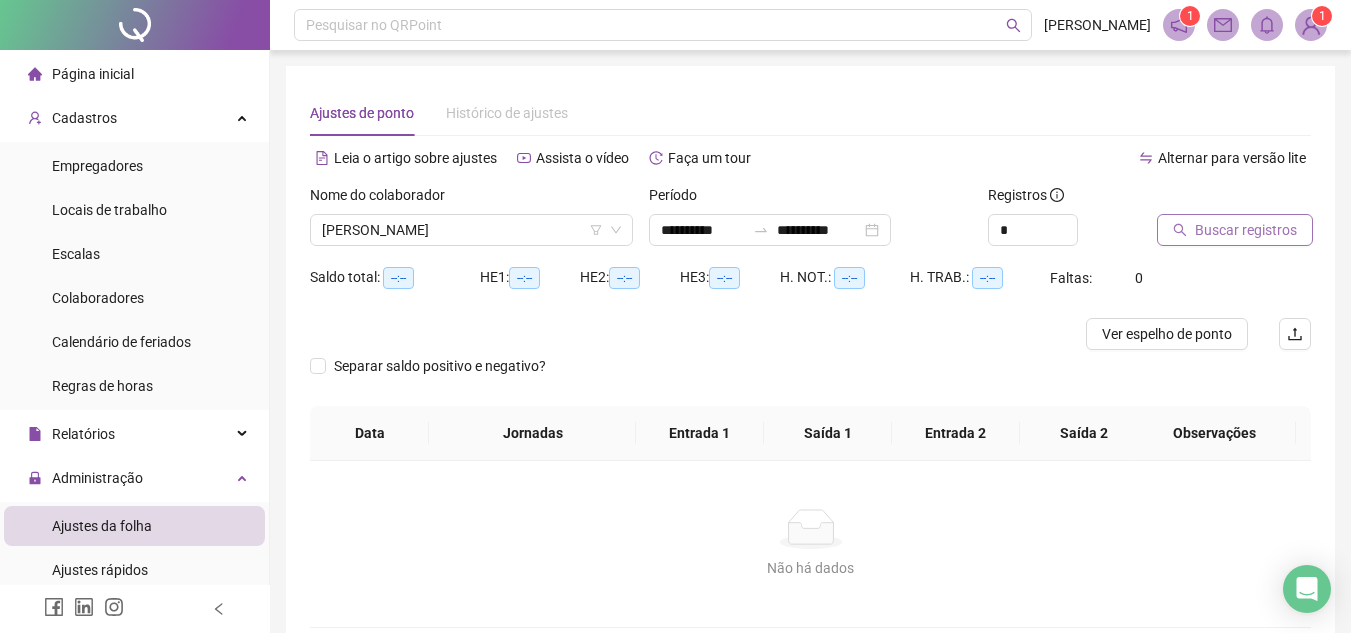click on "Buscar registros" at bounding box center (1235, 230) 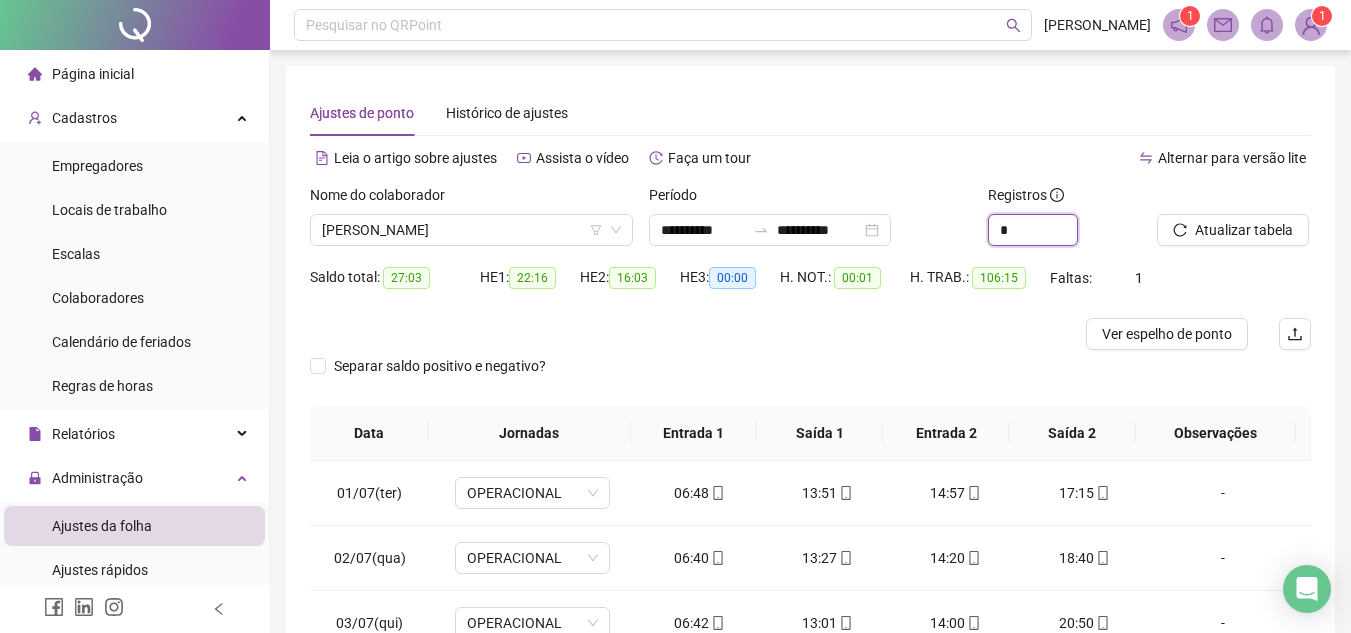 click at bounding box center (1077, 222) 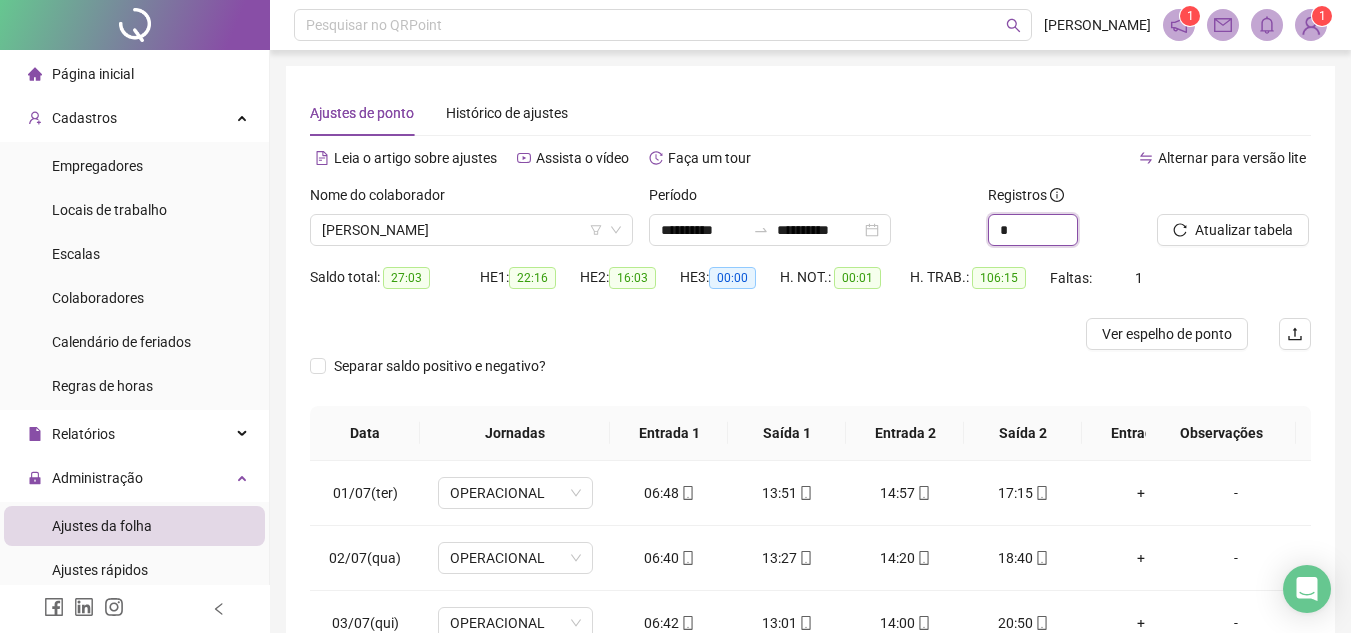 type on "*" 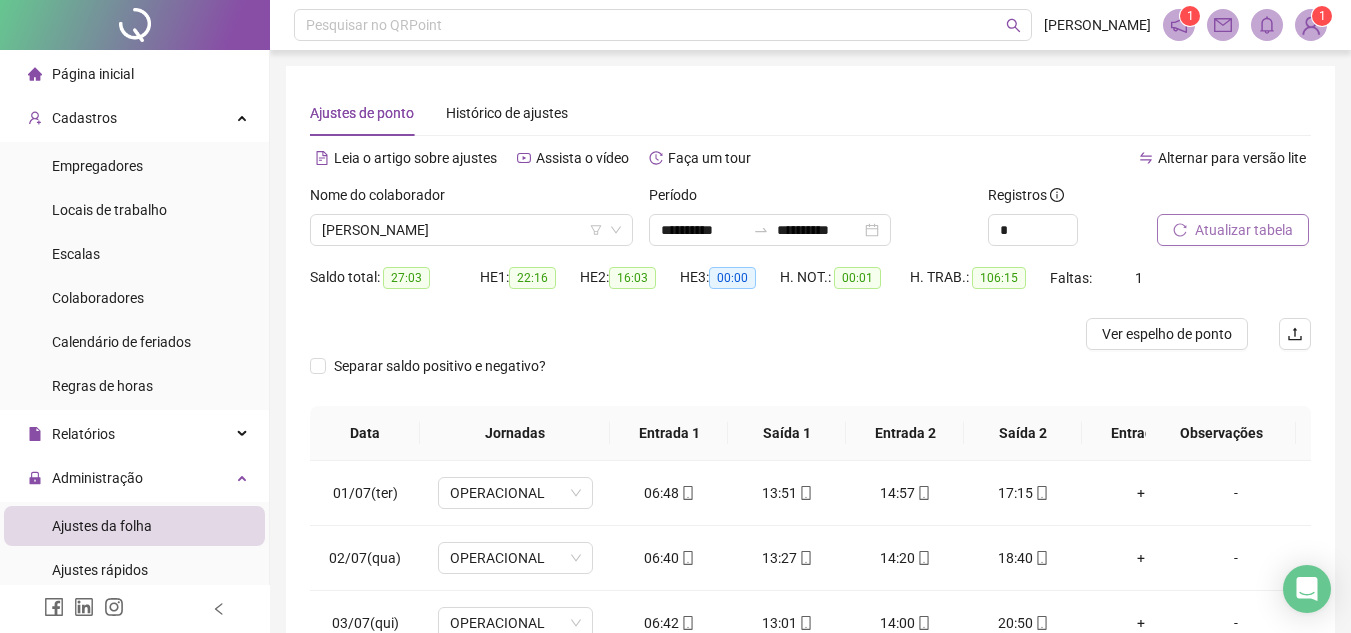 click on "Atualizar tabela" at bounding box center [1244, 230] 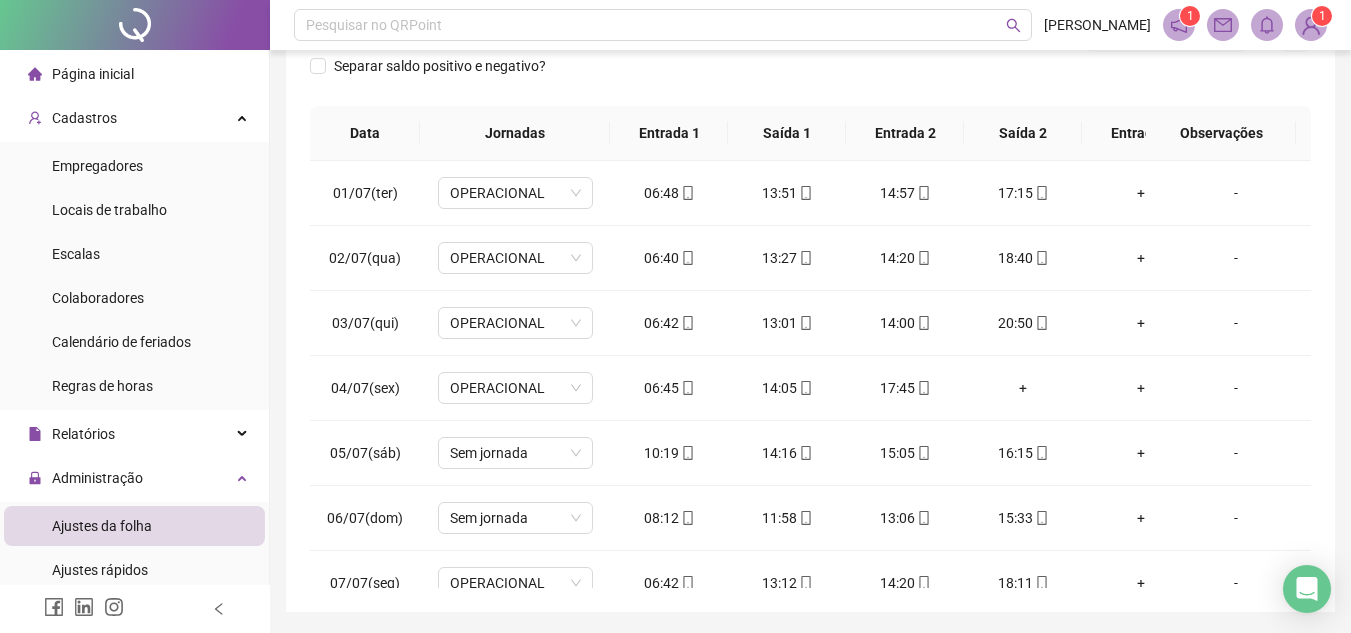 scroll, scrollTop: 365, scrollLeft: 0, axis: vertical 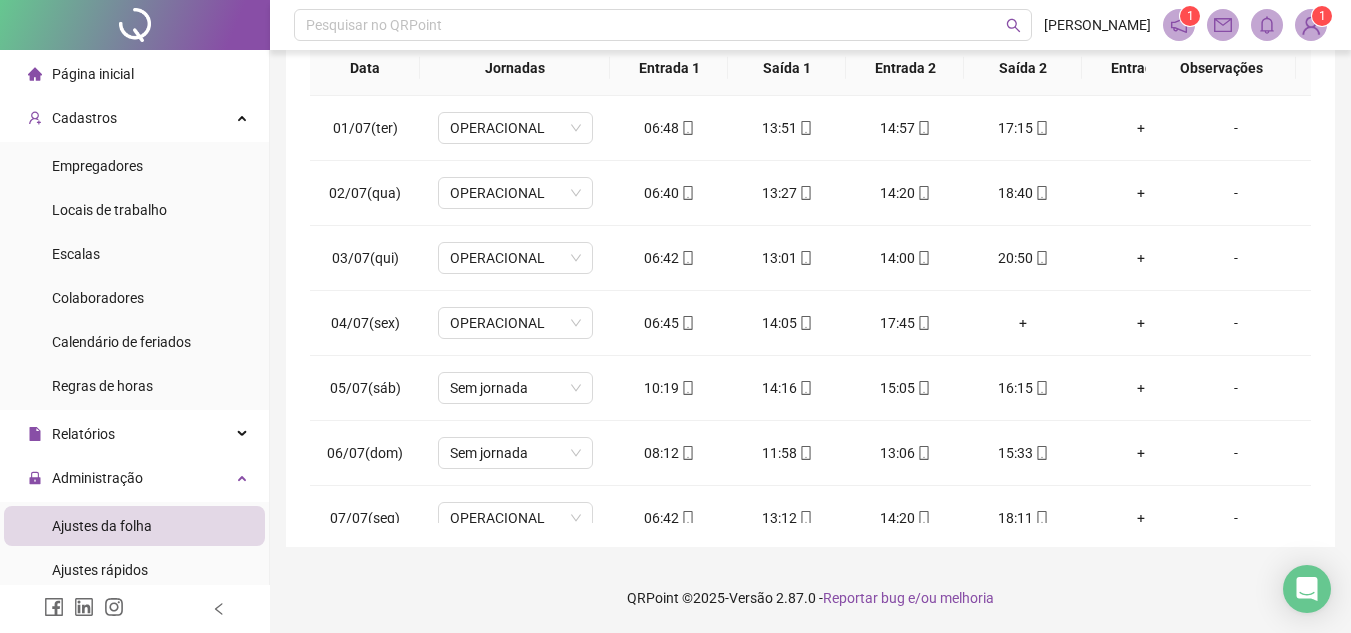 drag, startPoint x: 1313, startPoint y: 242, endPoint x: 1312, endPoint y: 287, distance: 45.01111 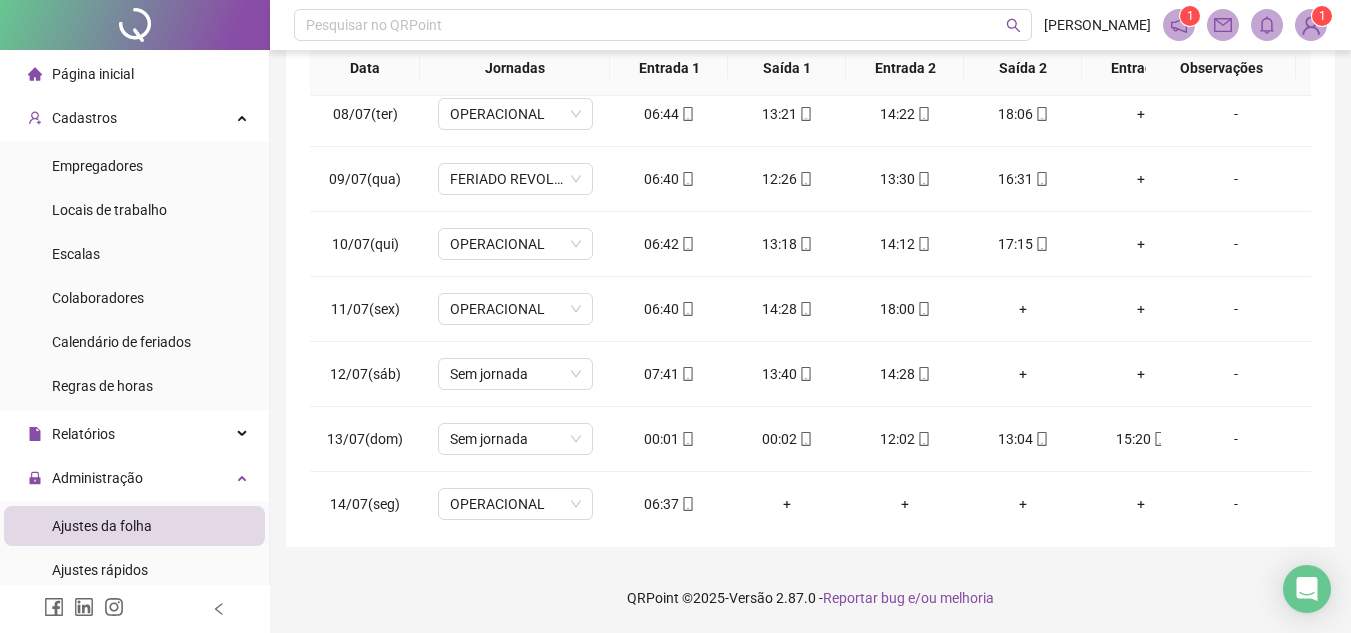 scroll, scrollTop: 498, scrollLeft: 0, axis: vertical 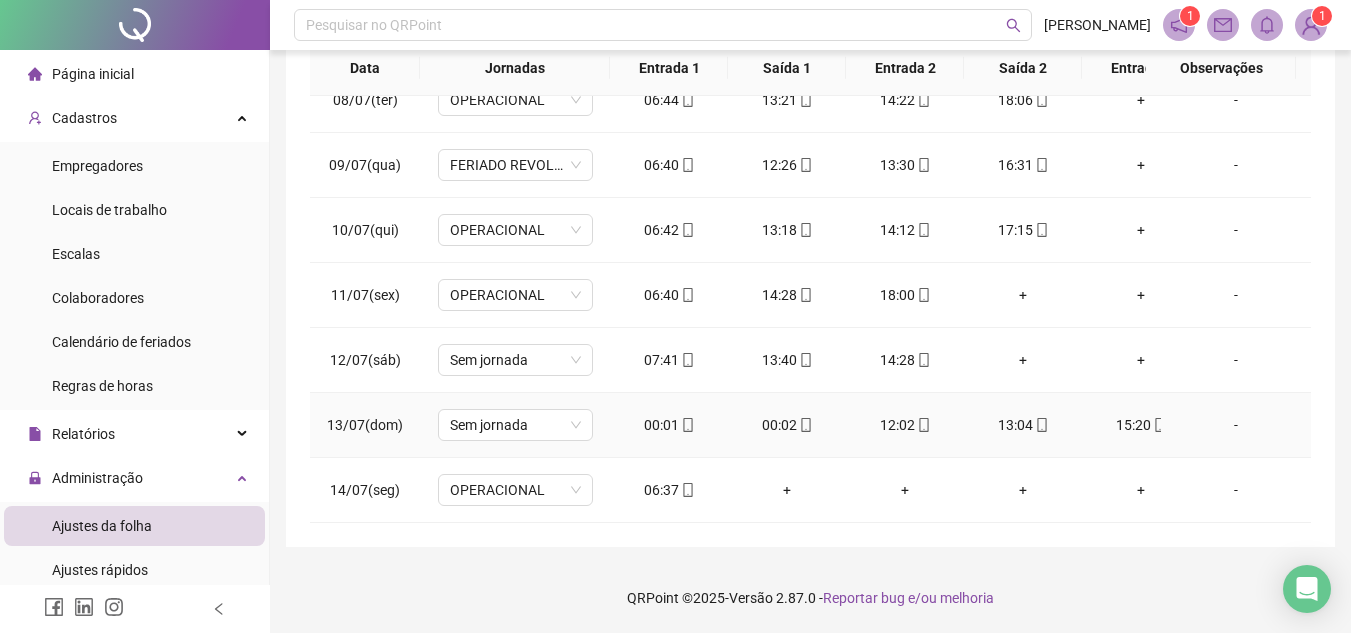 click on "00:01" at bounding box center [669, 425] 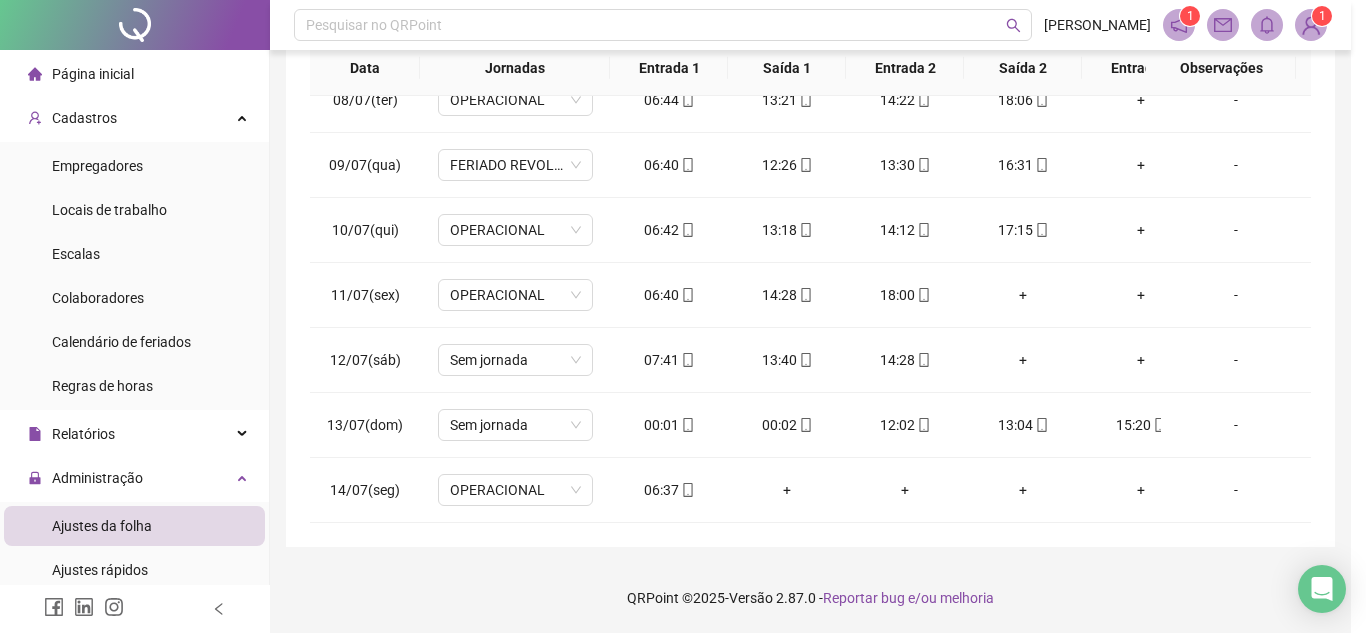 type on "**********" 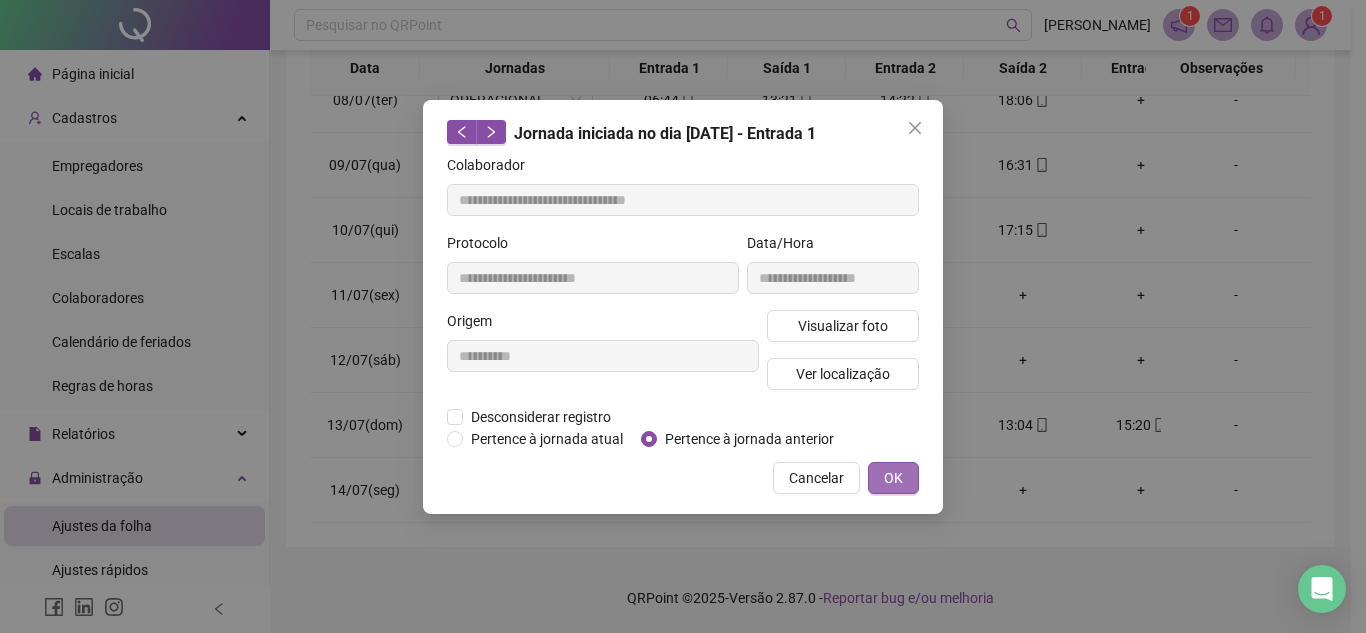 click on "OK" at bounding box center [893, 478] 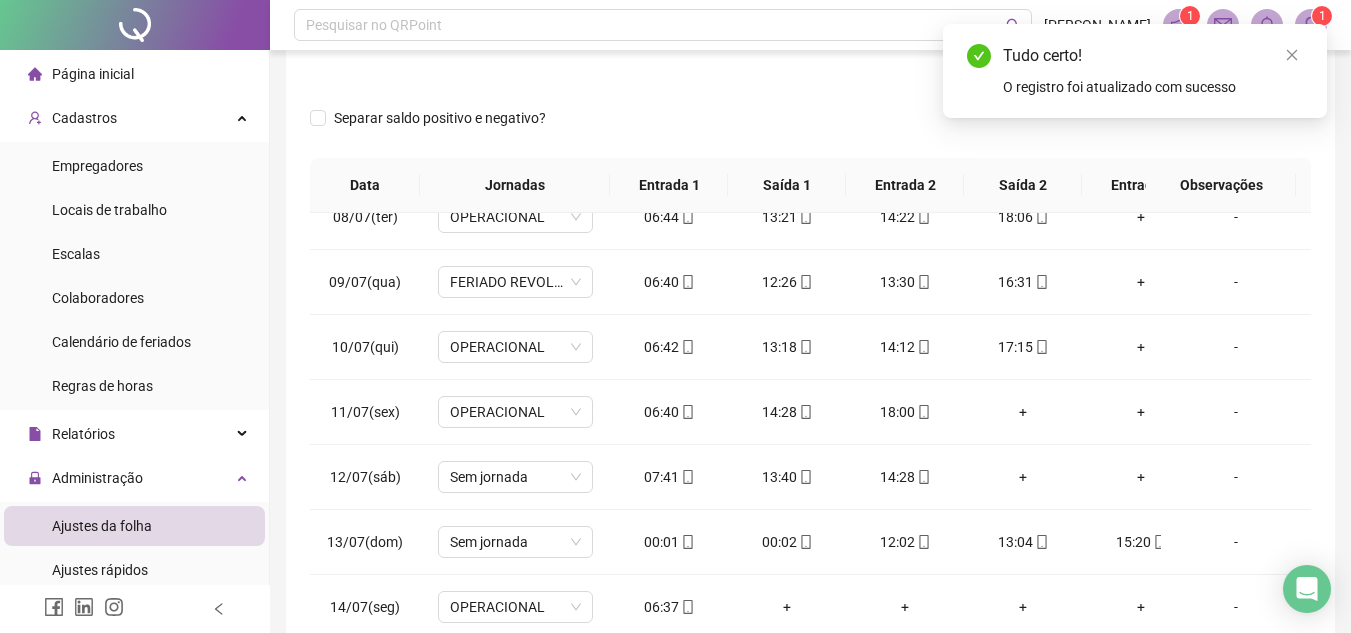 scroll, scrollTop: 0, scrollLeft: 0, axis: both 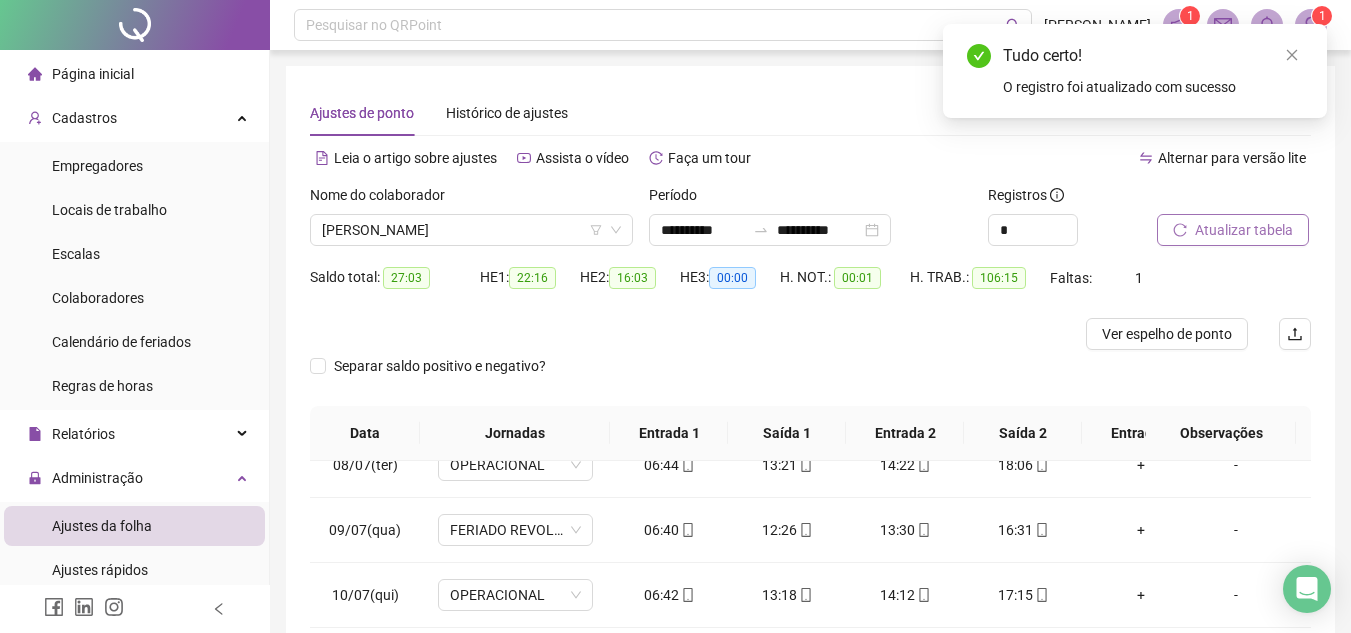 click on "Atualizar tabela" at bounding box center (1244, 230) 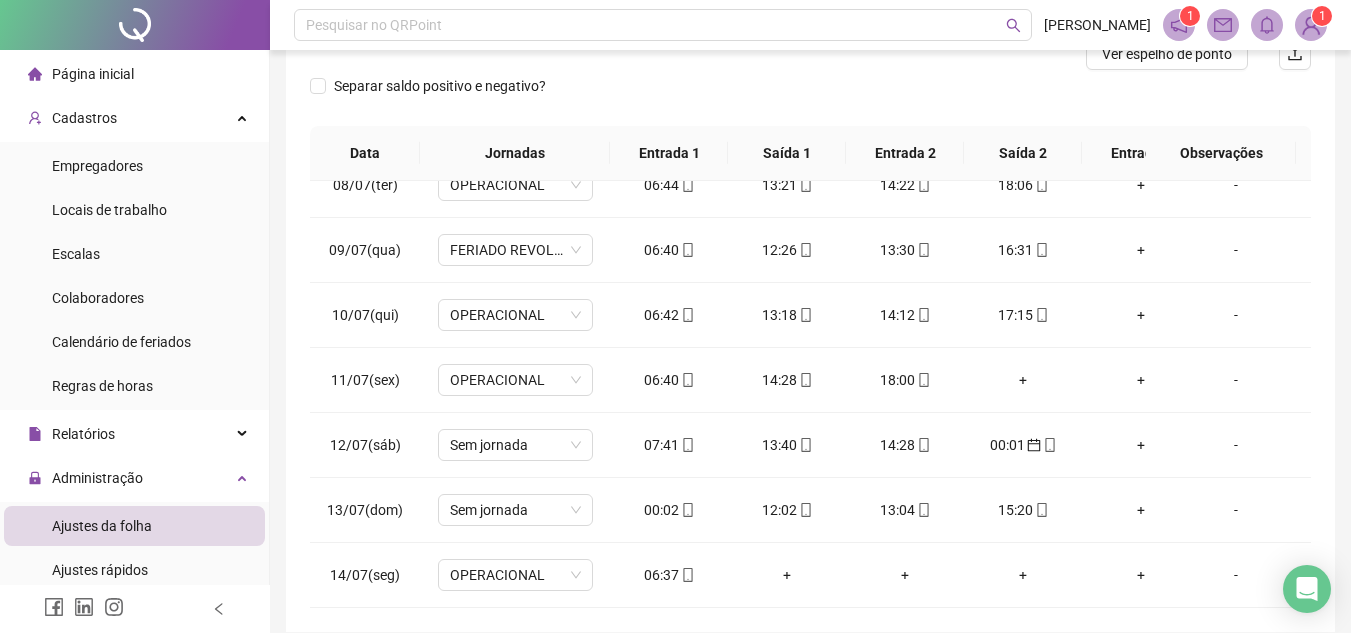 scroll, scrollTop: 365, scrollLeft: 0, axis: vertical 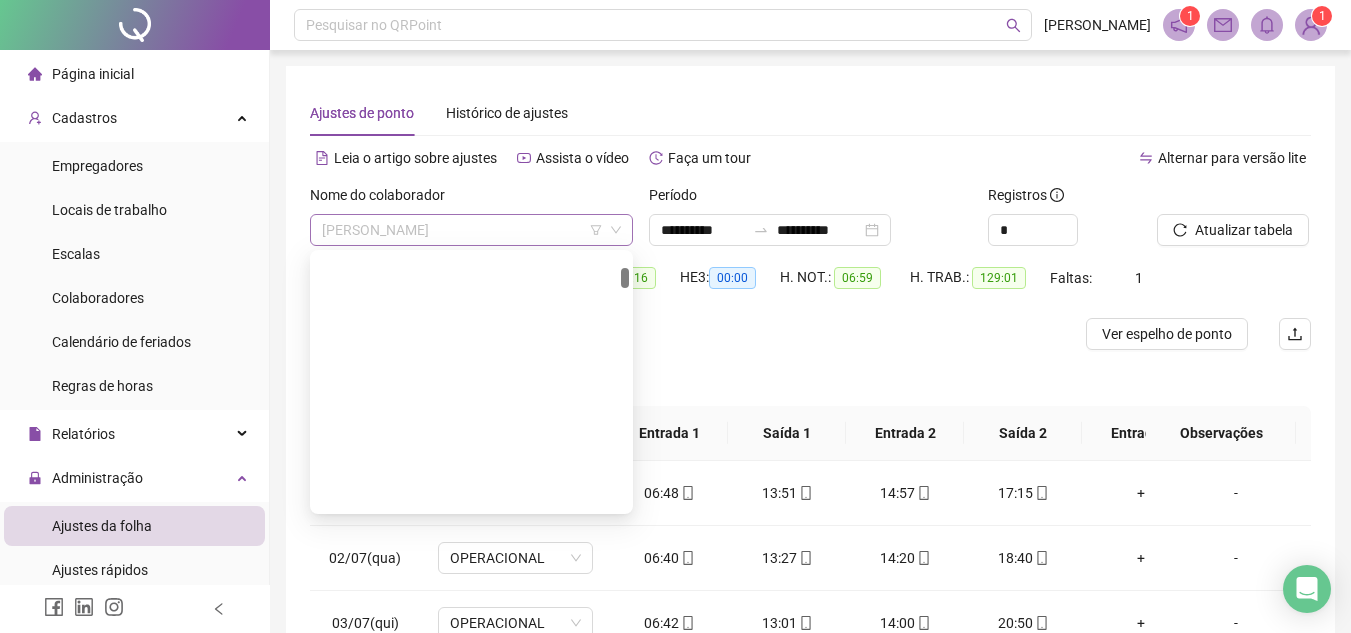 click on "ANTONIO WANDERLEY MATEUS DA ROSA" at bounding box center (471, 230) 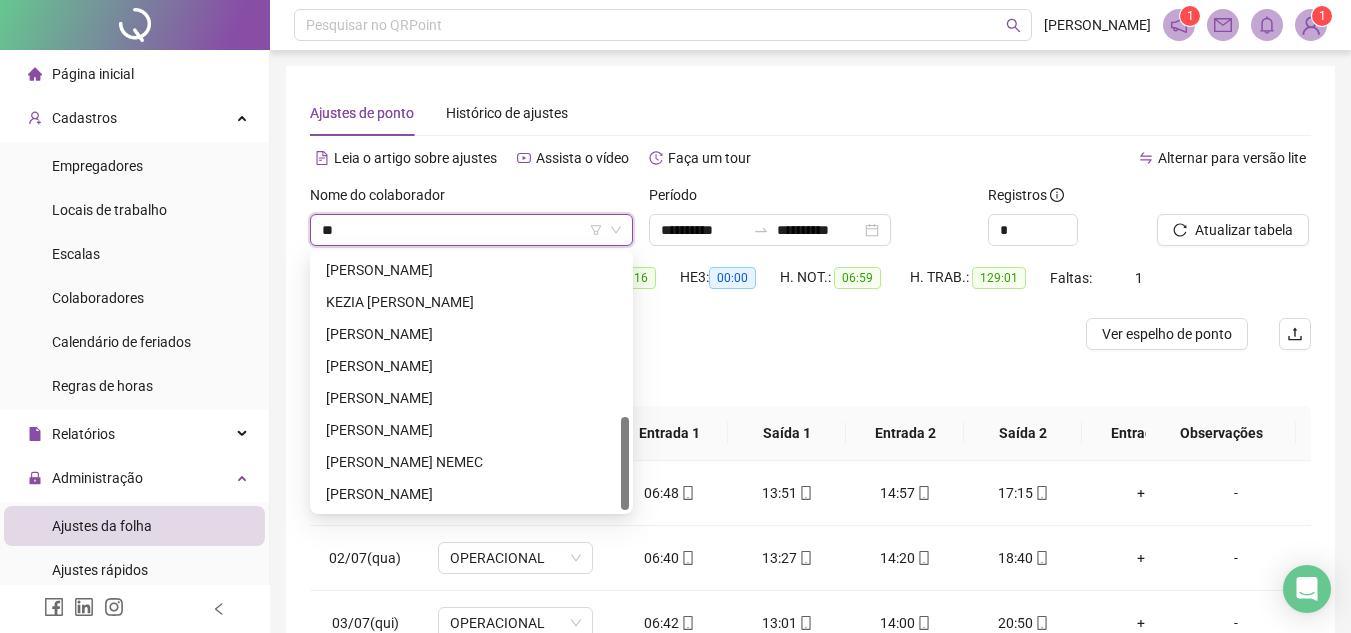 scroll, scrollTop: 0, scrollLeft: 0, axis: both 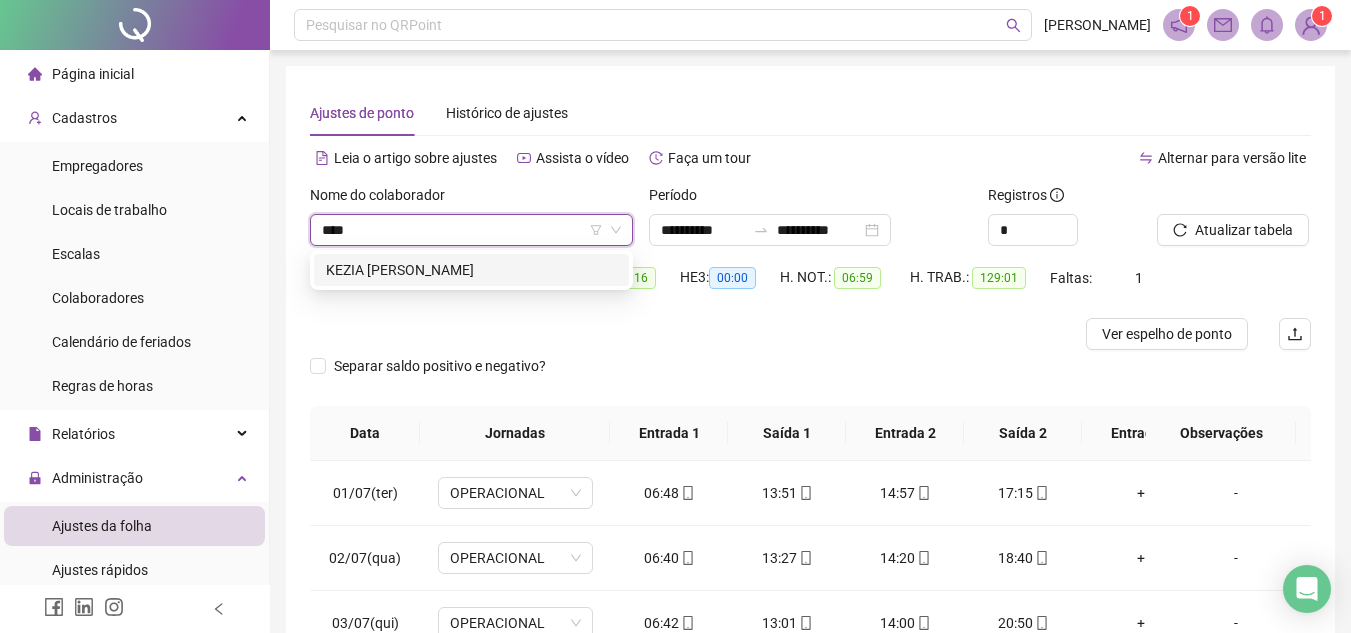 type on "*****" 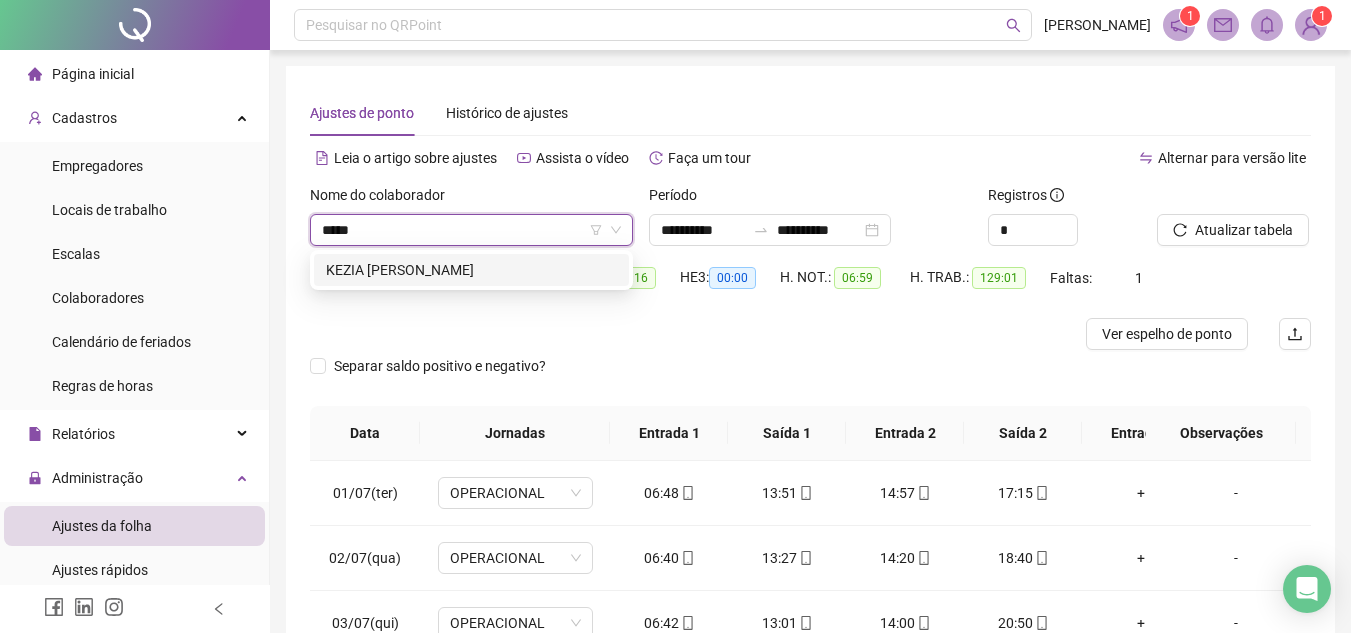 click on "KEZIA [PERSON_NAME]" at bounding box center [471, 270] 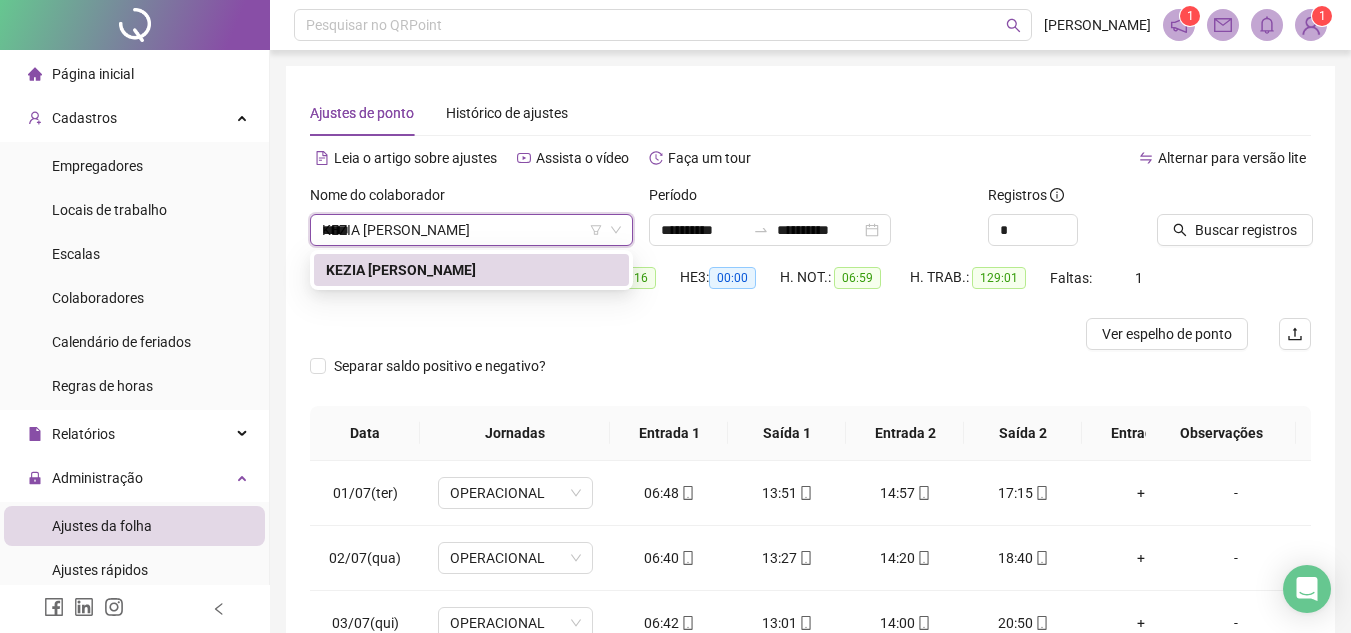type 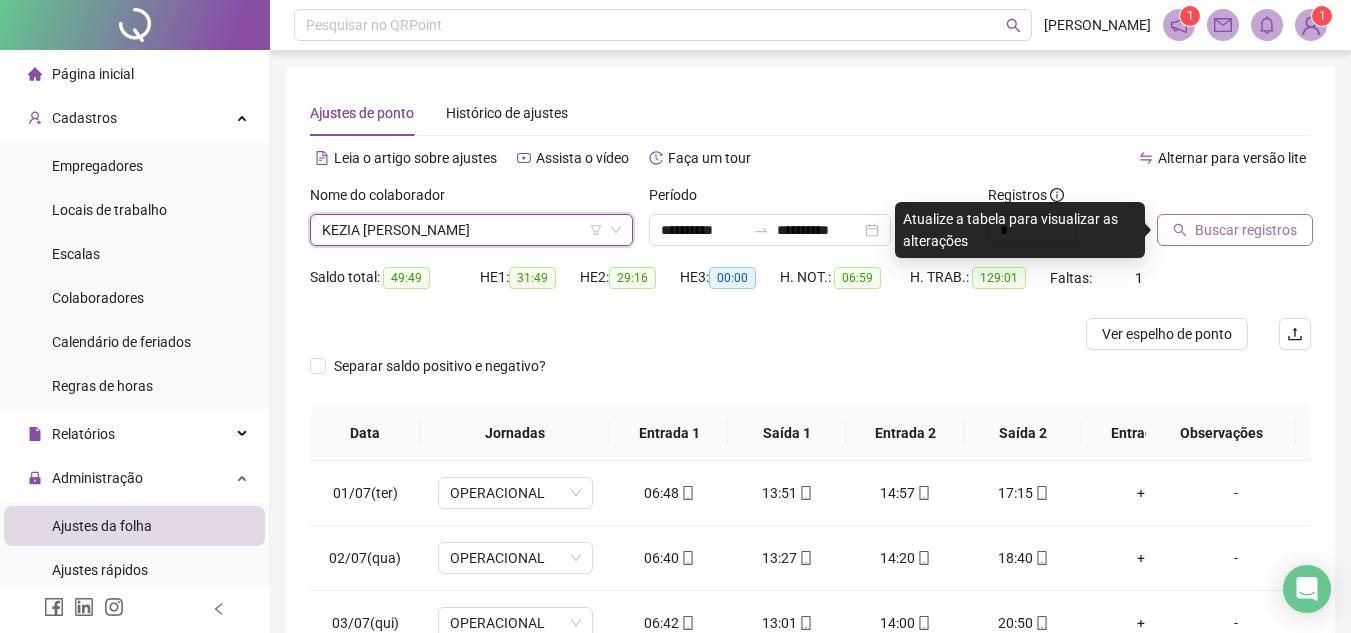 click on "Buscar registros" at bounding box center (1235, 230) 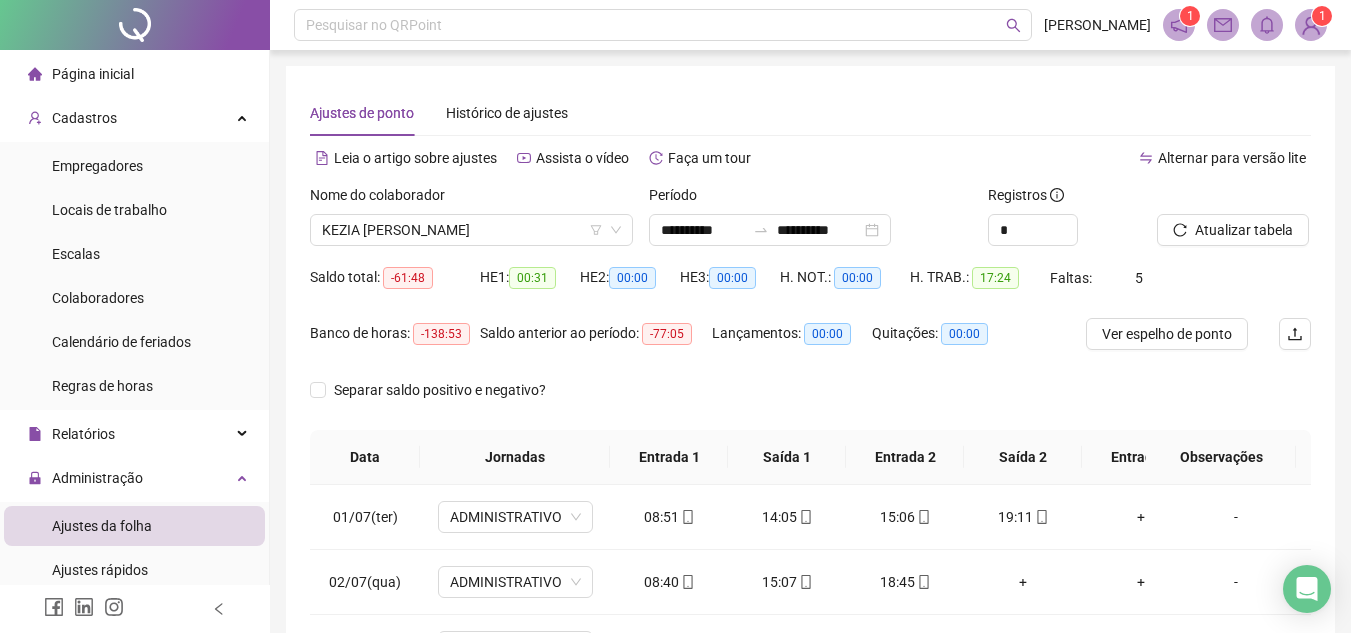 click on "Atualizar tabela" at bounding box center [1244, 230] 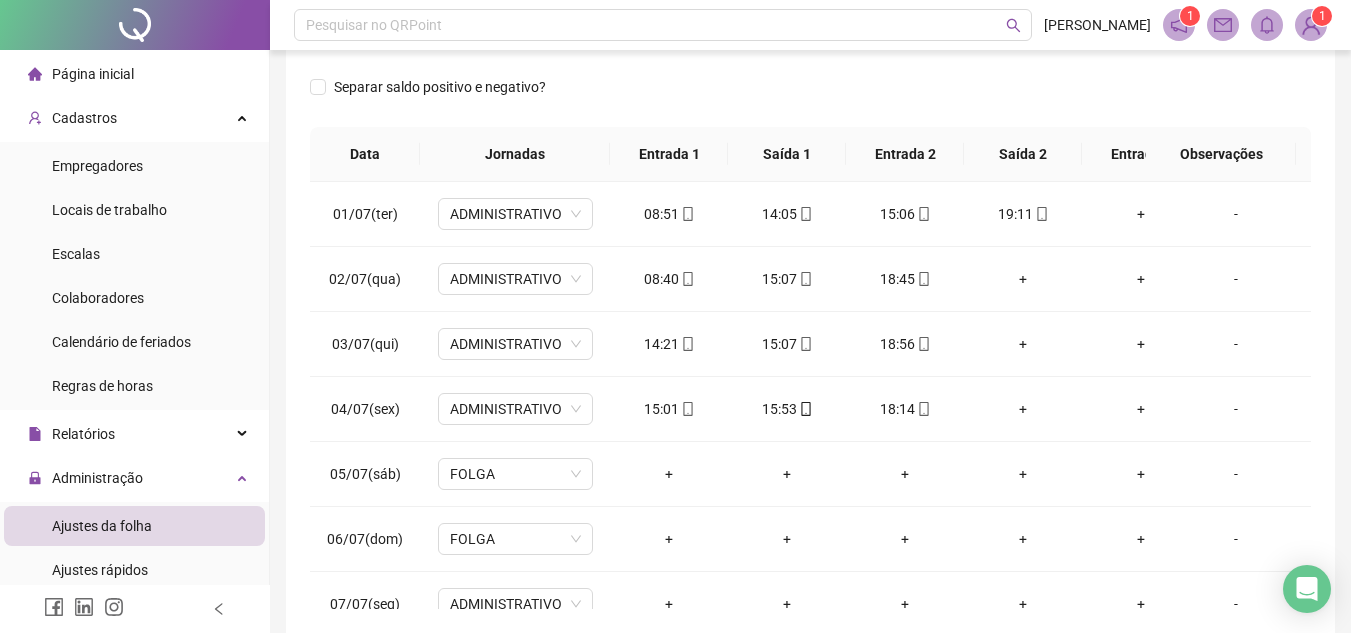 scroll, scrollTop: 305, scrollLeft: 0, axis: vertical 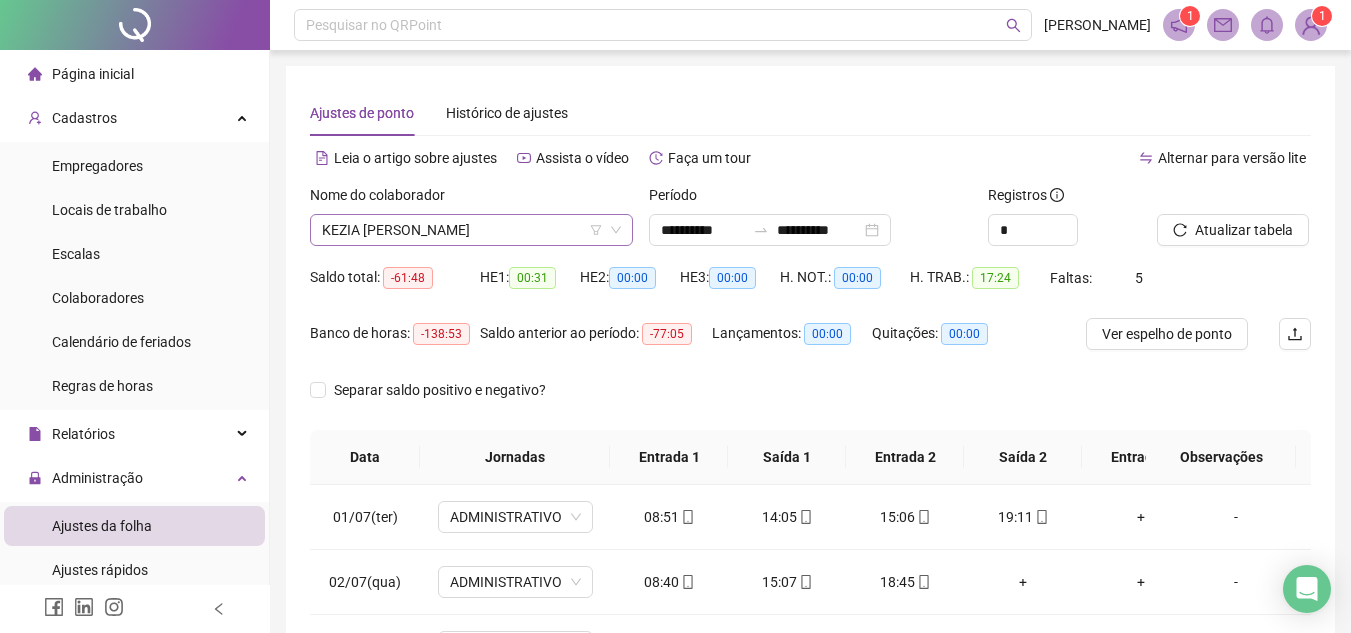 click on "KEZIA [PERSON_NAME]" at bounding box center [471, 230] 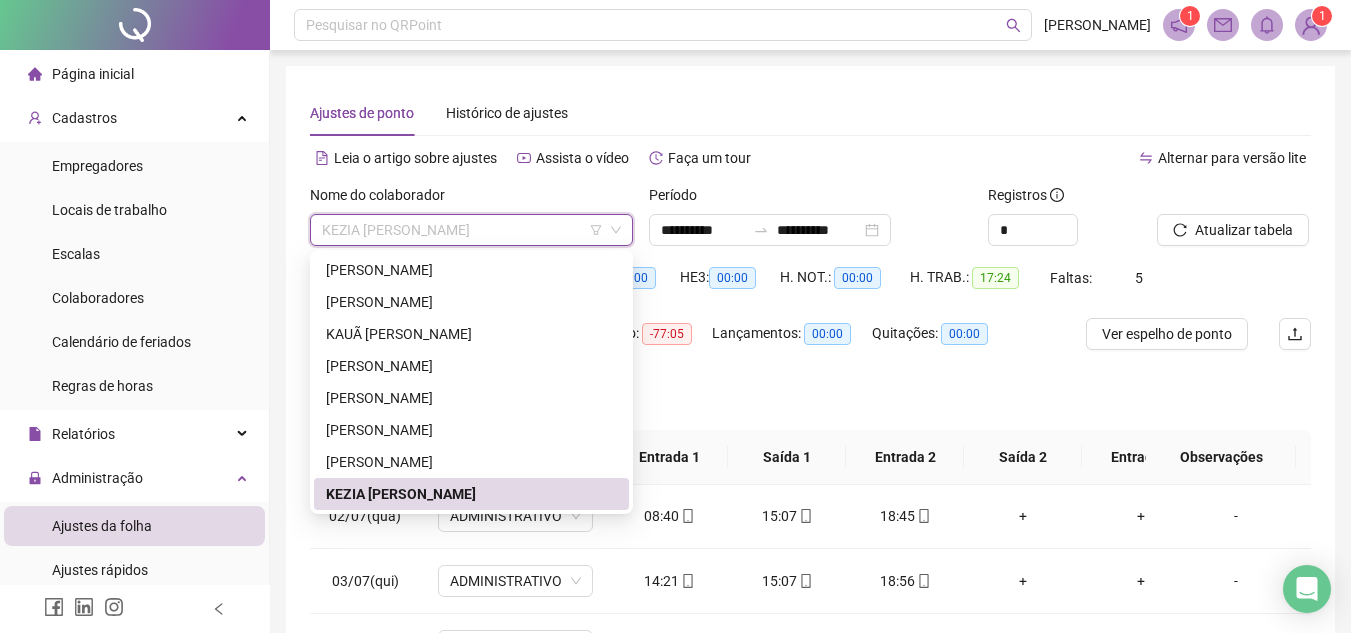 scroll, scrollTop: 100, scrollLeft: 0, axis: vertical 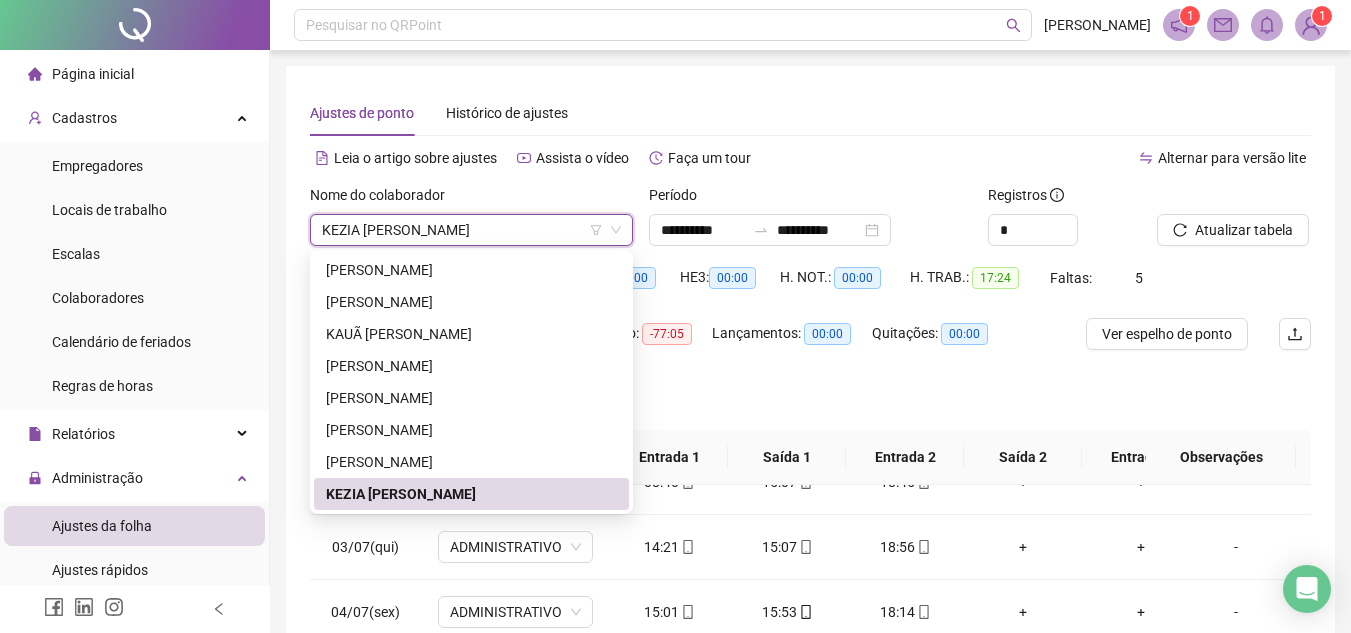 click on "**********" at bounding box center [810, 501] 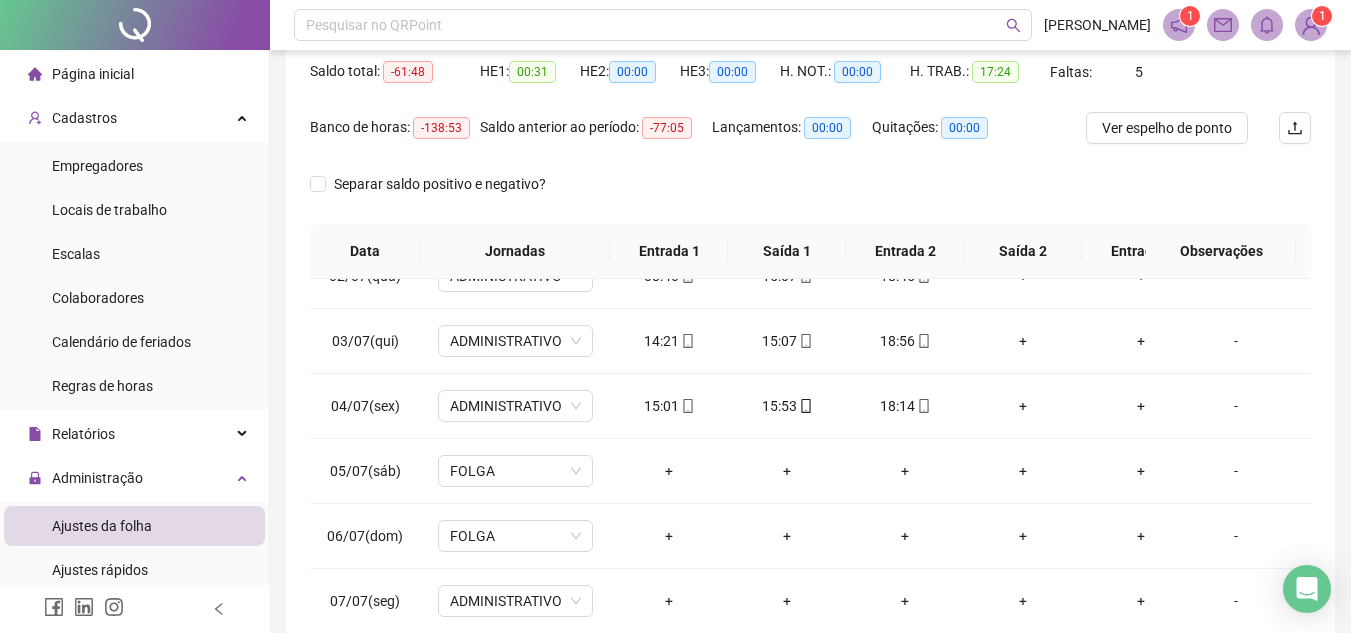 scroll, scrollTop: 235, scrollLeft: 0, axis: vertical 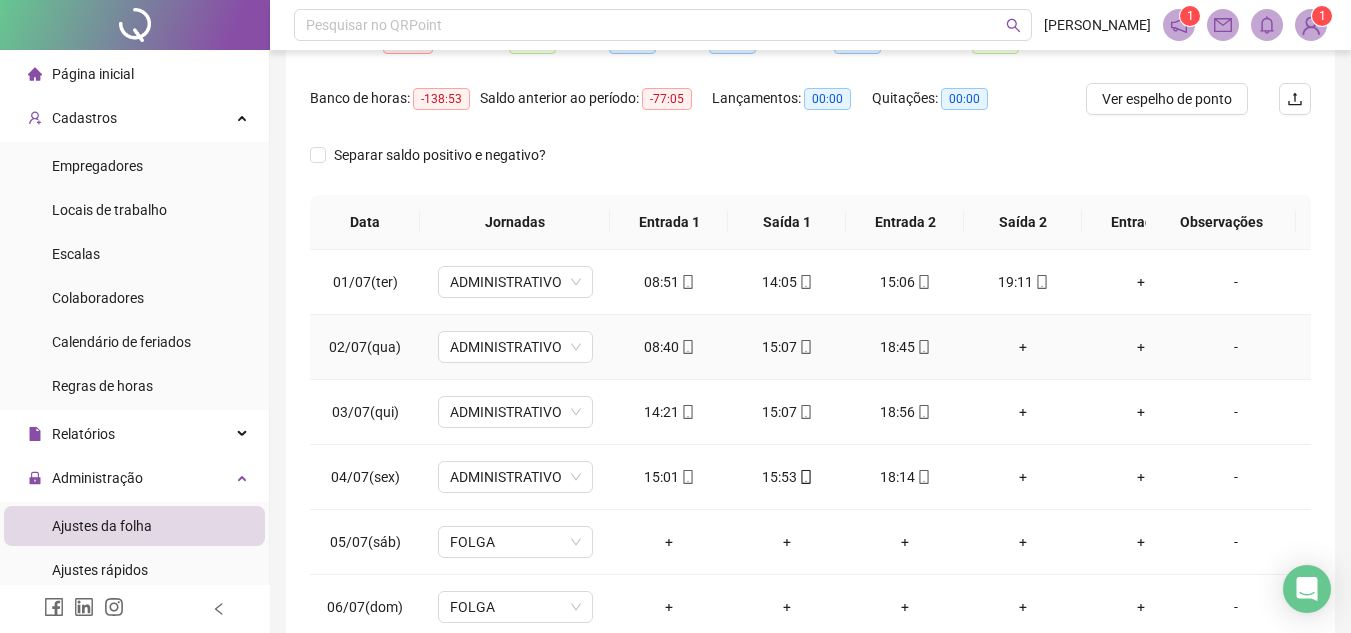 click on "+" at bounding box center (1023, 347) 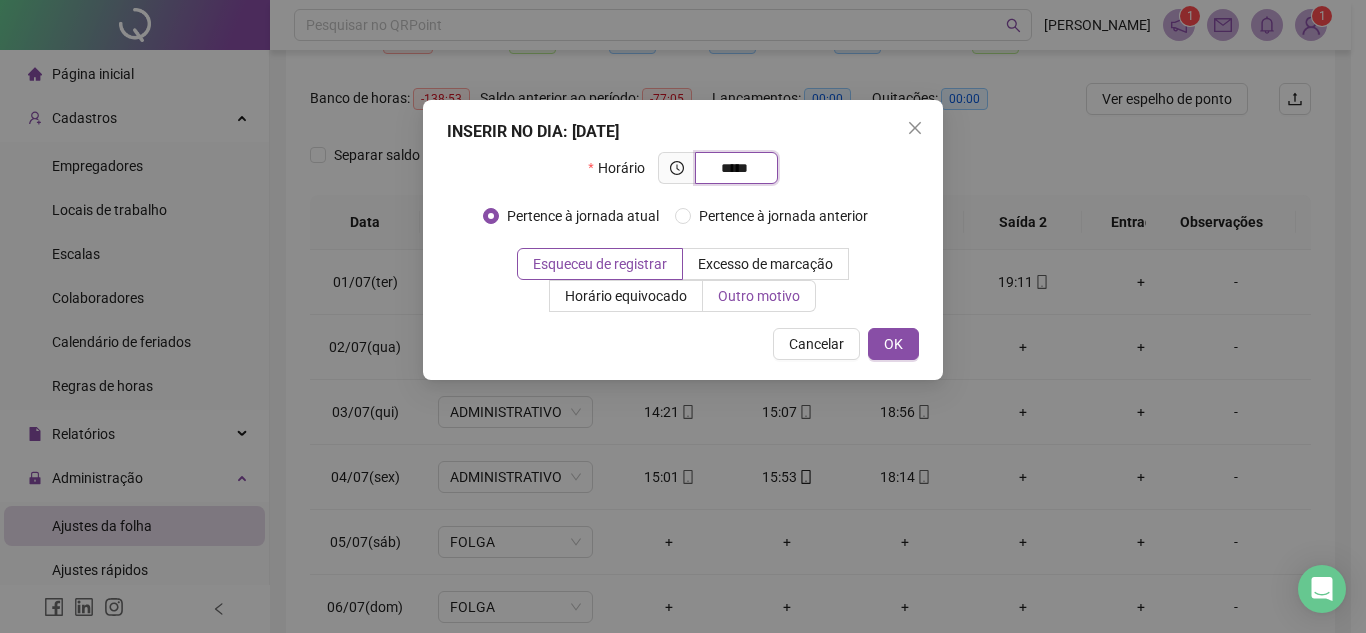 type on "*****" 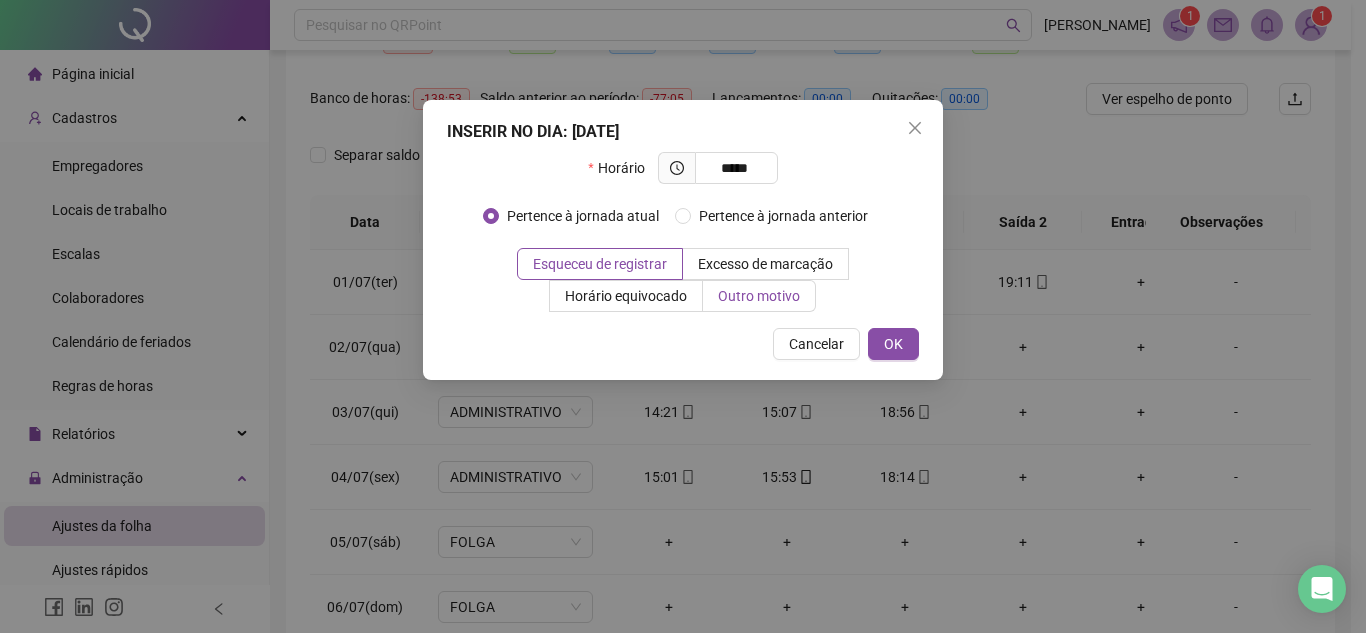 click on "Outro motivo" at bounding box center [759, 296] 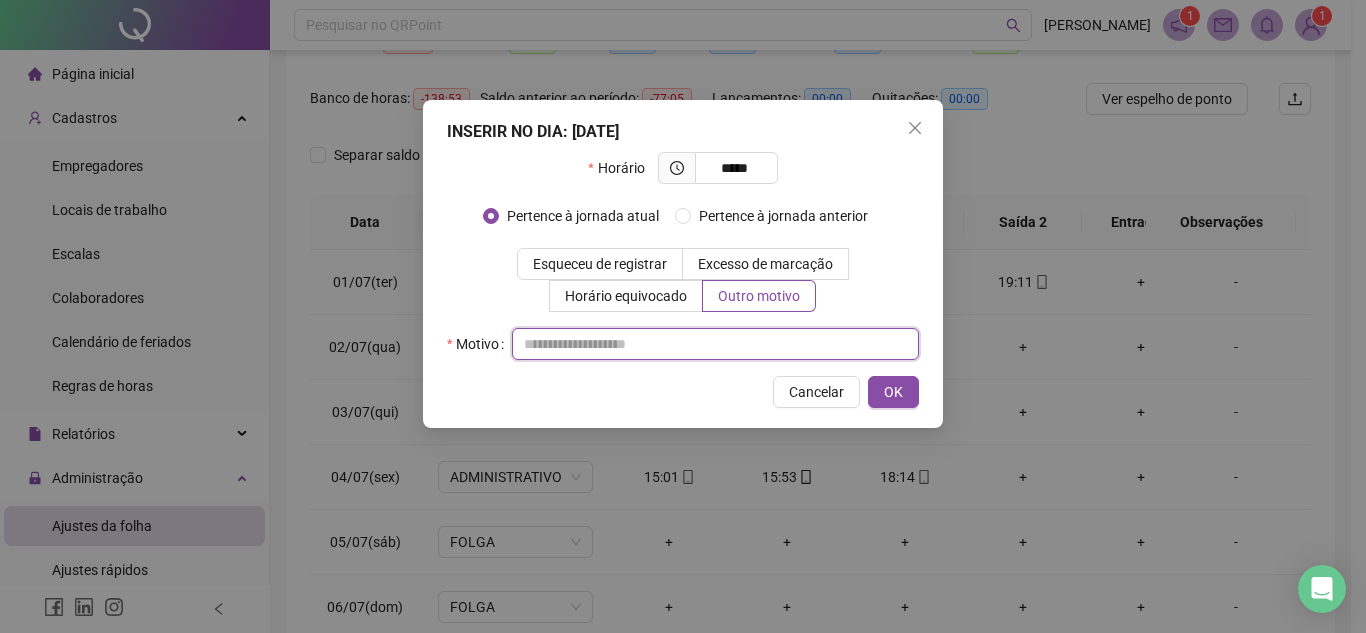 click at bounding box center (715, 344) 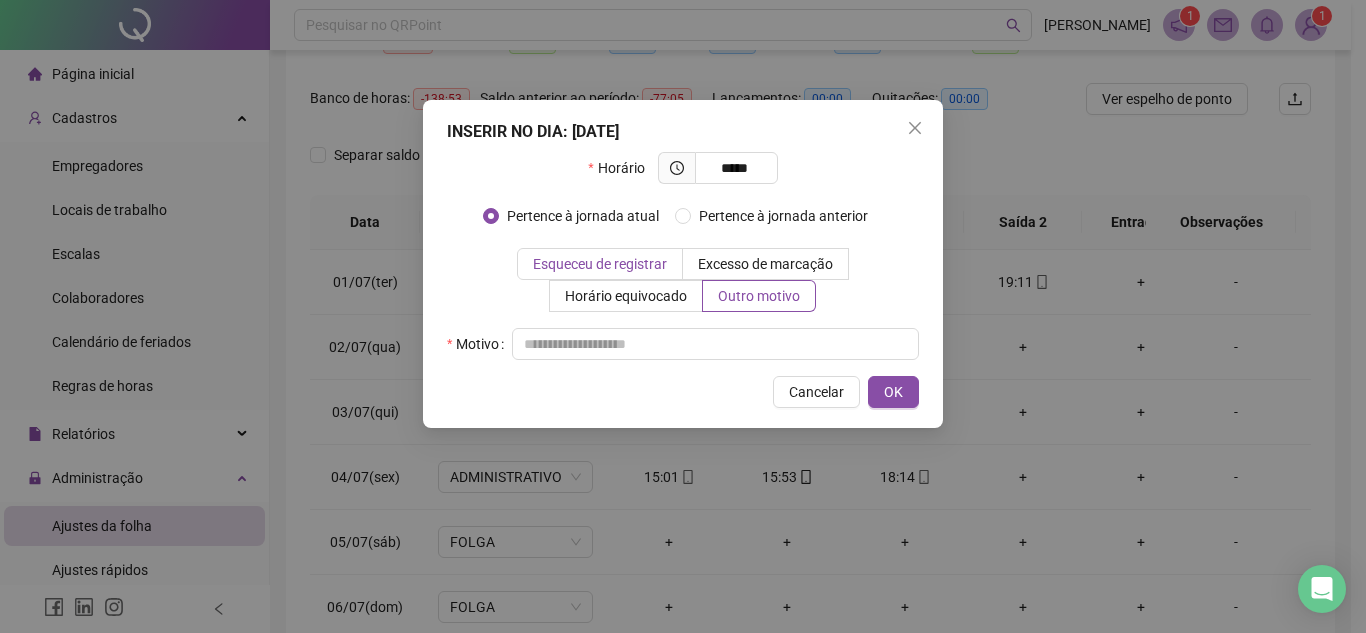 click on "Esqueceu de registrar" at bounding box center [600, 264] 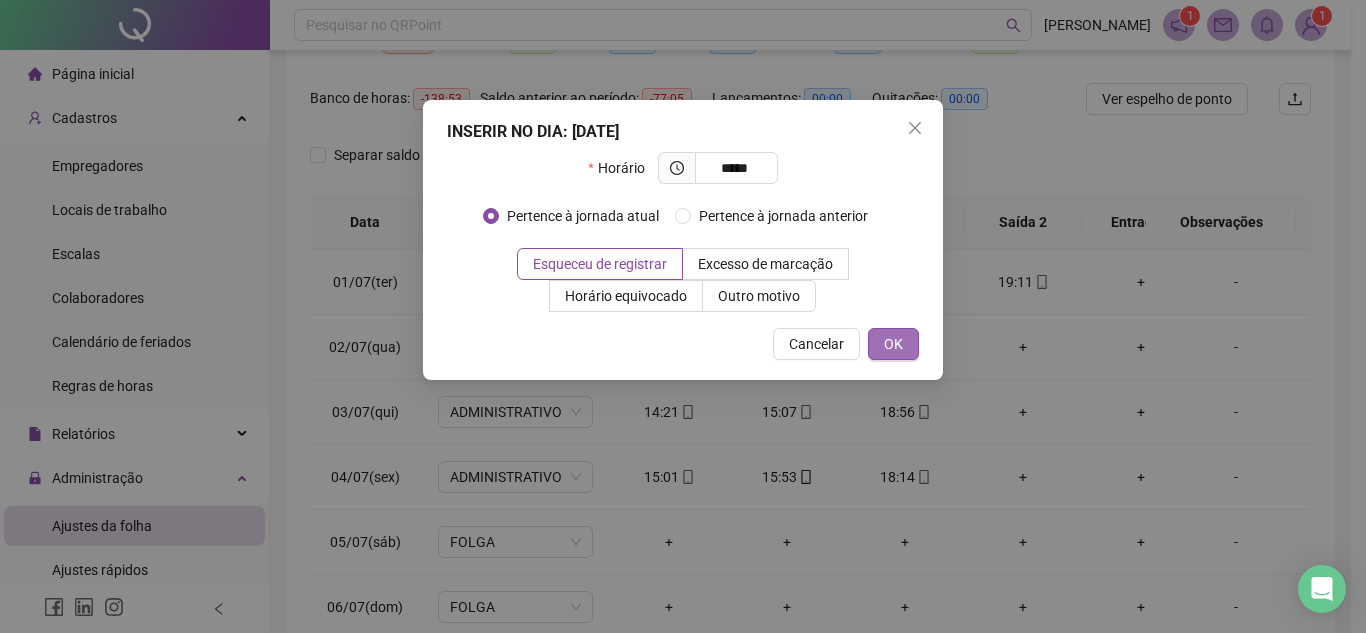 click on "OK" at bounding box center (893, 344) 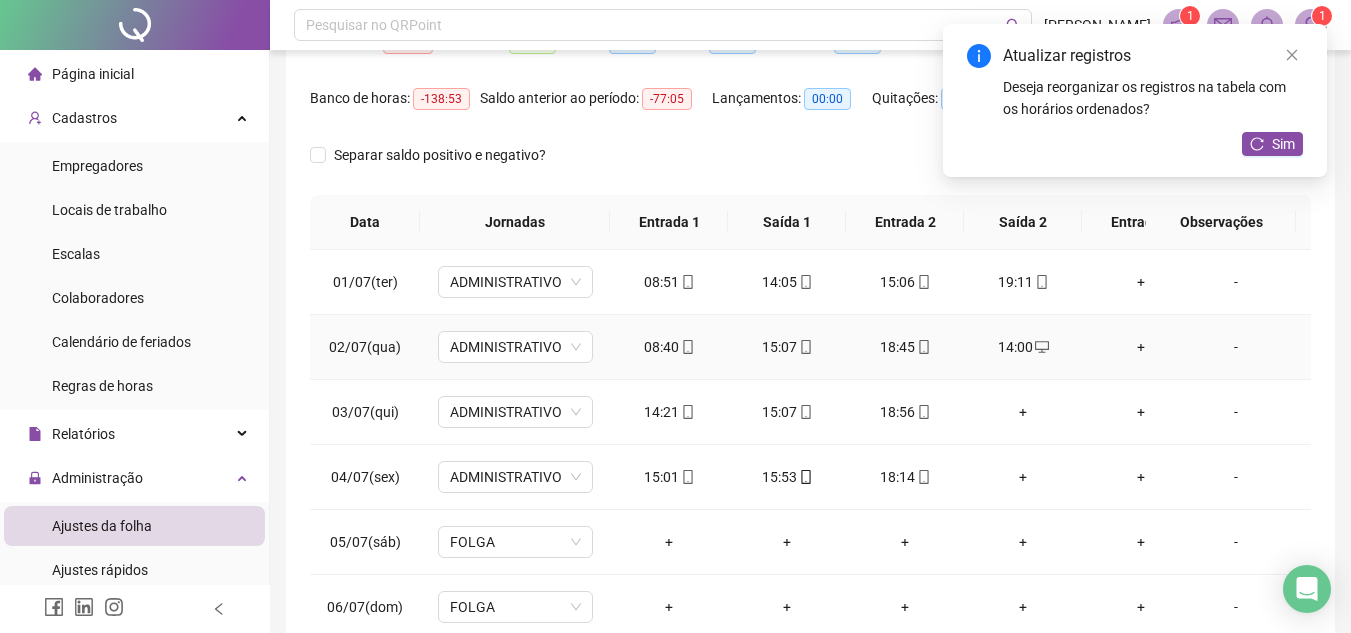 click on "-" at bounding box center [1236, 347] 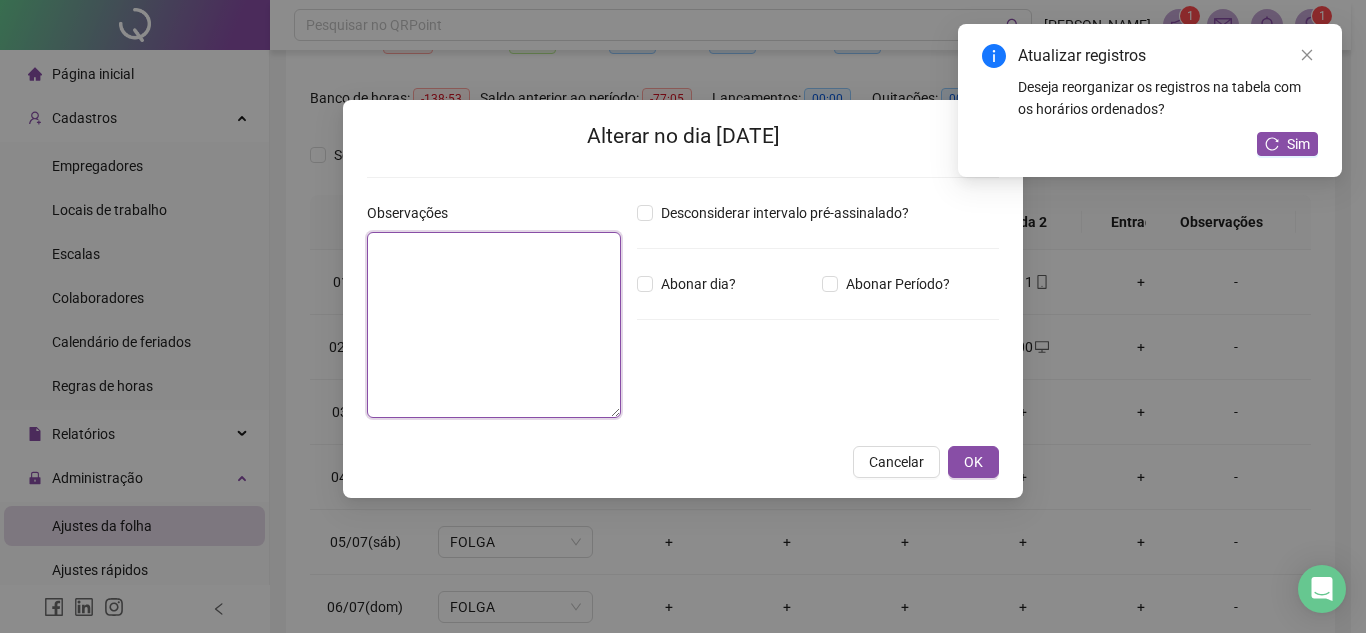 click at bounding box center (494, 325) 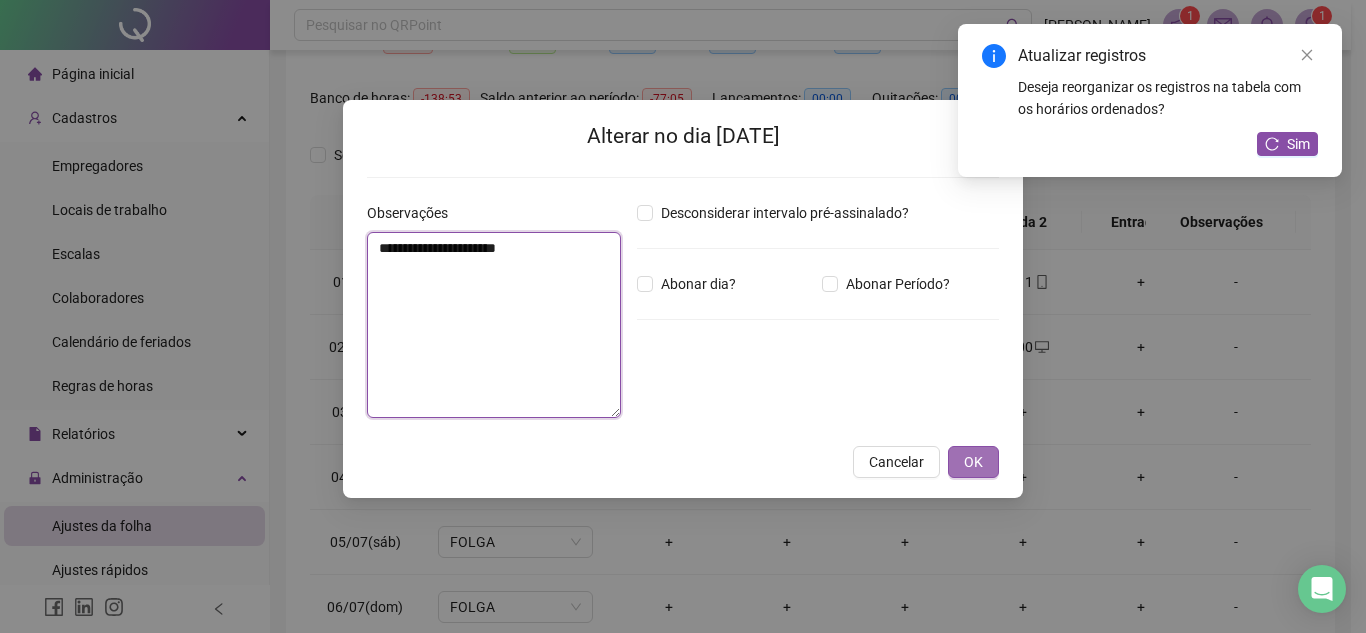 type on "**********" 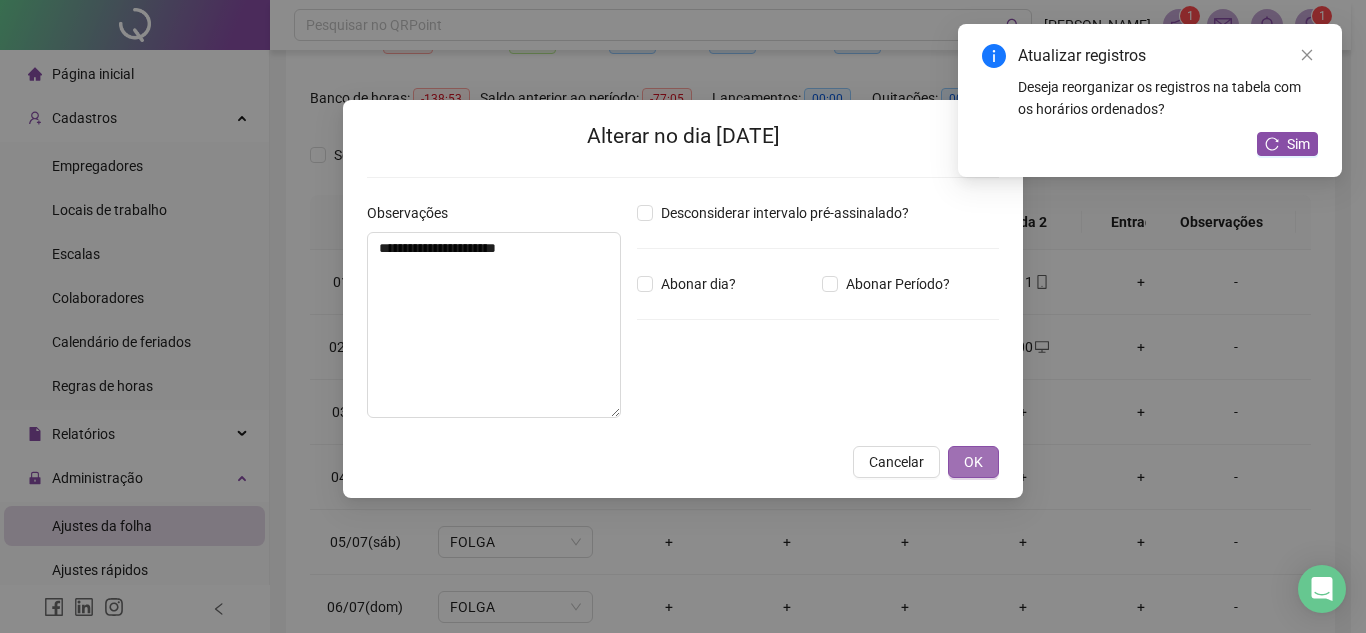 click on "OK" at bounding box center (973, 462) 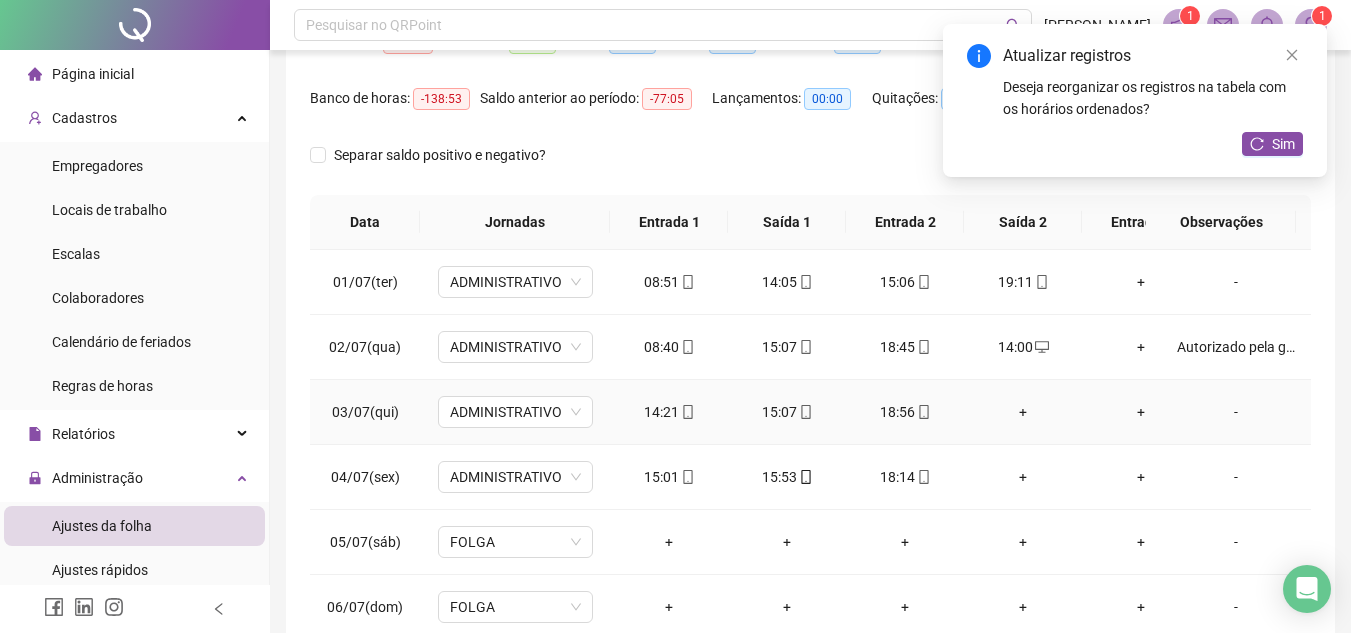 click on "+" at bounding box center (1023, 412) 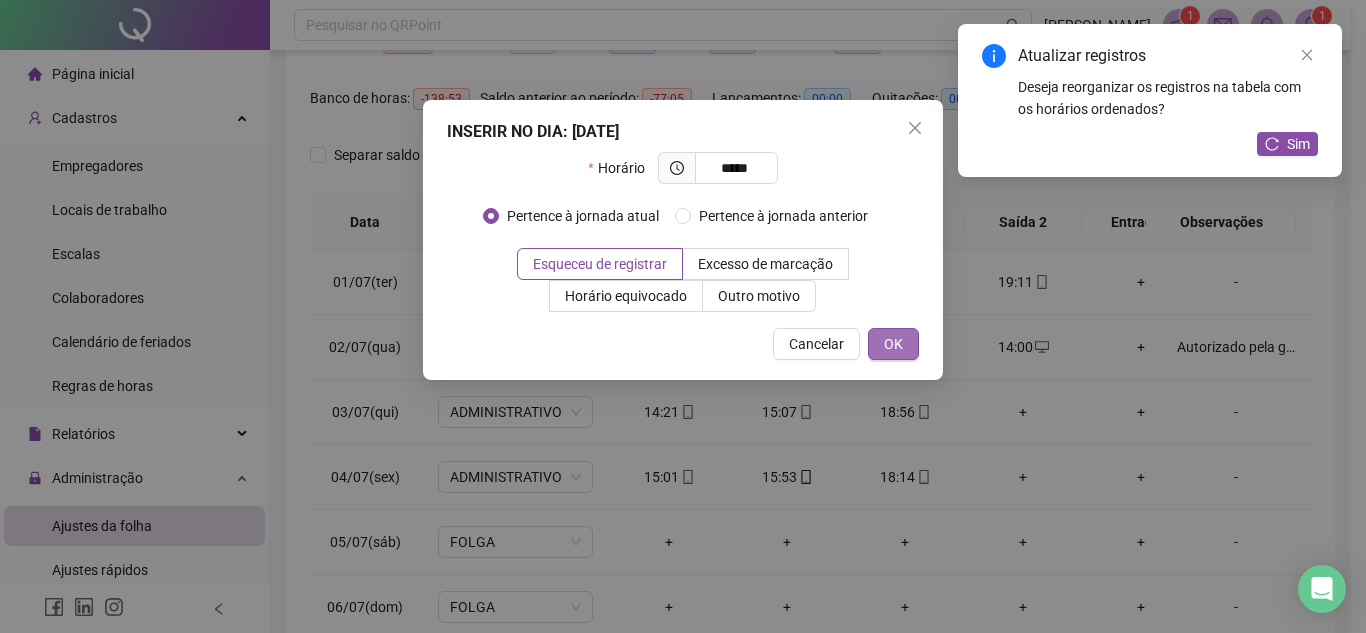 type on "*****" 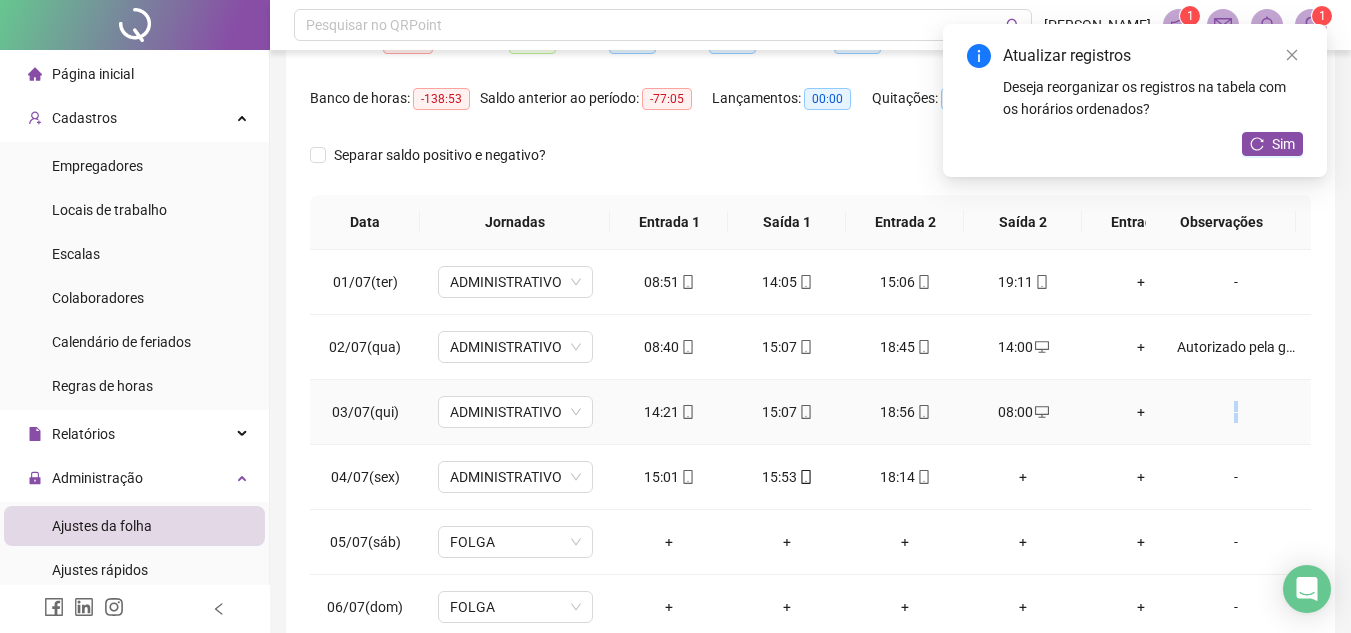 click on "-" at bounding box center (1236, 412) 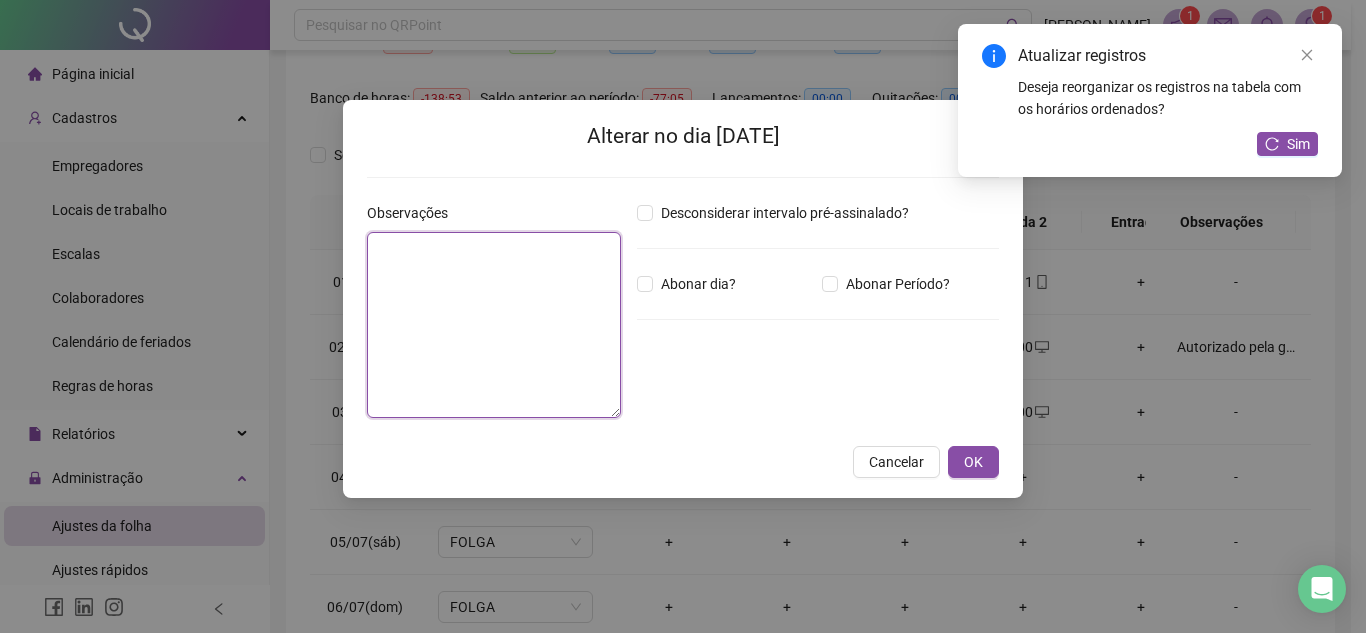click at bounding box center [494, 325] 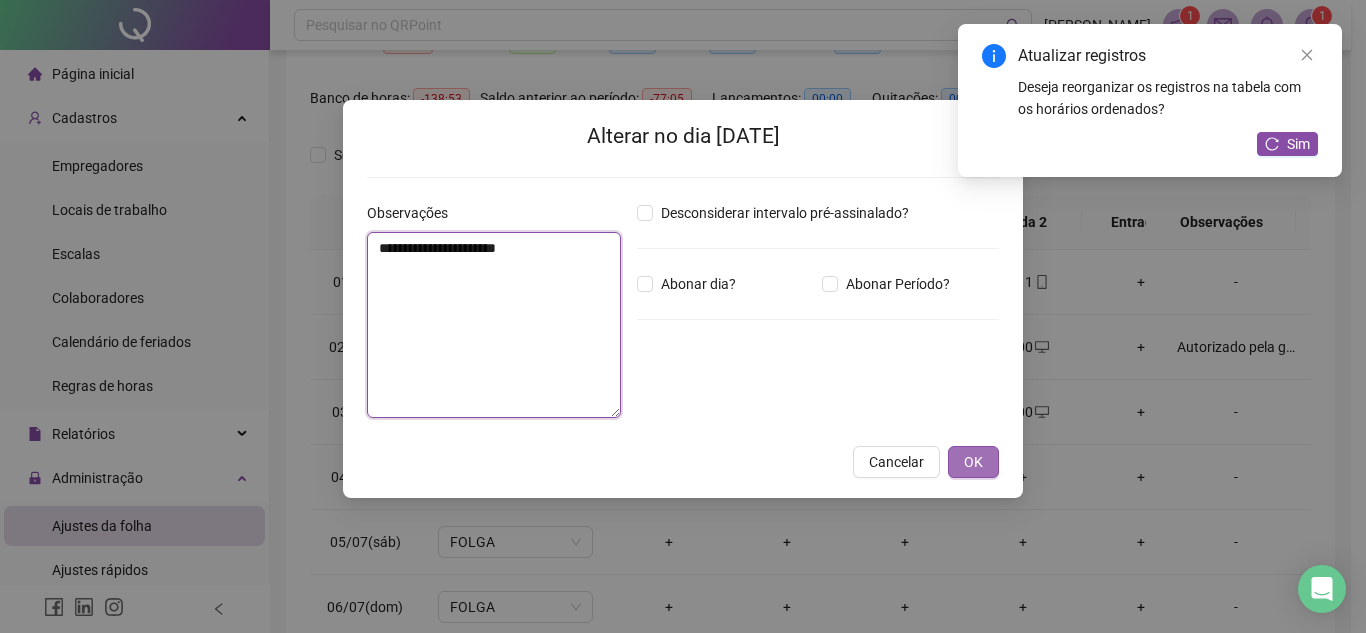 type on "**********" 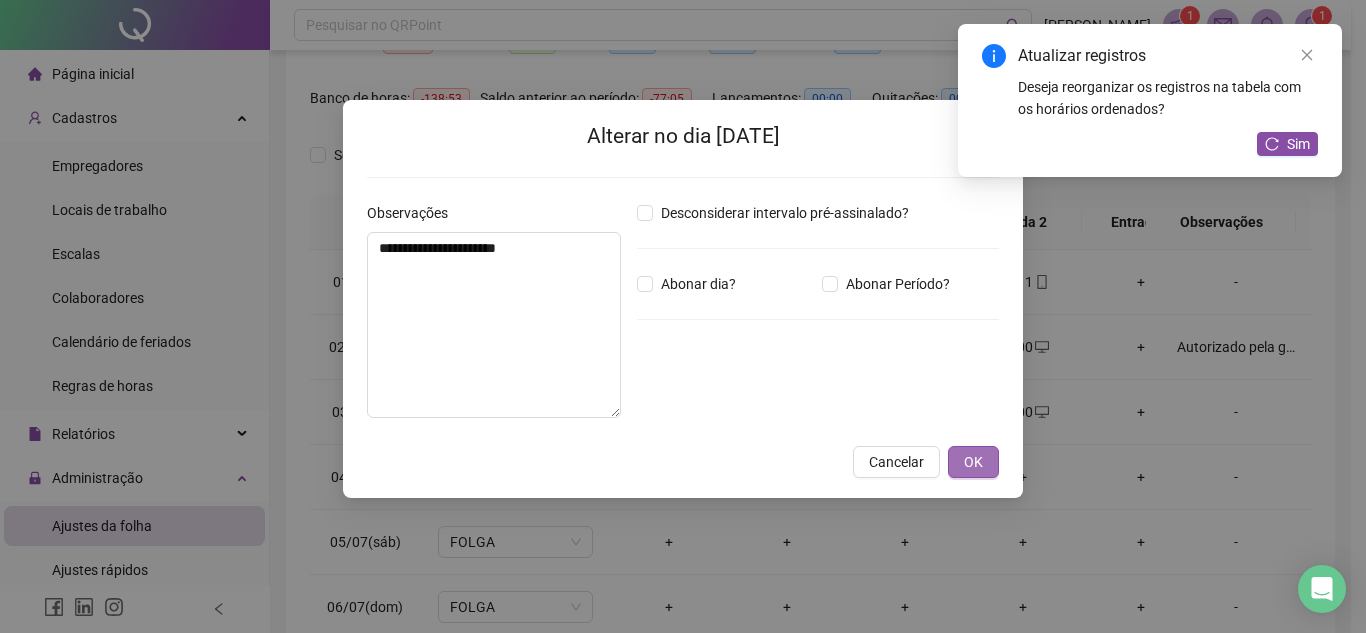 click on "OK" at bounding box center [973, 462] 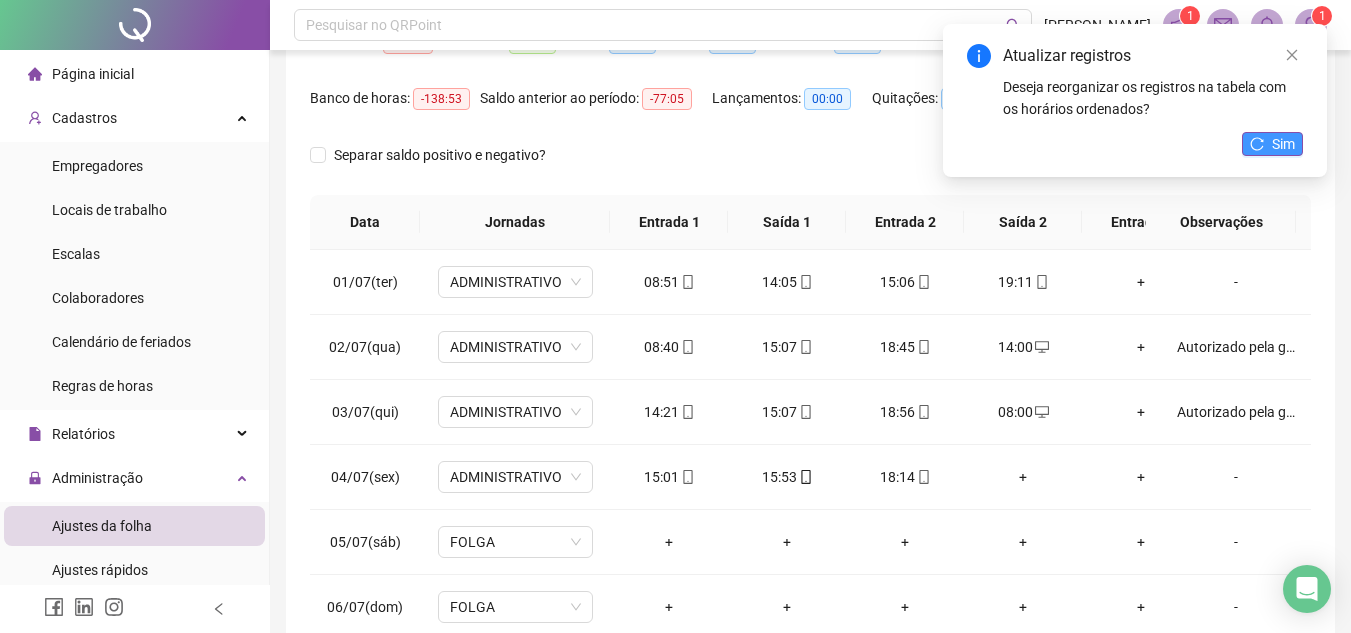 click on "Sim" at bounding box center [1283, 144] 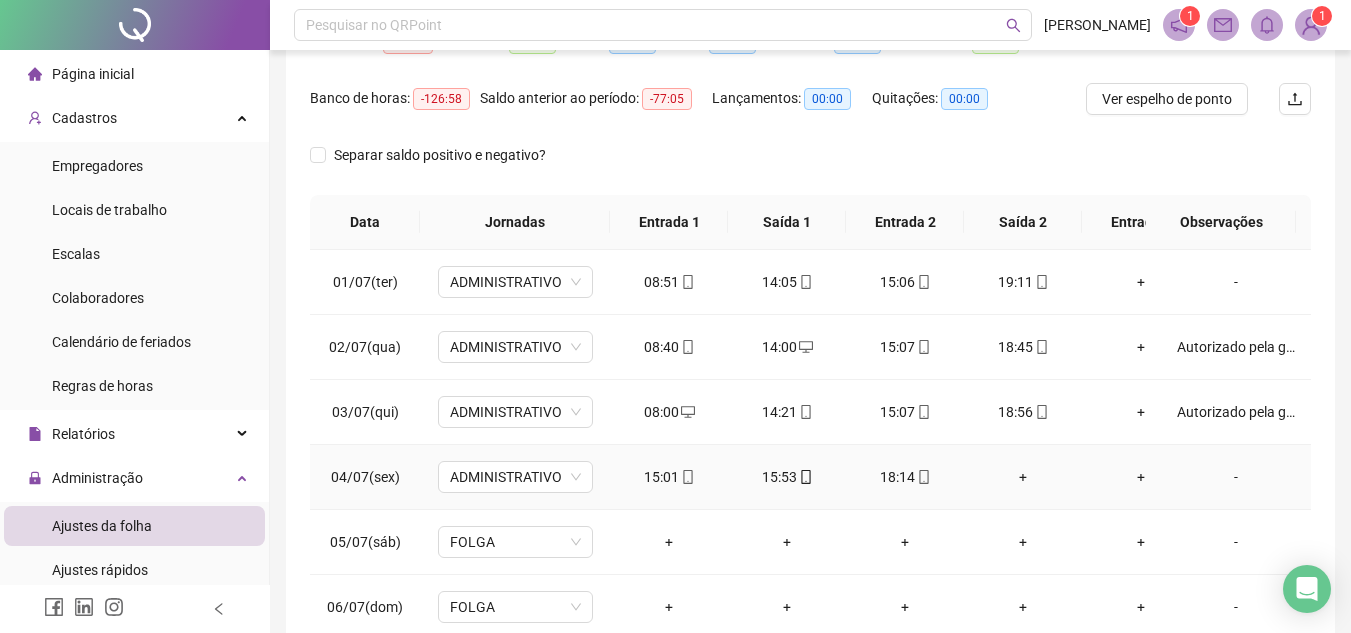 click on "+" at bounding box center (1023, 477) 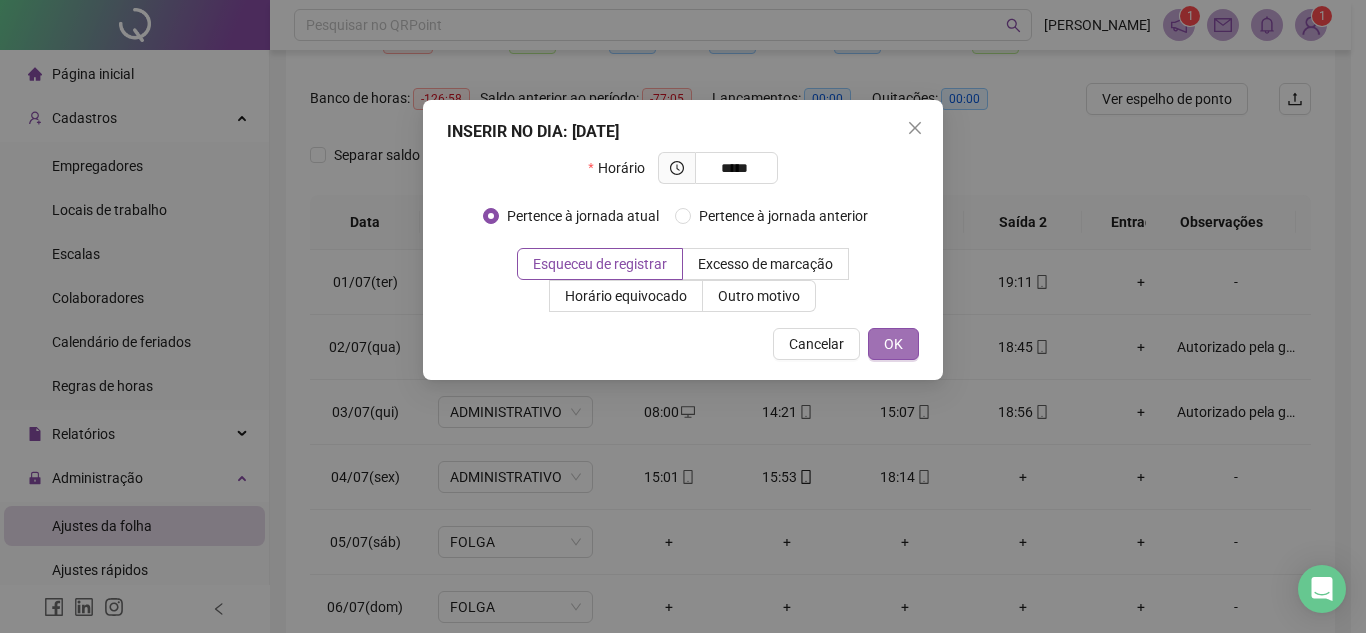 type on "*****" 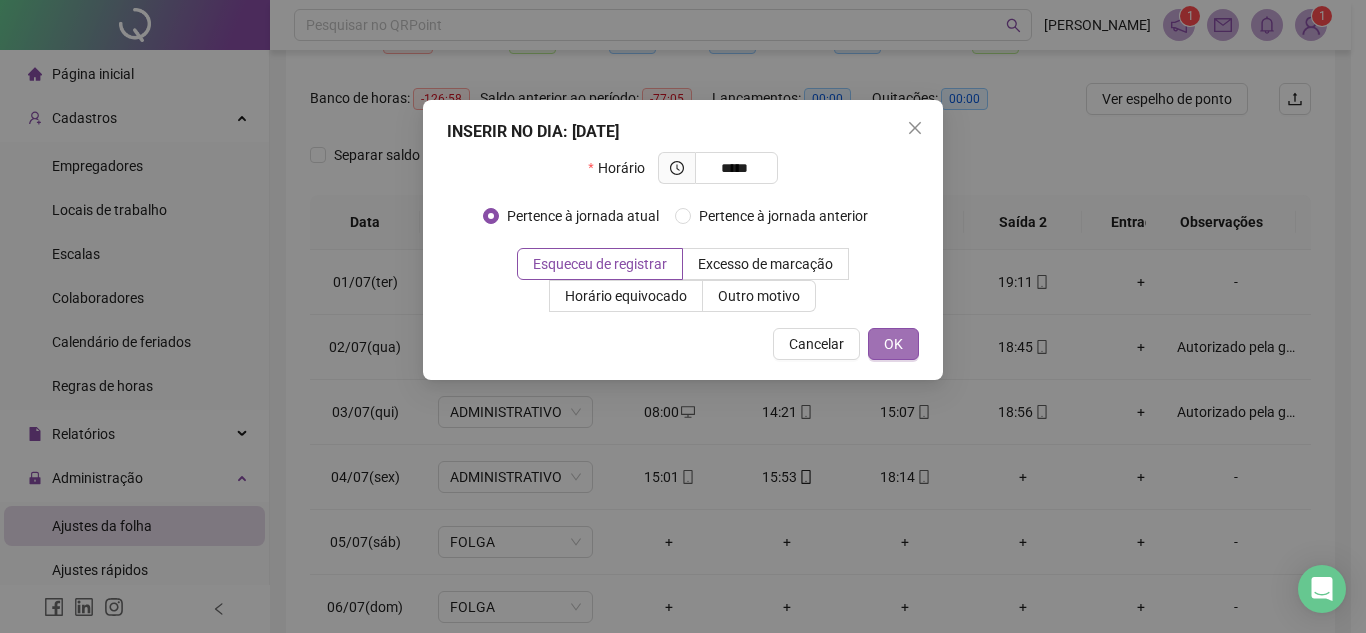 click on "OK" at bounding box center (893, 344) 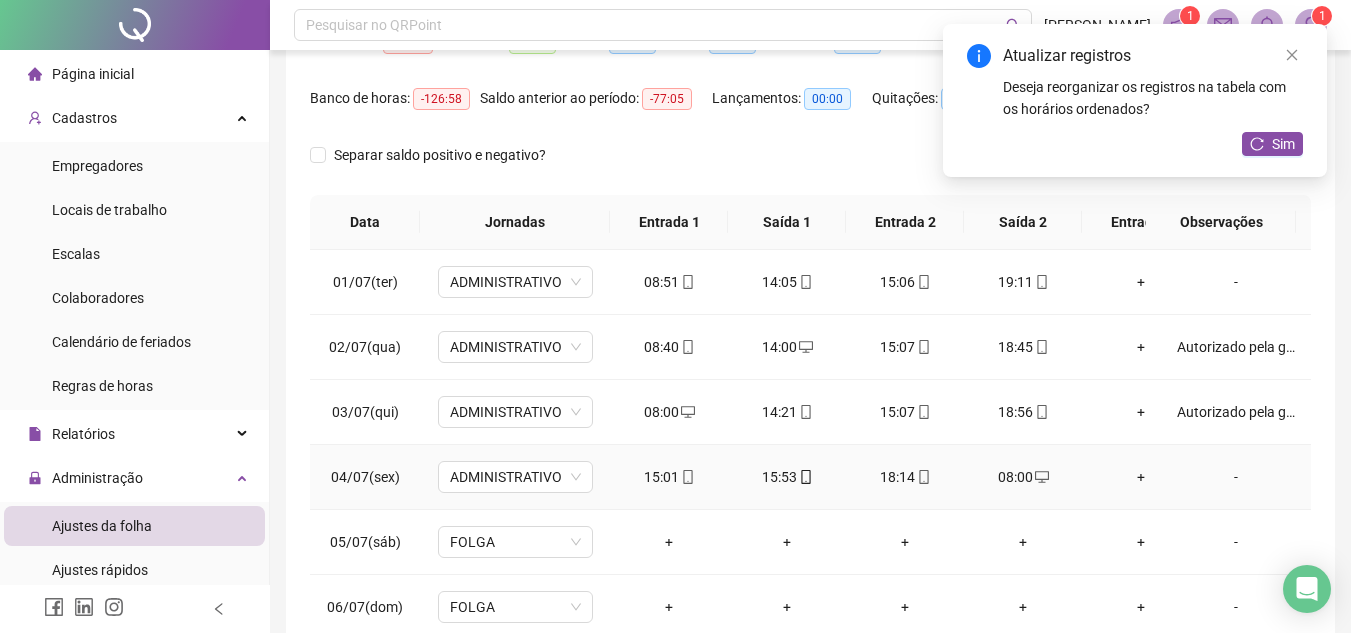 click on "-" at bounding box center [1236, 477] 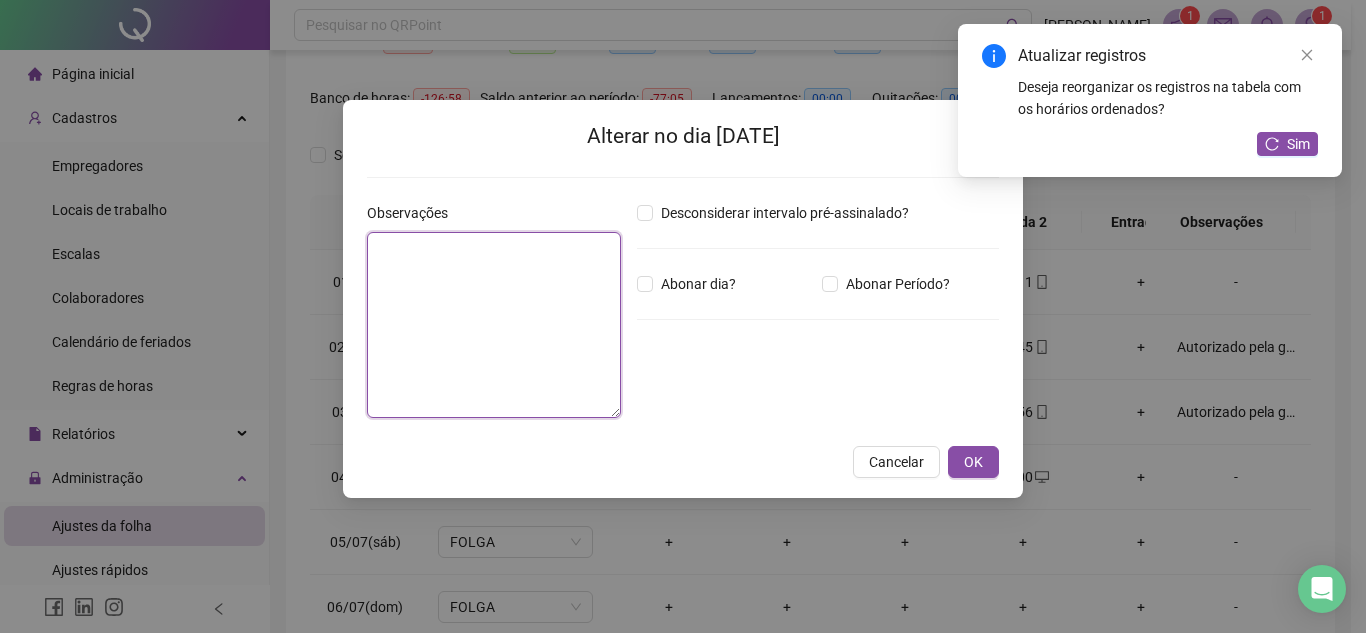 click at bounding box center (494, 325) 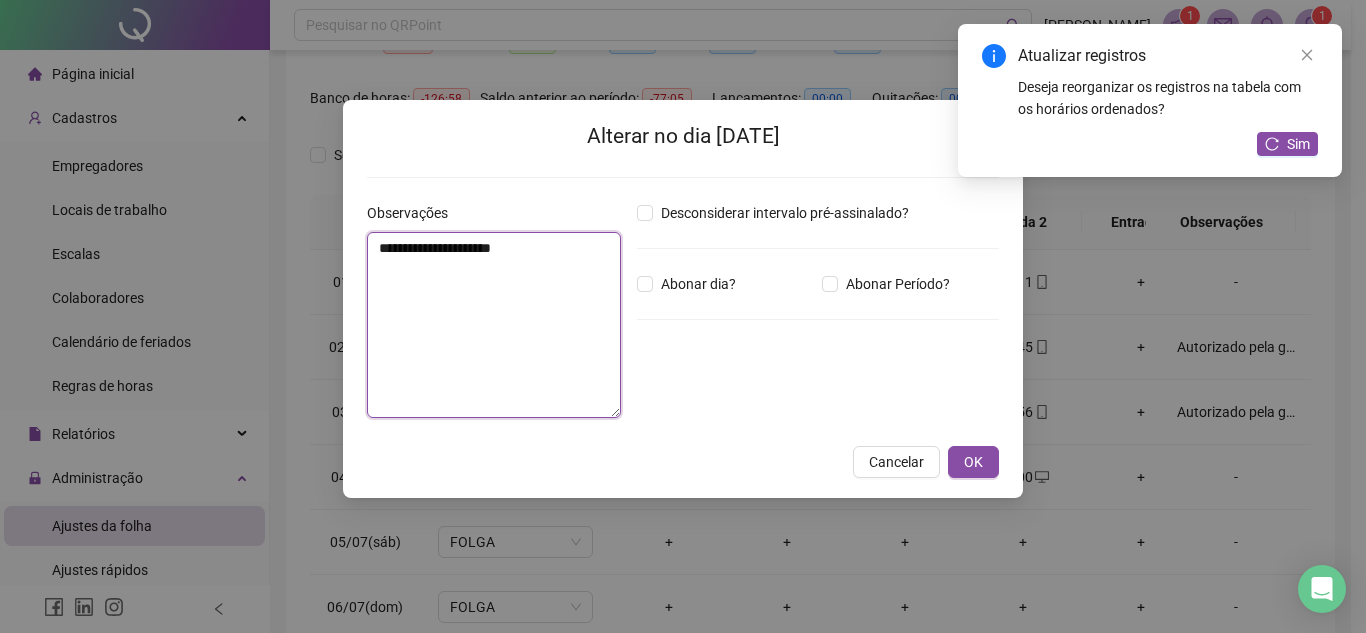 click on "**********" at bounding box center (494, 325) 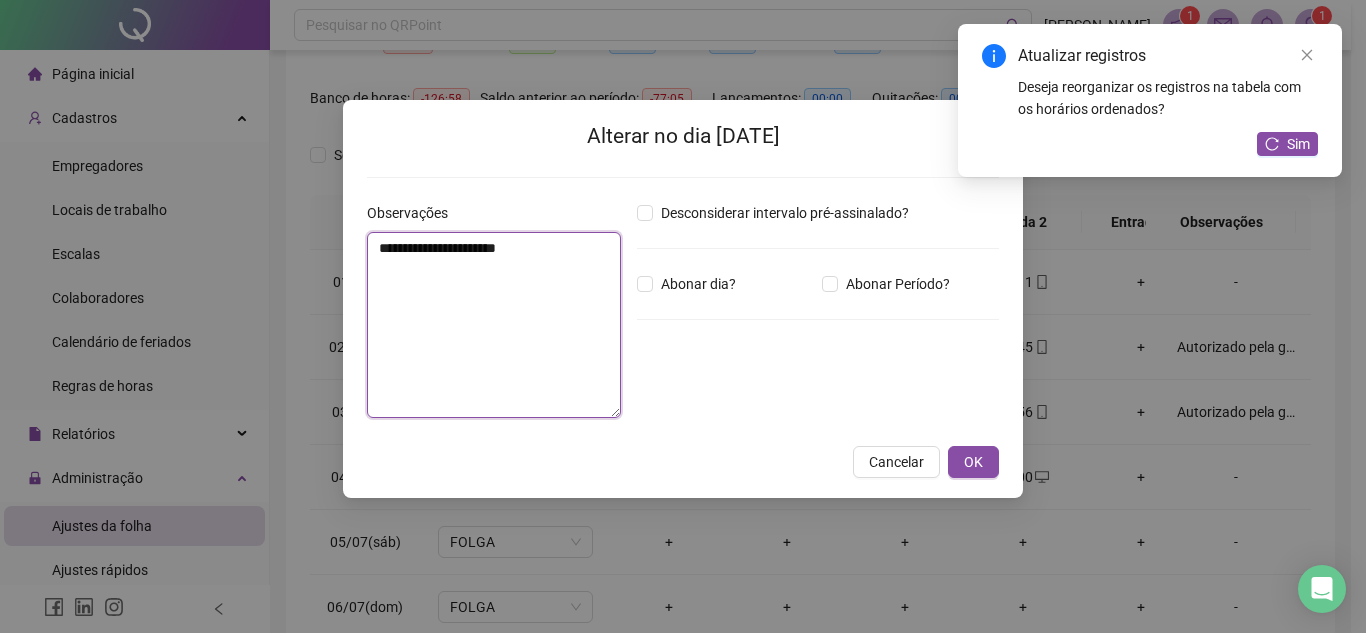 click on "**********" at bounding box center (494, 325) 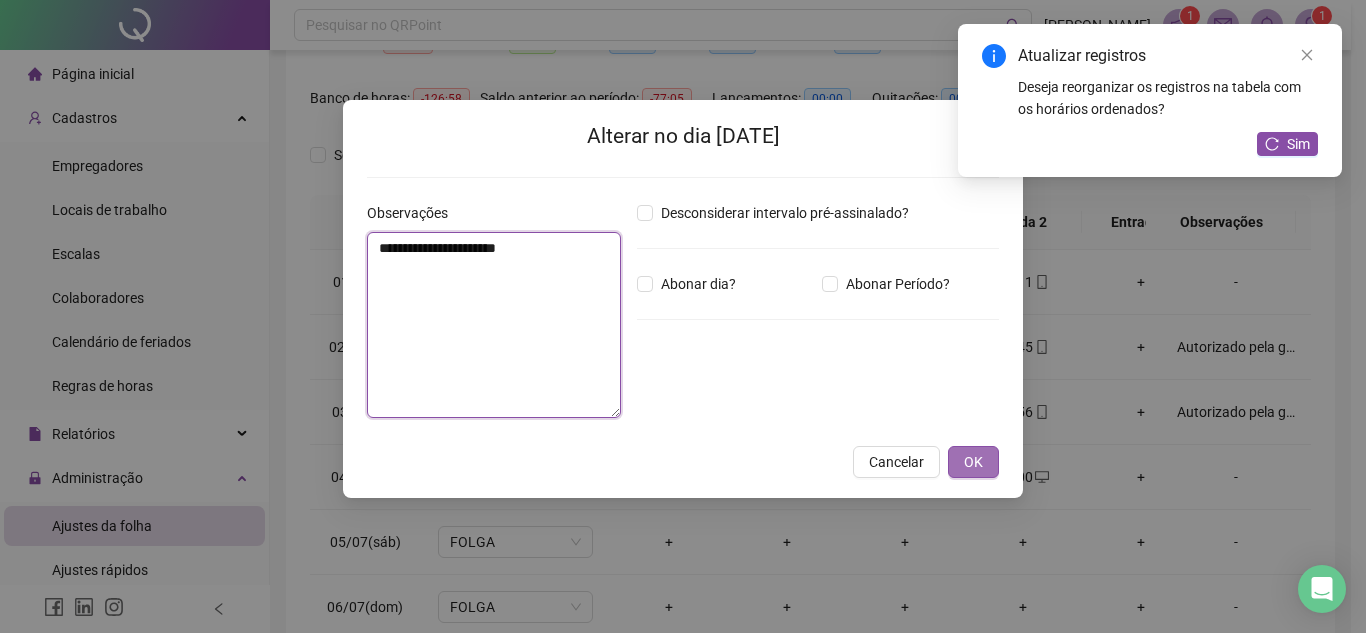 type on "**********" 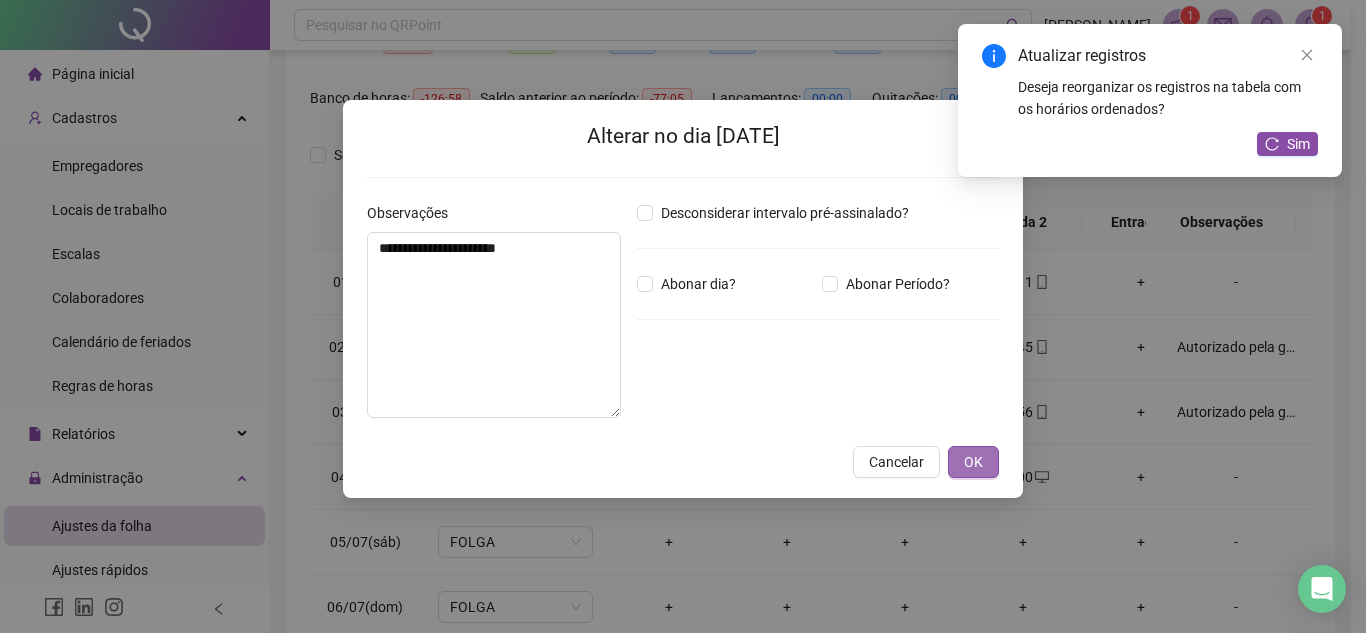 click on "OK" at bounding box center [973, 462] 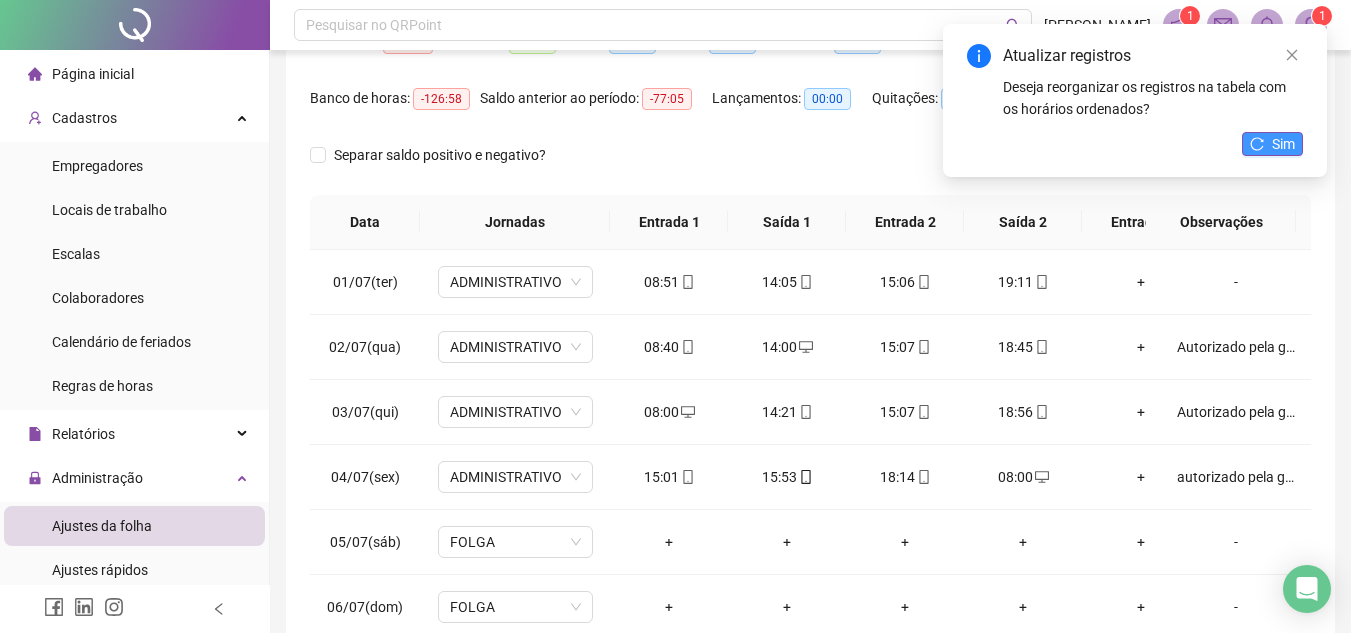 click on "Sim" at bounding box center [1272, 144] 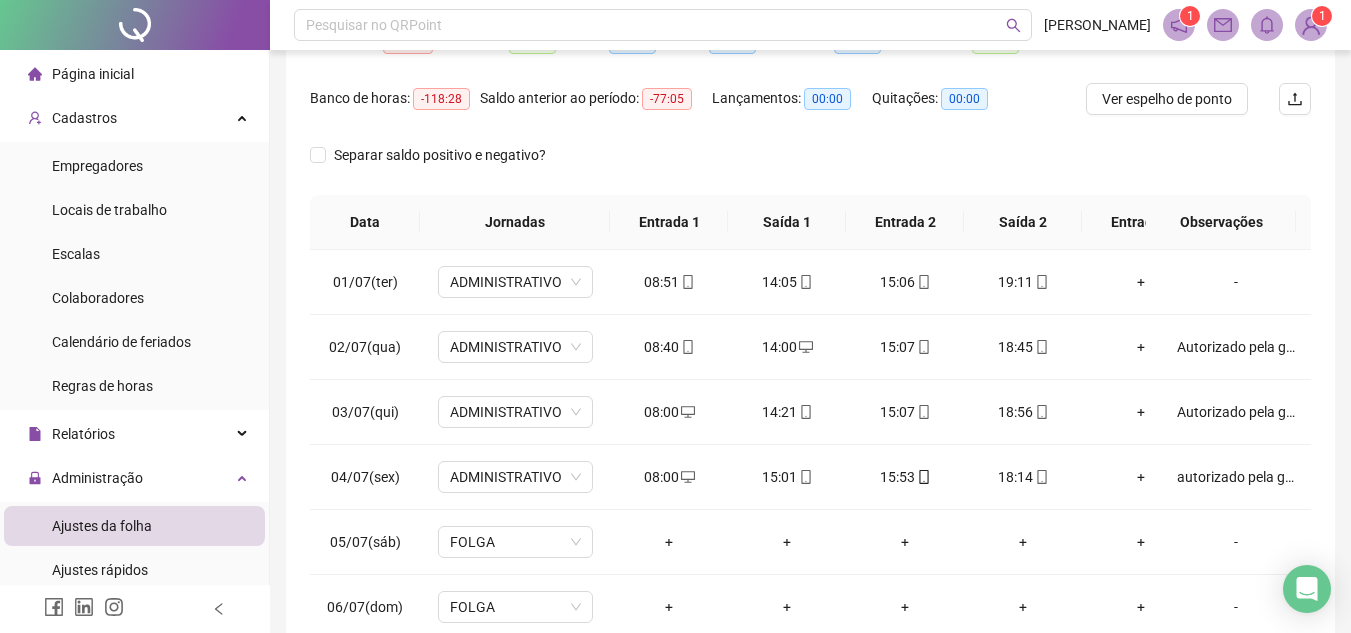 scroll, scrollTop: 389, scrollLeft: 0, axis: vertical 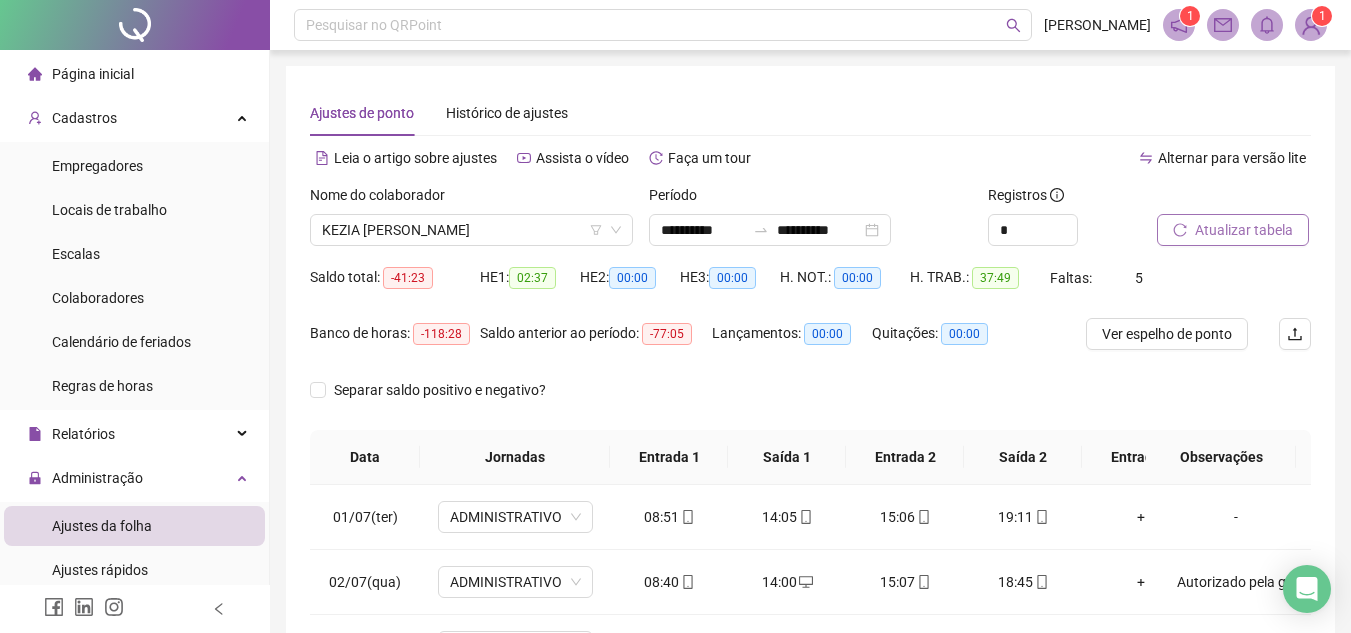 click on "Atualizar tabela" at bounding box center (1233, 230) 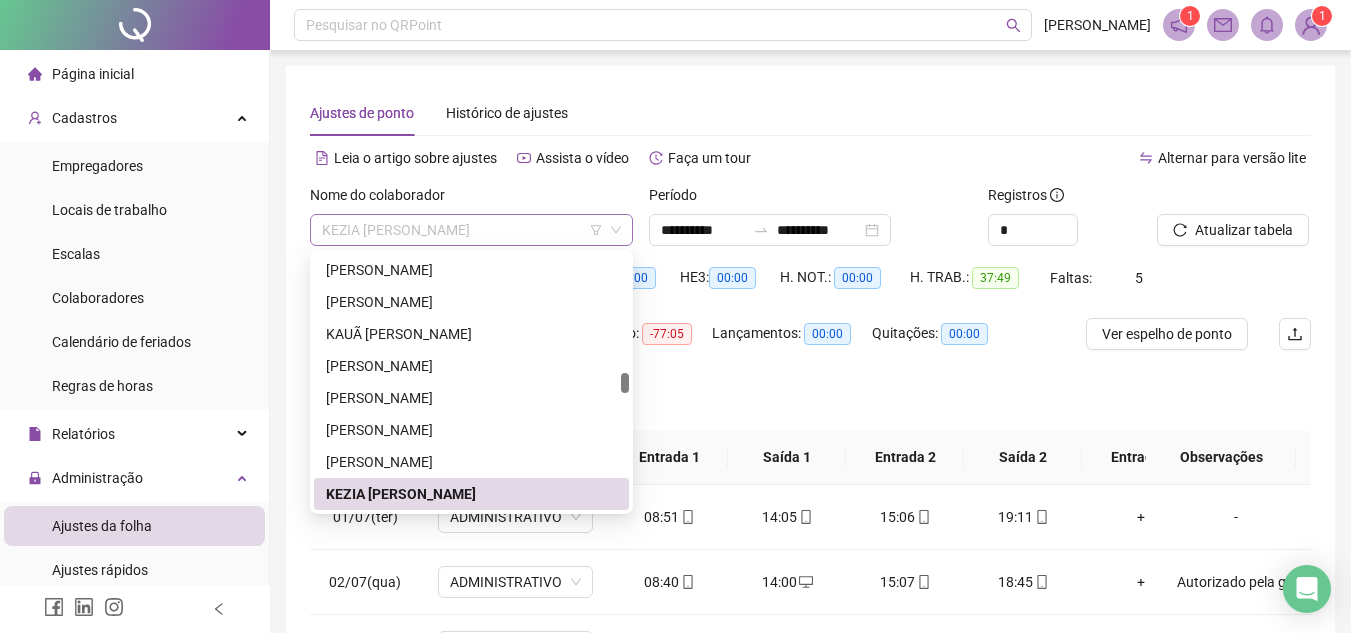 click on "KEZIA [PERSON_NAME]" at bounding box center (471, 230) 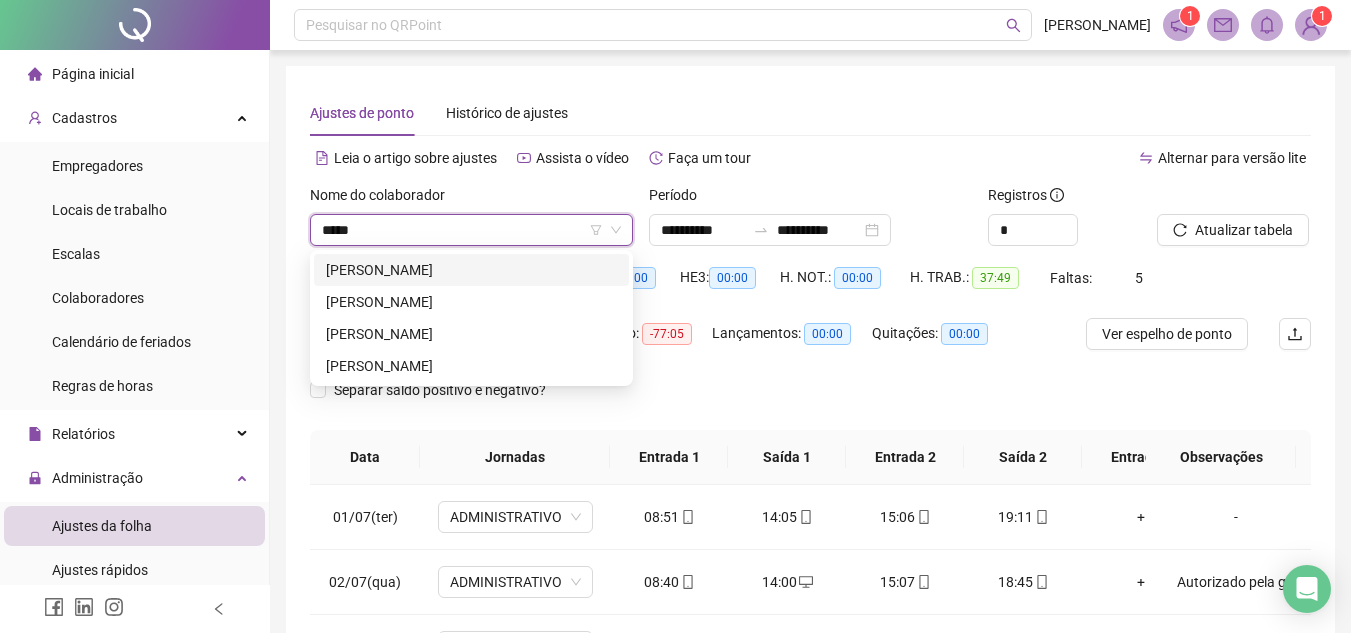 scroll, scrollTop: 0, scrollLeft: 0, axis: both 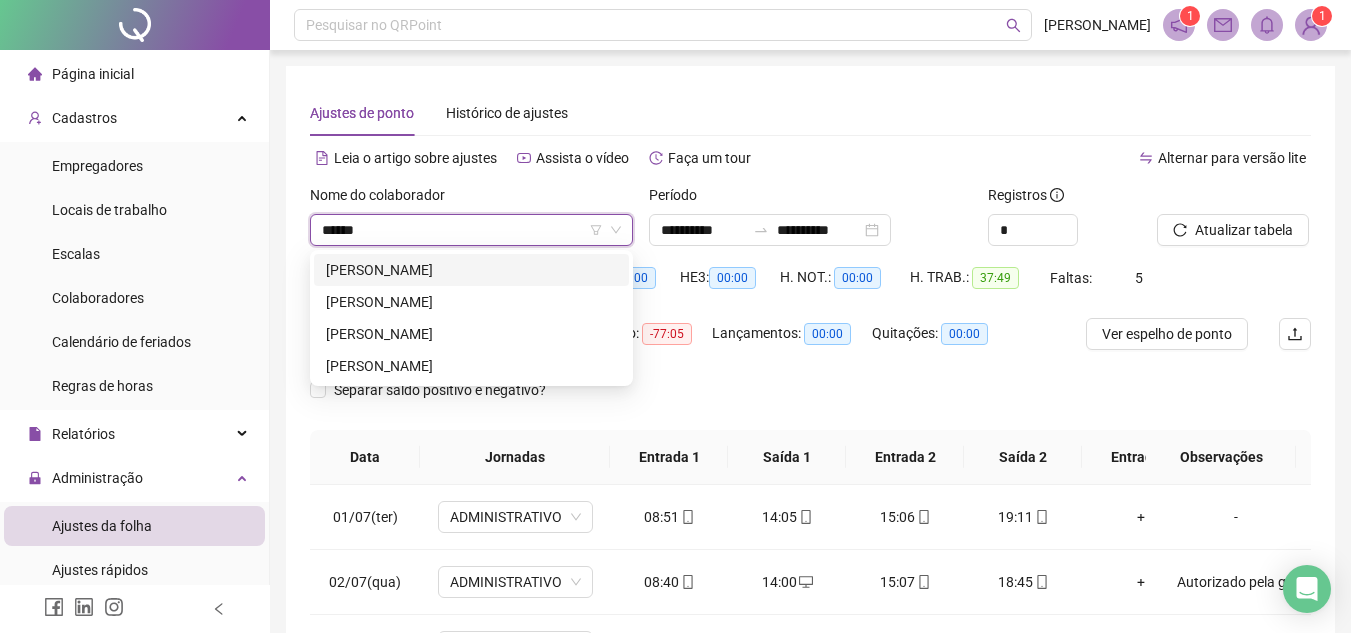 type on "*******" 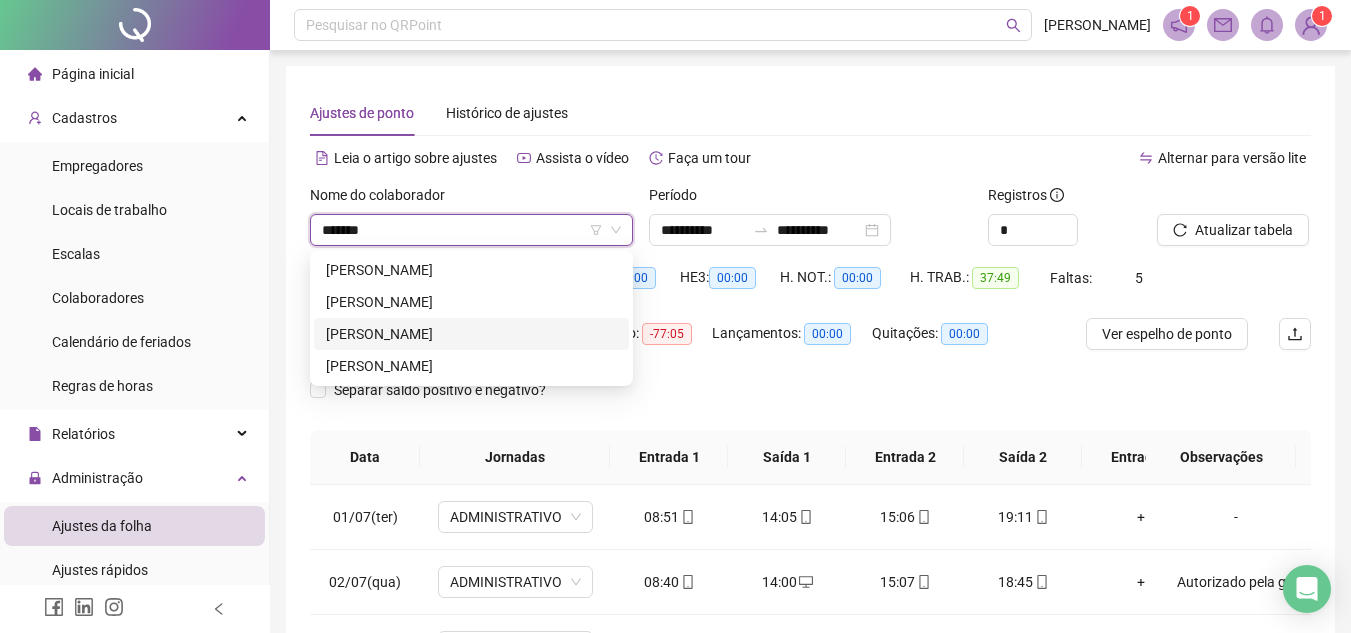 click on "ANTONIO WANDERLEY MATEUS DA ROSA" at bounding box center [471, 334] 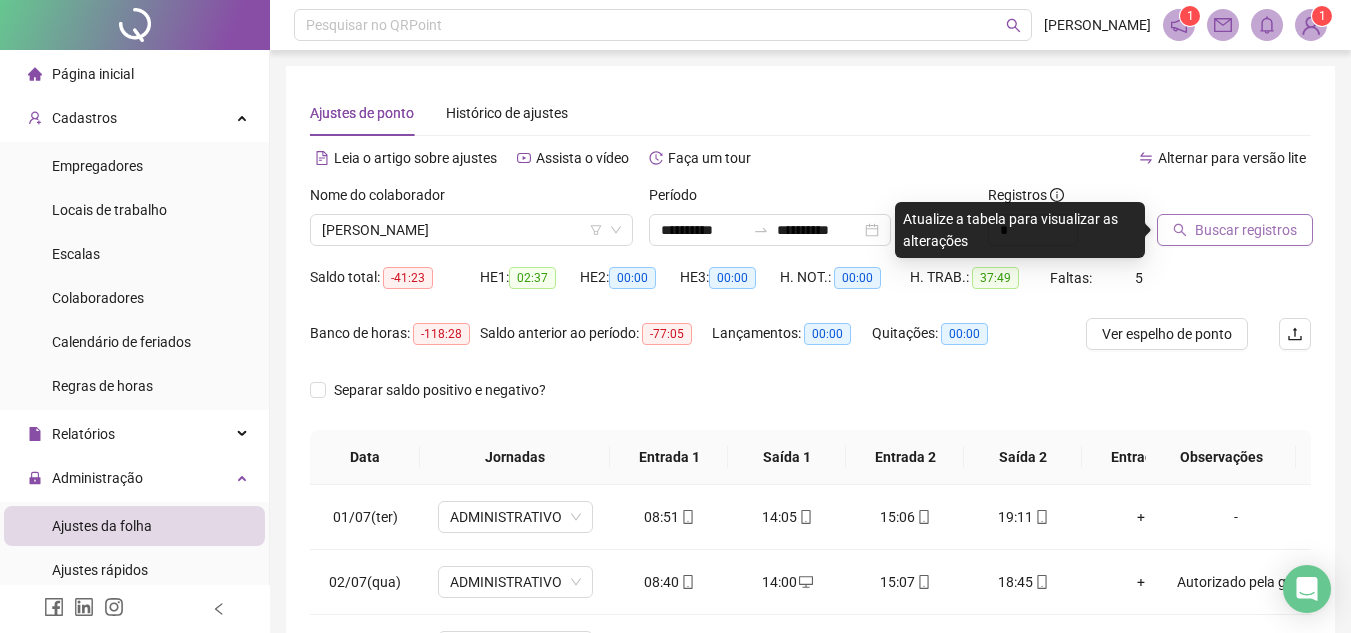 click on "Buscar registros" at bounding box center (1235, 230) 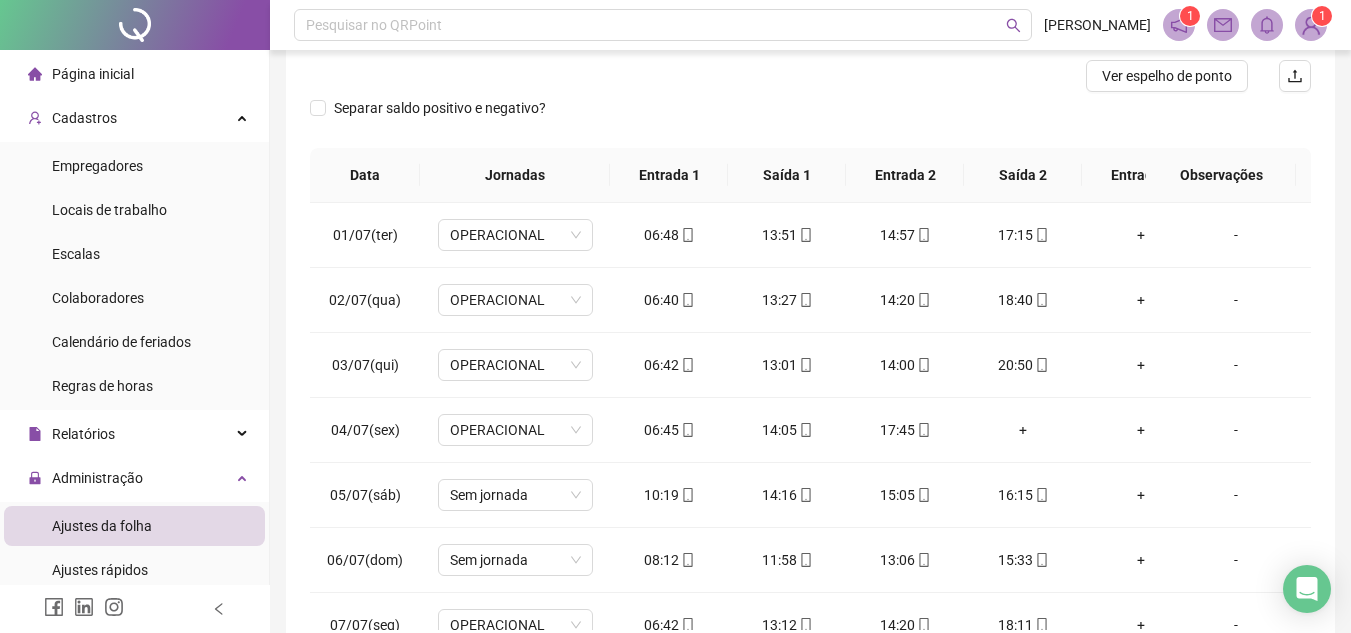 scroll, scrollTop: 321, scrollLeft: 0, axis: vertical 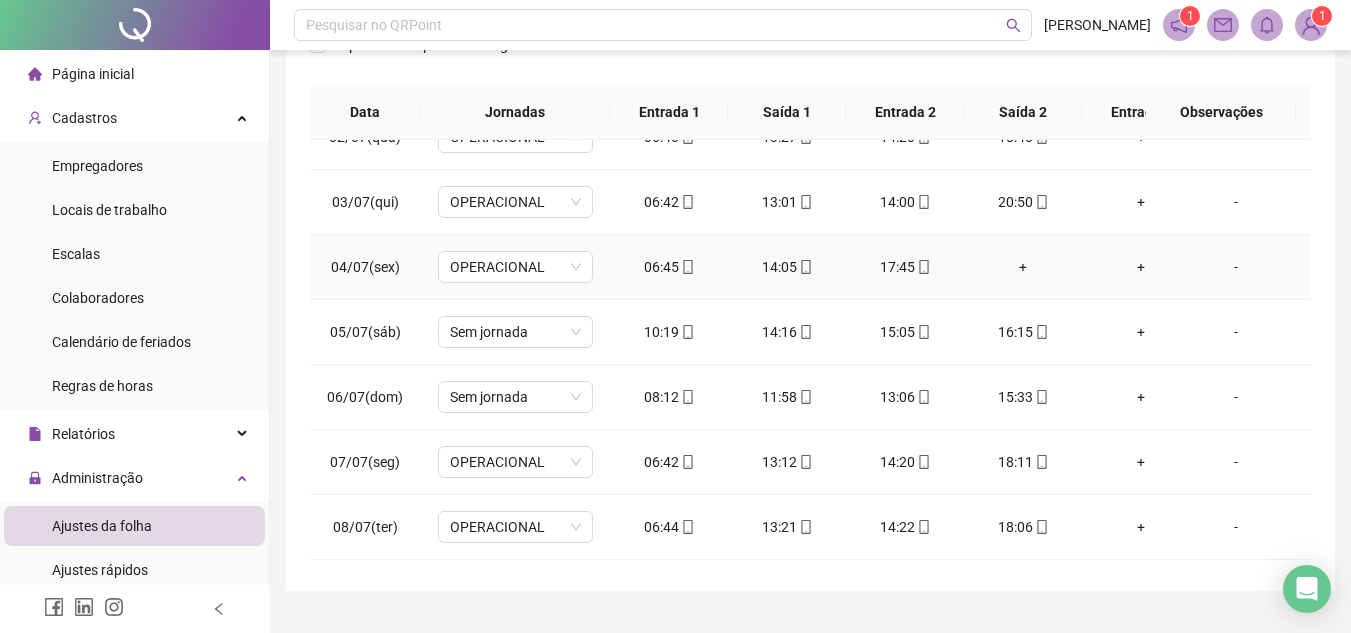 click on "+" at bounding box center [1023, 267] 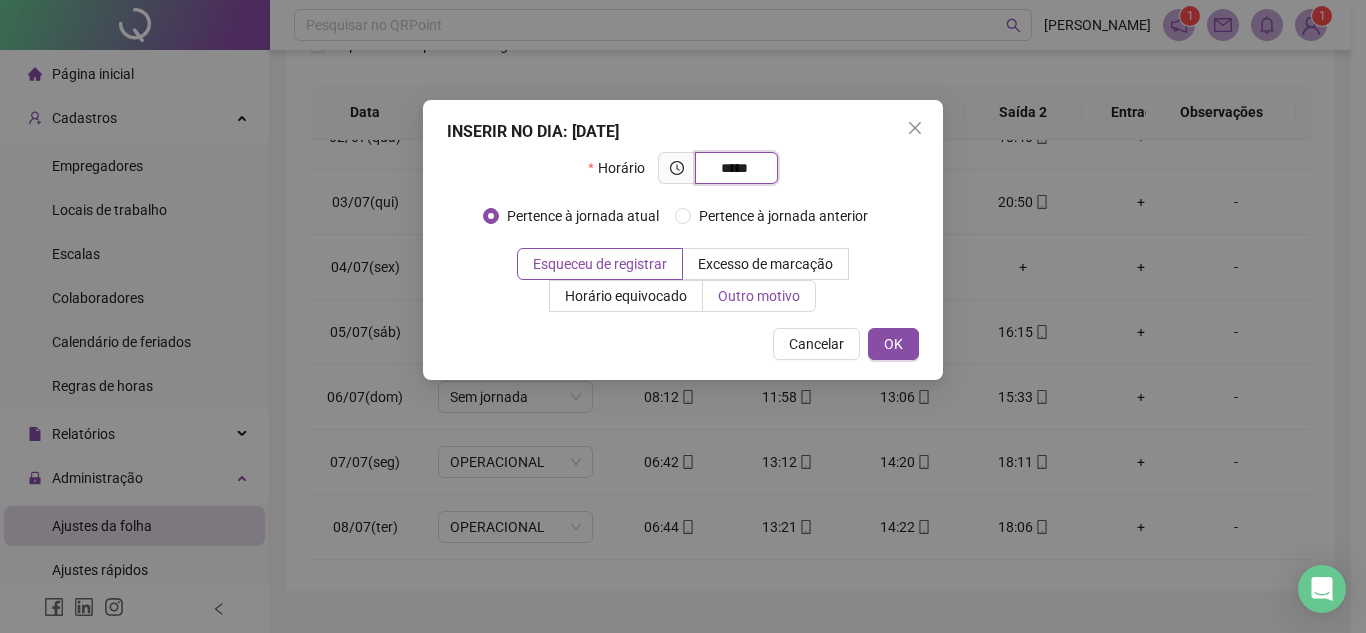 type on "*****" 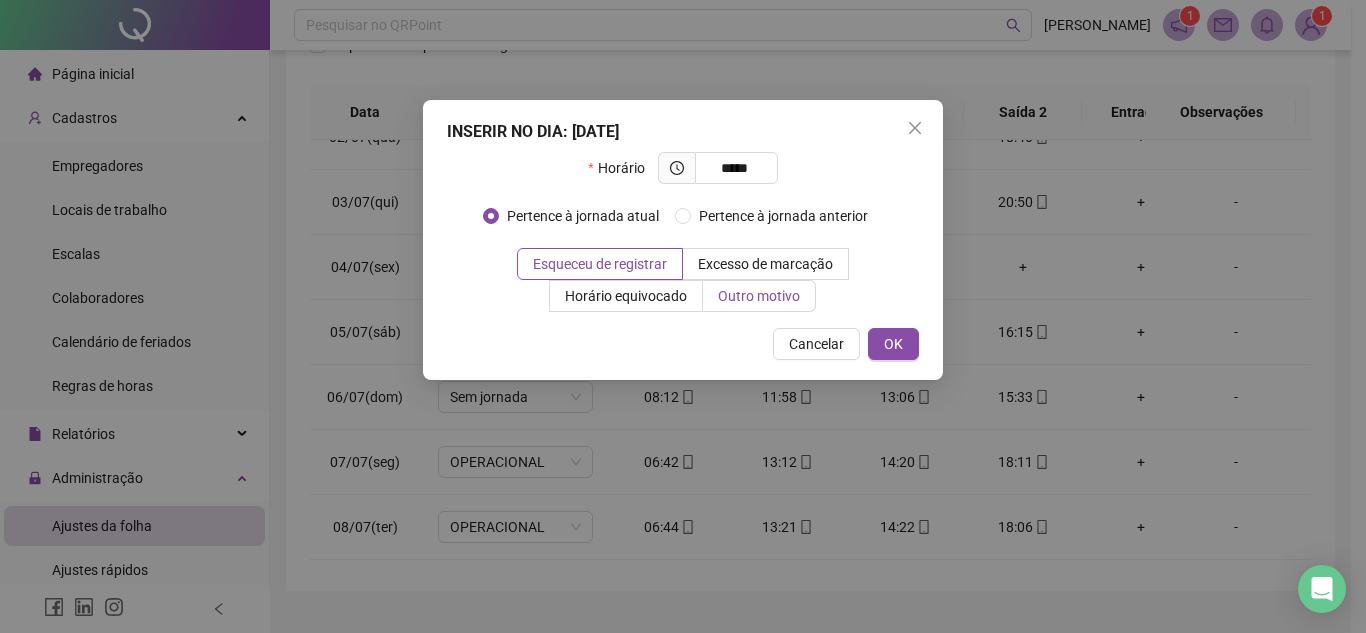 click on "Outro motivo" at bounding box center (759, 296) 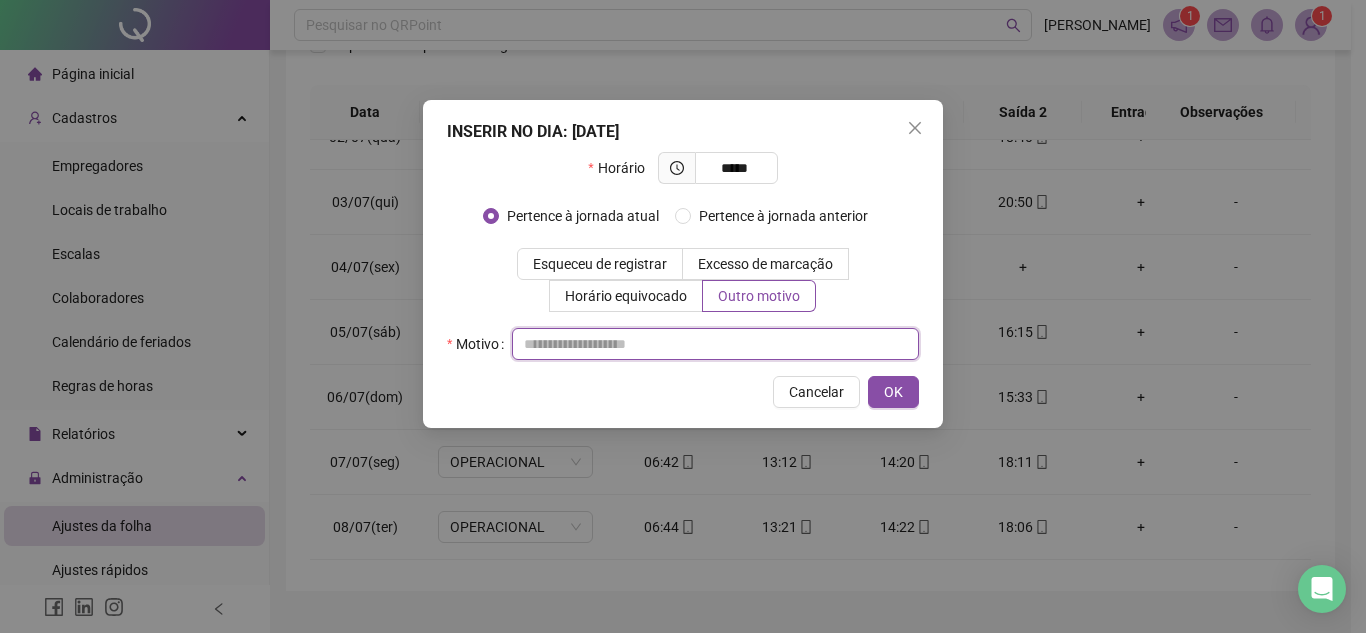 click at bounding box center [715, 344] 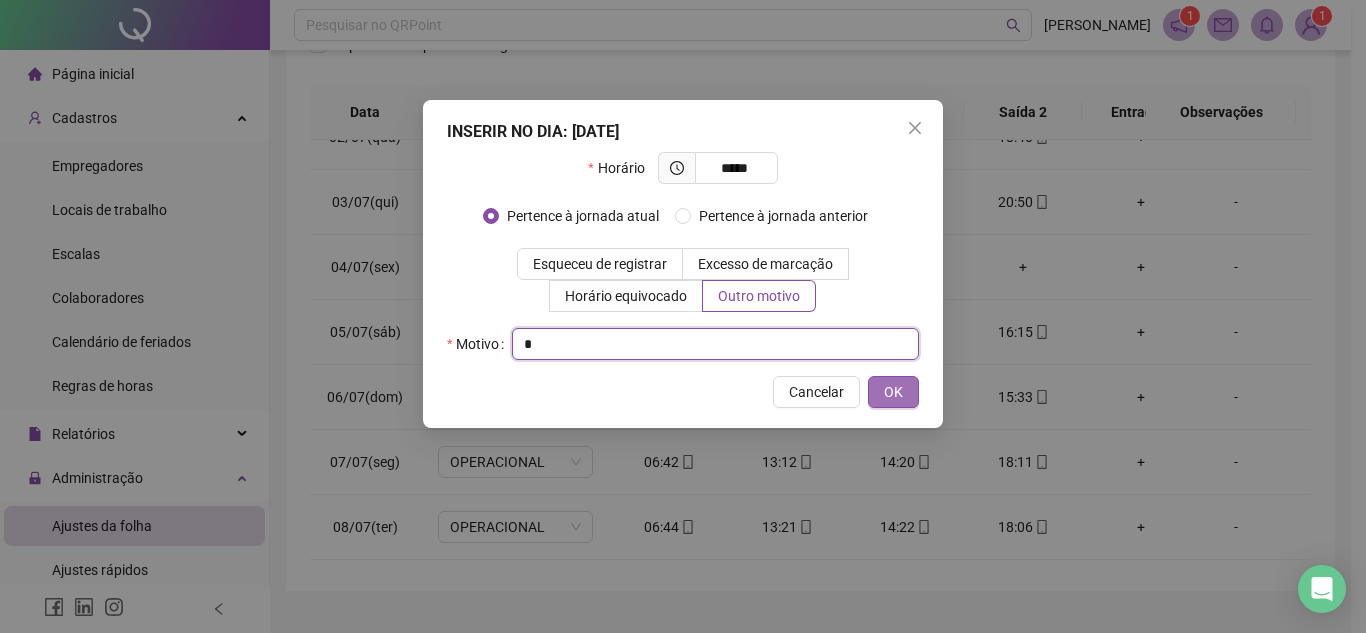type on "*" 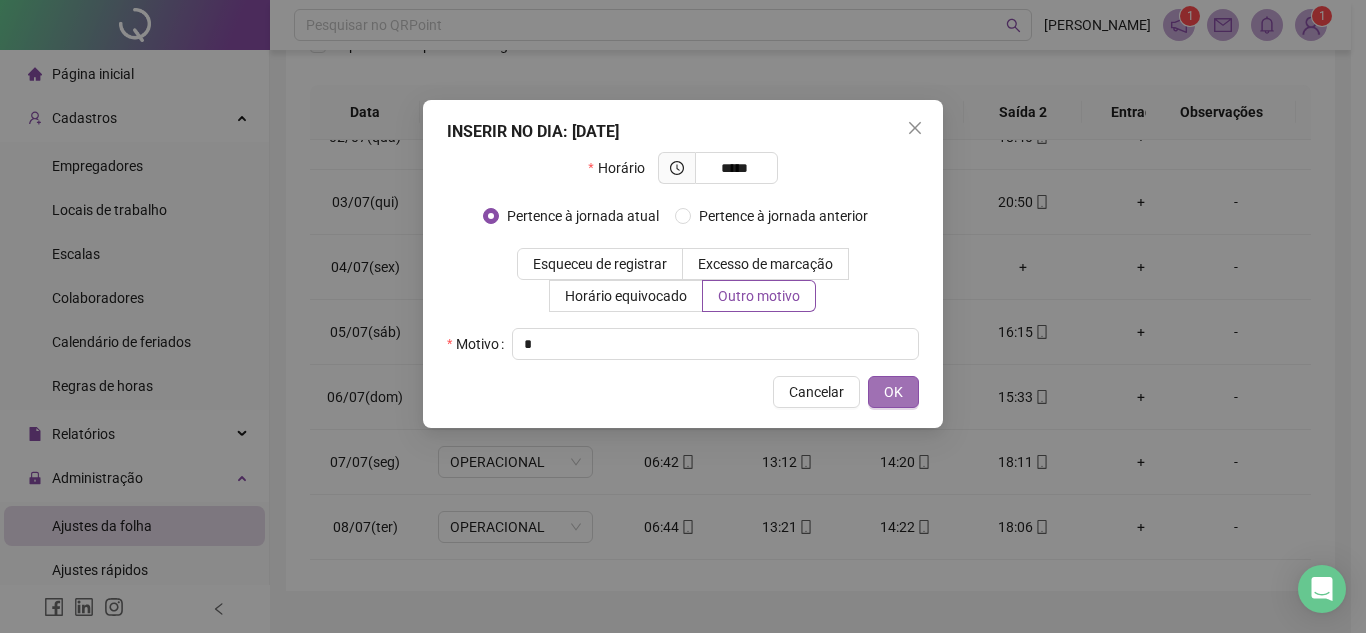 click on "OK" at bounding box center (893, 392) 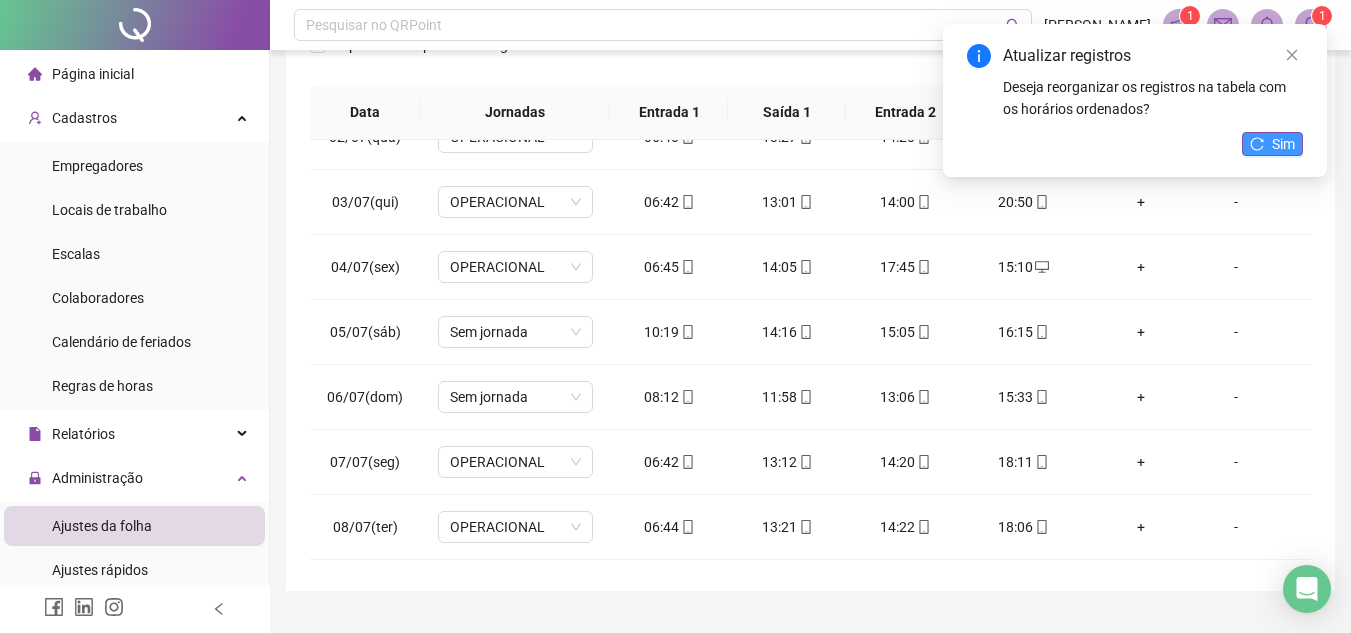 click on "Sim" at bounding box center (1272, 144) 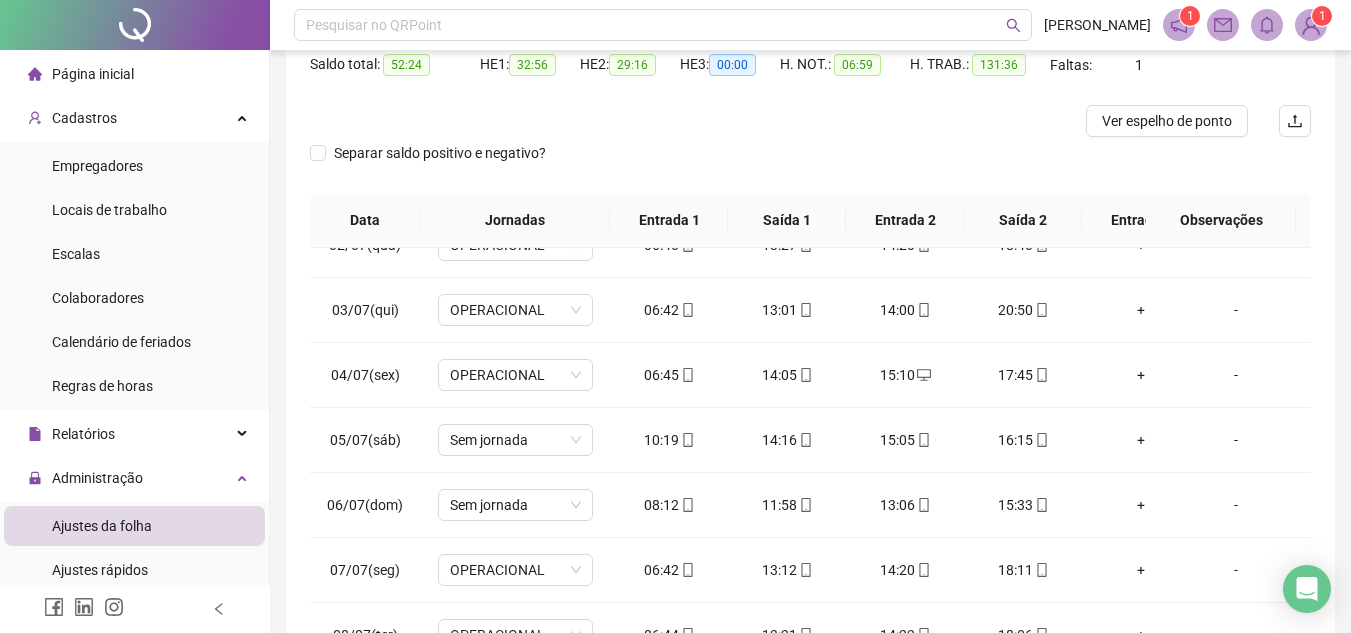 scroll, scrollTop: 25, scrollLeft: 0, axis: vertical 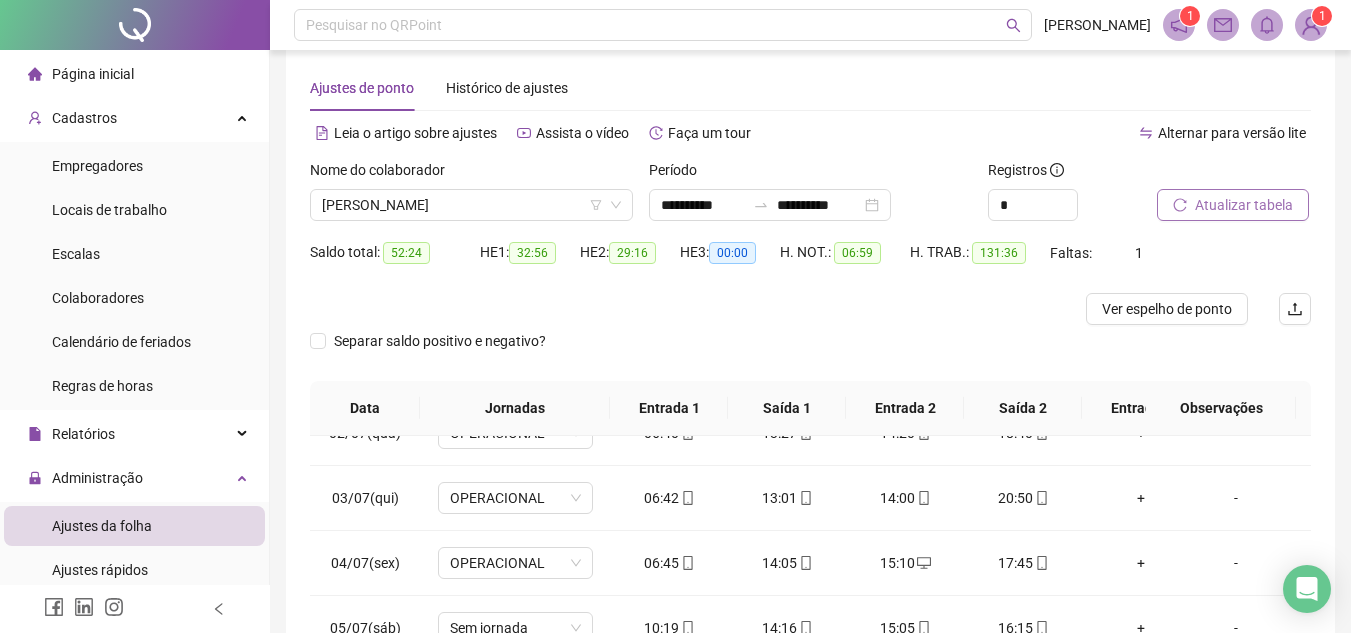 click on "Atualizar tabela" at bounding box center (1244, 205) 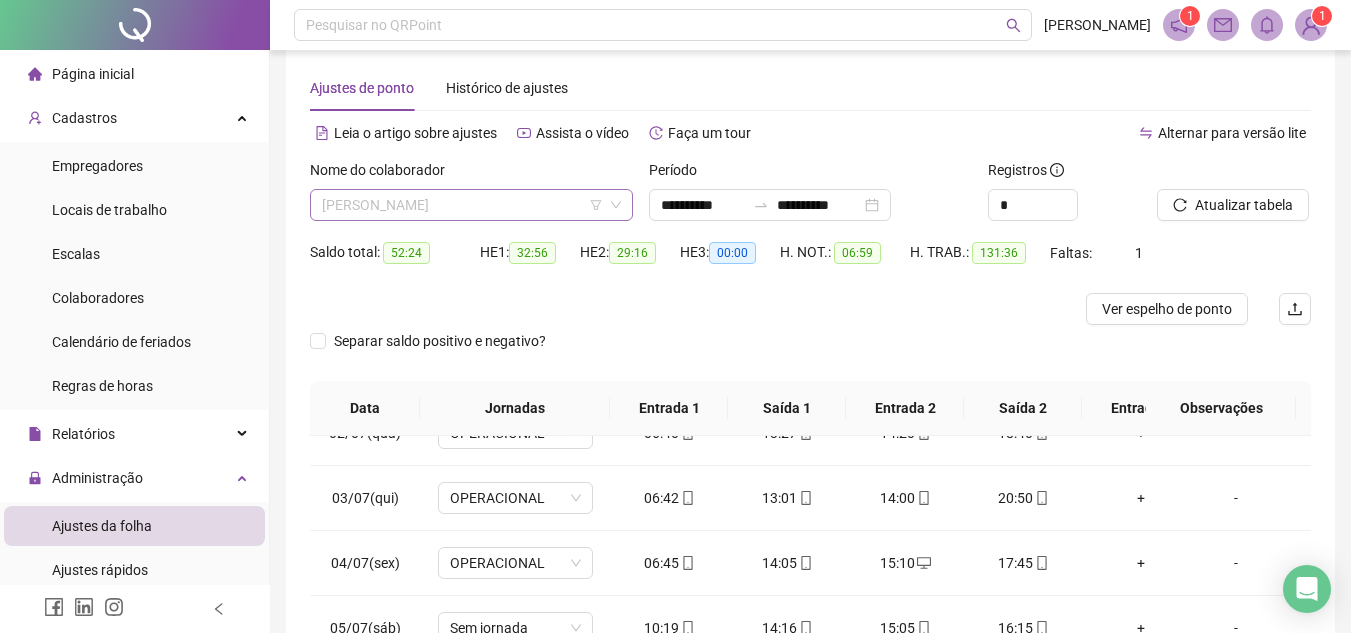 click on "ANTONIO WANDERLEY MATEUS DA ROSA" at bounding box center [471, 205] 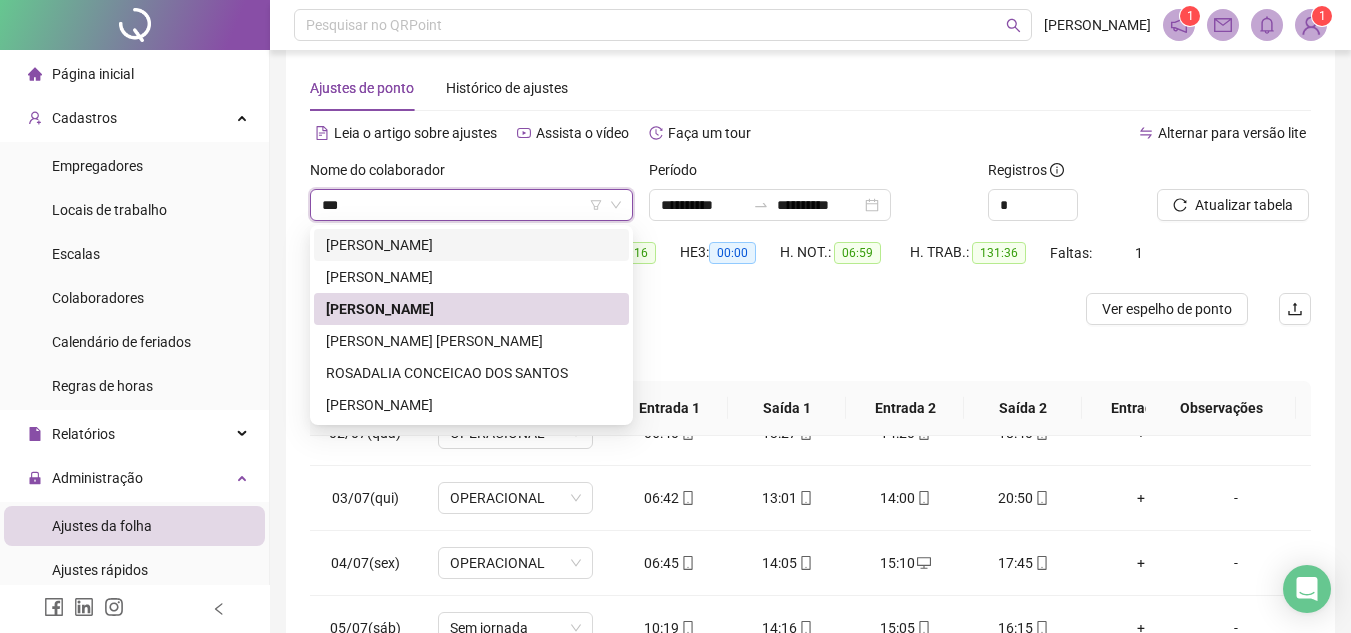 scroll, scrollTop: 0, scrollLeft: 0, axis: both 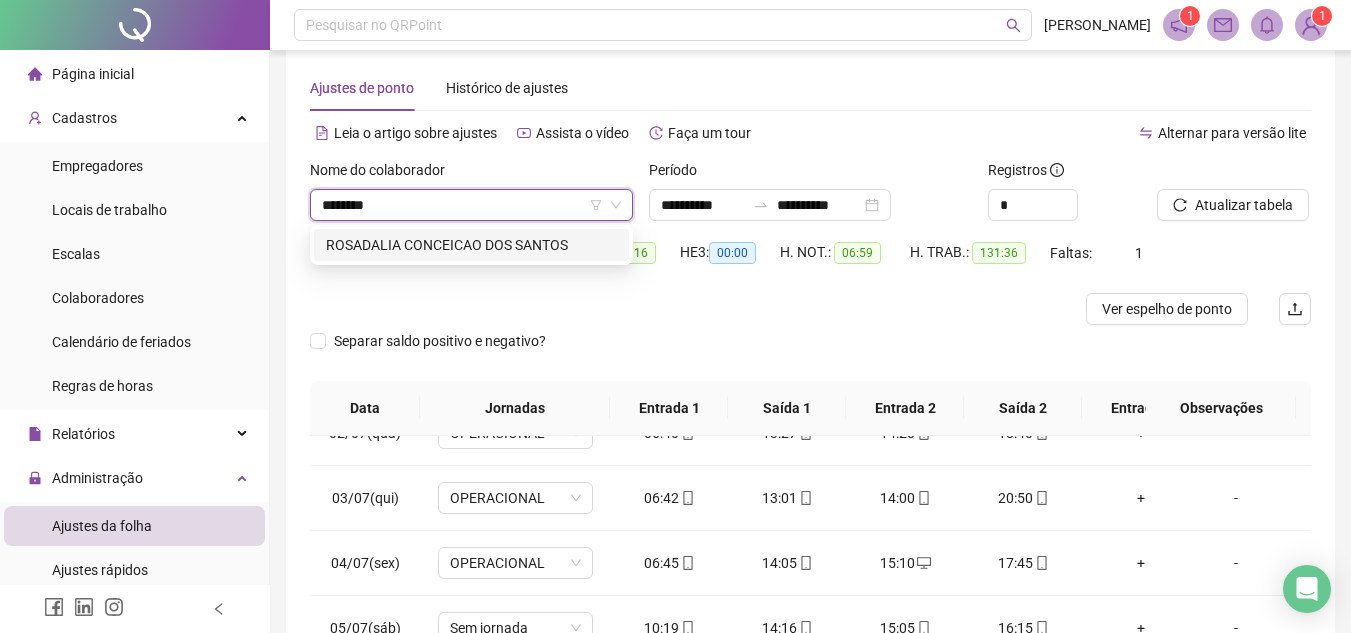 type on "*********" 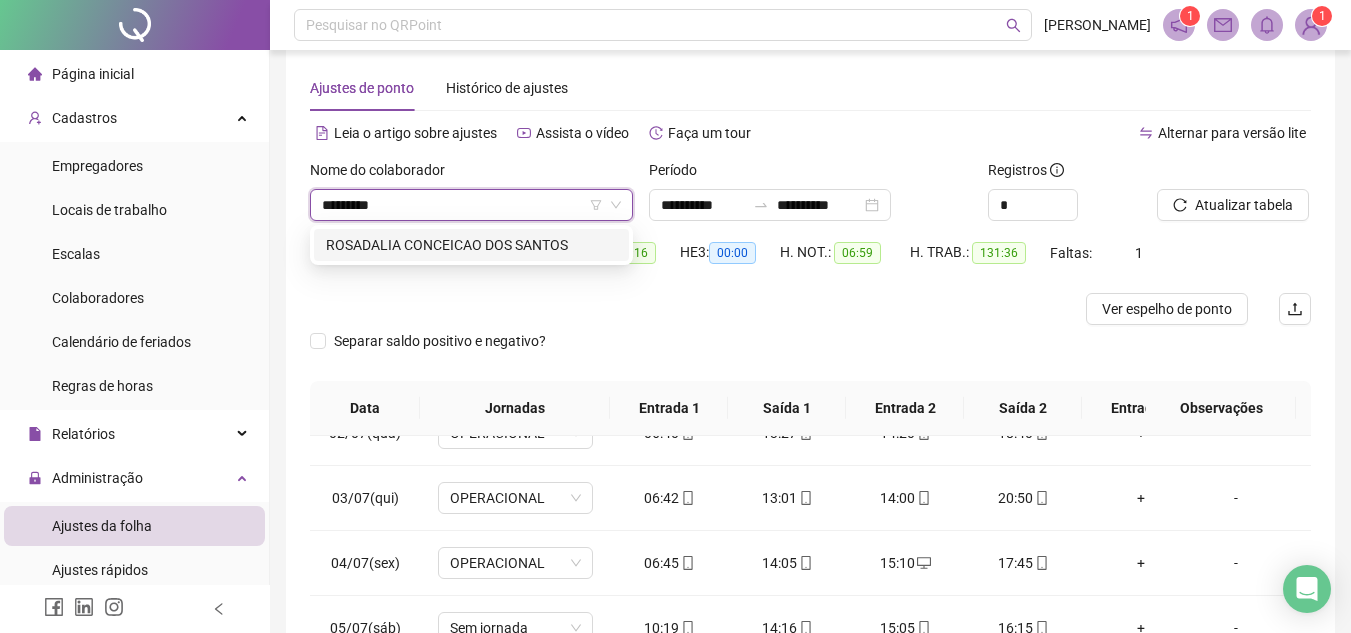 click on "ROSADALIA CONCEICAO DOS SANTOS" at bounding box center (471, 245) 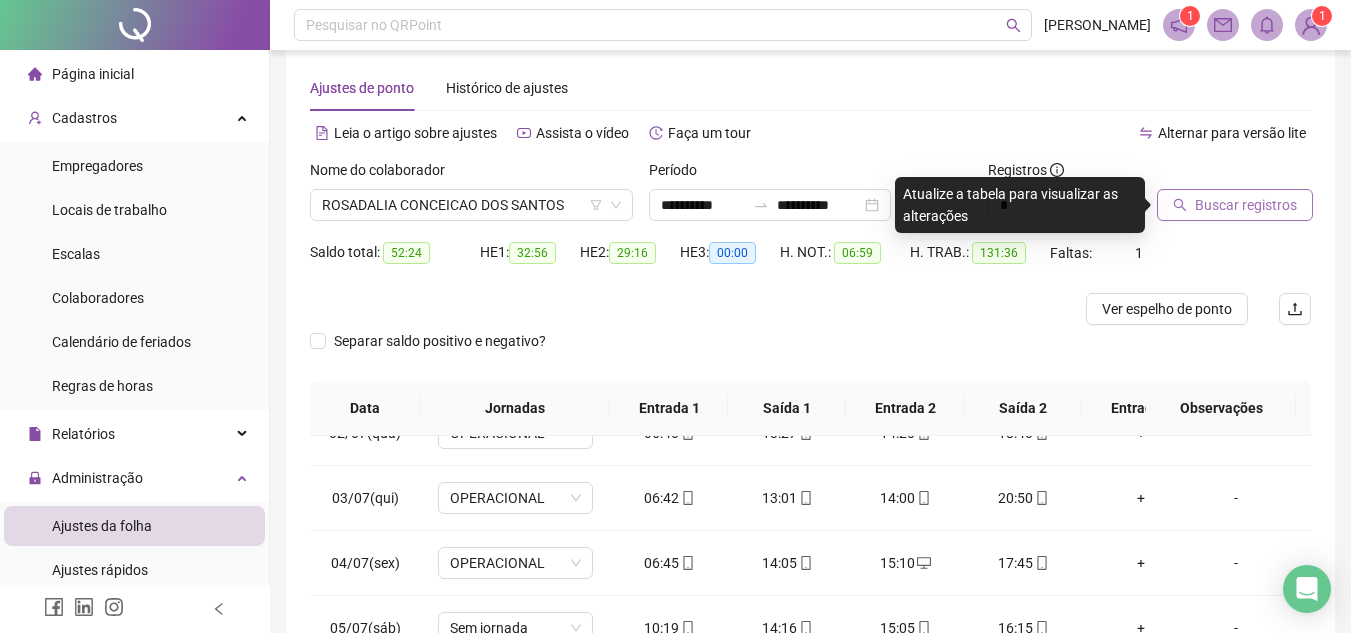 click on "Buscar registros" at bounding box center [1246, 205] 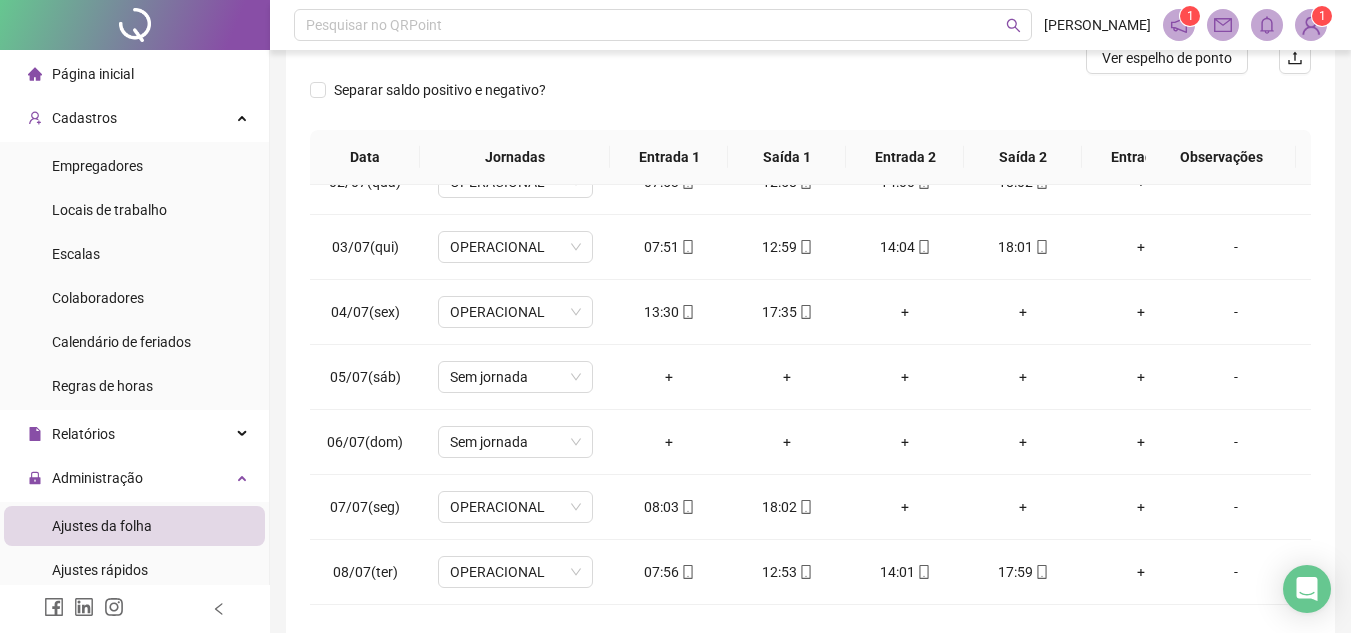 scroll, scrollTop: 365, scrollLeft: 0, axis: vertical 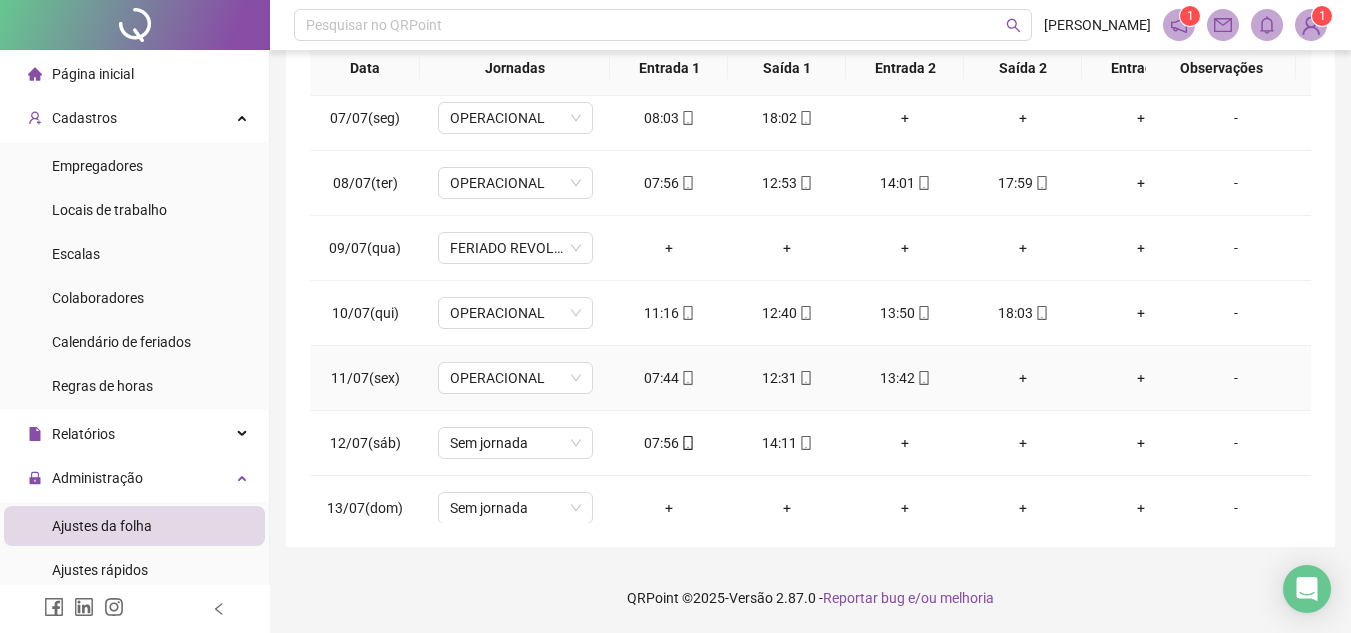 click on "+" at bounding box center [1023, 378] 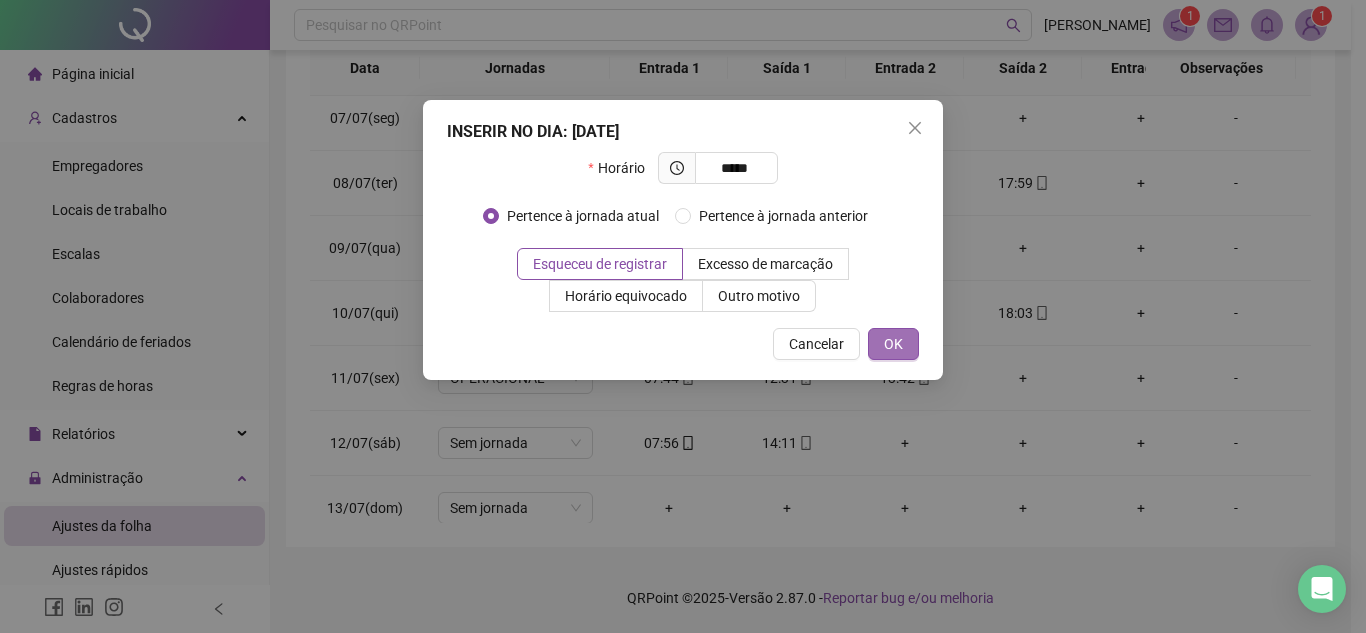 type on "*****" 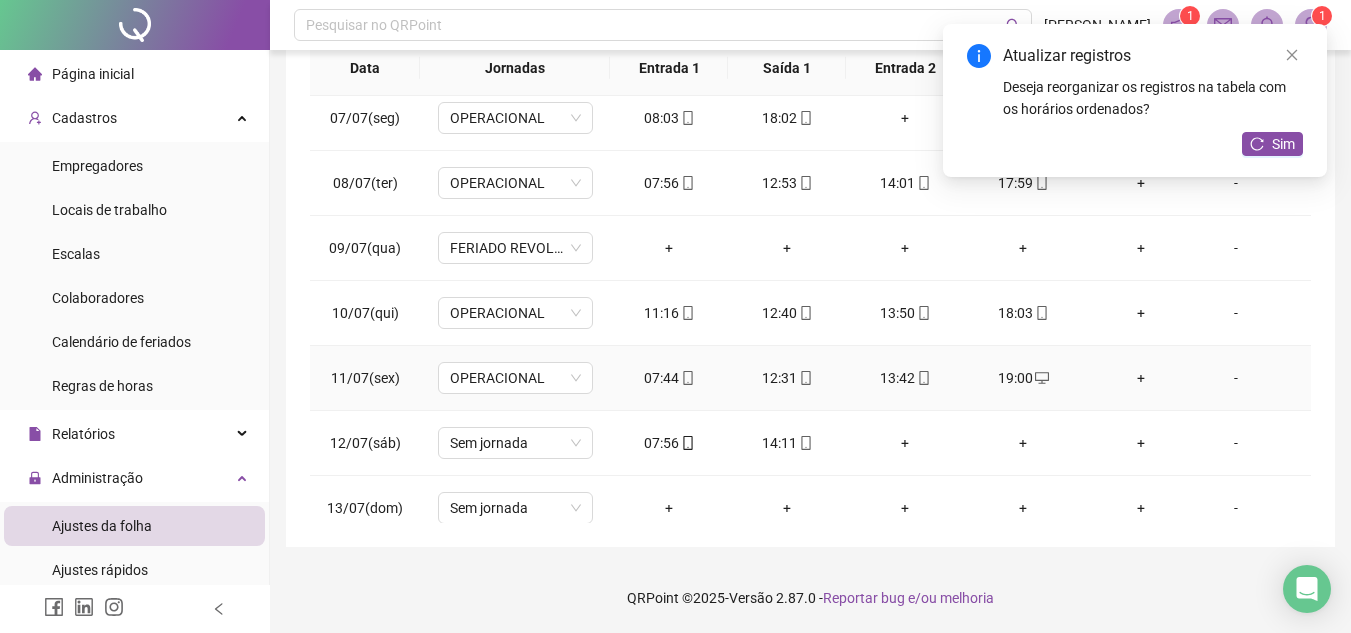 click on "-" at bounding box center [1236, 378] 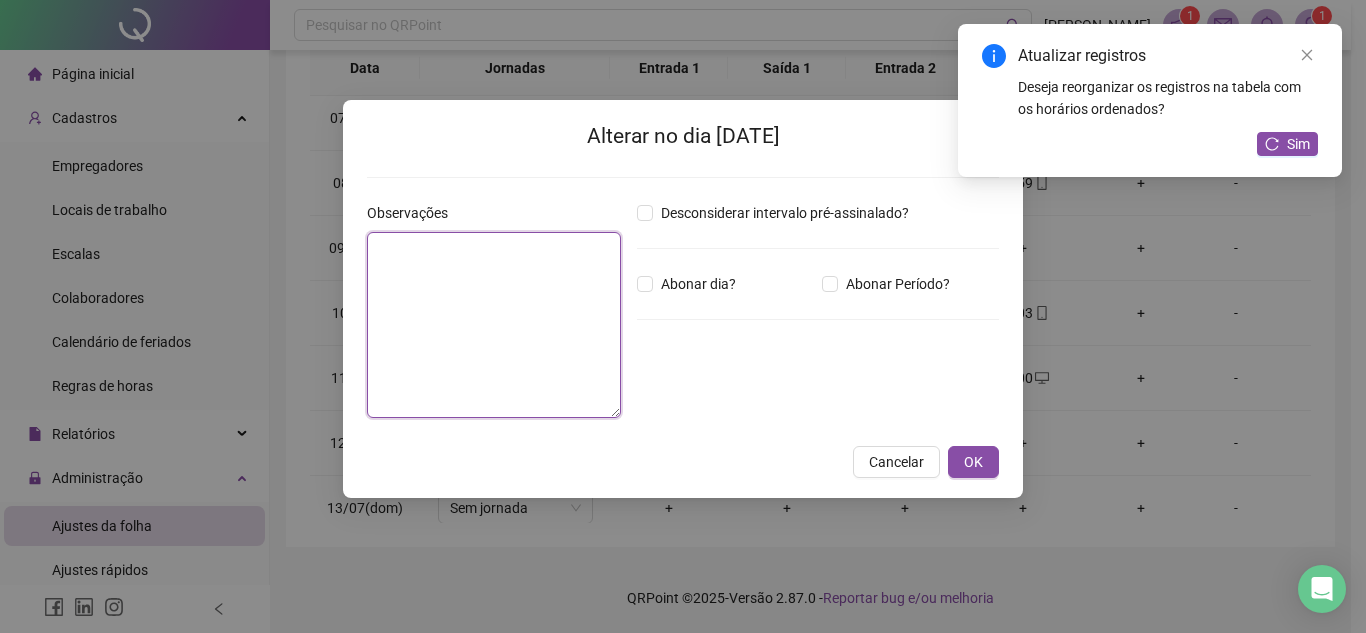 click at bounding box center [494, 325] 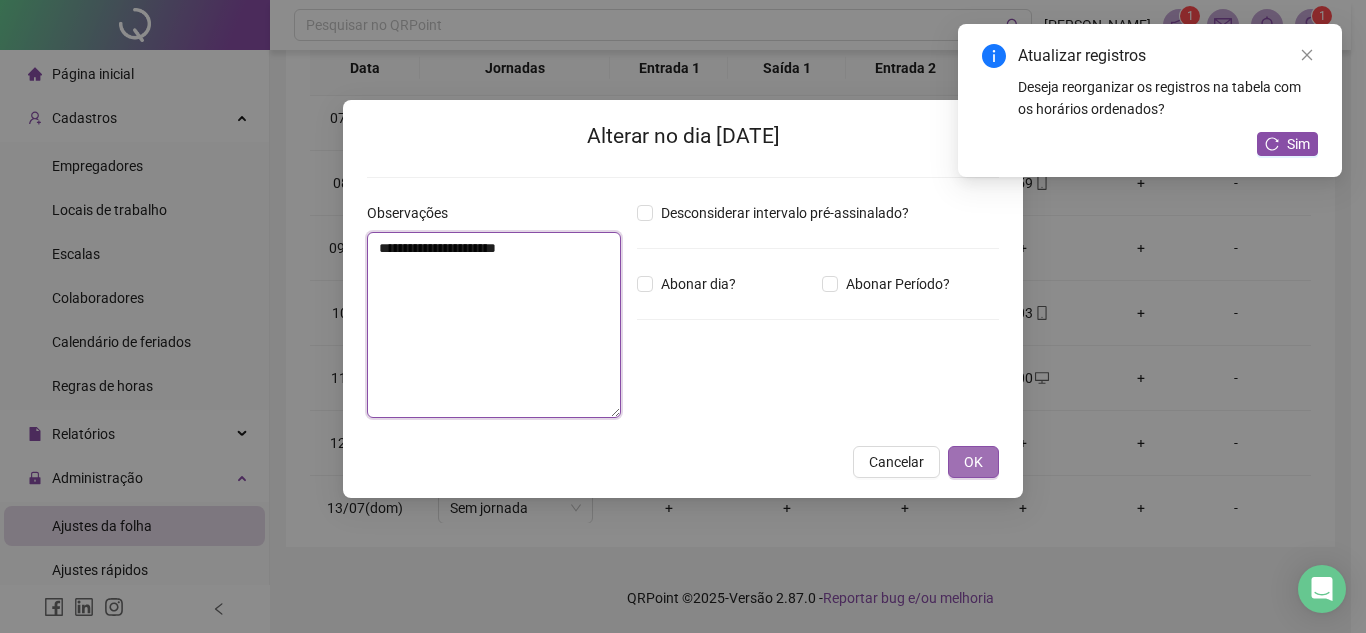 type on "**********" 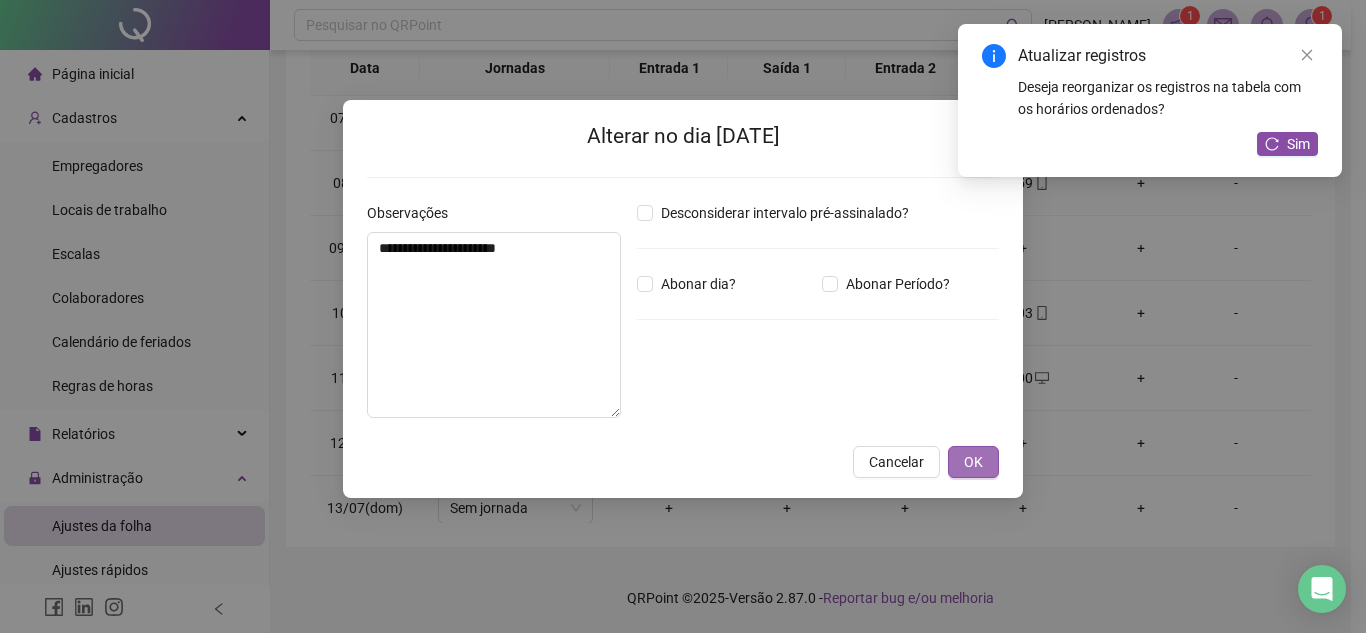 click on "OK" at bounding box center [973, 462] 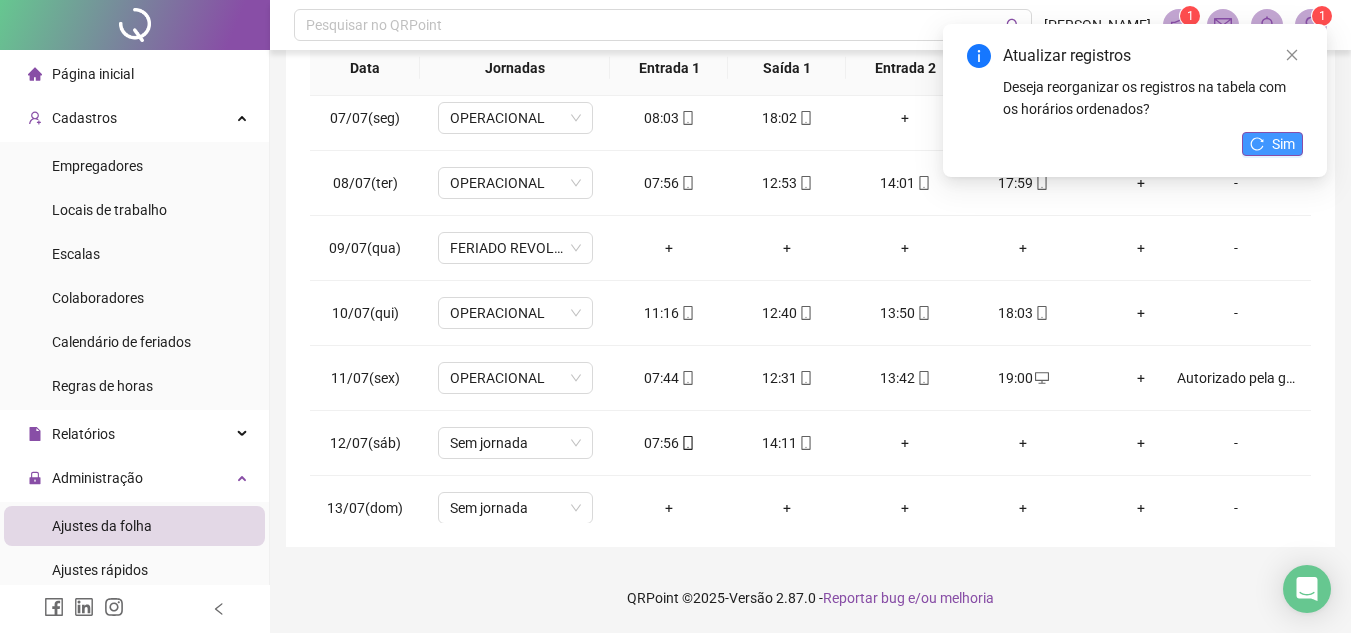 click on "Sim" at bounding box center (1283, 144) 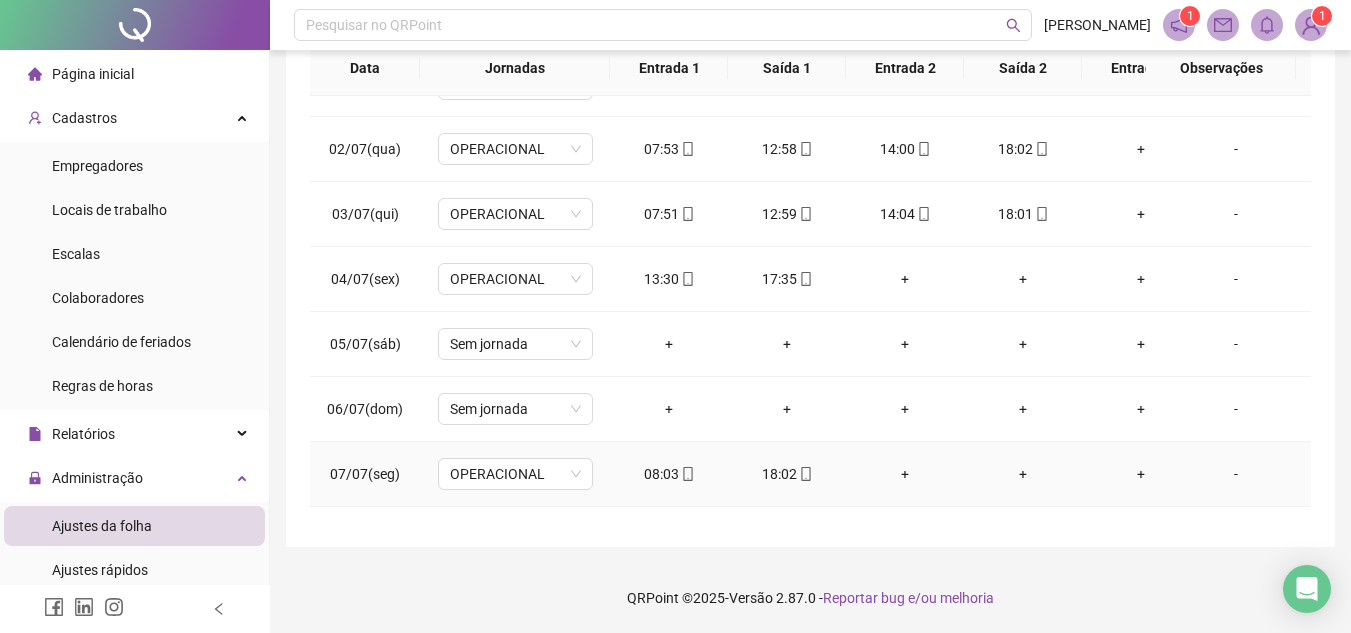 scroll, scrollTop: 0, scrollLeft: 0, axis: both 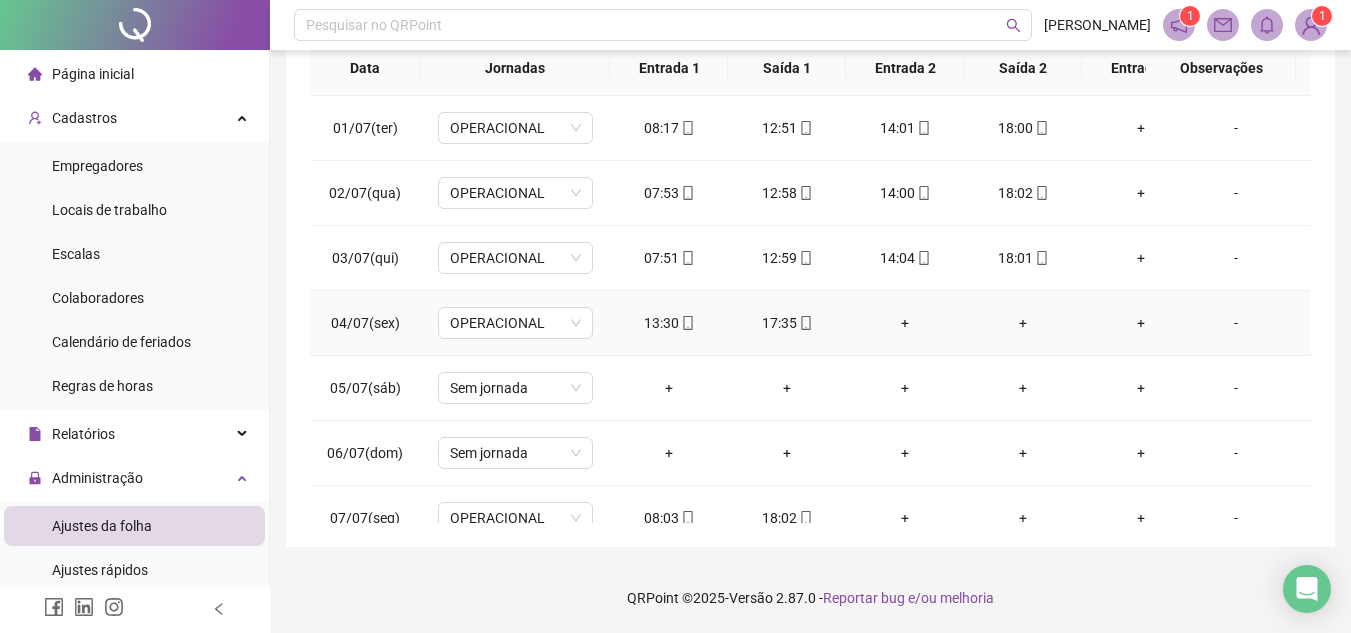 click on "13:30" at bounding box center [669, 323] 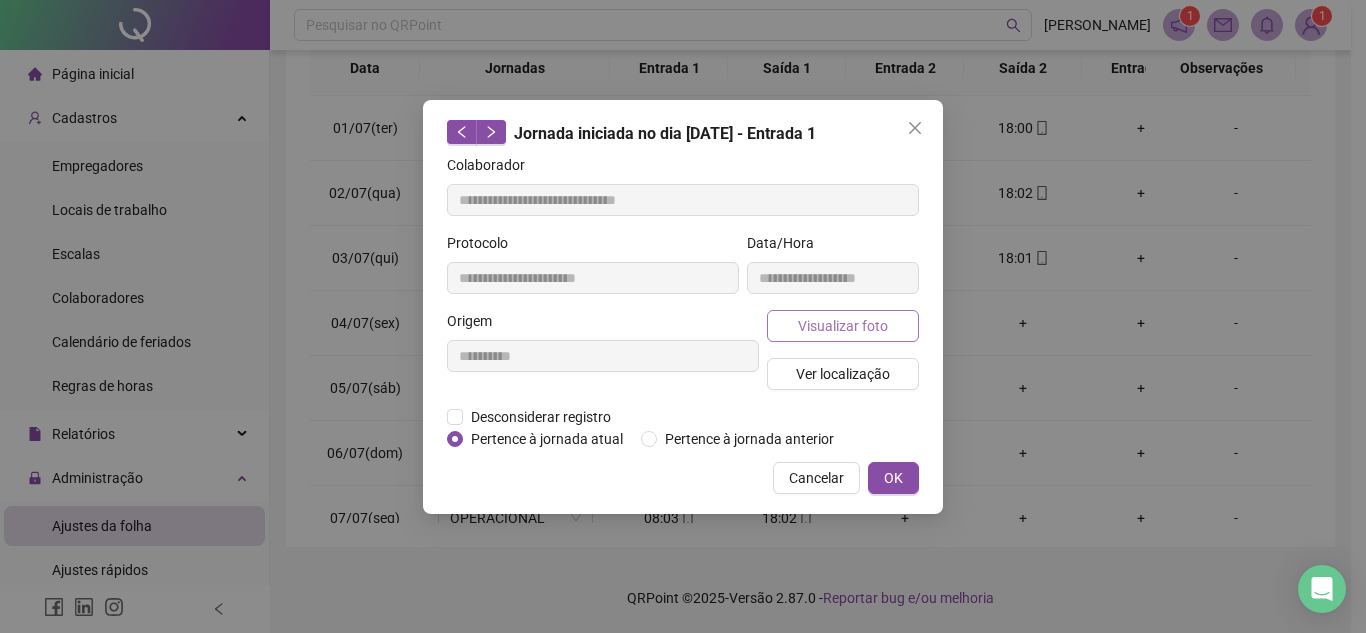click on "Visualizar foto" at bounding box center (843, 326) 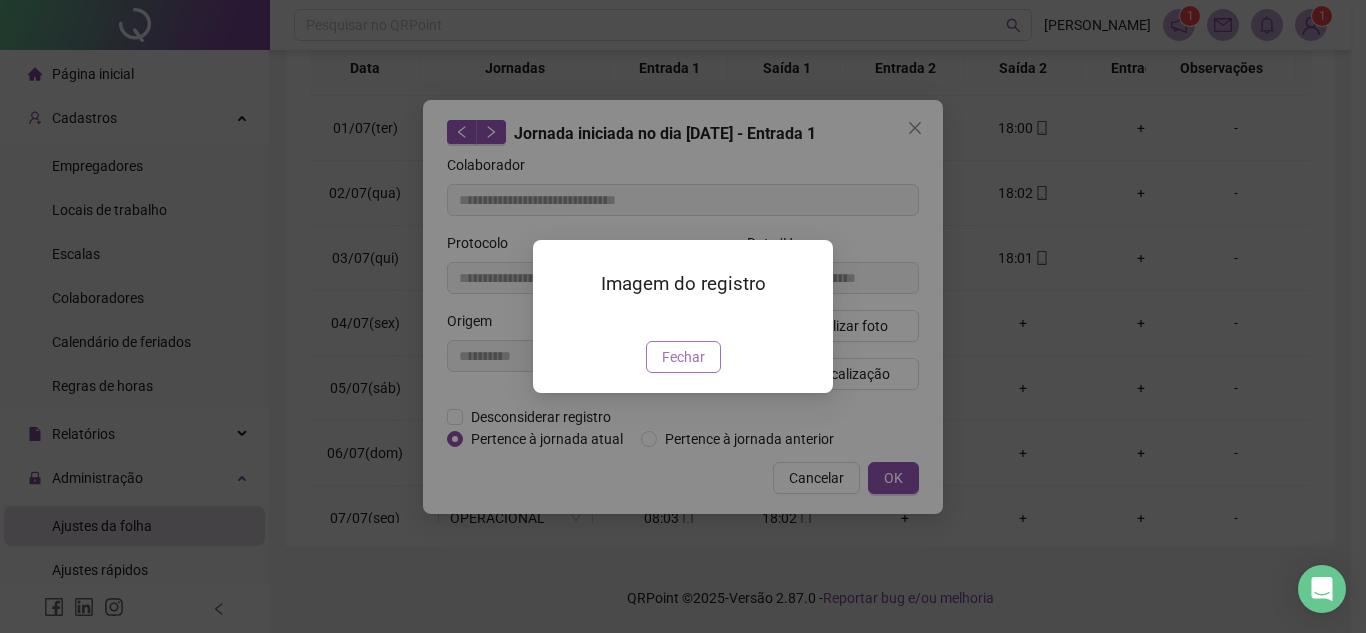 click on "Fechar" at bounding box center (683, 357) 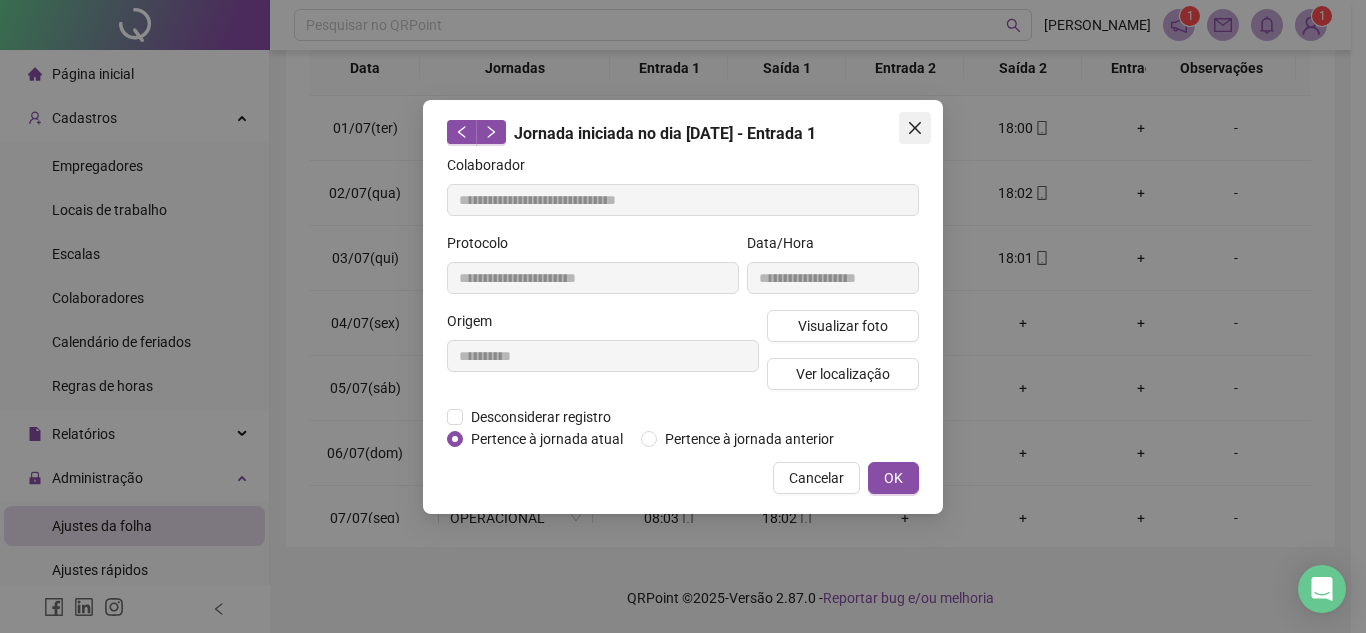 click 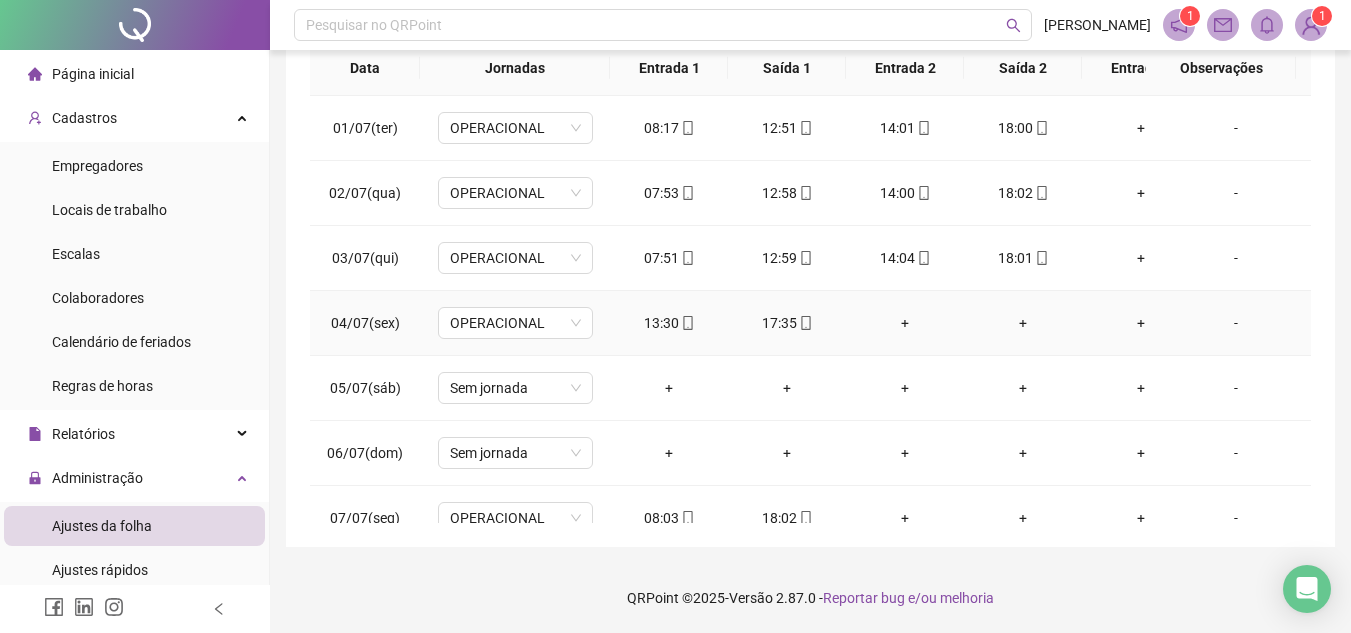 click on "17:35" at bounding box center (787, 323) 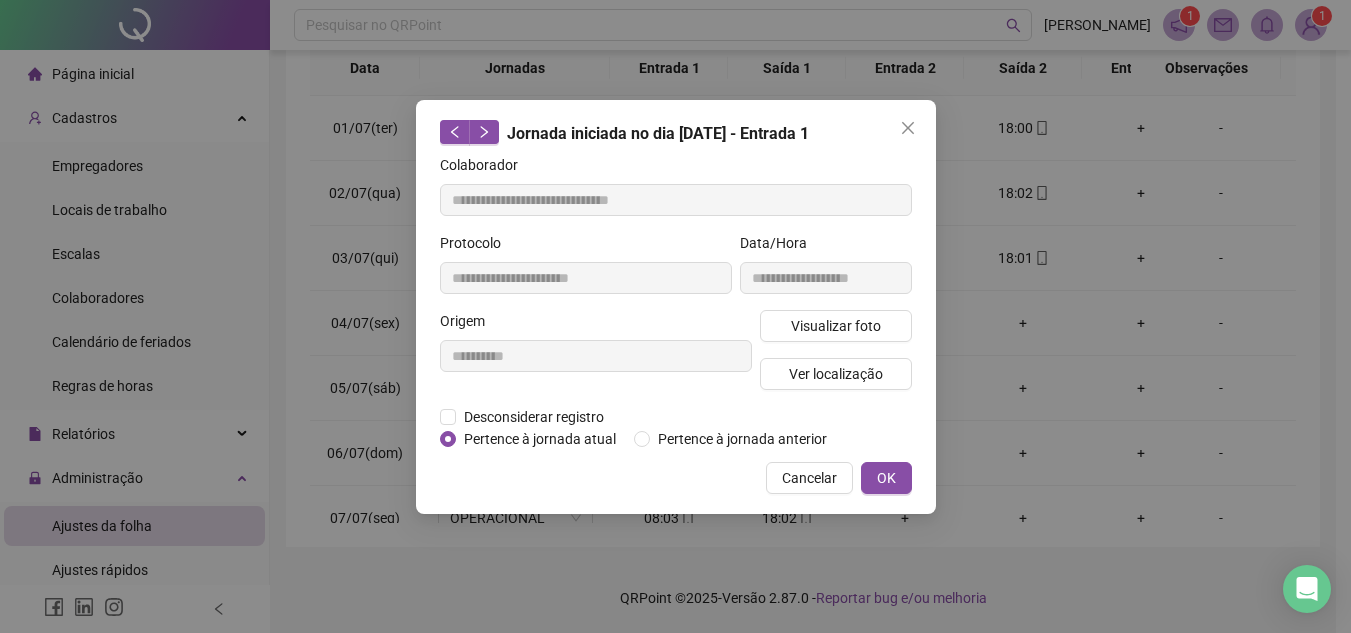 type on "**********" 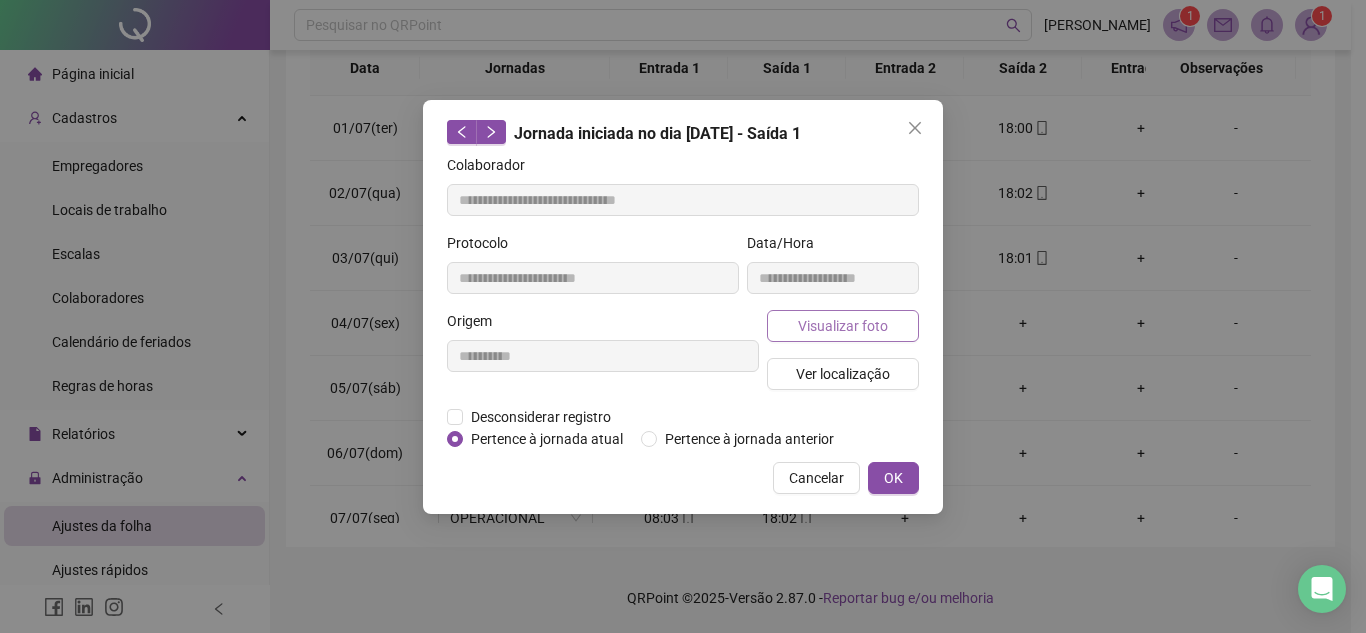 click on "Visualizar foto" at bounding box center [843, 326] 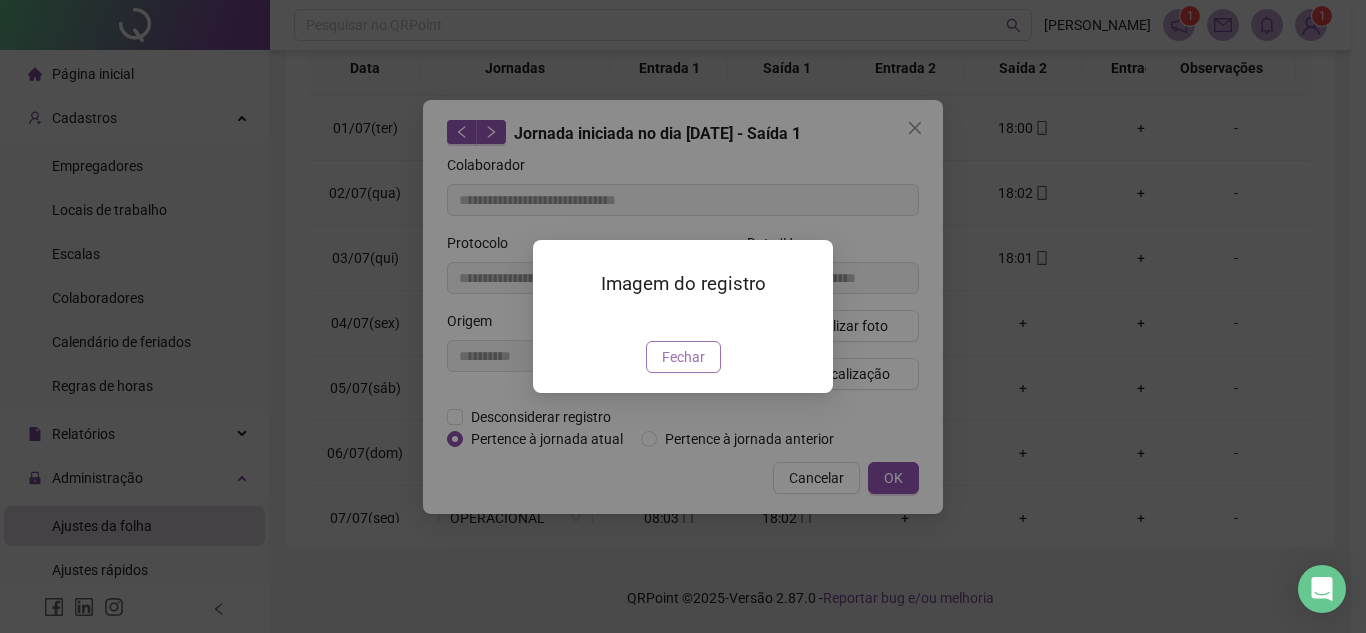 click on "Fechar" at bounding box center (683, 357) 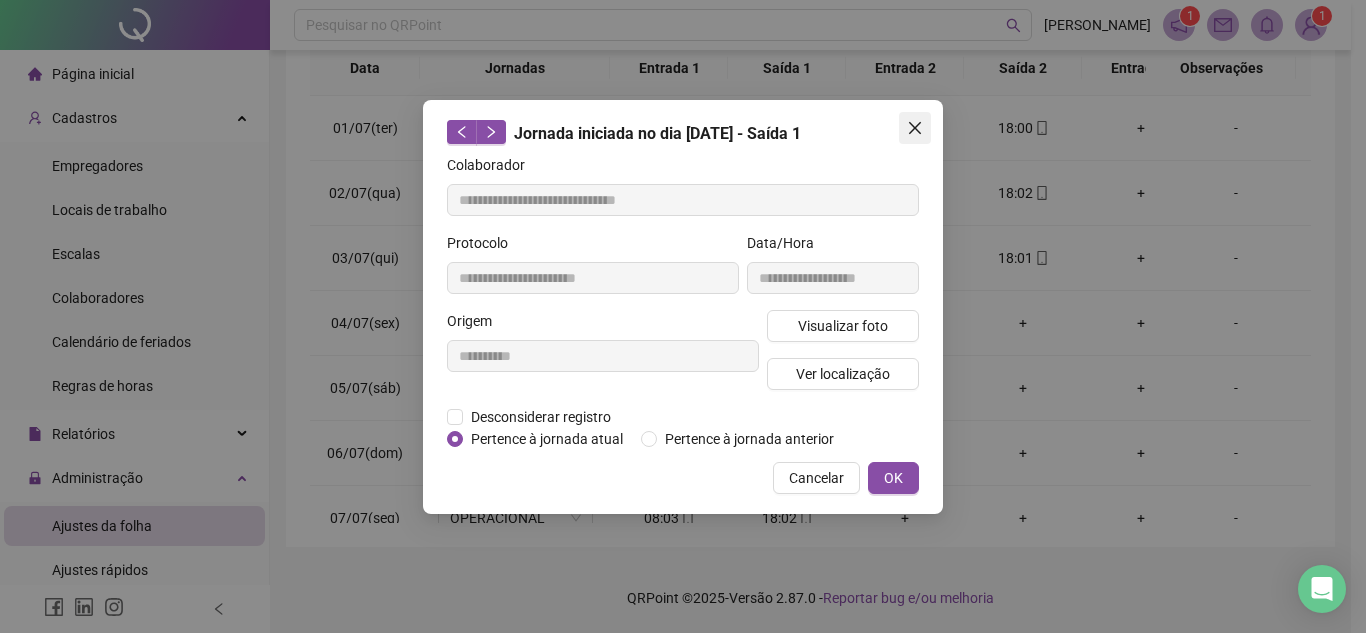 click 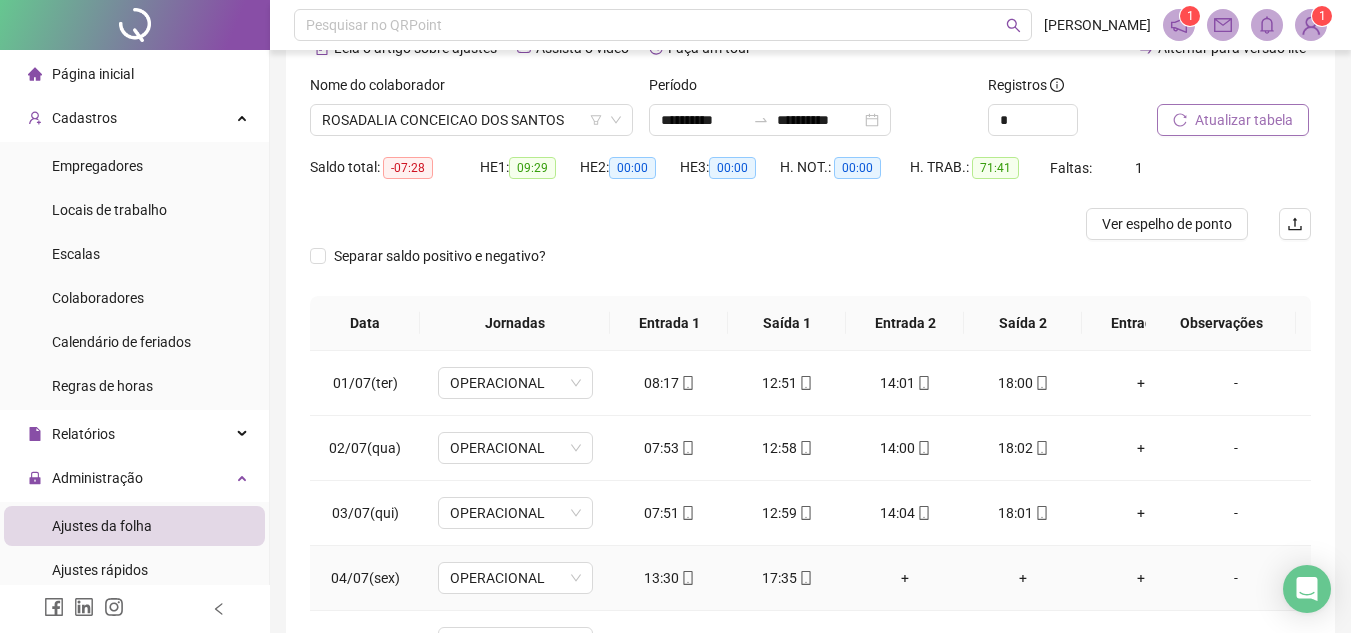 scroll, scrollTop: 65, scrollLeft: 0, axis: vertical 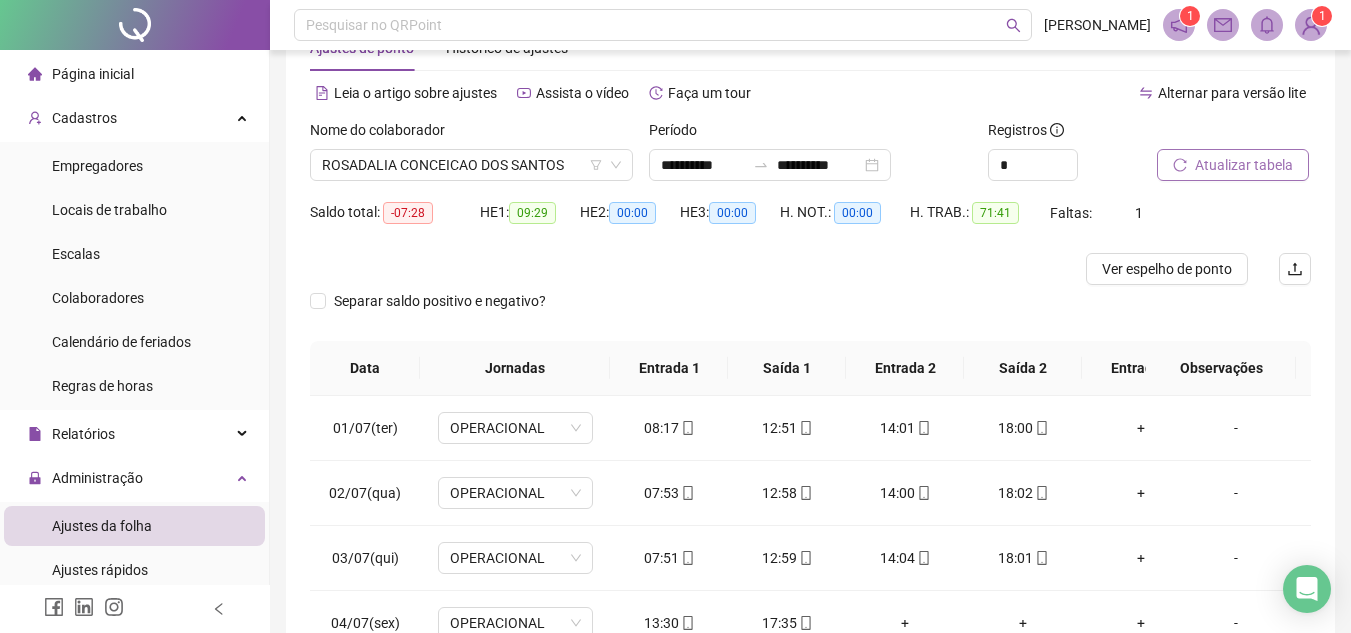 click on "Atualizar tabela" at bounding box center (1244, 165) 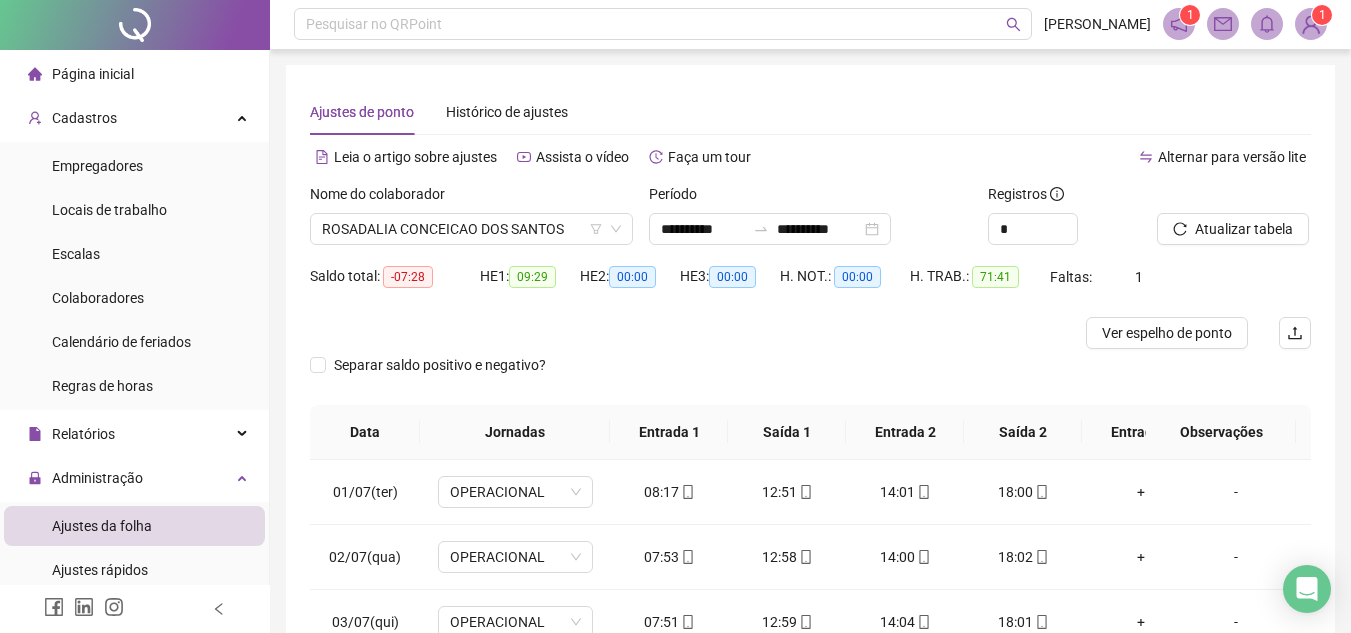 scroll, scrollTop: 0, scrollLeft: 0, axis: both 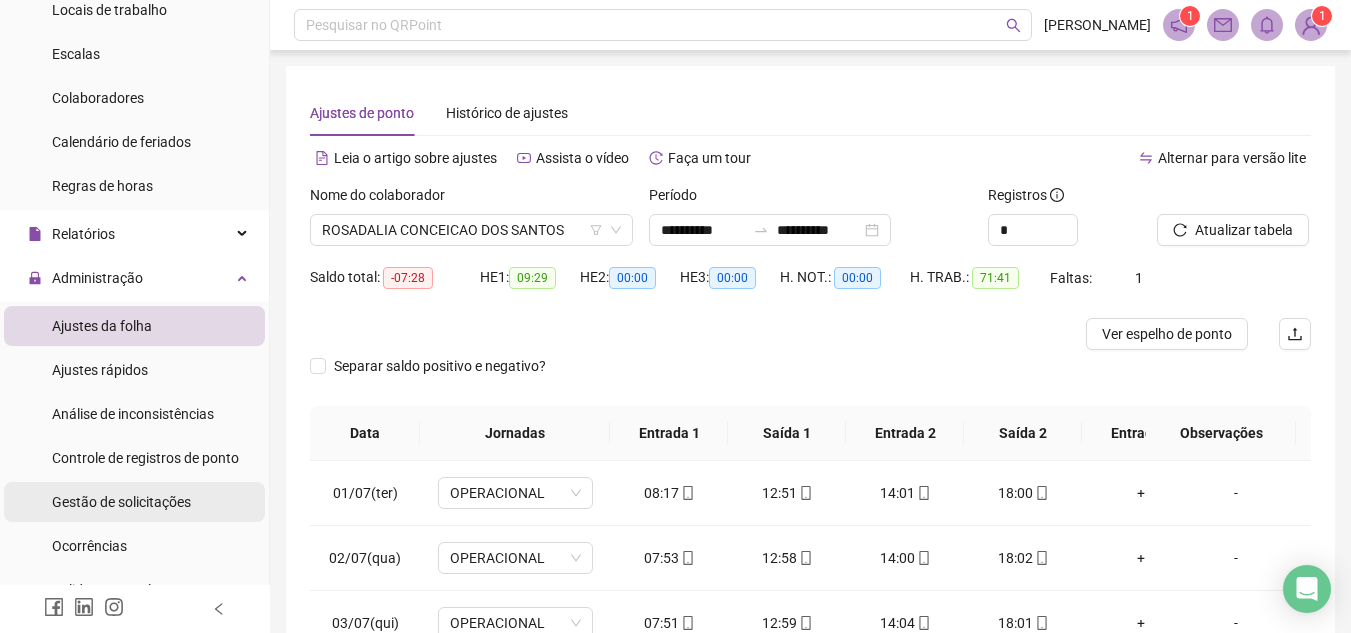 click on "Gestão de solicitações" at bounding box center [121, 502] 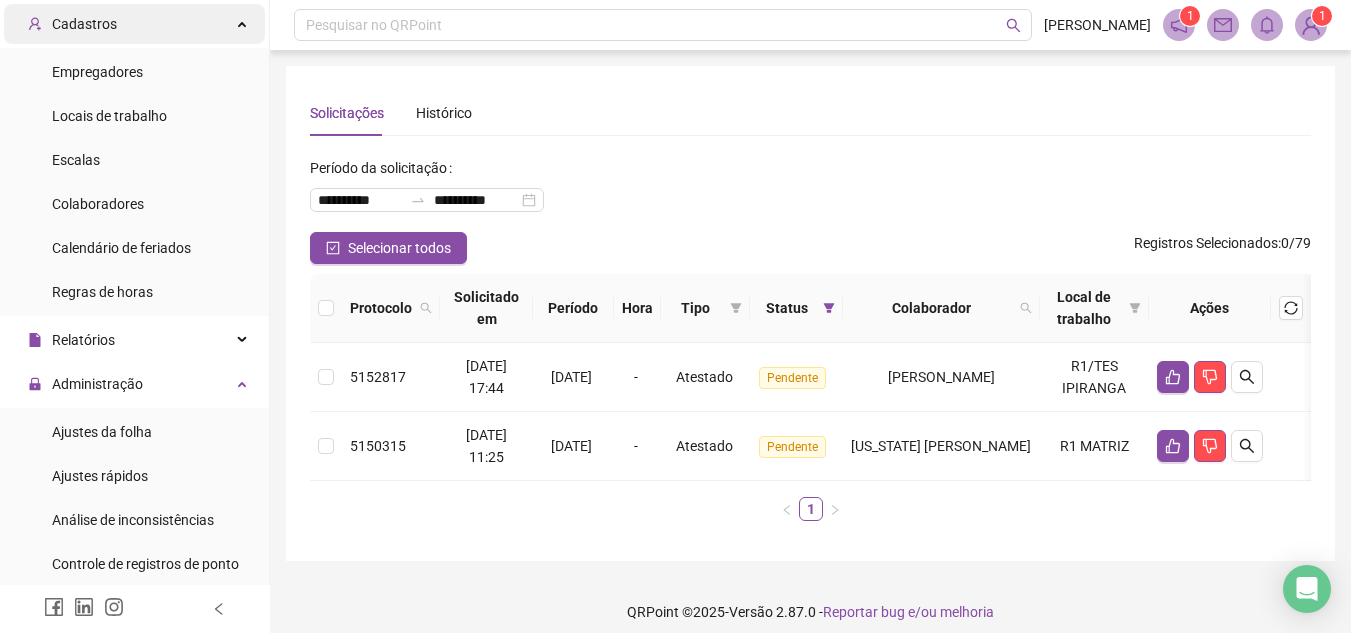 scroll, scrollTop: 0, scrollLeft: 0, axis: both 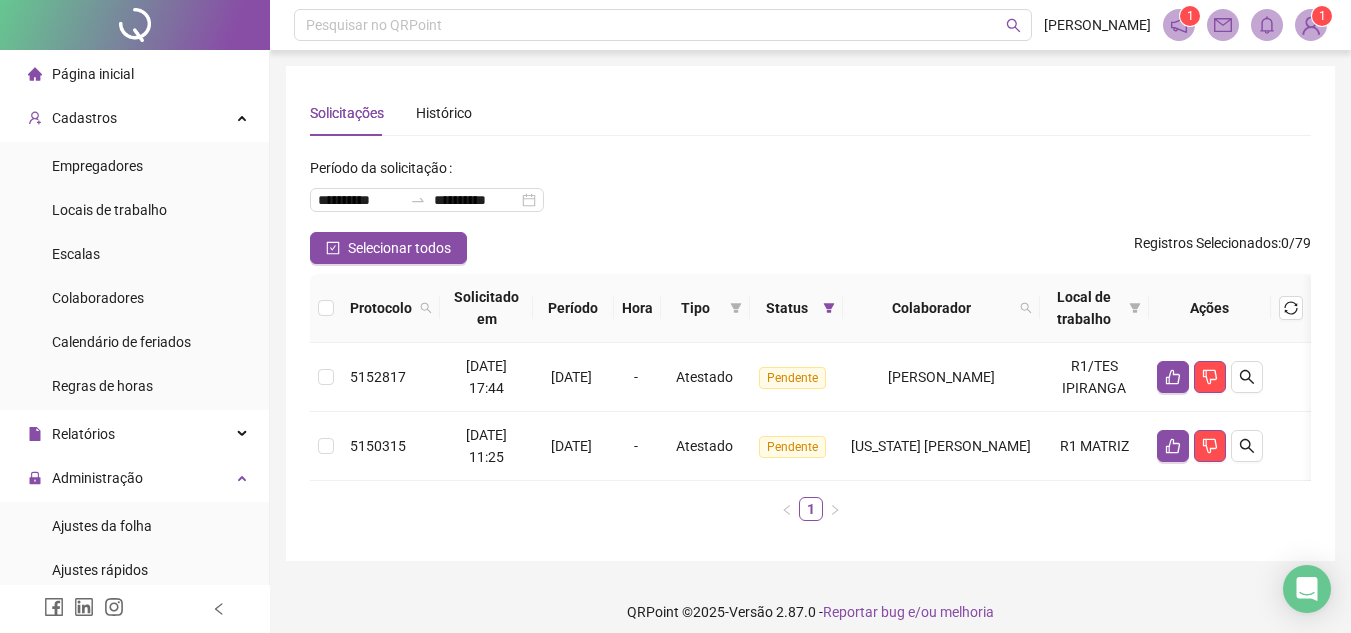 click on "Página inicial" at bounding box center (93, 74) 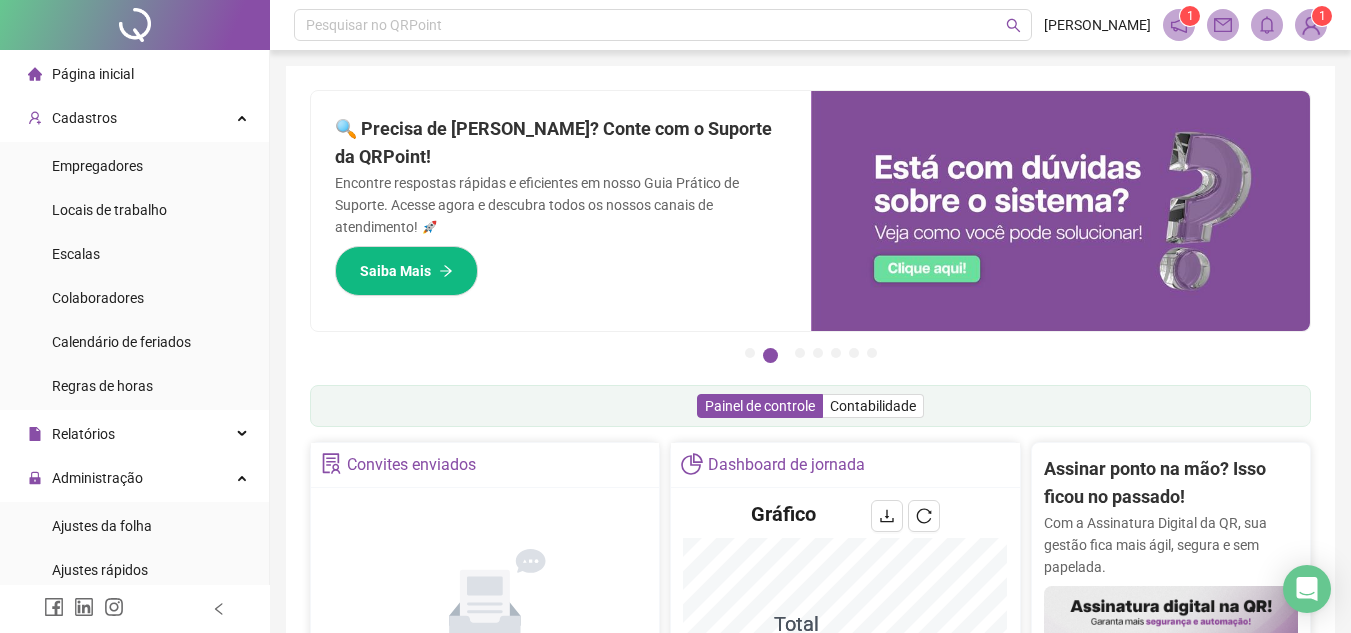 click on "Página inicial" at bounding box center (134, 74) 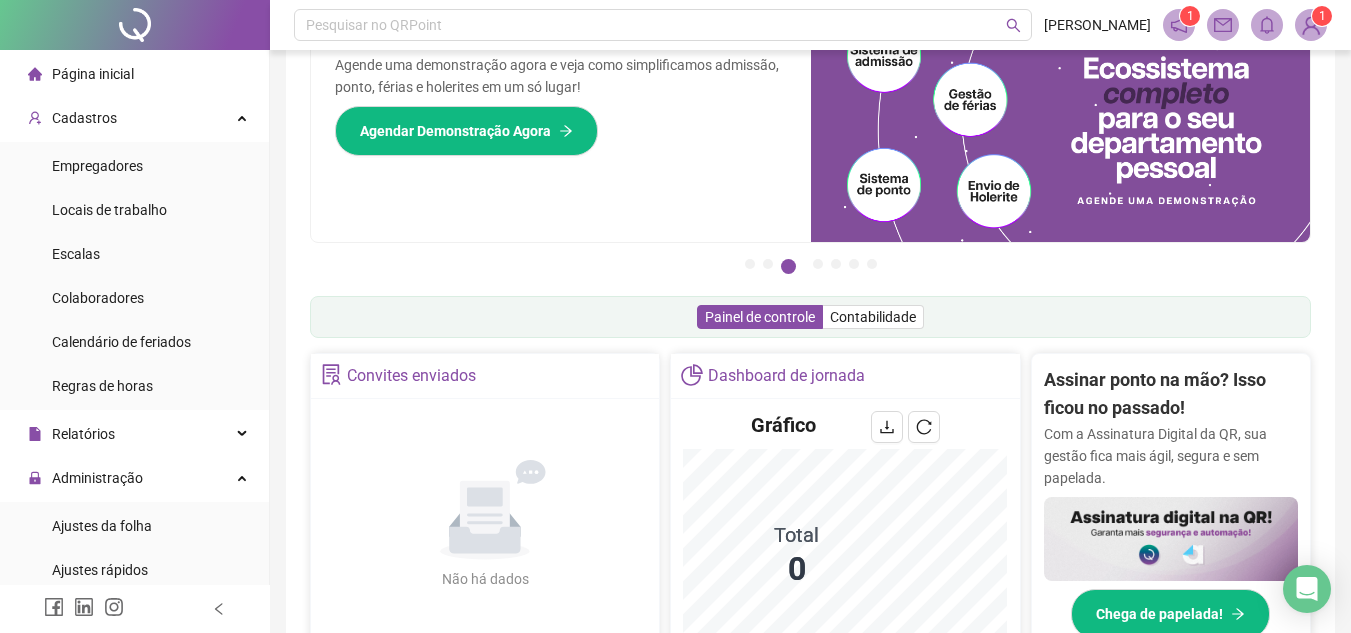 scroll, scrollTop: 300, scrollLeft: 0, axis: vertical 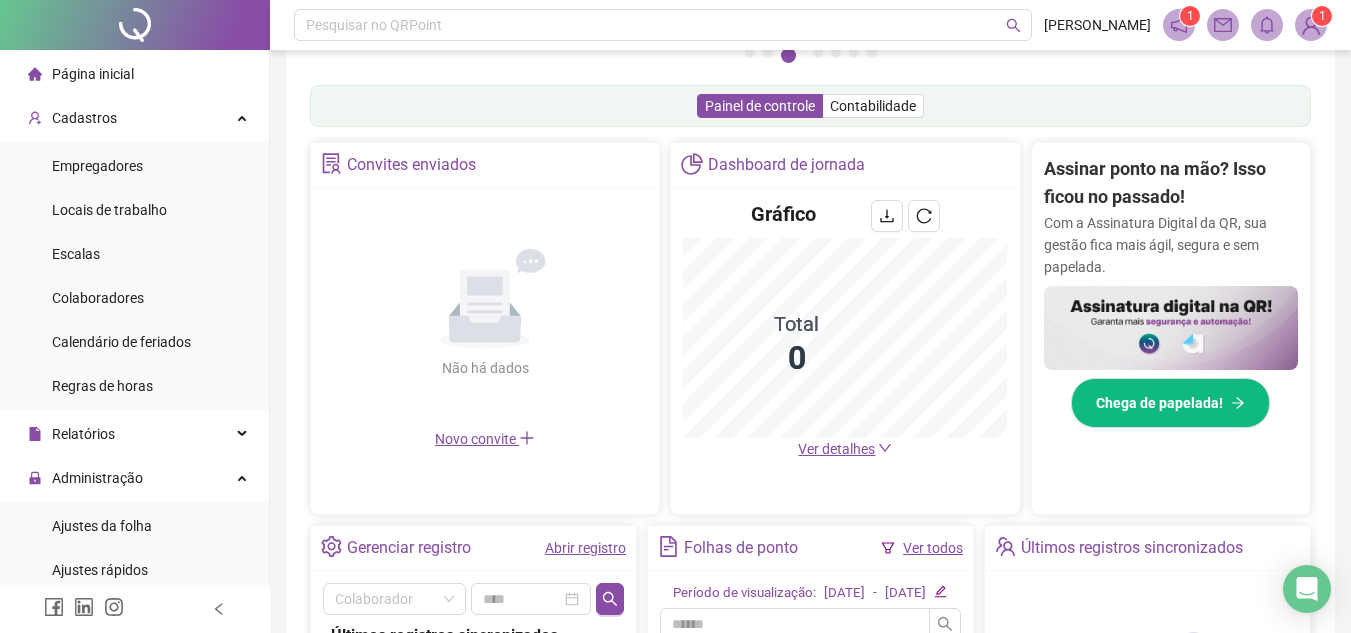 click on "Abrir registro" at bounding box center (585, 548) 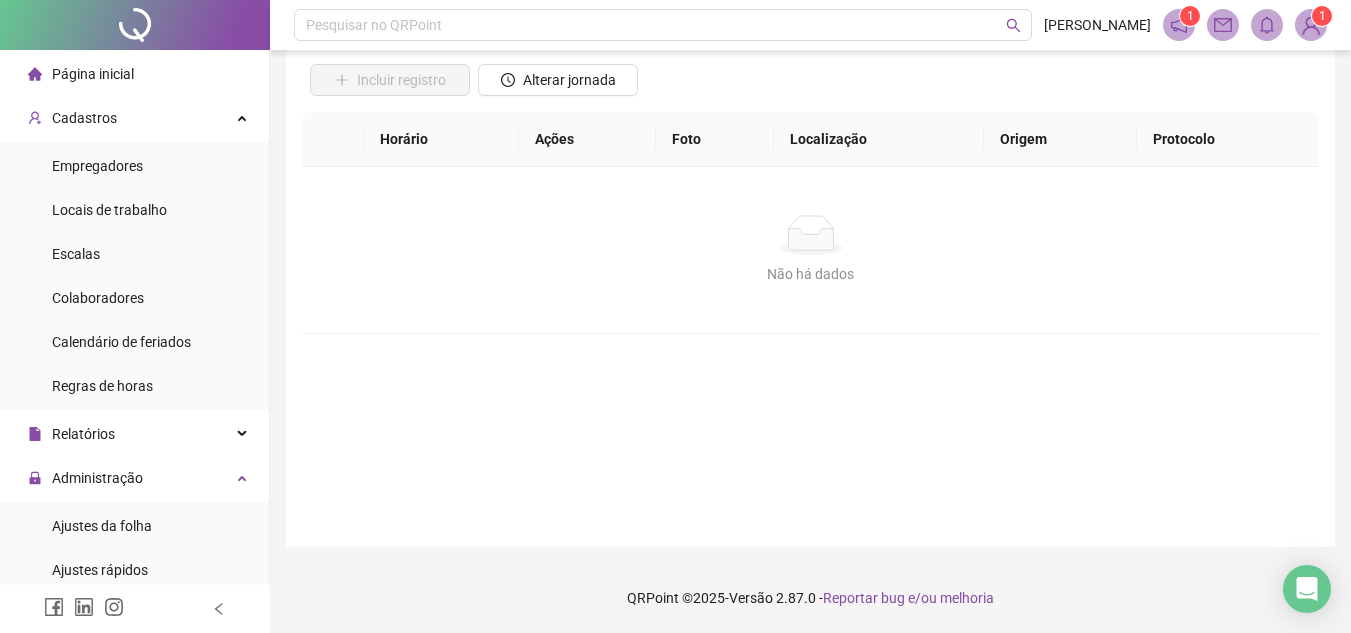 scroll, scrollTop: 0, scrollLeft: 0, axis: both 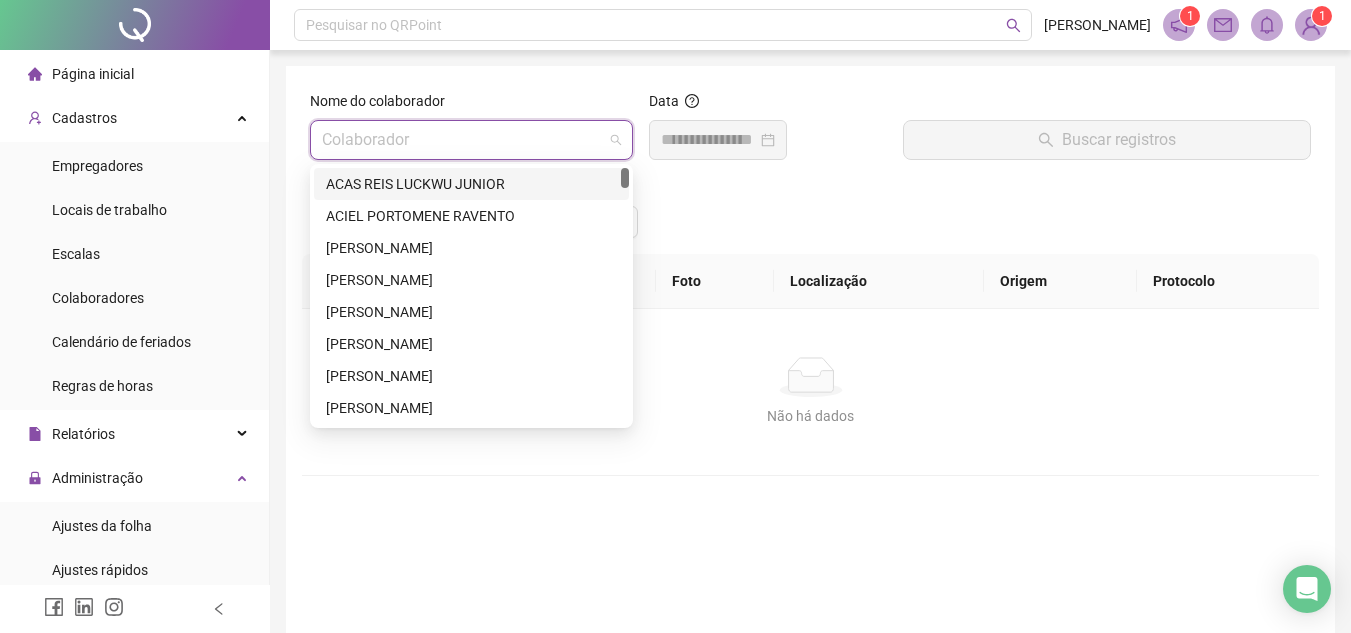 click at bounding box center [465, 140] 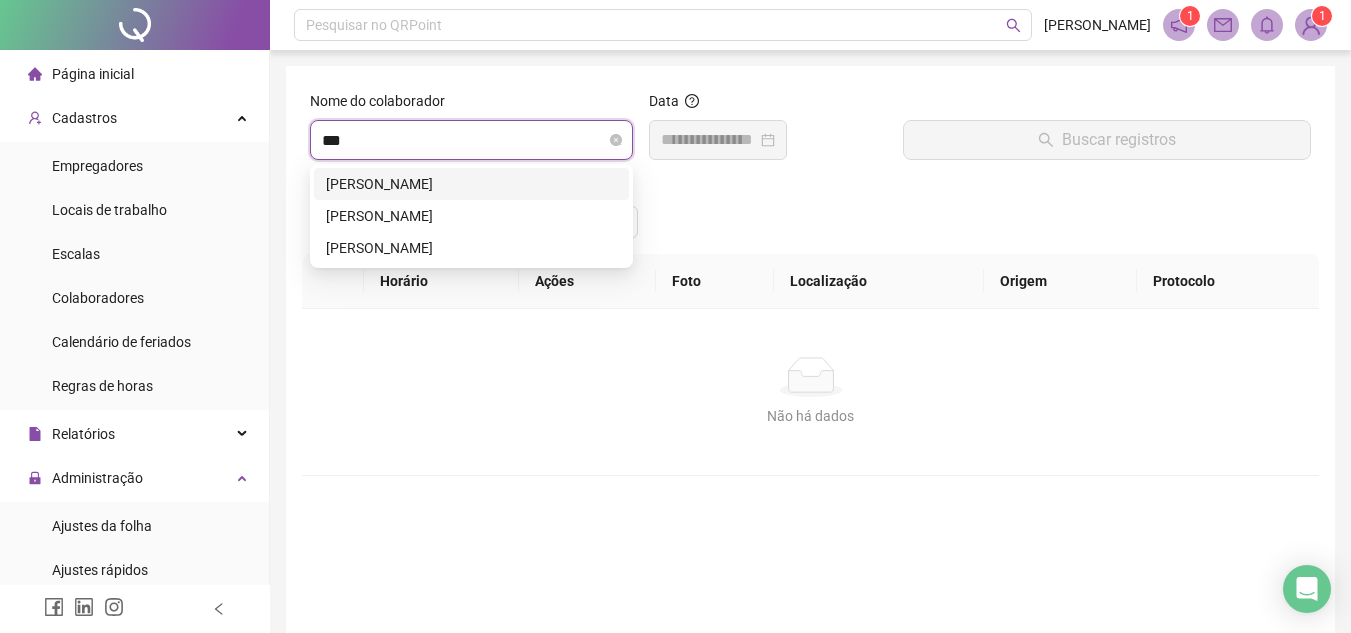 type on "****" 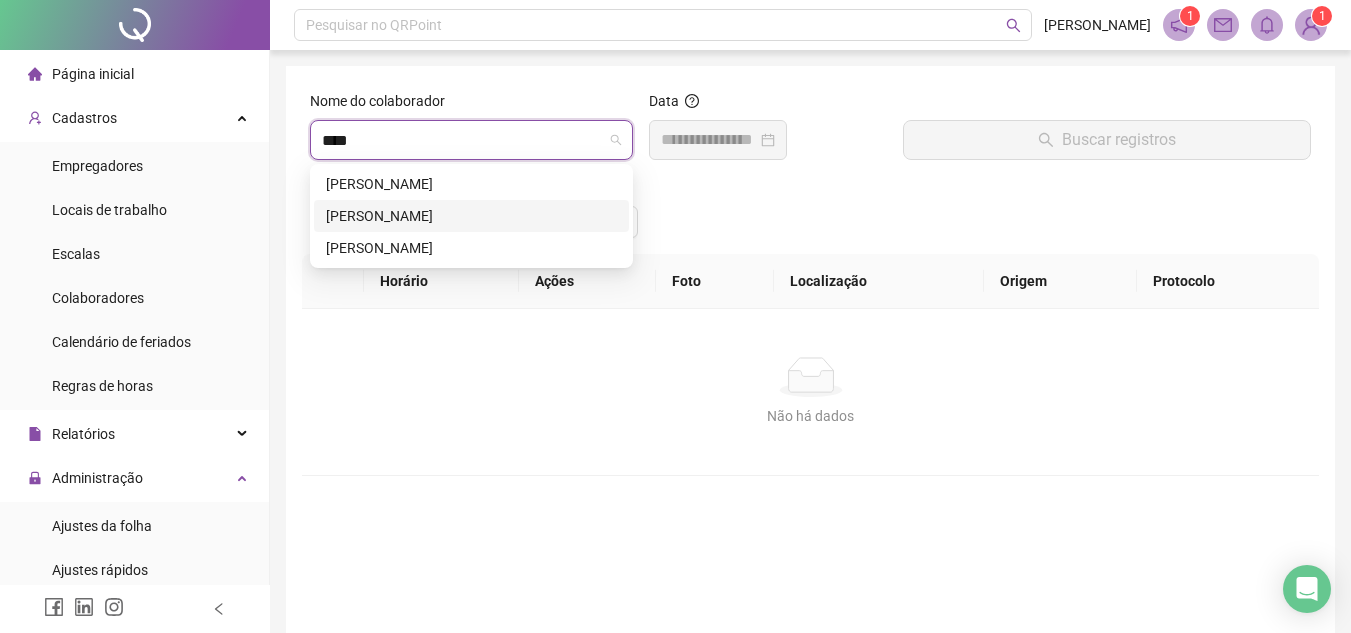 click on "JOÃO PEDRO LUCIANO COSTA" at bounding box center (471, 216) 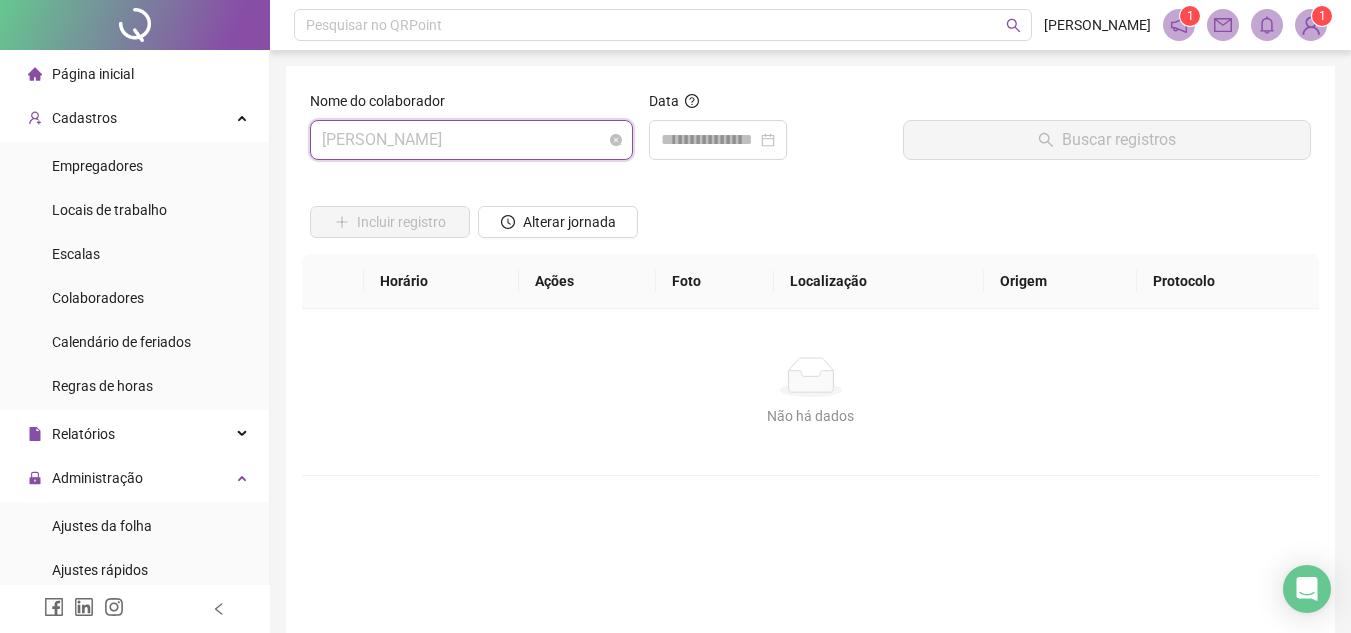 click on "JOÃO PEDRO LUCIANO COSTA" at bounding box center (471, 140) 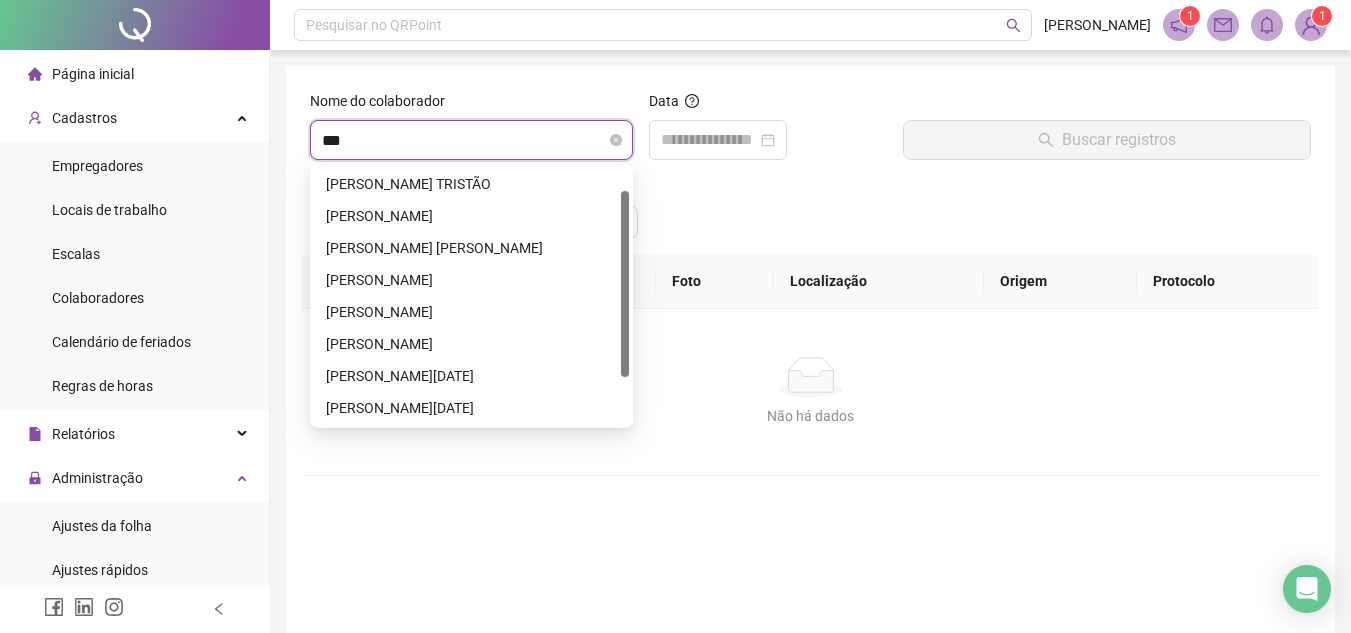 scroll, scrollTop: 0, scrollLeft: 0, axis: both 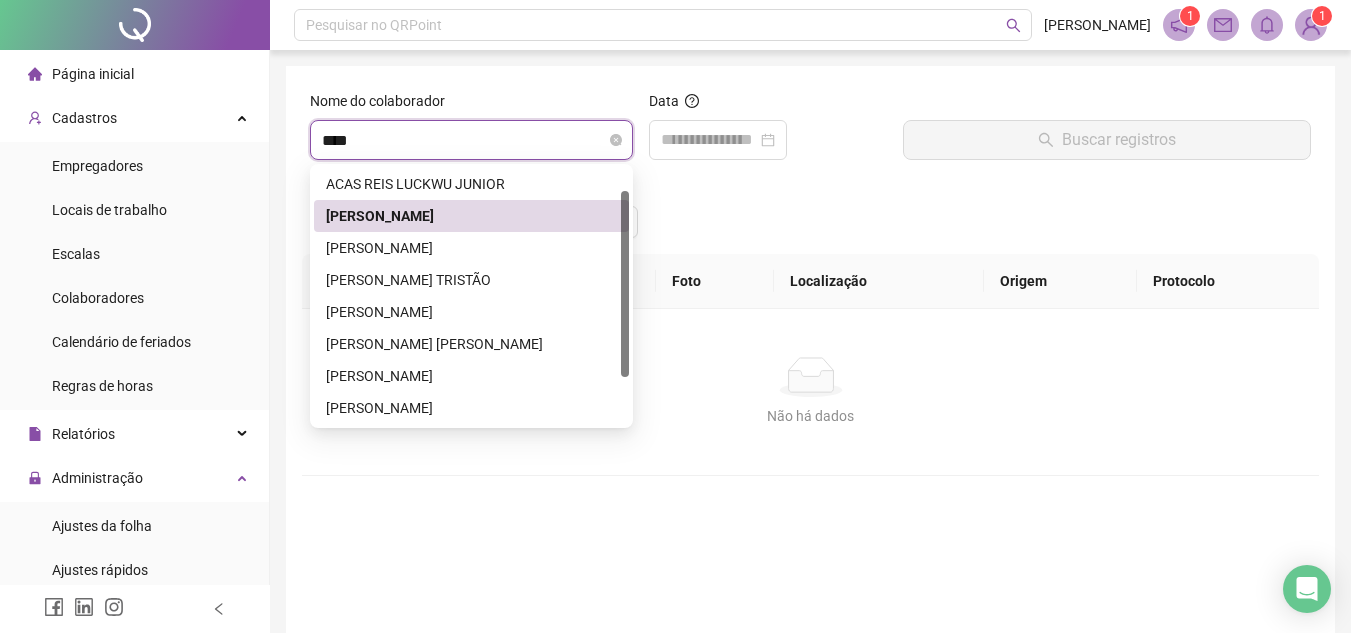 type on "*****" 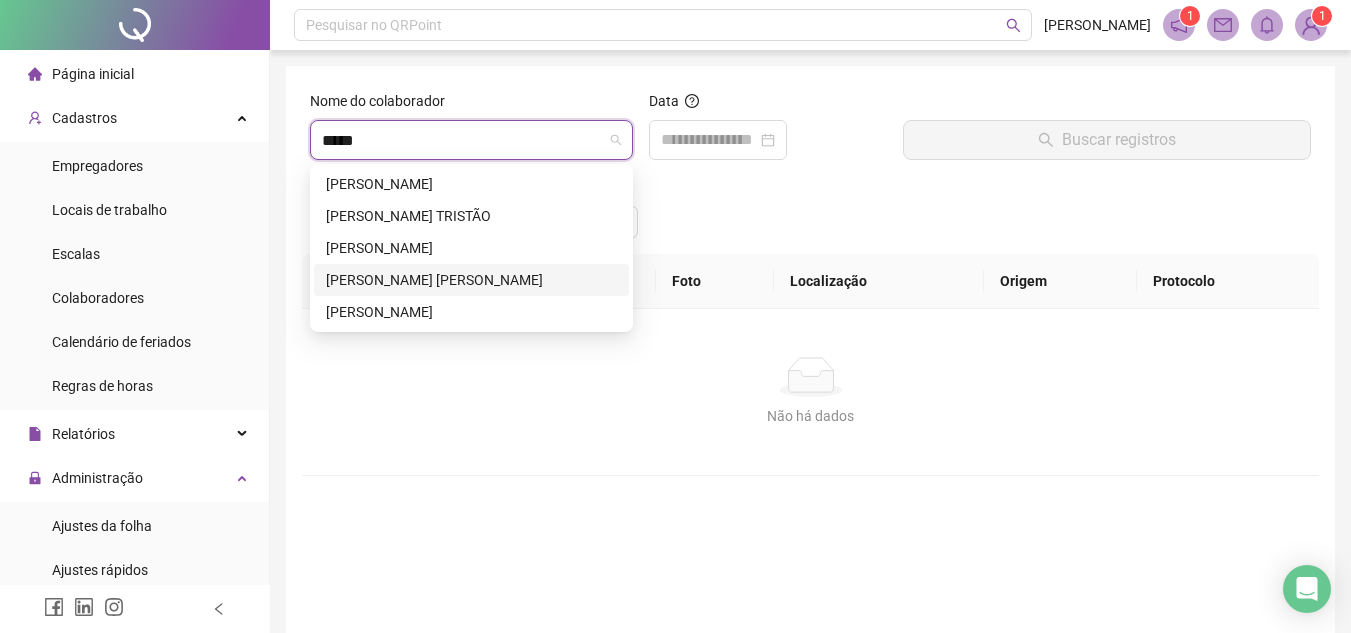 click on "LUCAS MEDEIROS FRAGA GOMES" at bounding box center (471, 280) 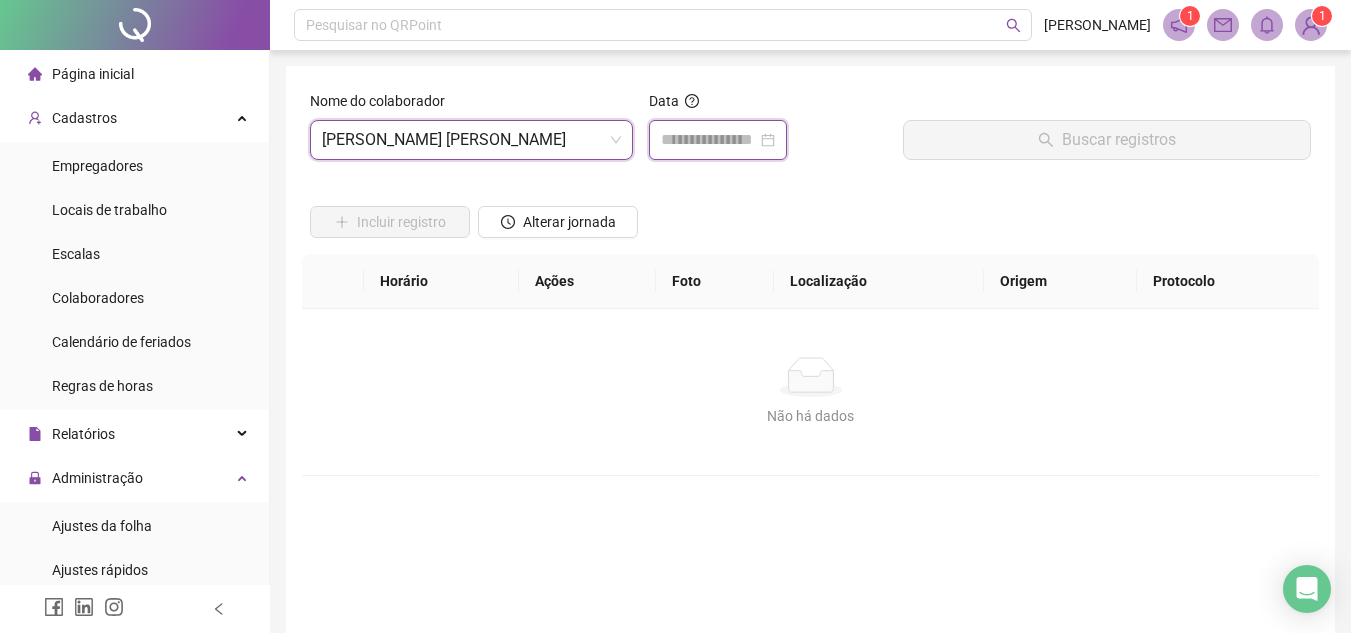 click at bounding box center (709, 140) 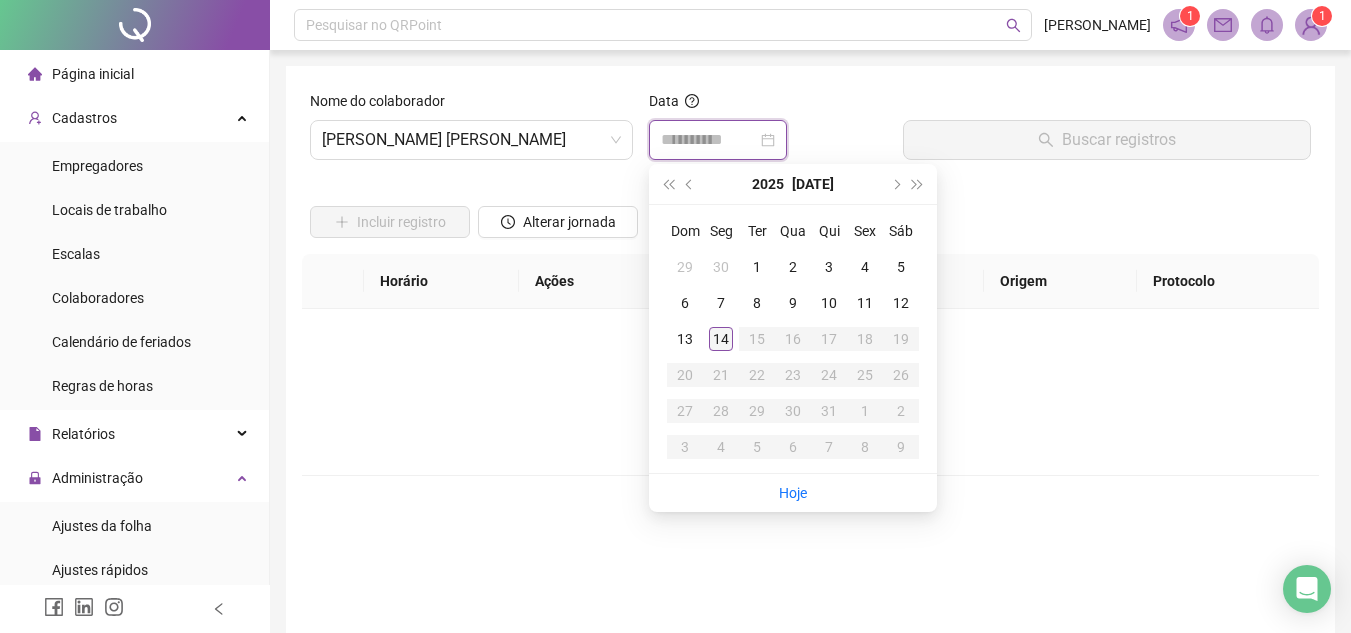 type on "**********" 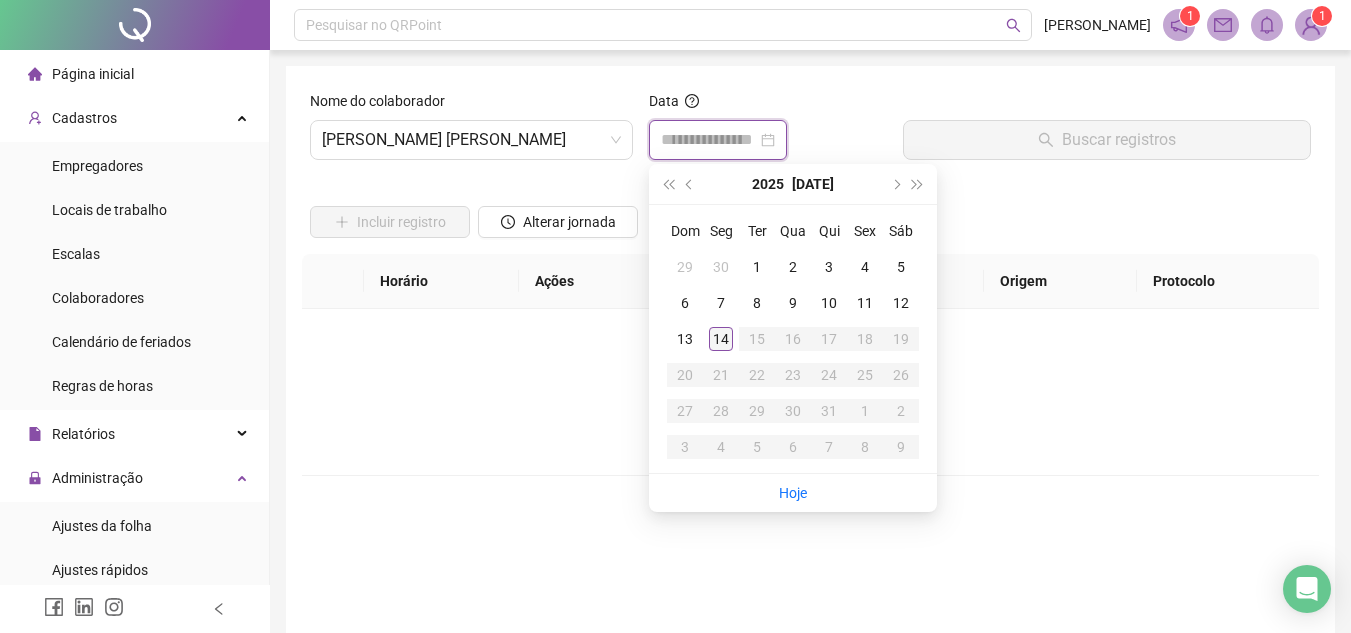 type on "**********" 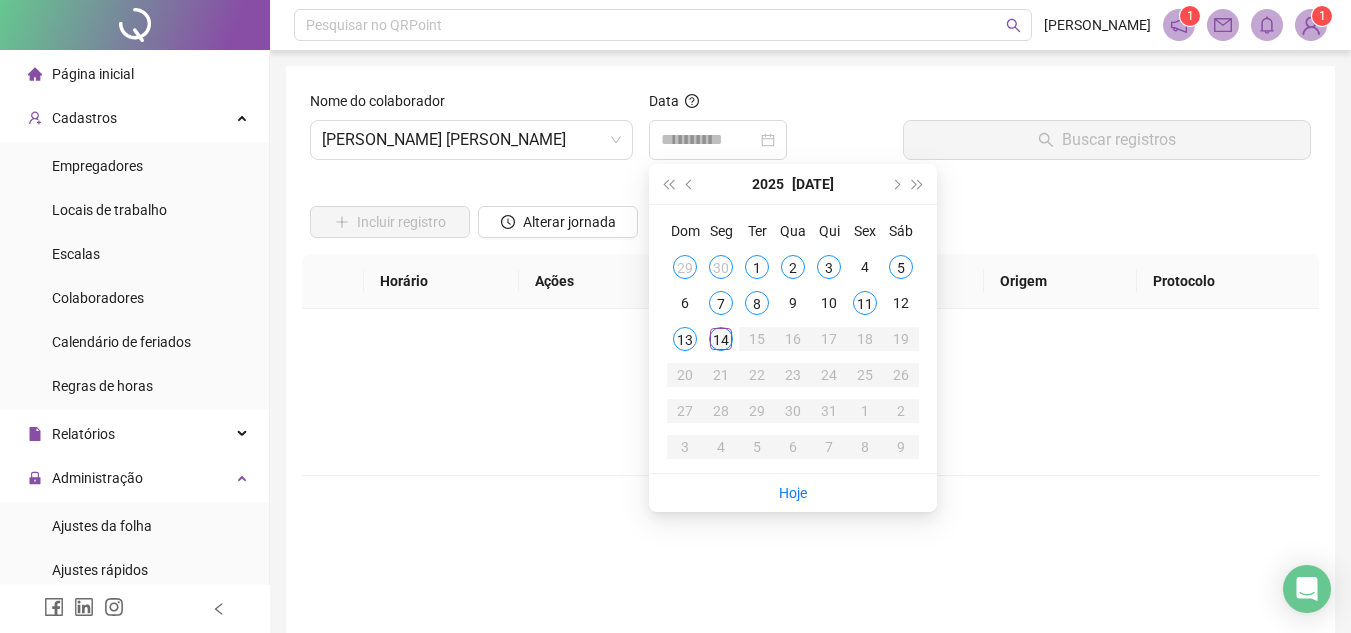 click on "14" at bounding box center (721, 339) 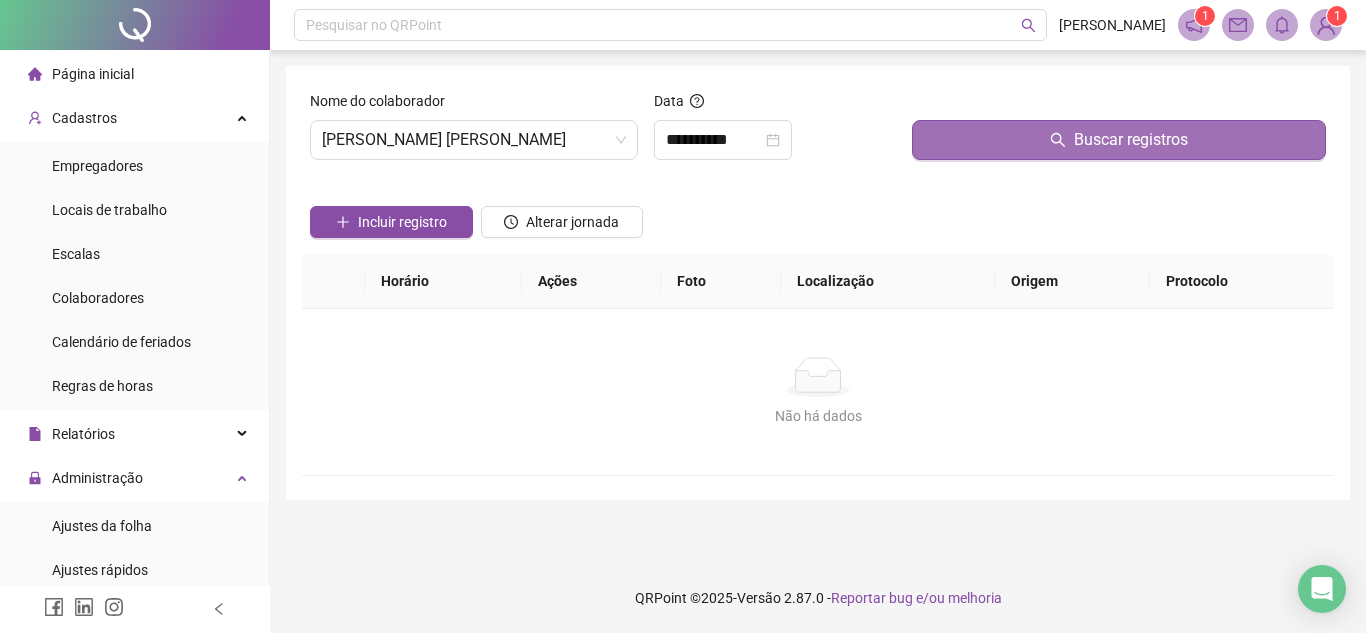 click on "Buscar registros" at bounding box center (1119, 140) 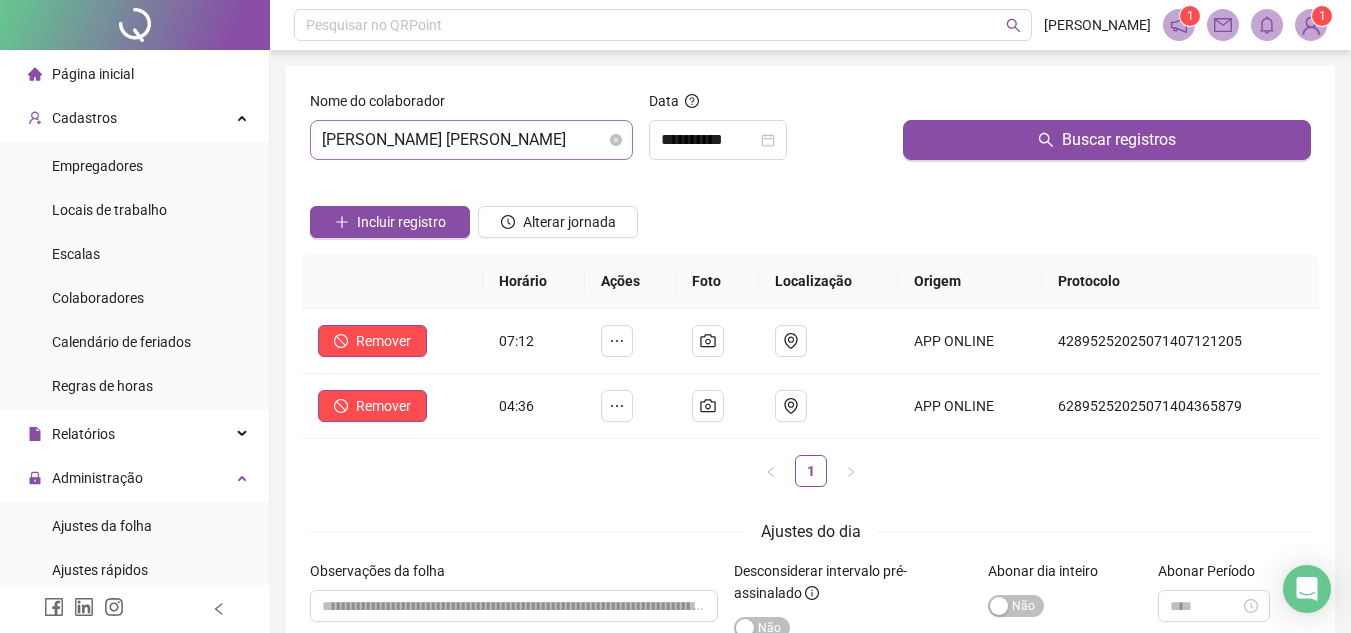click on "LUCAS MEDEIROS FRAGA GOMES" at bounding box center [471, 140] 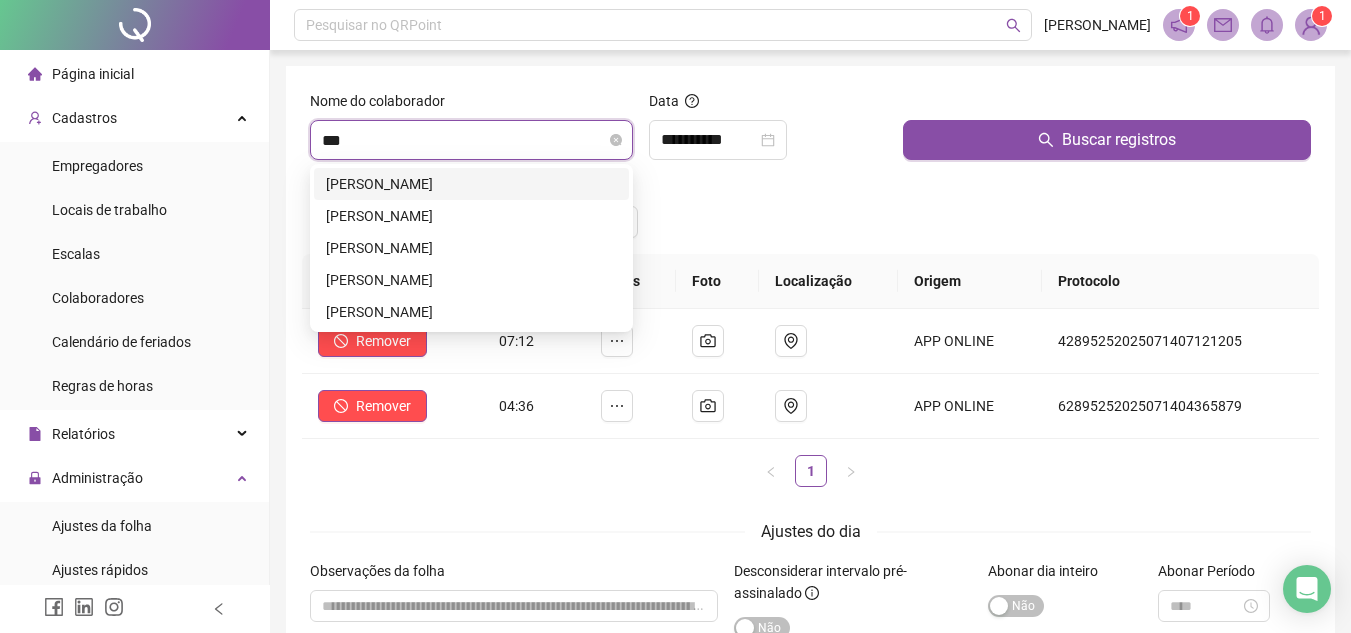 scroll, scrollTop: 0, scrollLeft: 0, axis: both 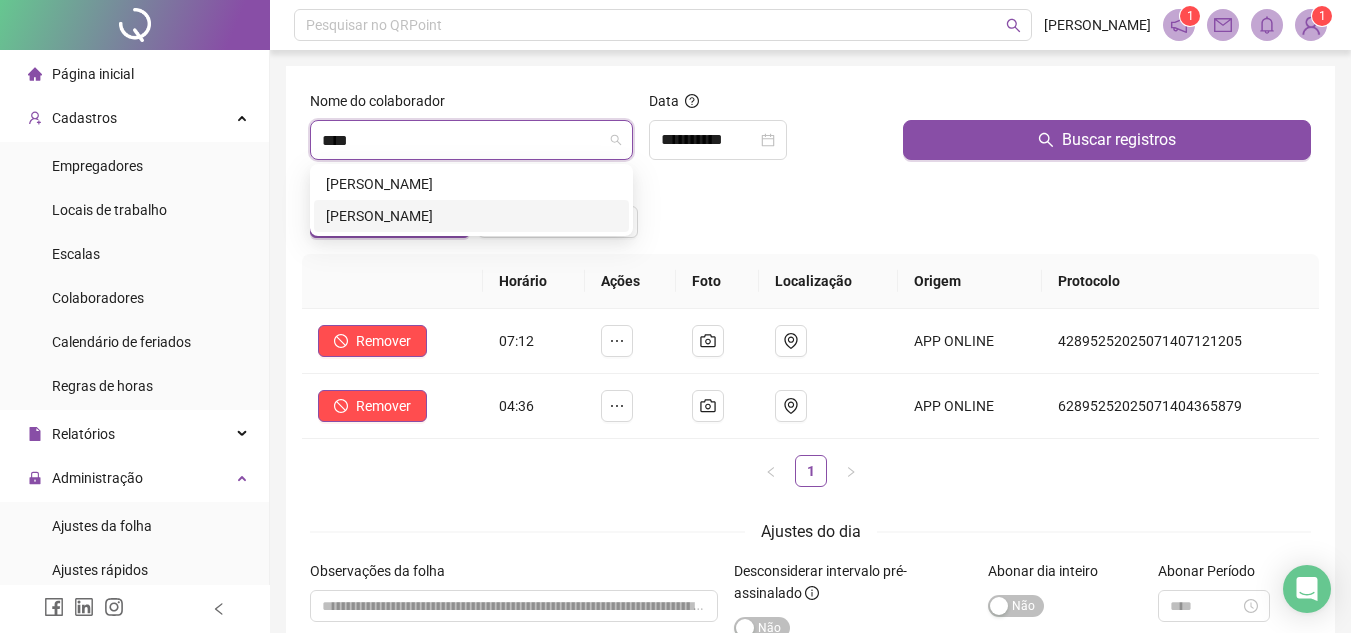 click on "LUIZ HENRIQUE BENEVIDES BALDINI" at bounding box center (471, 216) 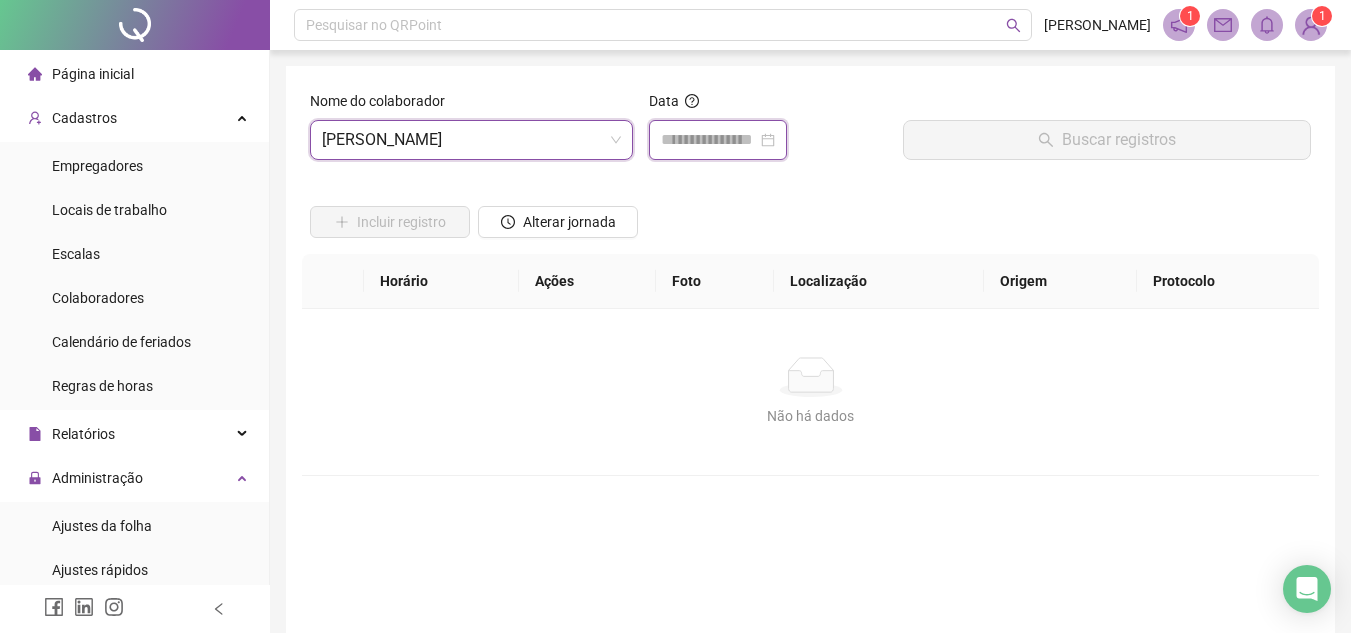 click at bounding box center (709, 140) 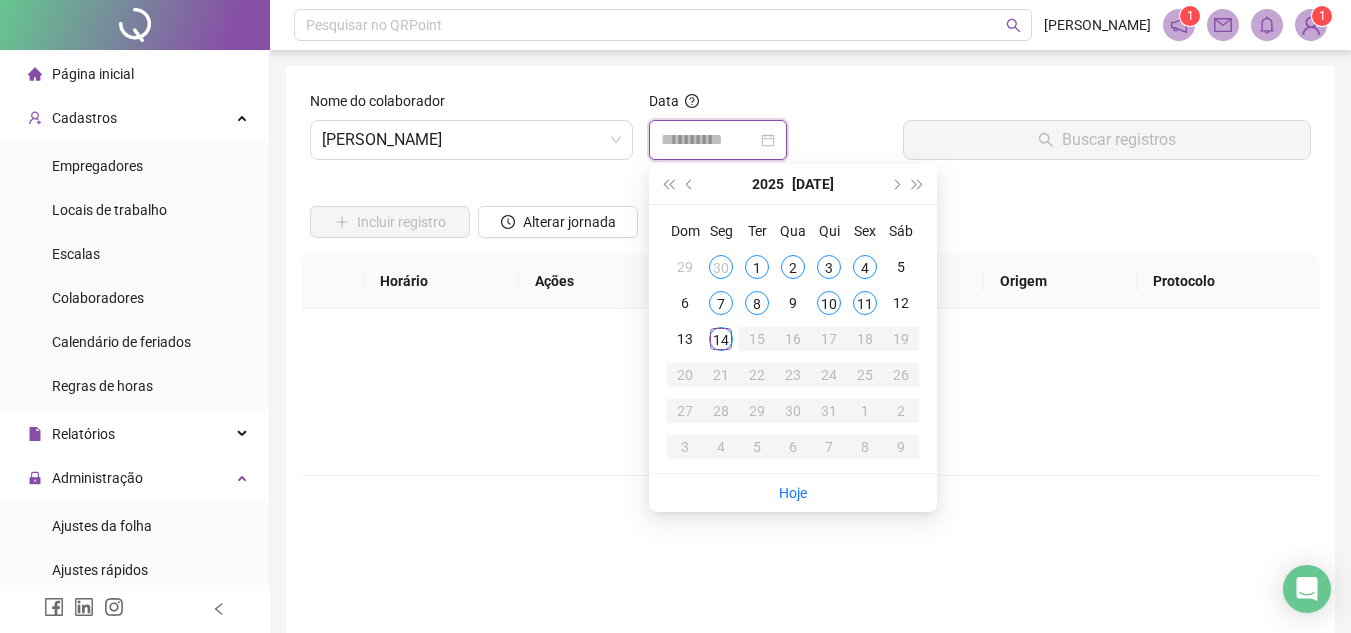 type on "**********" 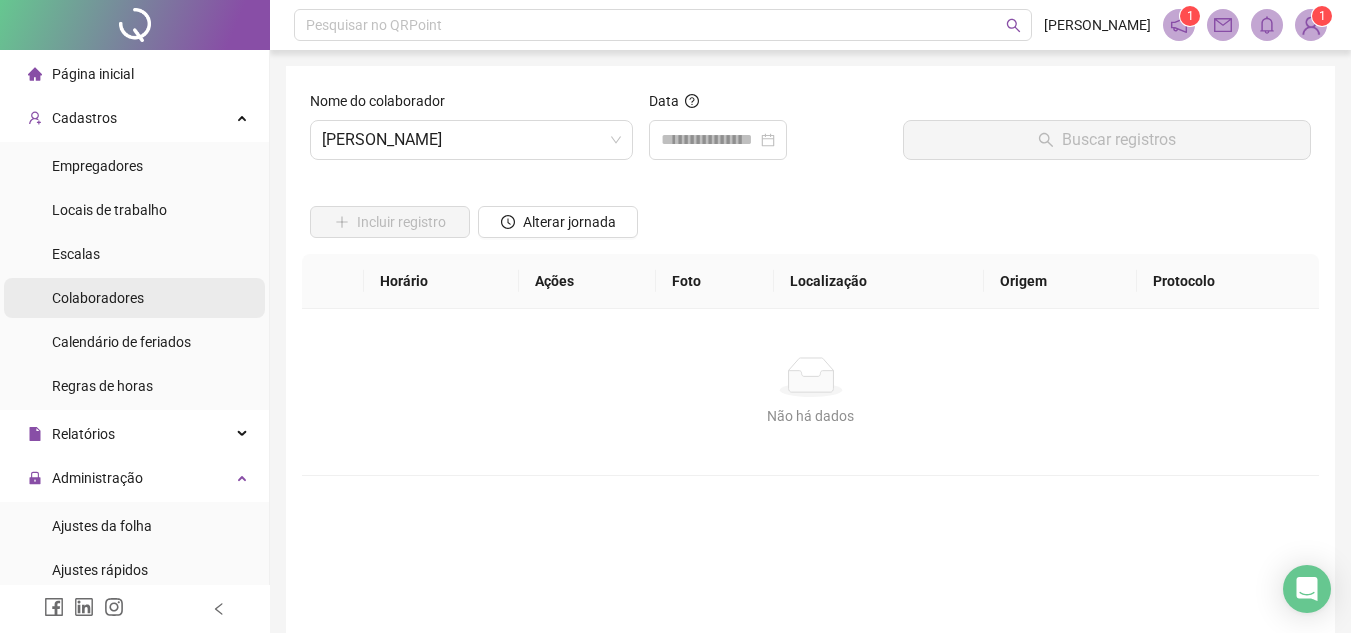 click on "Colaboradores" at bounding box center (98, 298) 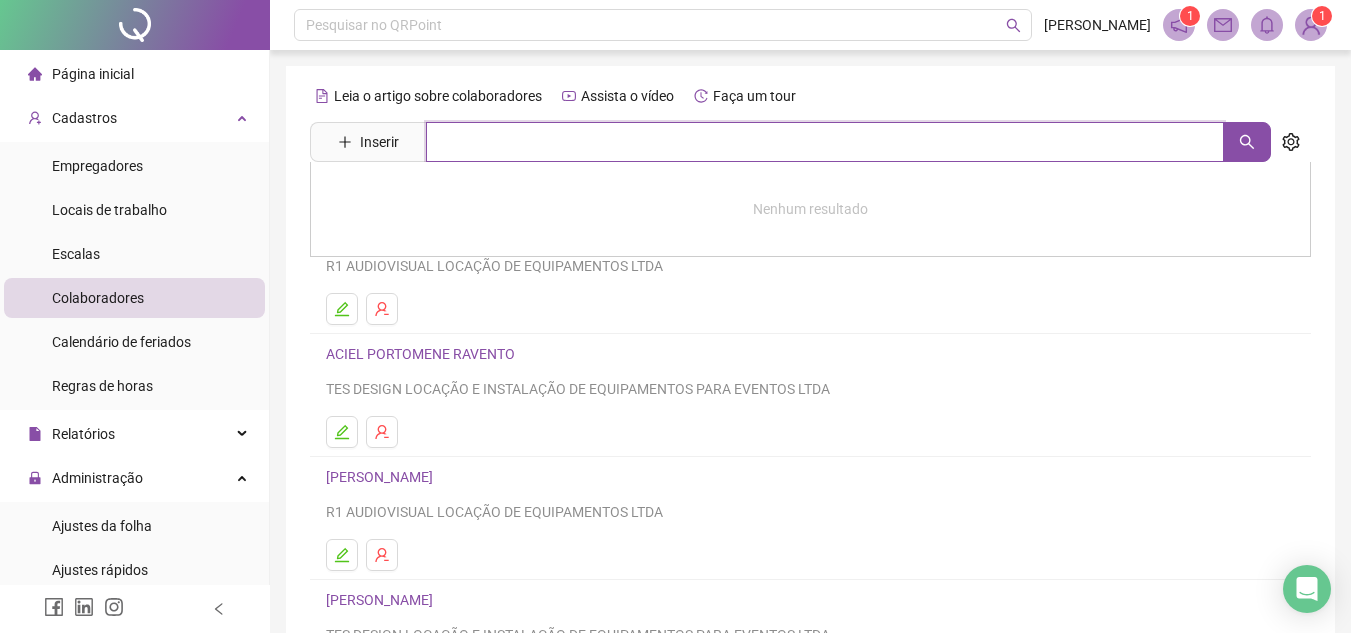 click at bounding box center (825, 142) 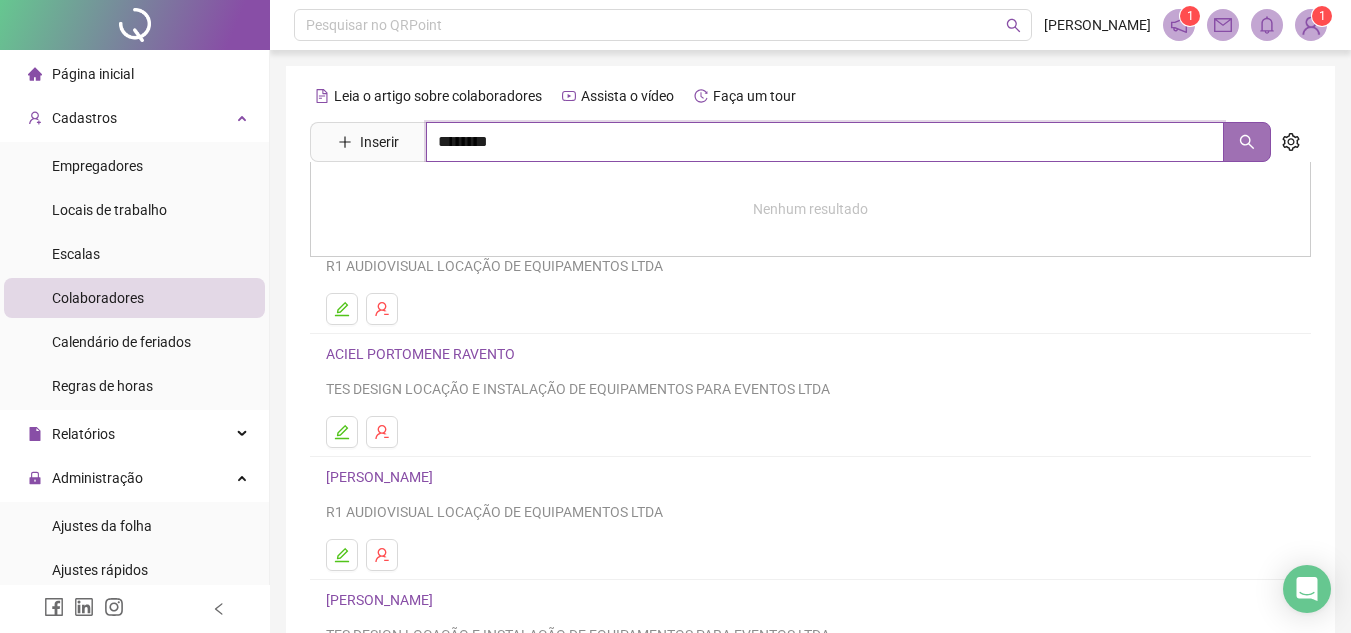 click 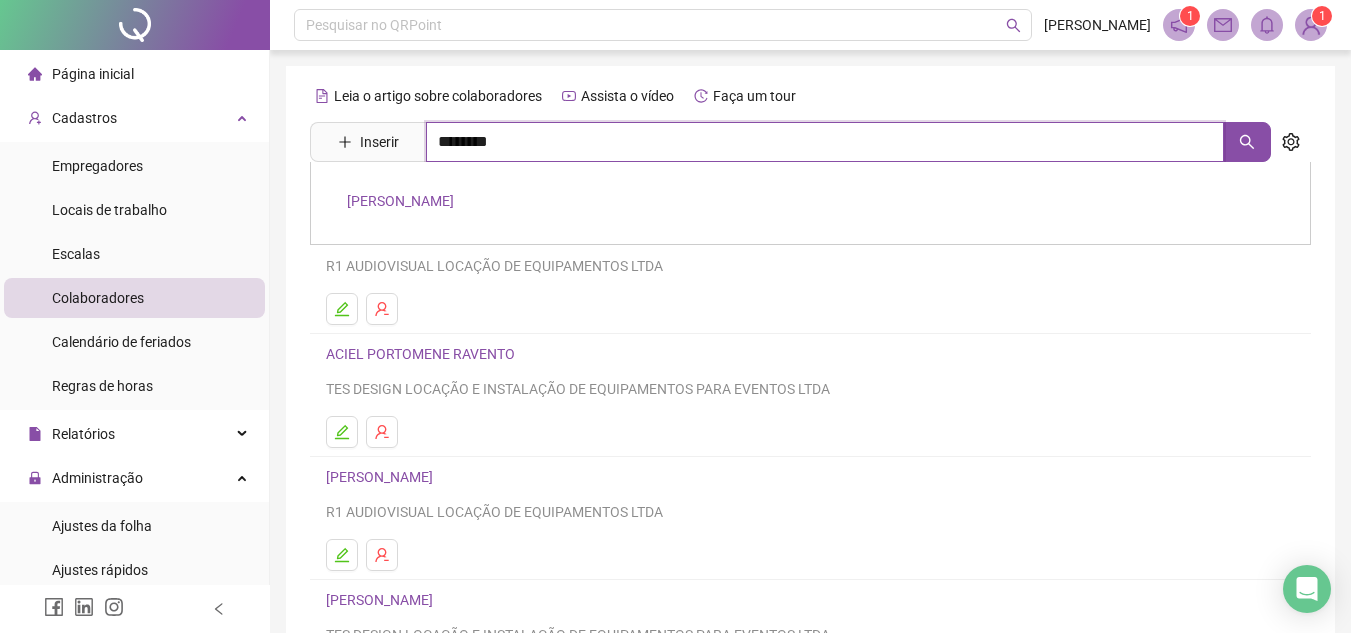 type on "********" 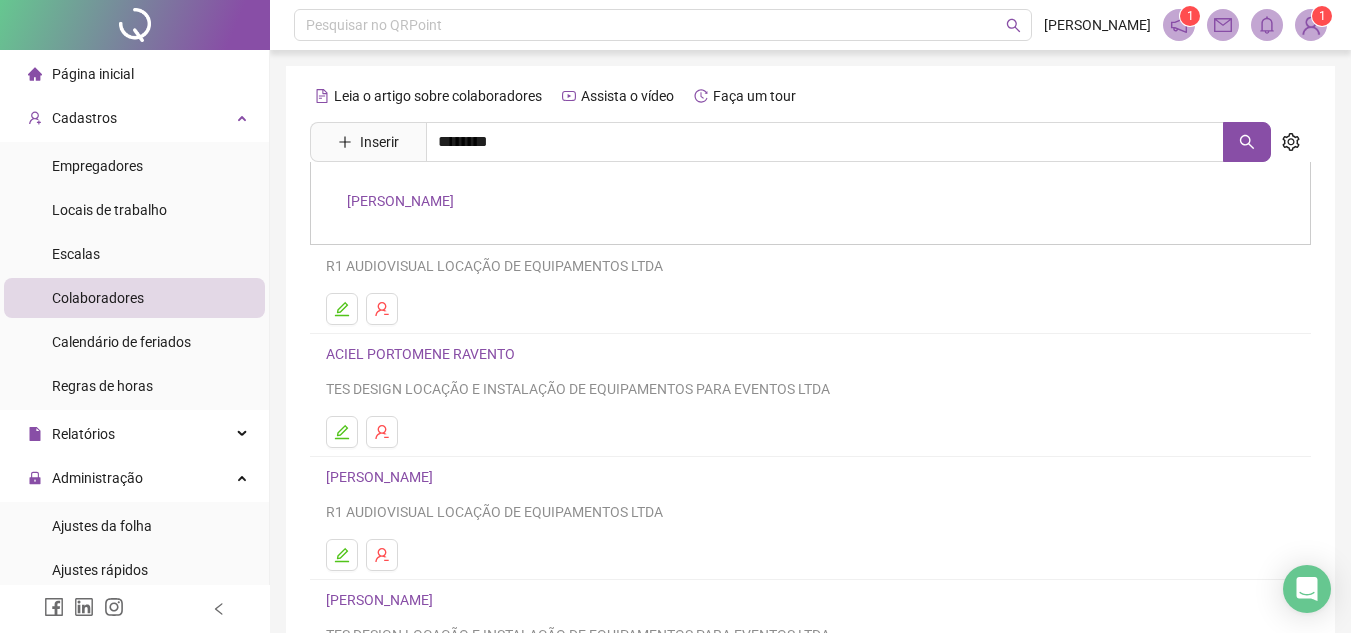 click on "NORBERTO DA SILVA GOUVEIA JUNIOR" at bounding box center (400, 201) 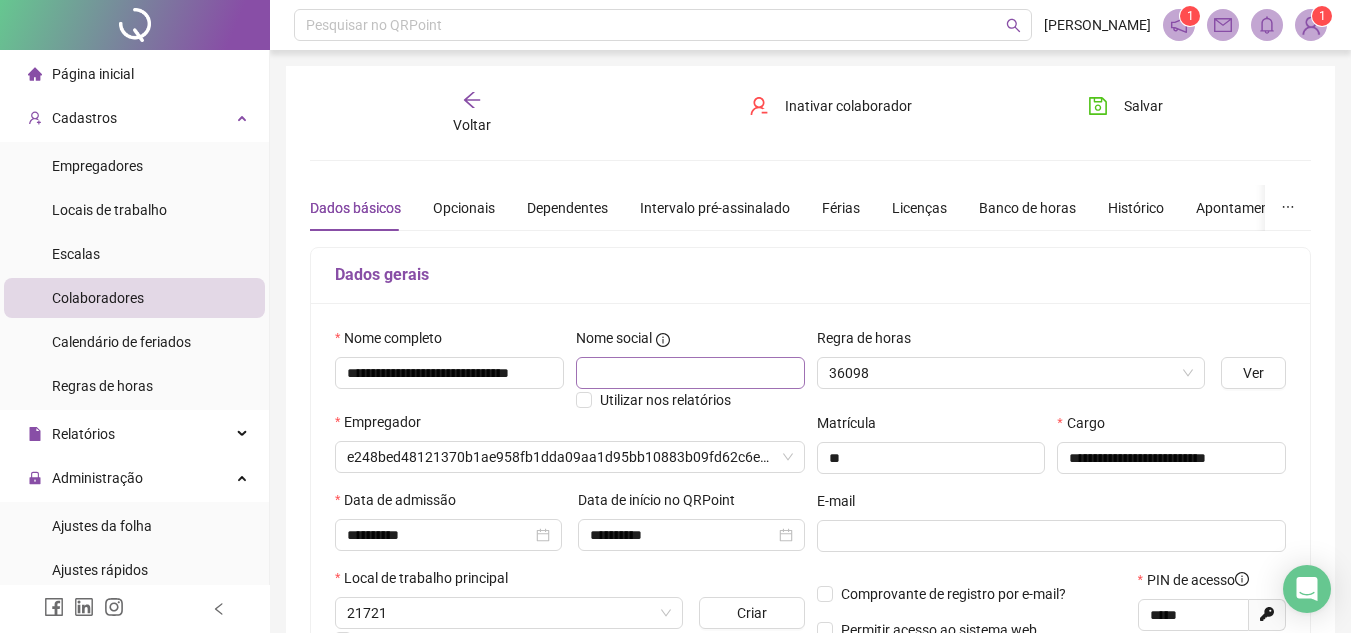 type on "**********" 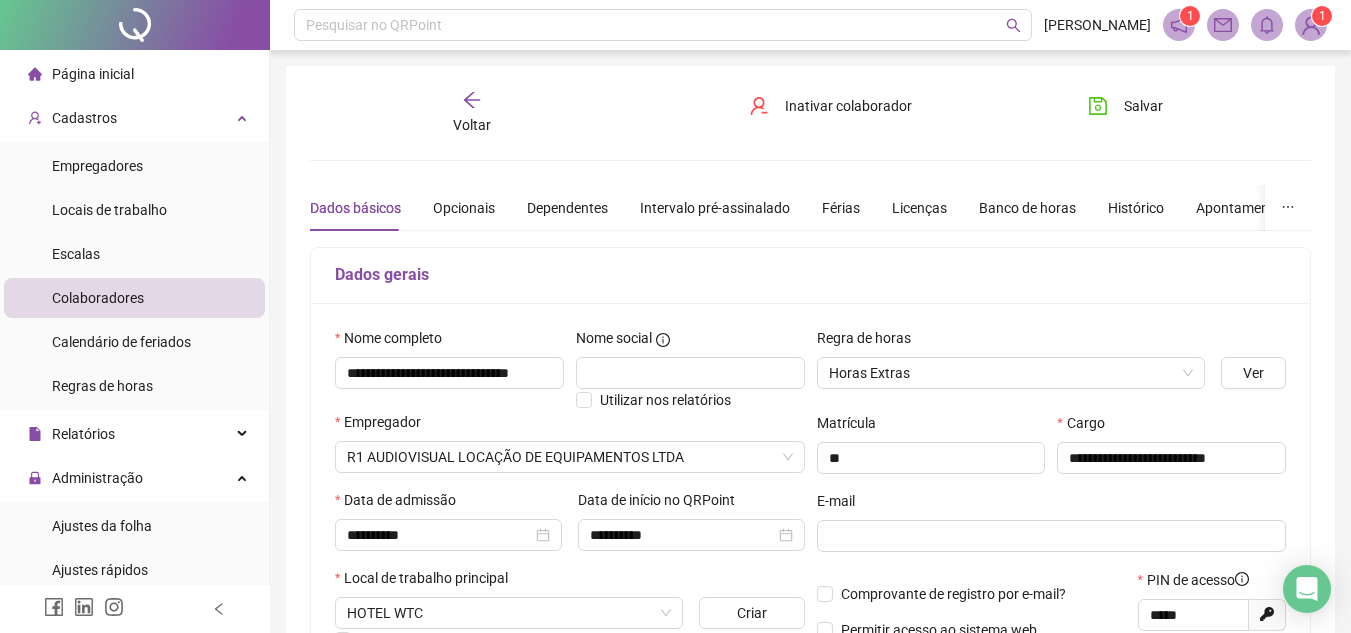 click on "Voltar" at bounding box center [472, 125] 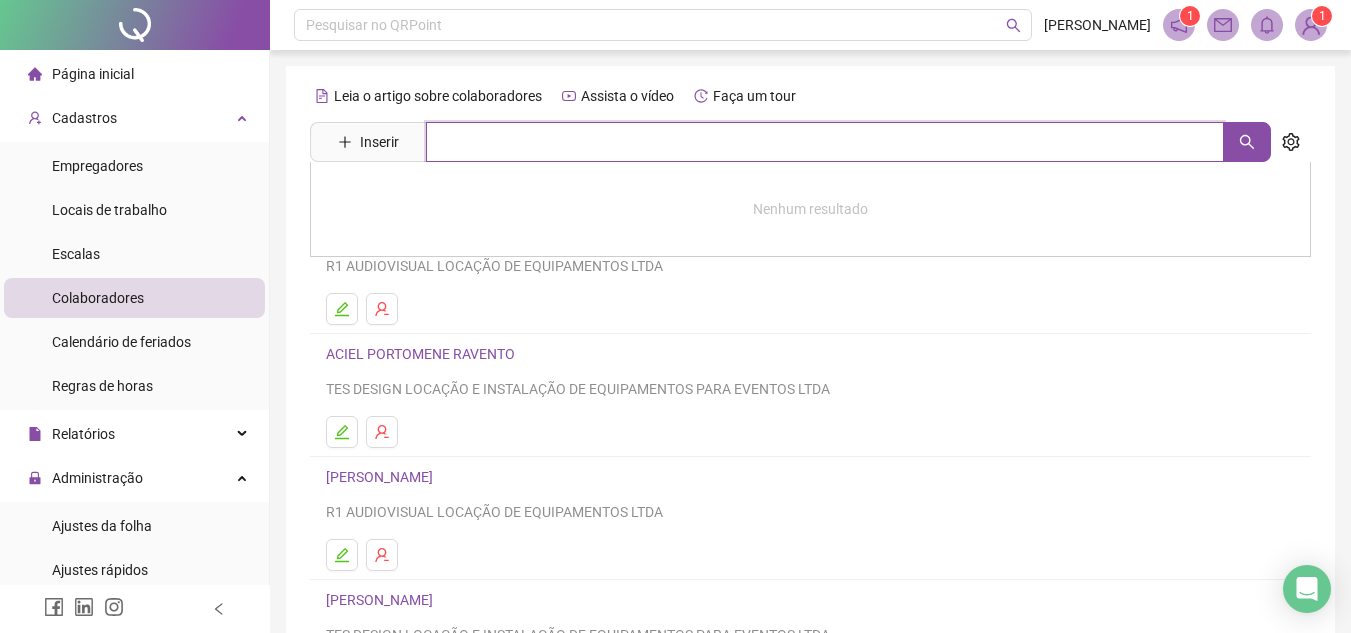 click at bounding box center (825, 142) 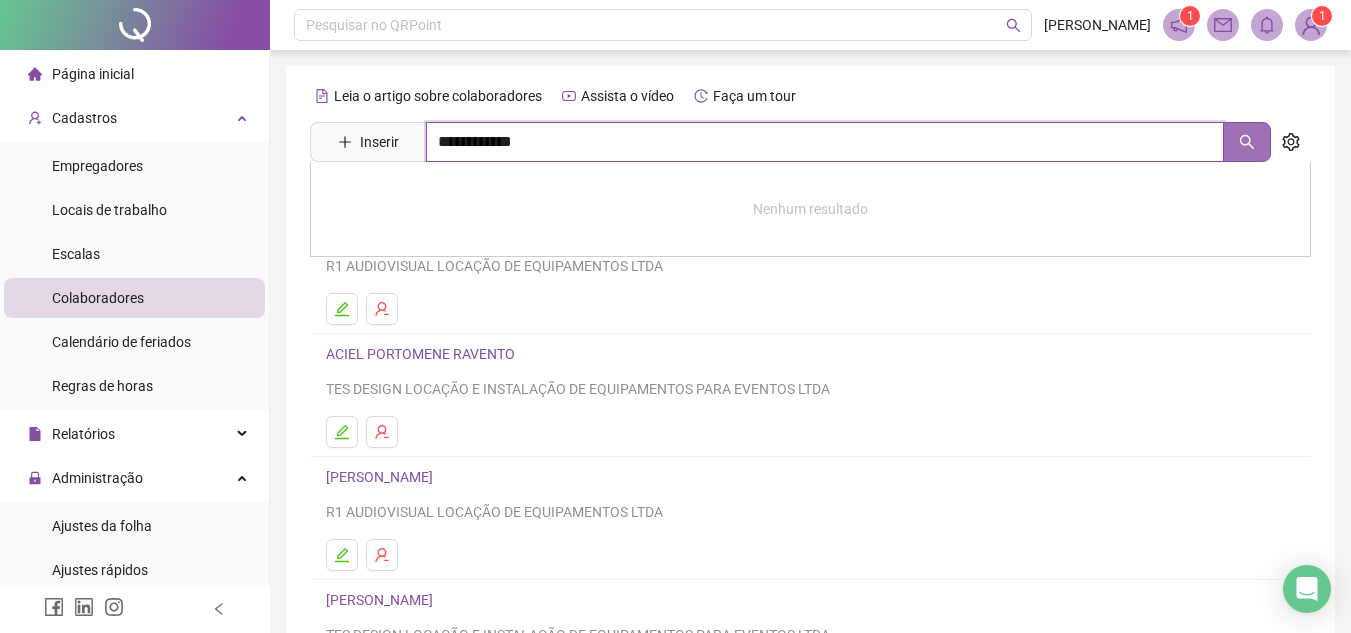 click at bounding box center [1247, 142] 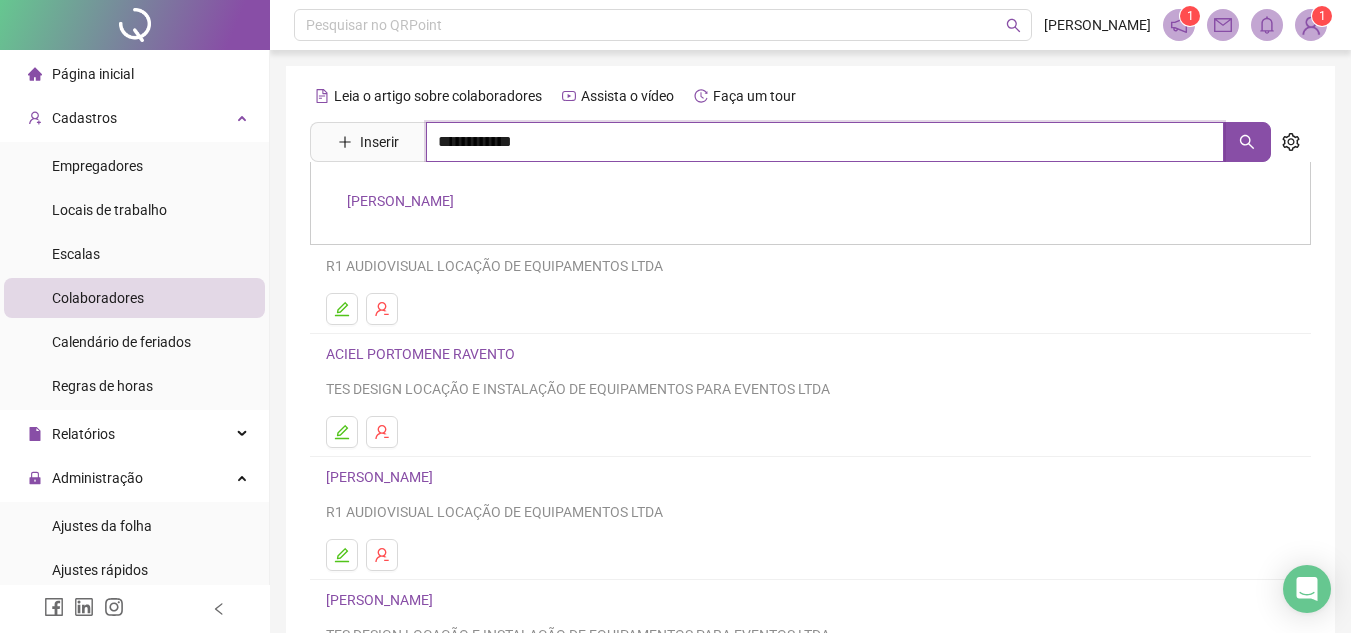 type on "**********" 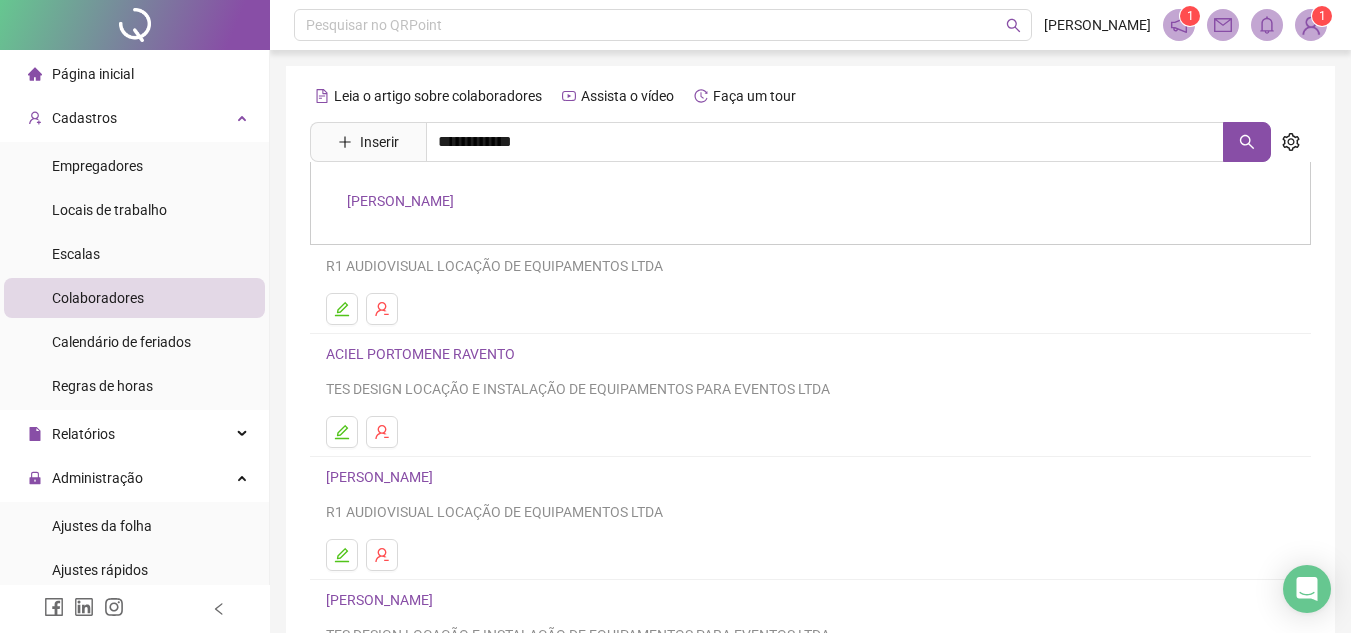 click on "LUCAS ALEIXO CINTRA" at bounding box center [400, 201] 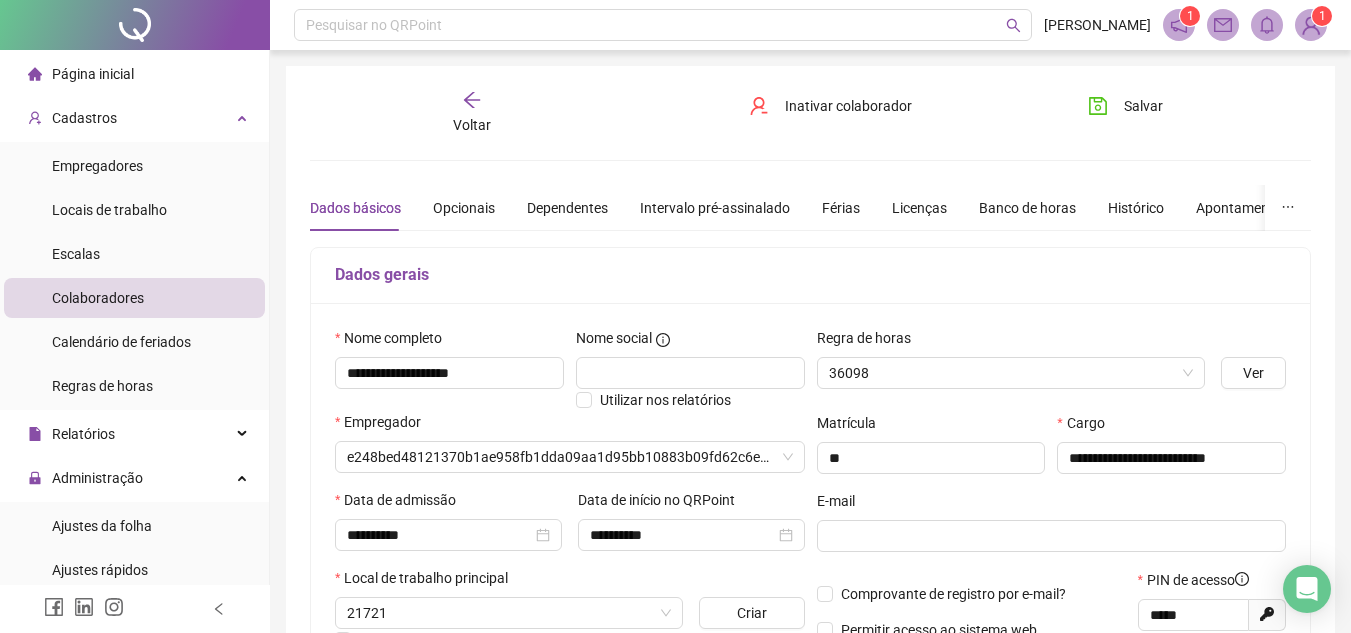 type on "**********" 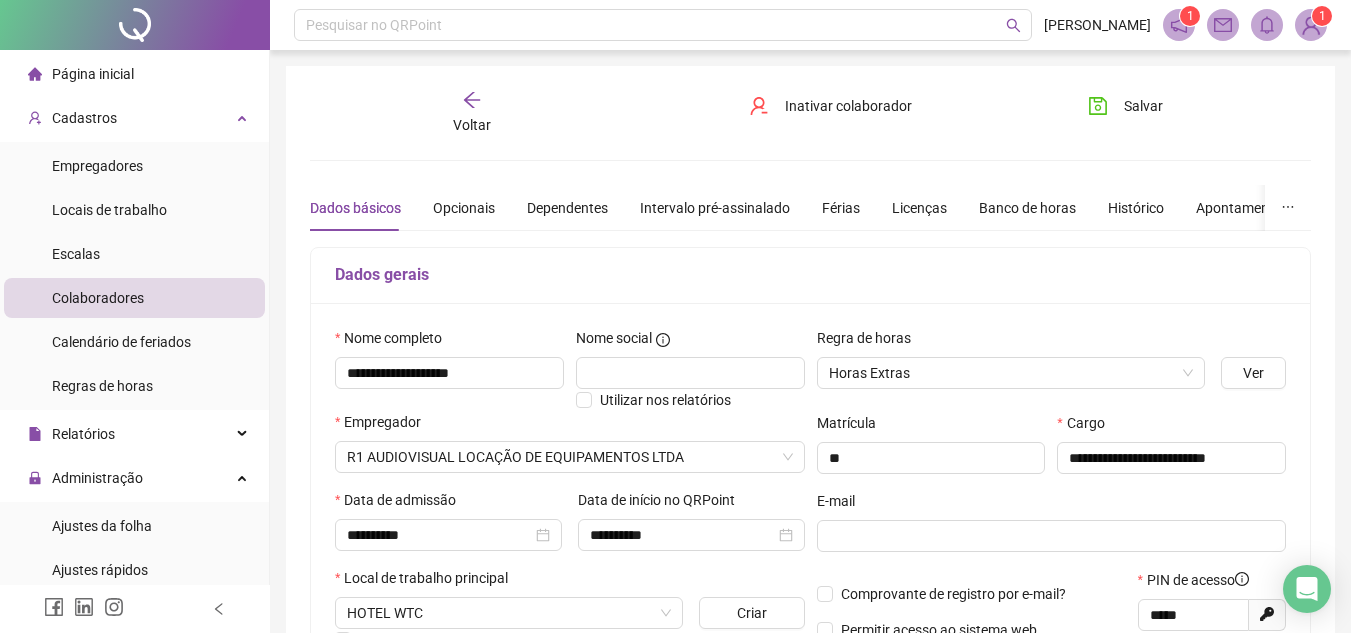 click 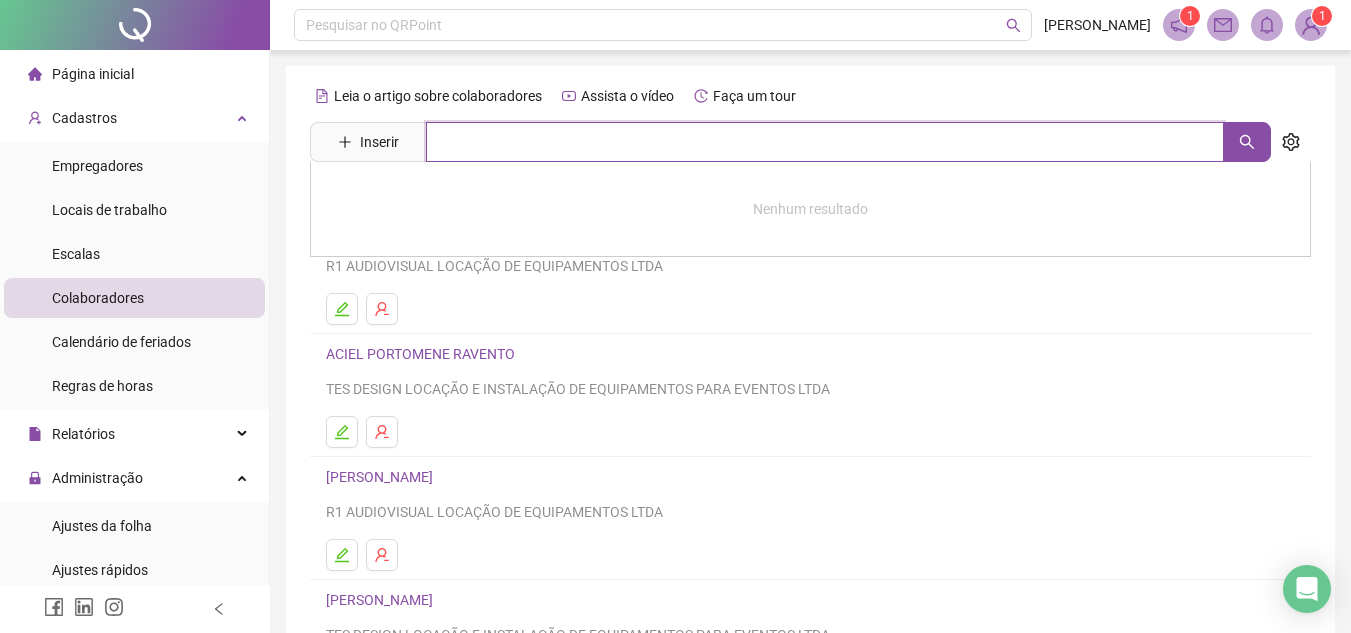 drag, startPoint x: 533, startPoint y: 140, endPoint x: 523, endPoint y: 146, distance: 11.661903 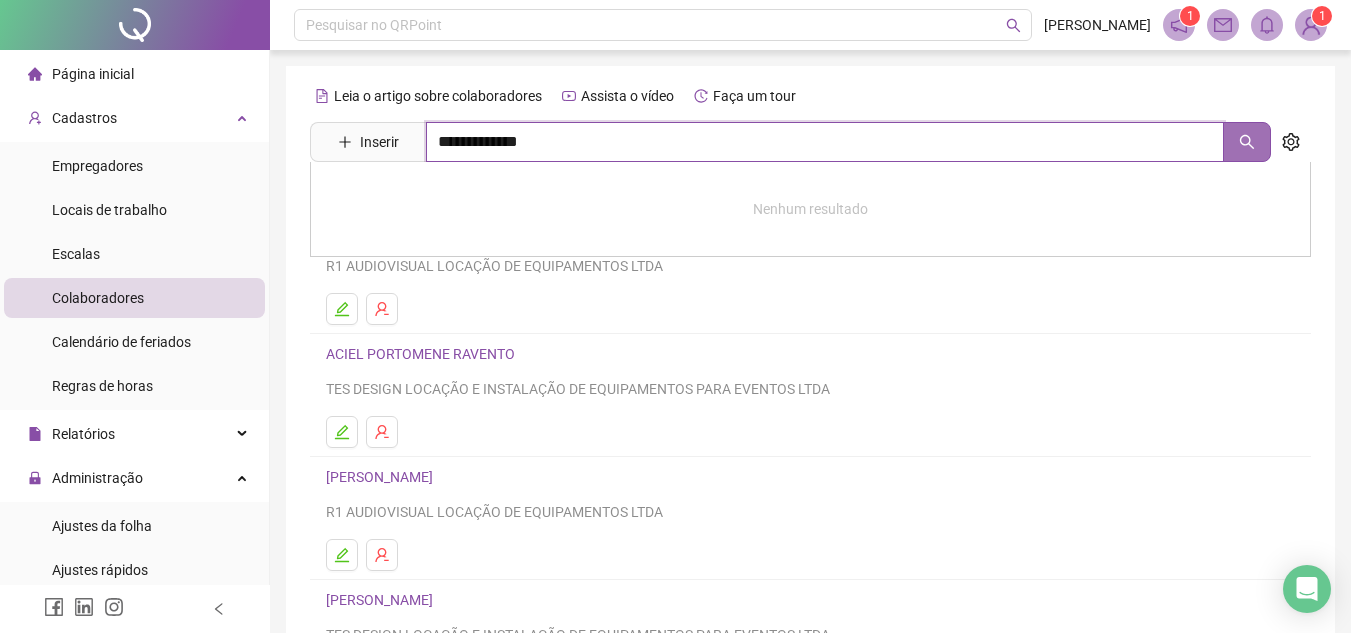 click 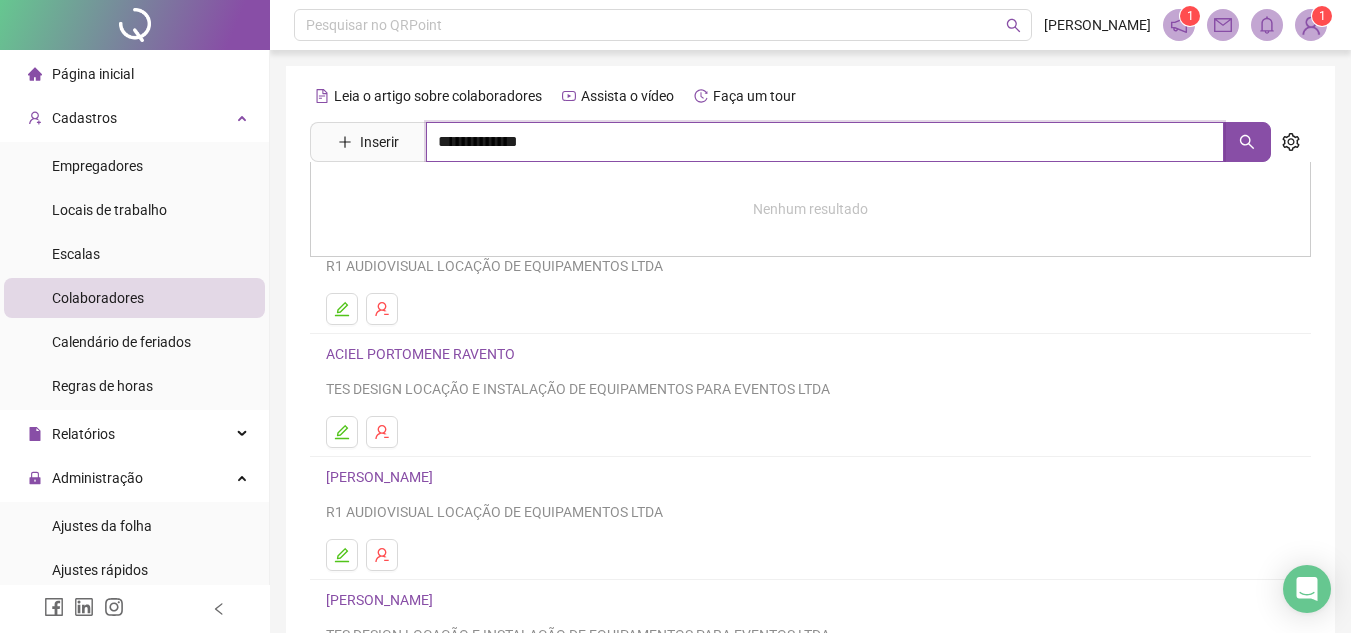 drag, startPoint x: 592, startPoint y: 128, endPoint x: 603, endPoint y: 118, distance: 14.866069 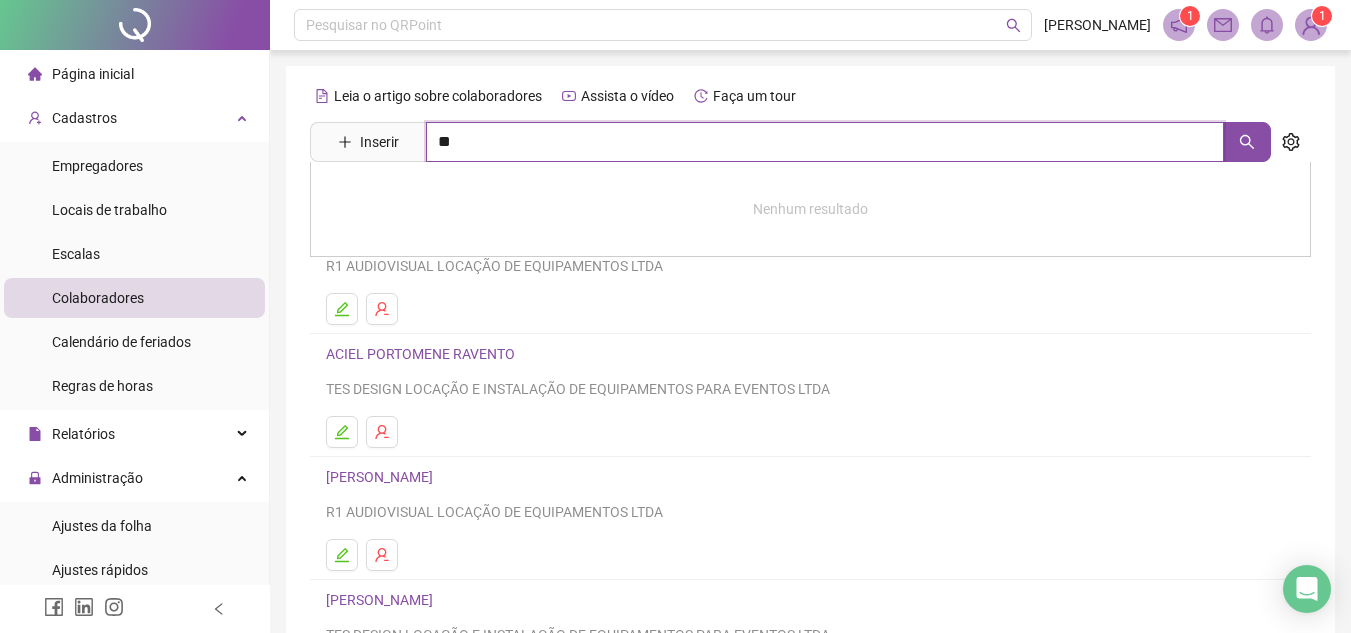 type on "*" 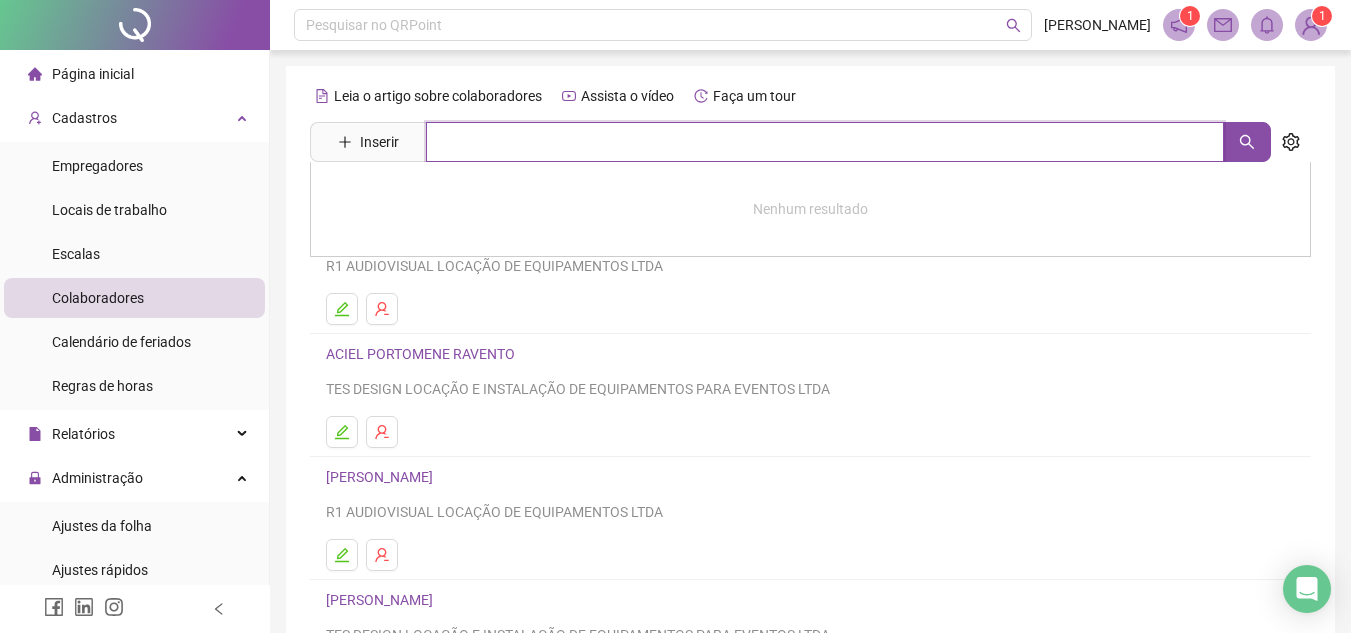 drag, startPoint x: 523, startPoint y: 159, endPoint x: 536, endPoint y: 163, distance: 13.601471 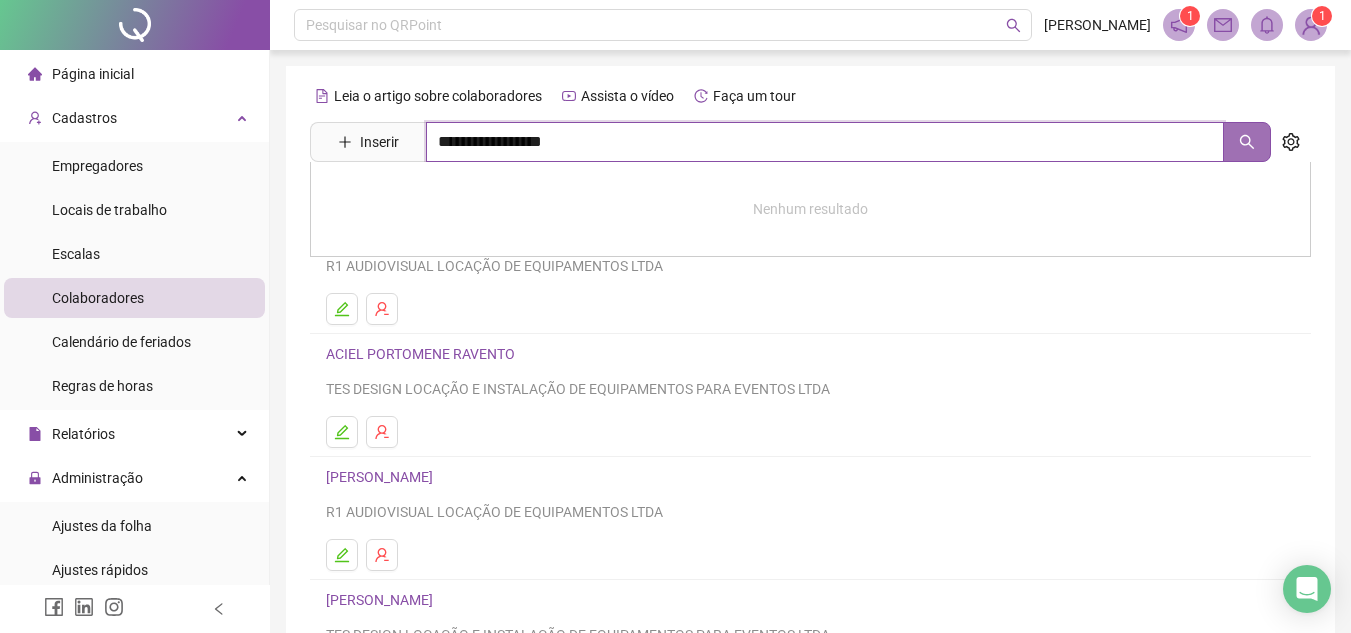 click at bounding box center [1247, 142] 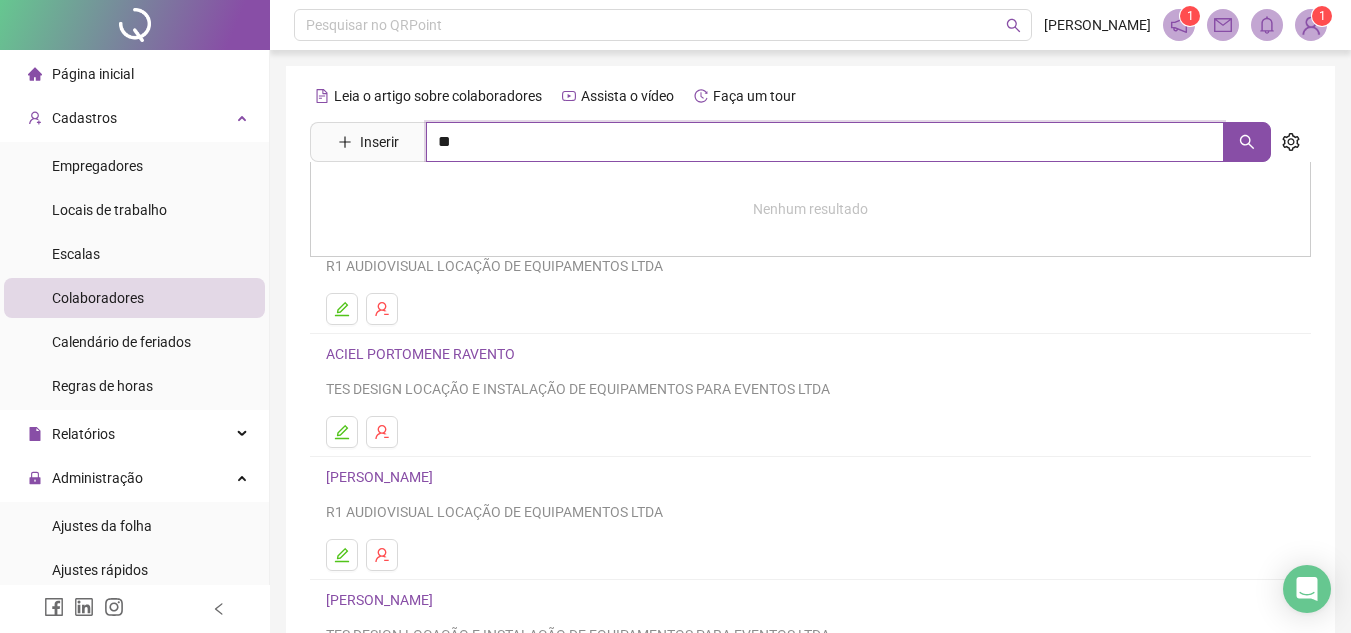 type on "*" 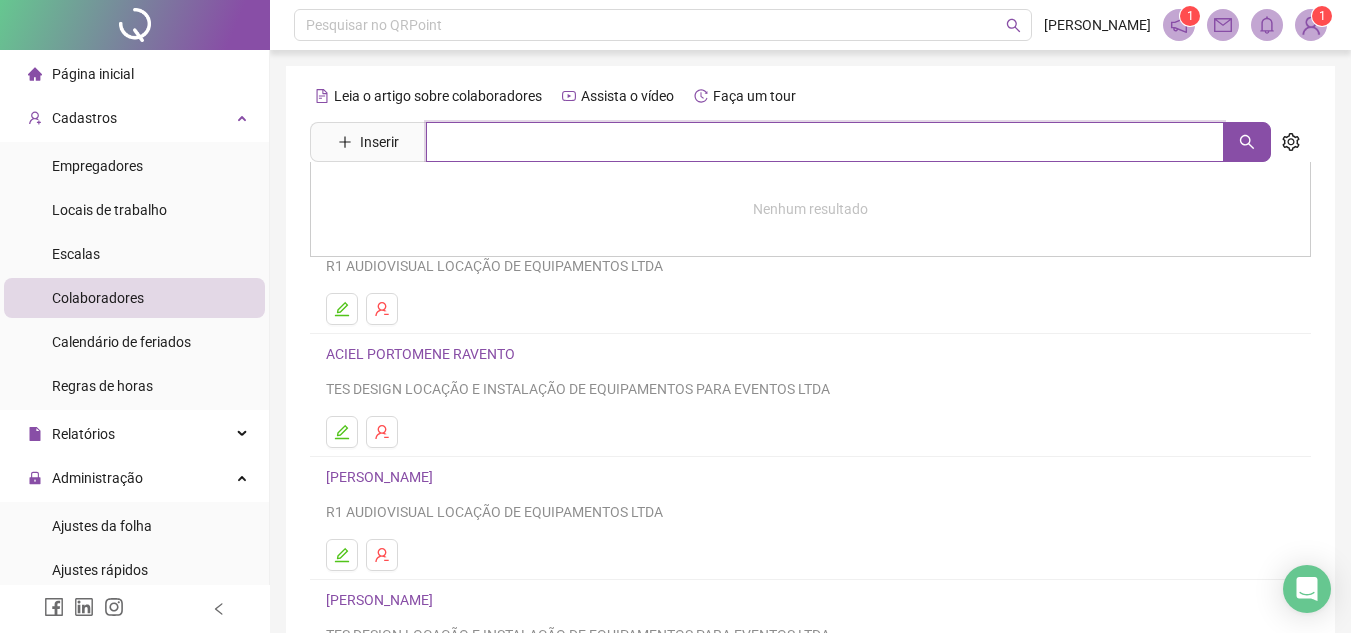 click at bounding box center (825, 142) 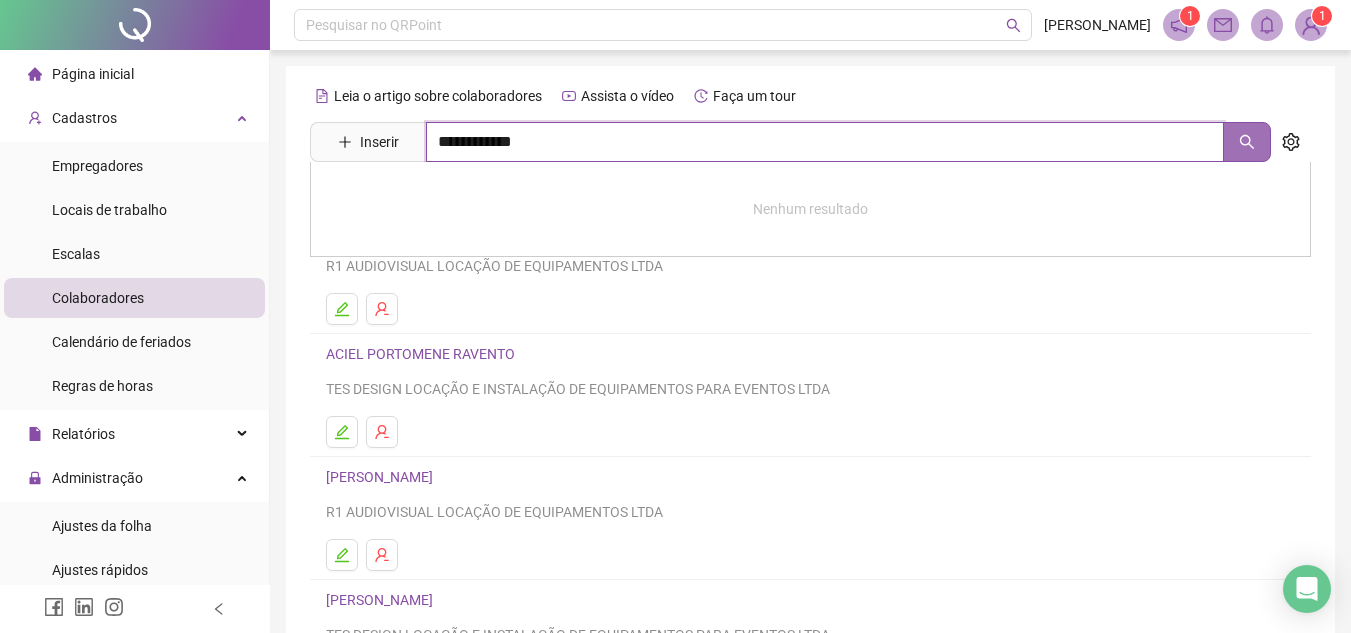 click at bounding box center [1247, 142] 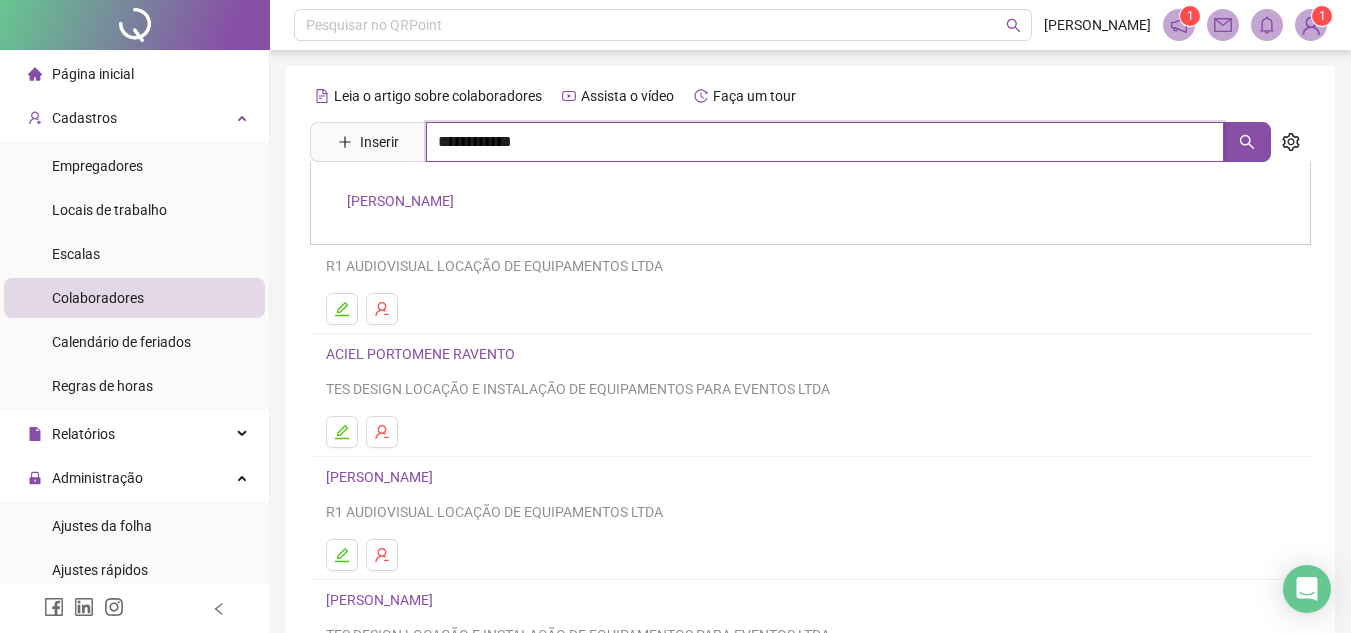 type on "**********" 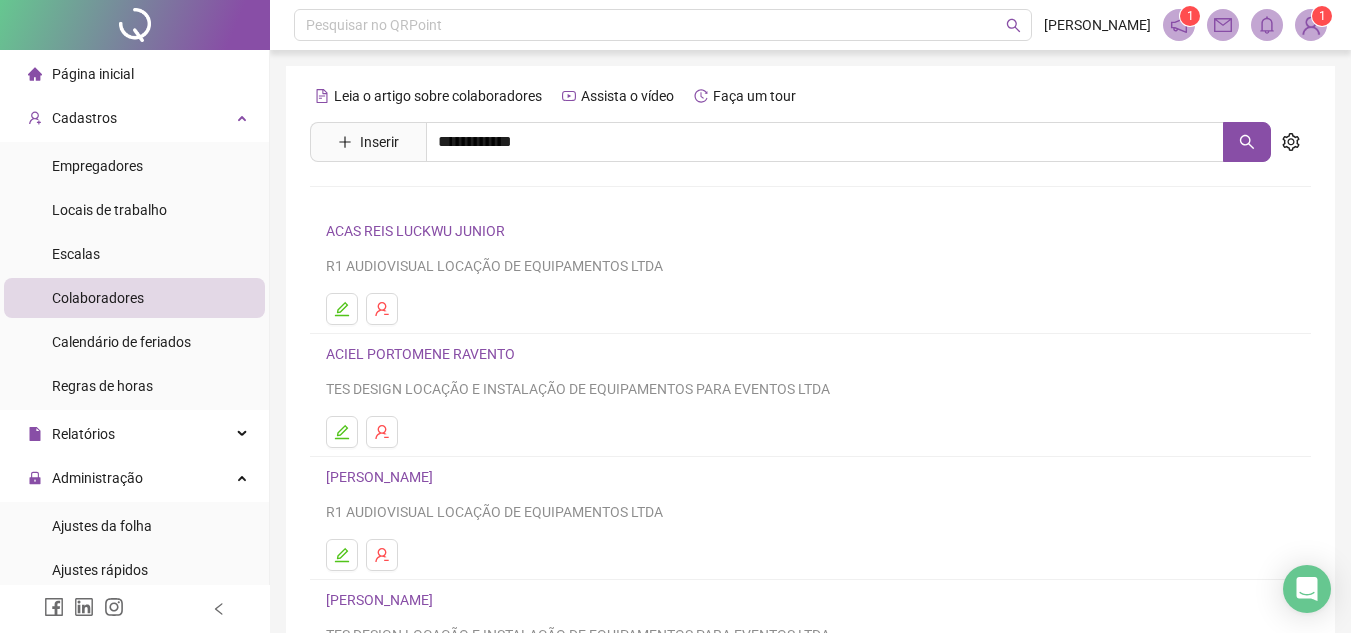 click on "VICTOR MOURA E SILVA" at bounding box center [810, 203] 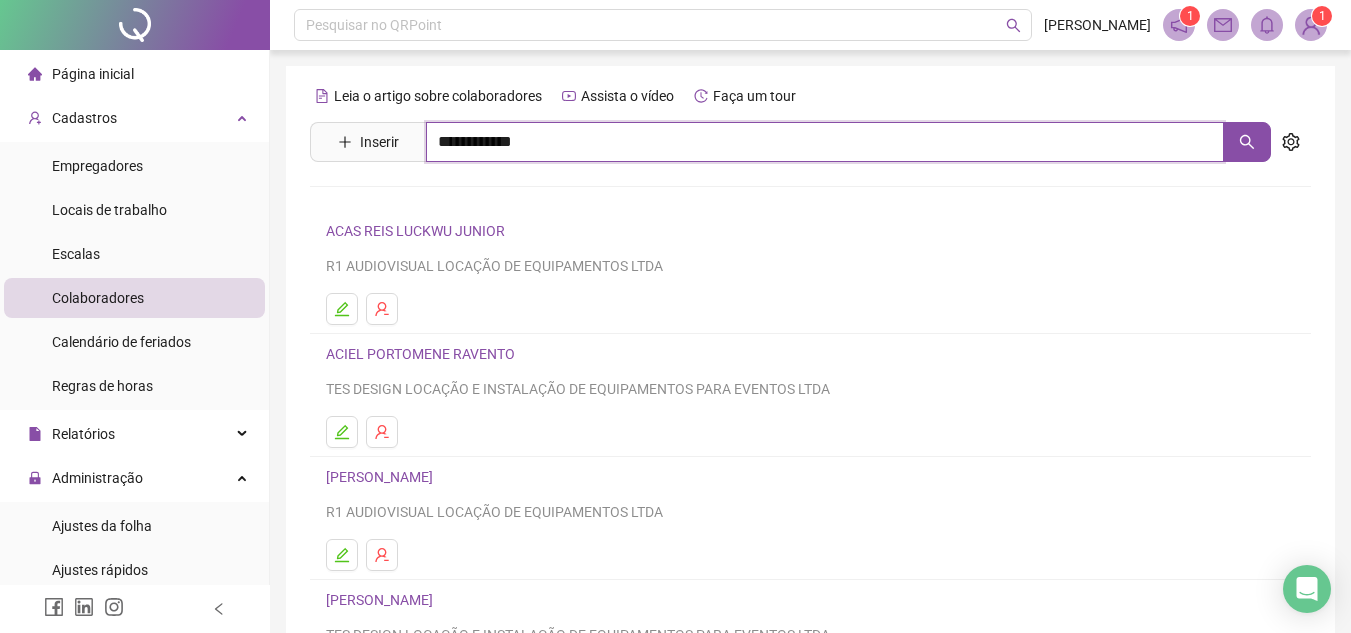 click on "**********" at bounding box center (825, 142) 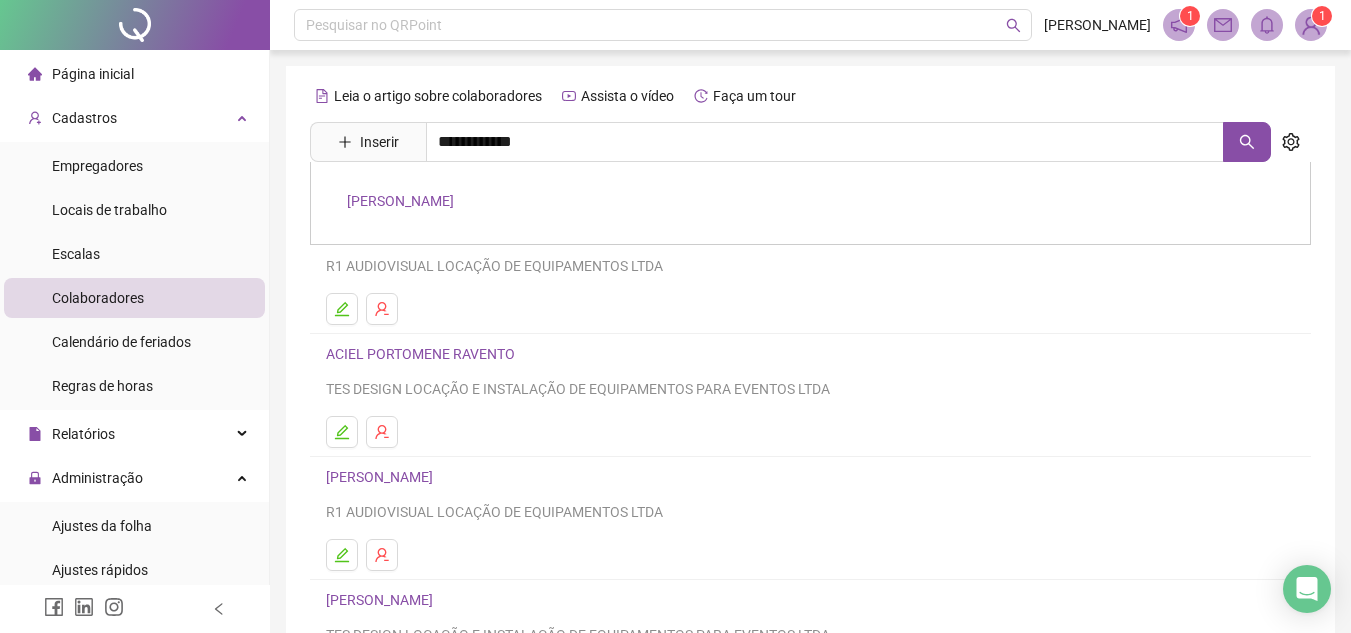 click on "VICTOR MOURA E SILVA" at bounding box center [400, 201] 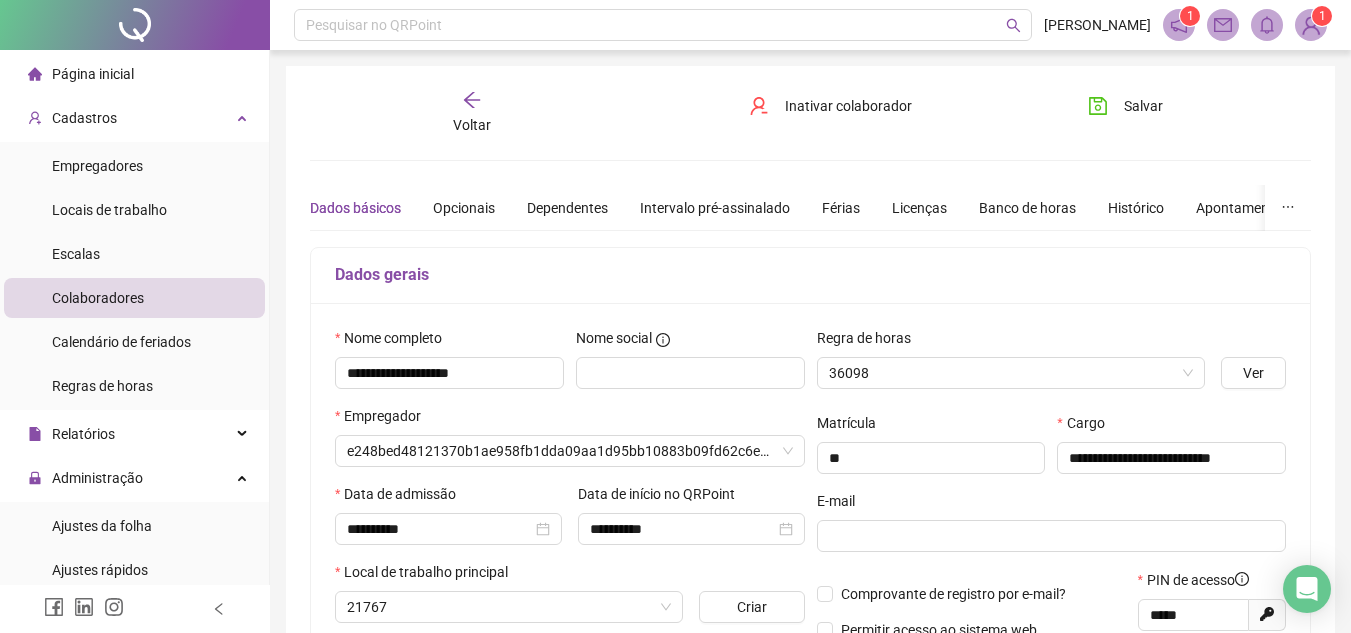 type on "**********" 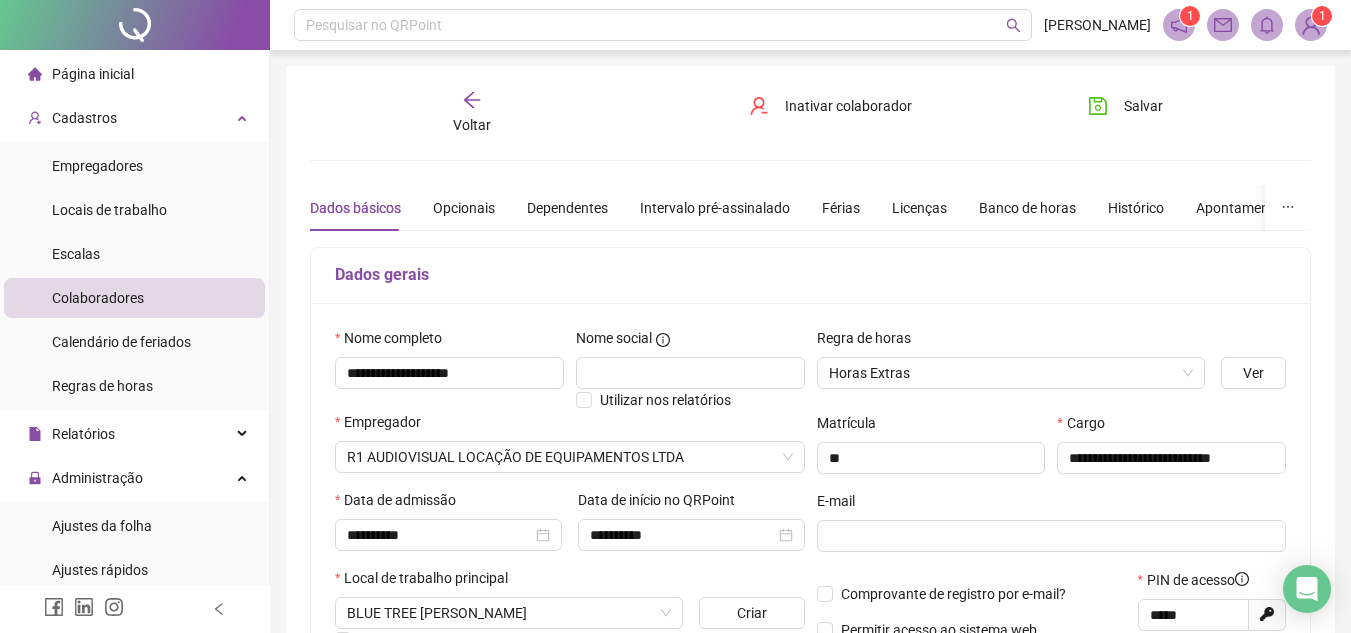 click on "Voltar" at bounding box center [472, 113] 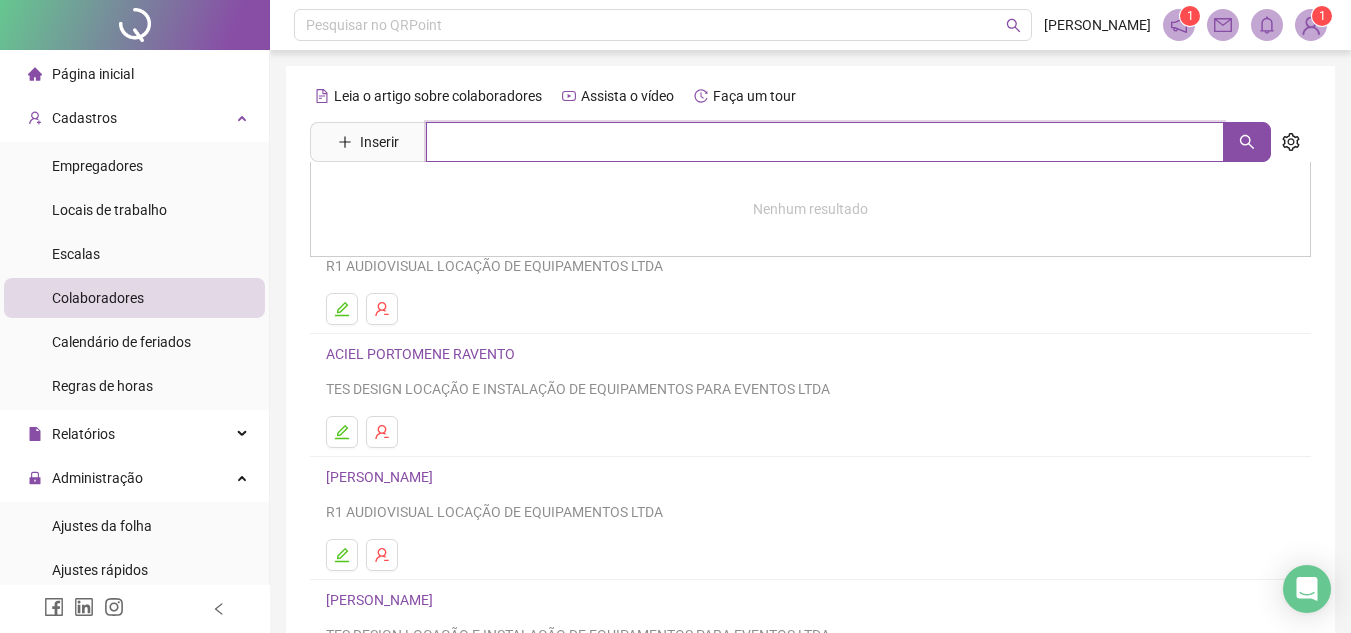 click at bounding box center [825, 142] 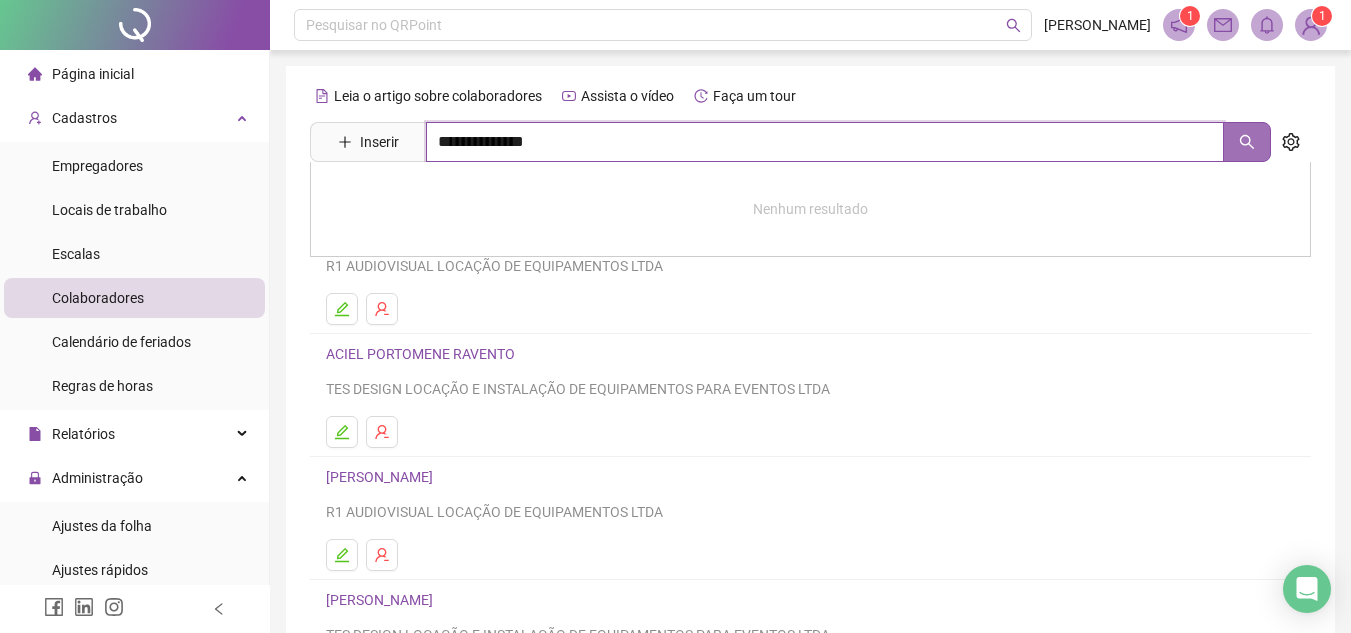 click at bounding box center (1247, 142) 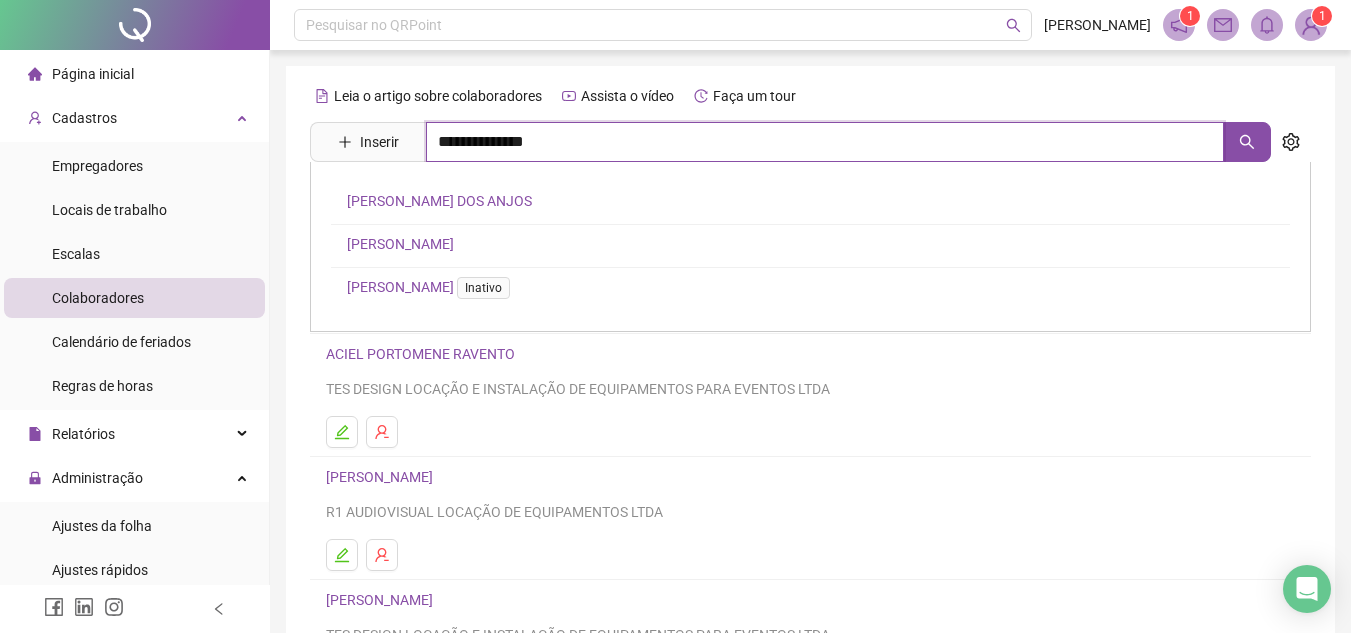 type on "**********" 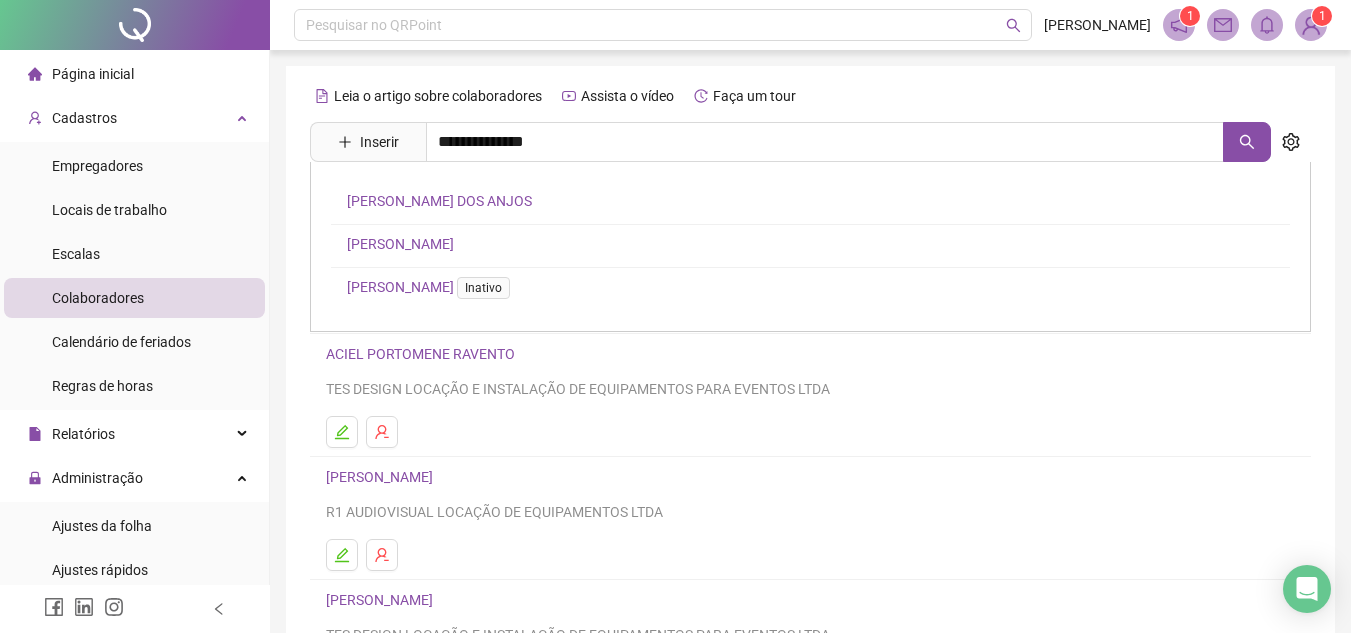 click on "PAULO HENRIQUE MONTEIRO DE ARAUJO" at bounding box center (400, 244) 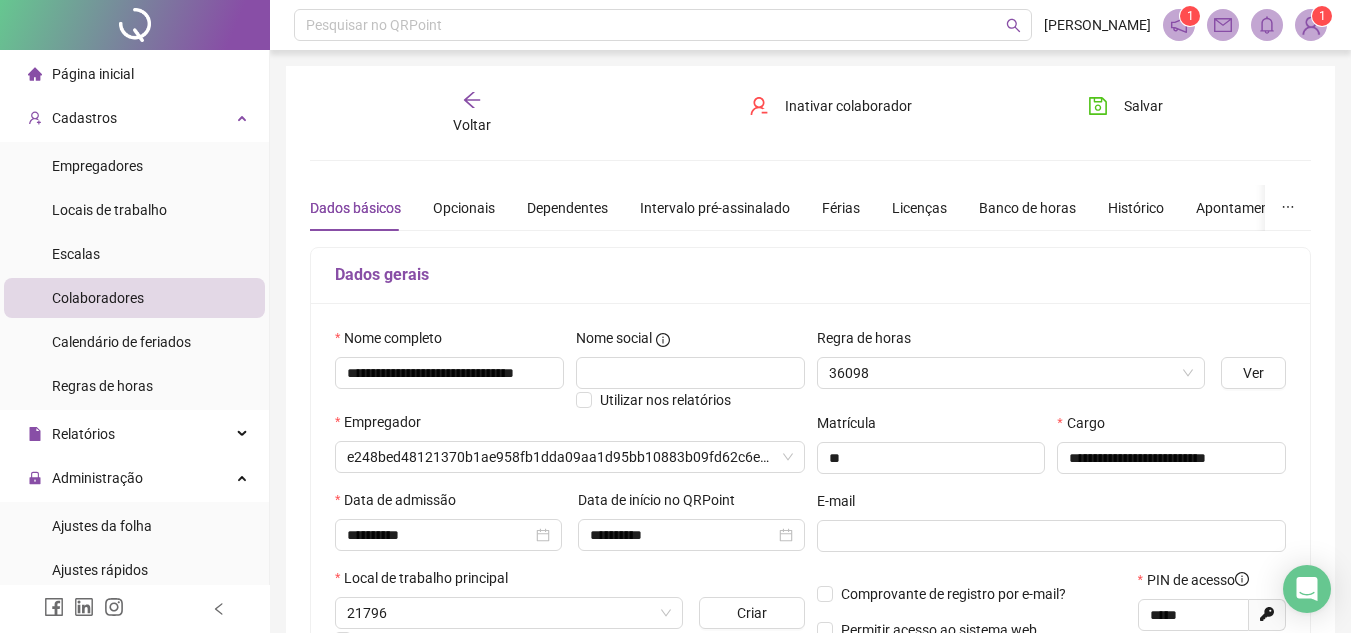 type on "**********" 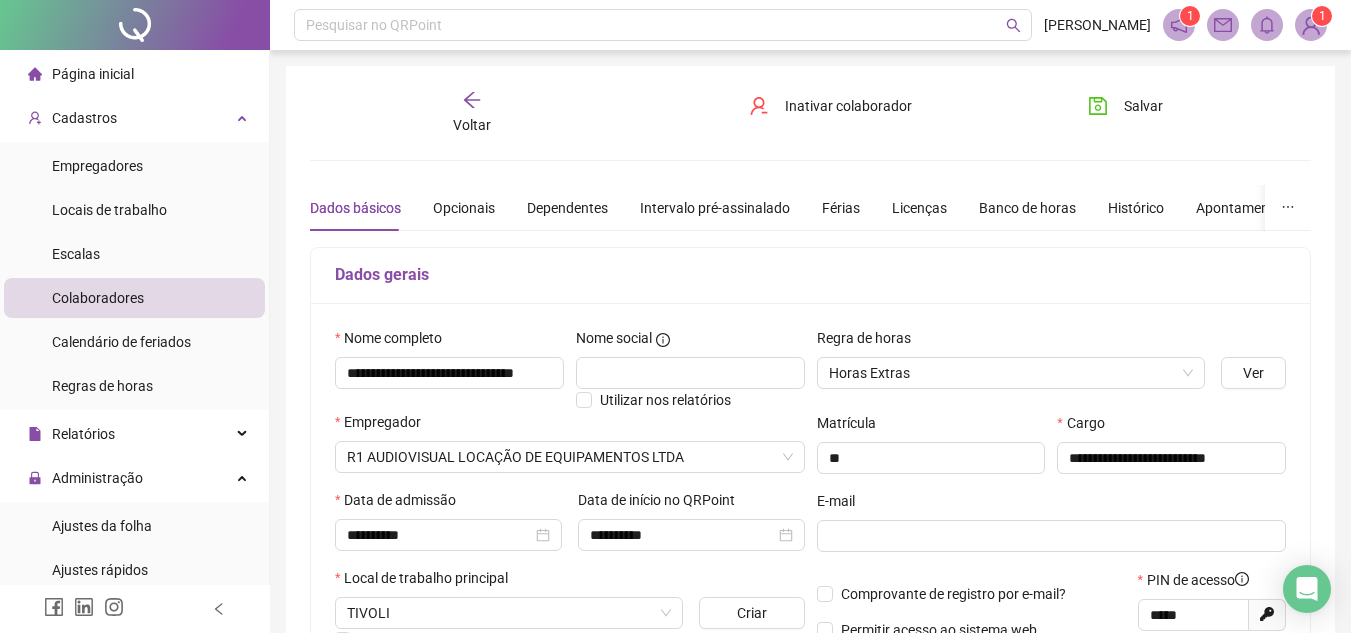 click on "Voltar" at bounding box center (472, 113) 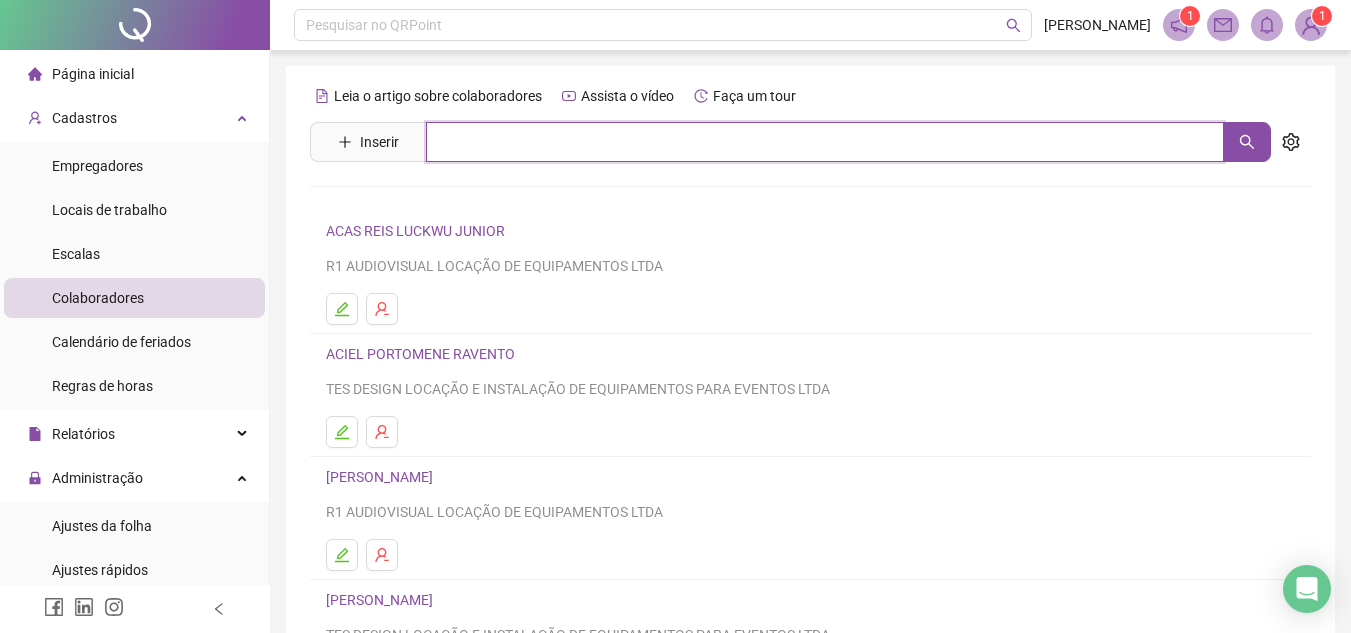 click at bounding box center [825, 142] 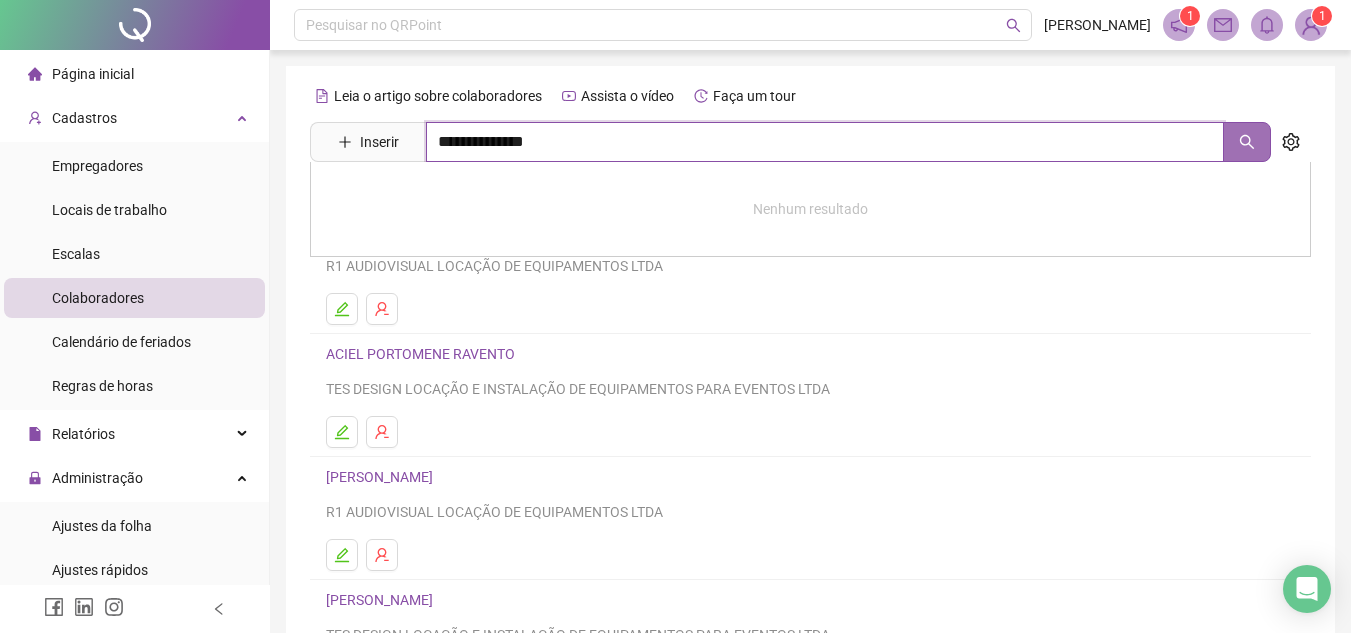click at bounding box center (1247, 142) 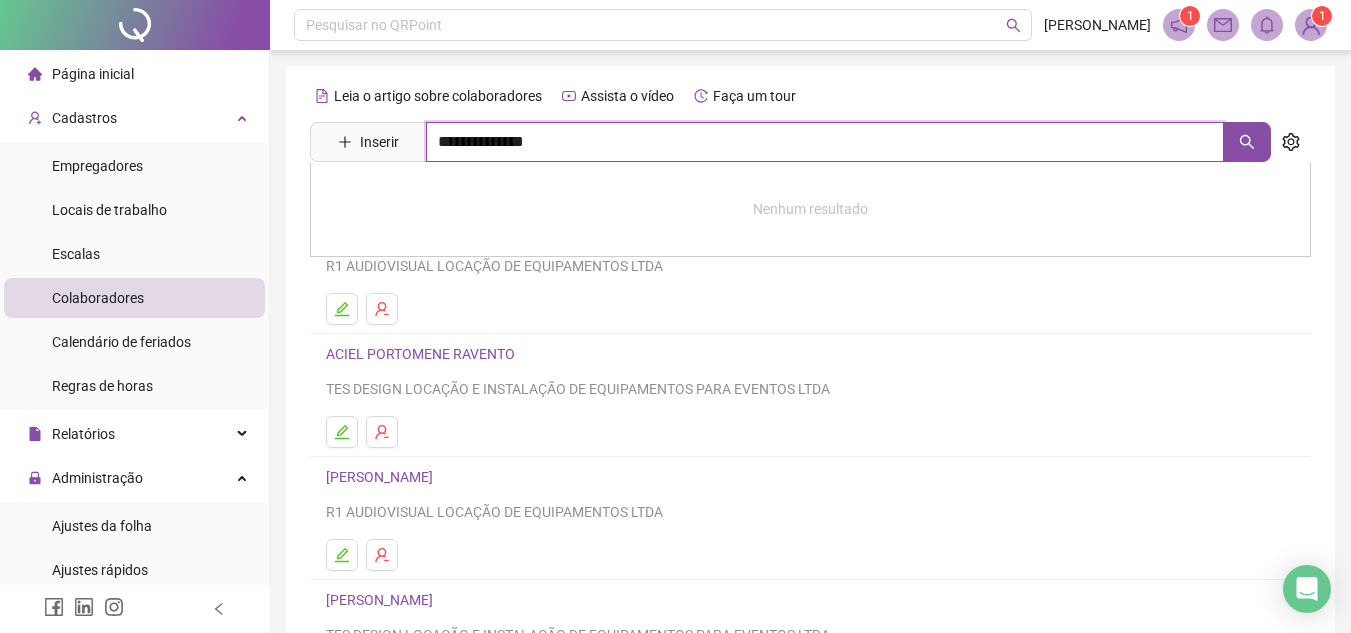 click on "**********" at bounding box center (825, 142) 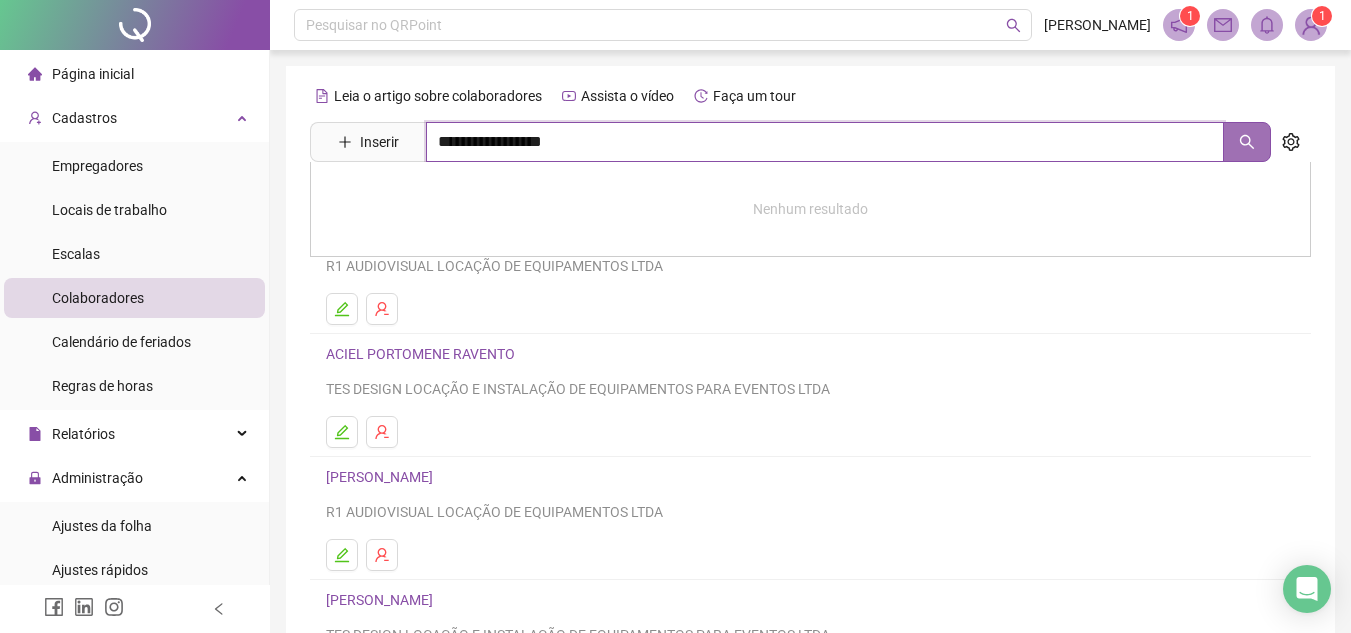 click at bounding box center (1247, 142) 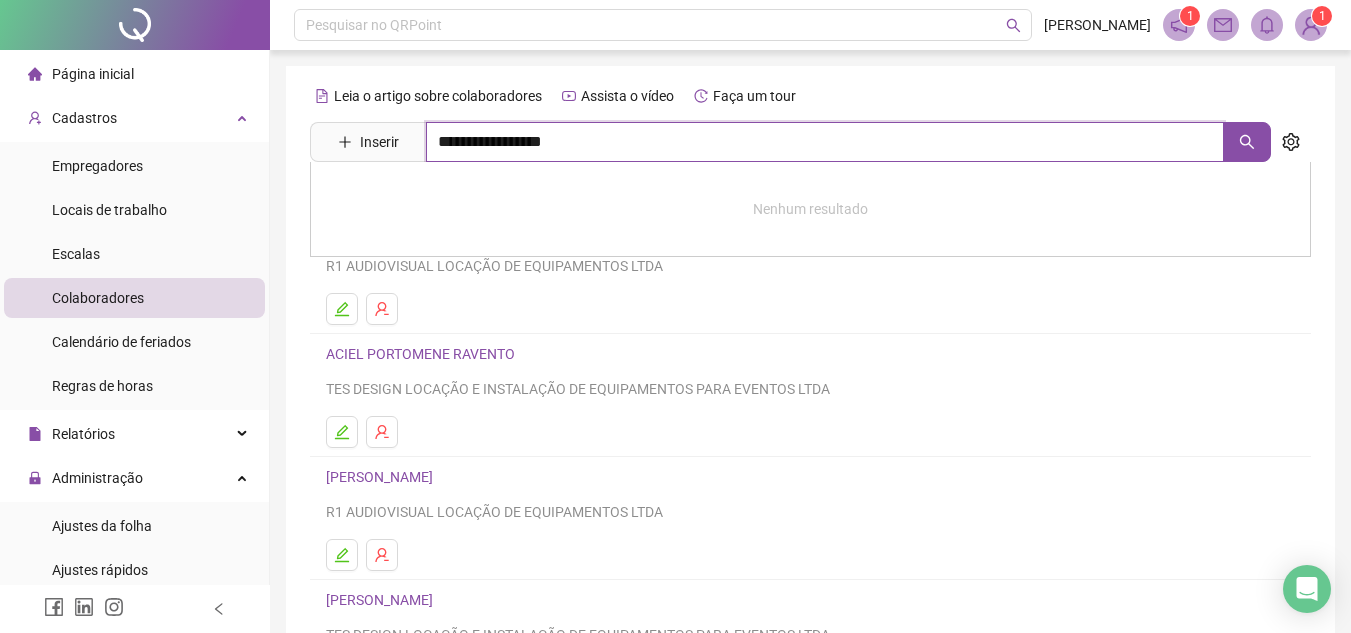 click on "**********" at bounding box center (825, 142) 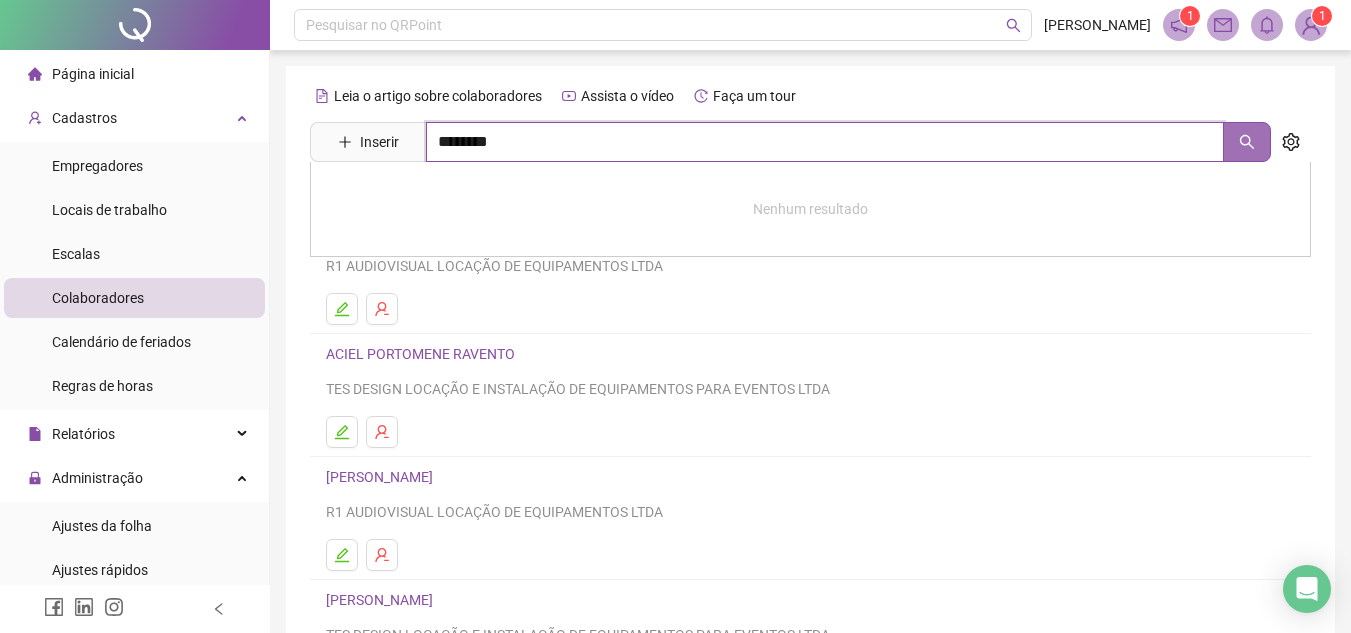 click 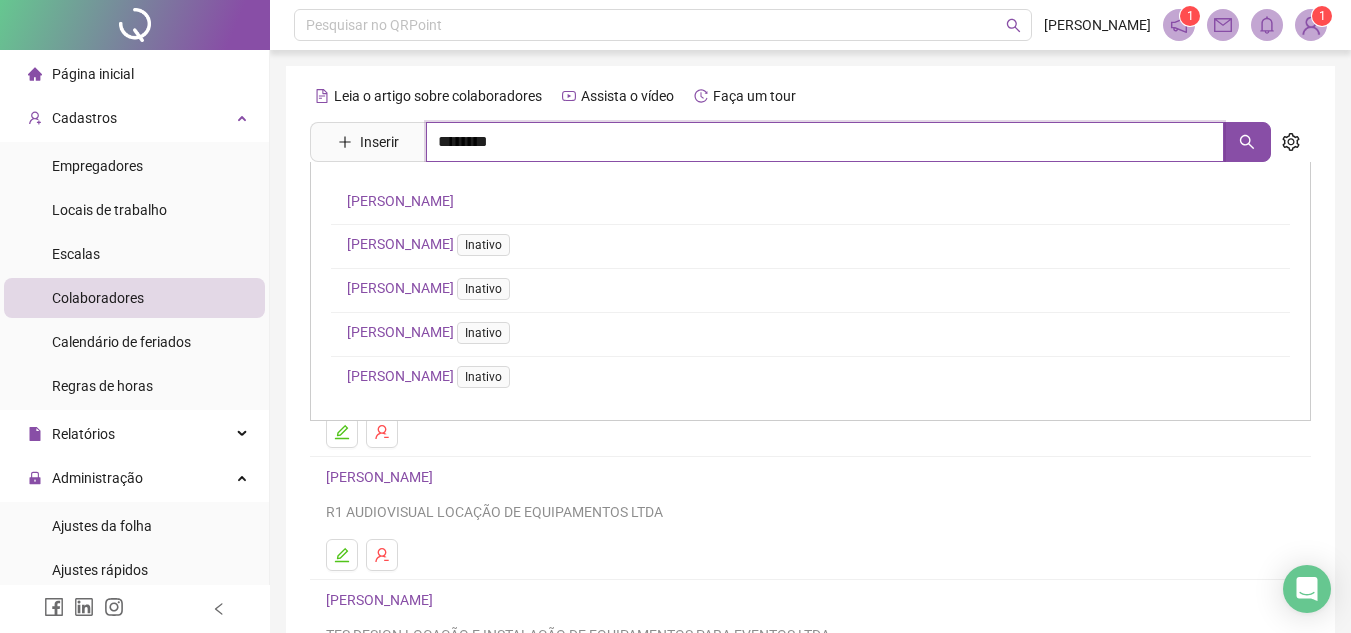 type on "*******" 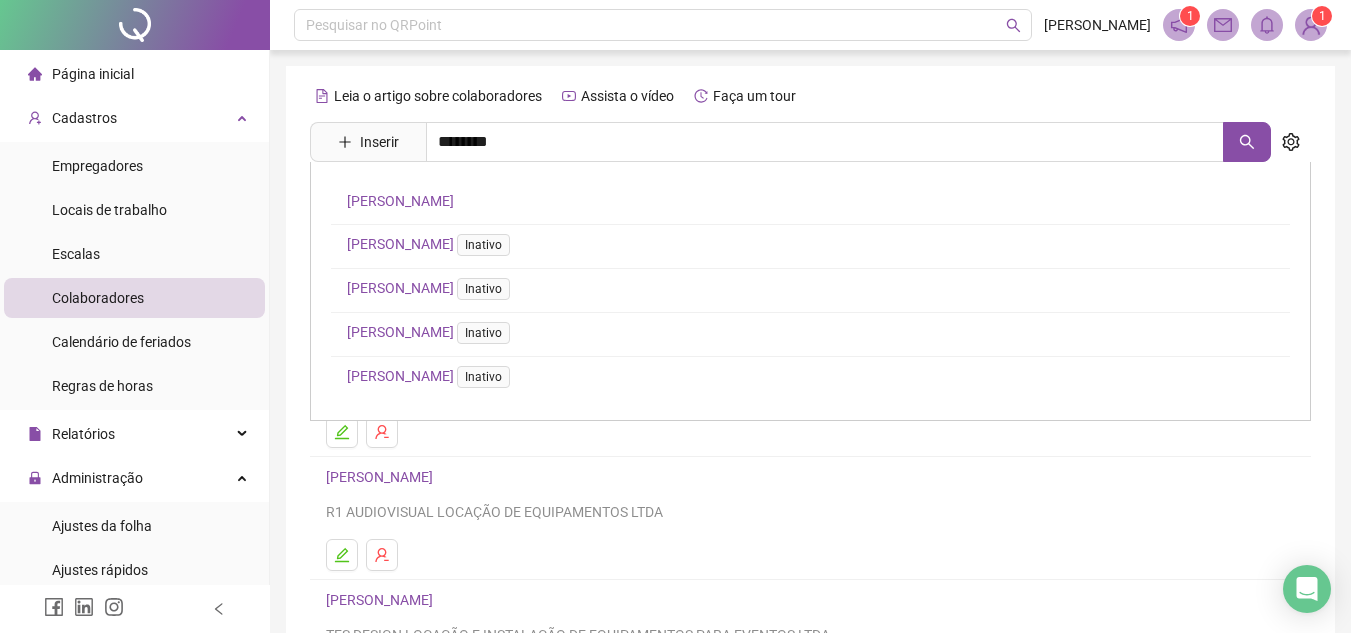 drag, startPoint x: 132, startPoint y: 73, endPoint x: 129, endPoint y: 145, distance: 72.06247 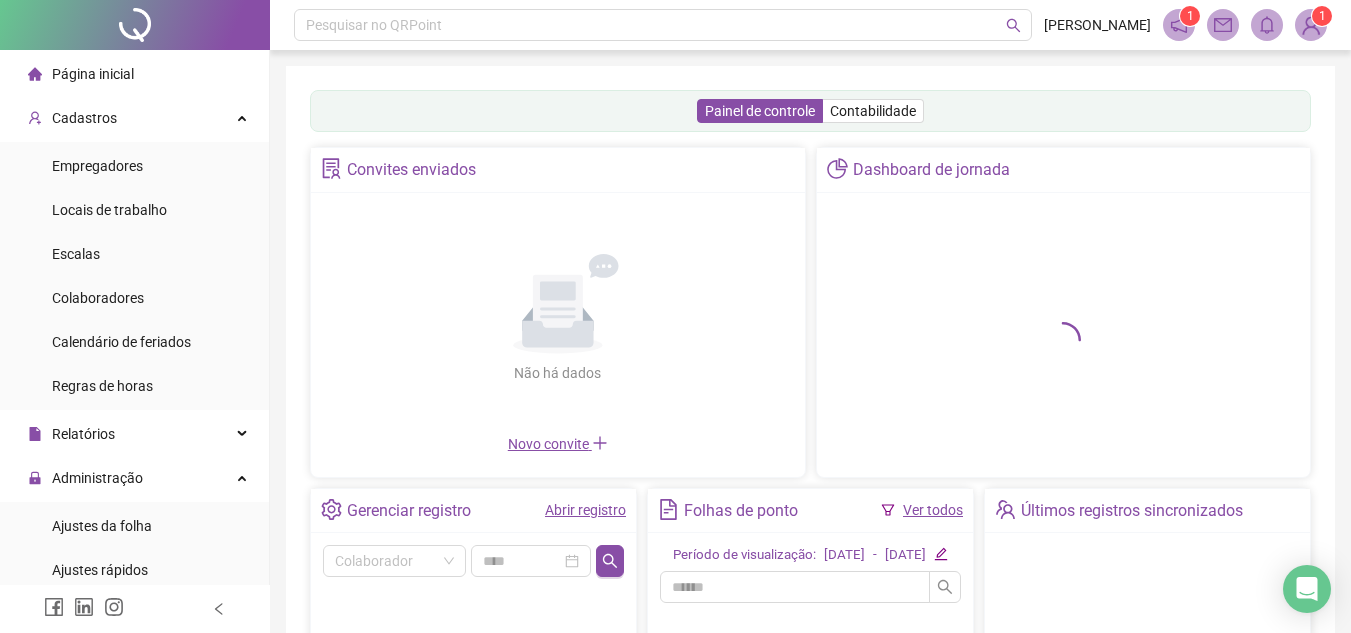 click on "Abrir registro" at bounding box center [585, 510] 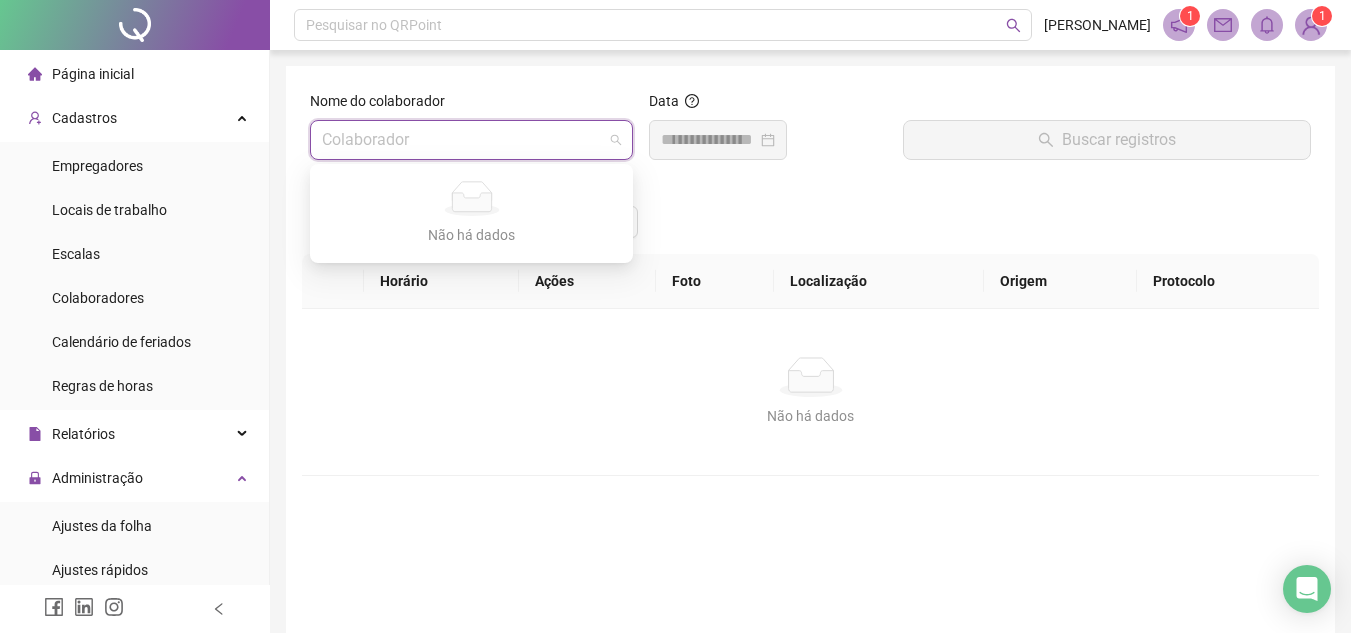 click at bounding box center (465, 140) 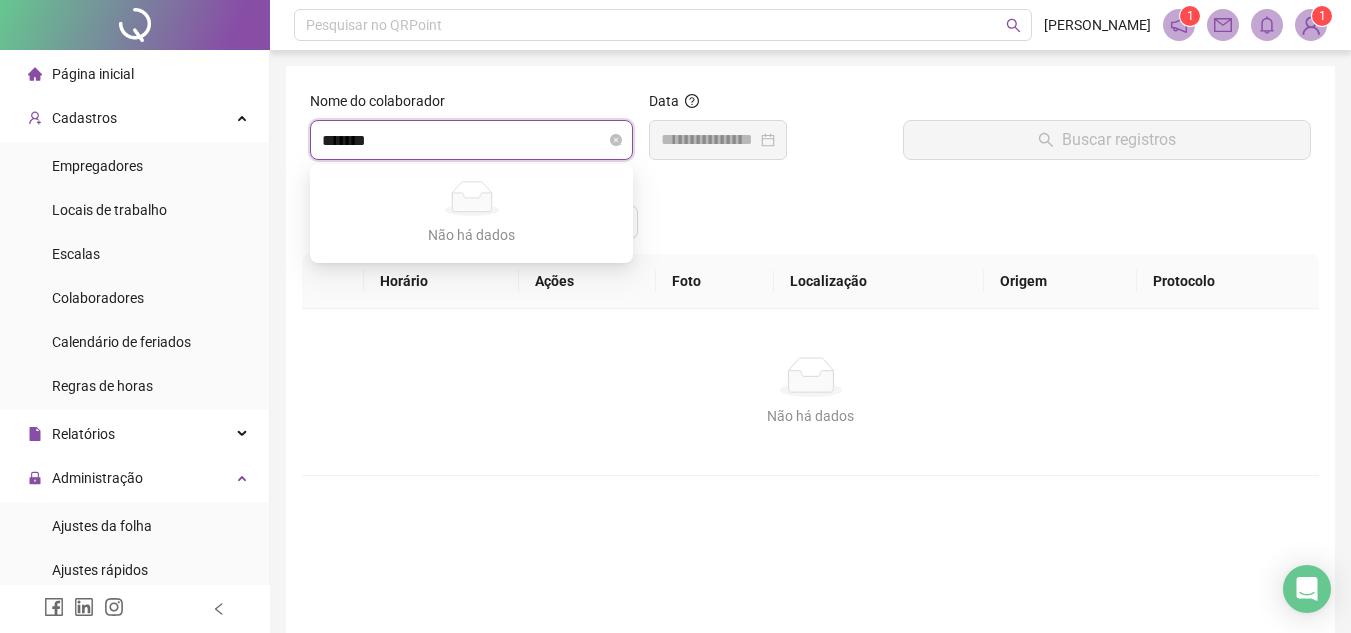 click on "*******" at bounding box center [465, 140] 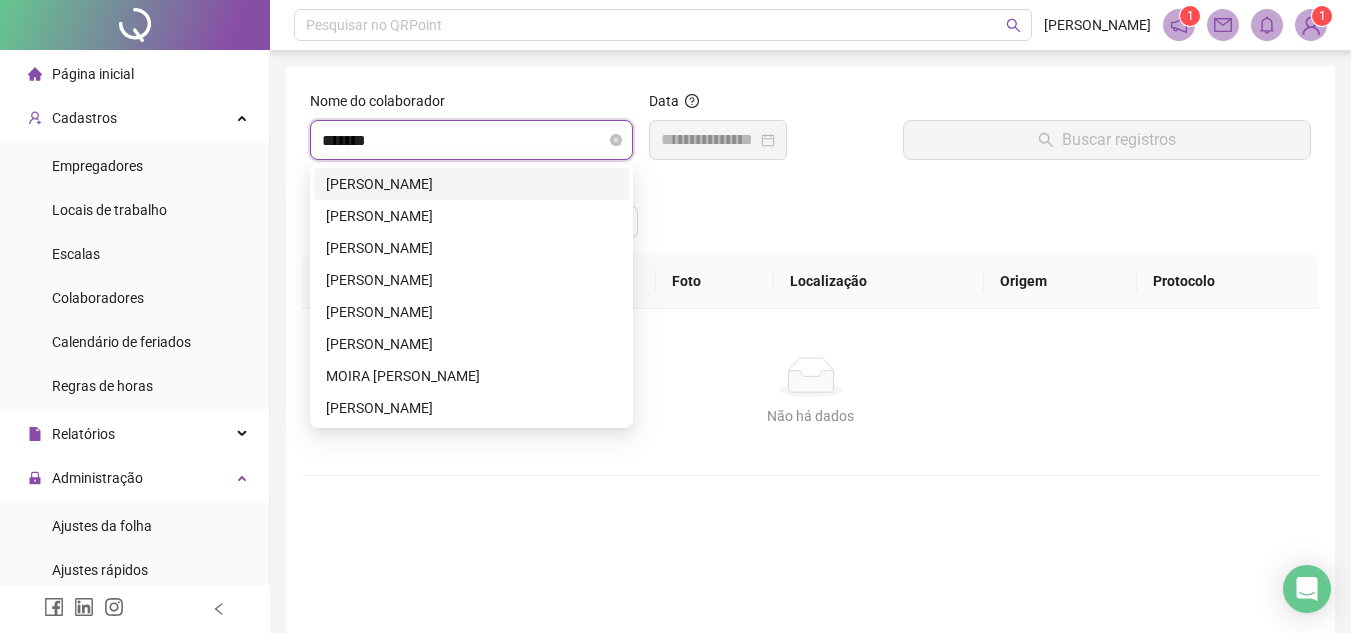 type on "******" 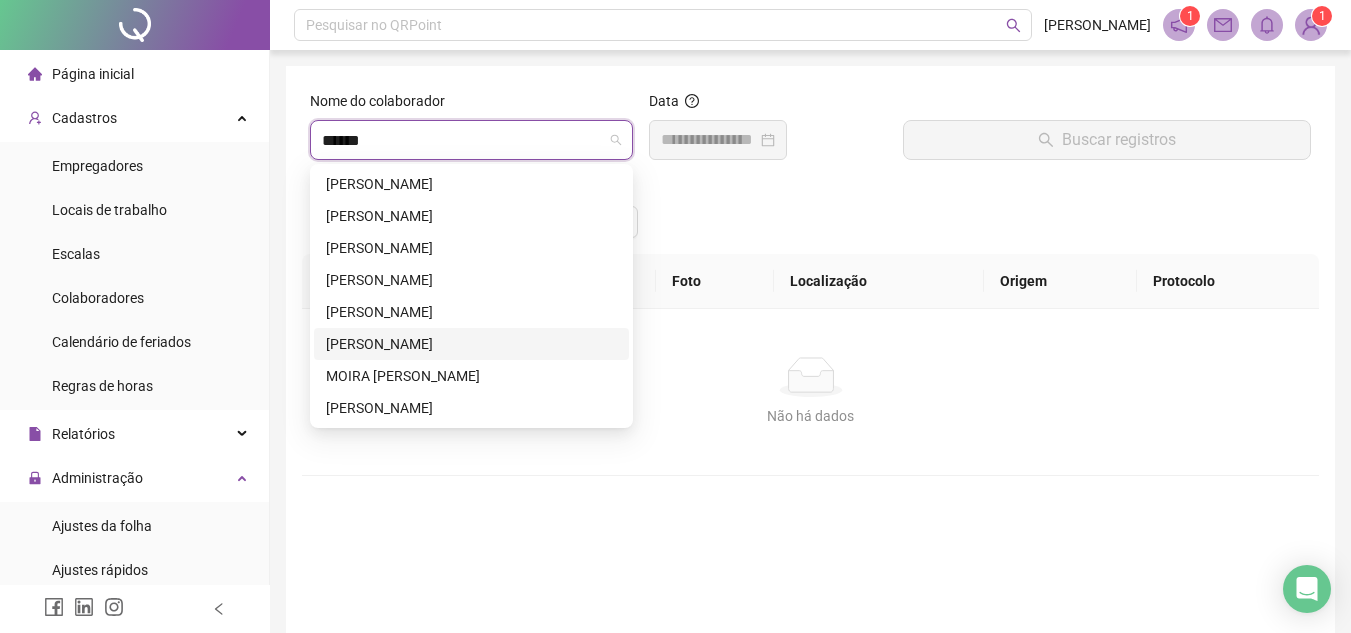 click on "GABRIEL SILVA DE AMORIM" at bounding box center [471, 344] 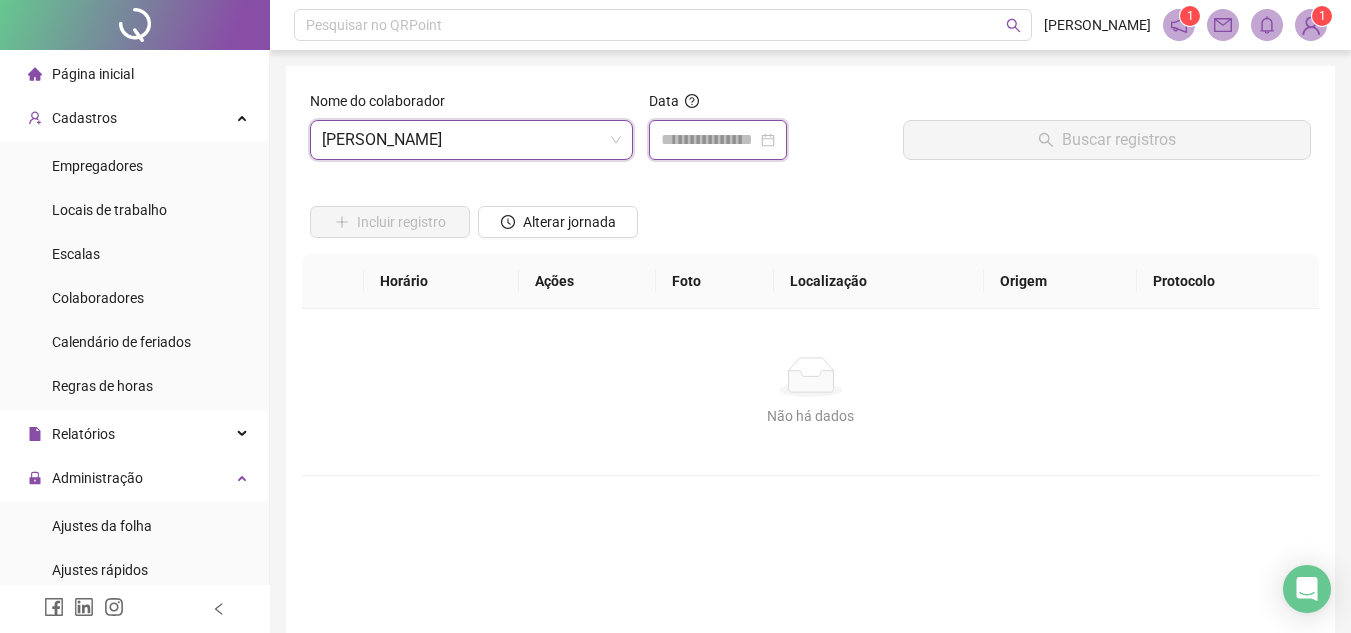 click at bounding box center [709, 140] 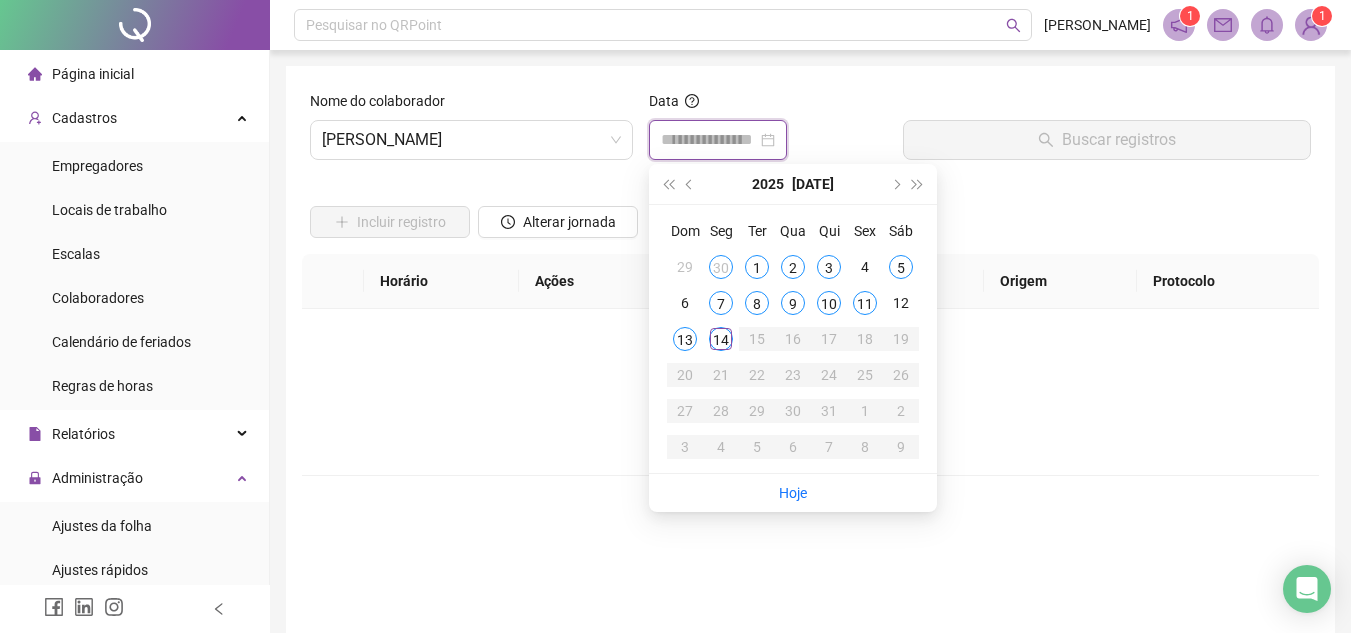 type on "**********" 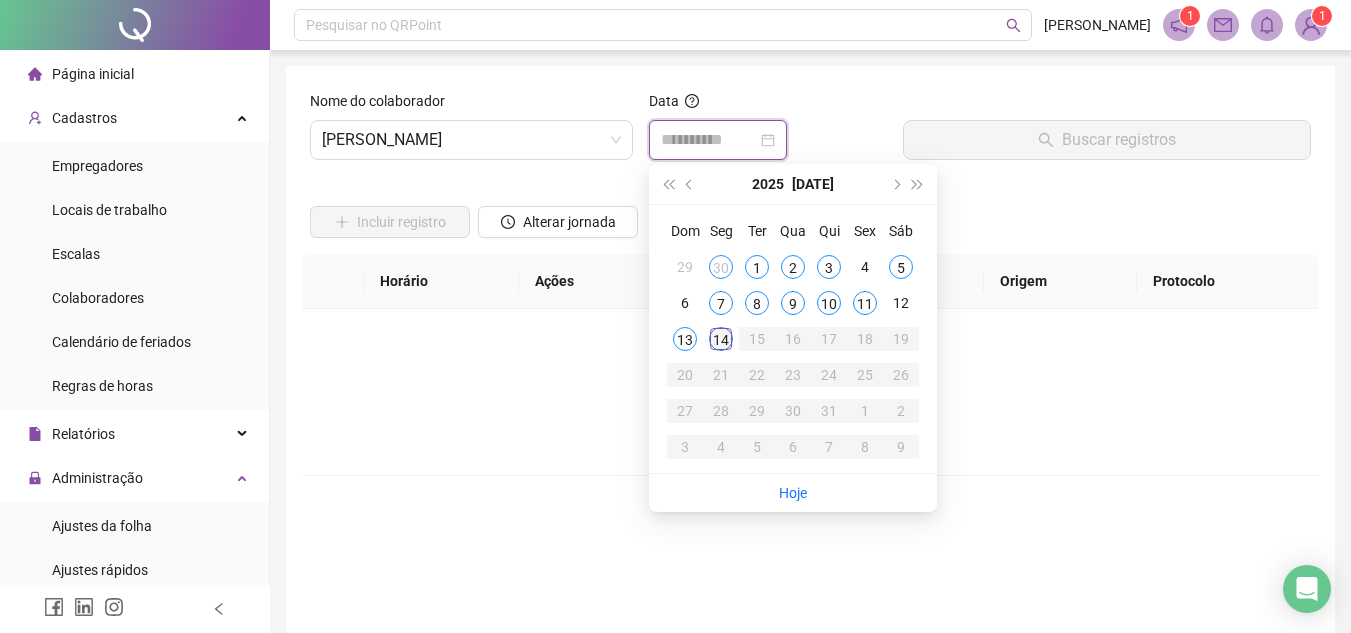 type on "**********" 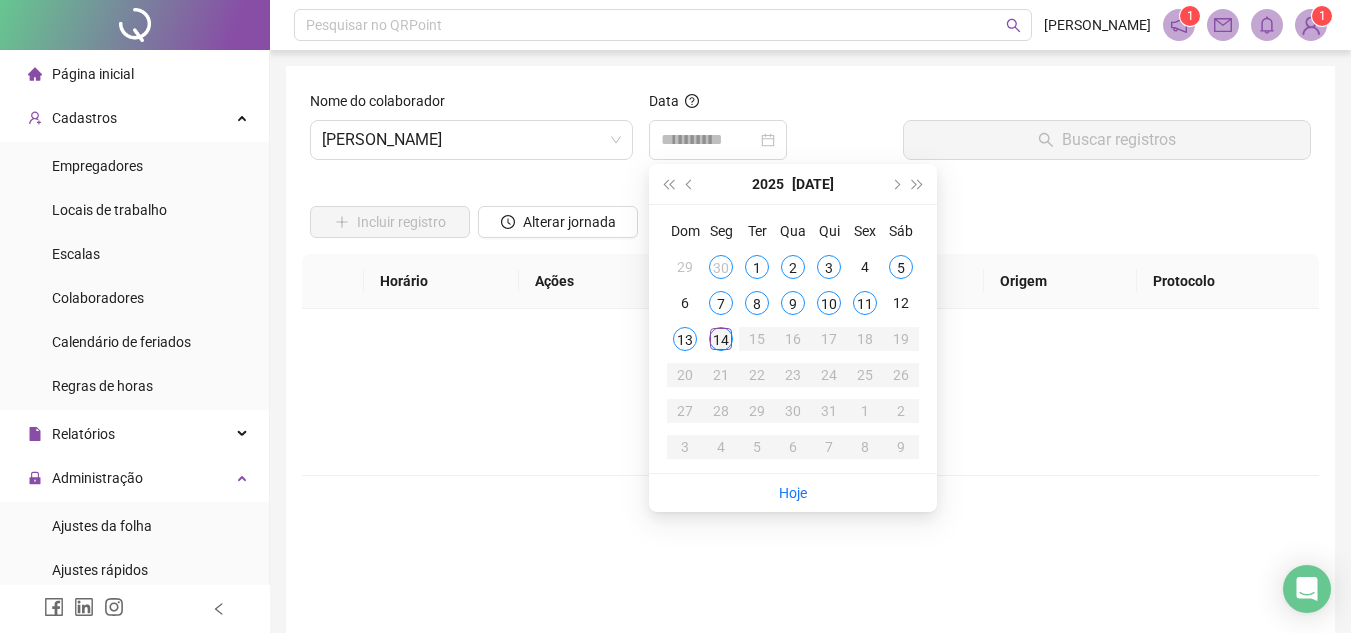 click on "14" at bounding box center (721, 339) 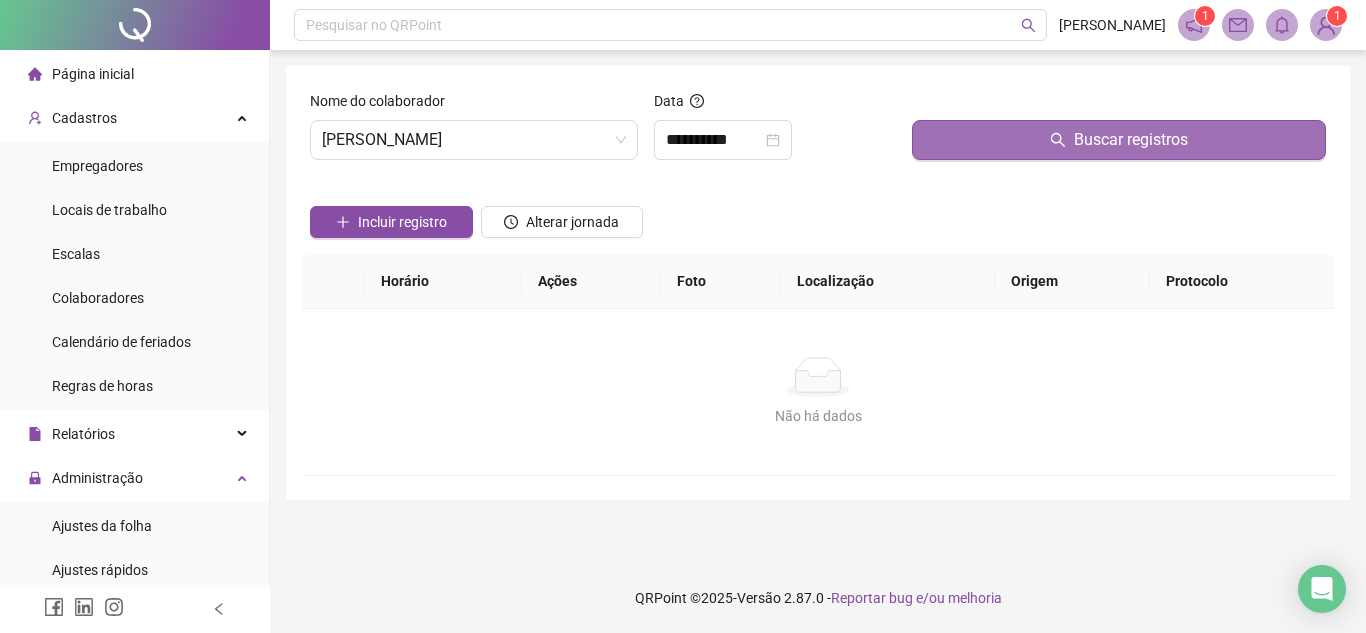 click on "Buscar registros" at bounding box center (1119, 140) 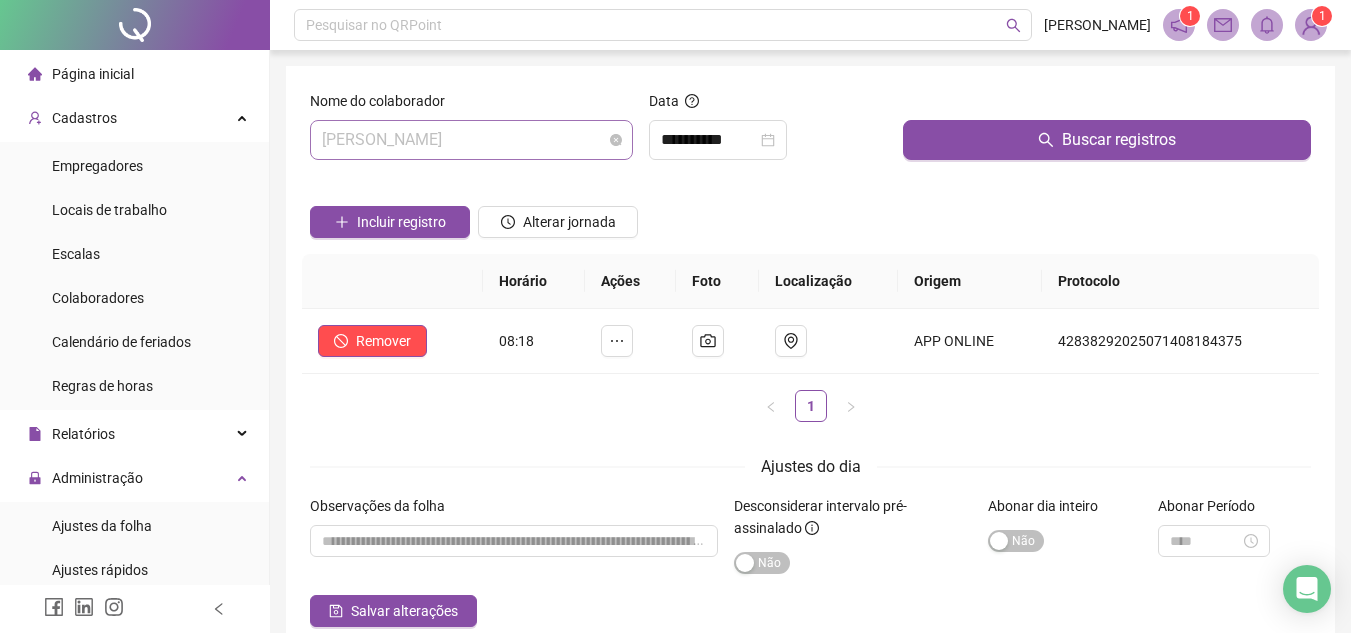 click on "GABRIEL SILVA DE AMORIM" at bounding box center [471, 140] 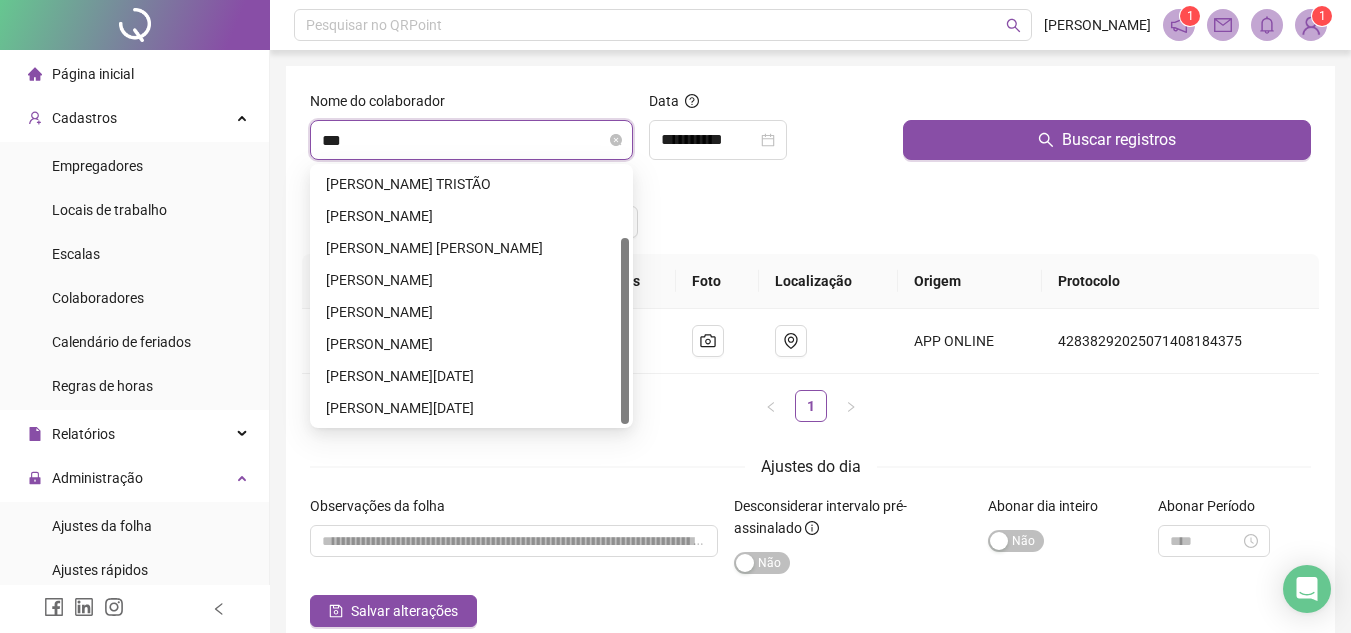 scroll, scrollTop: 0, scrollLeft: 0, axis: both 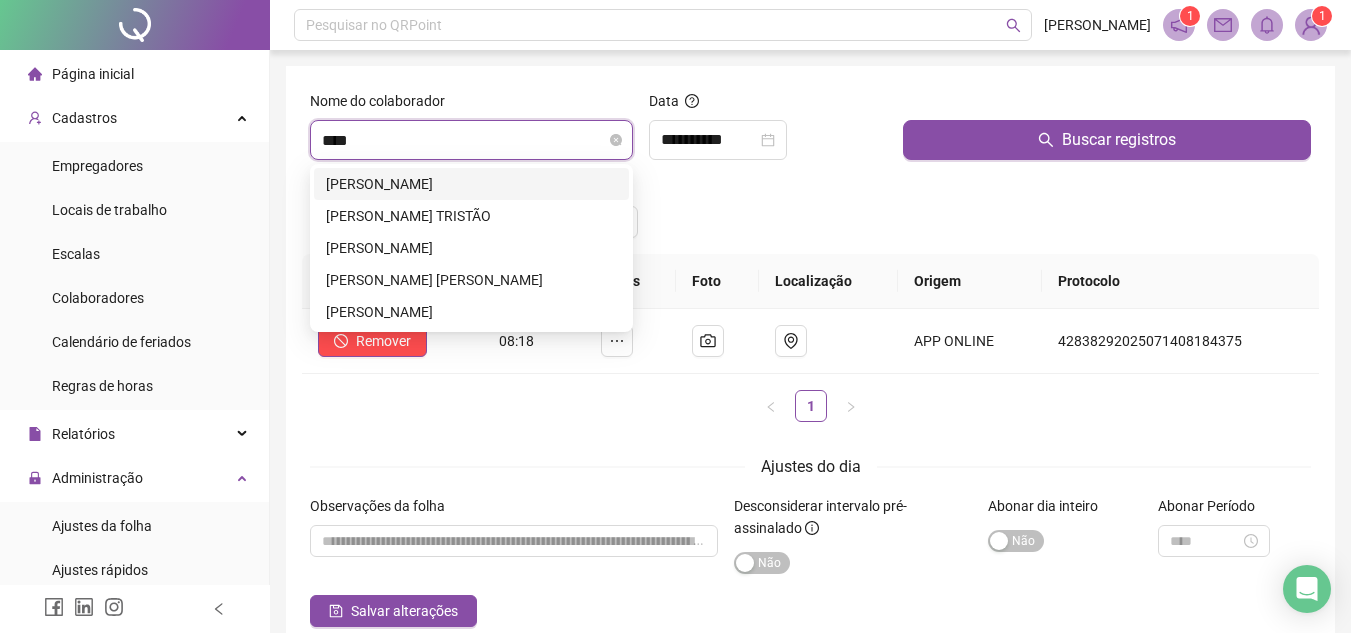 type on "*****" 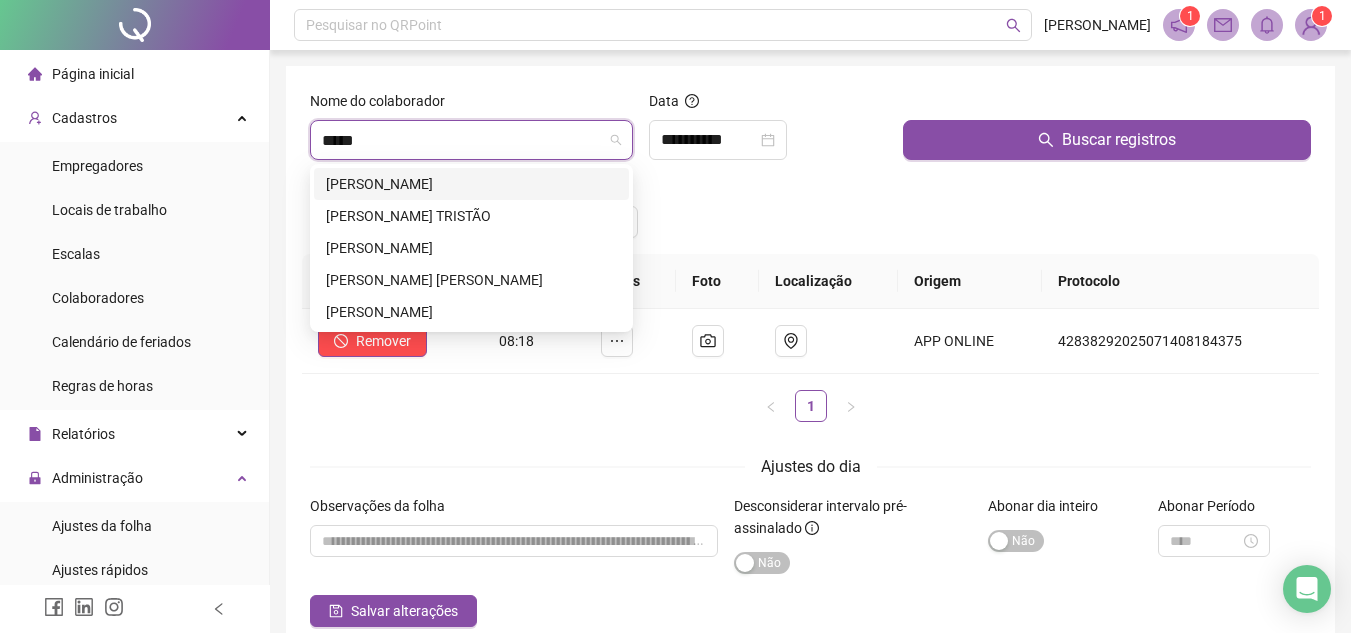 click on "LUCAS ALEIXO CINTRA" at bounding box center (471, 184) 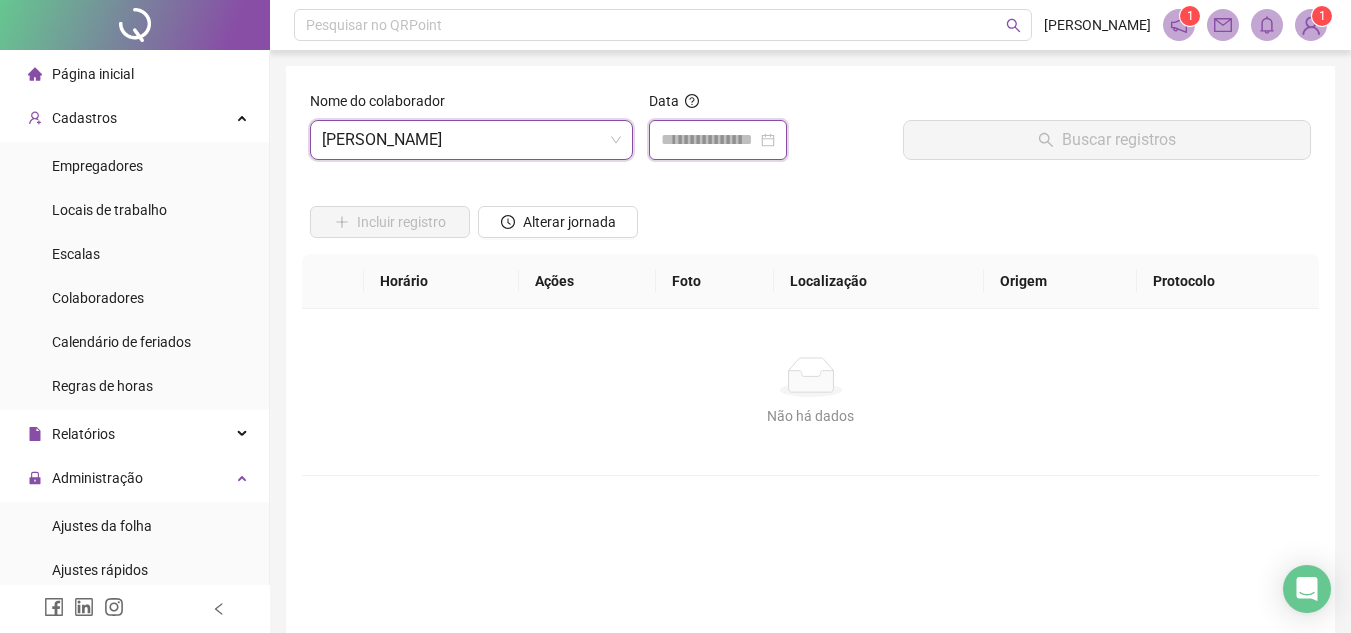 click at bounding box center (709, 140) 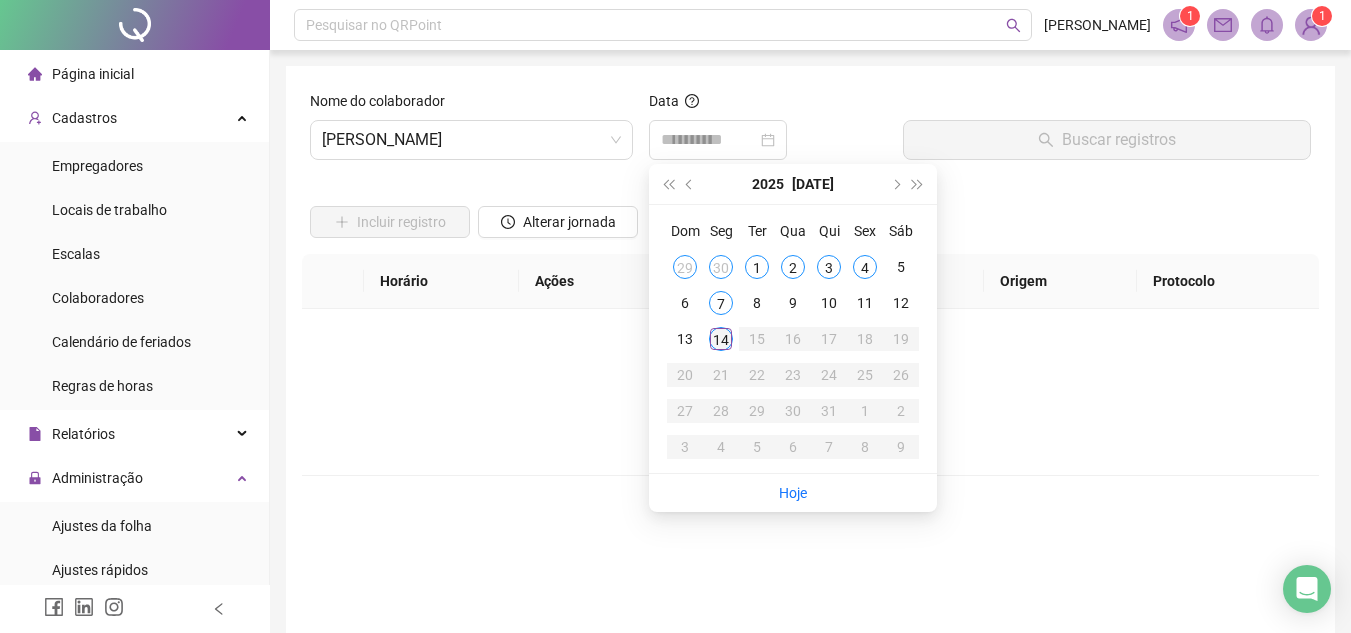 click on "14" at bounding box center [721, 339] 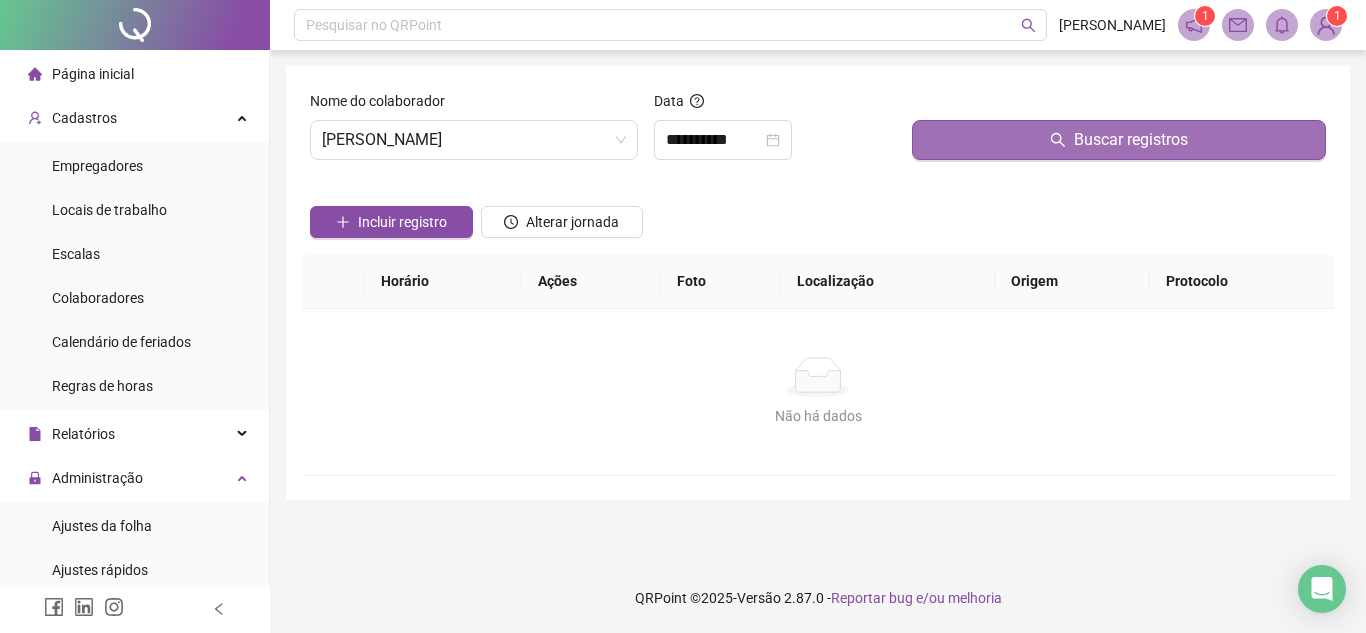 click on "Buscar registros" at bounding box center (1119, 140) 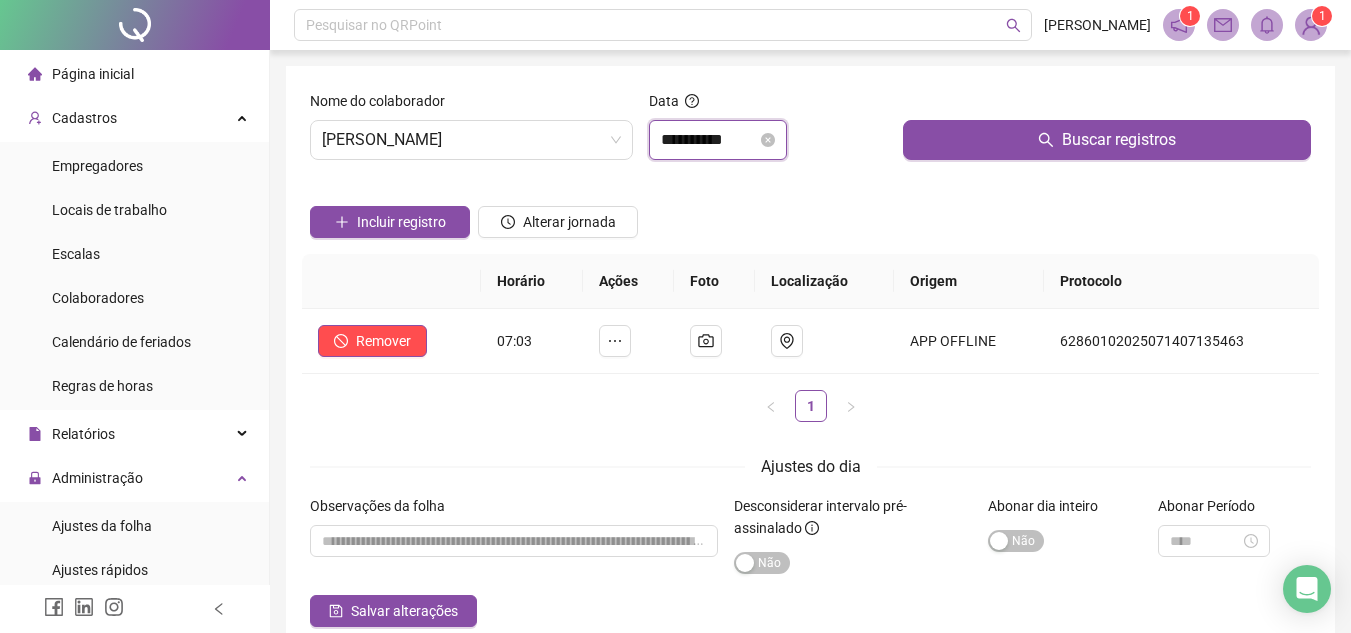 click on "**********" at bounding box center (709, 140) 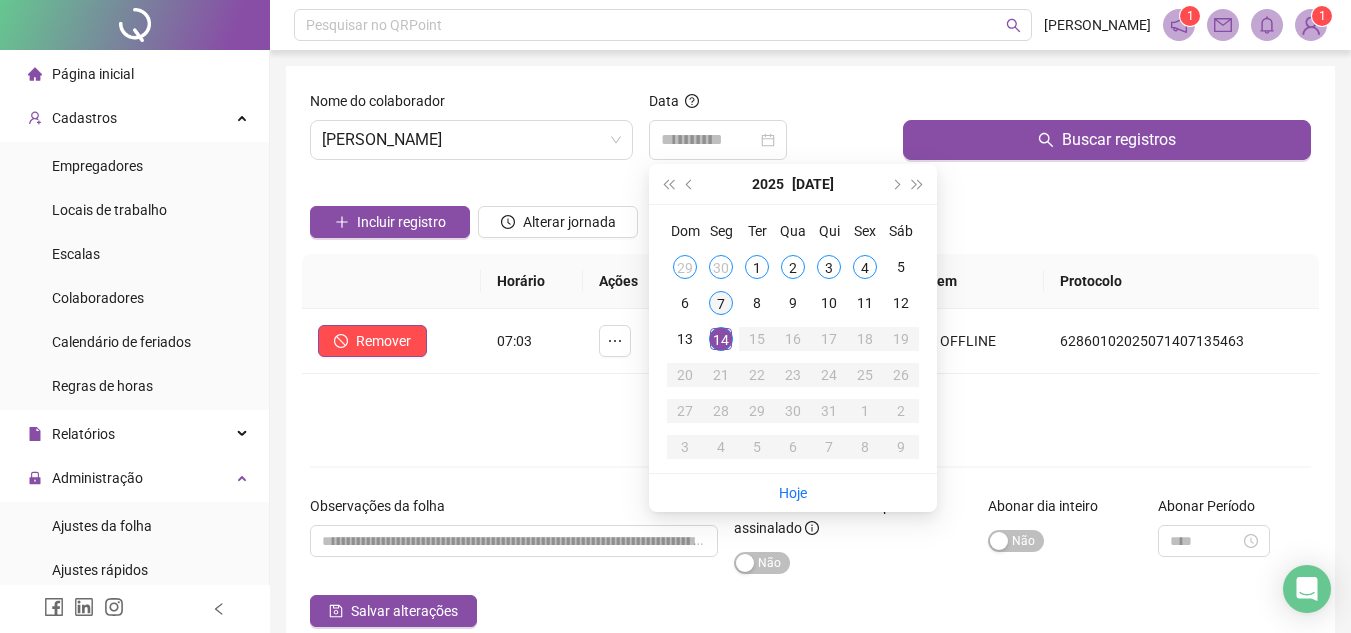 click on "7" at bounding box center (721, 303) 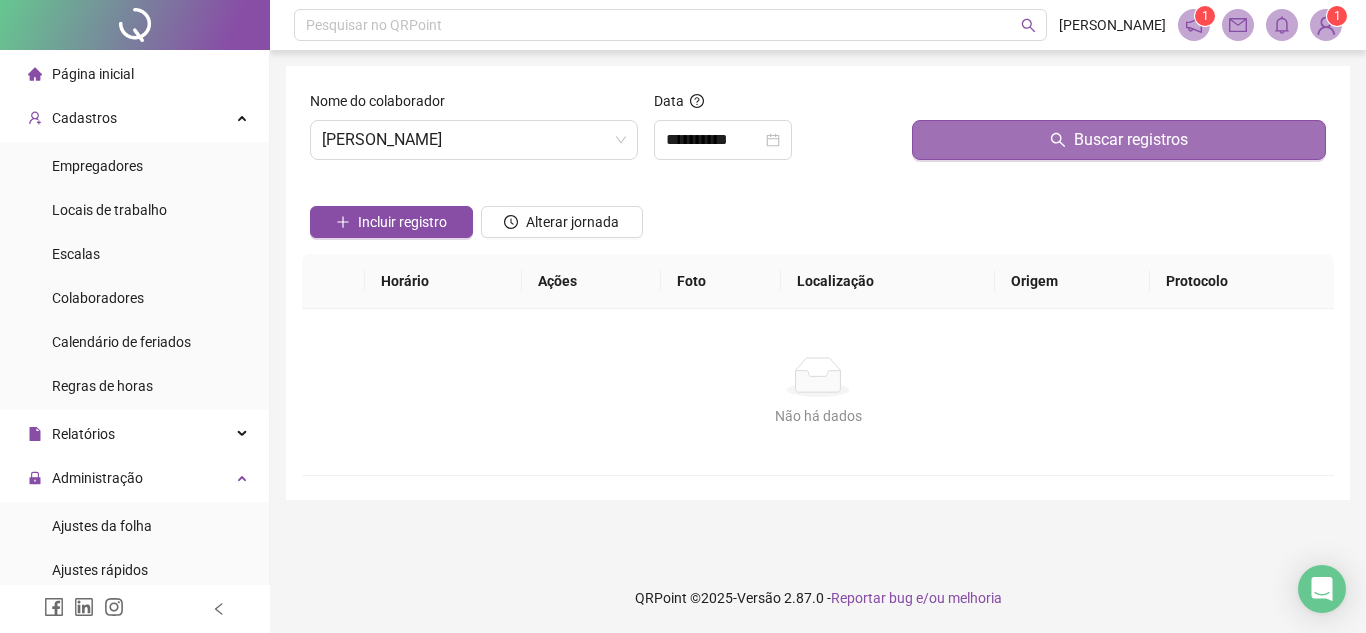 click on "Buscar registros" at bounding box center (1119, 140) 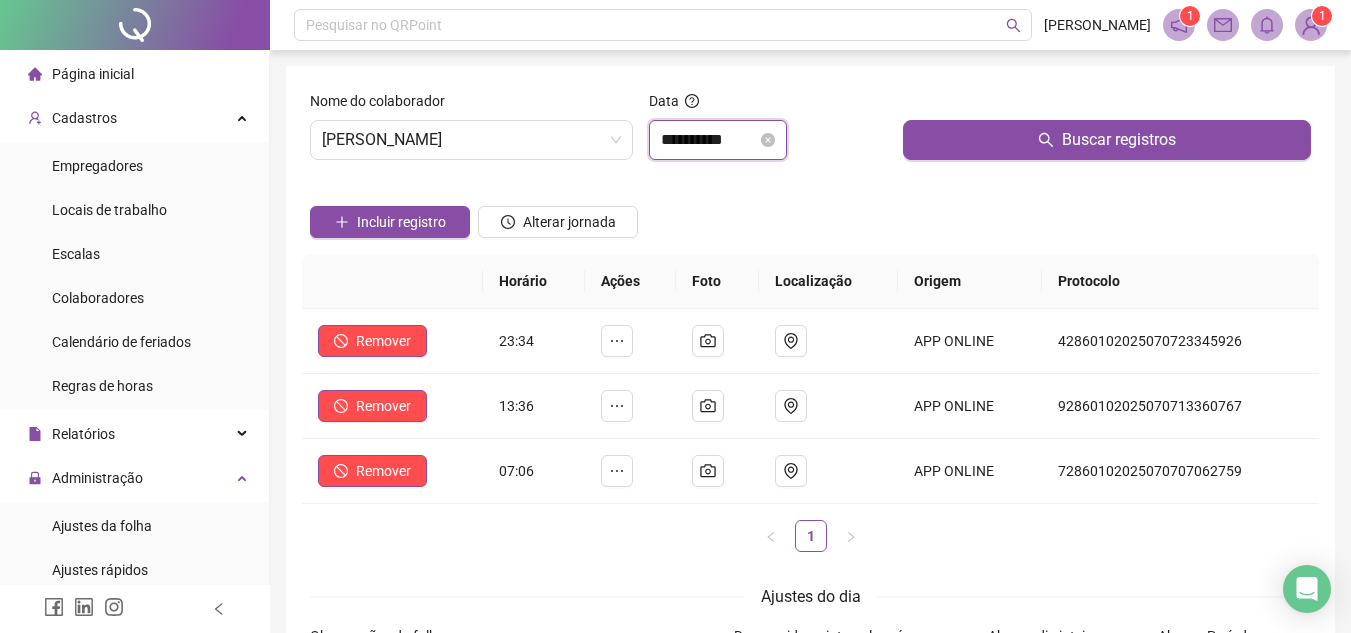 click on "**********" at bounding box center [709, 140] 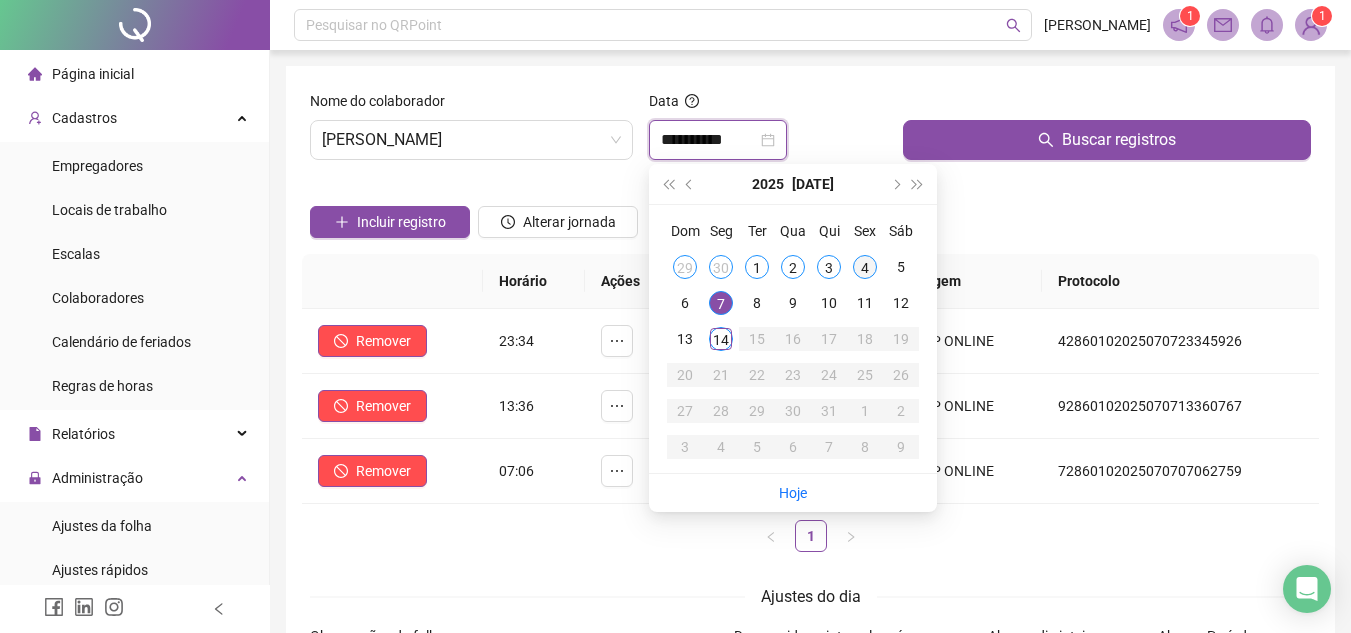 type on "**********" 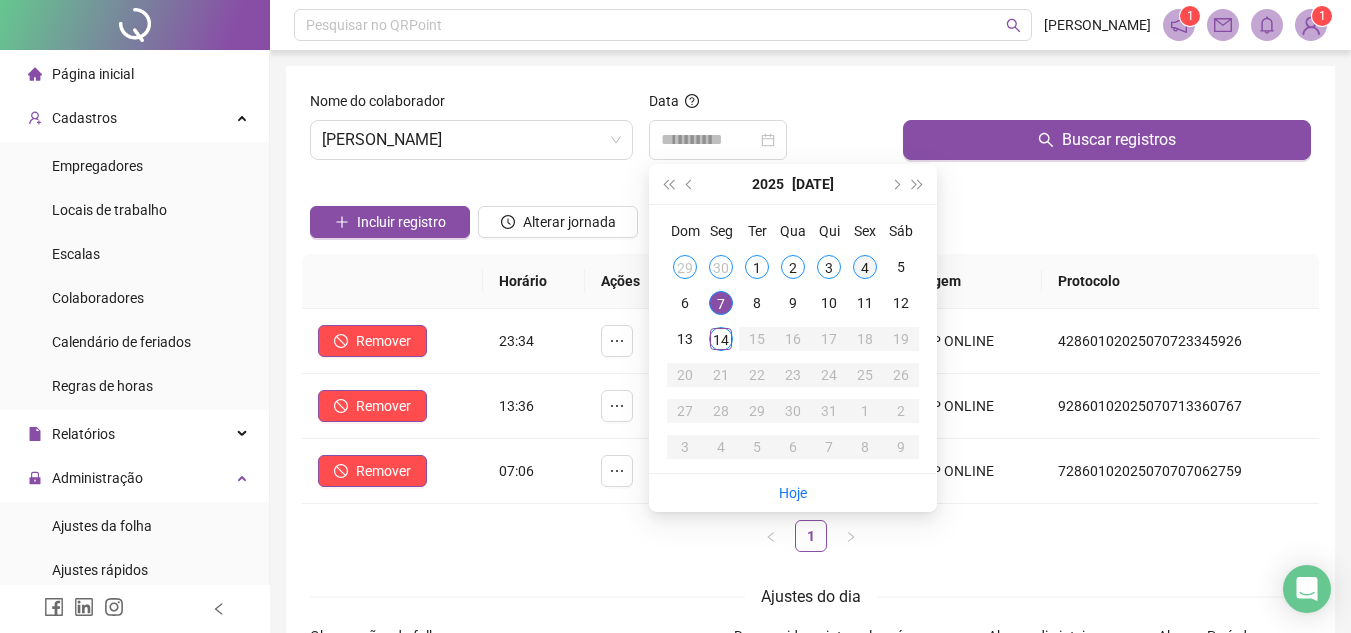 click on "4" at bounding box center [865, 267] 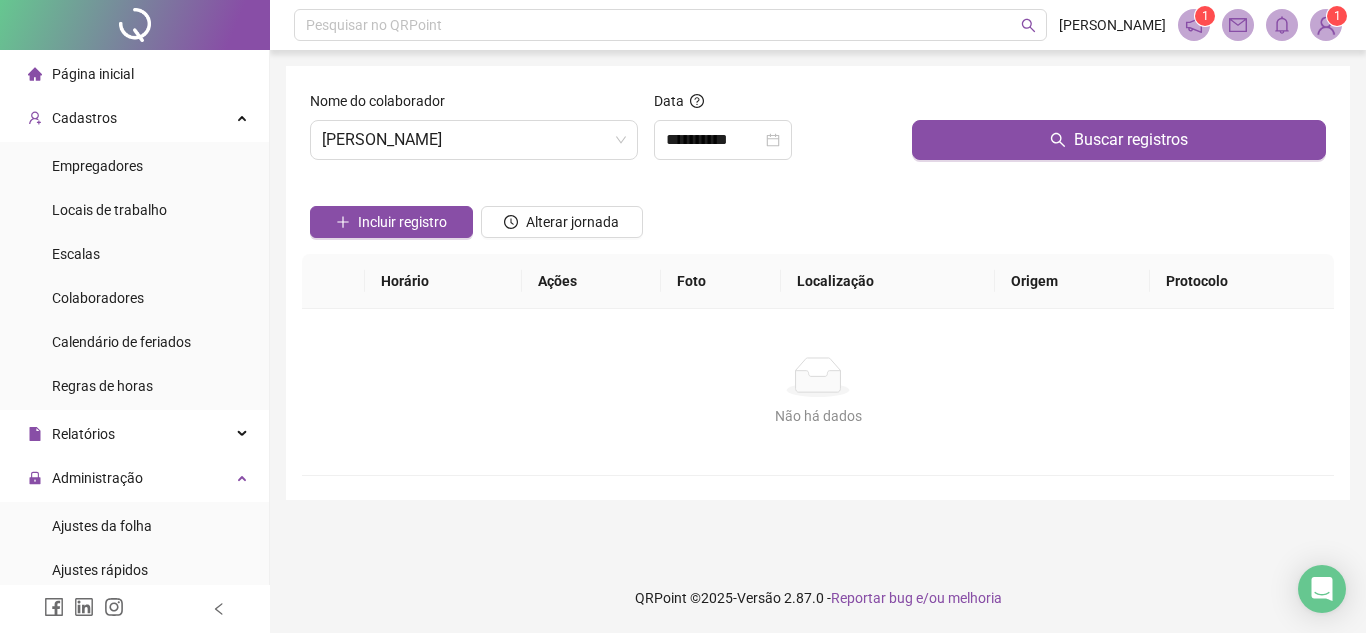 click on "Buscar registros" at bounding box center (1119, 133) 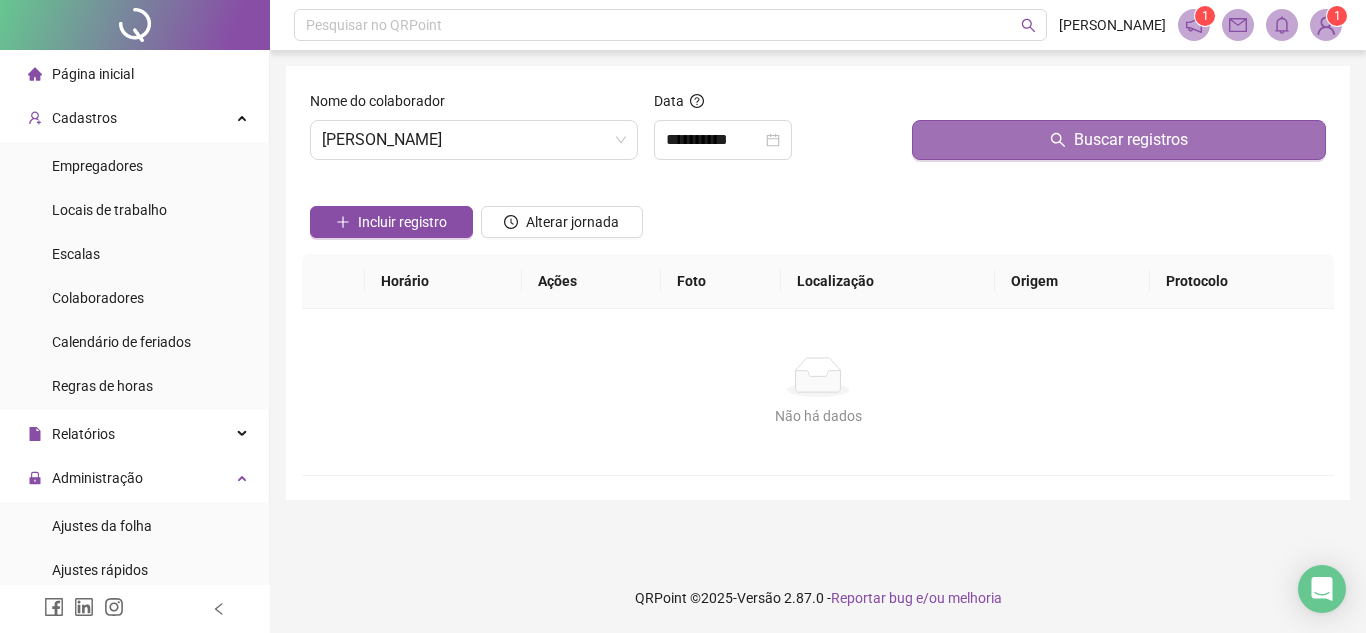 click on "Buscar registros" at bounding box center [1119, 140] 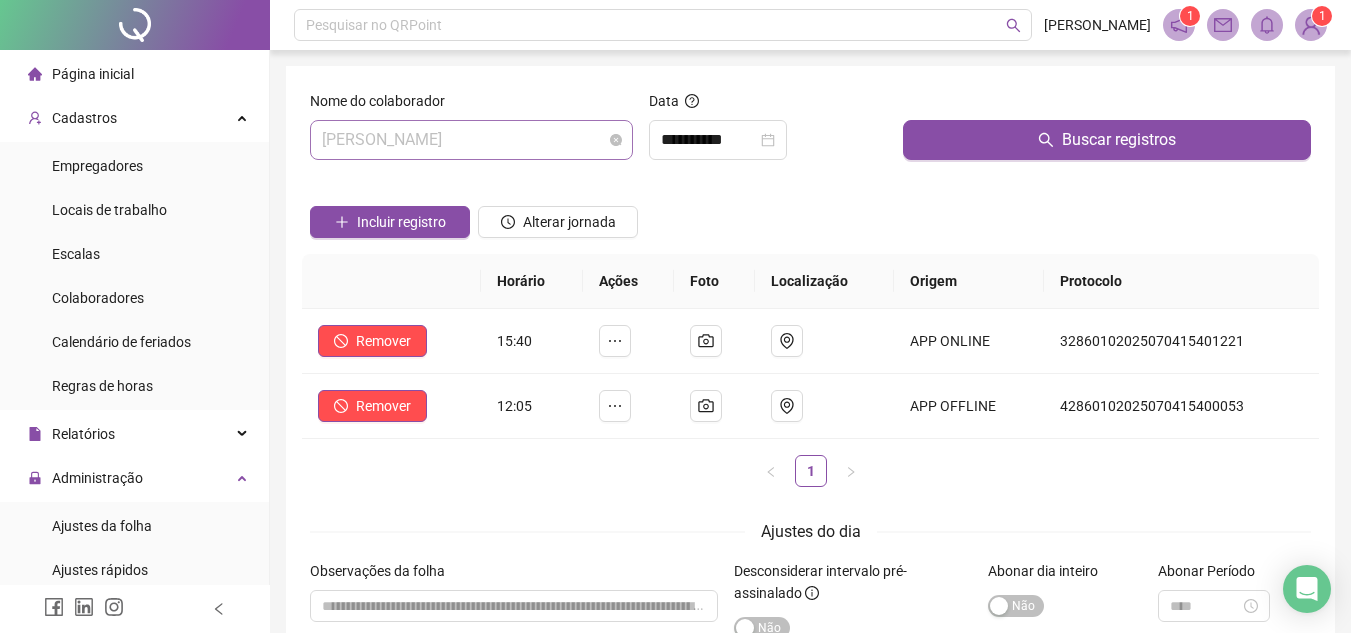 click on "LUCAS ALEIXO CINTRA" at bounding box center [471, 140] 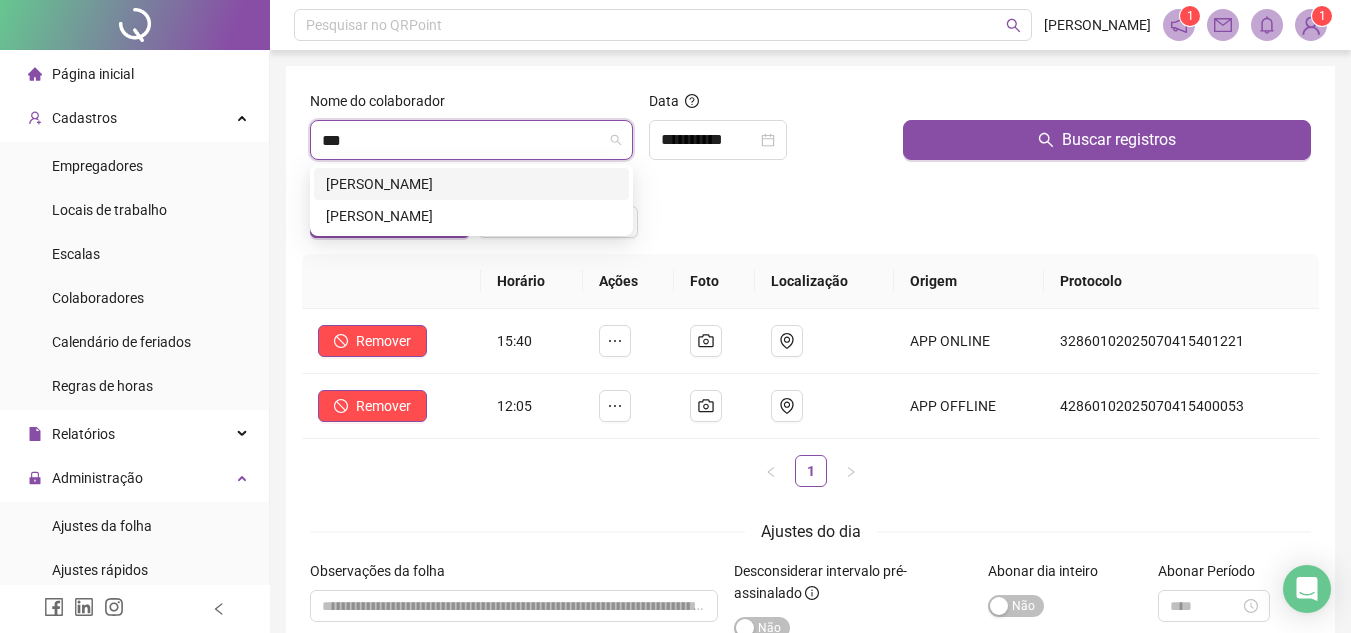 scroll, scrollTop: 0, scrollLeft: 0, axis: both 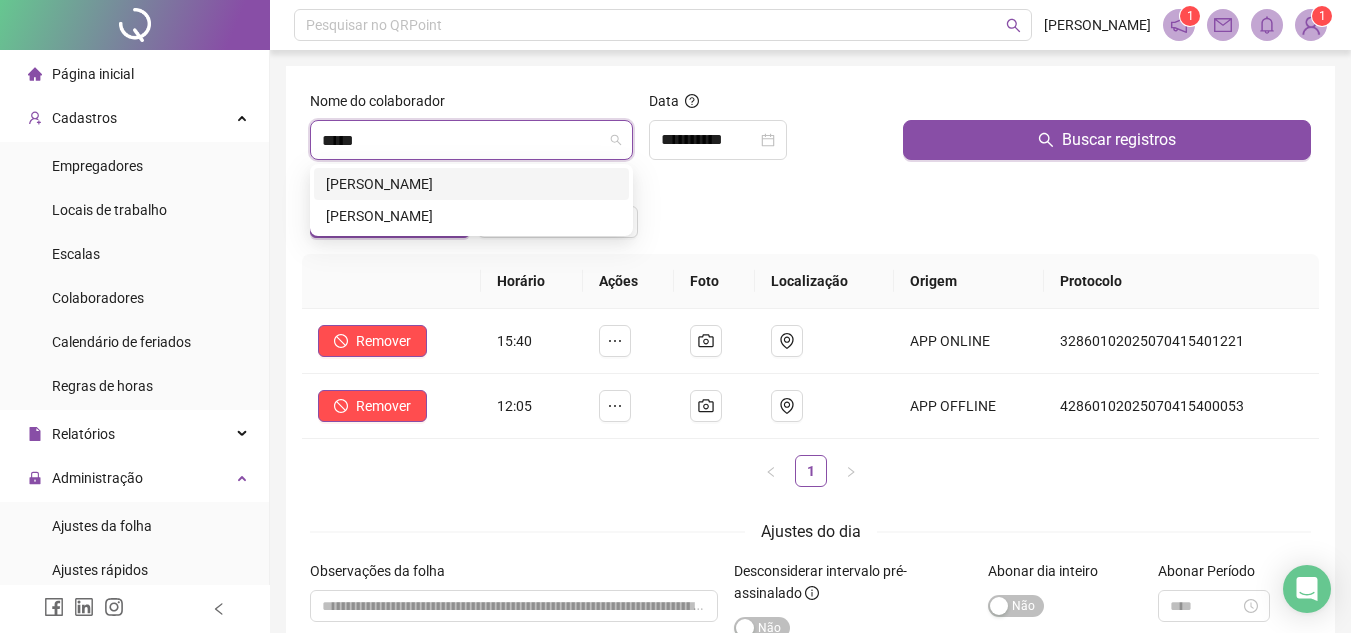 type on "******" 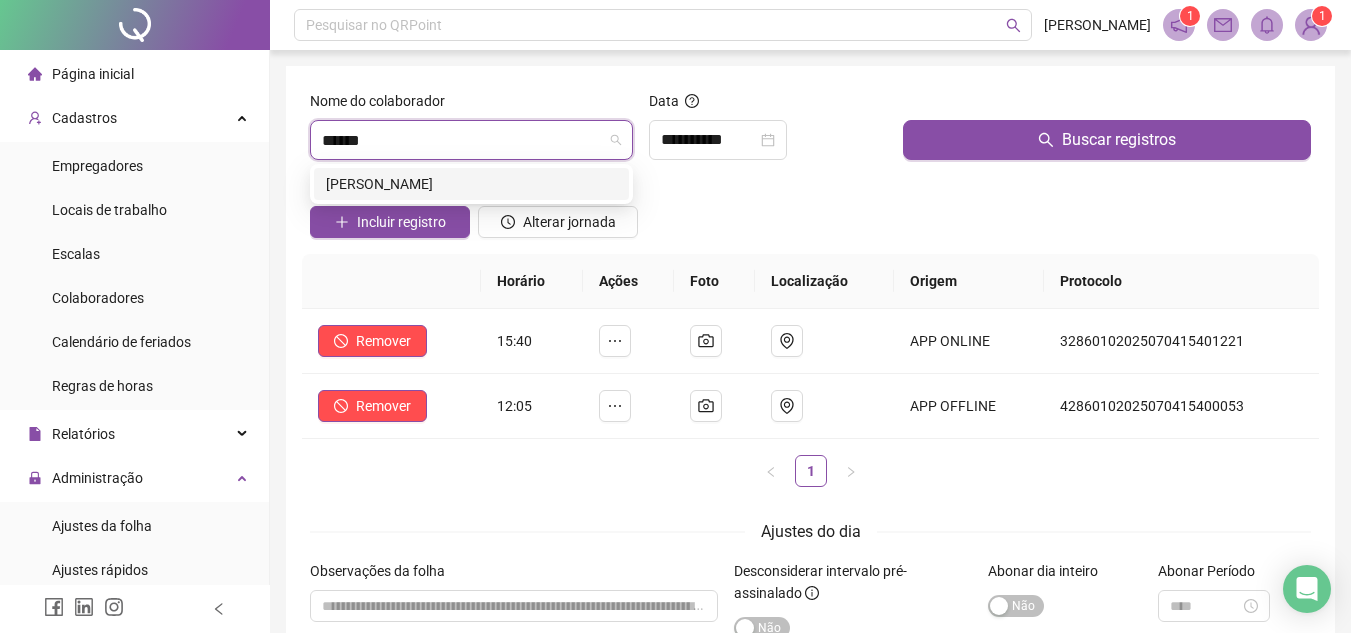click on "LILIANA AGUILERA MOLINA" at bounding box center [471, 184] 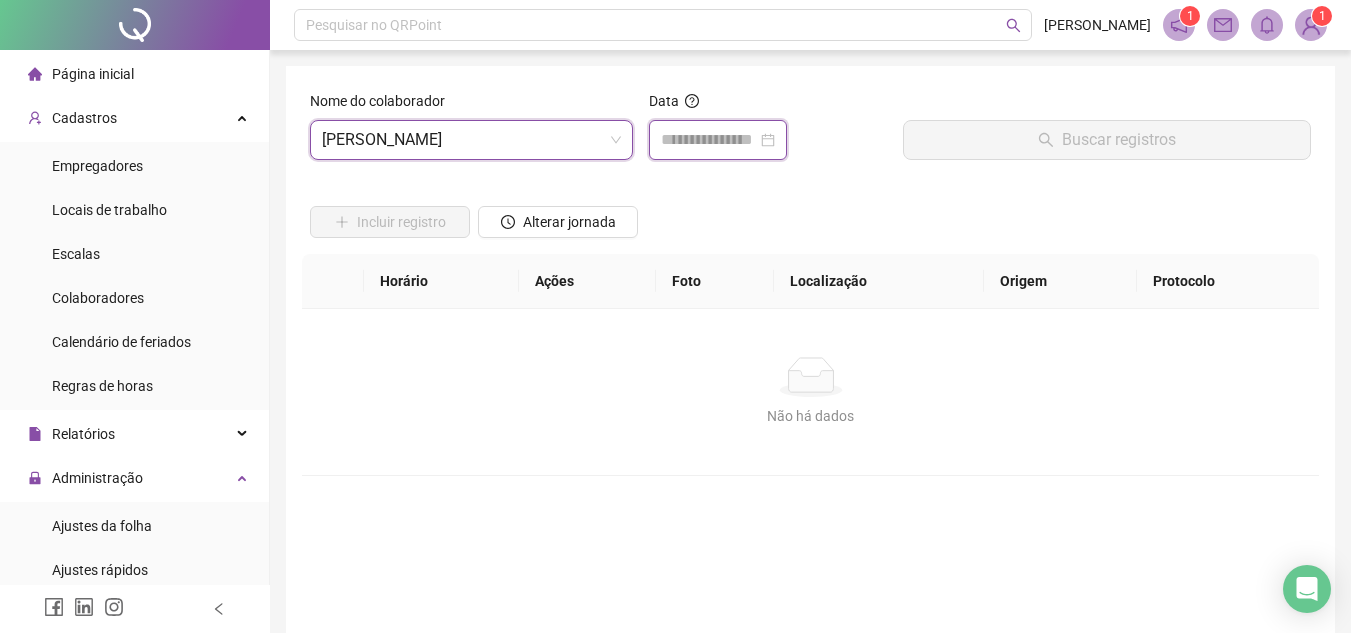 click at bounding box center [709, 140] 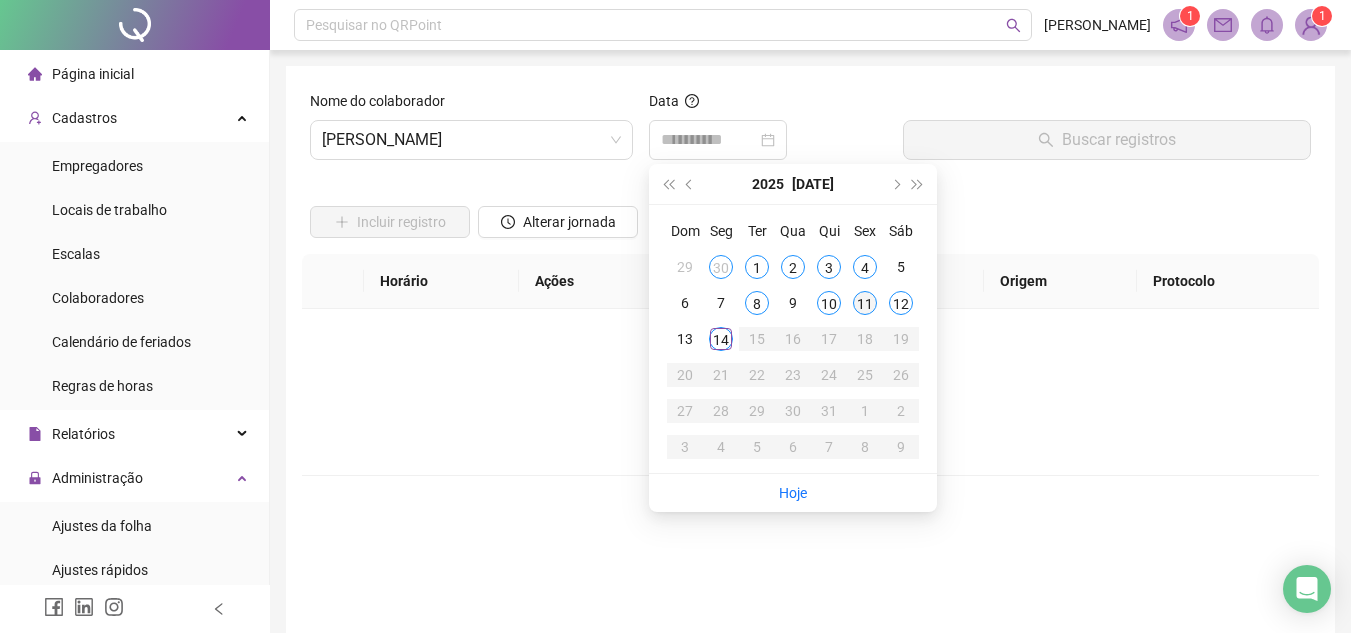 click on "11" at bounding box center [865, 303] 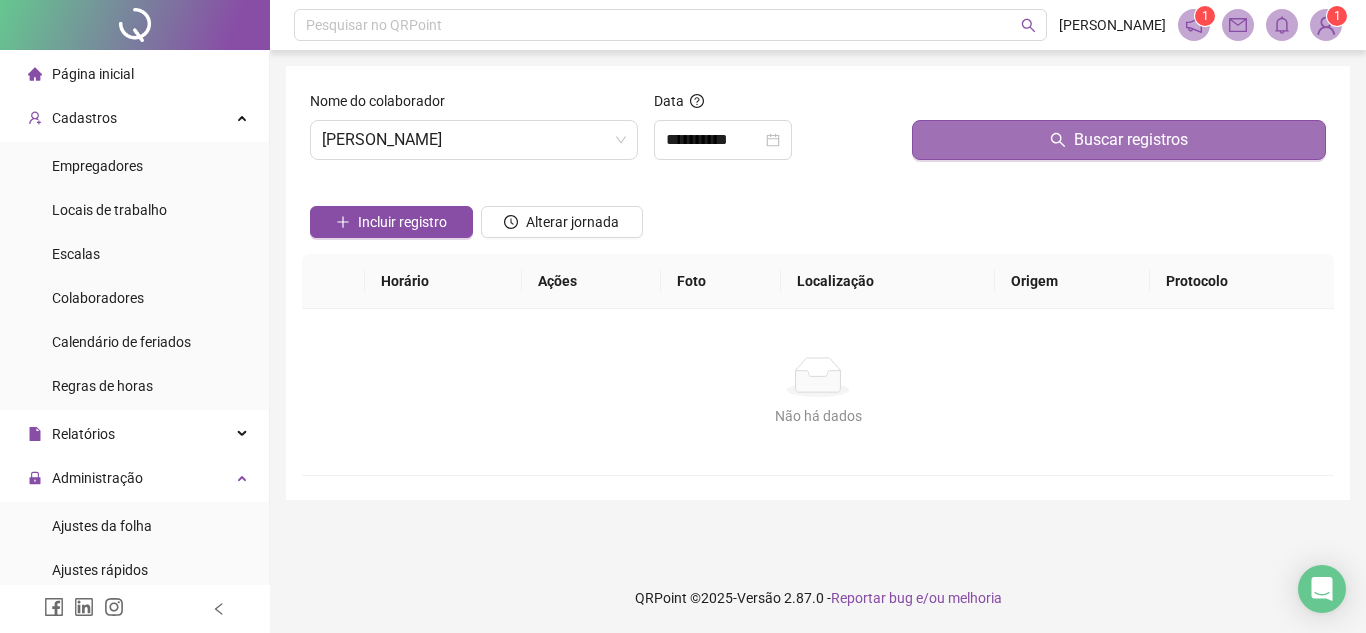 click on "Buscar registros" at bounding box center (1119, 140) 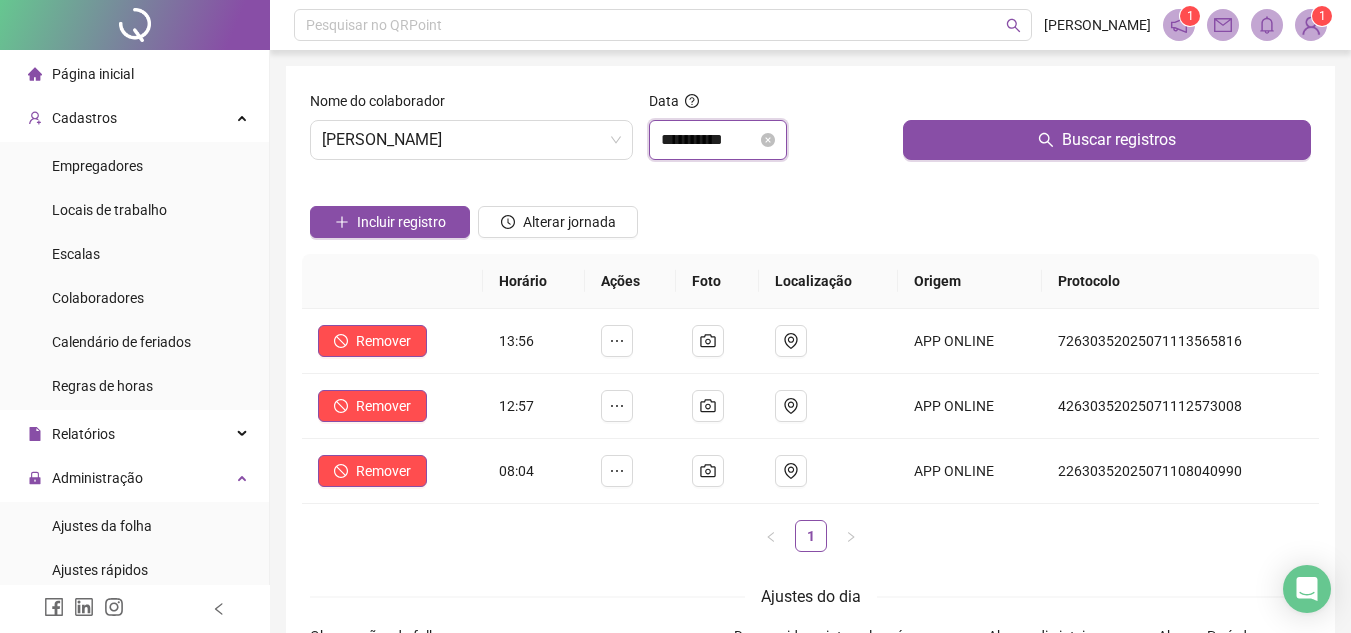 click on "**********" at bounding box center [709, 140] 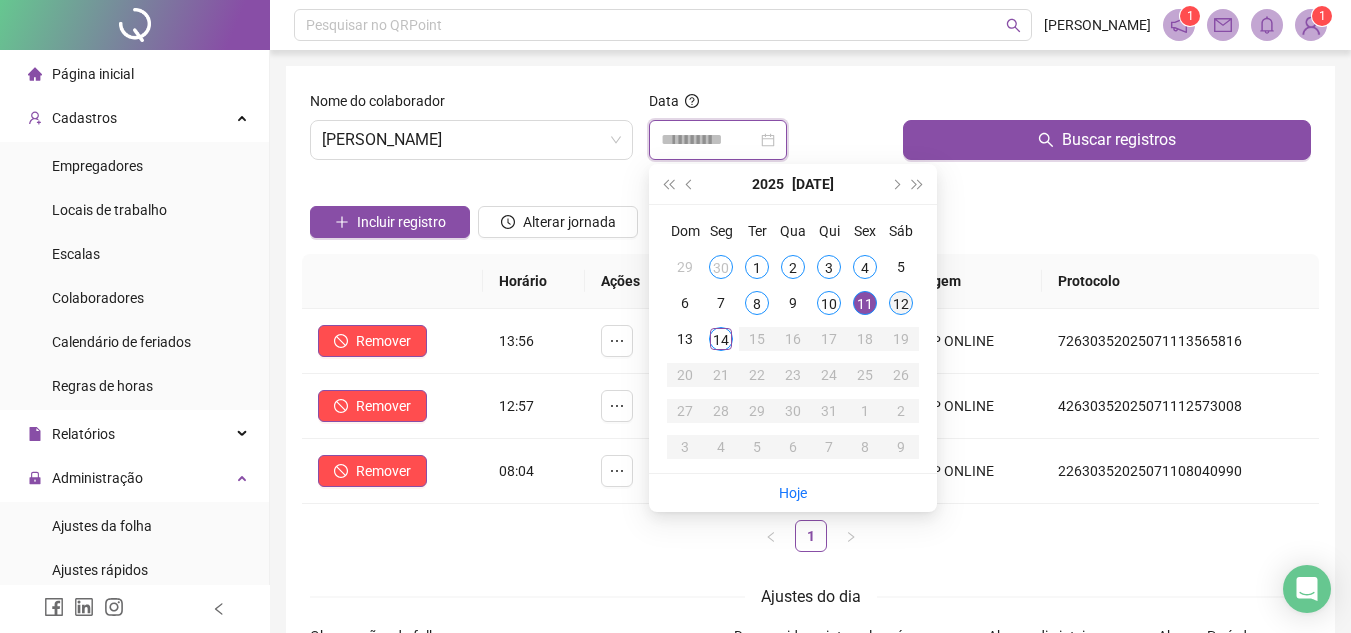 type on "**********" 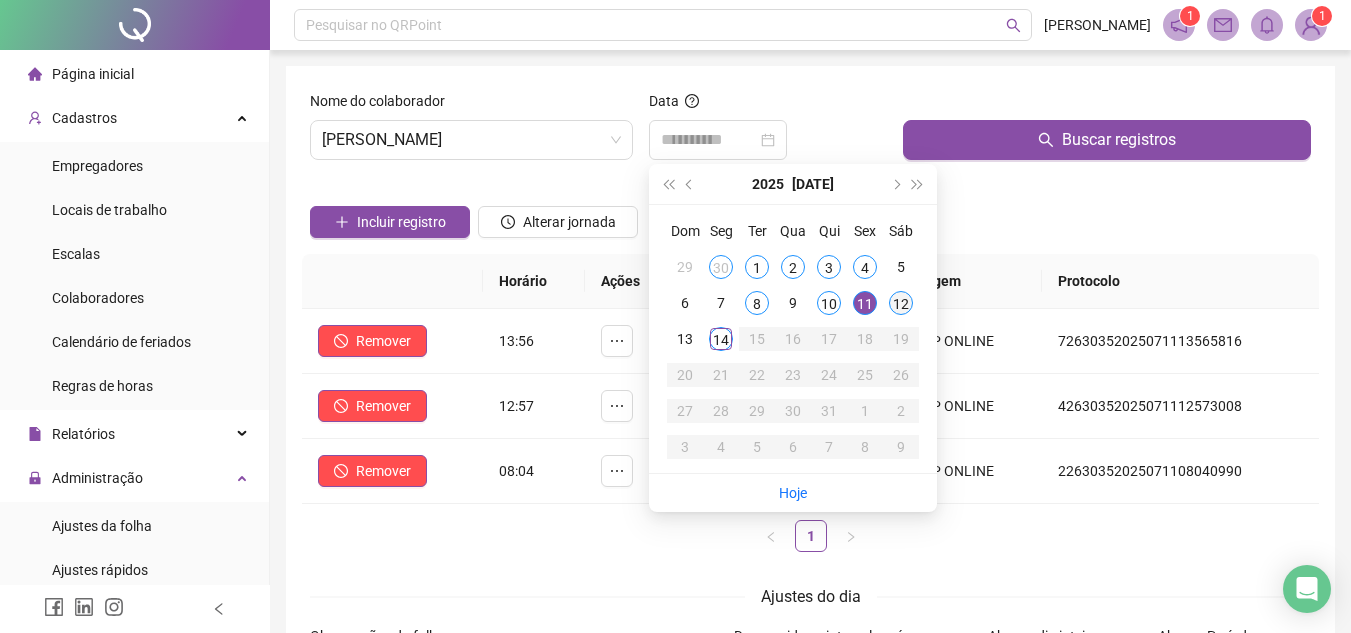 click on "12" at bounding box center (901, 303) 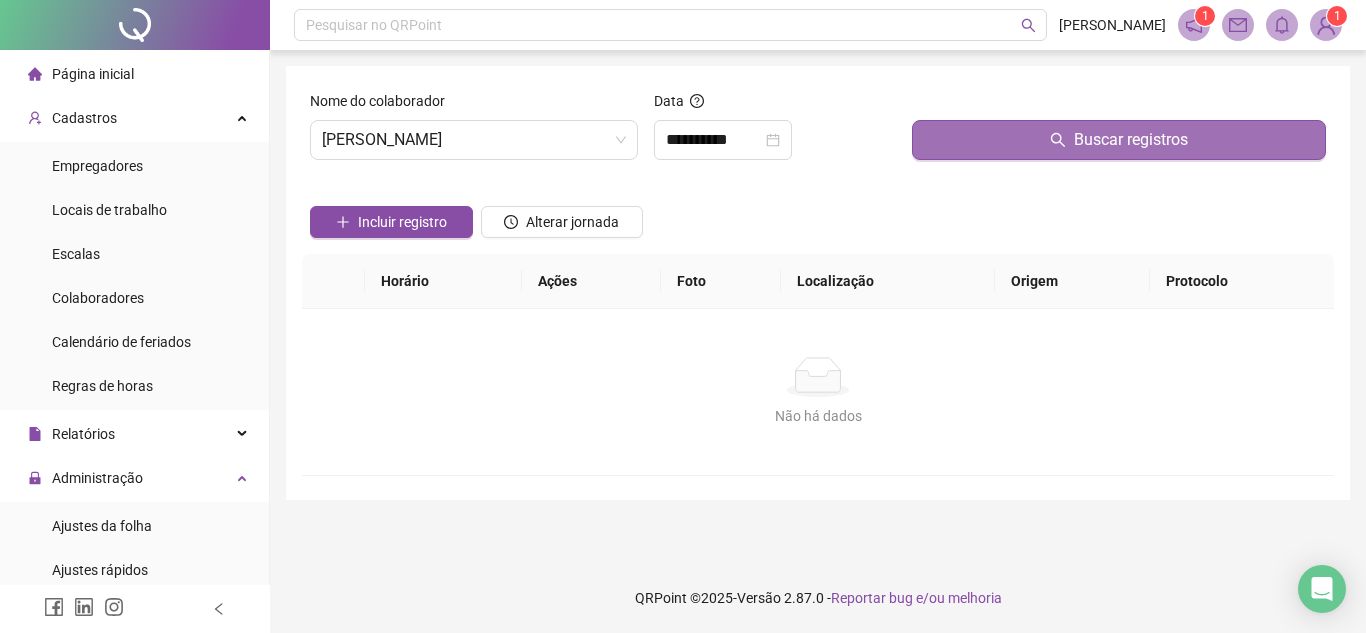 click on "Buscar registros" at bounding box center [1119, 140] 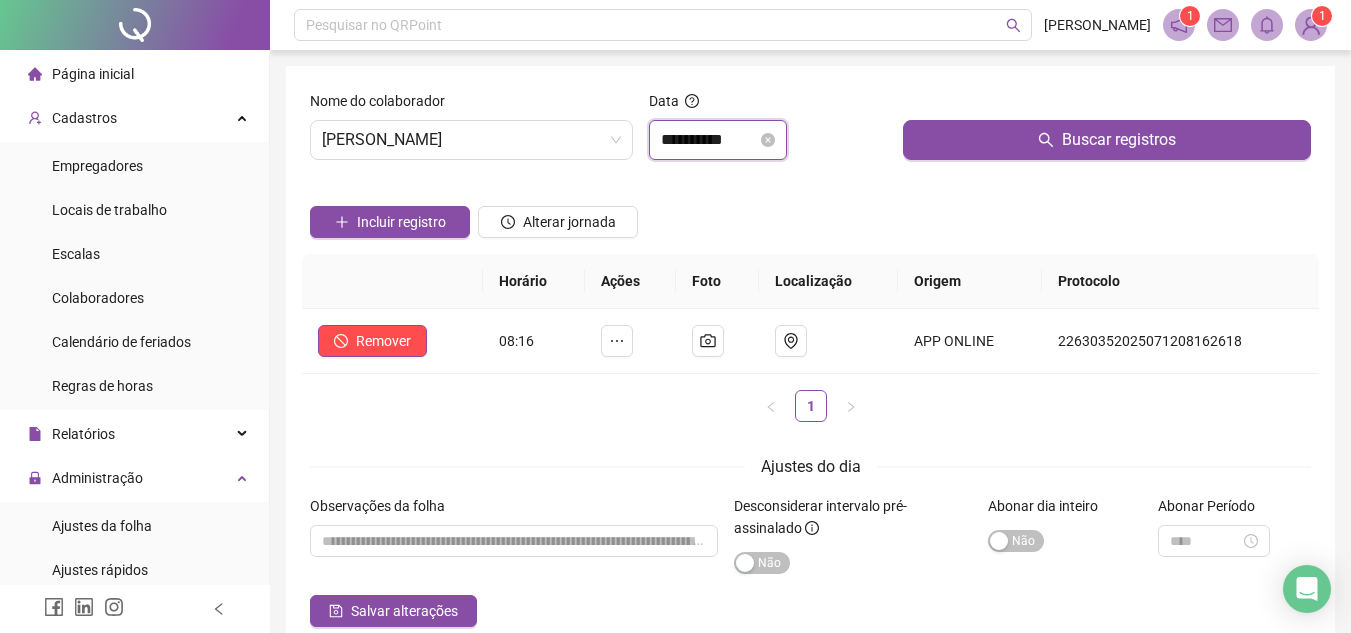 click on "**********" at bounding box center [709, 140] 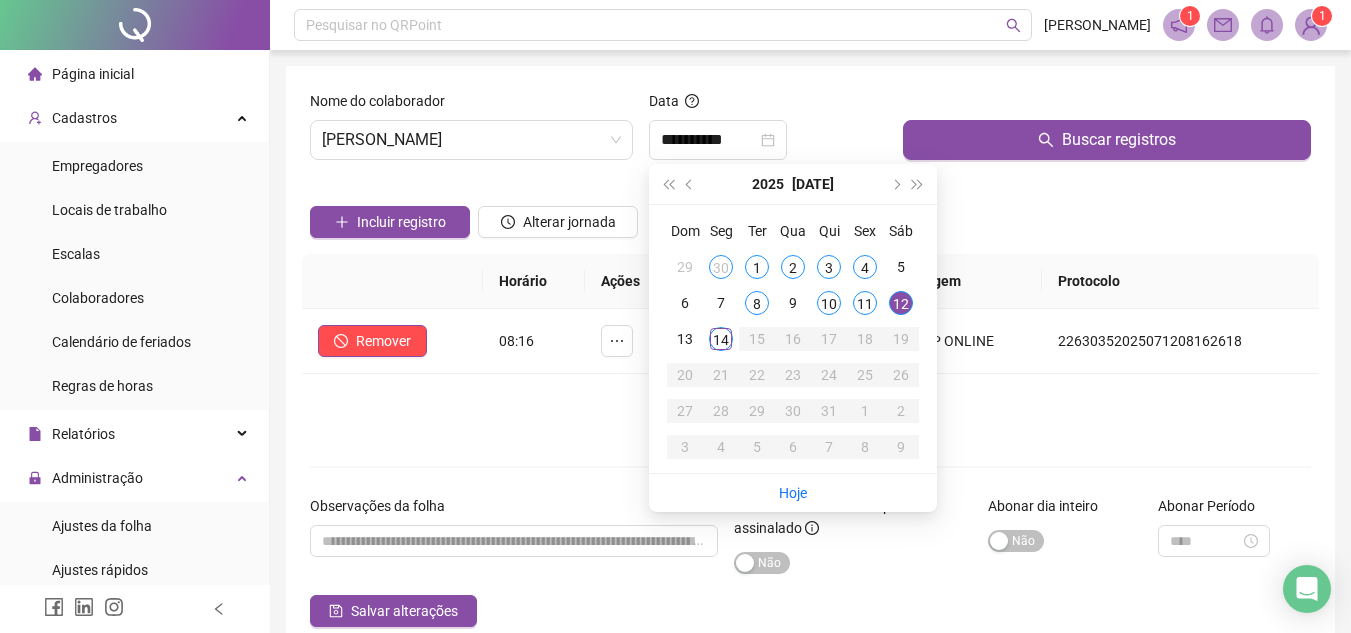 drag, startPoint x: 884, startPoint y: 78, endPoint x: 881, endPoint y: 104, distance: 26.172504 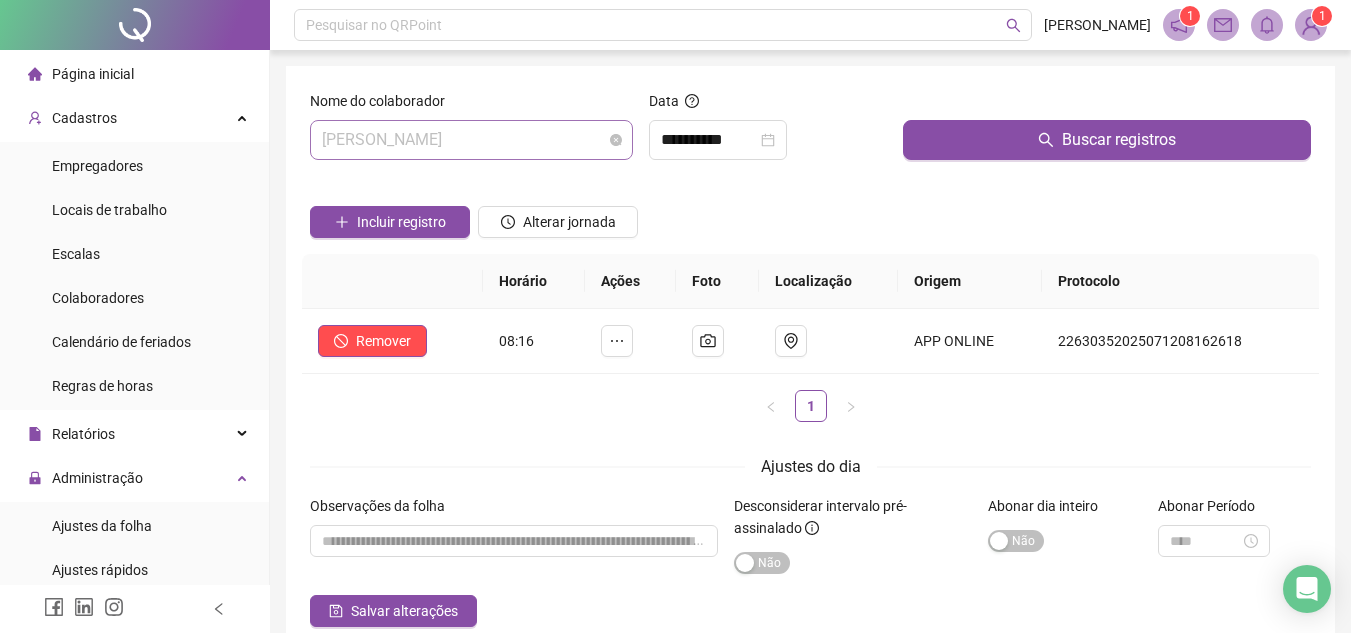click on "LILIANA AGUILERA MOLINA" at bounding box center (471, 140) 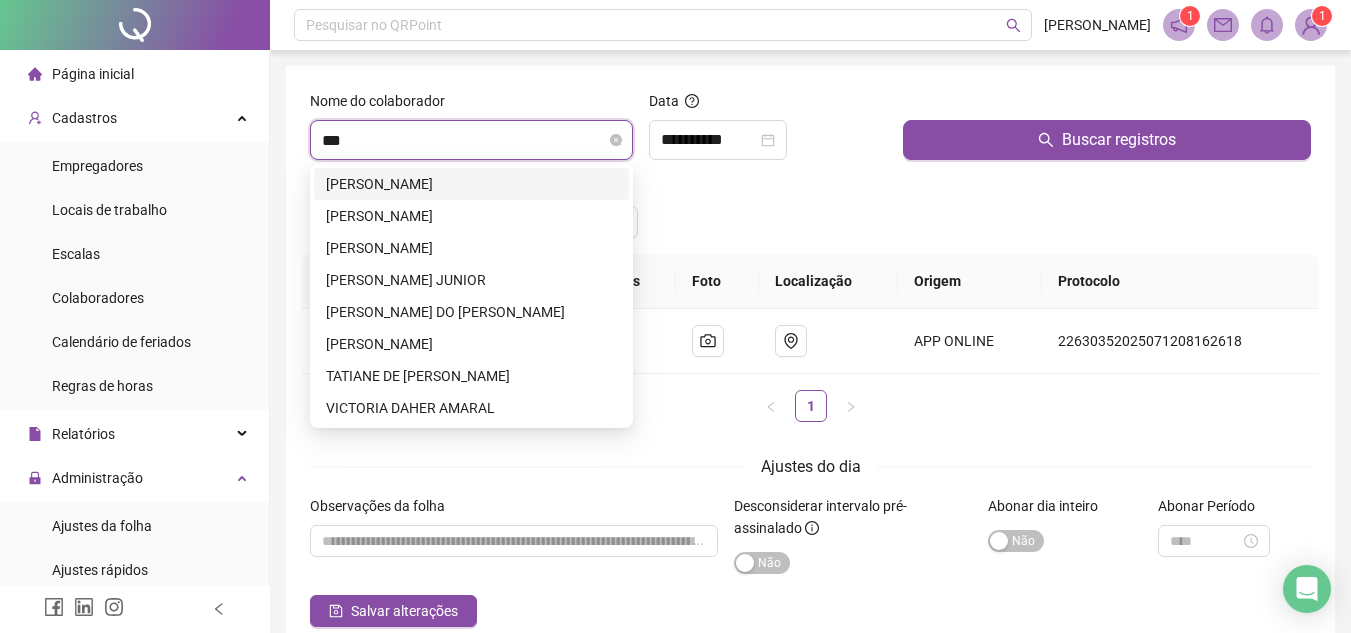 scroll, scrollTop: 0, scrollLeft: 0, axis: both 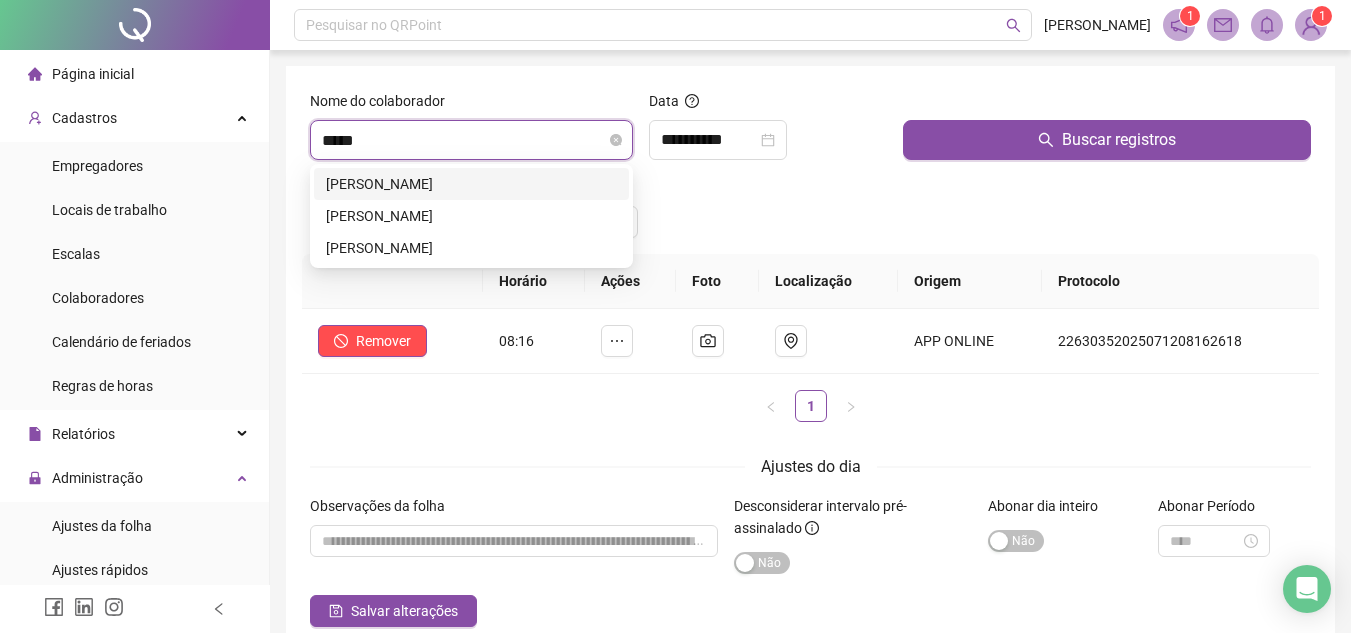 type on "******" 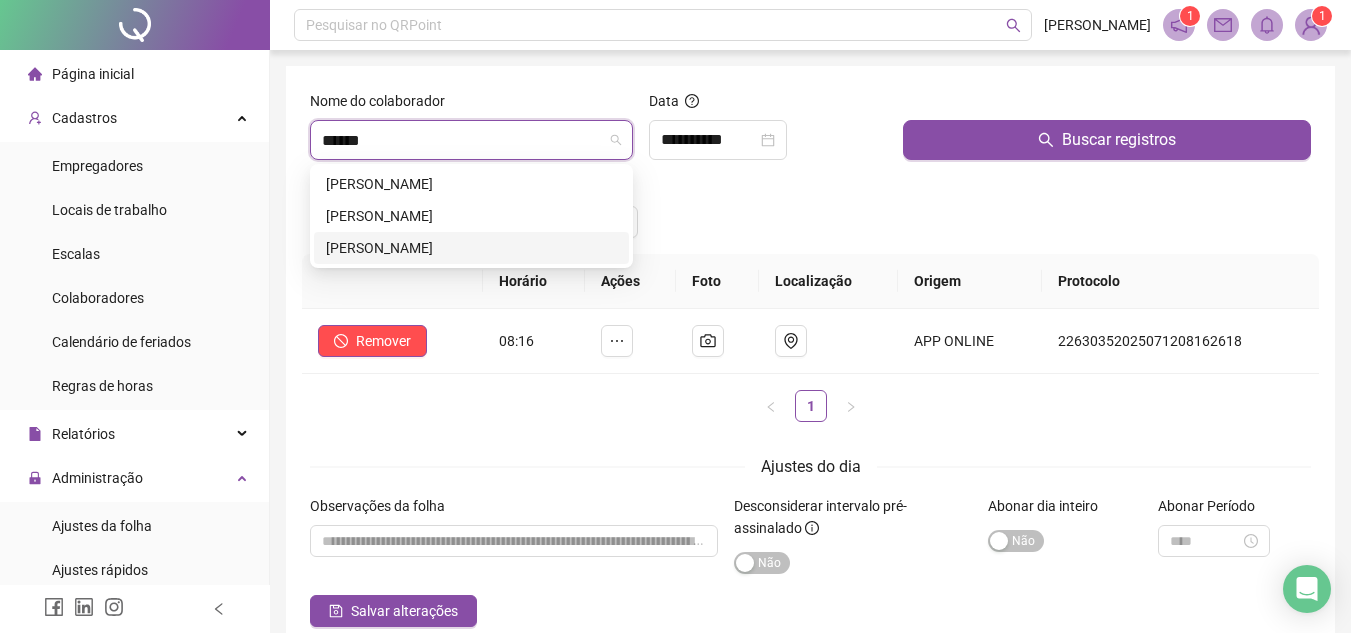 click on "AMANDA SALGADO PEZZUOL CUNHA" at bounding box center (471, 248) 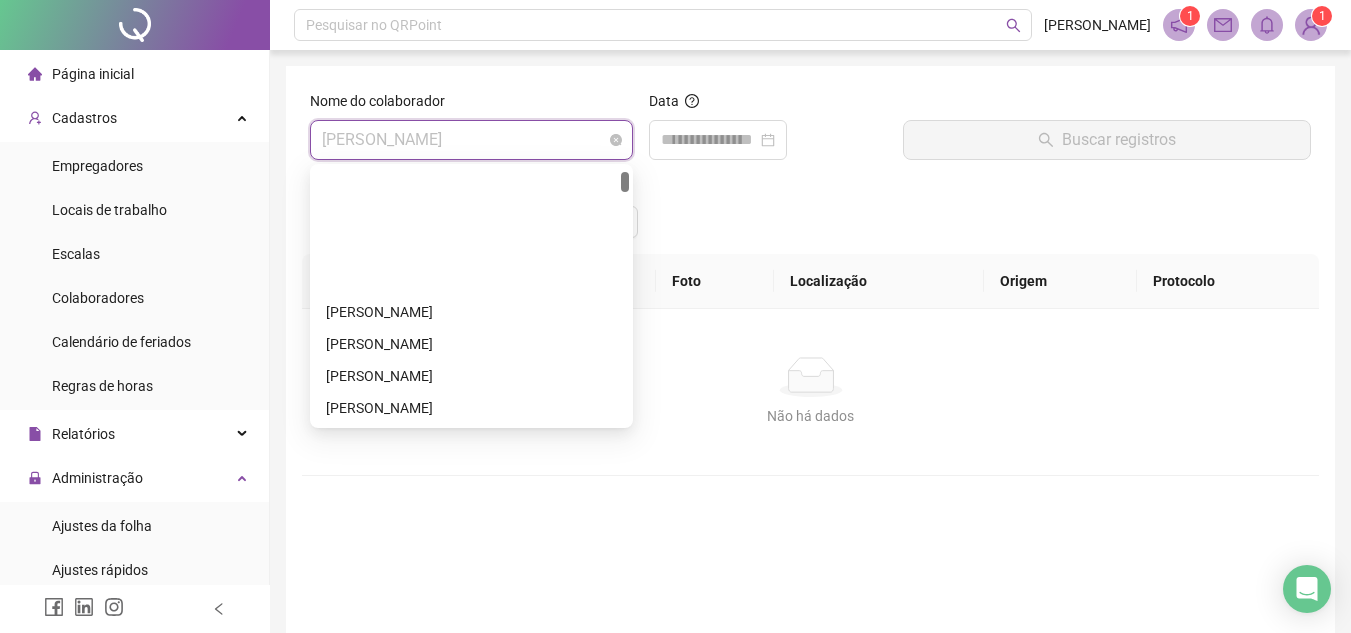 scroll, scrollTop: 160, scrollLeft: 0, axis: vertical 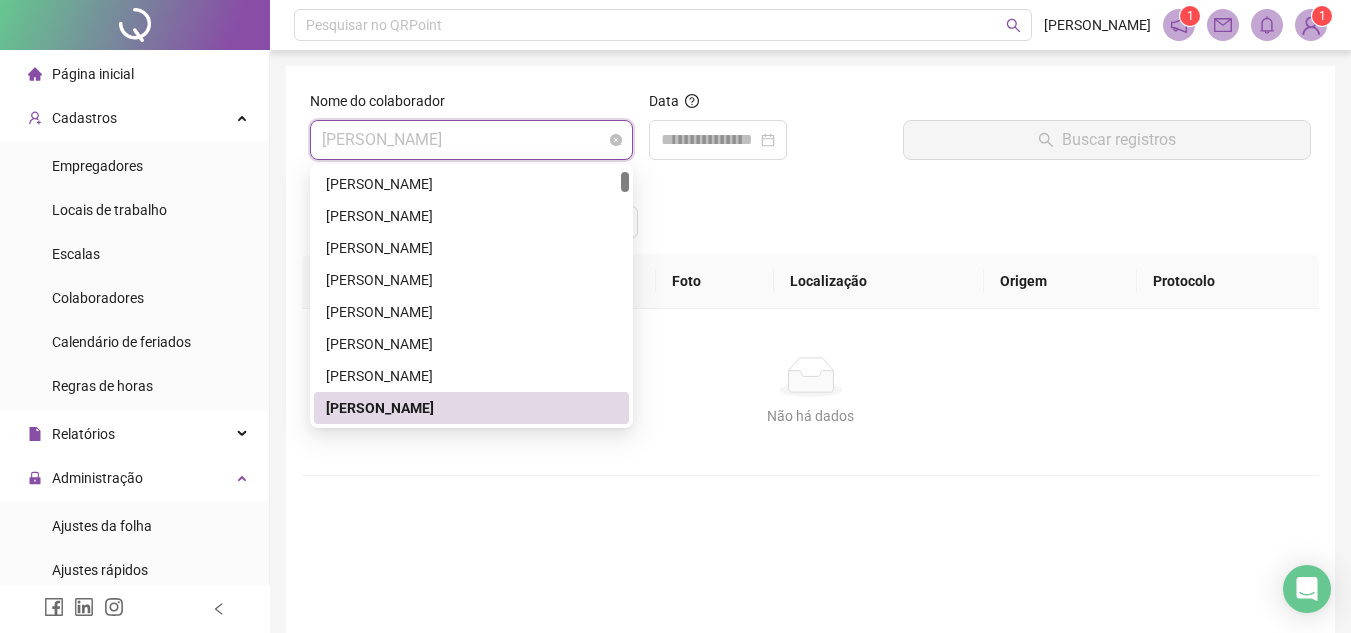 click on "AMANDA SALGADO PEZZUOL CUNHA" at bounding box center [471, 140] 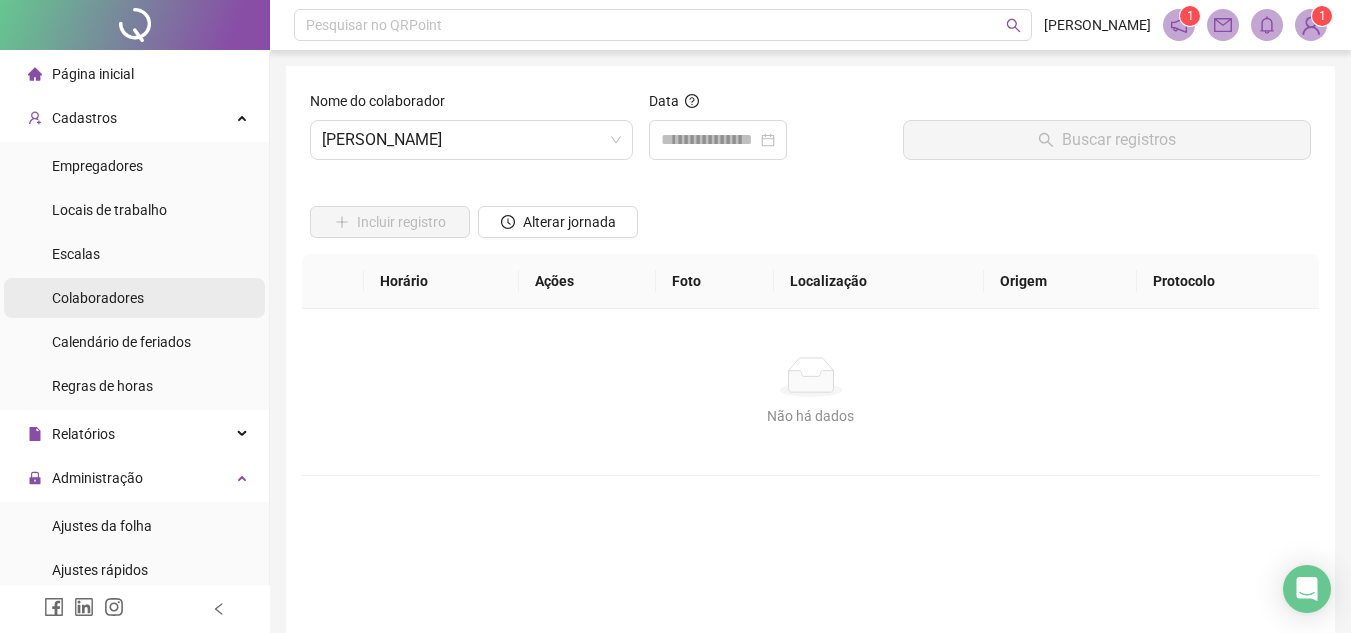 click on "Colaboradores" at bounding box center (98, 298) 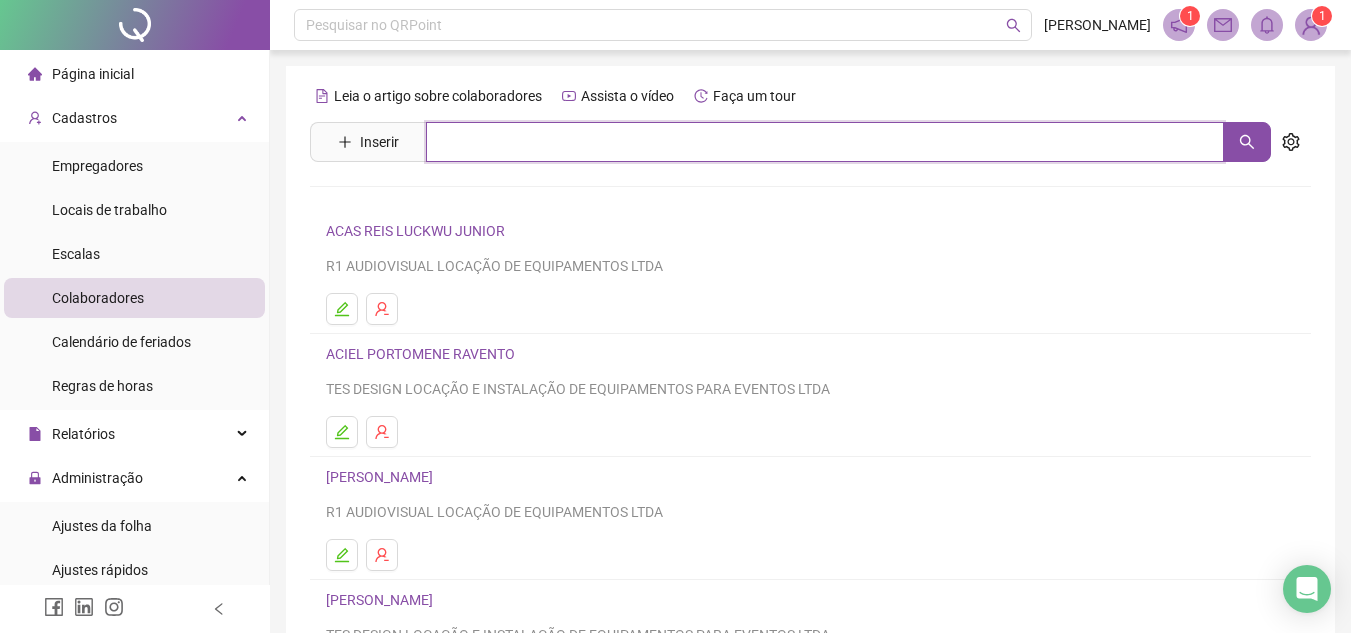 click at bounding box center [825, 142] 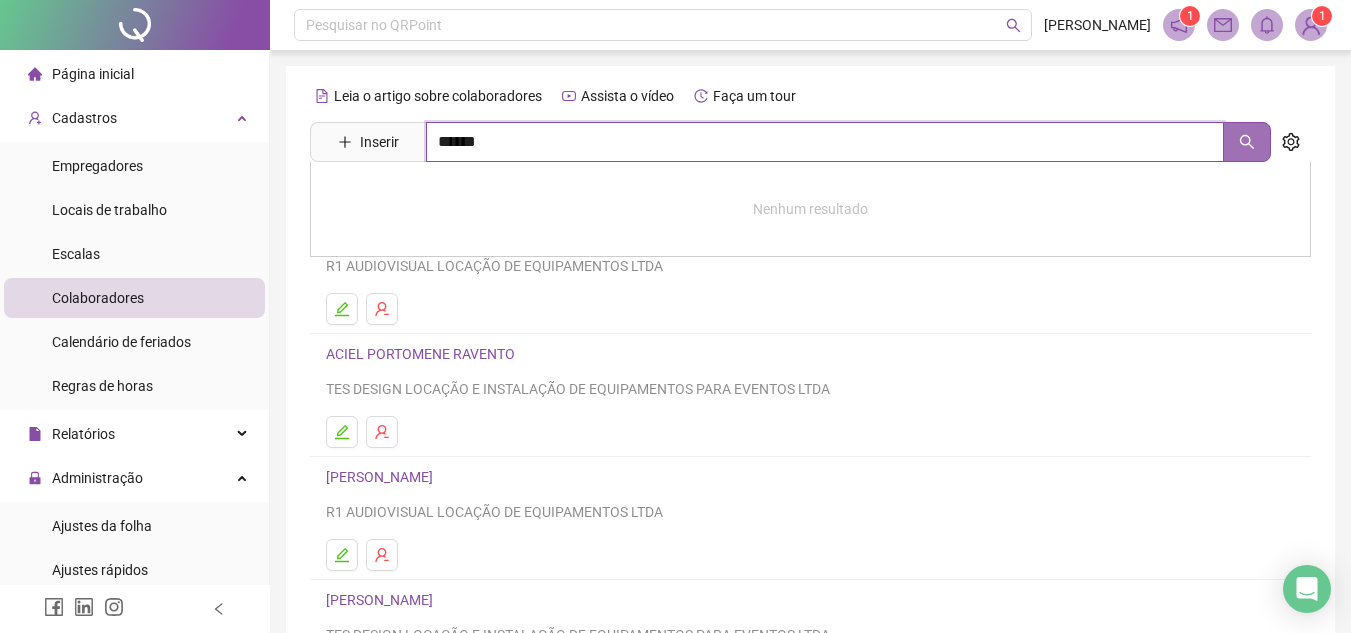 click at bounding box center [1247, 142] 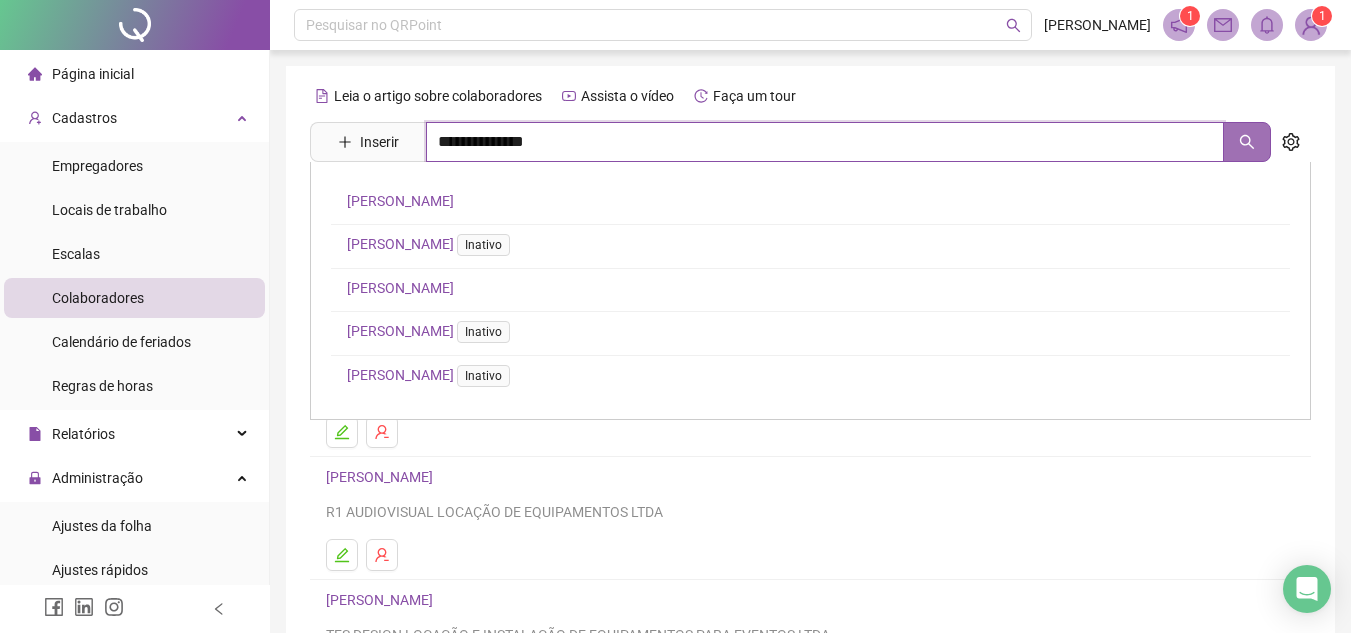 click 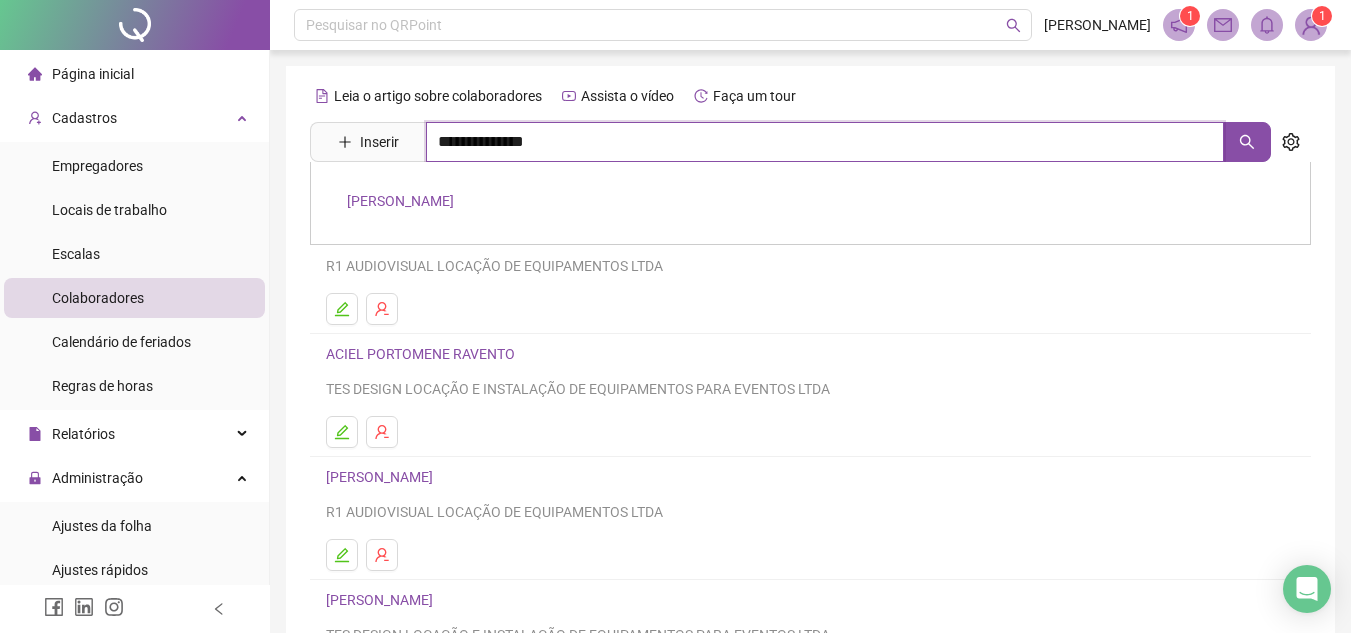 type on "**********" 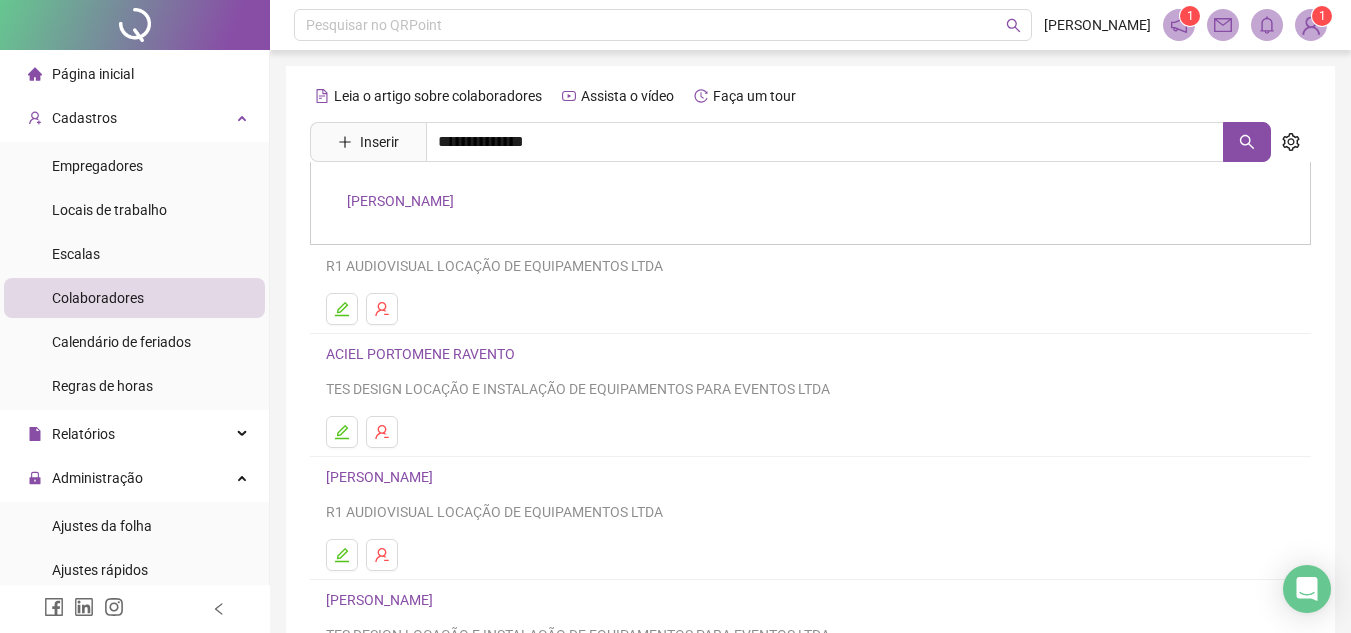 click on "AMANDA SALGADO PEZZUOL CUNHA" at bounding box center [400, 201] 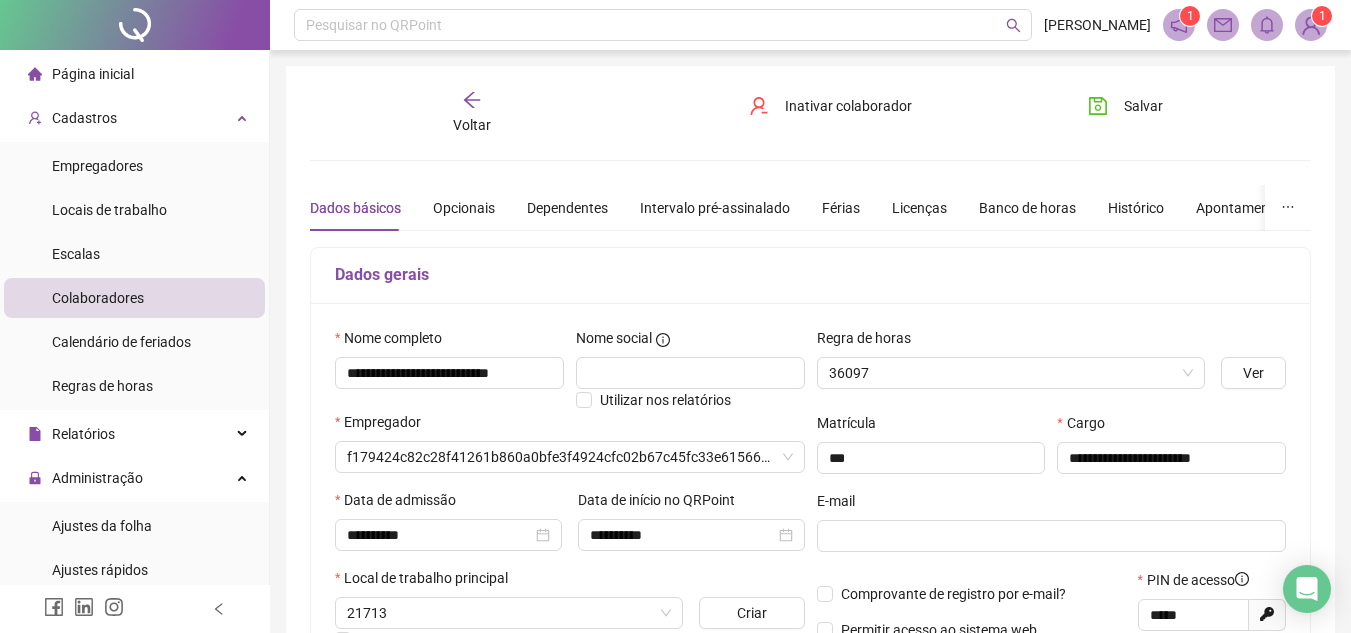 type on "**********" 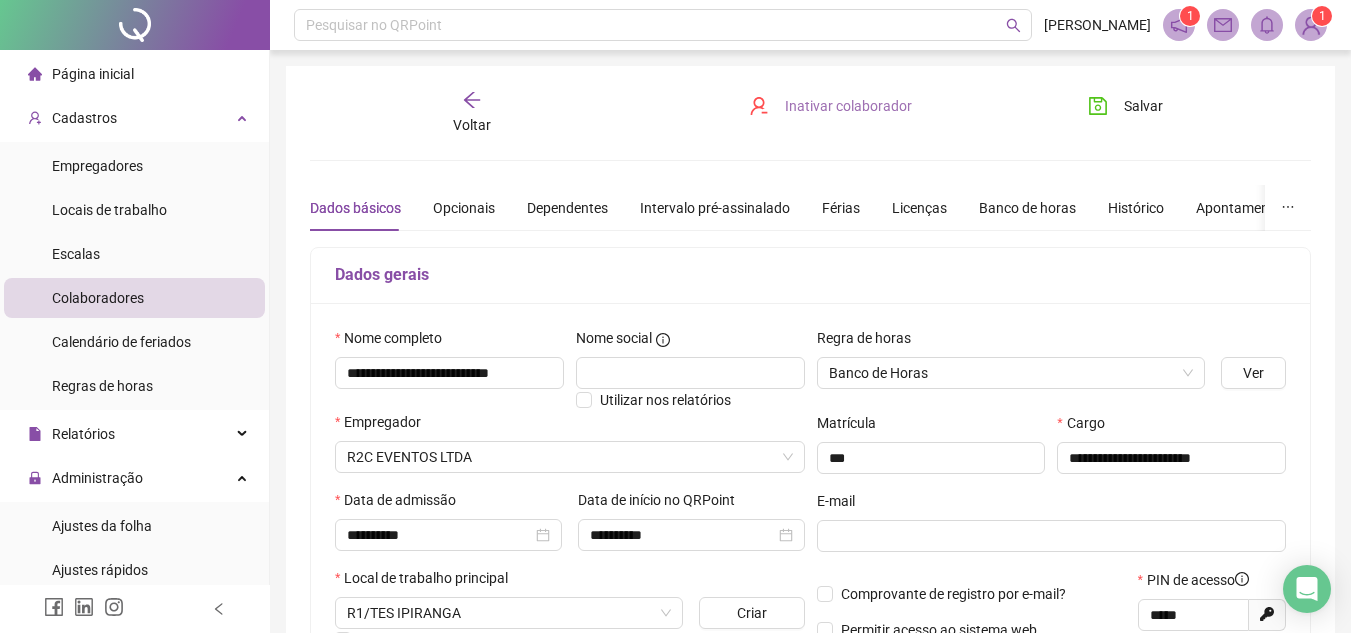 click on "Inativar colaborador" at bounding box center [848, 106] 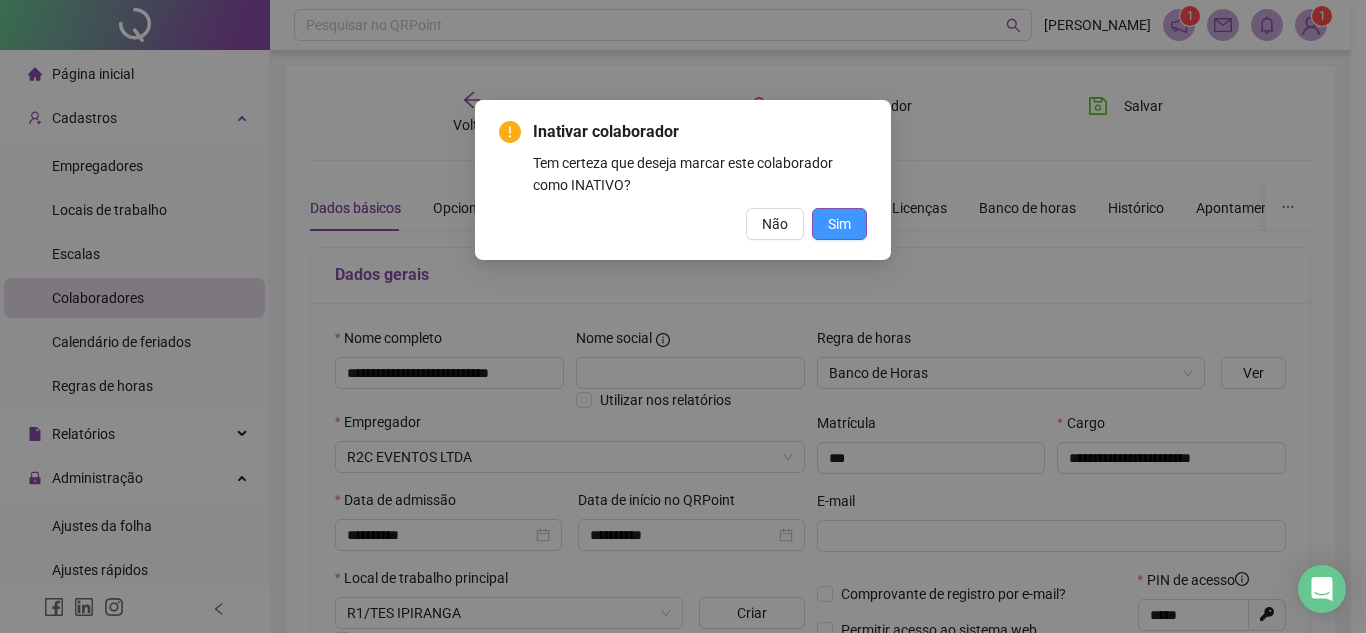 click on "Sim" at bounding box center [839, 224] 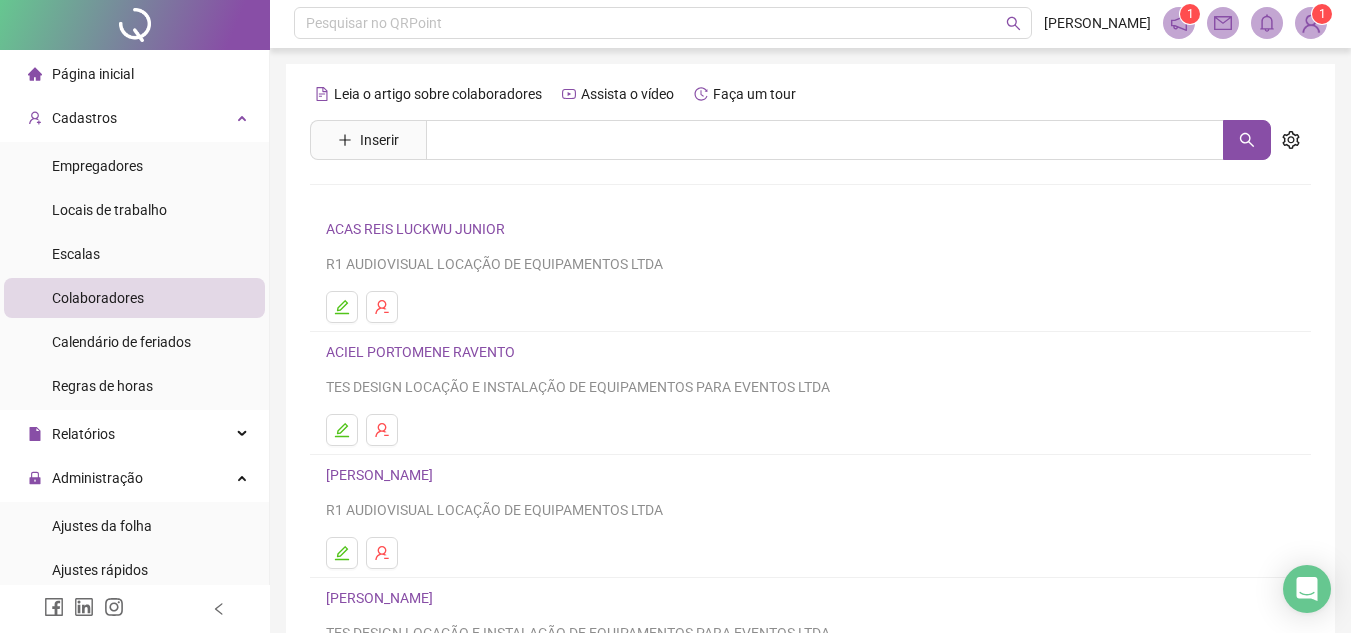 scroll, scrollTop: 0, scrollLeft: 0, axis: both 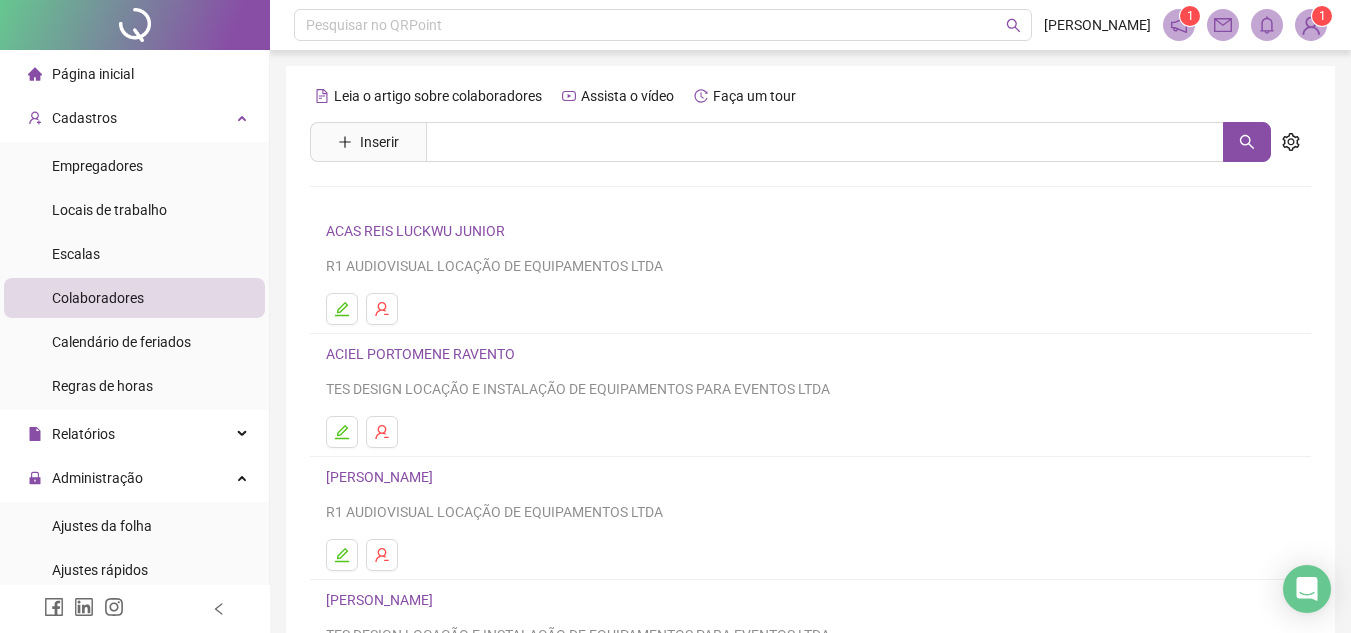 click on "Página inicial" at bounding box center (93, 74) 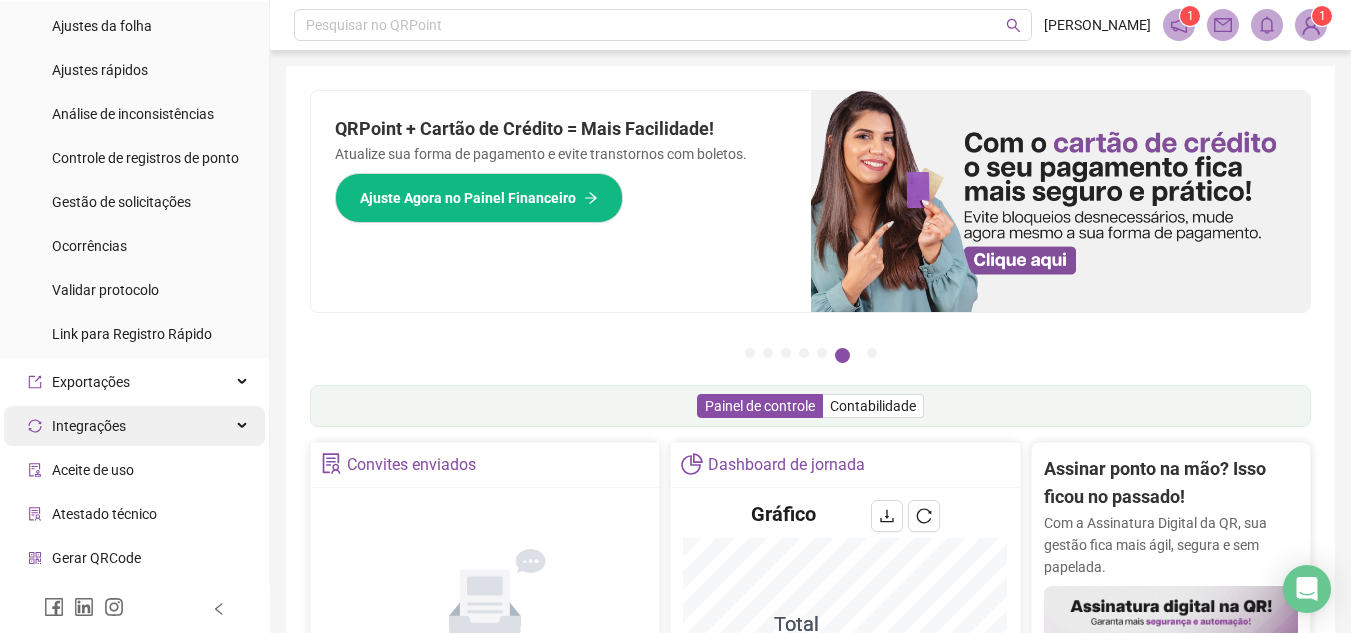 scroll, scrollTop: 537, scrollLeft: 0, axis: vertical 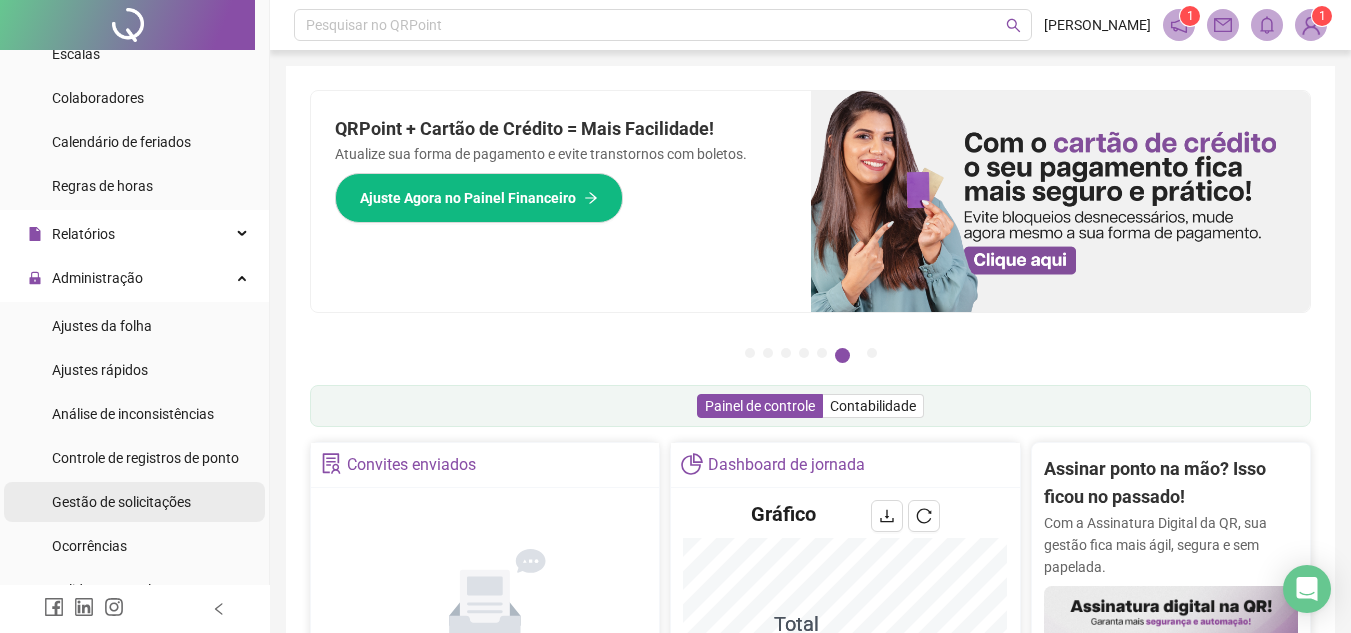 click on "Gestão de solicitações" at bounding box center [121, 502] 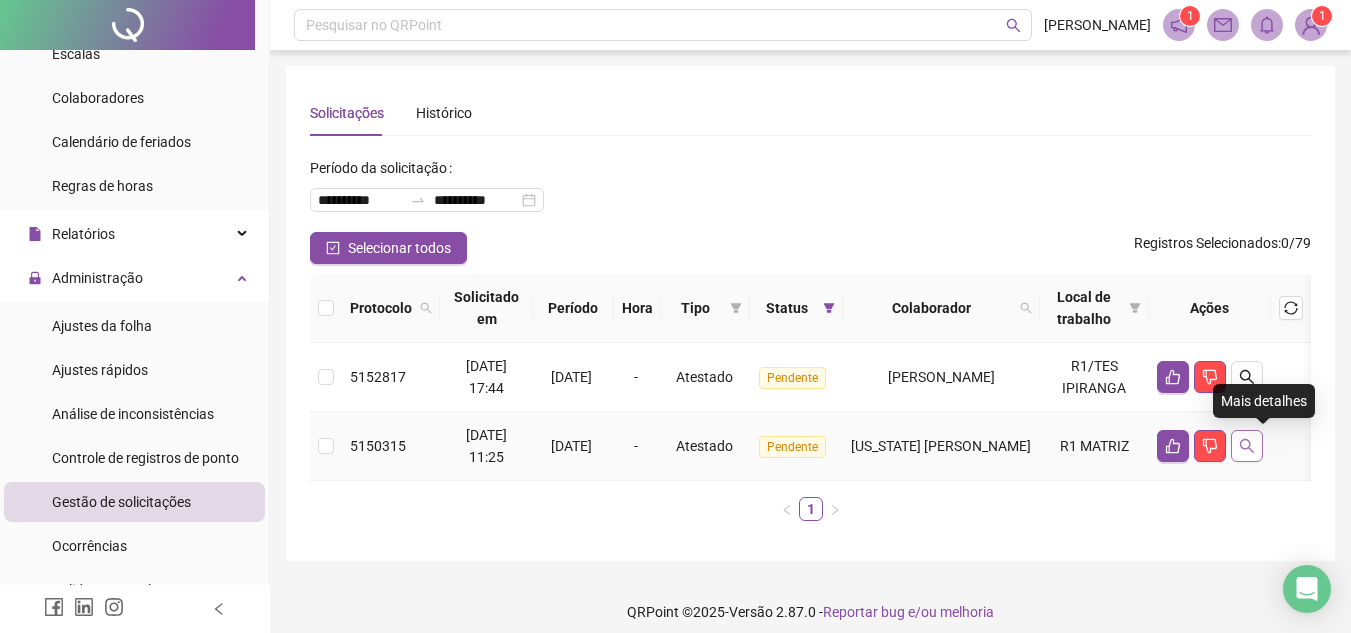 click 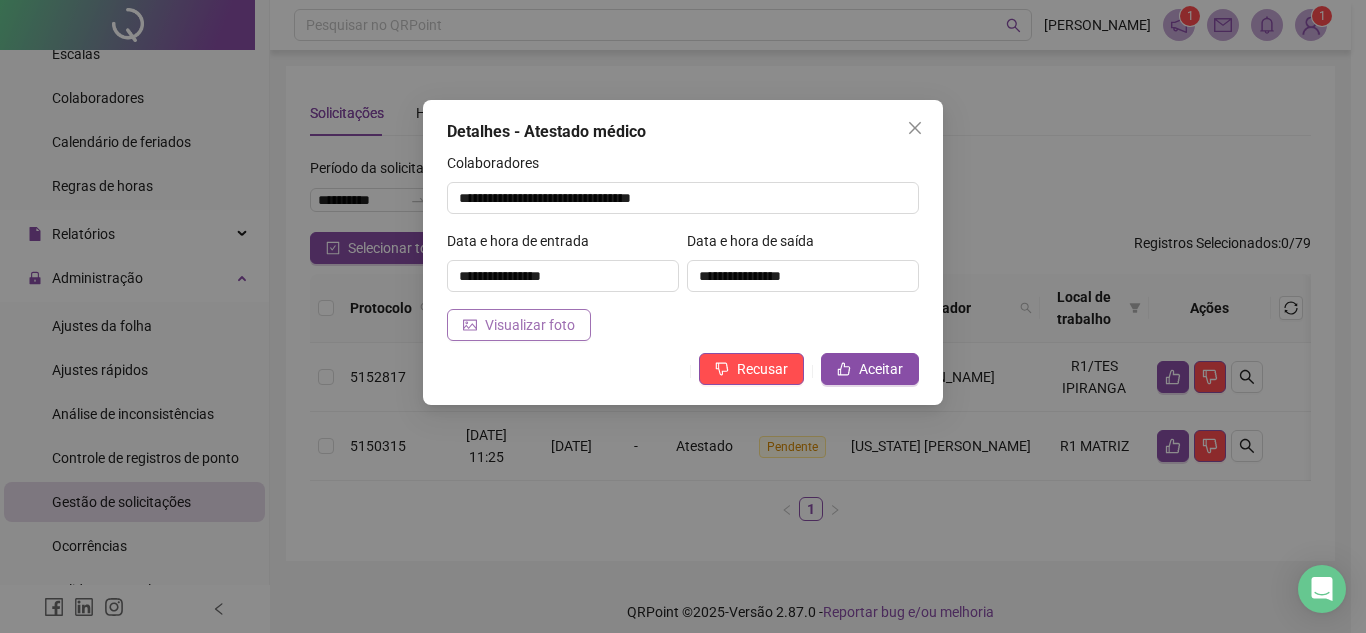 click on "Visualizar foto" at bounding box center [530, 325] 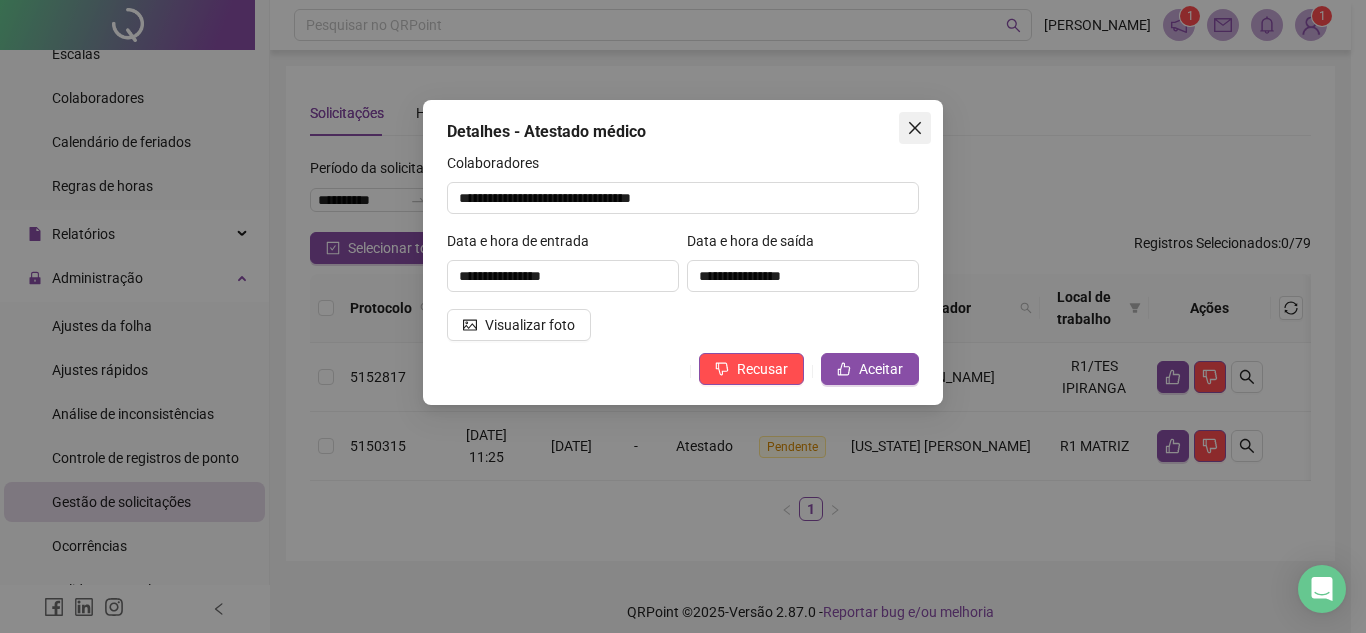 click at bounding box center [915, 128] 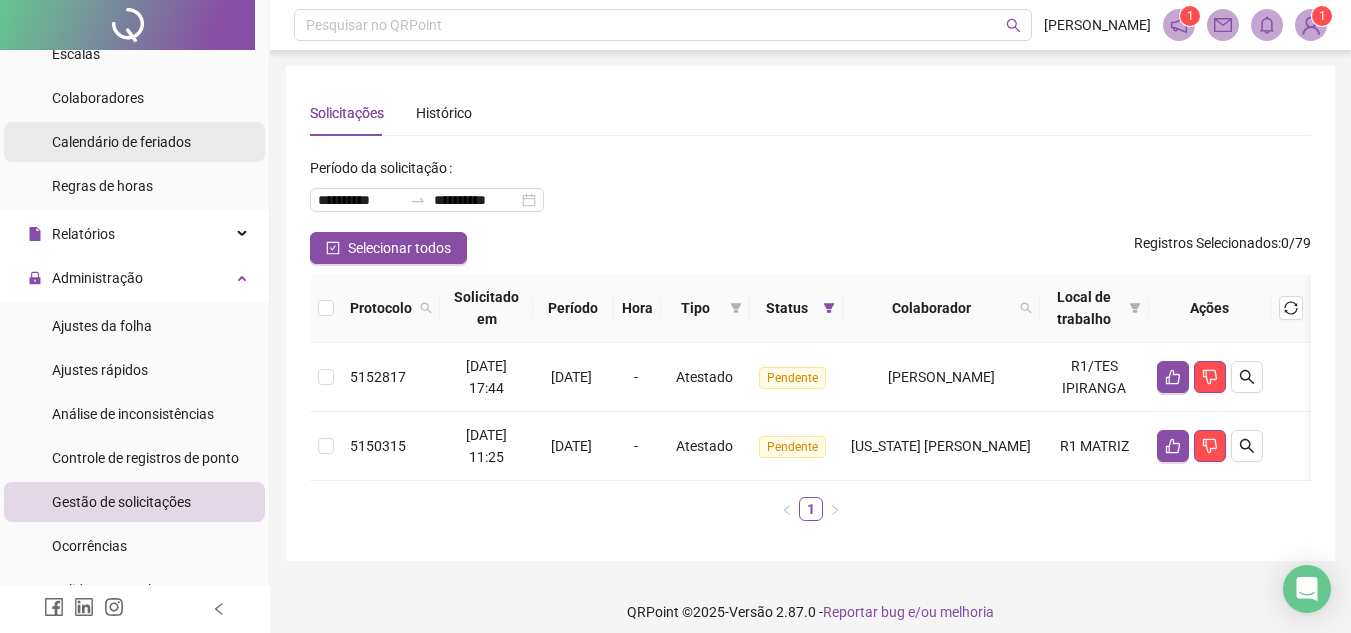 scroll, scrollTop: 0, scrollLeft: 0, axis: both 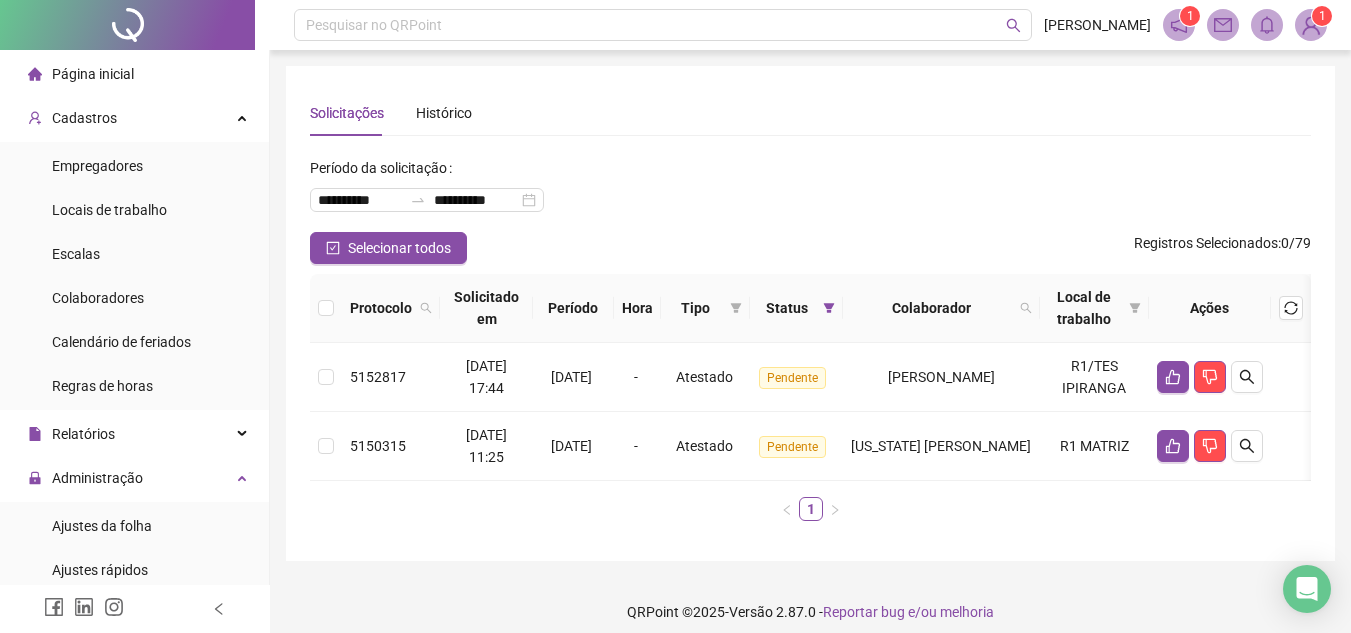 click on "Página inicial" at bounding box center [93, 74] 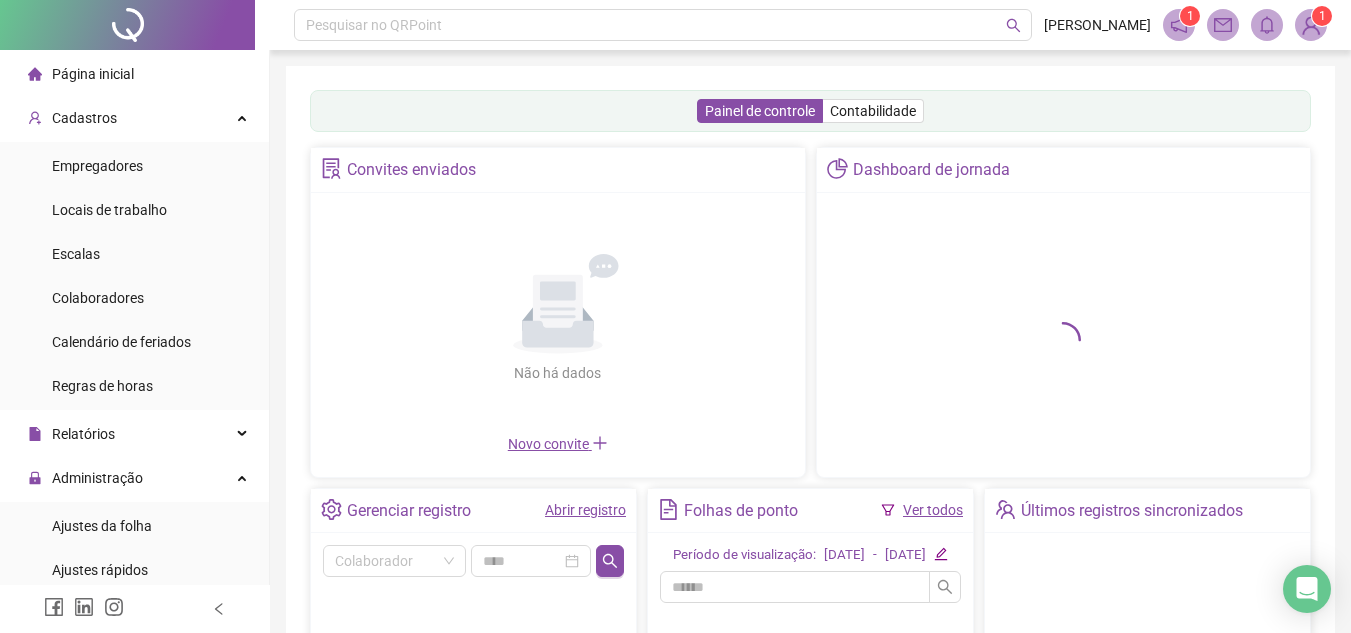 click on "Abrir registro" at bounding box center [585, 510] 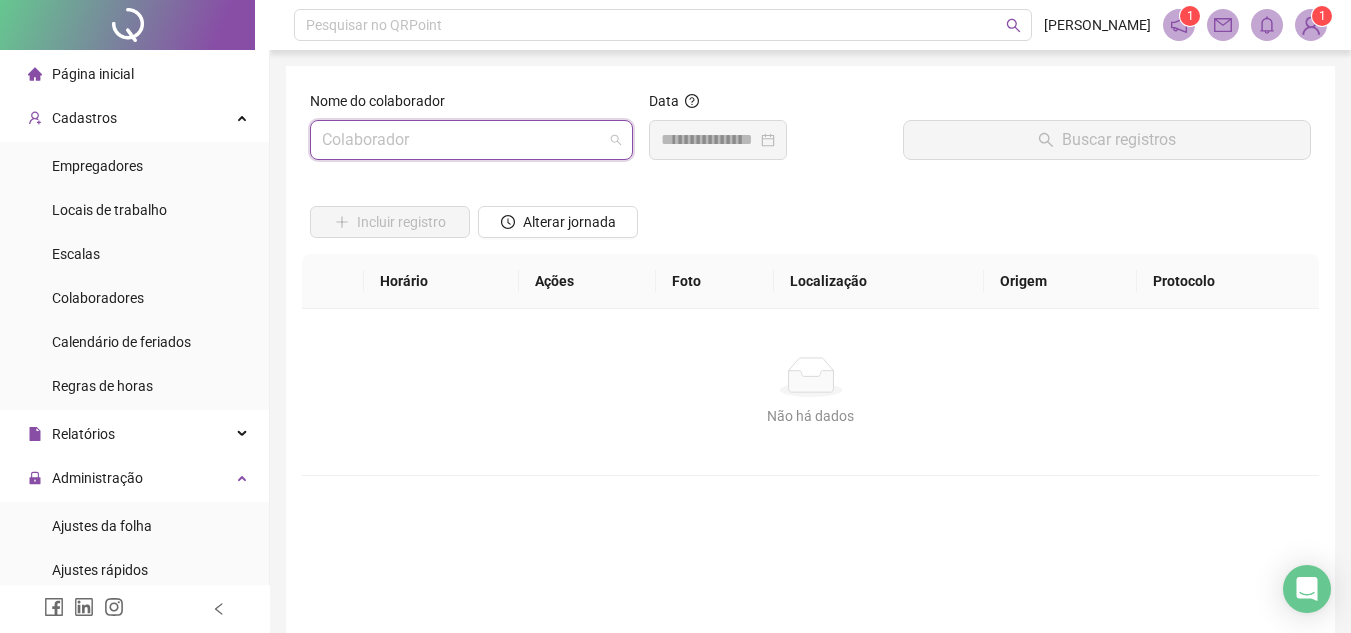 click at bounding box center (465, 140) 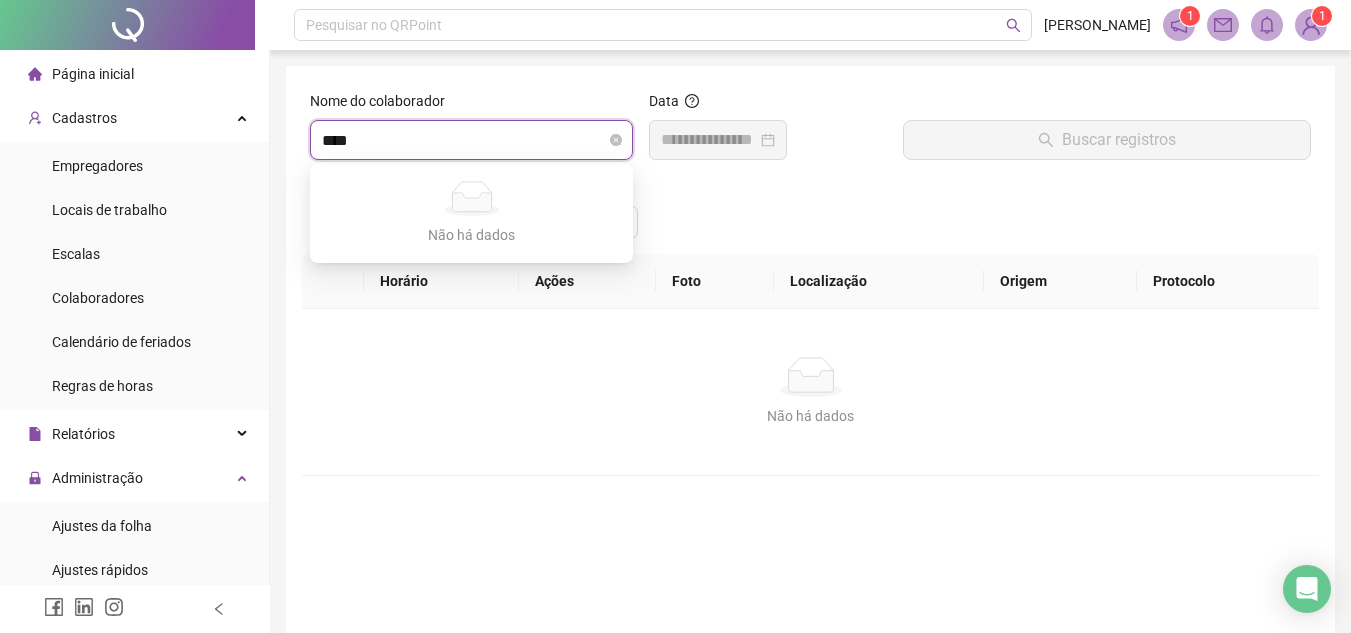 click on "****" at bounding box center (465, 140) 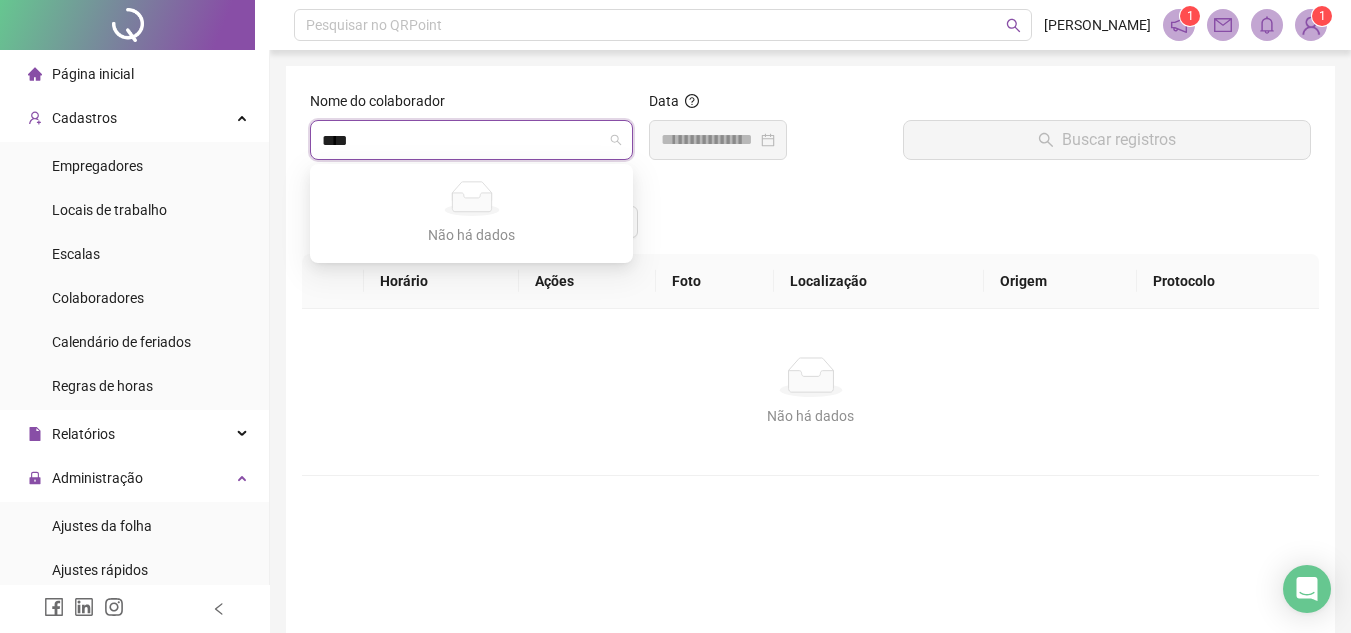 type on "****" 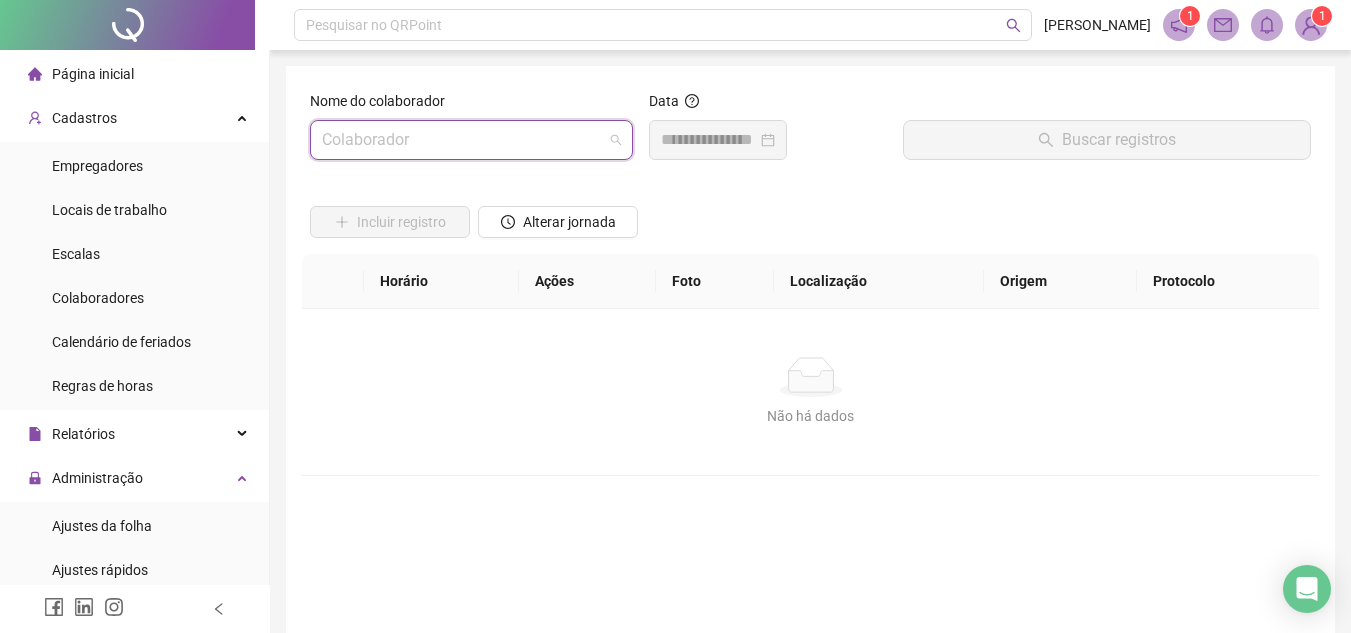 click at bounding box center (465, 140) 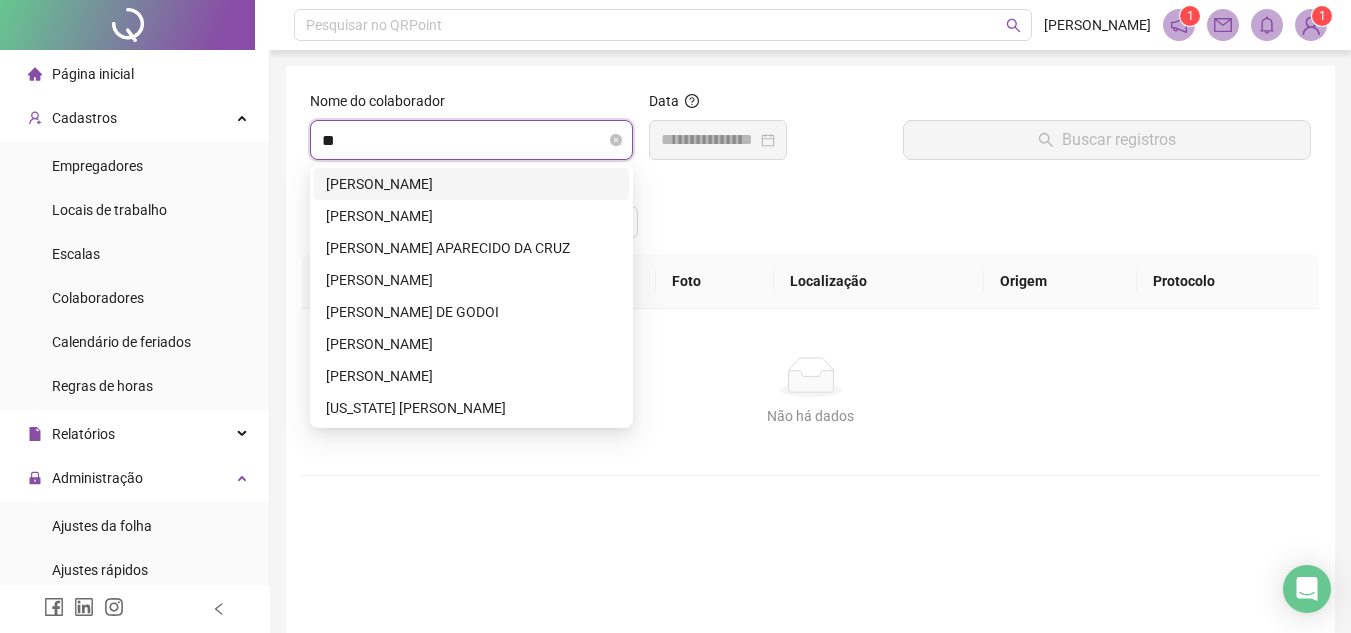 type on "***" 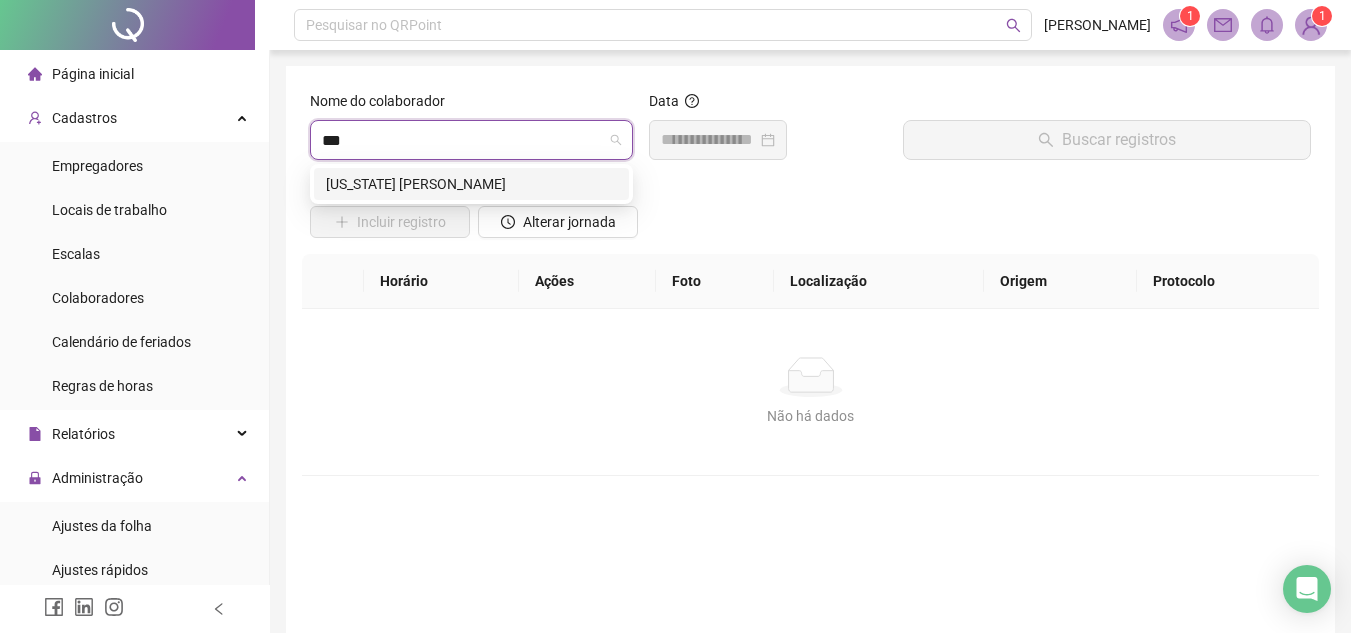 click on "WASHINGTON ENRIQUE CORTES GONZALES" at bounding box center [471, 184] 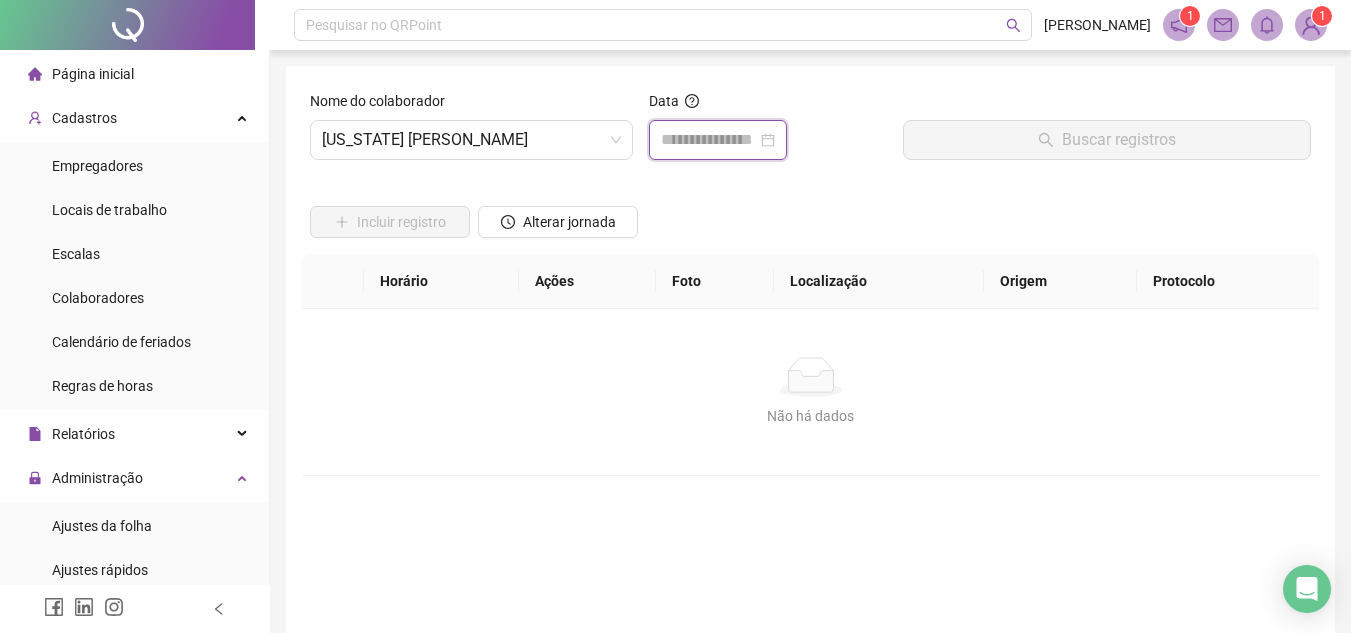 click at bounding box center (709, 140) 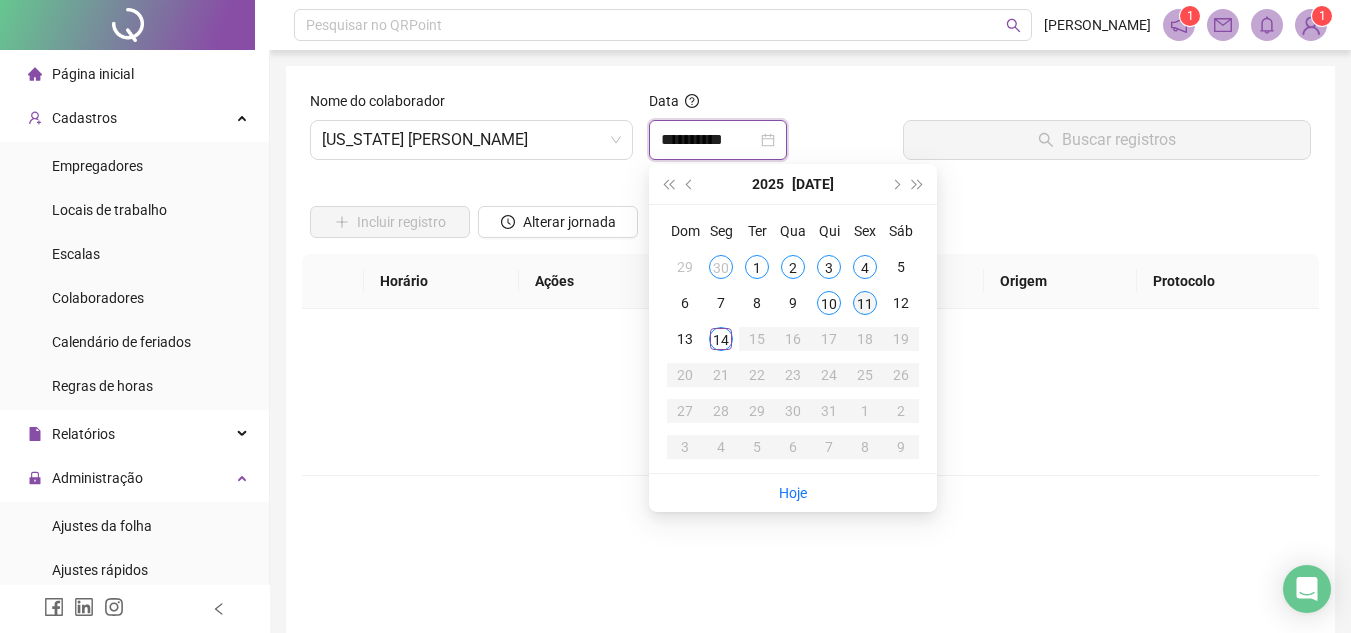 type on "**********" 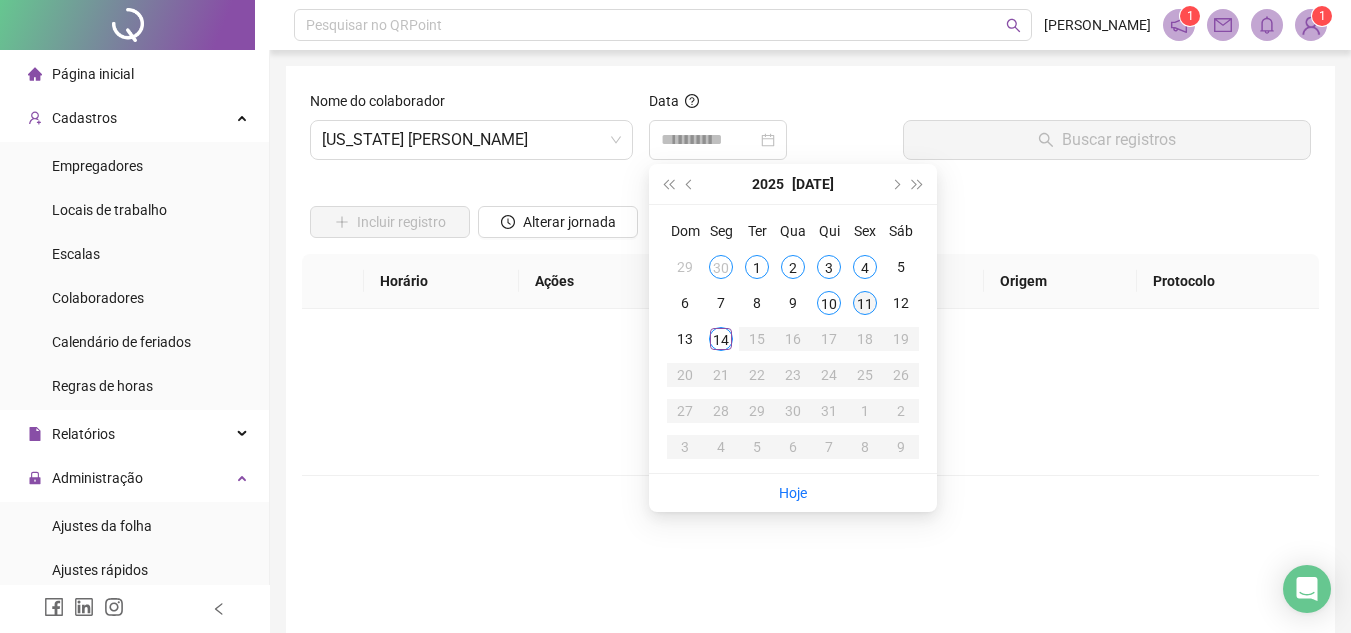 click on "11" at bounding box center [865, 303] 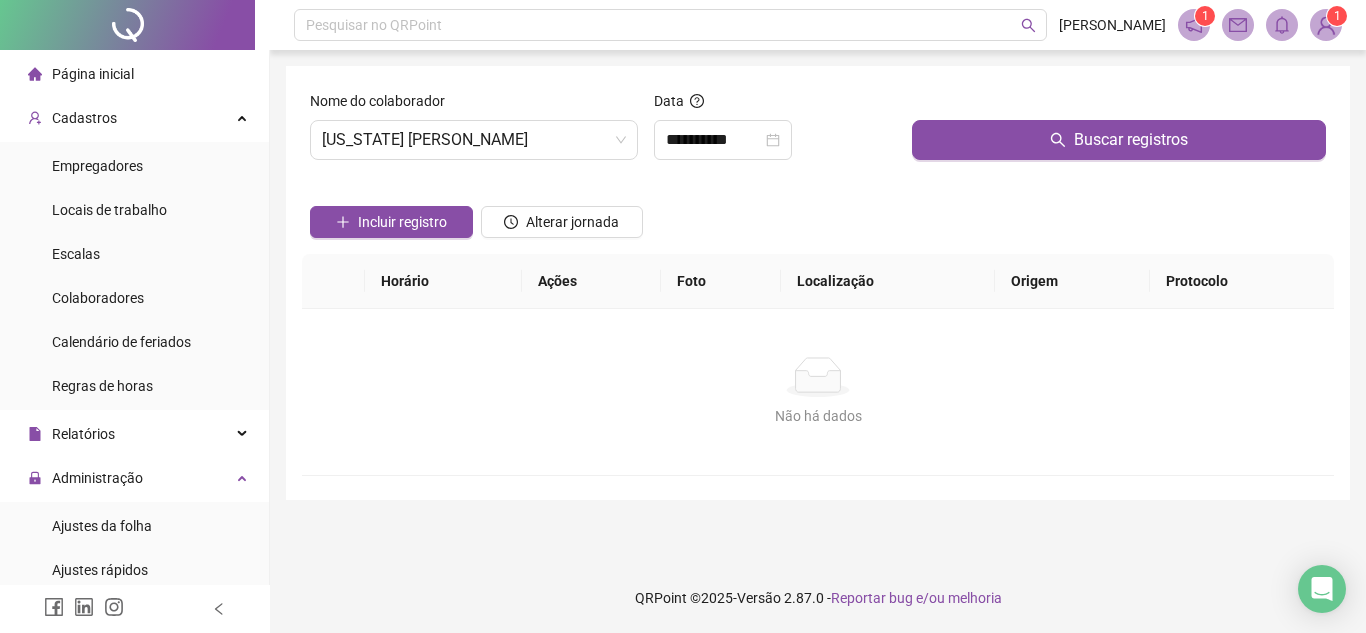 click on "Buscar registros" at bounding box center [1119, 133] 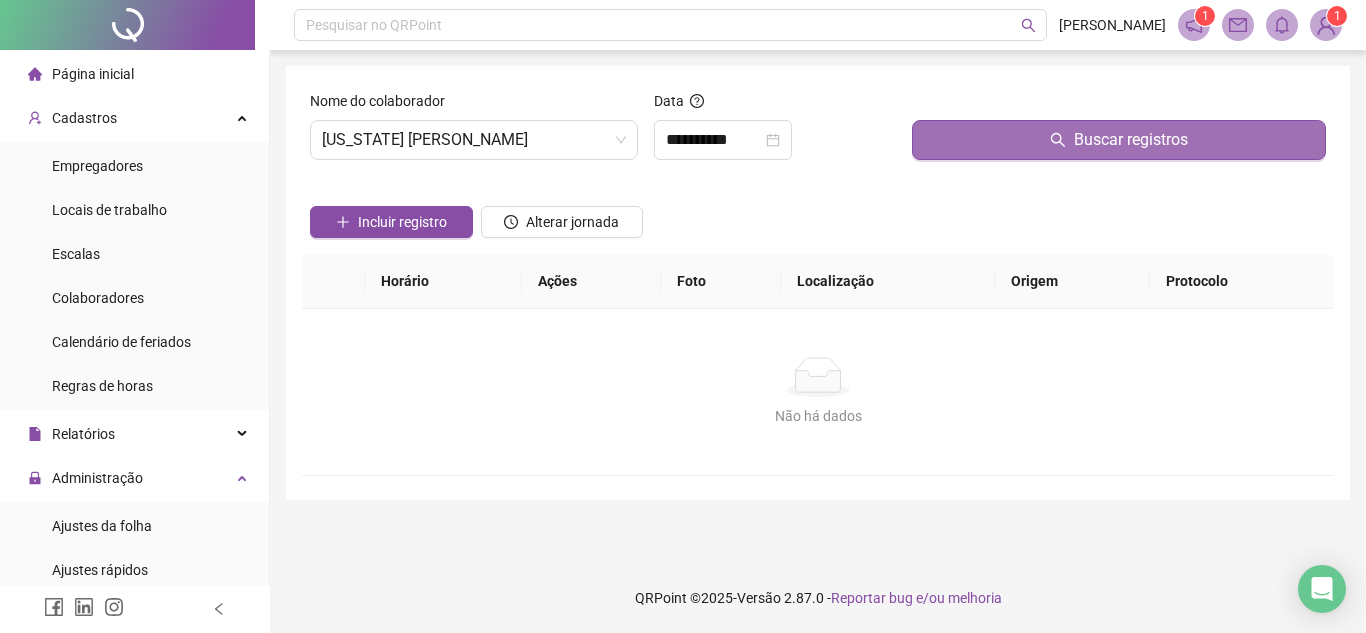 click on "Buscar registros" at bounding box center (1119, 140) 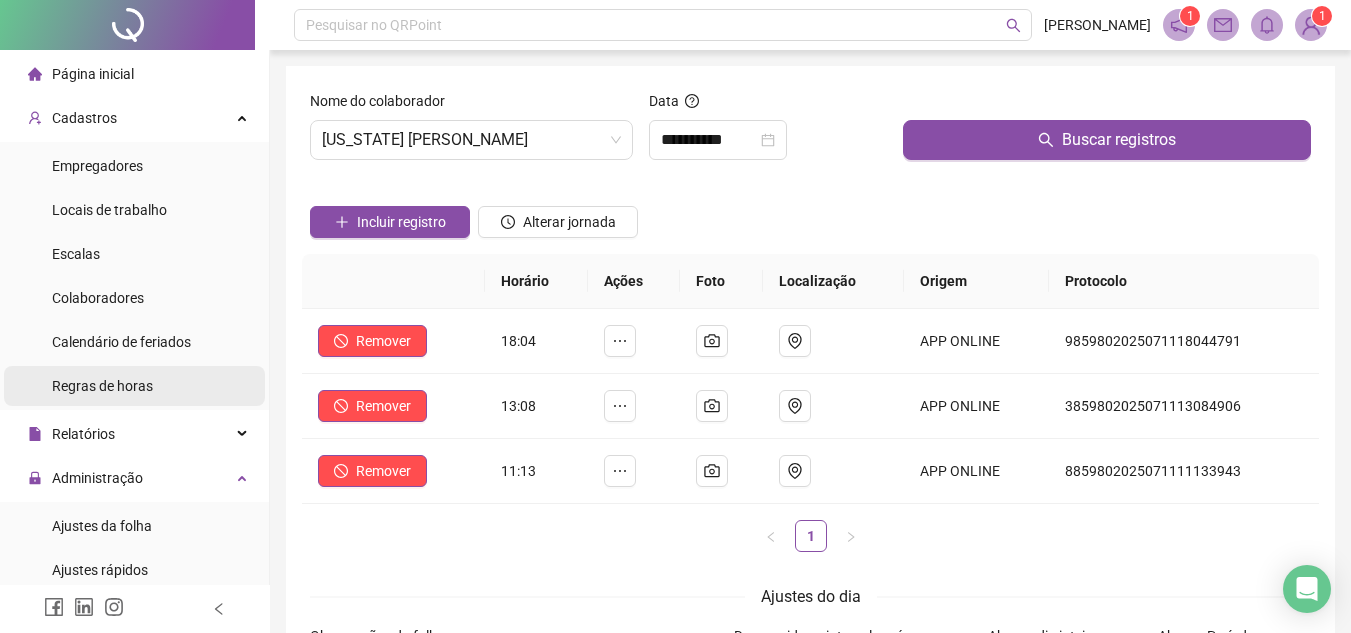 scroll, scrollTop: 300, scrollLeft: 0, axis: vertical 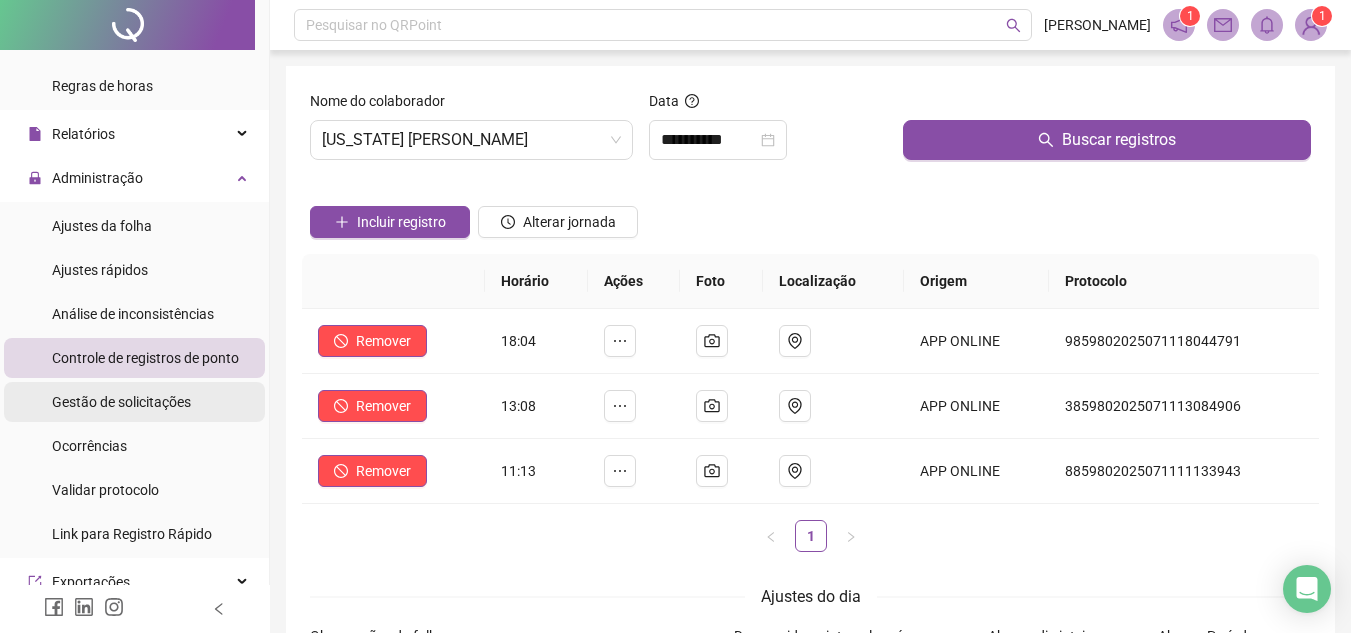 click on "Gestão de solicitações" at bounding box center [121, 402] 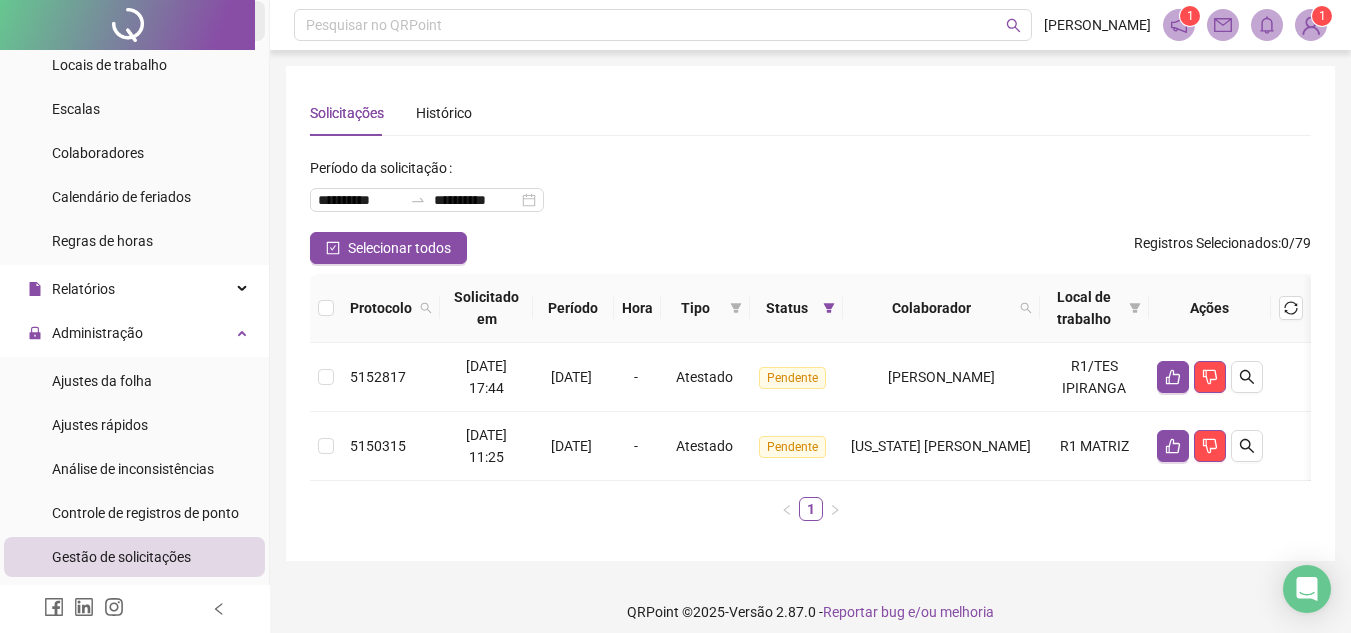 scroll, scrollTop: 0, scrollLeft: 0, axis: both 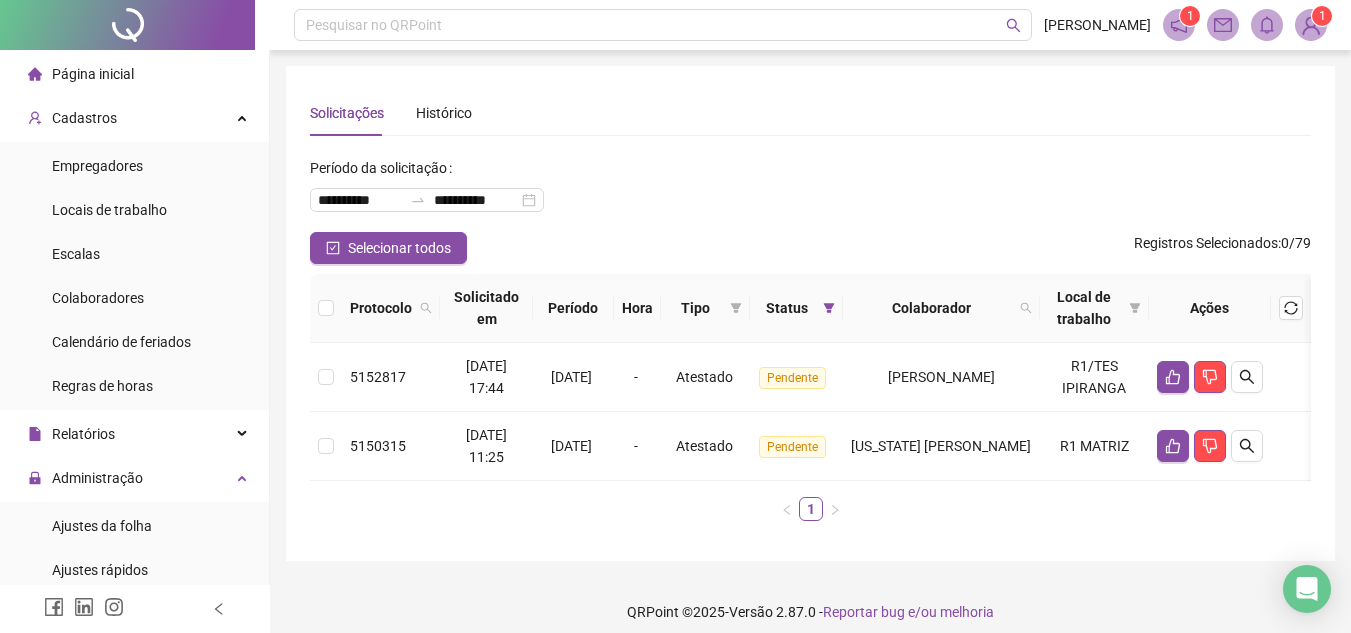 click on "Página inicial" at bounding box center [93, 74] 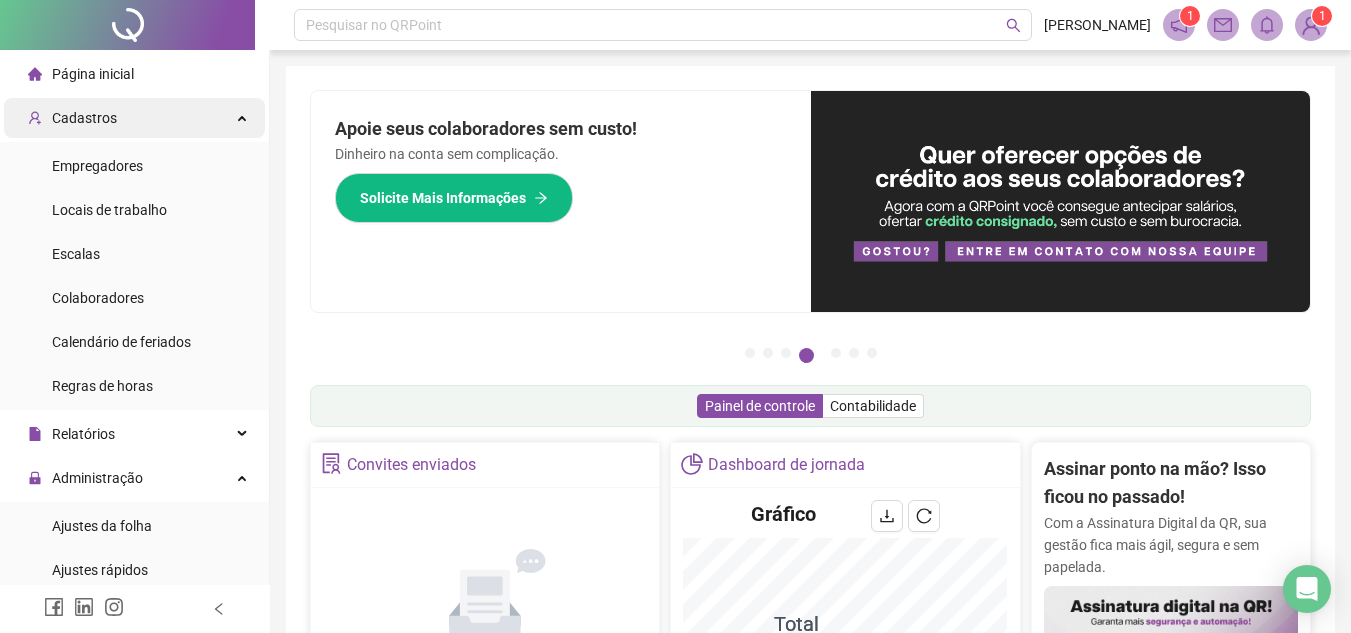 click on "Cadastros" at bounding box center [72, 118] 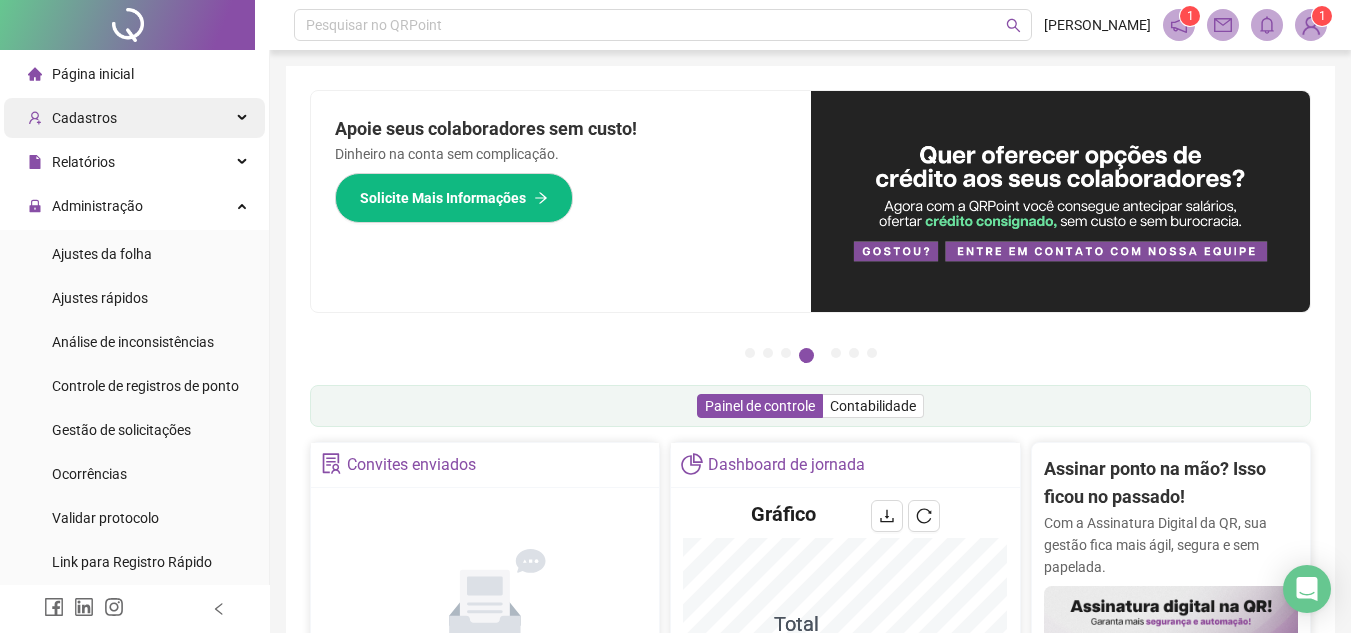 click on "Cadastros" at bounding box center (84, 118) 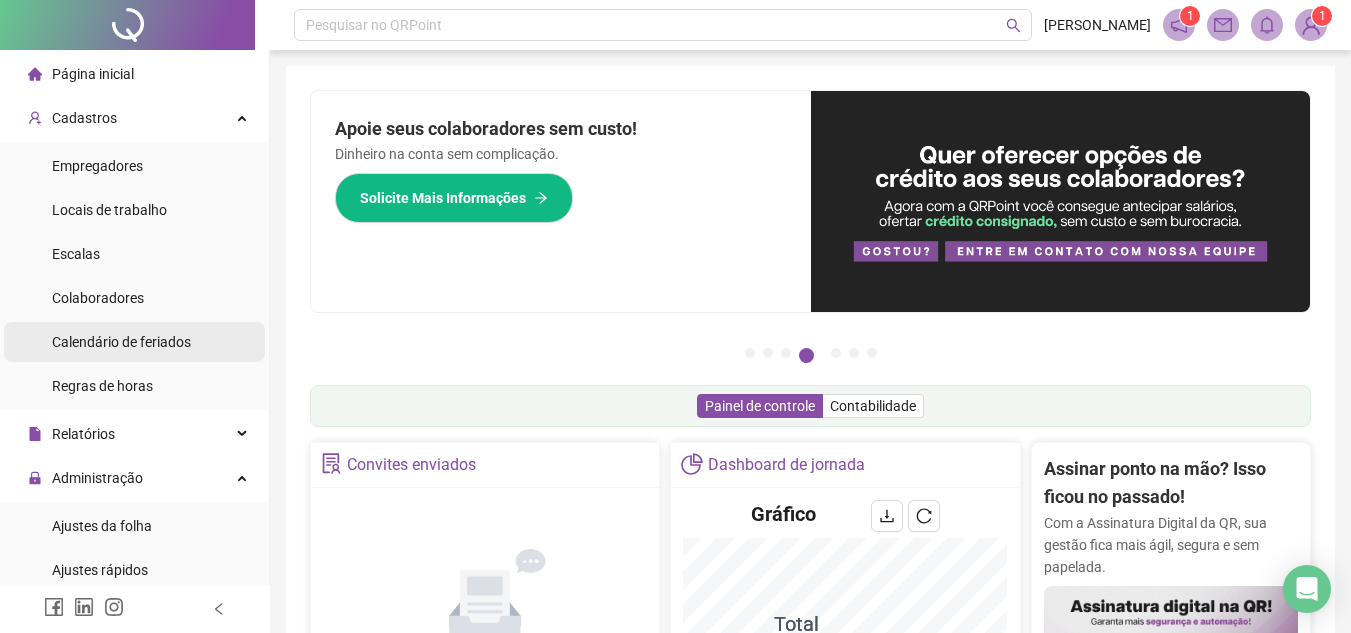 drag, startPoint x: 98, startPoint y: 304, endPoint x: 151, endPoint y: 331, distance: 59.48109 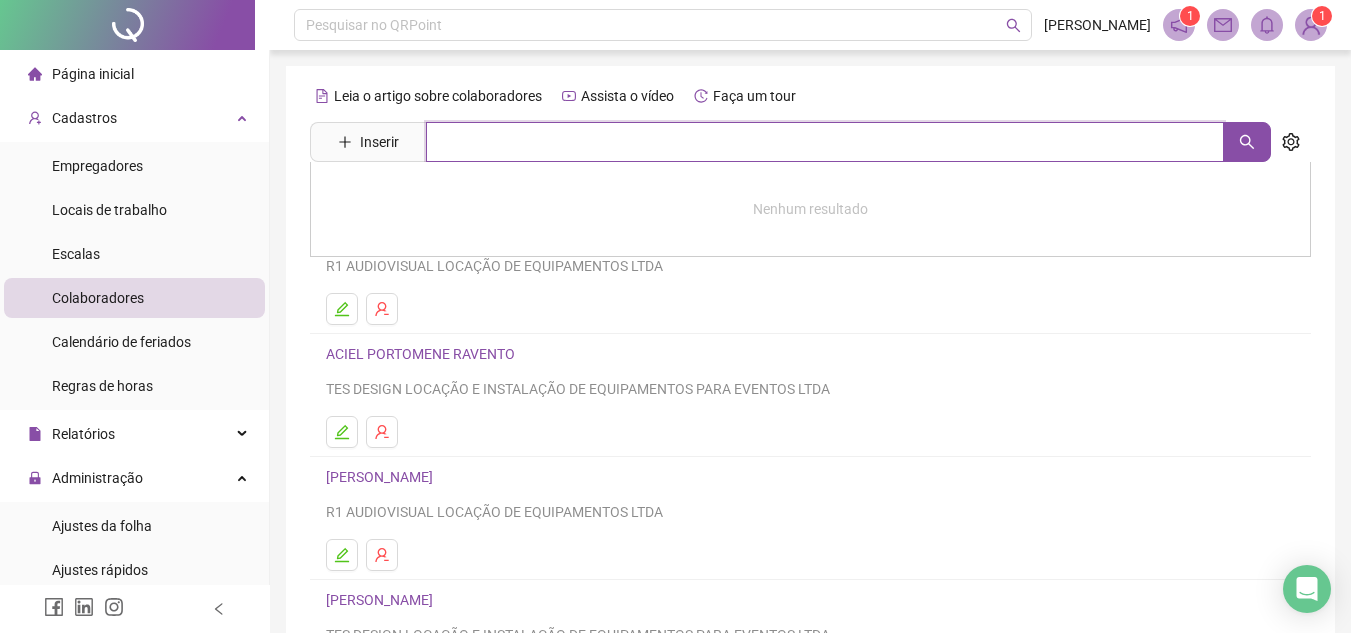 click at bounding box center [825, 142] 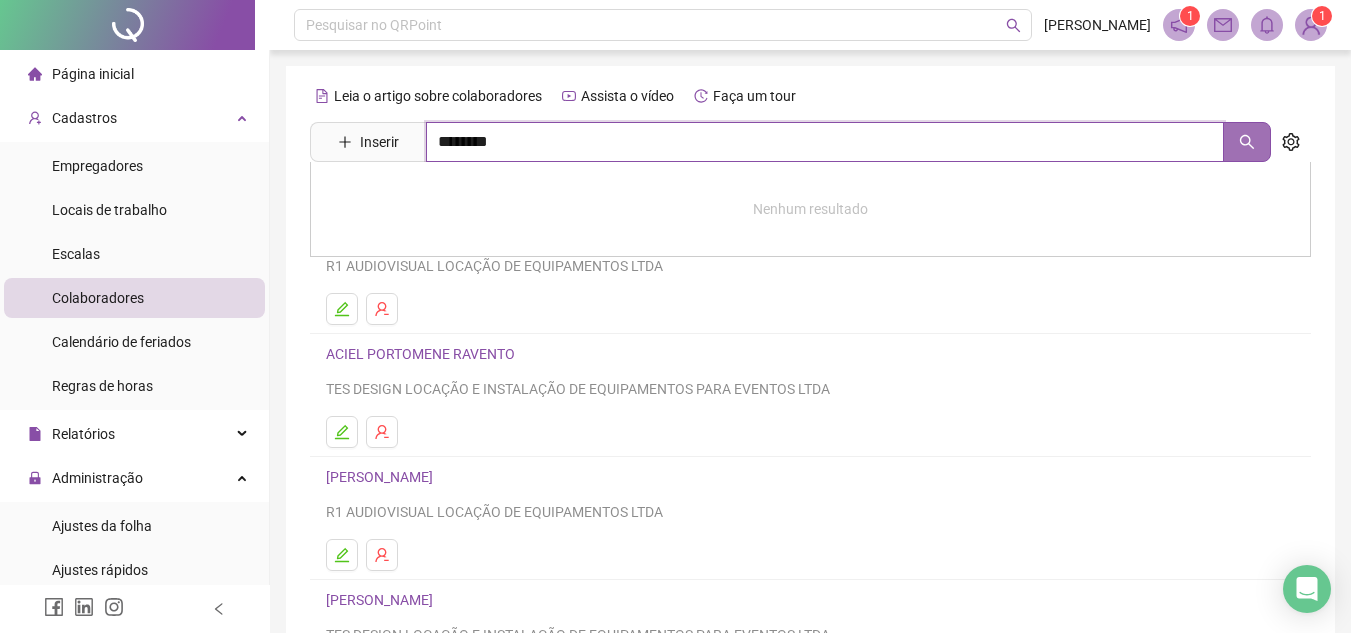 click at bounding box center [1247, 142] 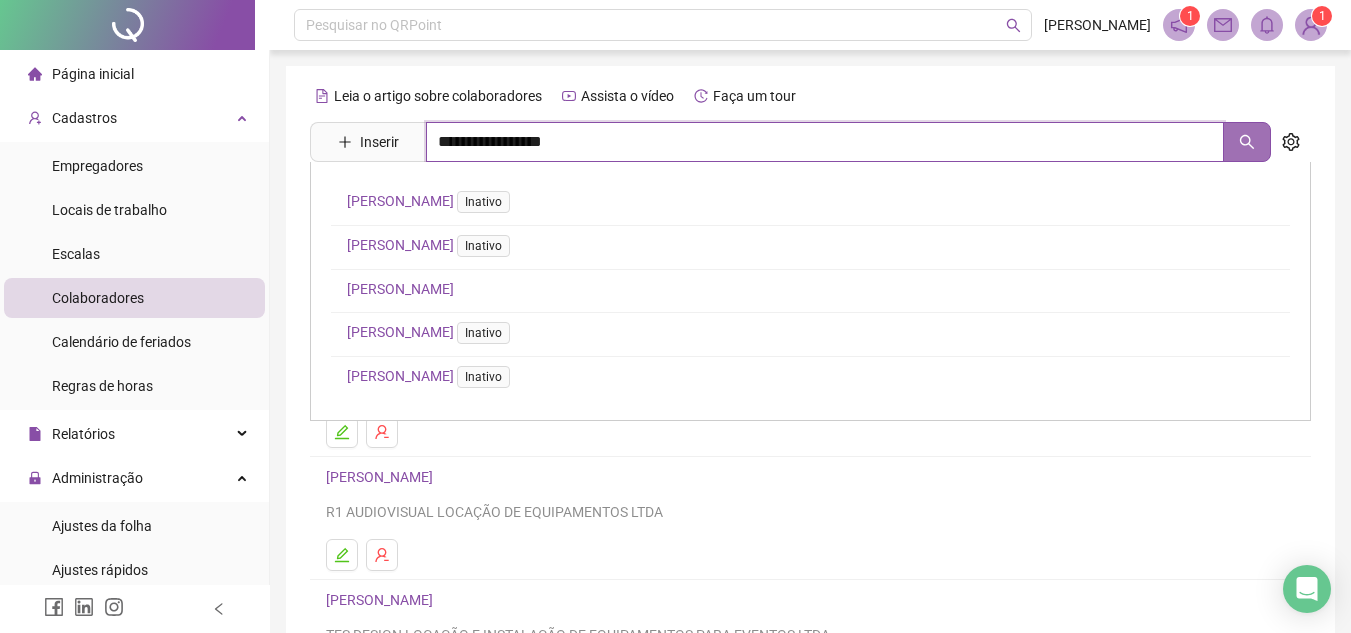 click 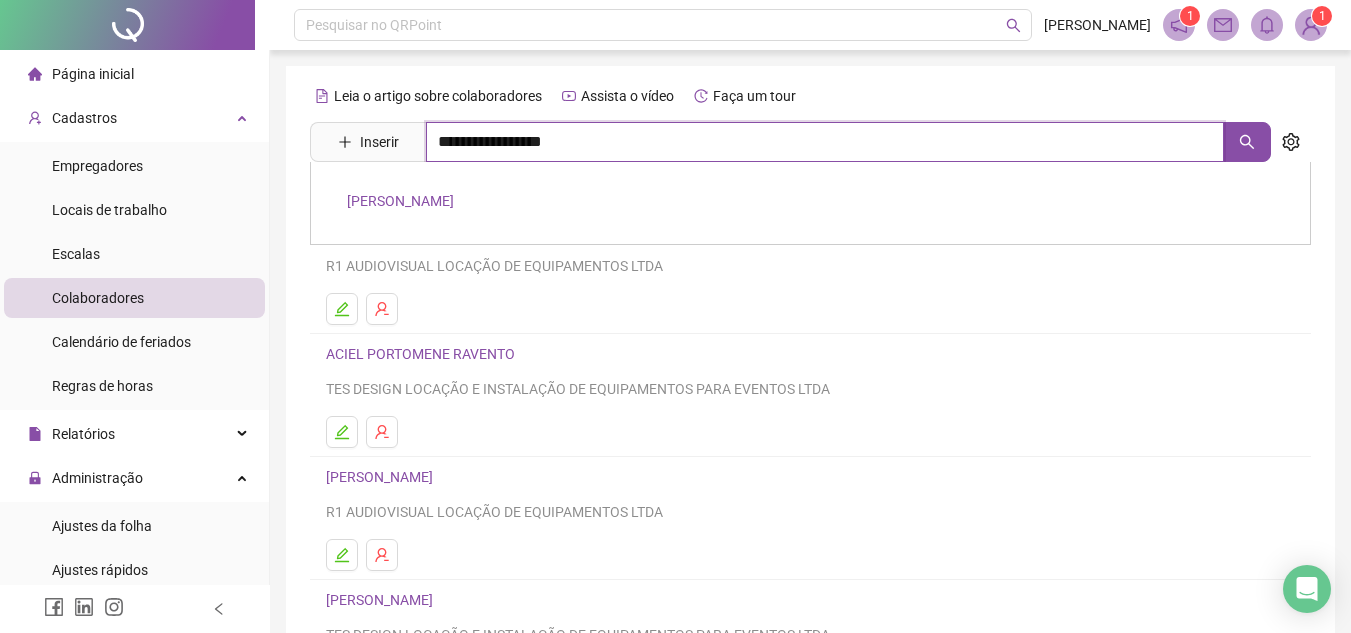 type on "**********" 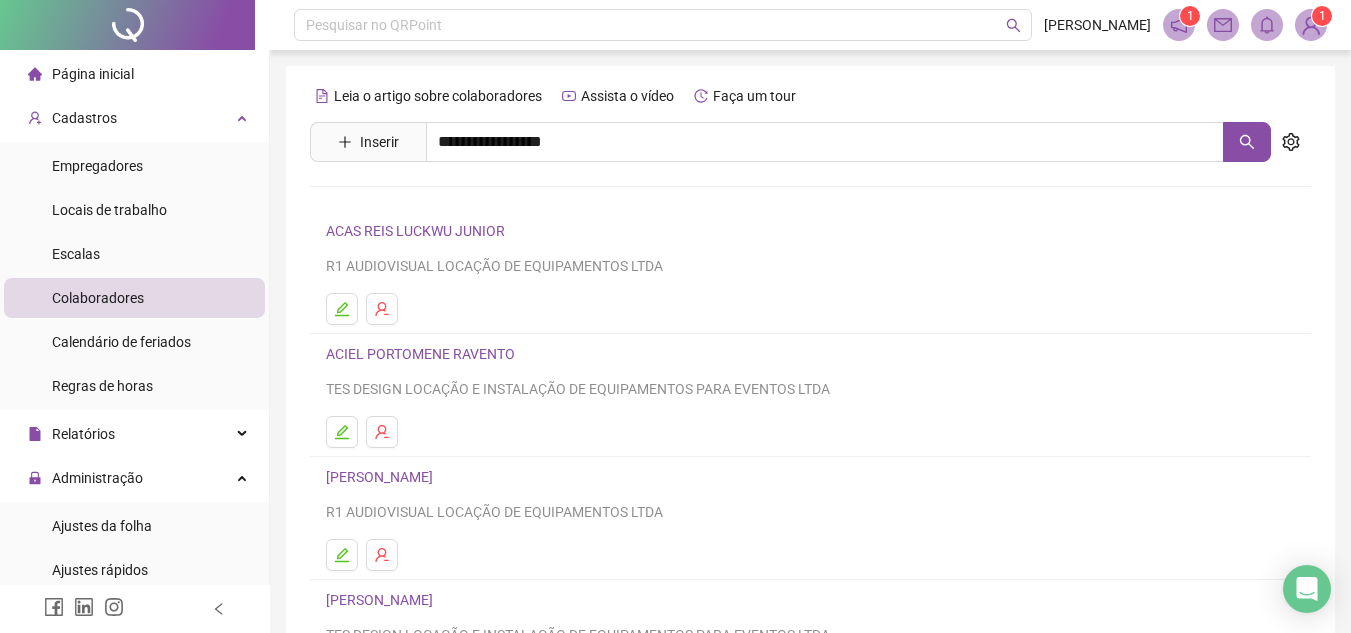click on "GIOVANNA ROLLEIRA" at bounding box center [400, 201] 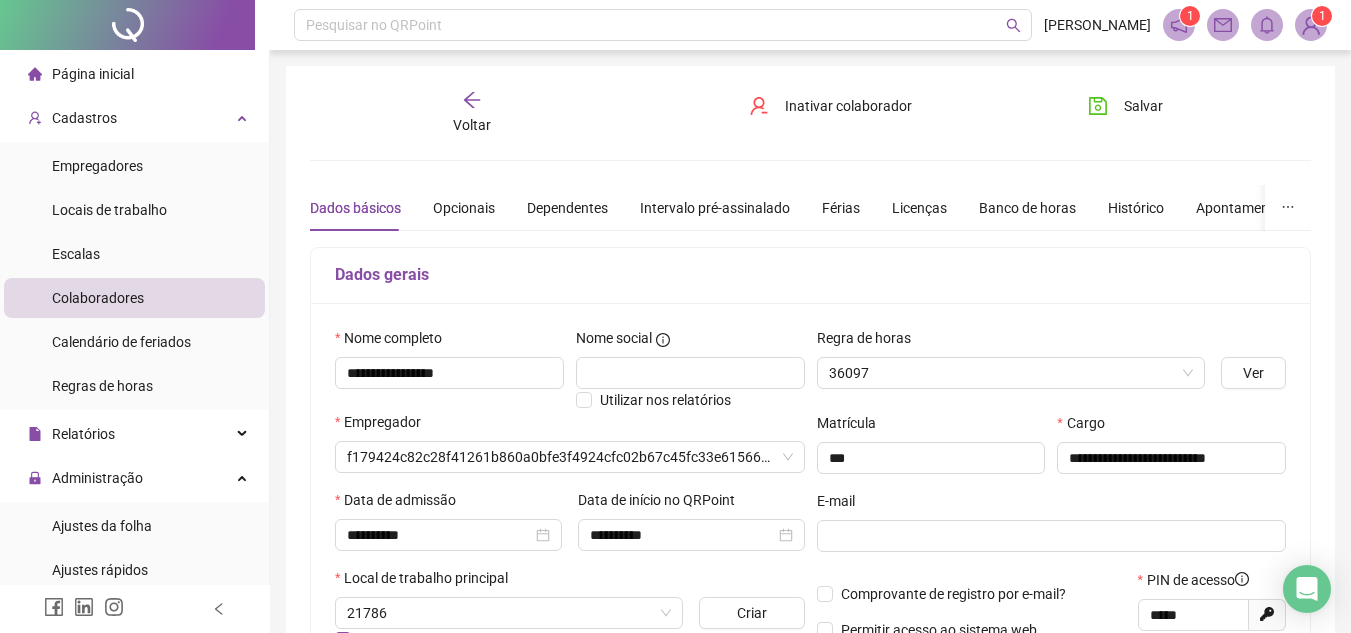 type on "**********" 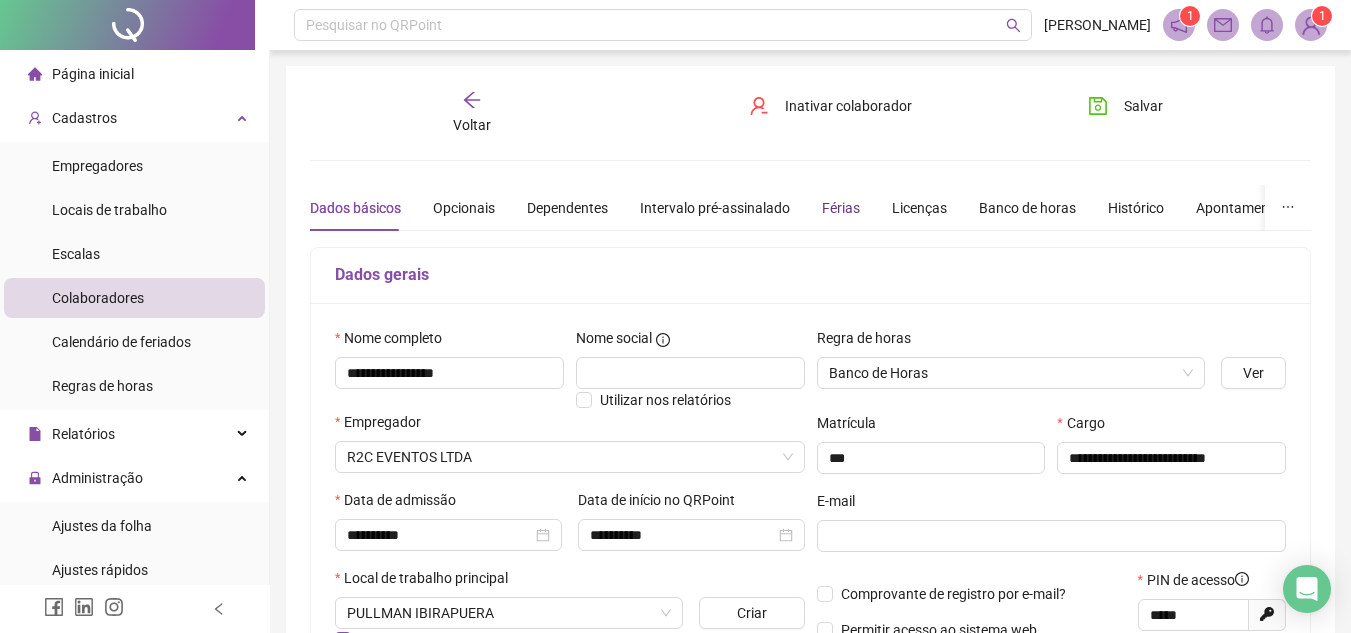 click on "Férias" at bounding box center [841, 208] 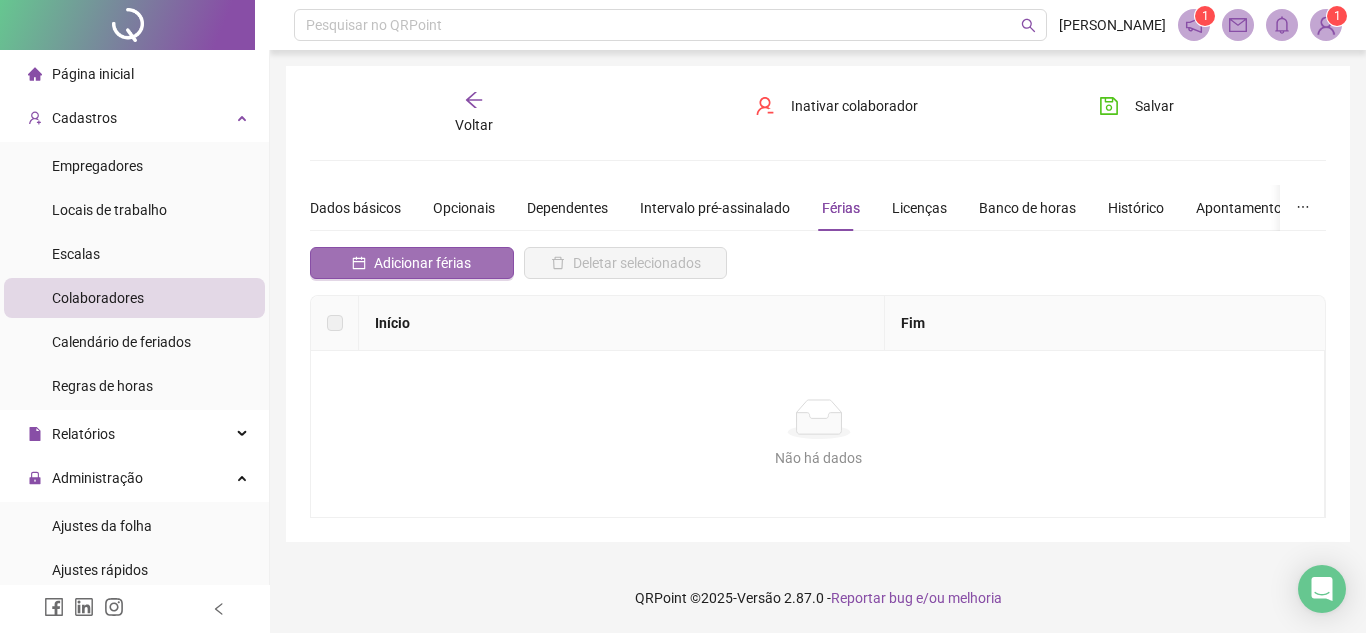 click on "Adicionar férias" at bounding box center [422, 263] 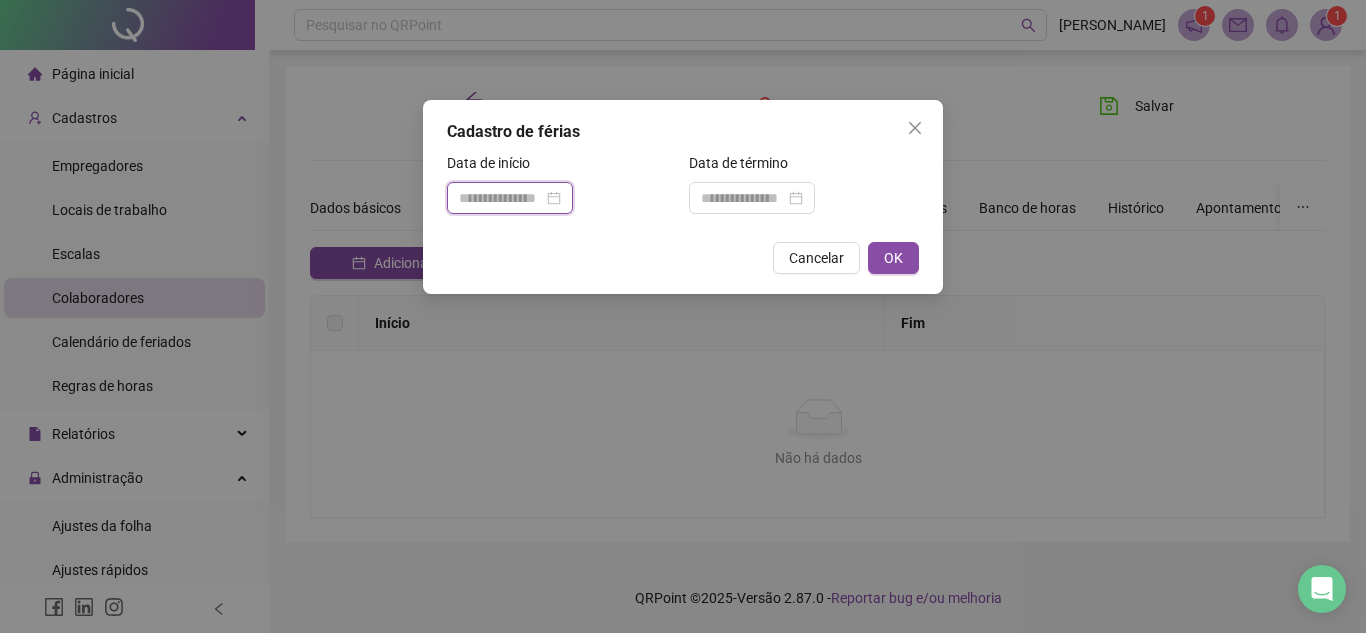 click at bounding box center (501, 198) 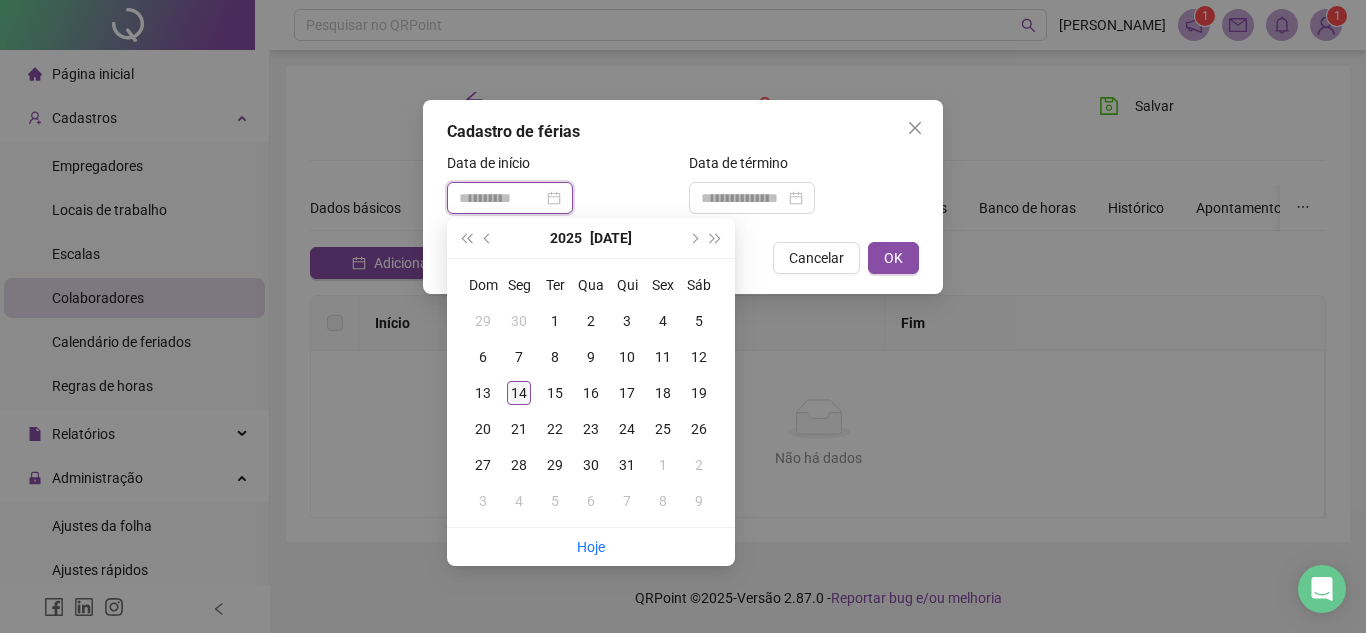 type on "**********" 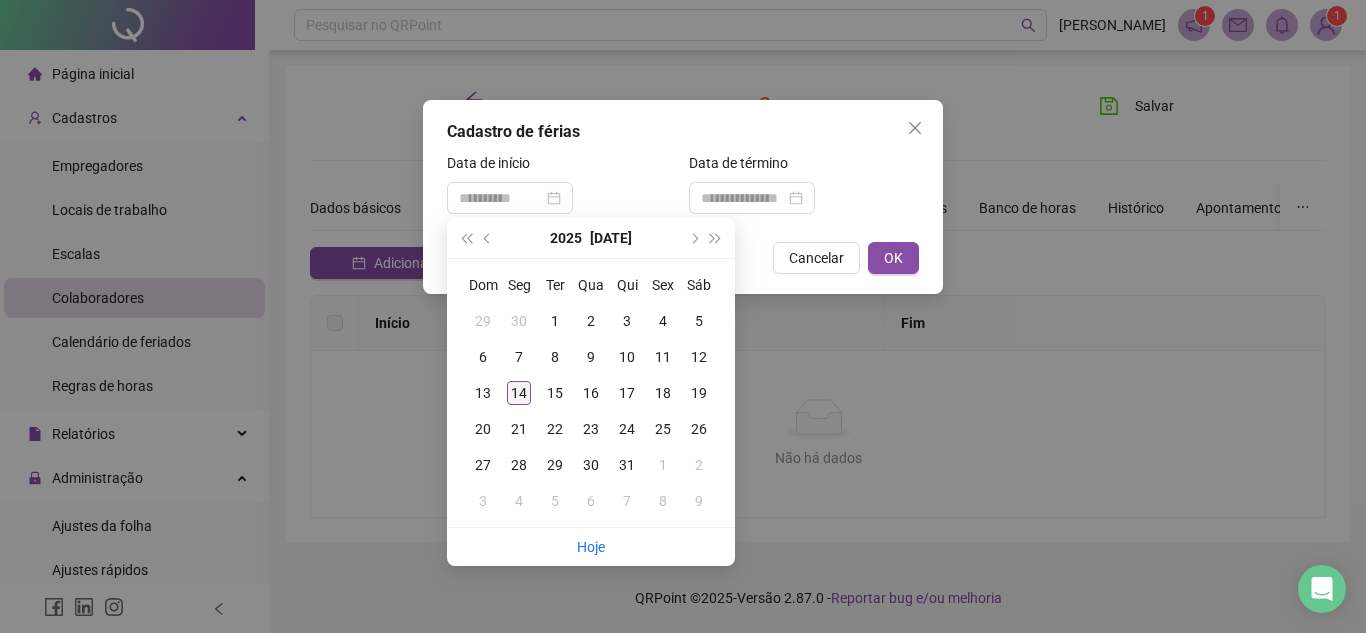 click on "14" at bounding box center [519, 393] 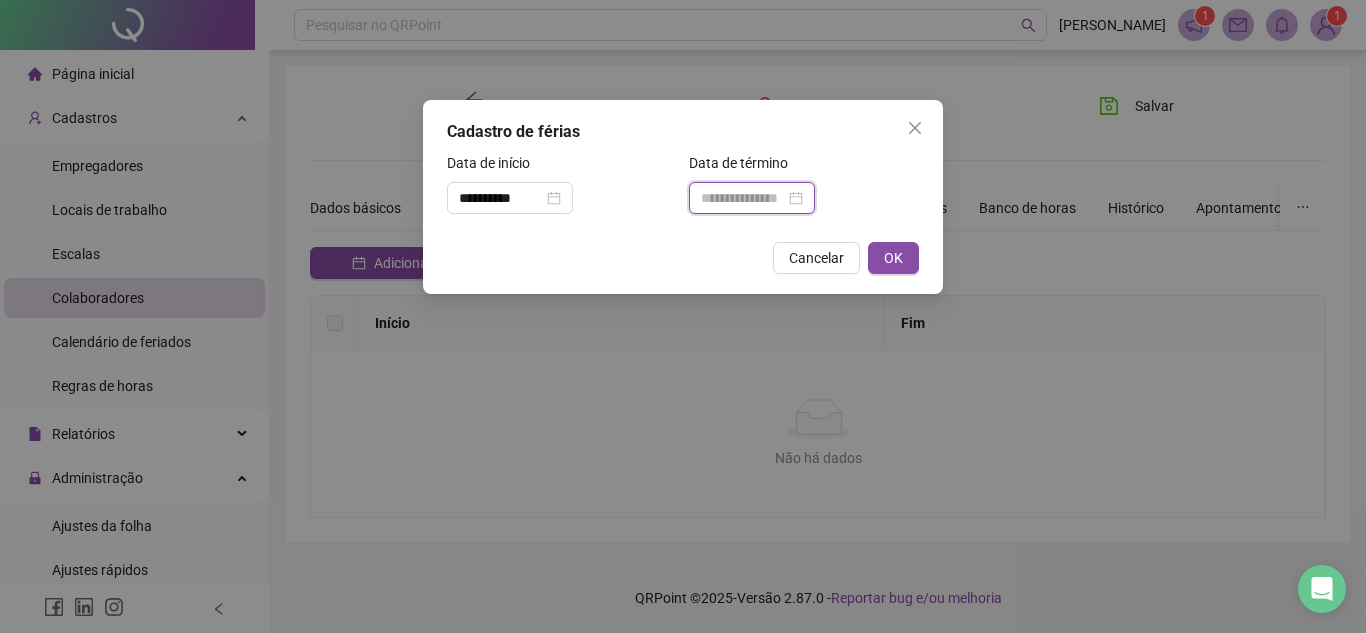click at bounding box center (743, 198) 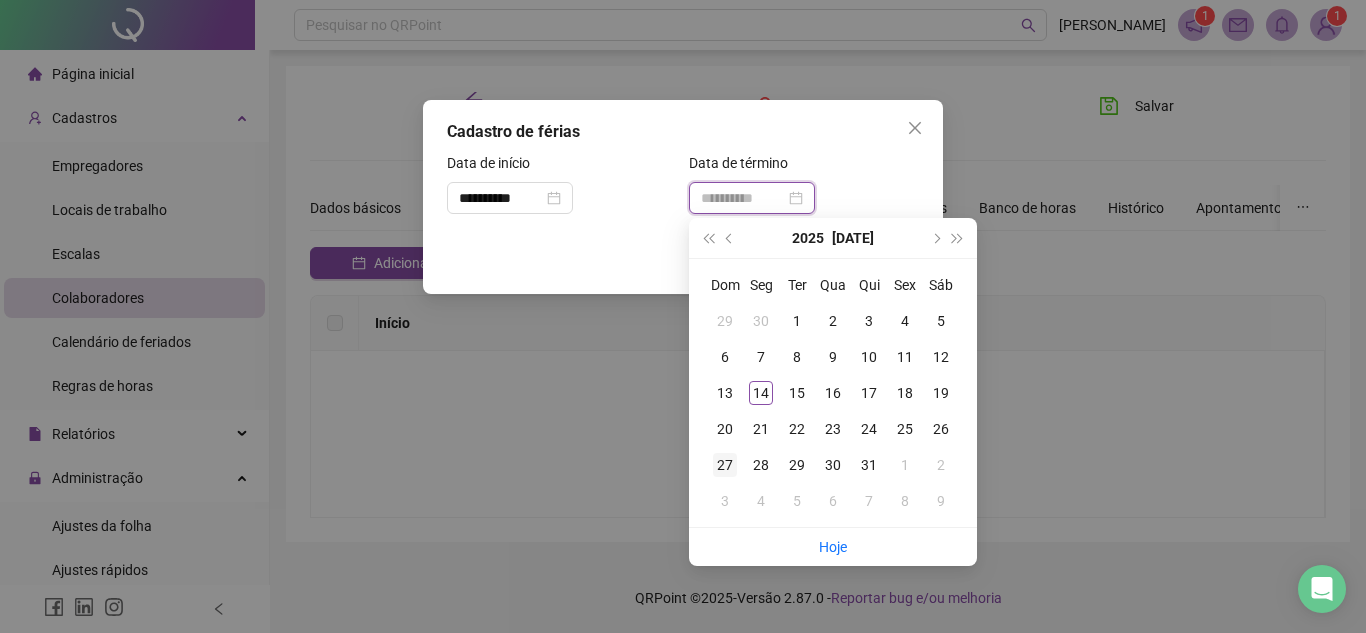 type on "**********" 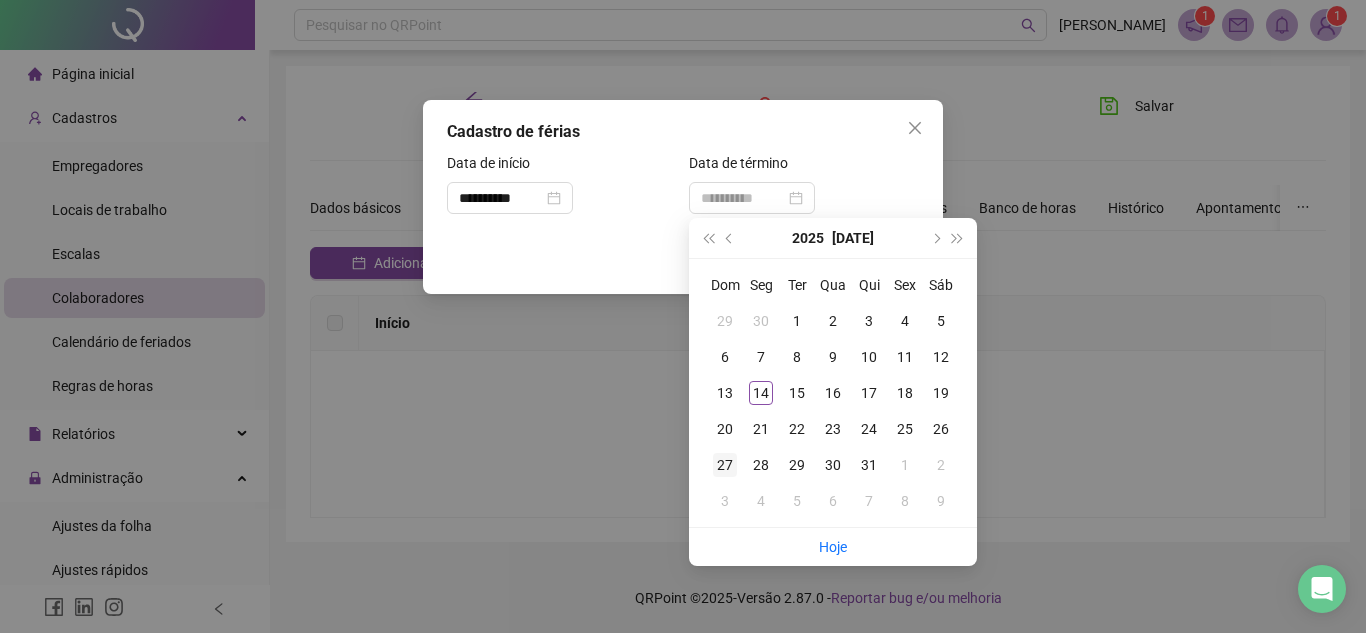 click on "27" at bounding box center (725, 465) 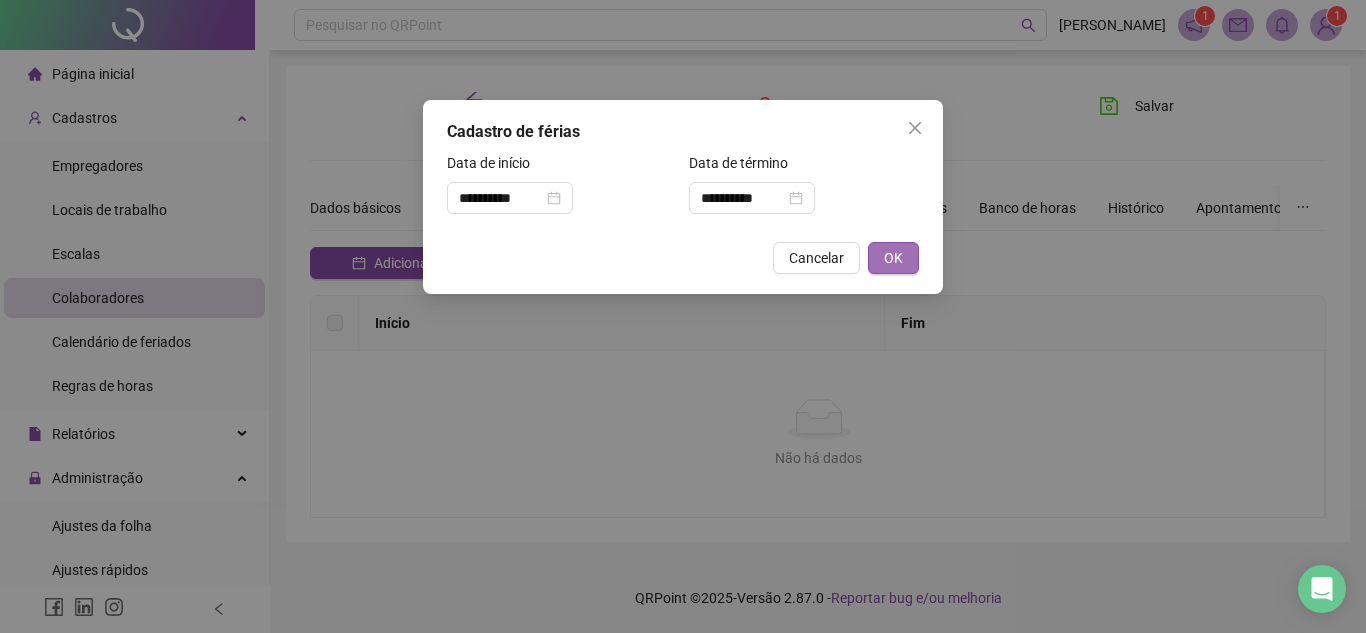 click on "OK" at bounding box center [893, 258] 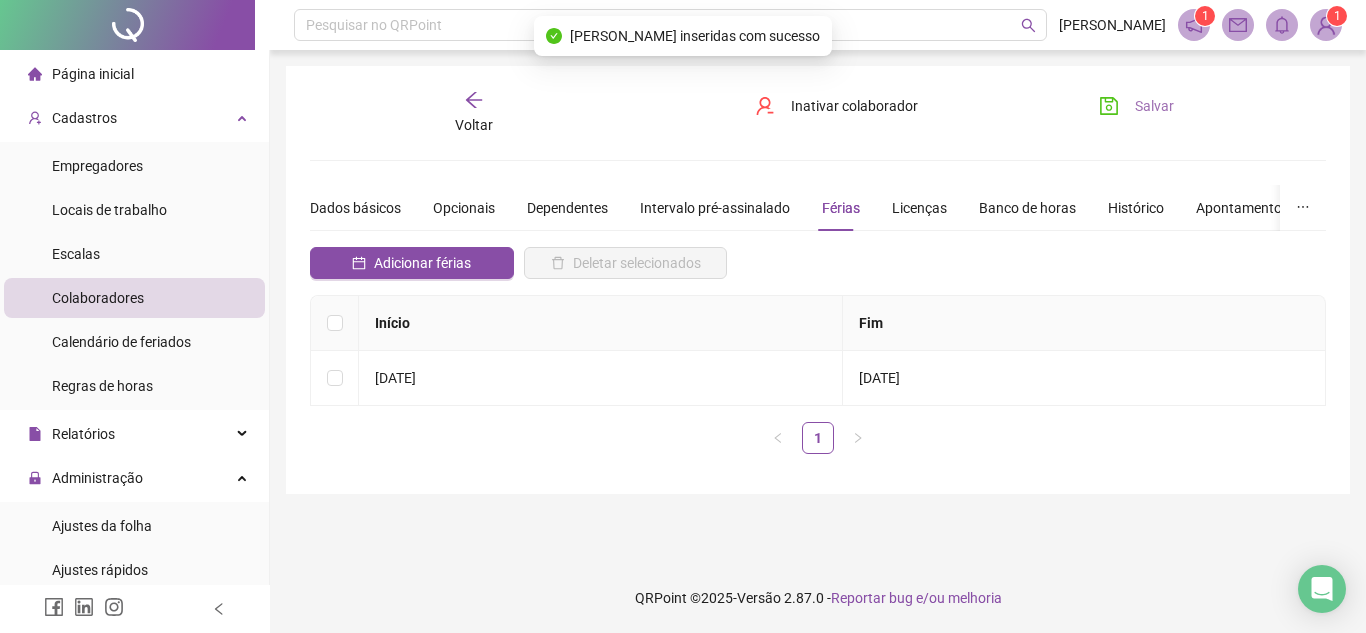click on "Salvar" at bounding box center [1154, 106] 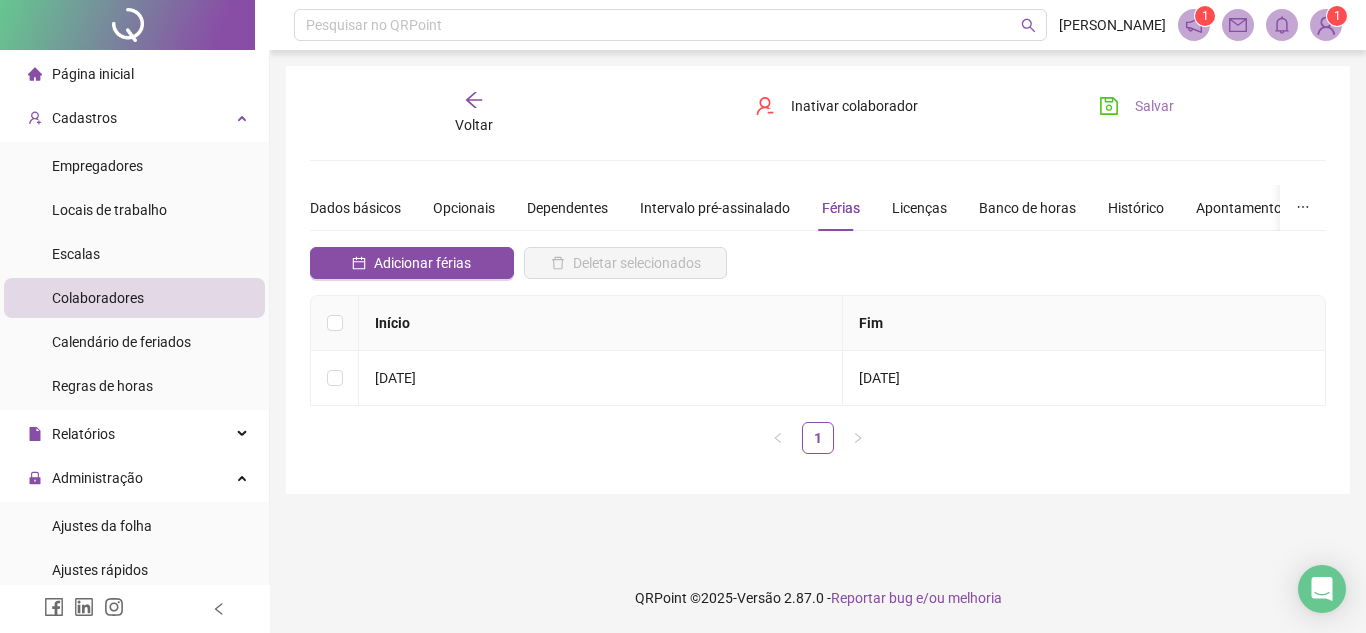 click on "Salvar" at bounding box center (1154, 106) 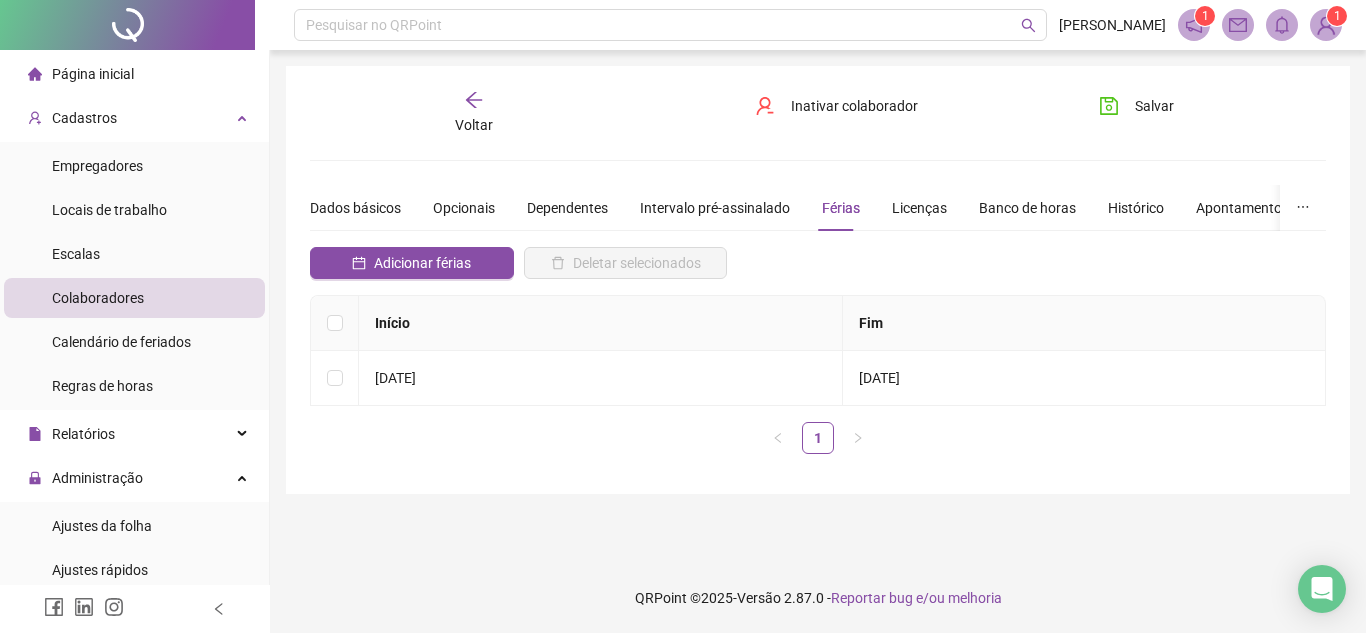 click on "Voltar" at bounding box center [474, 113] 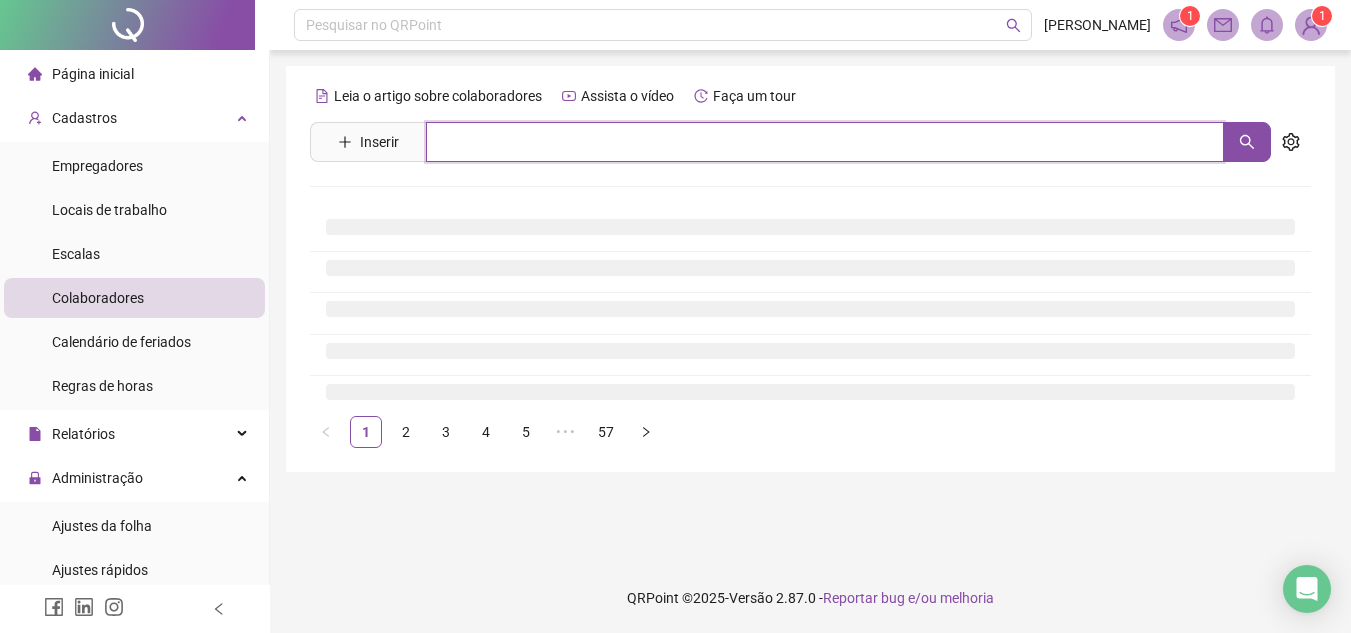 click at bounding box center [825, 142] 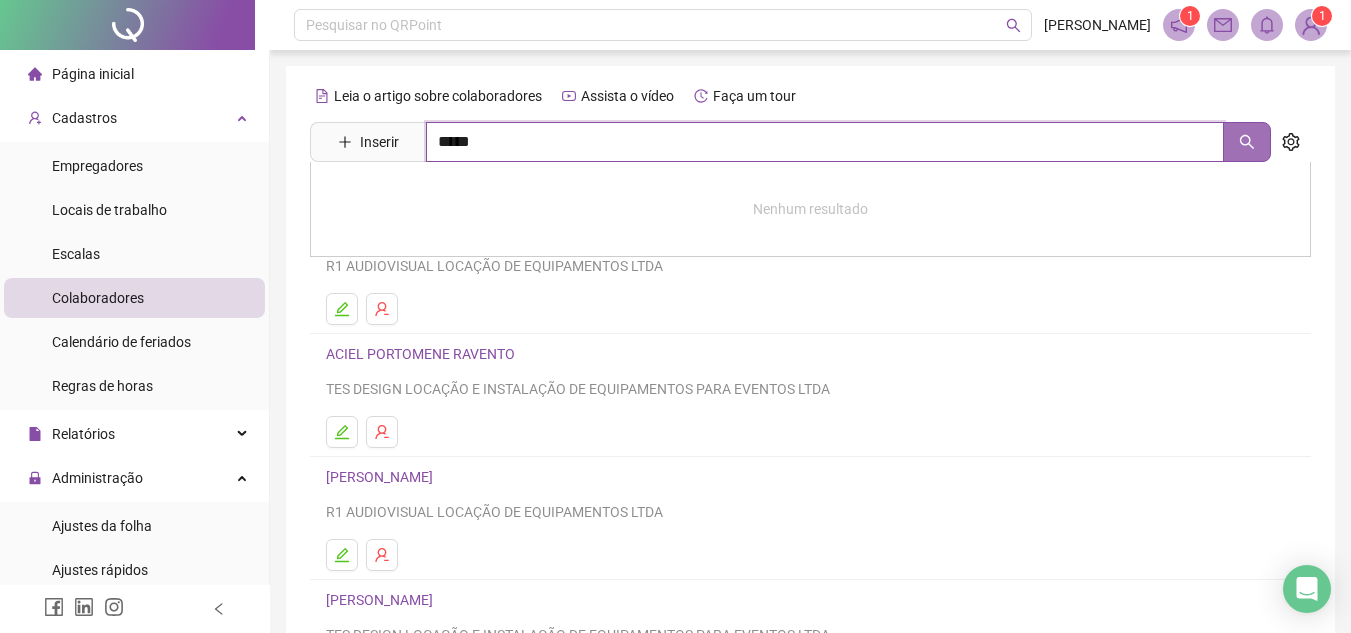 click at bounding box center [1247, 142] 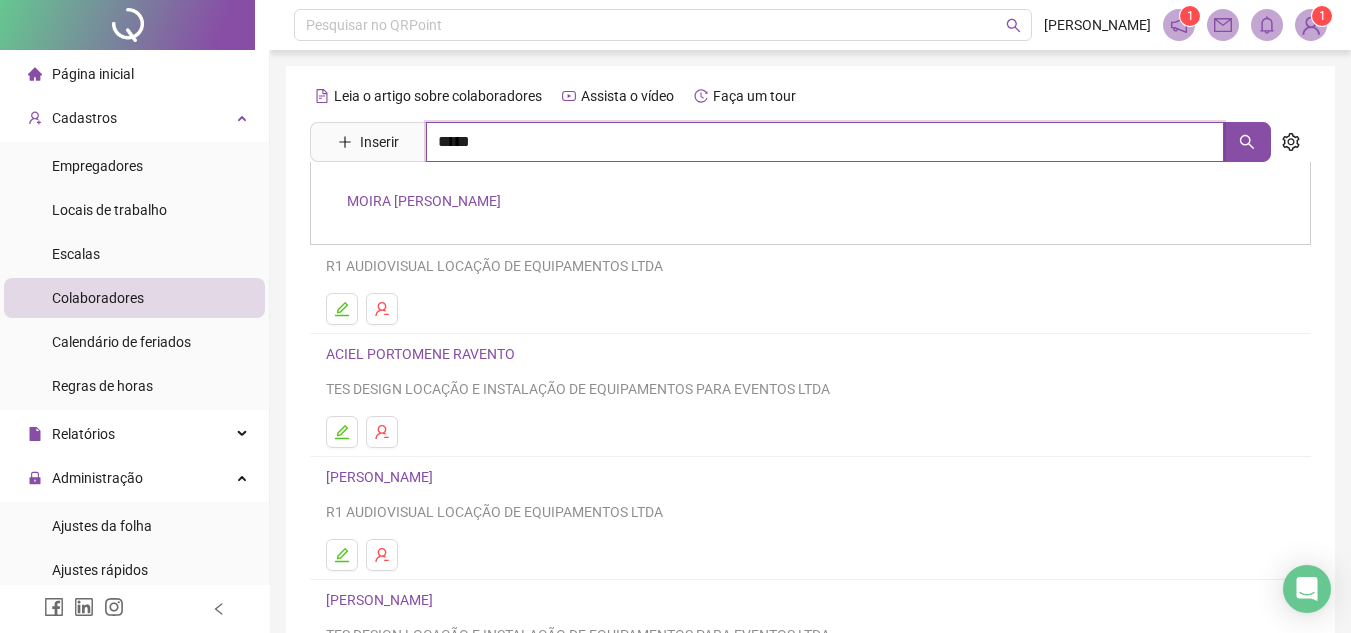 type on "*****" 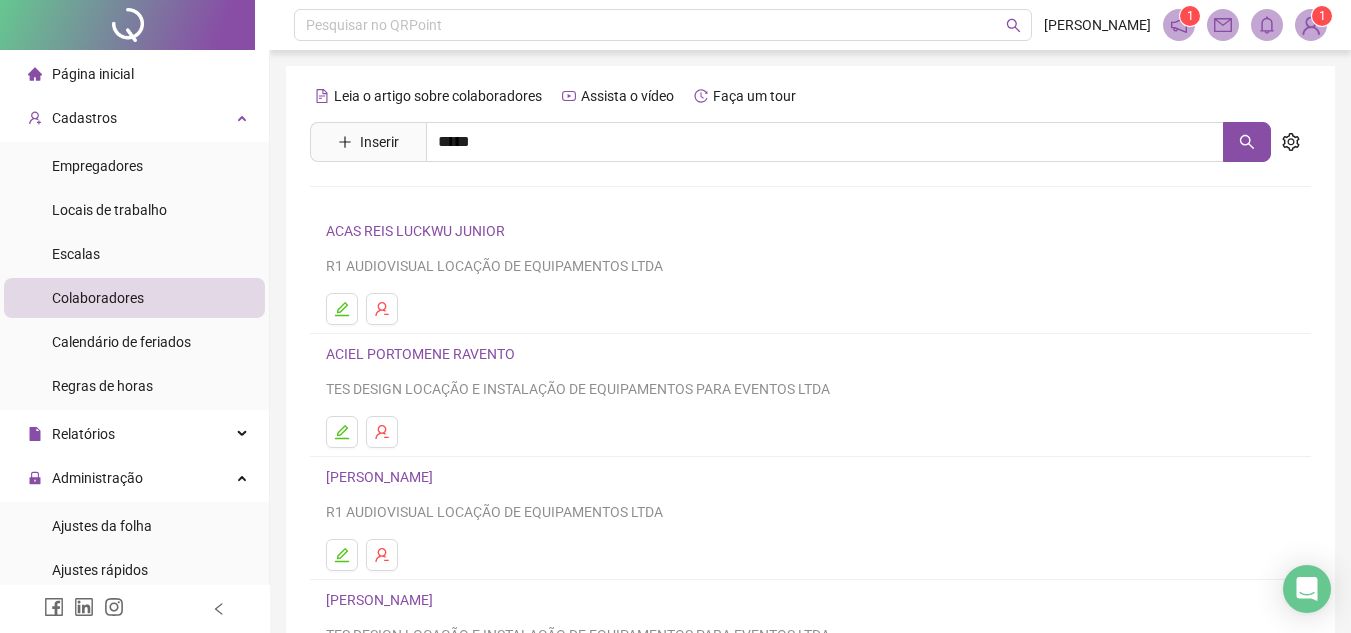 click on "MOIRA GABRIELA FRANCISCO" at bounding box center [424, 201] 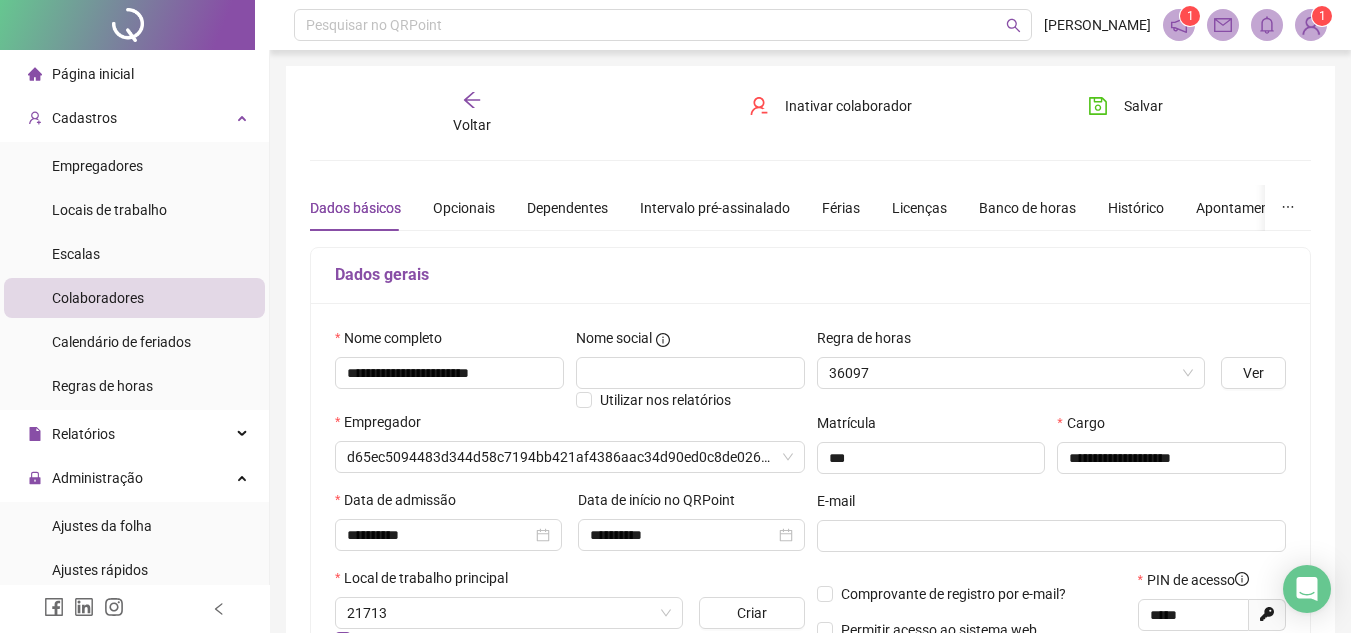type on "**********" 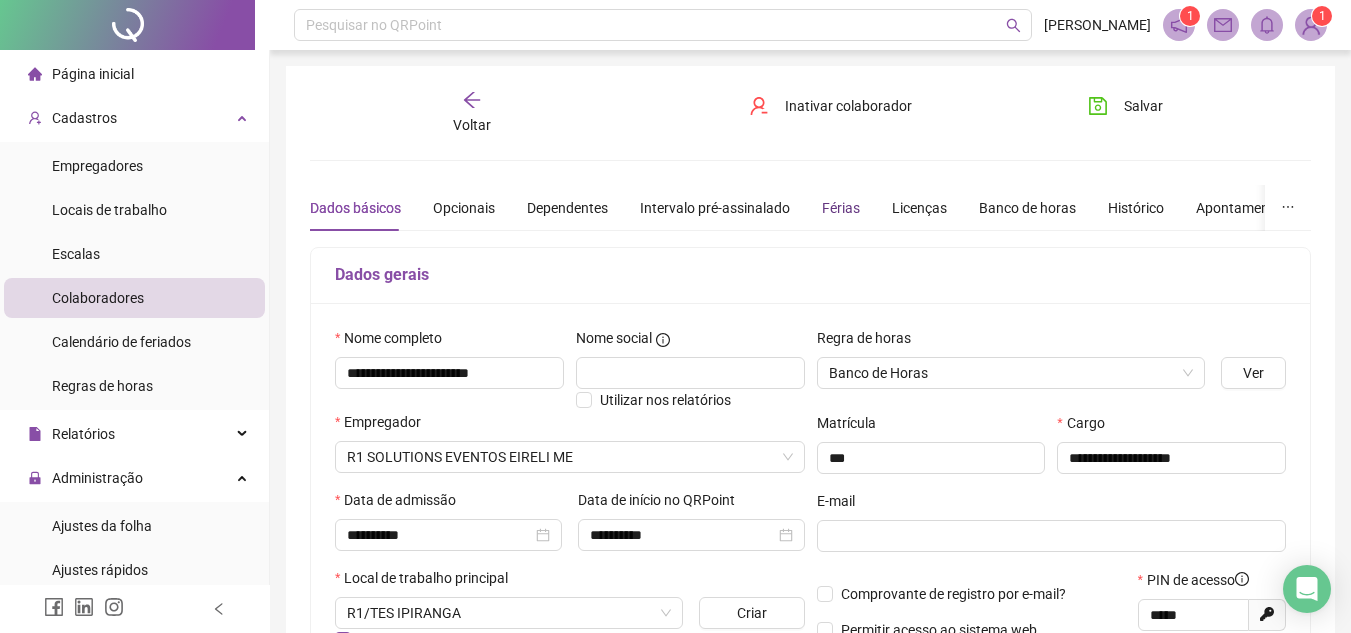 click on "Férias" at bounding box center [841, 208] 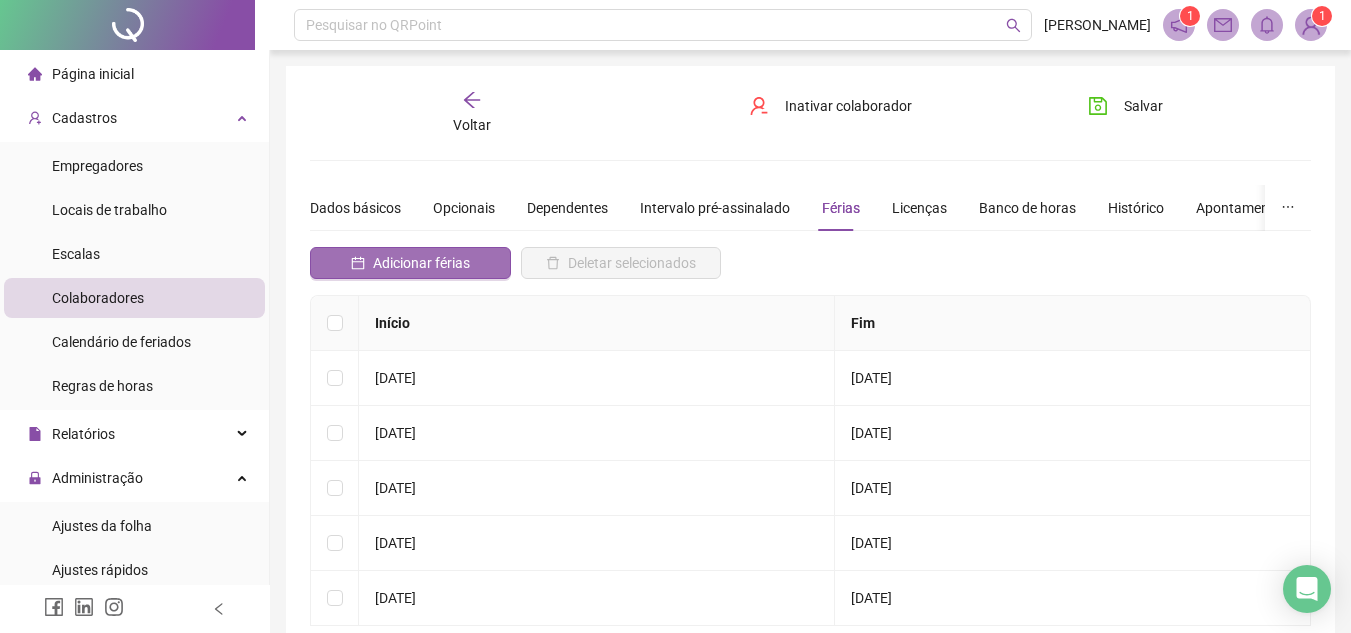 click on "Adicionar férias" at bounding box center [421, 263] 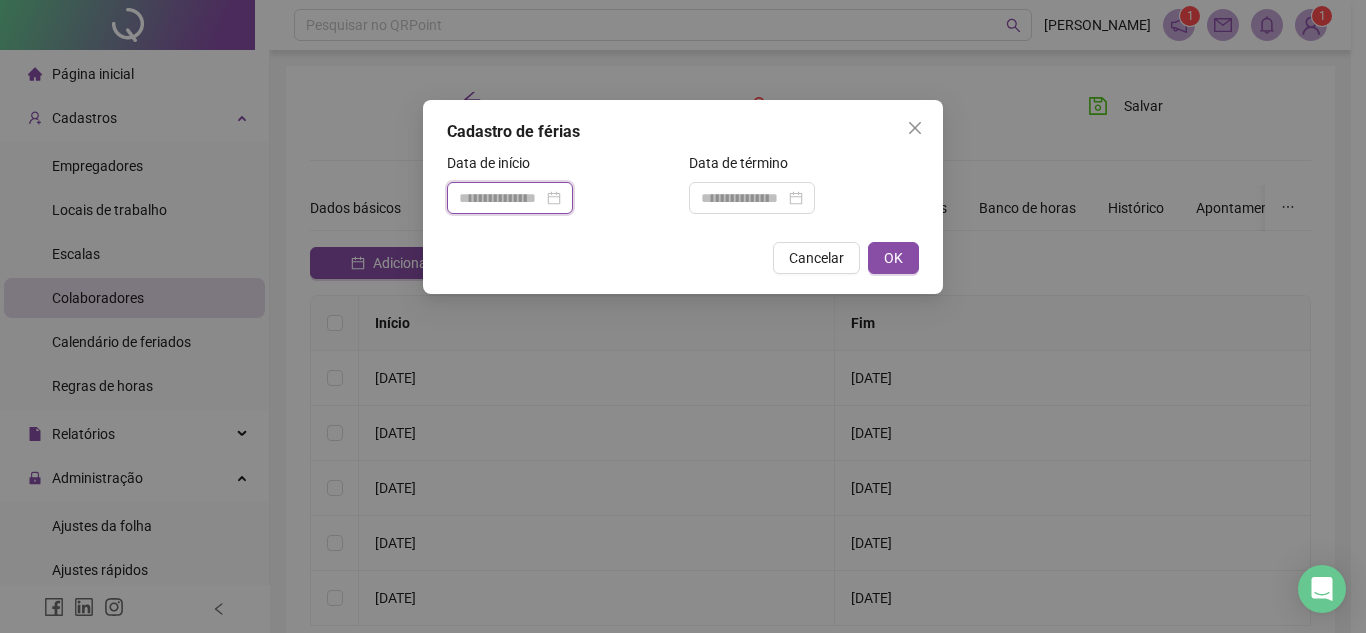 click at bounding box center [501, 198] 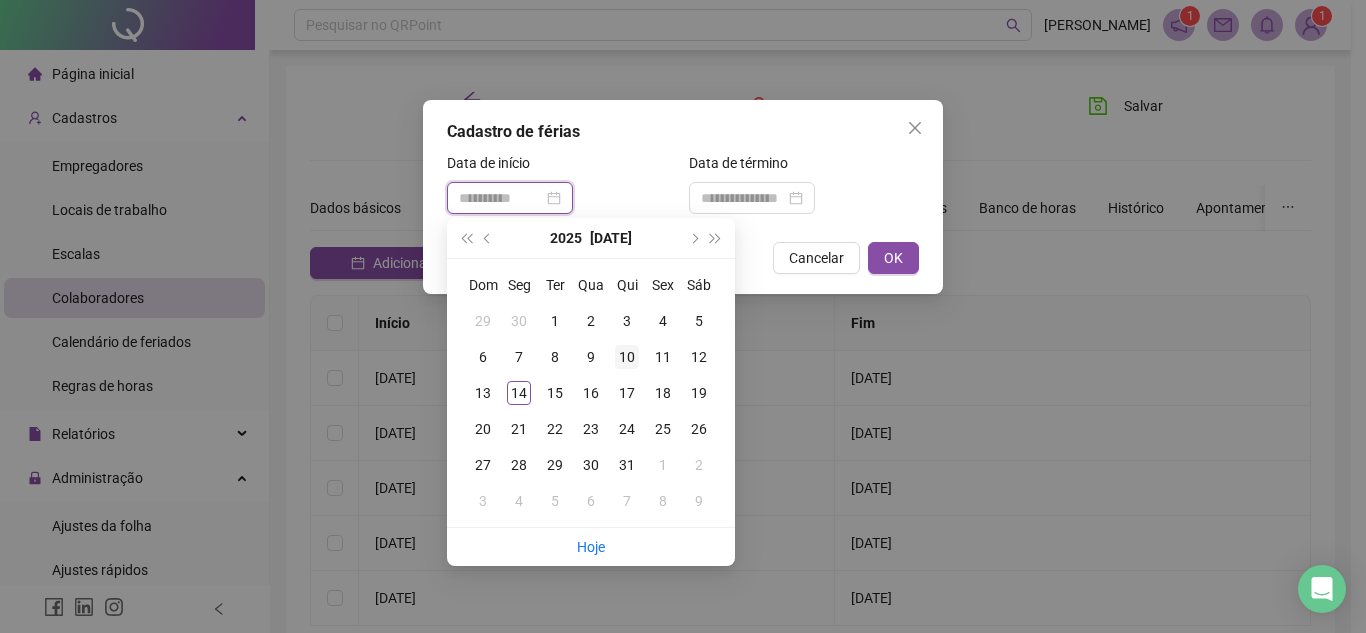 type on "**********" 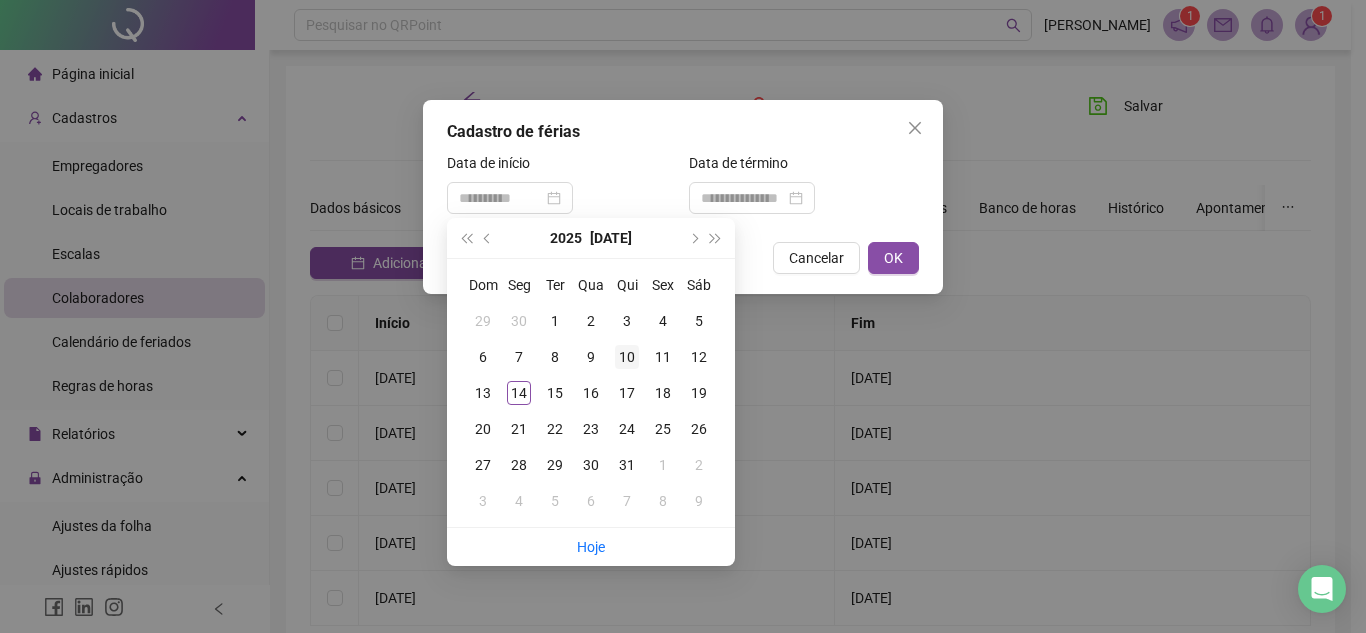 click on "10" at bounding box center (627, 357) 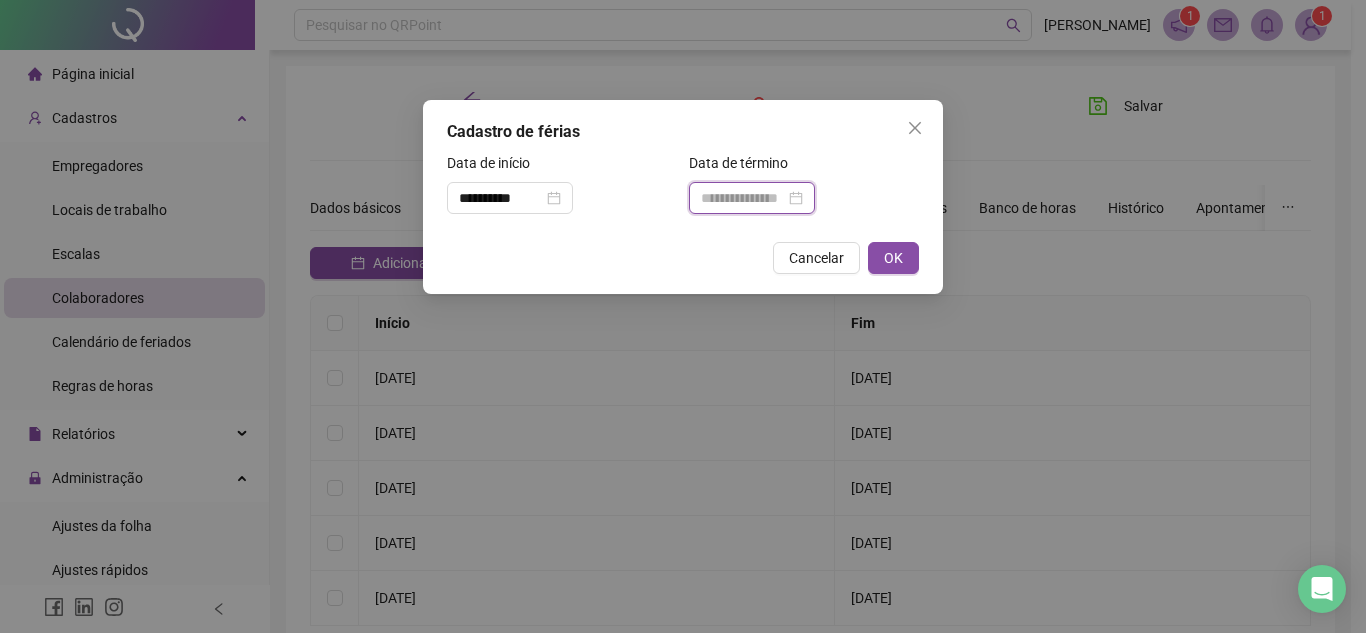 click at bounding box center (743, 198) 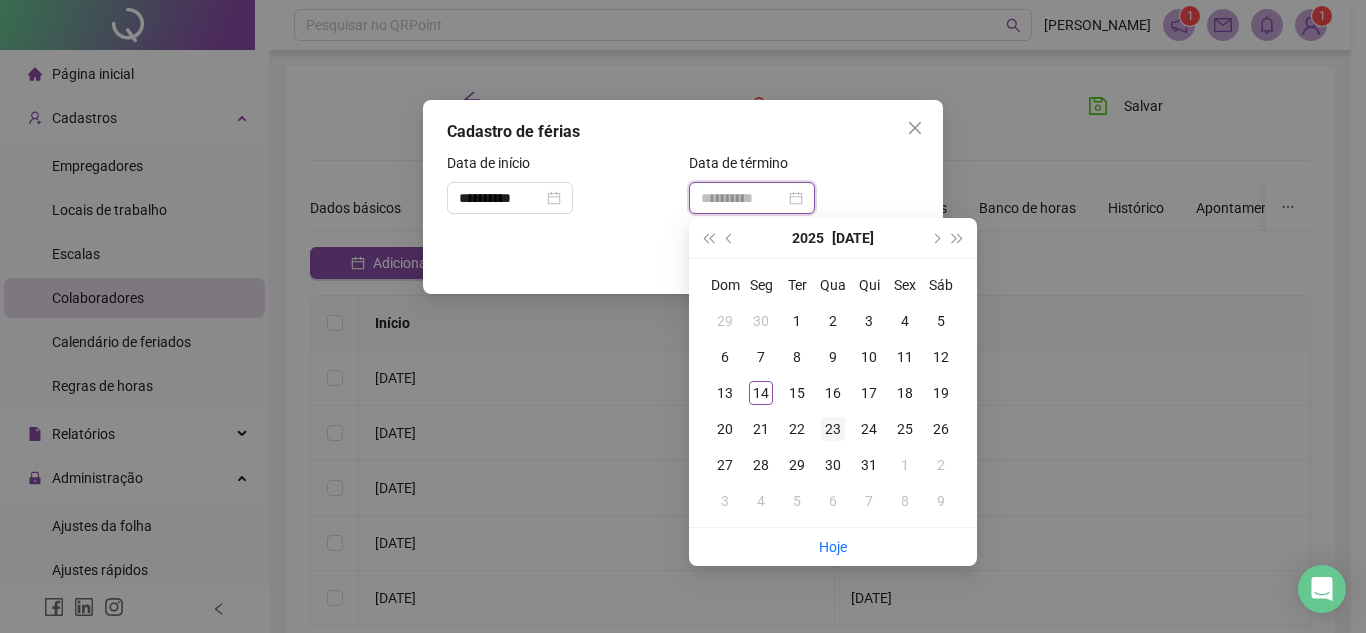 type on "**********" 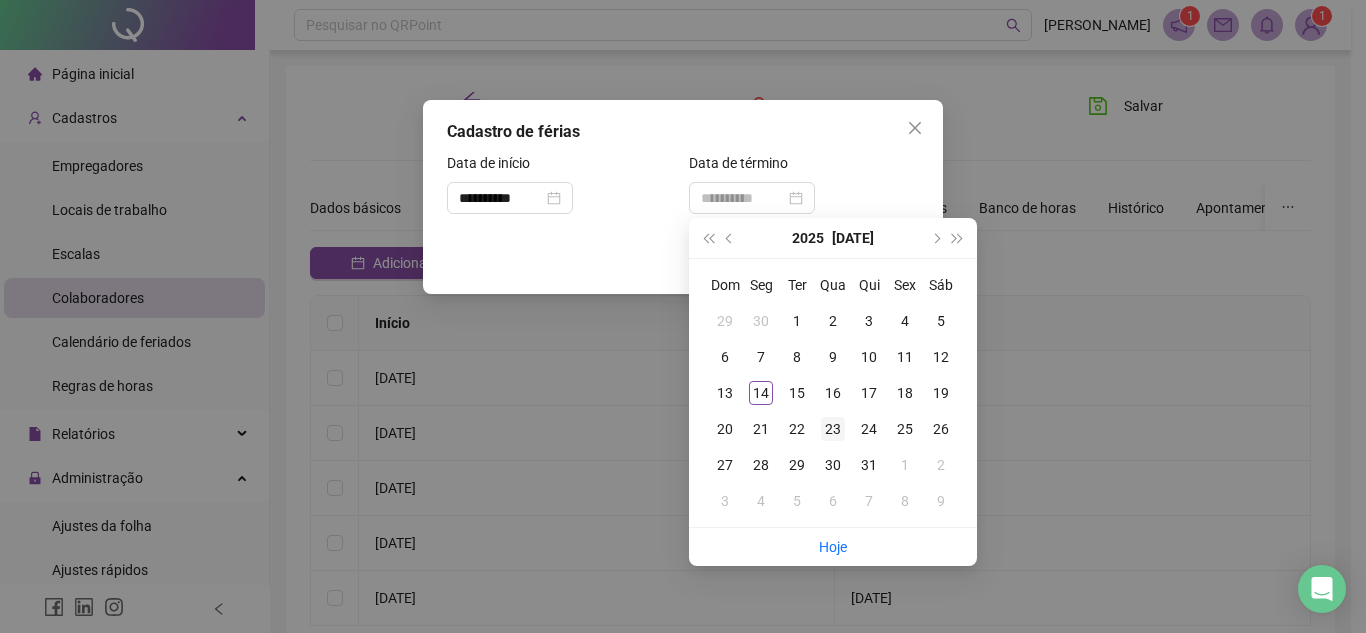 click on "23" at bounding box center (833, 429) 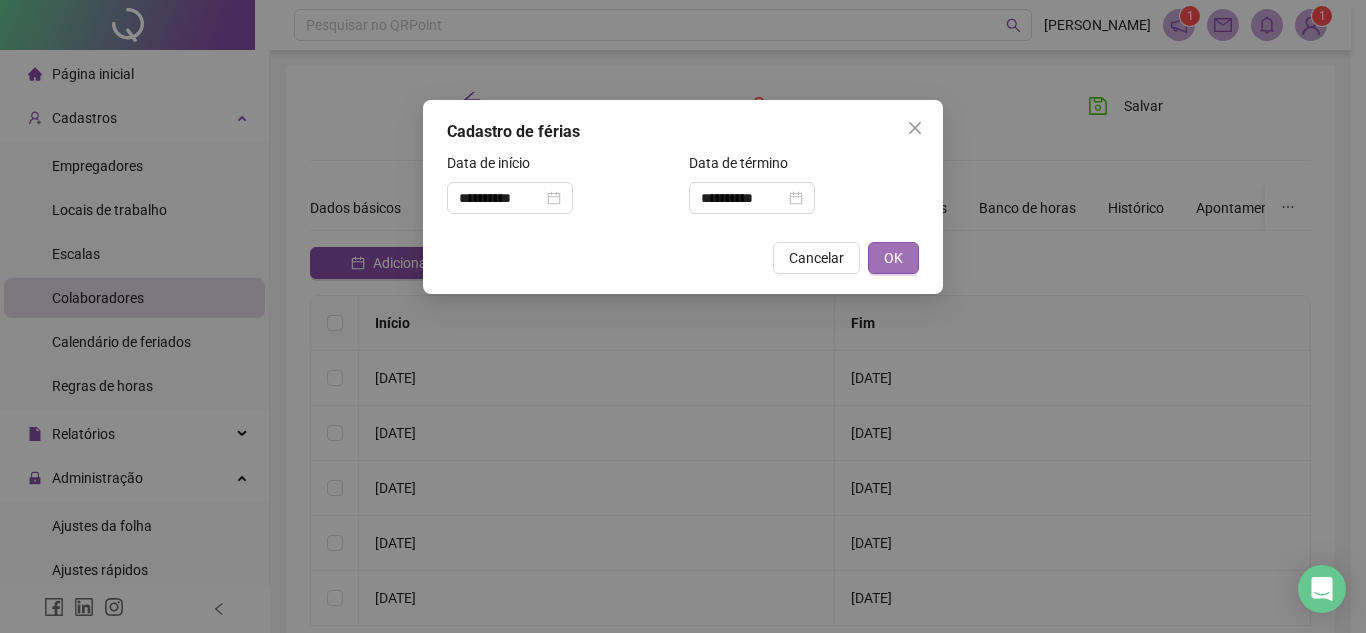 click on "OK" at bounding box center (893, 258) 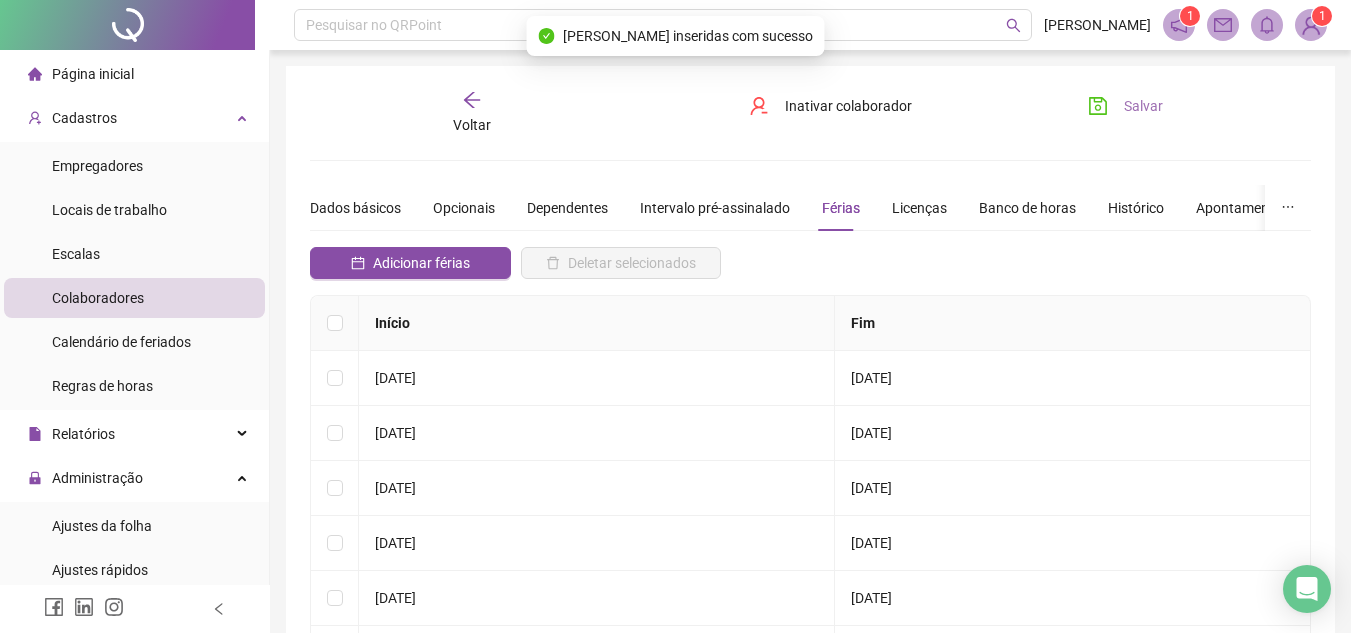 click on "Salvar" at bounding box center (1143, 106) 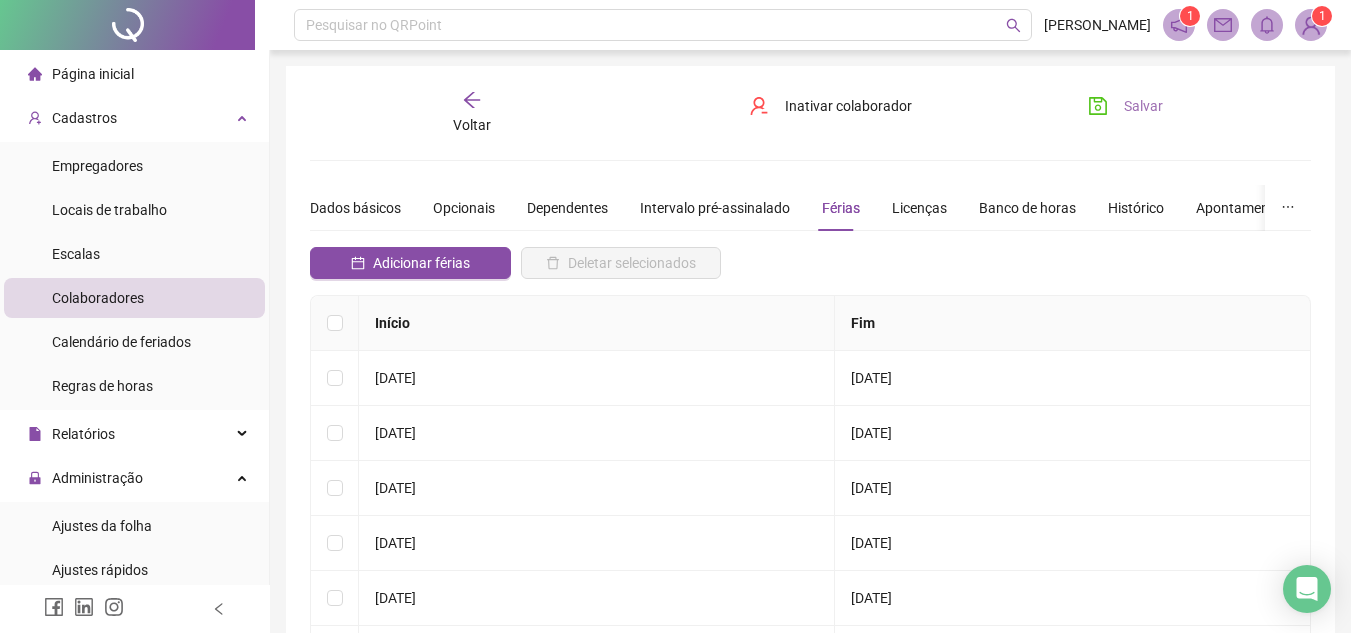 click on "Salvar" at bounding box center (1143, 106) 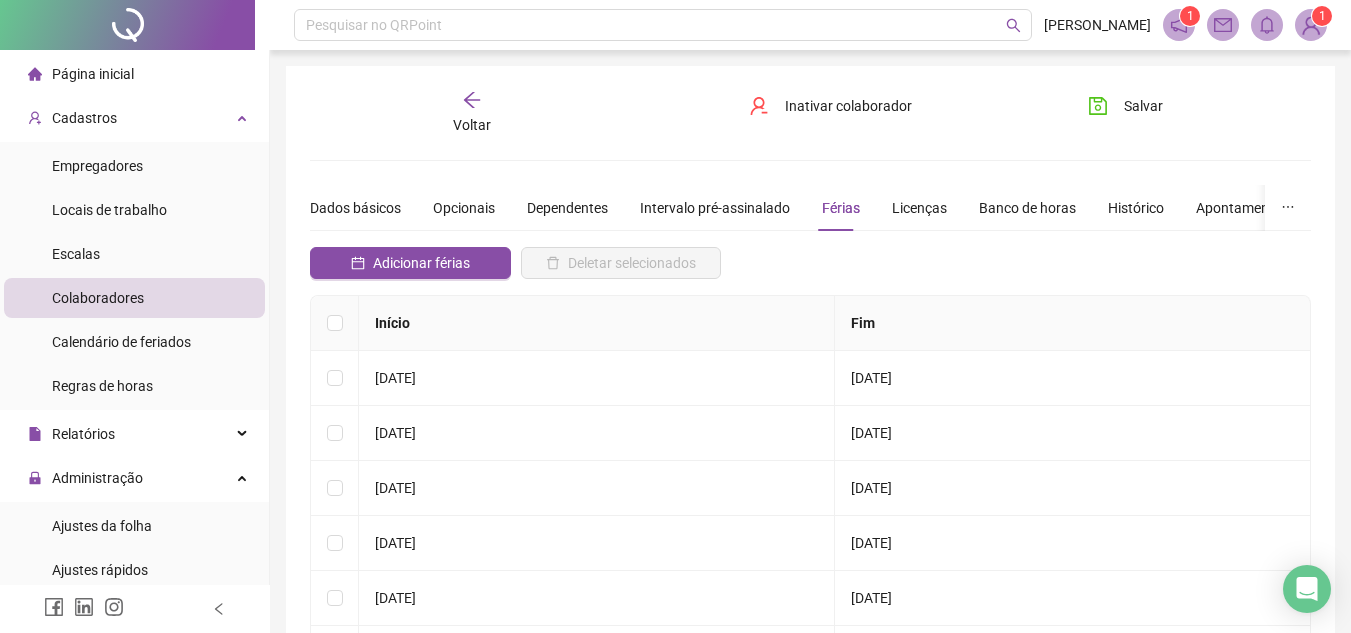 click on "Voltar" at bounding box center (472, 125) 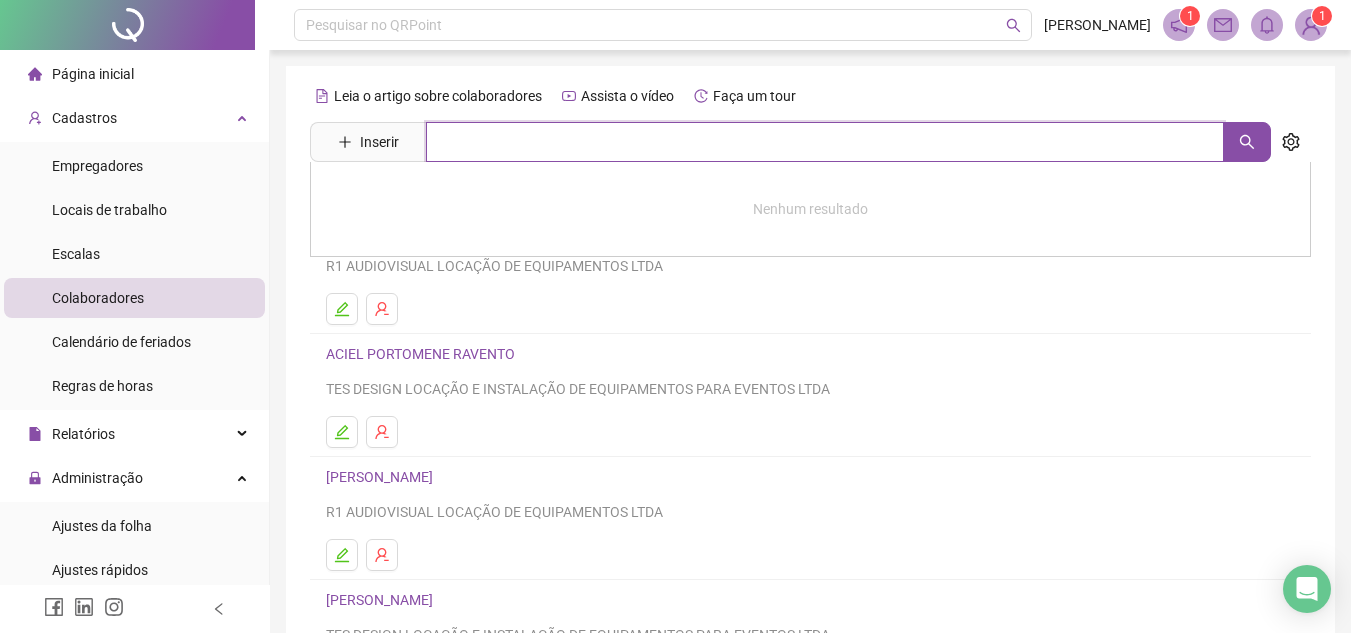 drag, startPoint x: 589, startPoint y: 132, endPoint x: 594, endPoint y: 113, distance: 19.646883 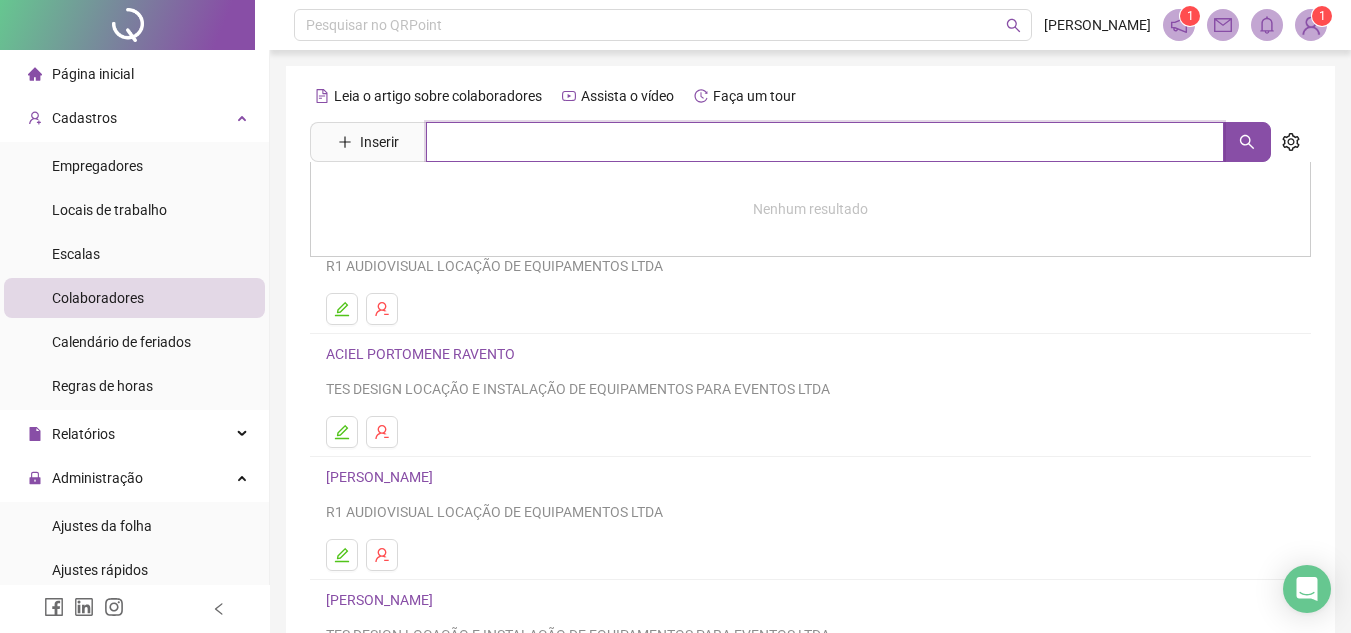 click at bounding box center (825, 142) 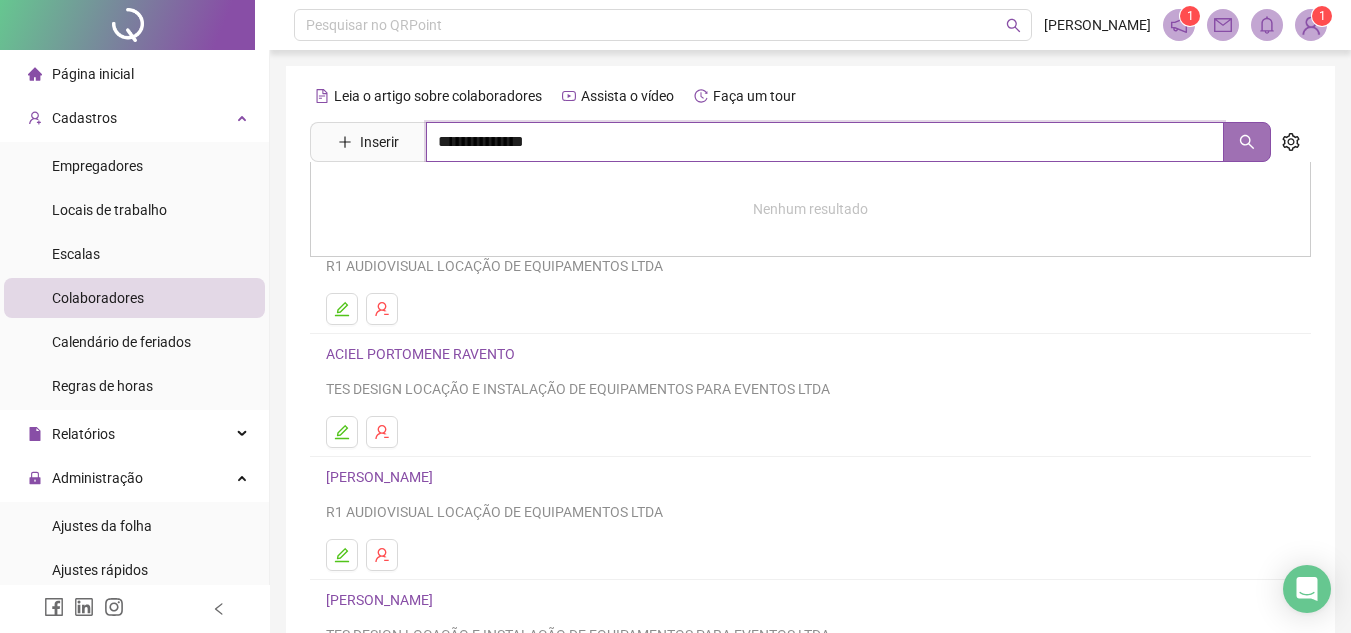 click 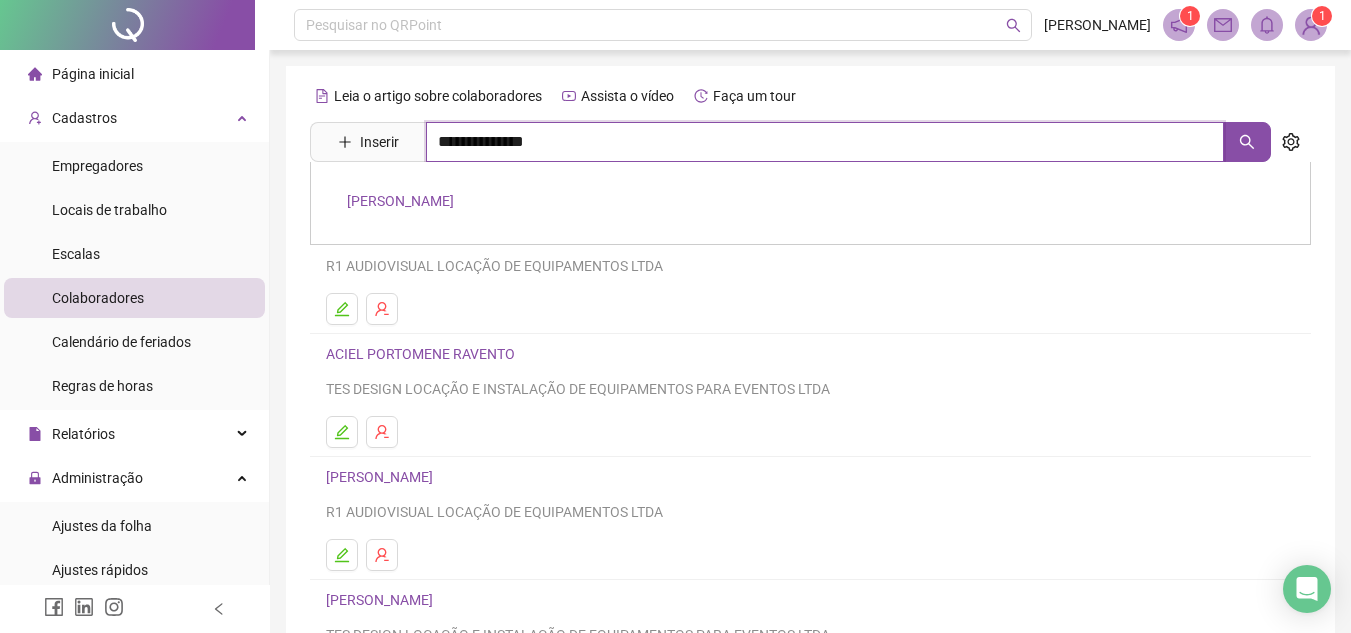 type on "**********" 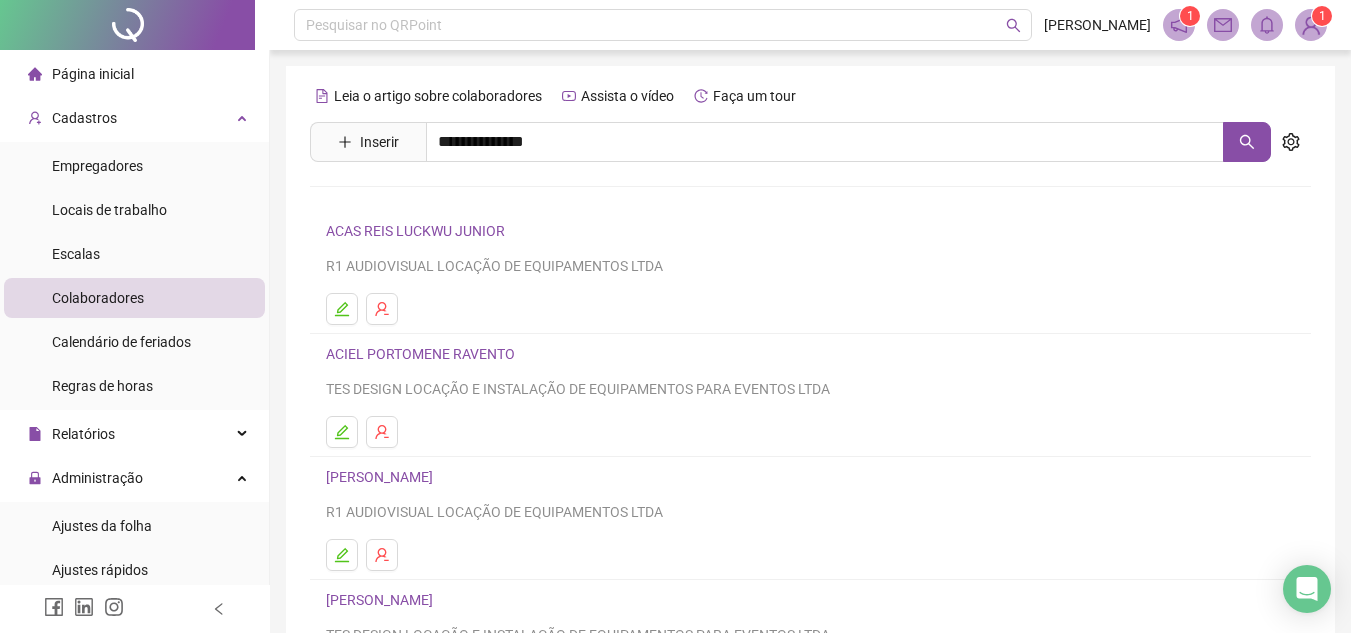 click on "FELIPE GUSTAVO FERREIRA" at bounding box center (400, 201) 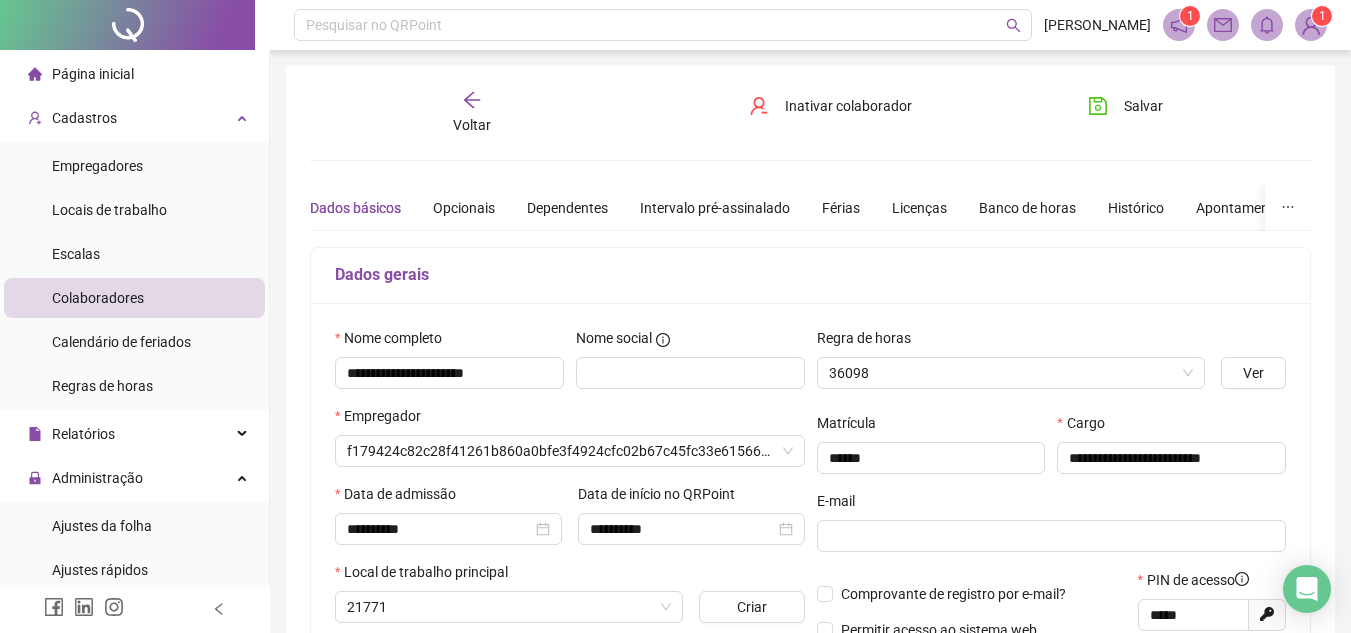 type on "**********" 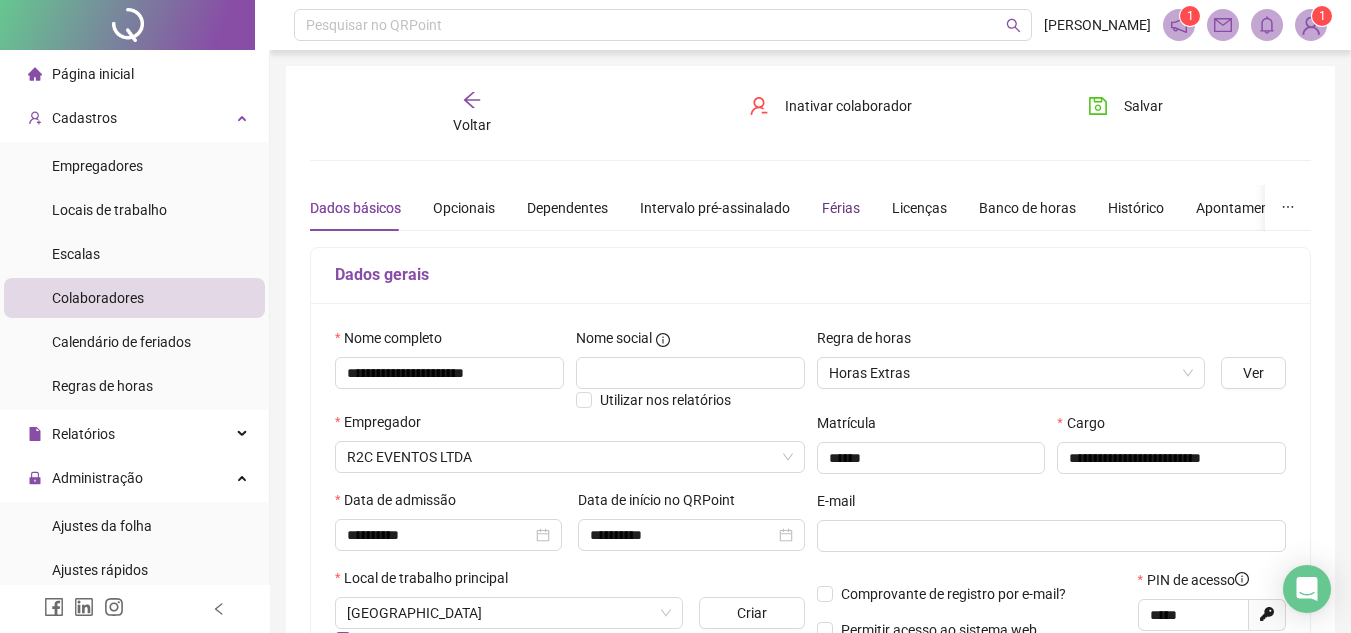 click on "Férias" at bounding box center [841, 208] 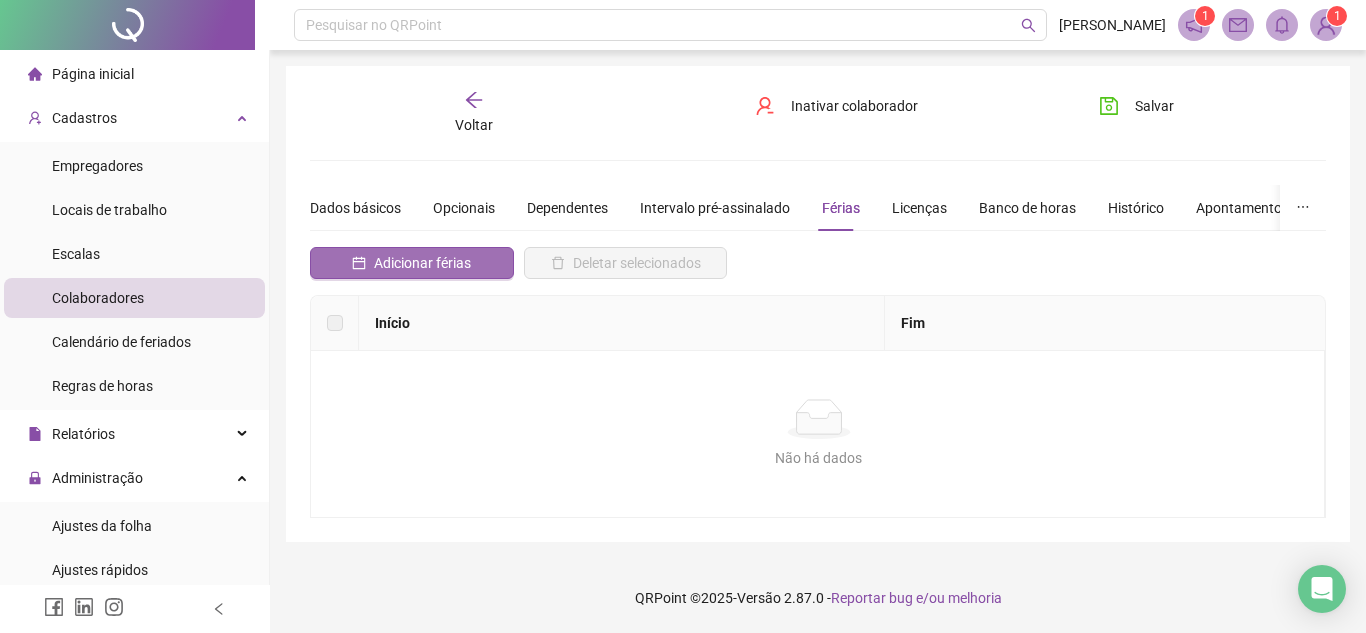 click on "Adicionar férias" at bounding box center (422, 263) 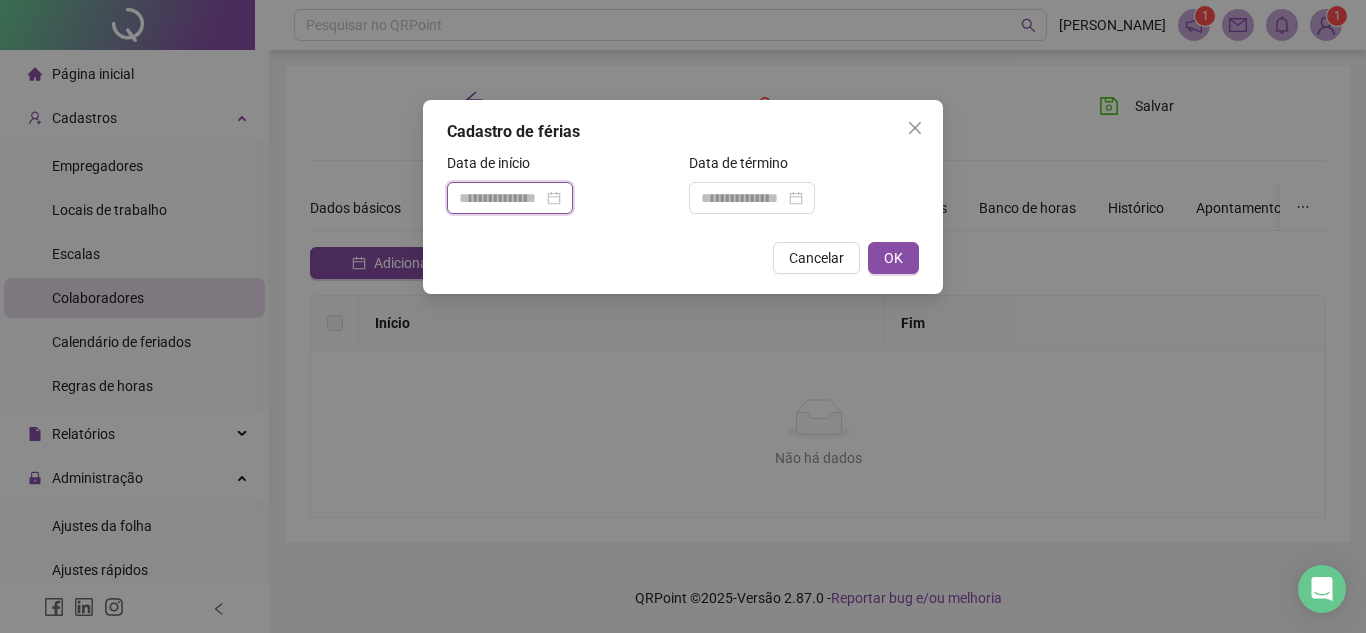 click at bounding box center [501, 198] 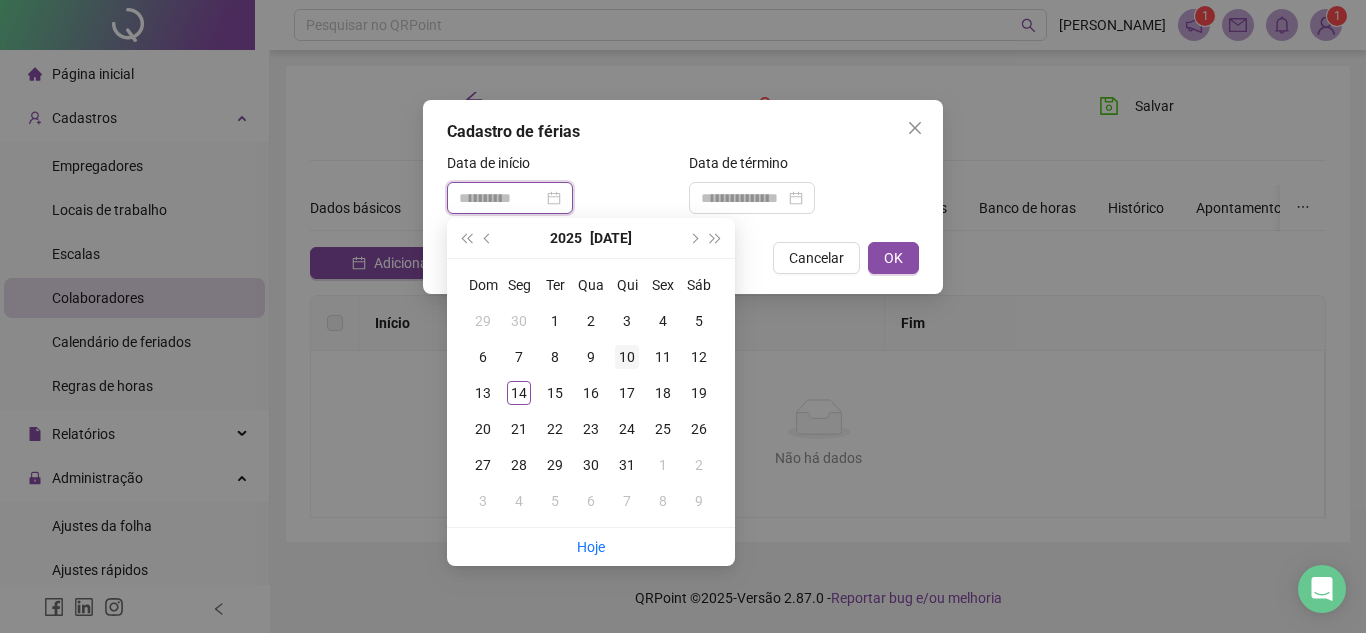 type on "**********" 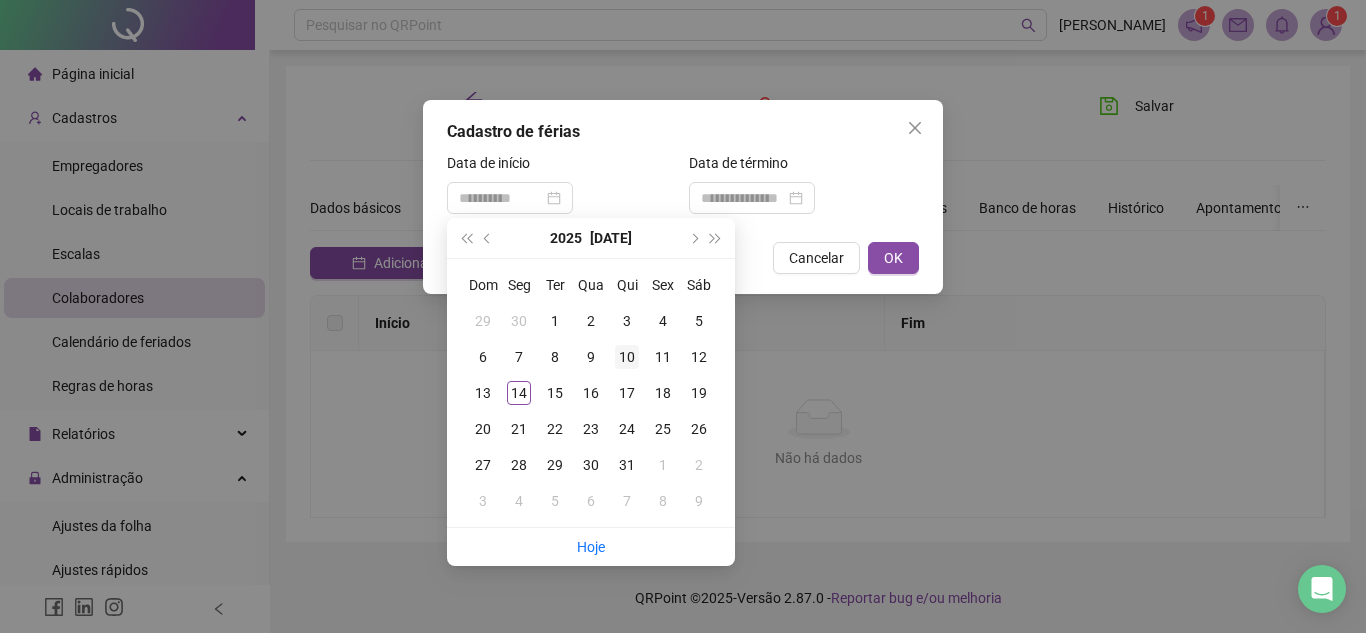 click on "10" at bounding box center (627, 357) 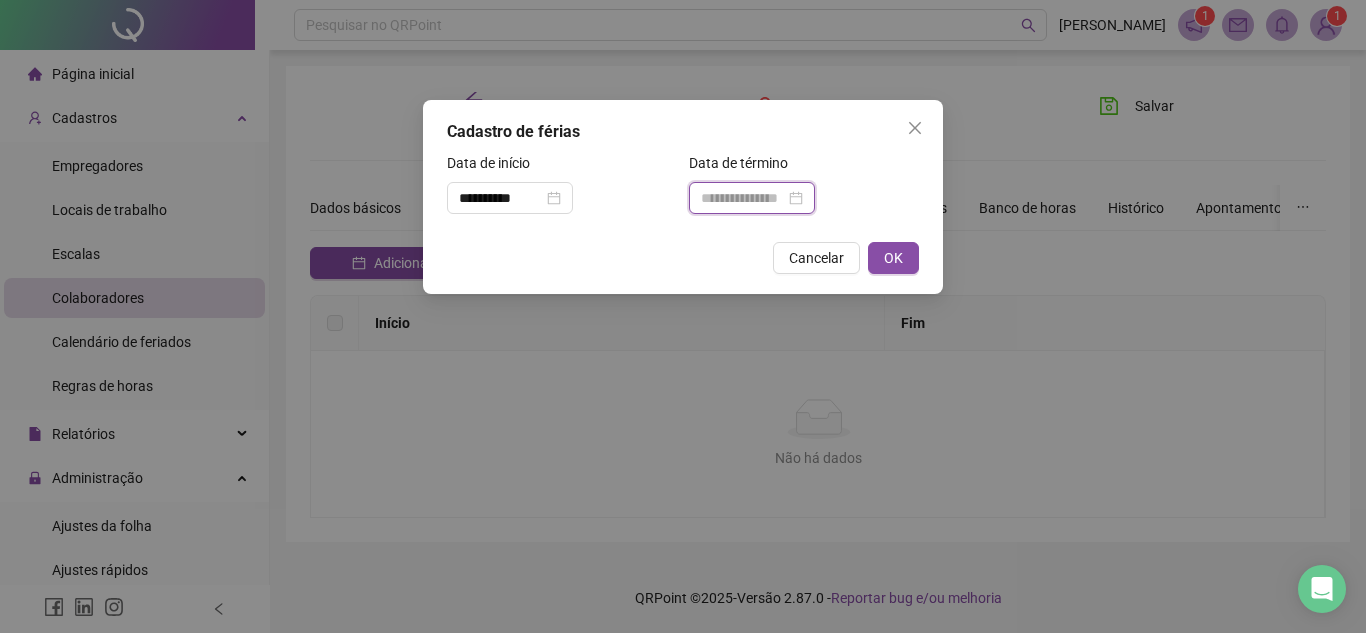 click at bounding box center (743, 198) 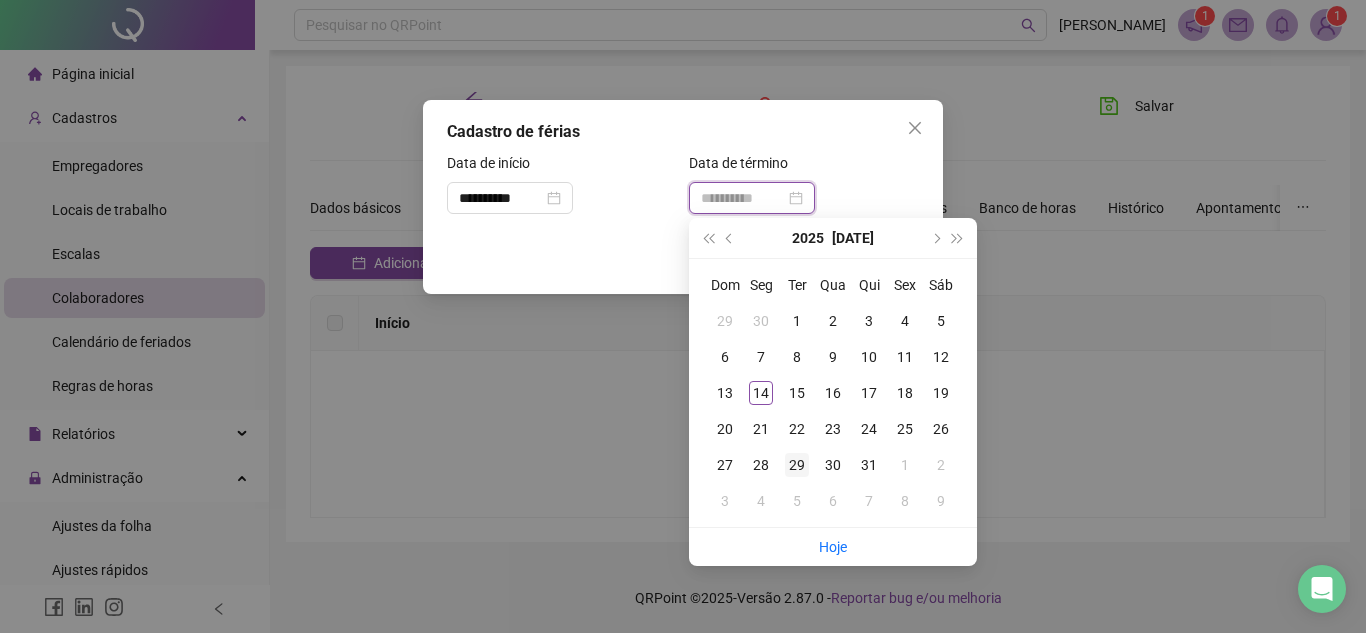 type on "**********" 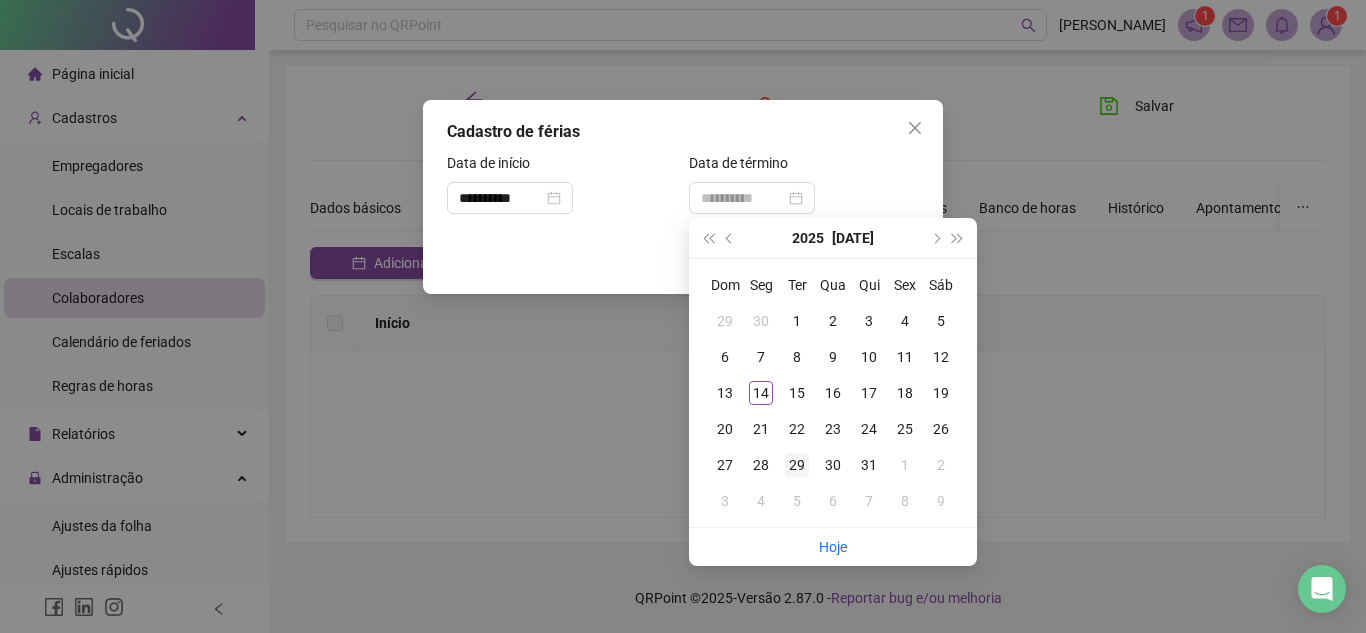click on "29" at bounding box center [797, 465] 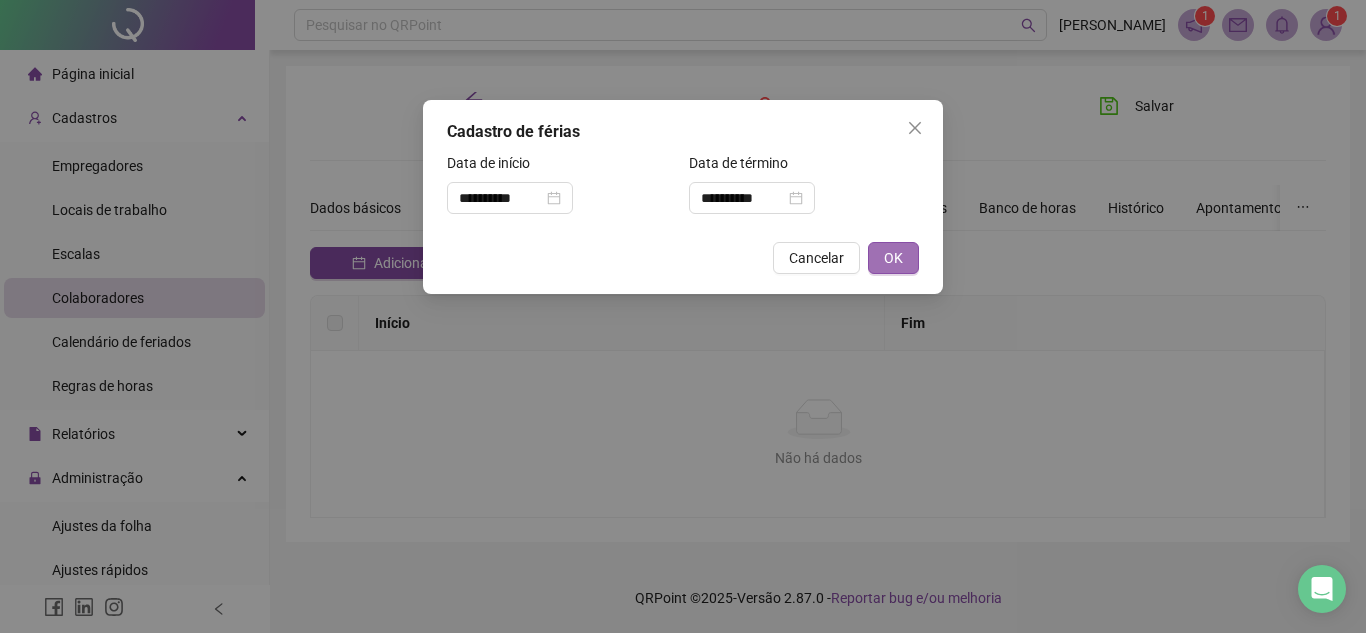 click on "OK" at bounding box center [893, 258] 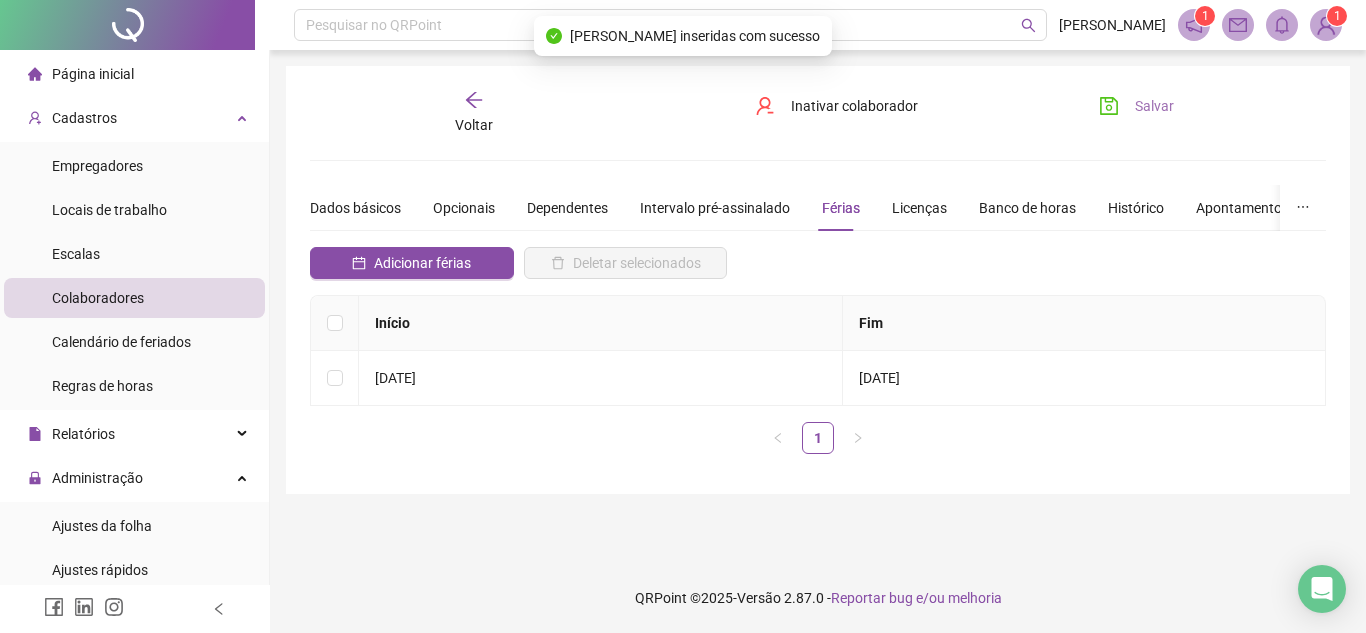 click on "Salvar" at bounding box center (1154, 106) 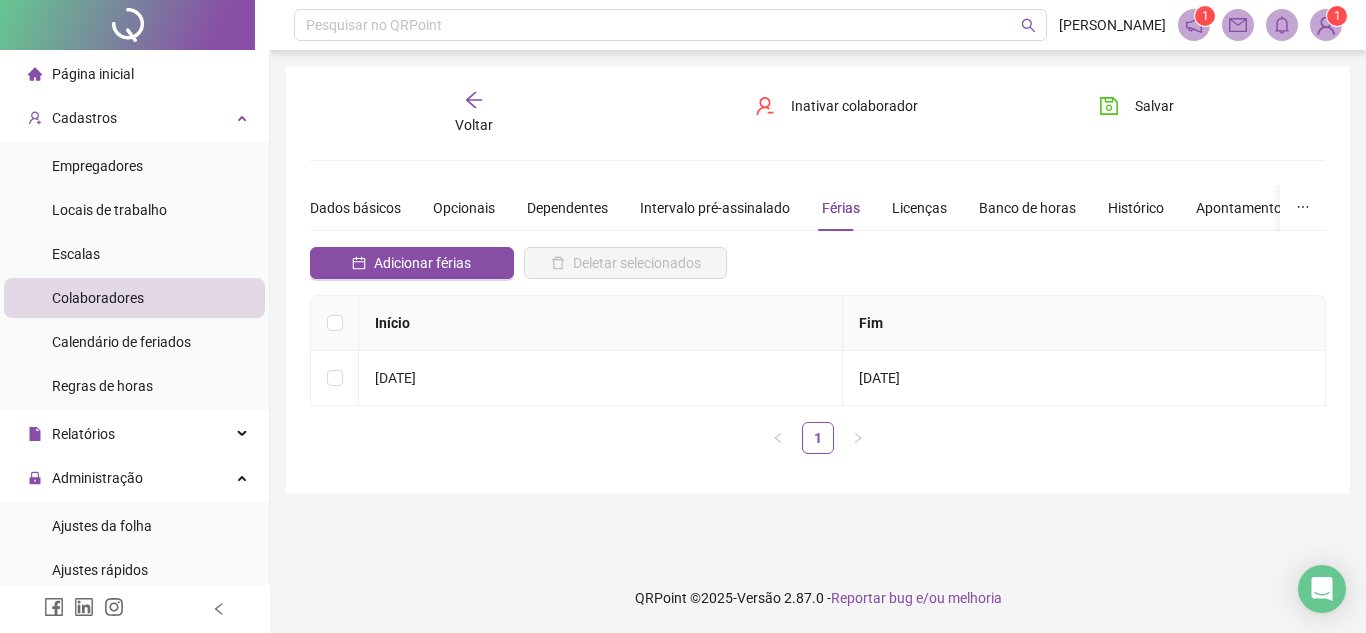 click 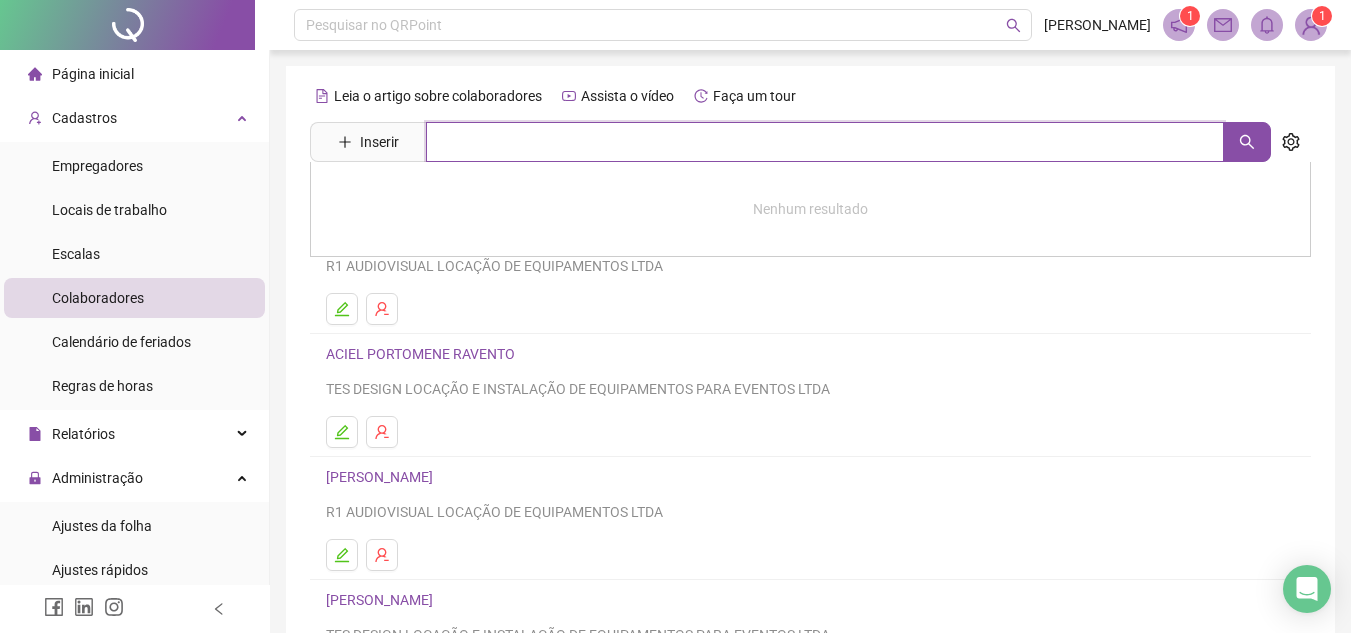 click at bounding box center (825, 142) 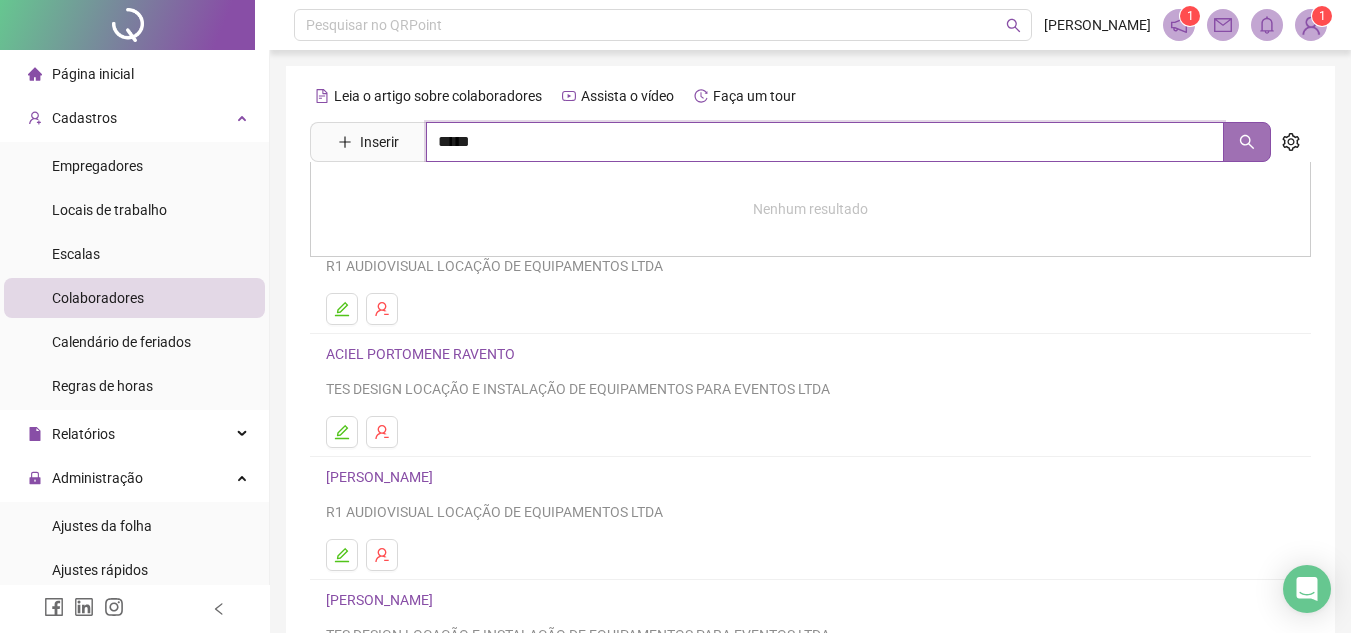 click 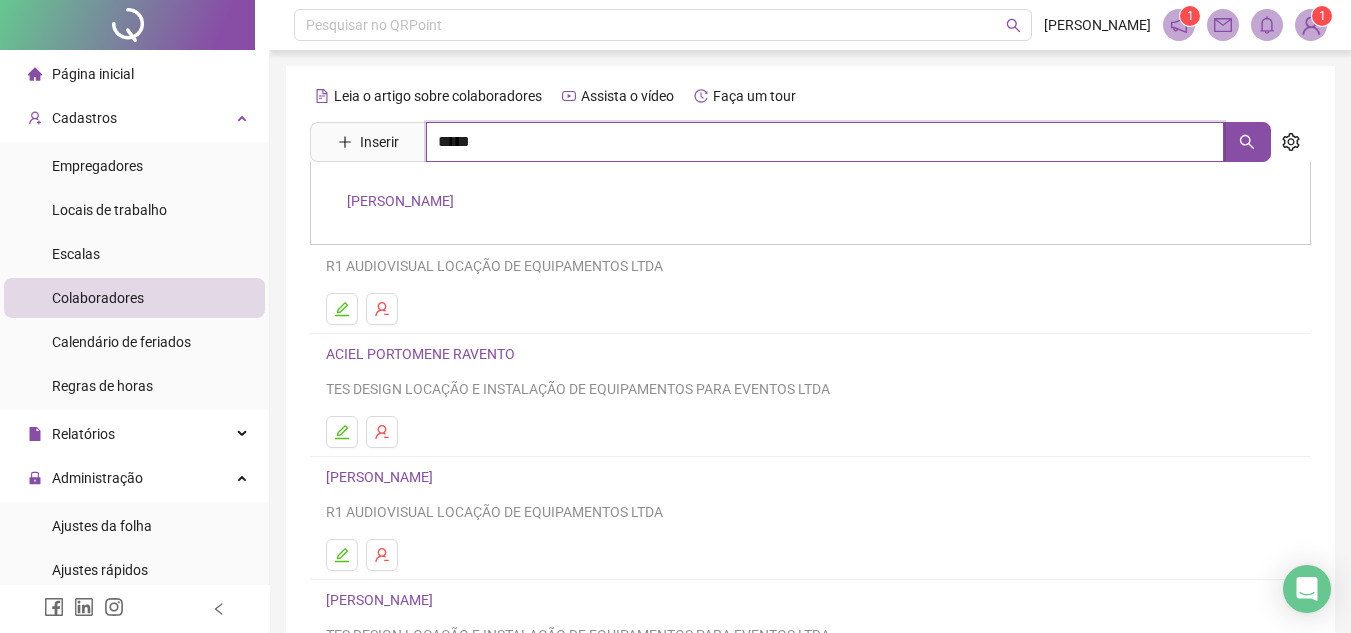 type on "*****" 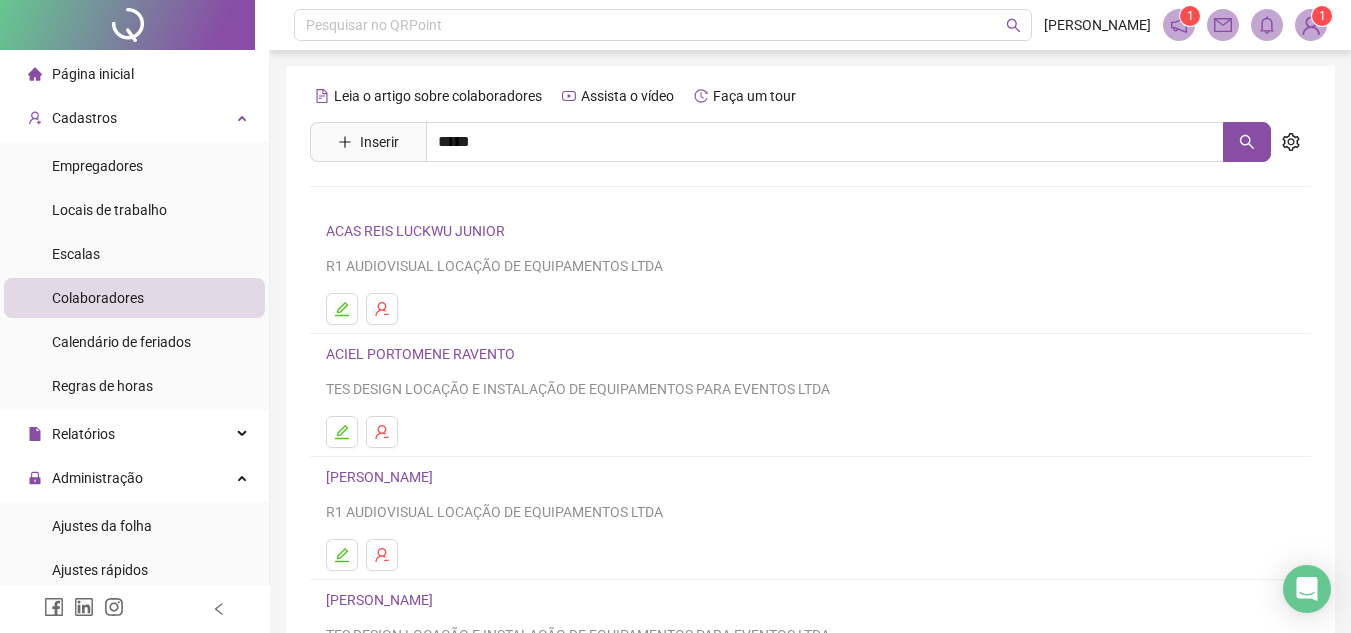 click on "JORGE PIRES DE OLIVEIRA  JUNIOR" at bounding box center [400, 201] 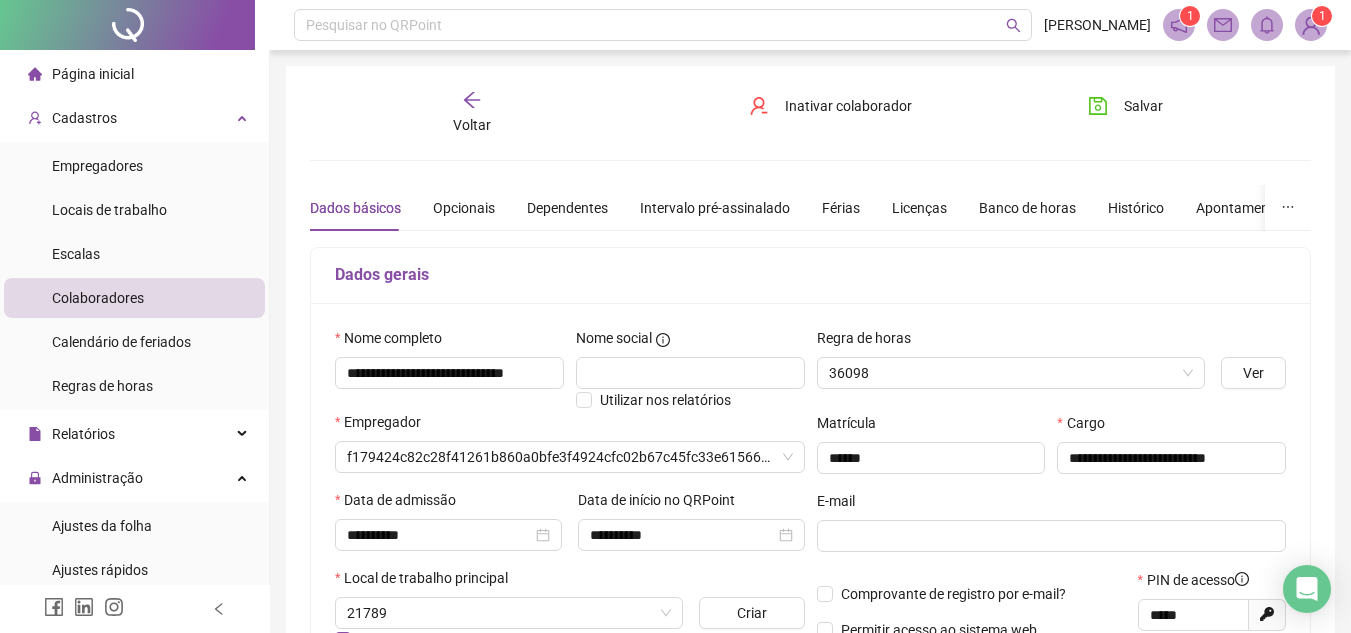 type on "**********" 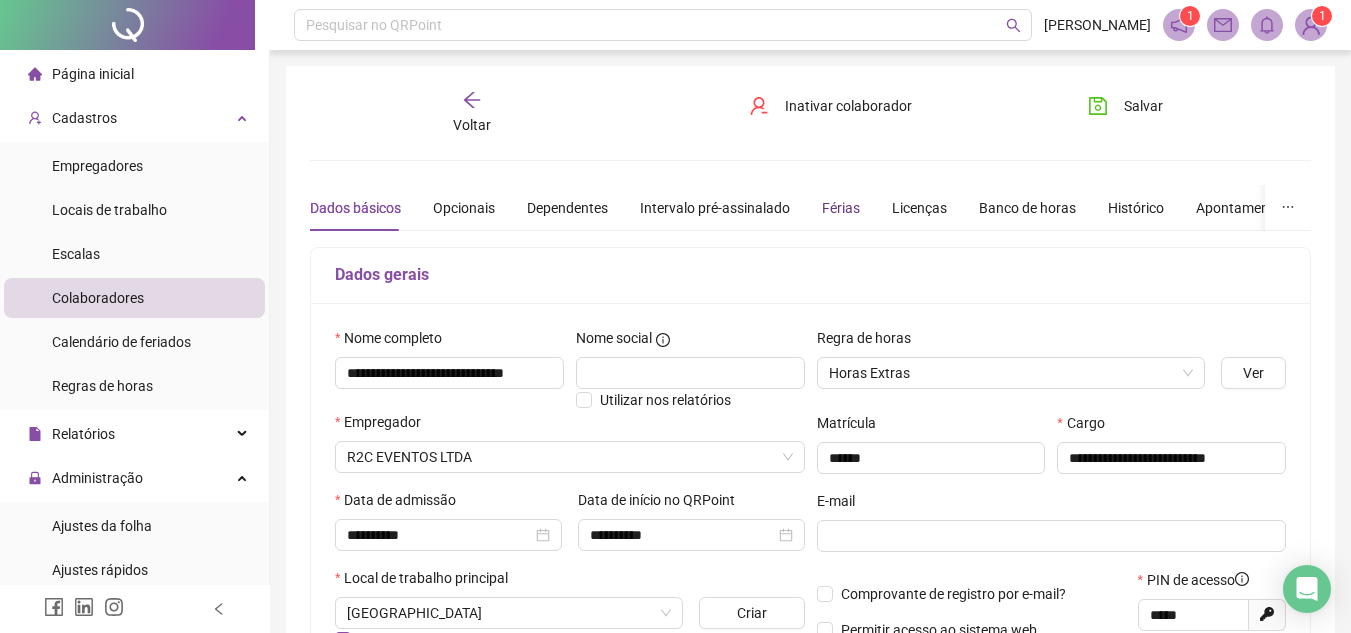 click on "Férias" at bounding box center [841, 208] 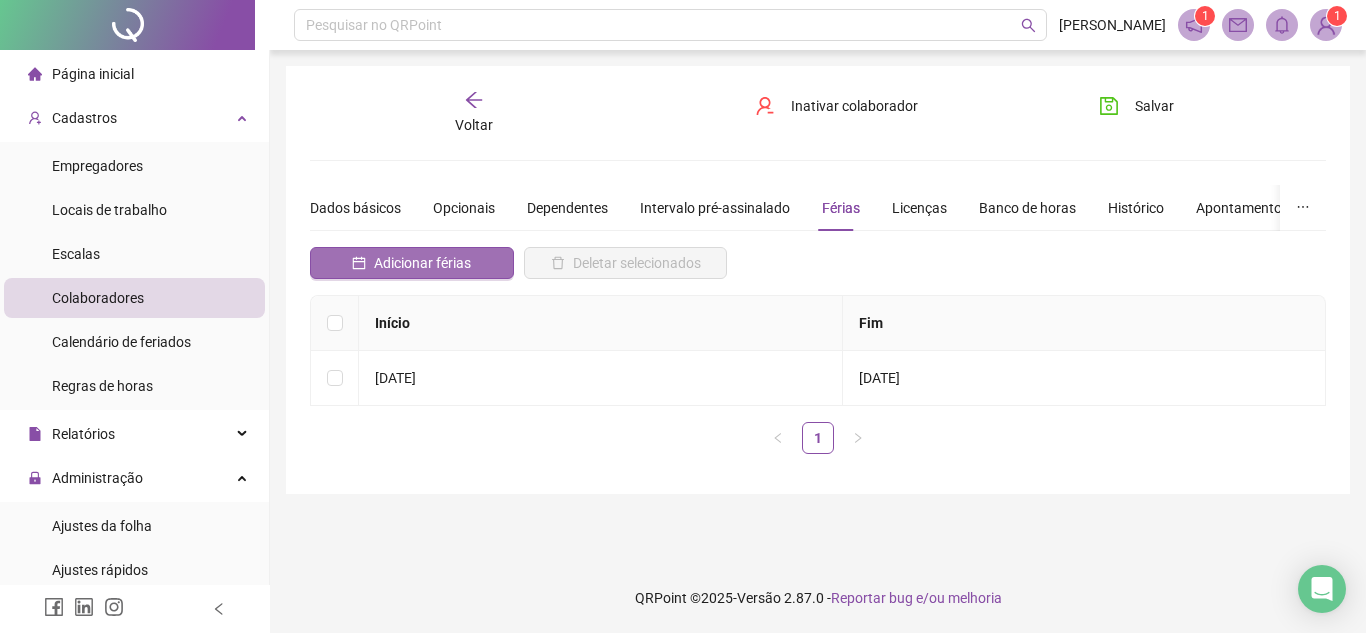 click on "Adicionar férias" at bounding box center [422, 263] 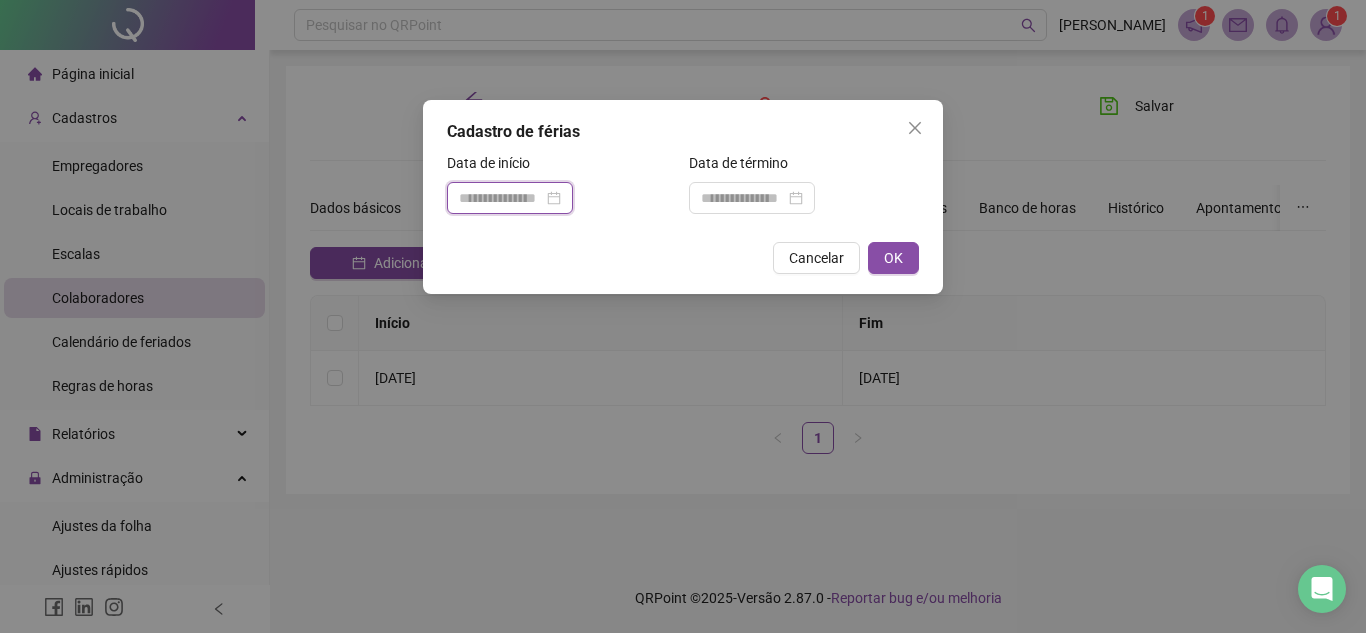 click at bounding box center (501, 198) 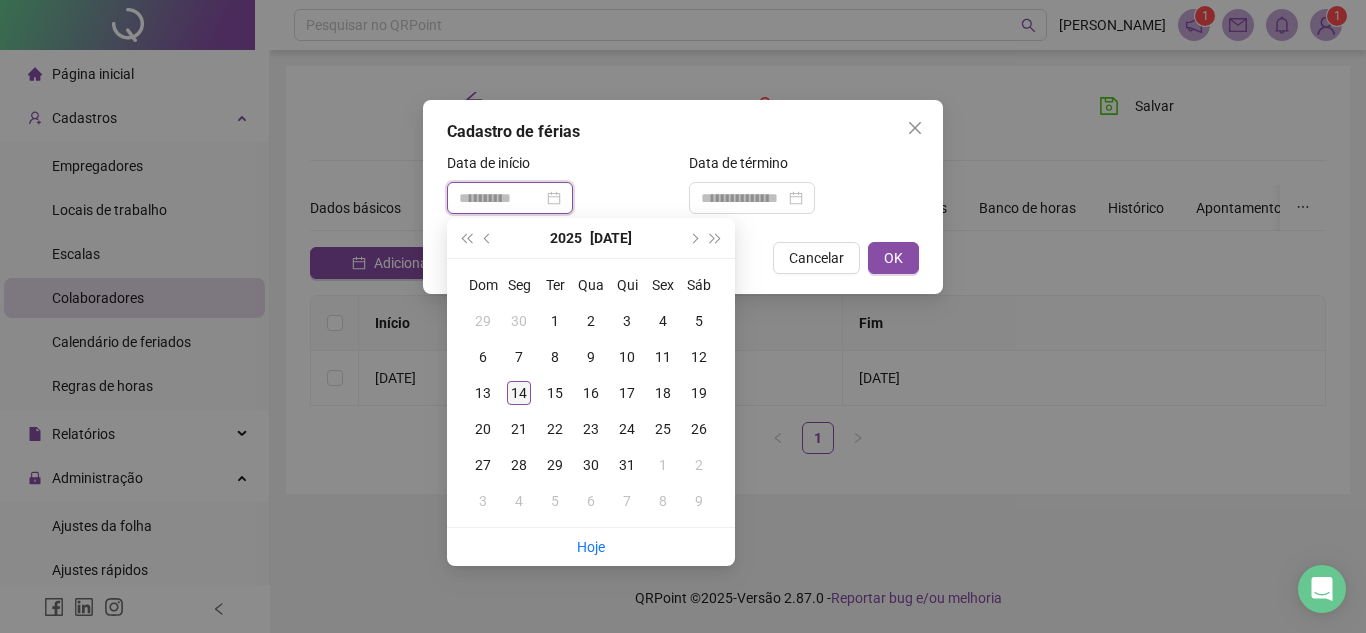 type on "**********" 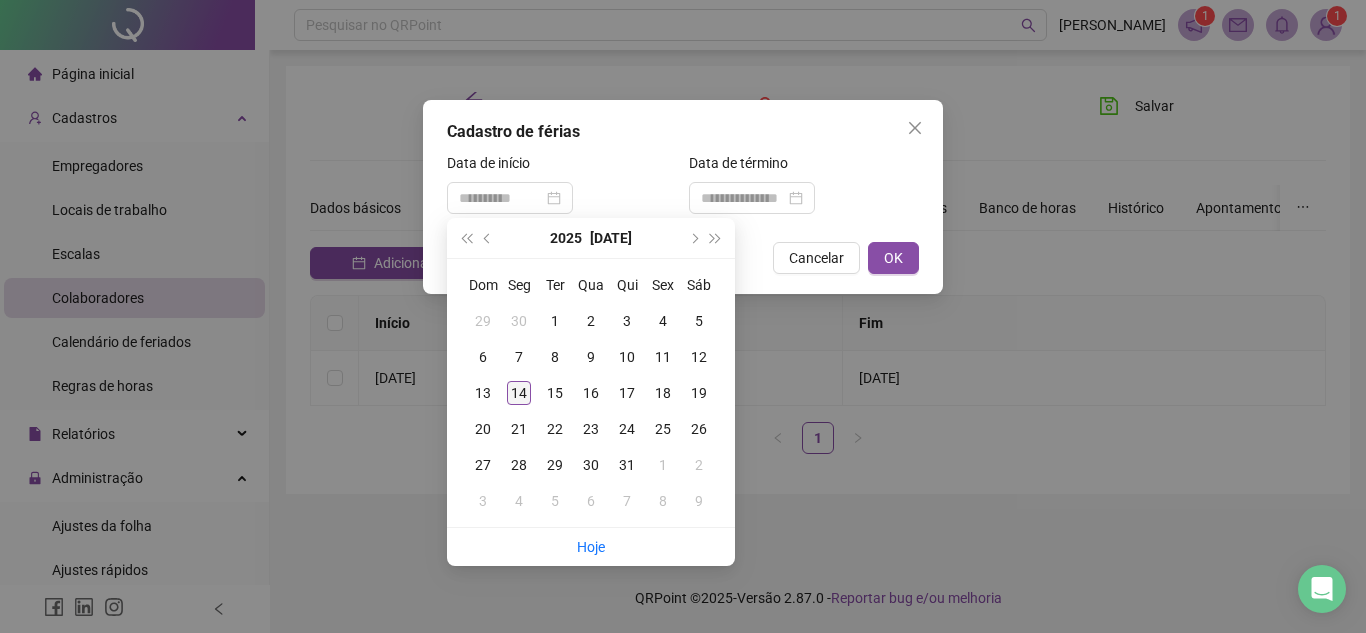 click on "14" at bounding box center (519, 393) 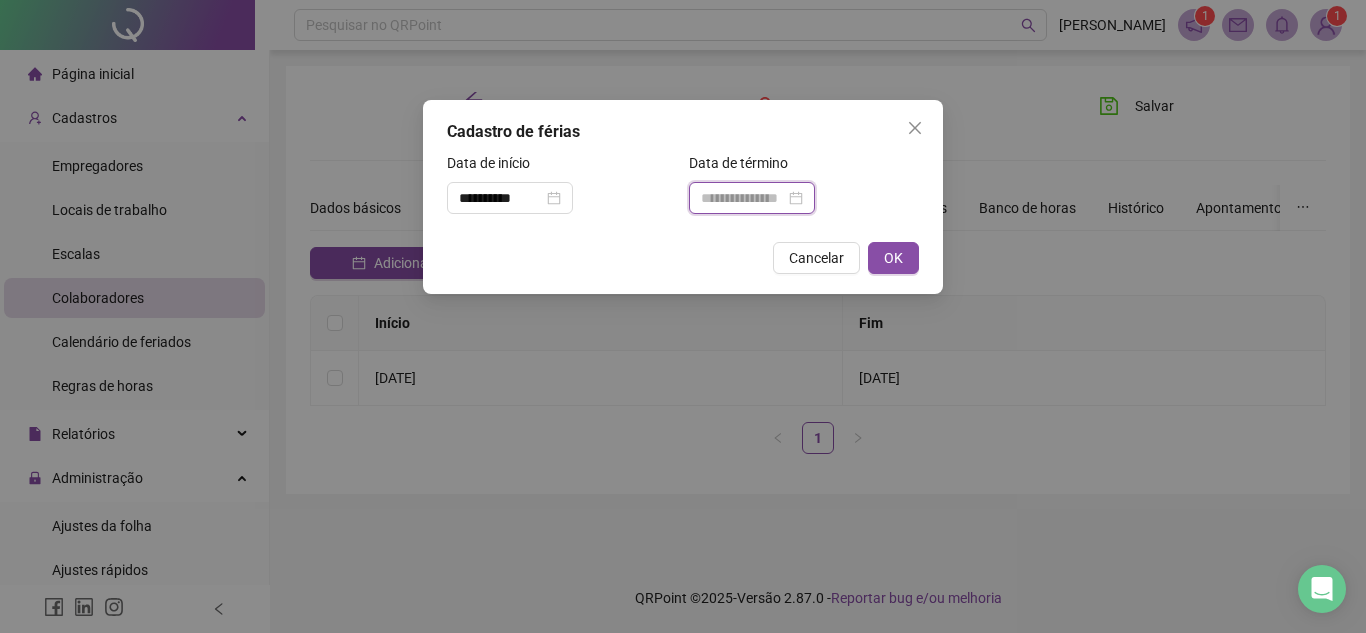 click at bounding box center (743, 198) 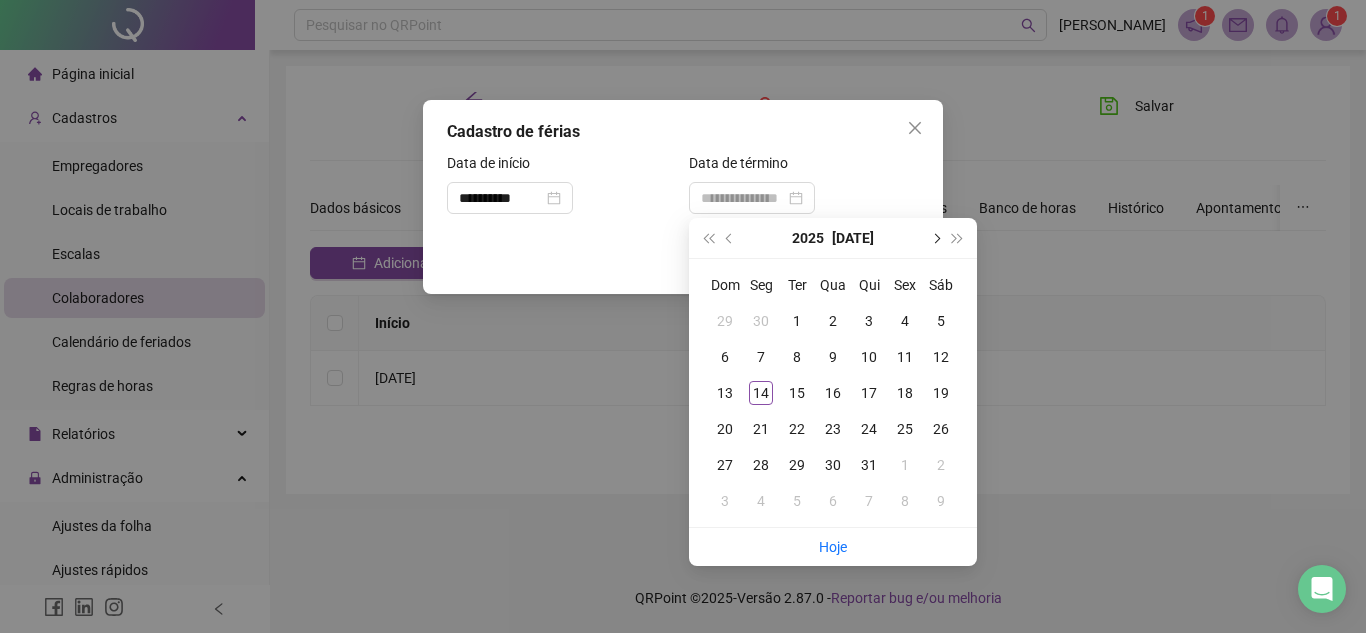 click at bounding box center (935, 238) 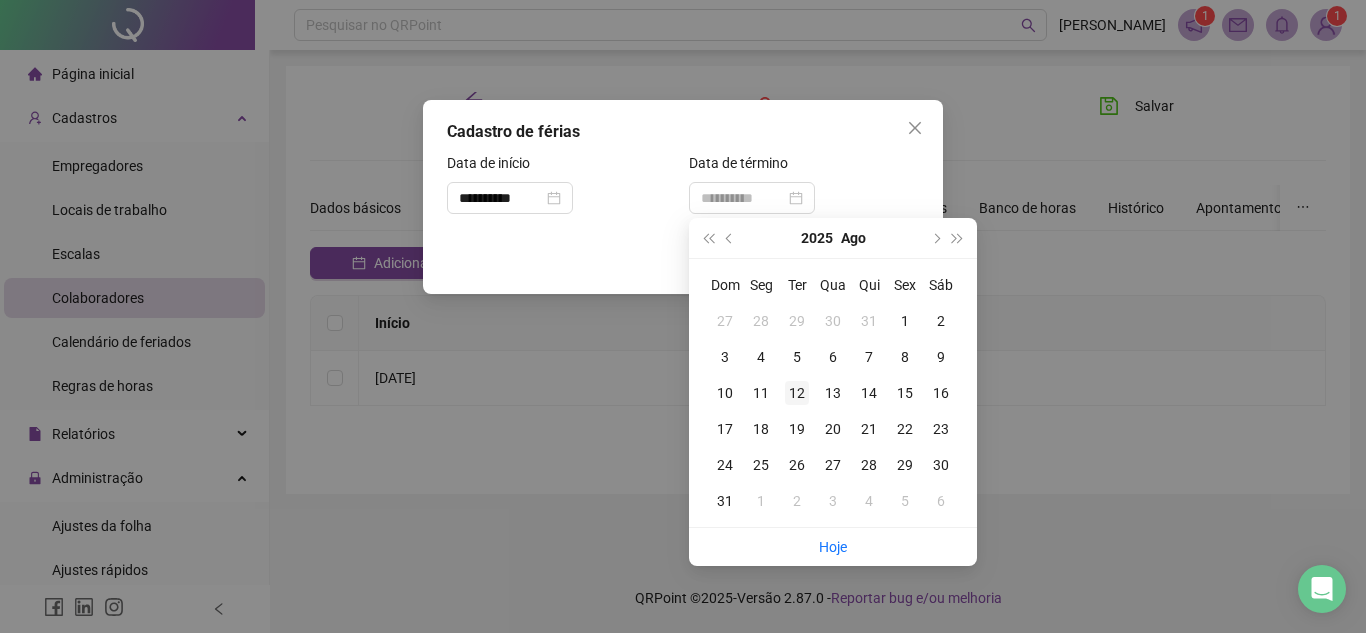 type on "**********" 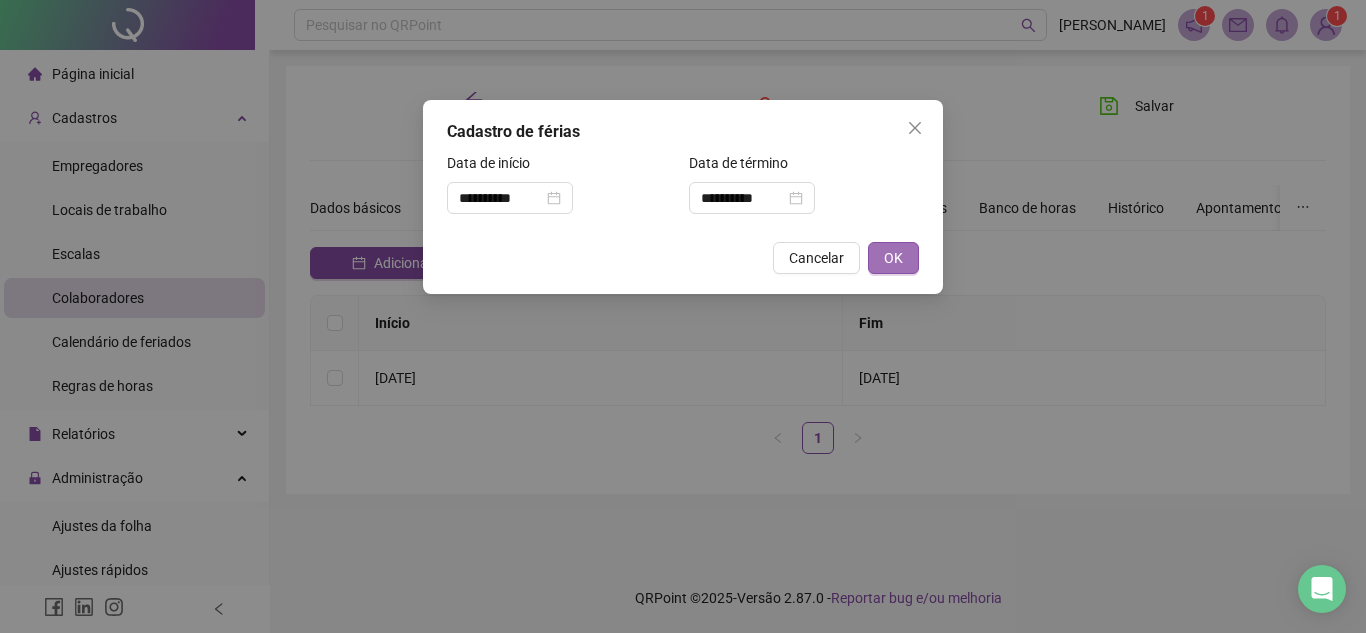 click on "OK" at bounding box center [893, 258] 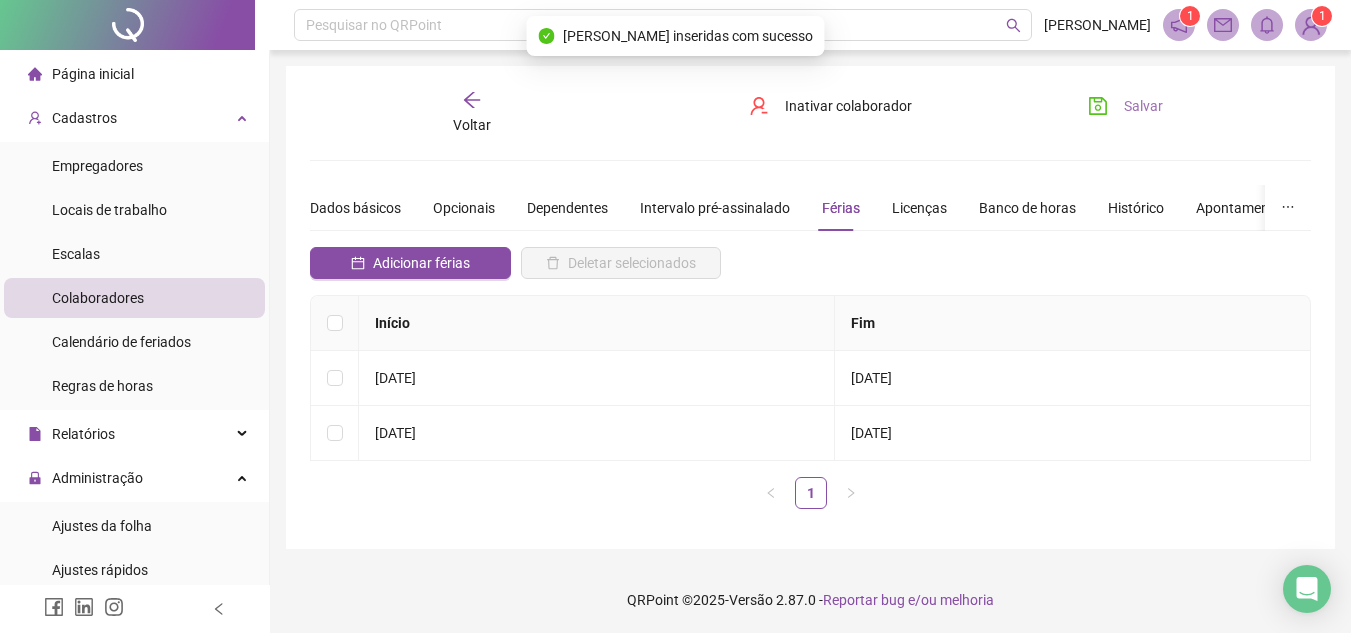 click on "Salvar" at bounding box center (1143, 106) 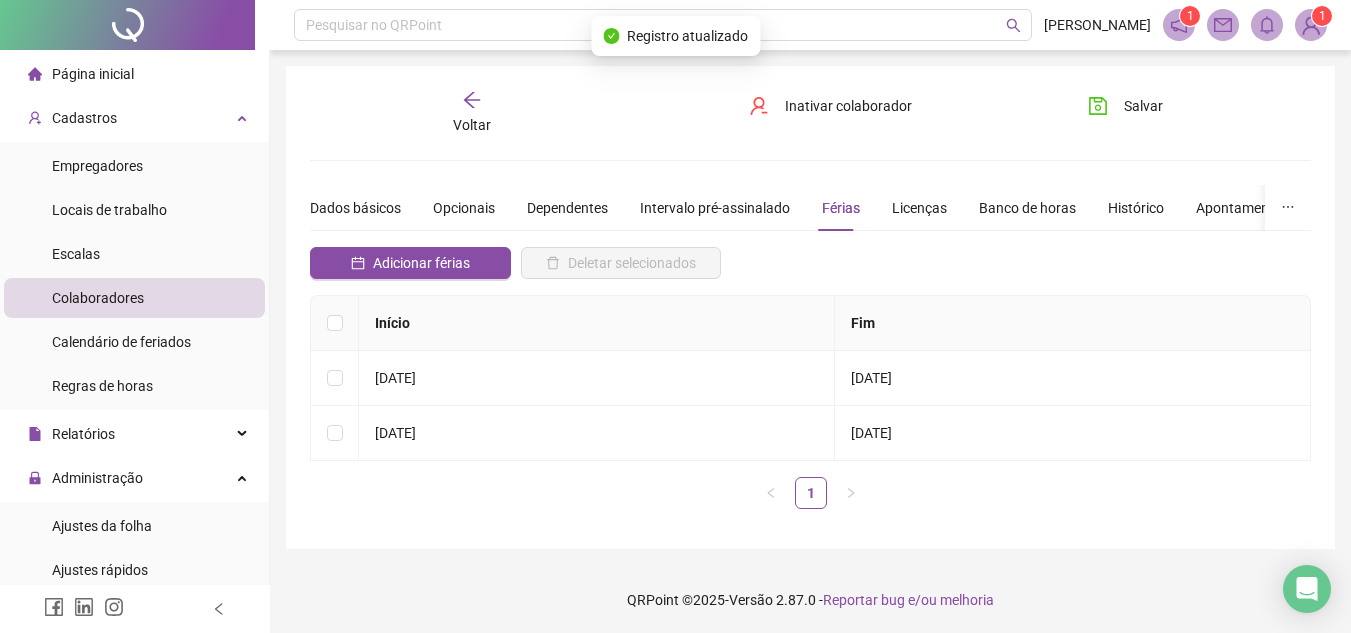 click 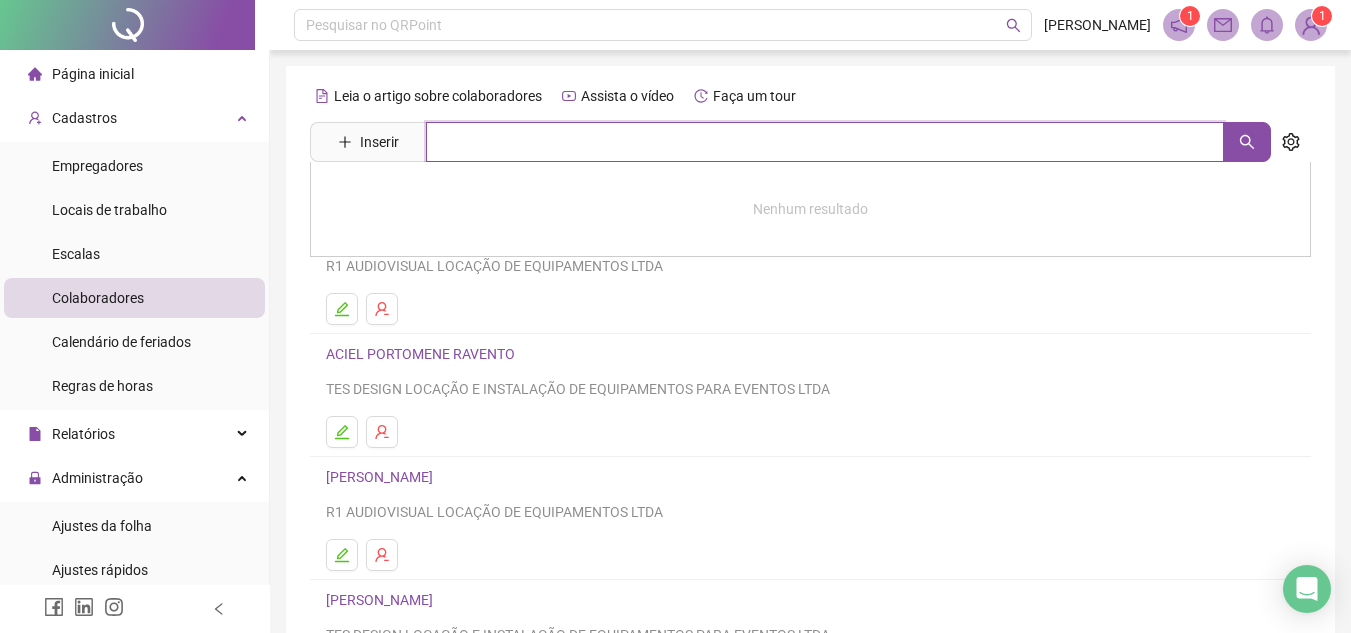 click at bounding box center [825, 142] 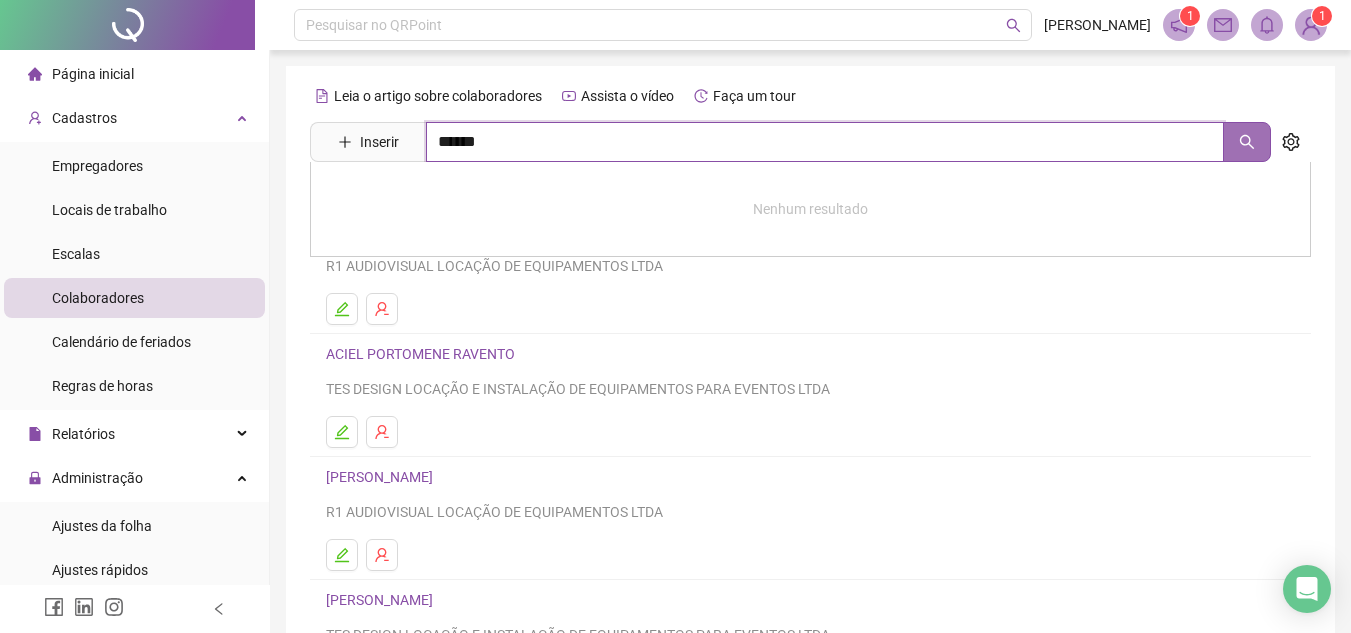 click 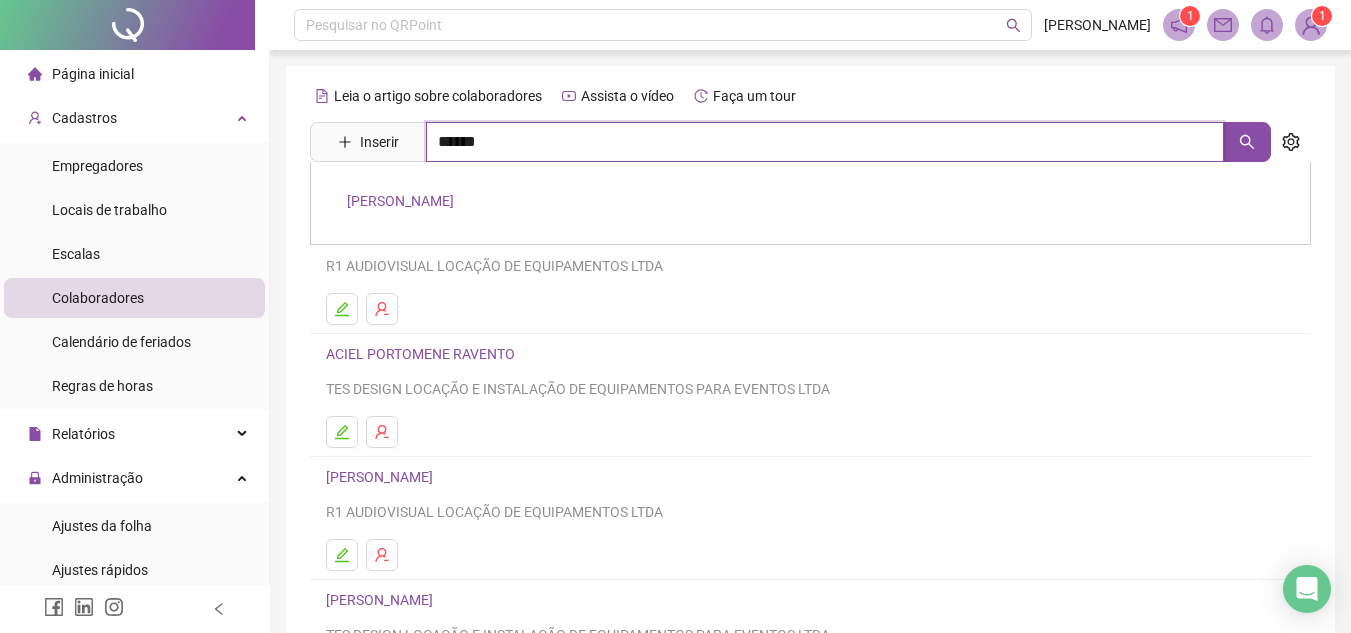 type on "******" 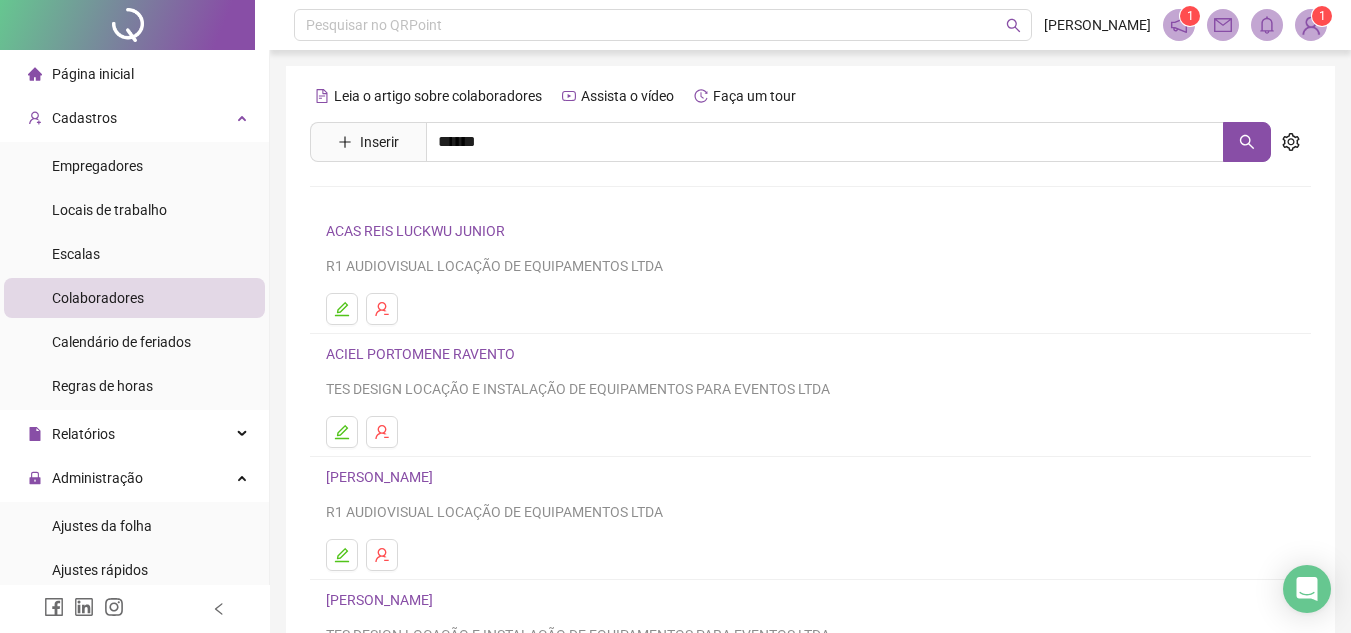 click on "KAIQUE VINICIUS ALVES DOS SANTOS" at bounding box center [400, 201] 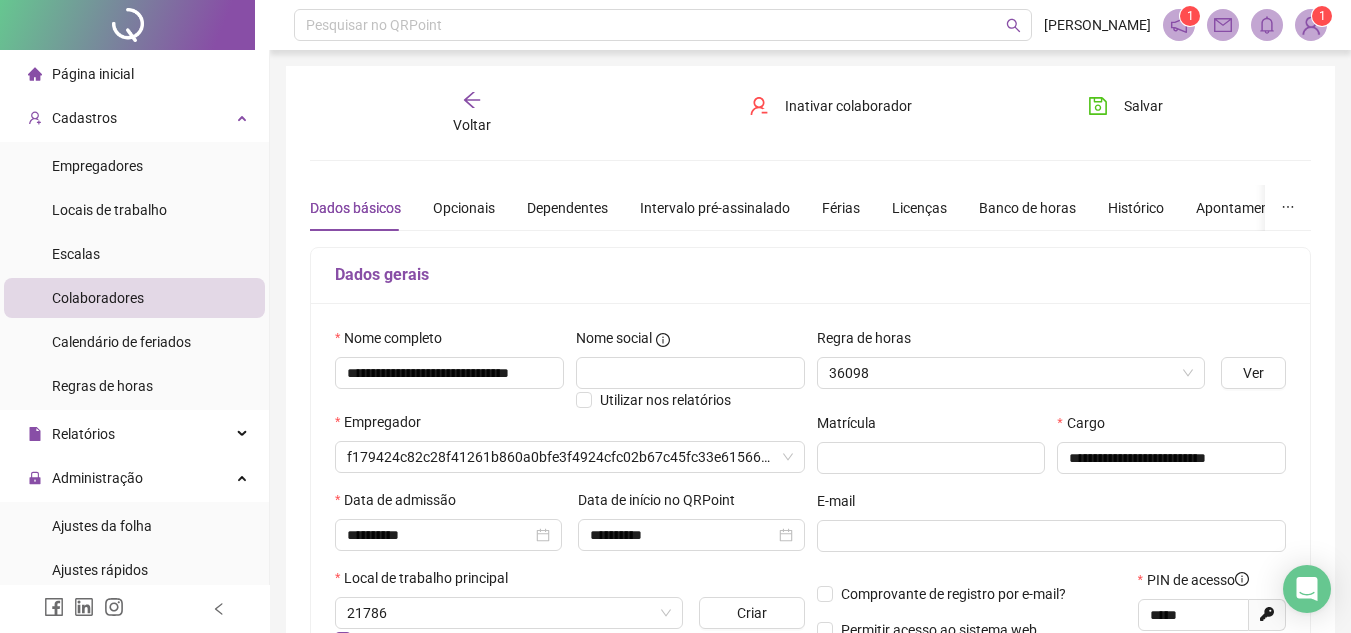 type on "**********" 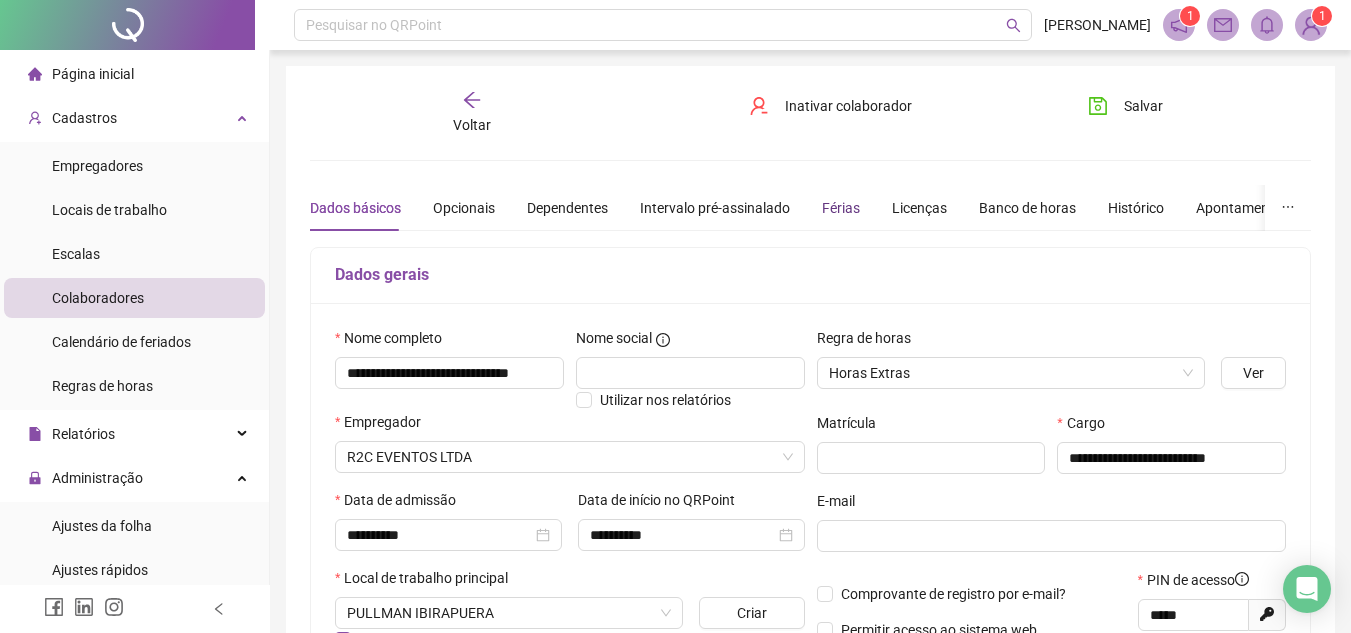 click on "Férias" at bounding box center [841, 208] 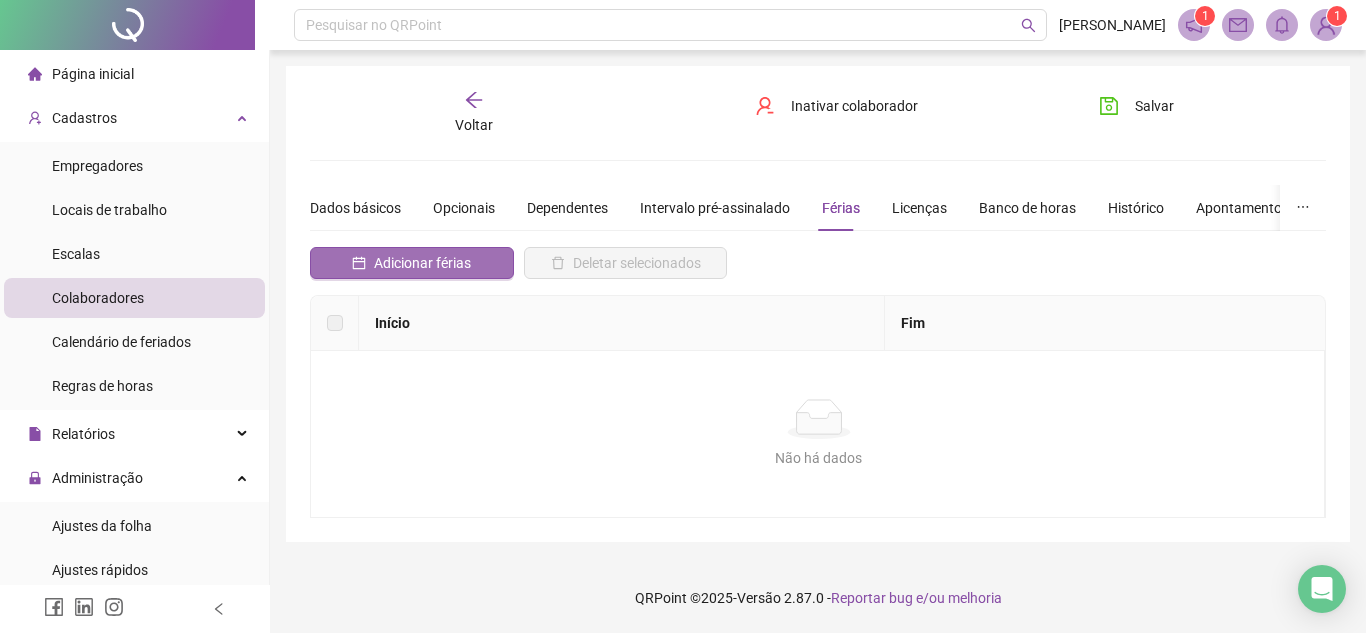 click on "Adicionar férias" at bounding box center [422, 263] 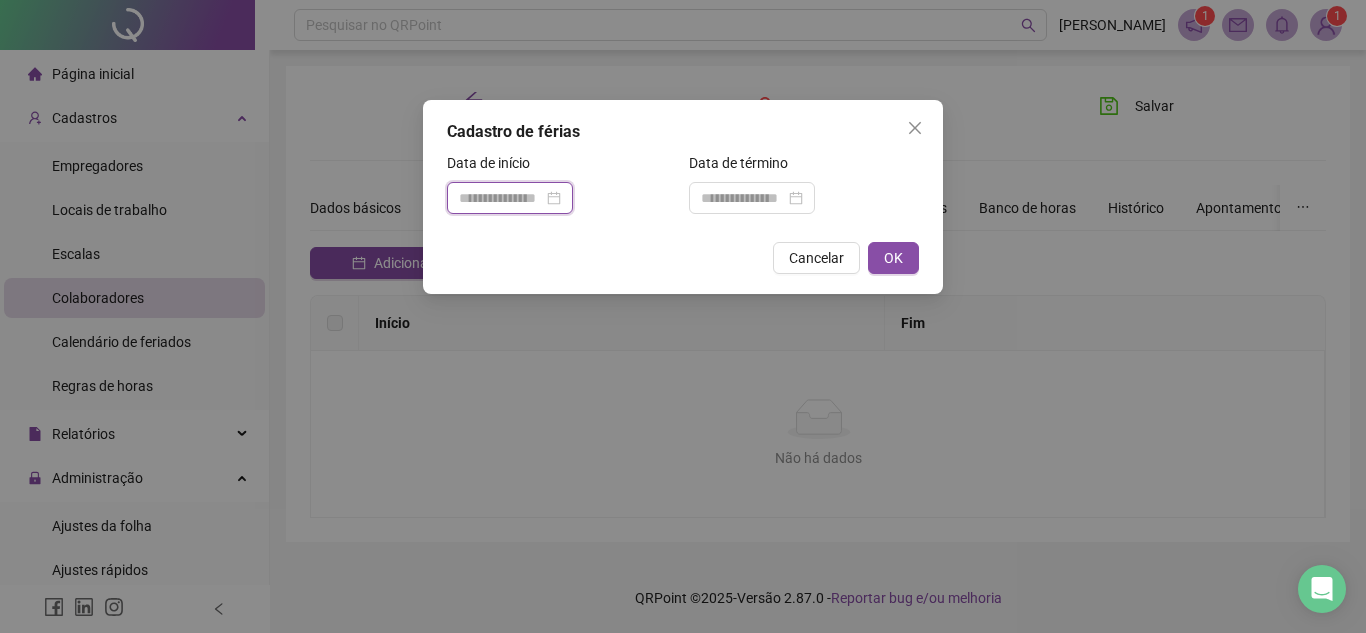 click at bounding box center [501, 198] 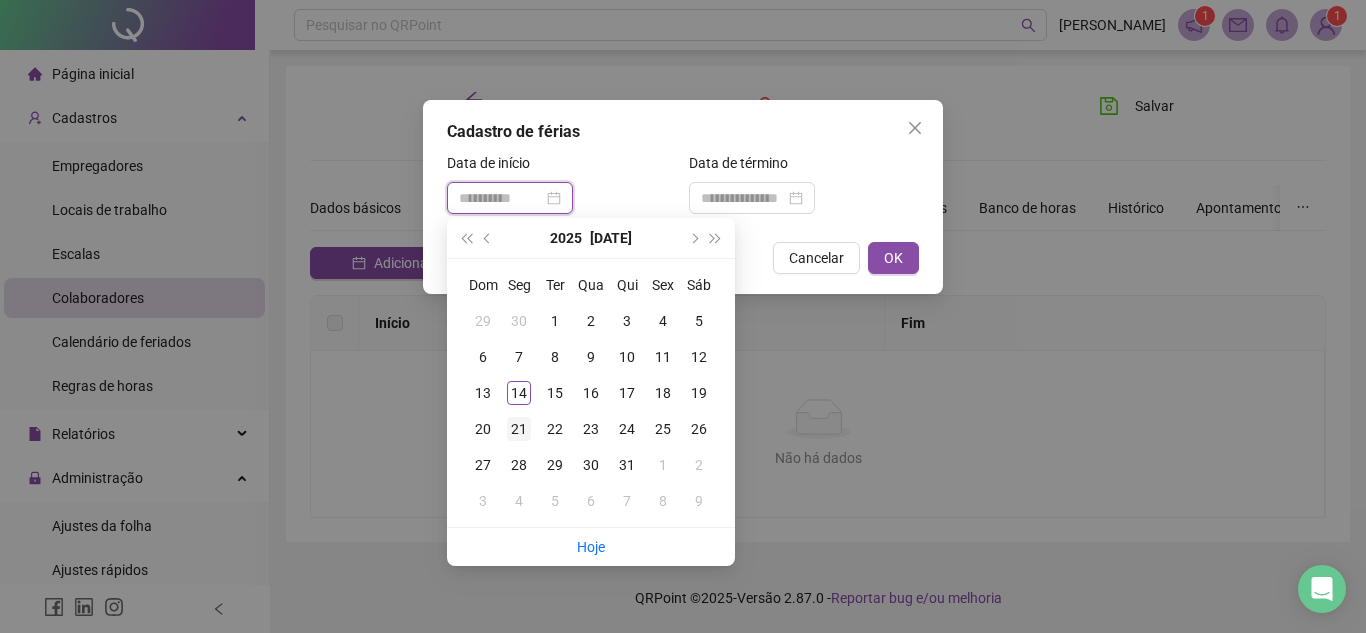 type on "**********" 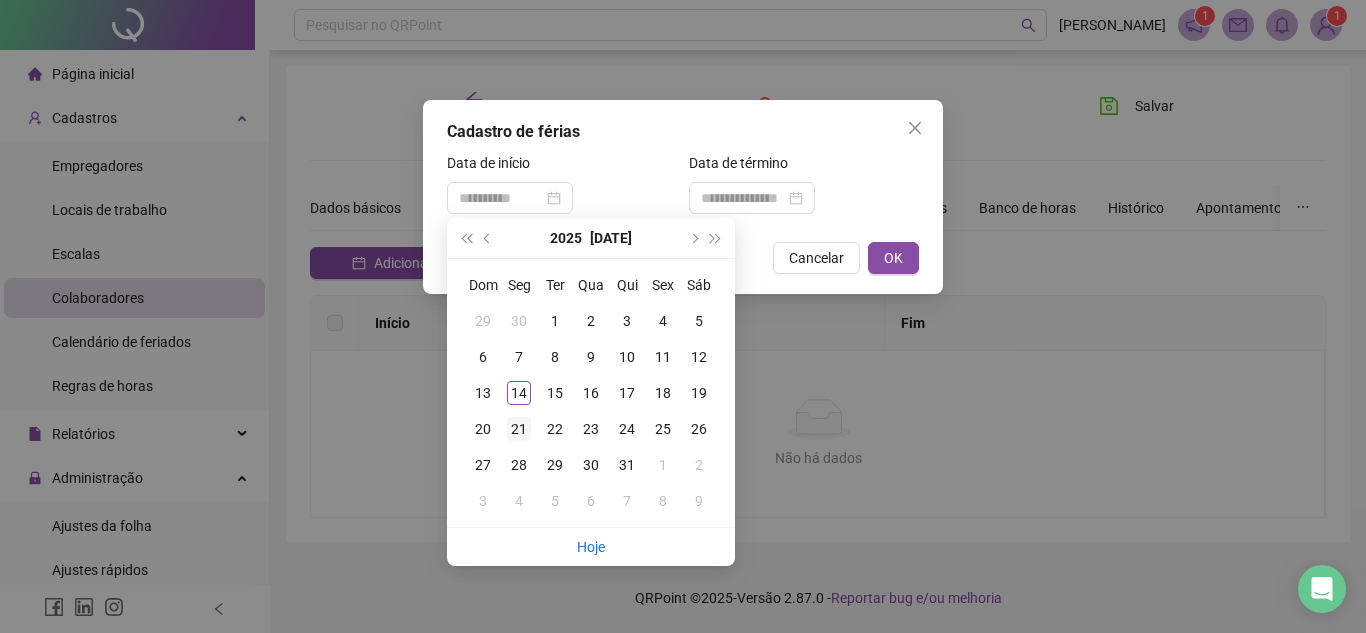 click on "21" at bounding box center [519, 429] 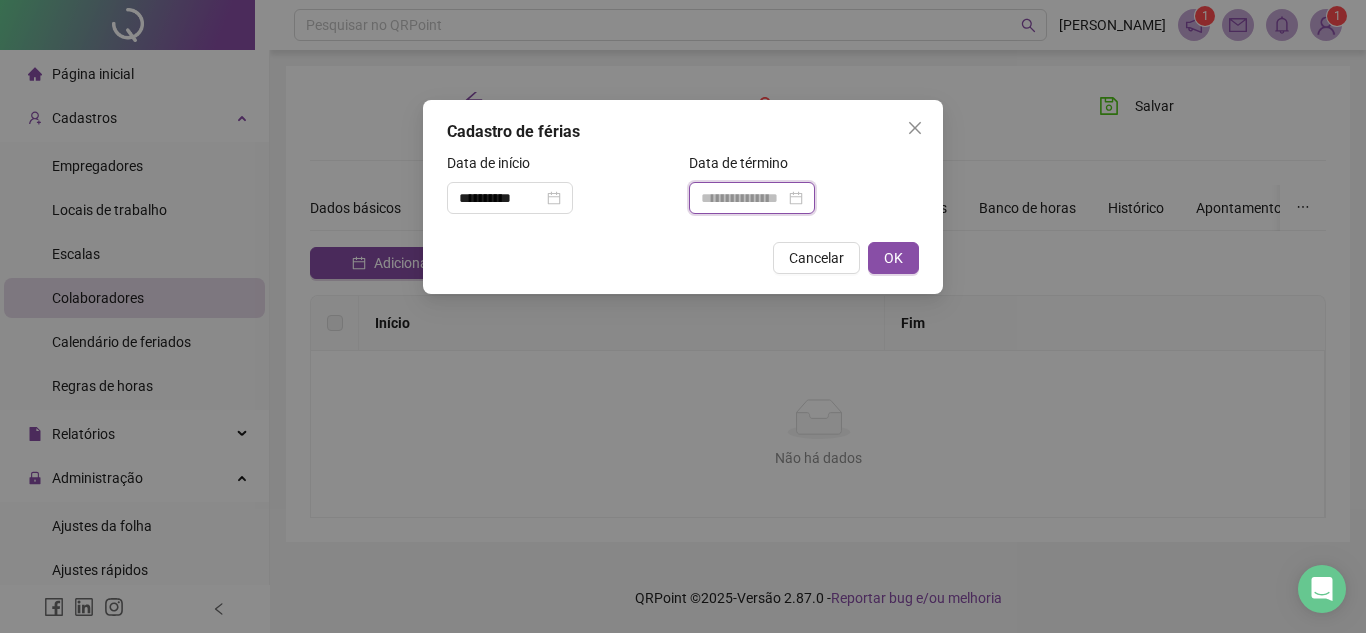 click at bounding box center [743, 198] 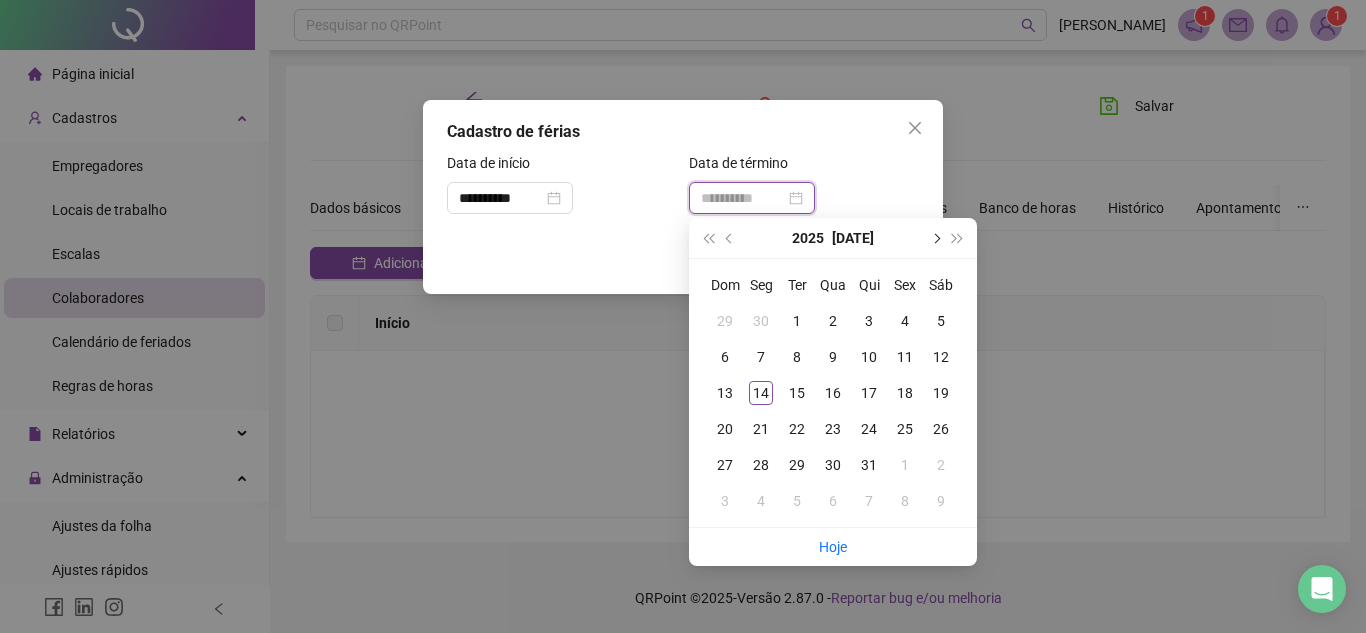type on "**********" 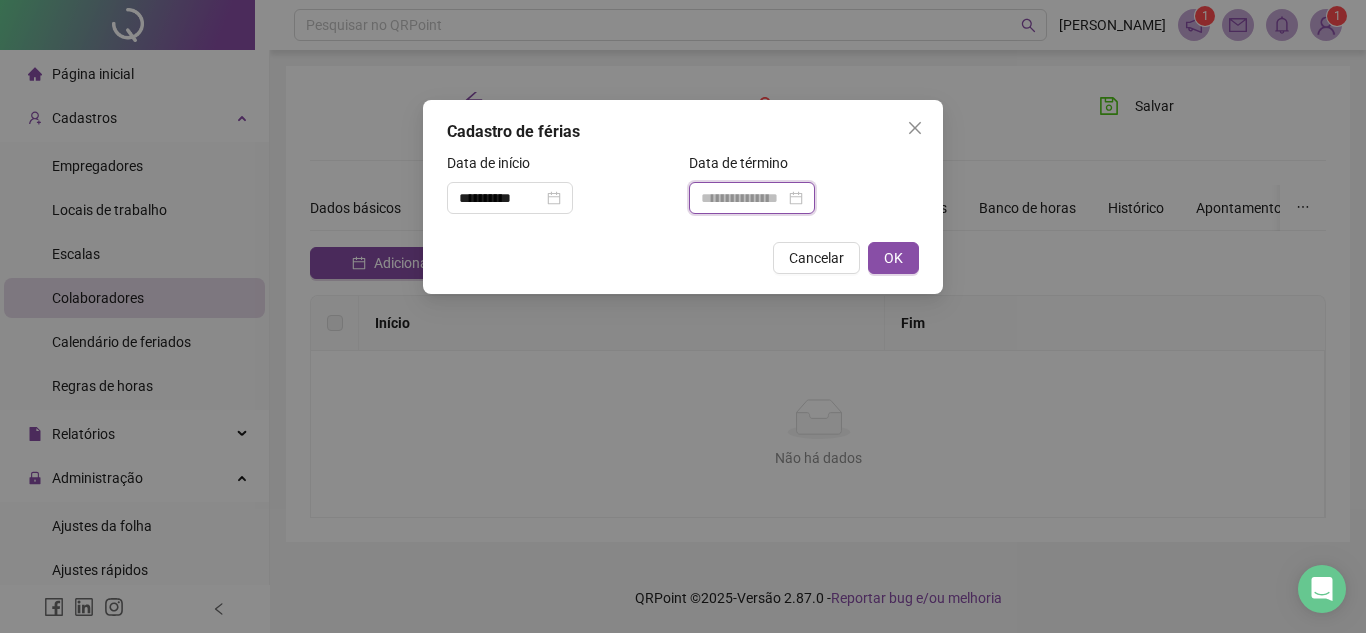click at bounding box center (743, 198) 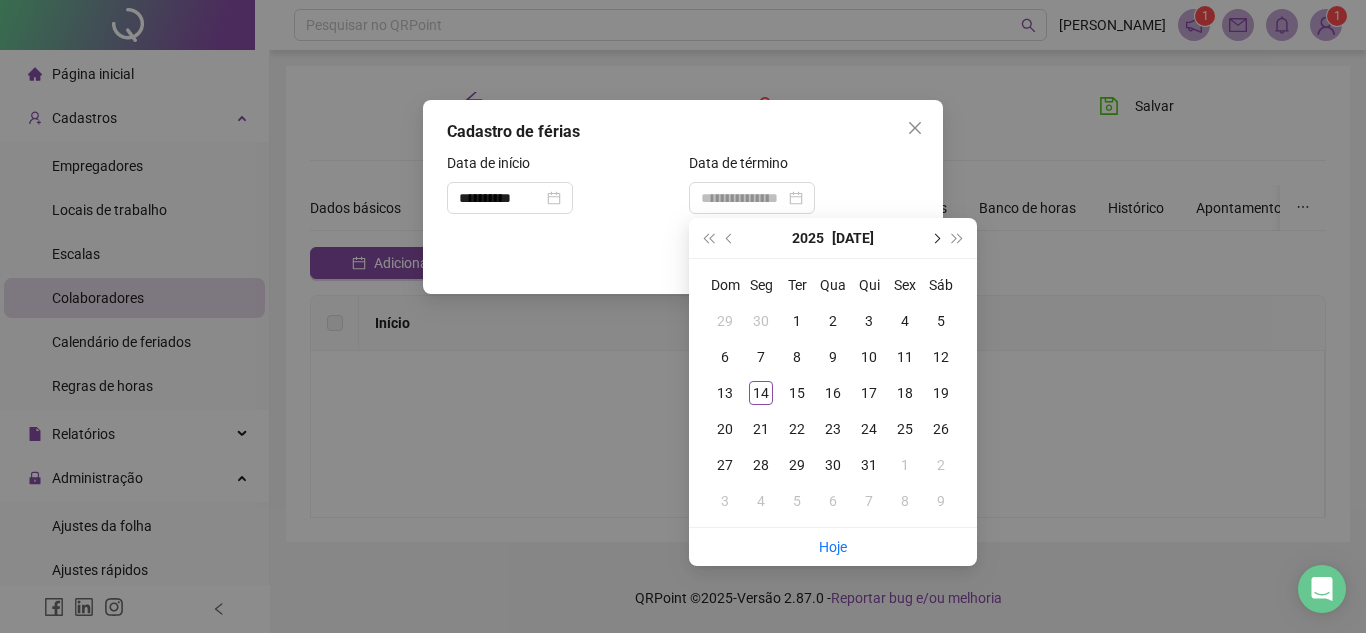 click at bounding box center [935, 238] 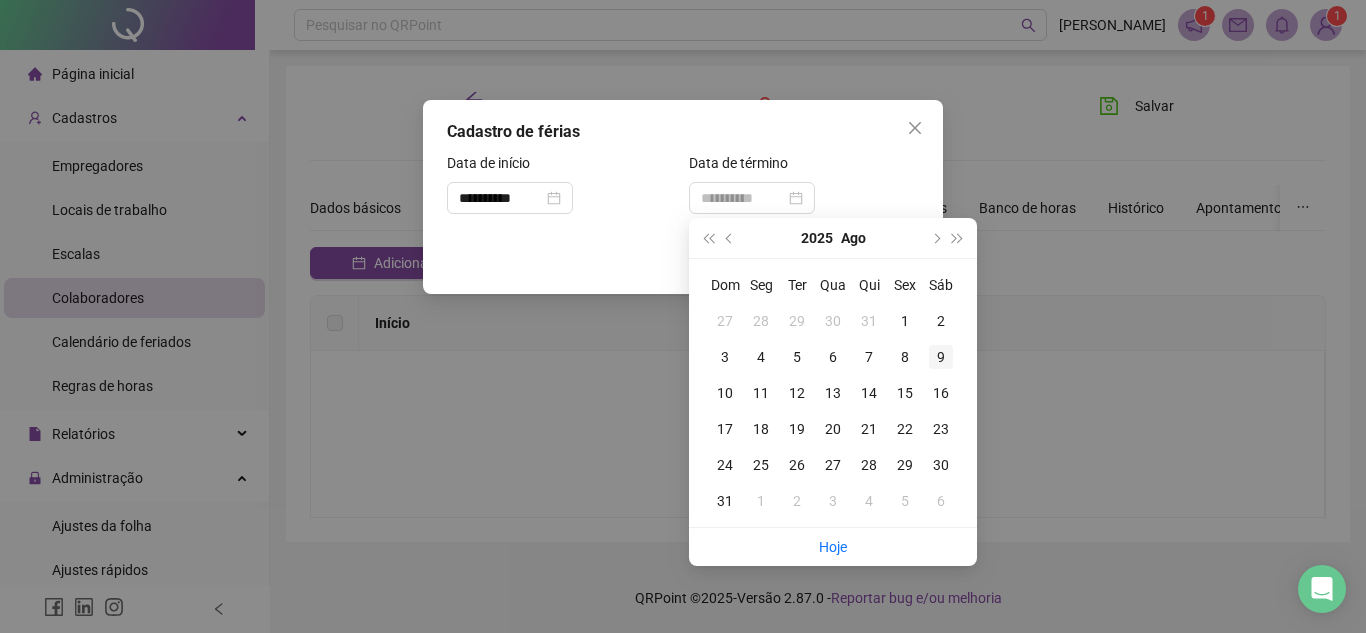 type on "**********" 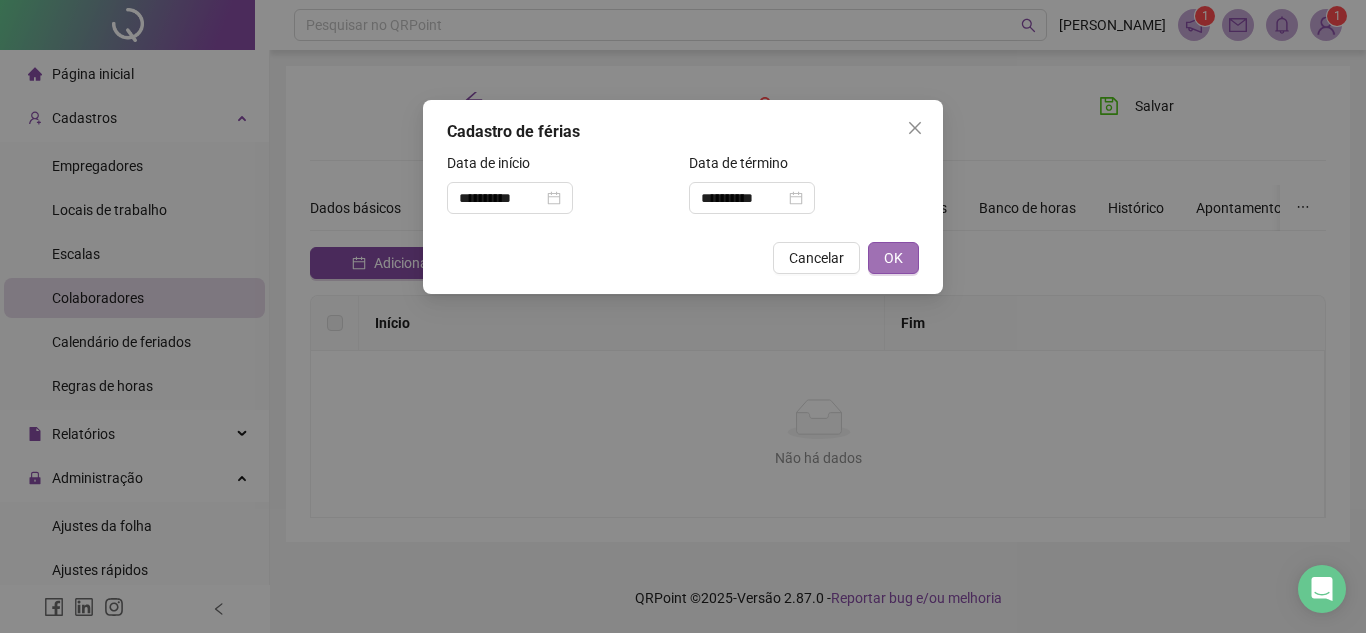 click on "OK" at bounding box center [893, 258] 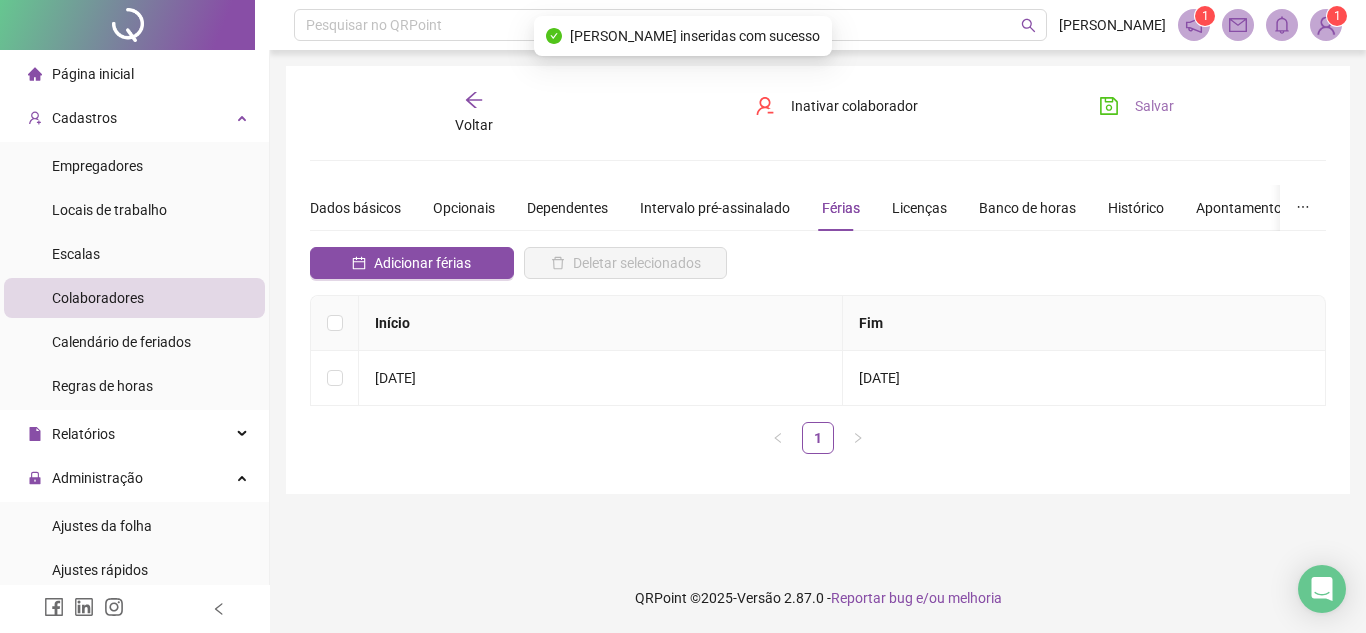 click on "Salvar" at bounding box center (1136, 106) 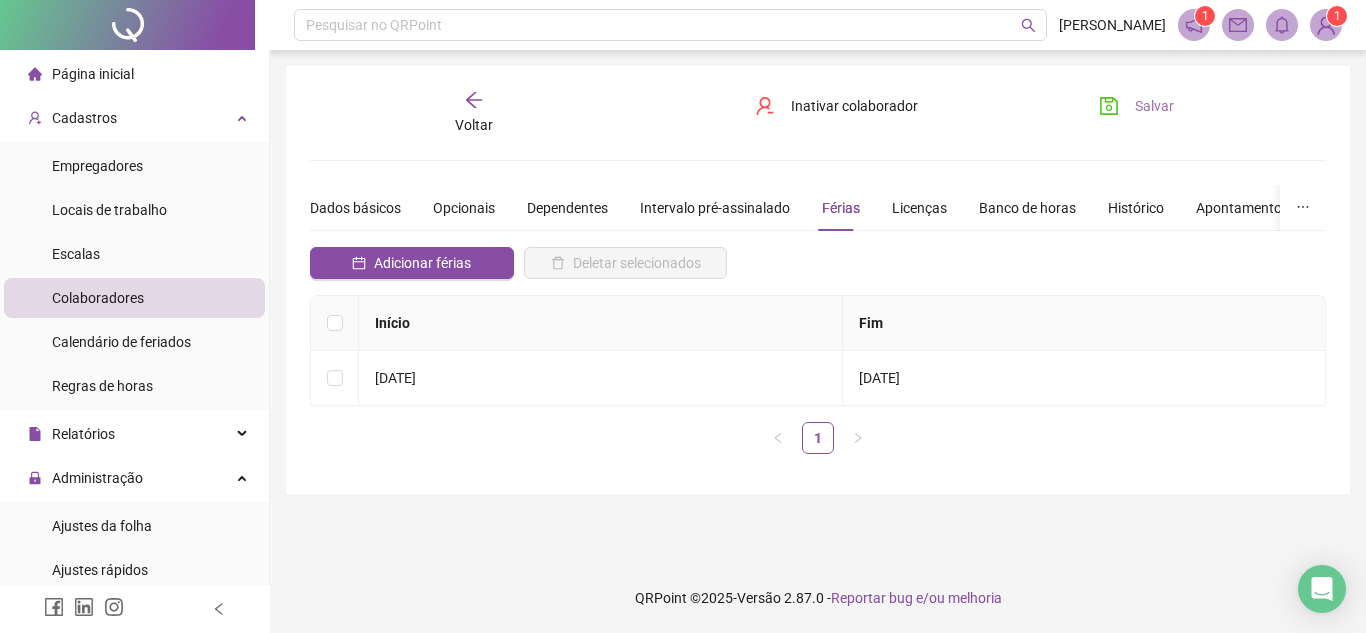 click on "Salvar" at bounding box center (1154, 106) 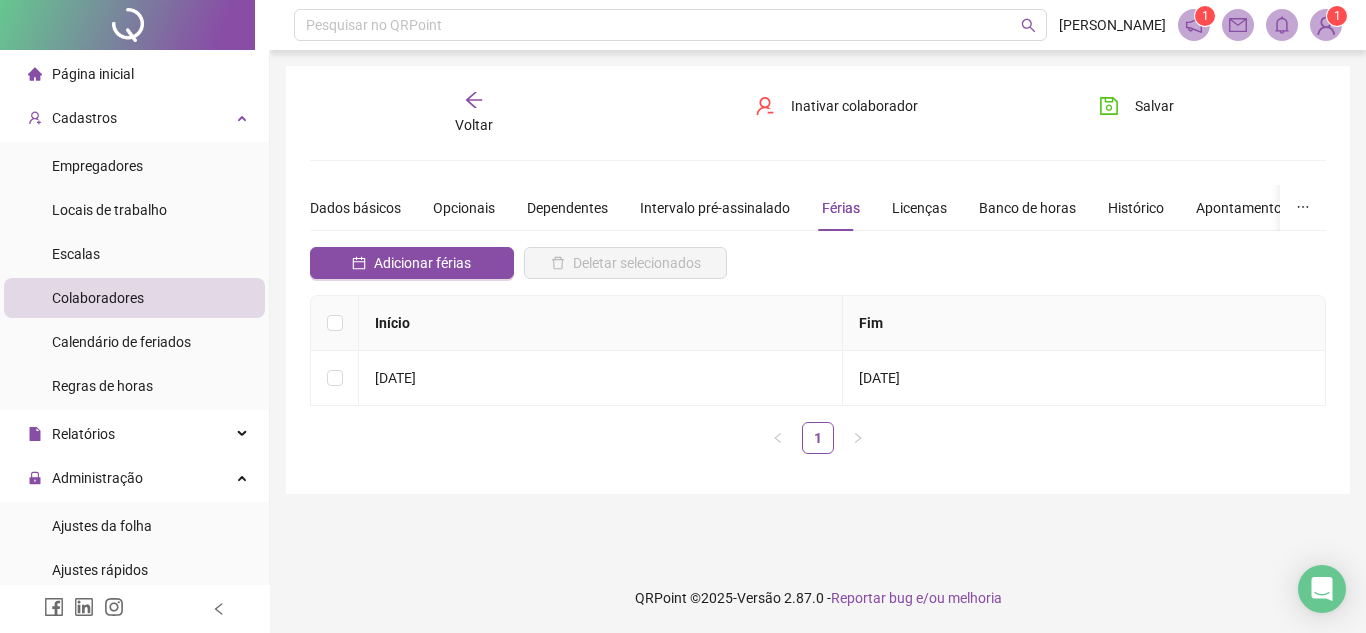 click on "Voltar" at bounding box center (474, 113) 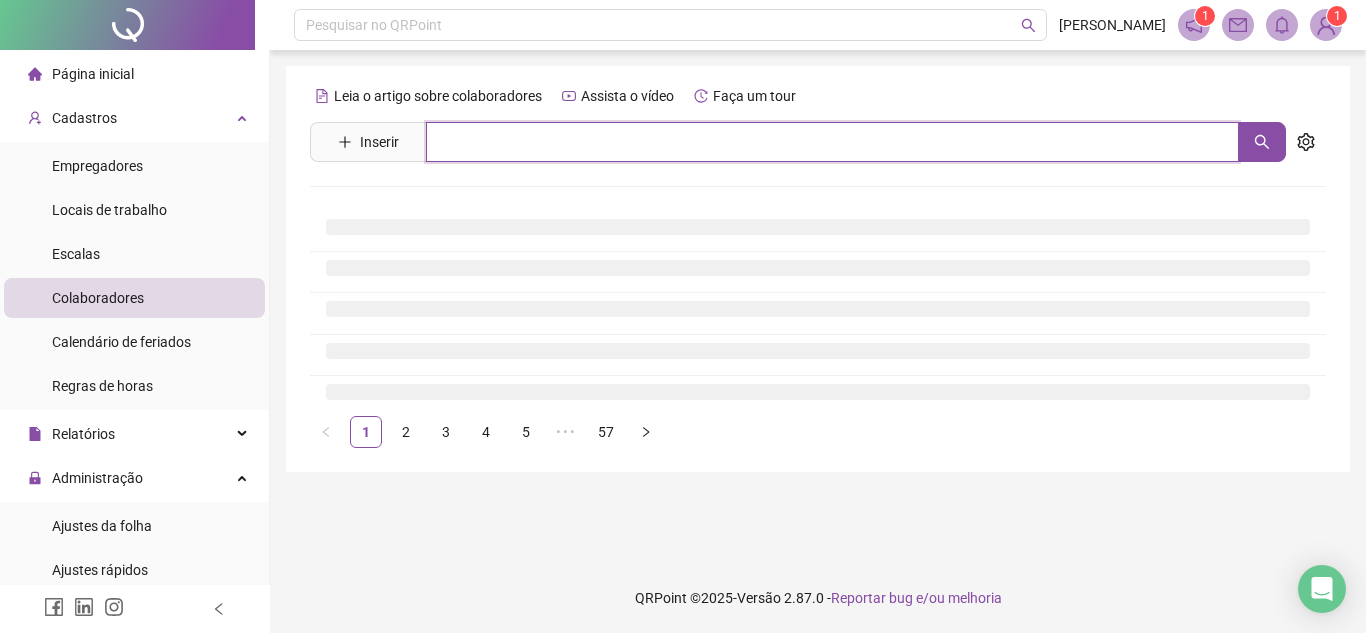 click at bounding box center (832, 142) 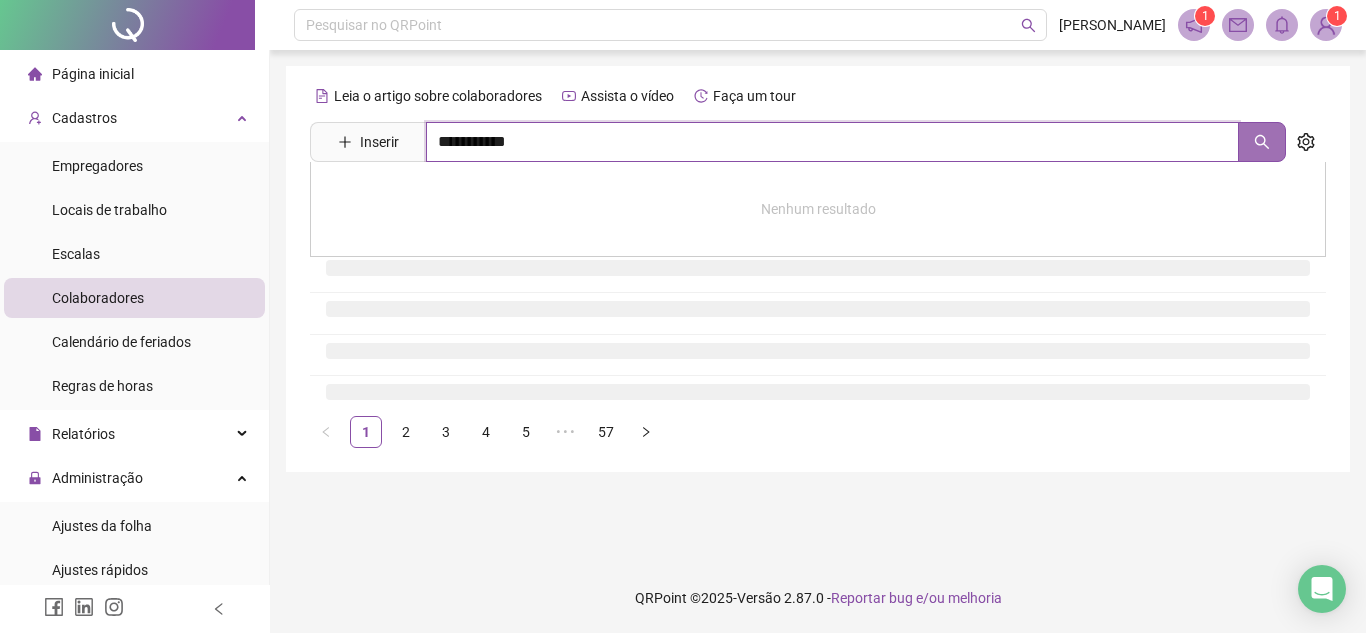 click 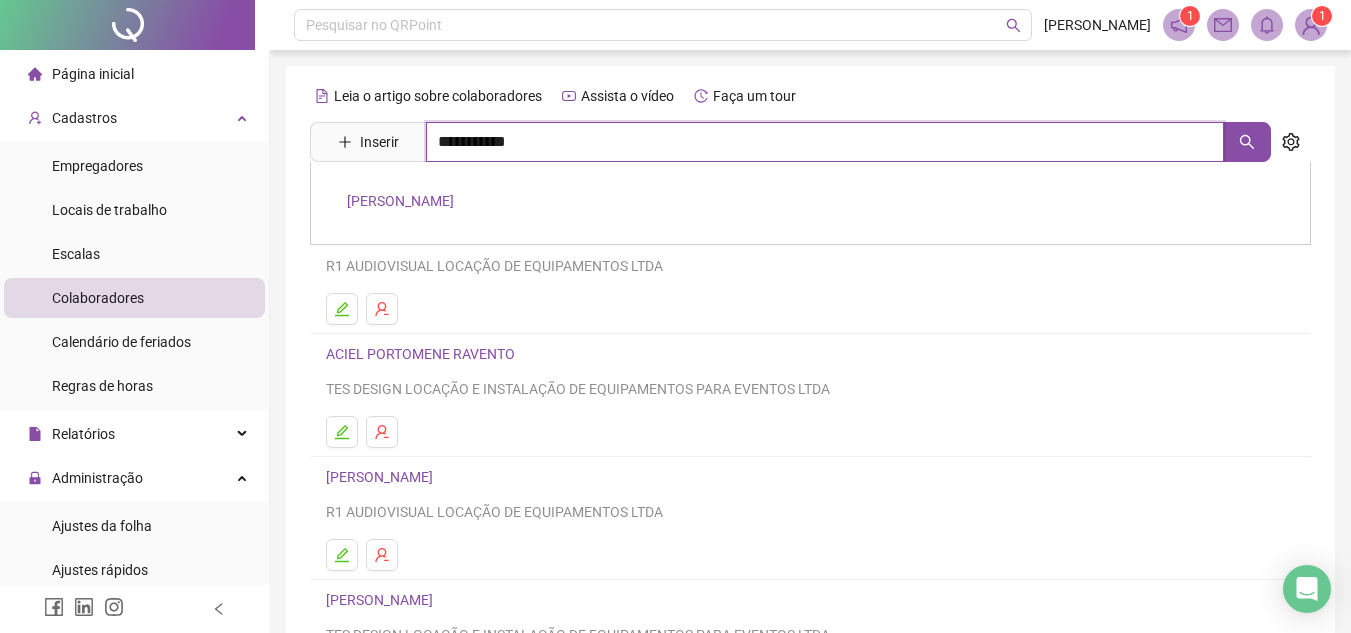 type on "**********" 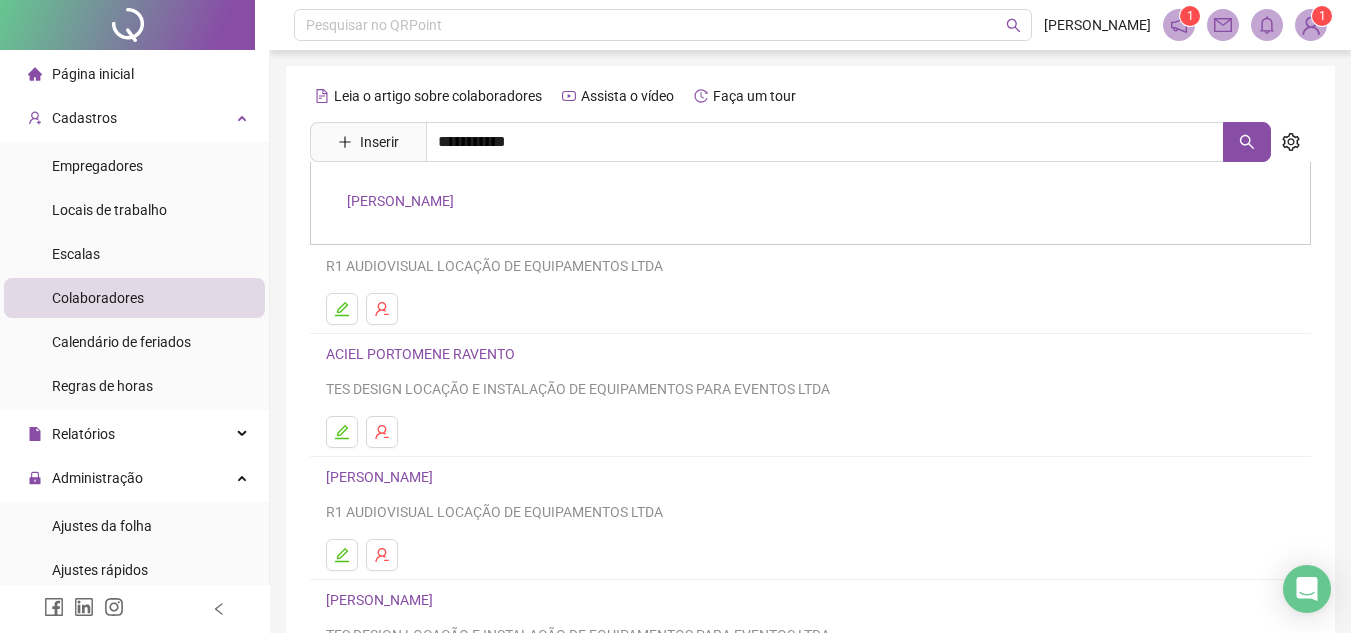 click on "MARIA CLARA FERREIRA DOS SANTOS SOARES" at bounding box center [400, 201] 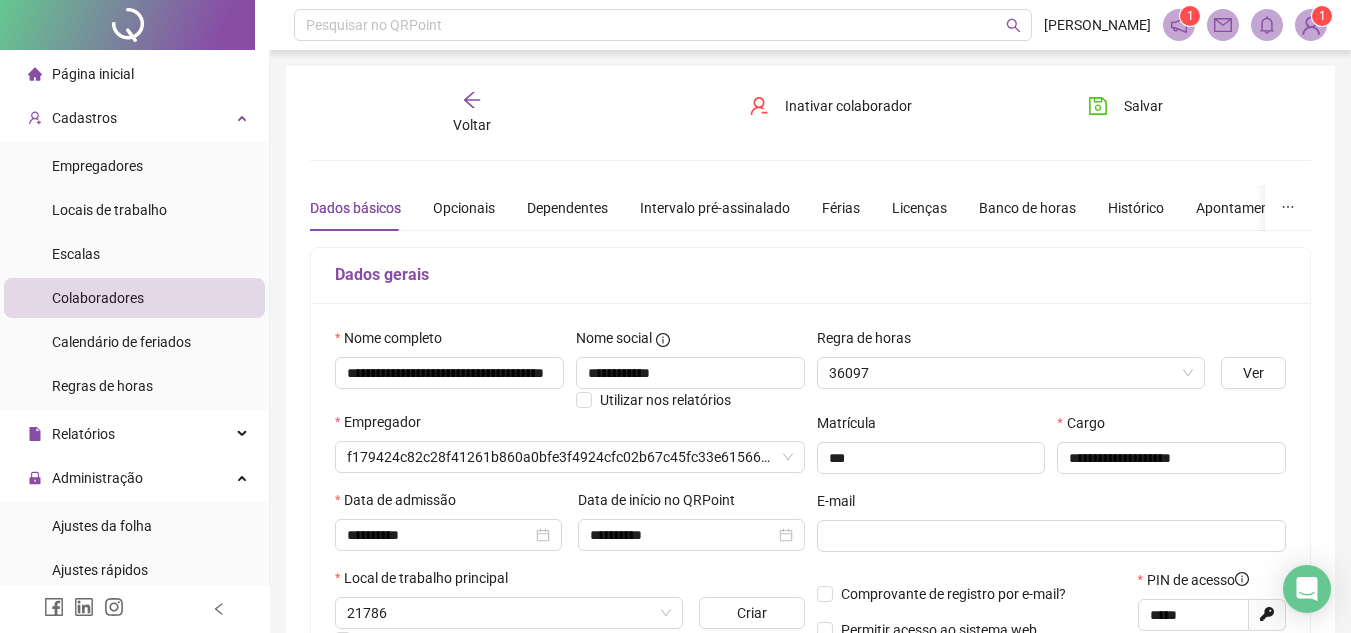 type on "**********" 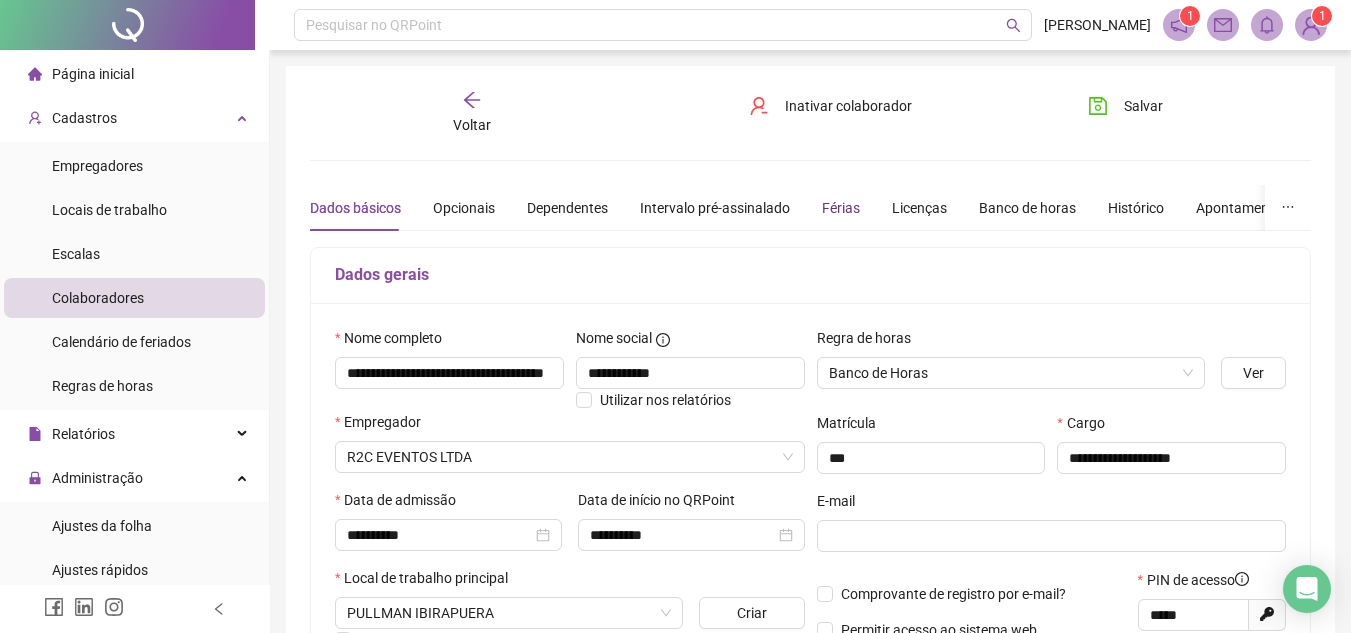 click on "Férias" at bounding box center [841, 208] 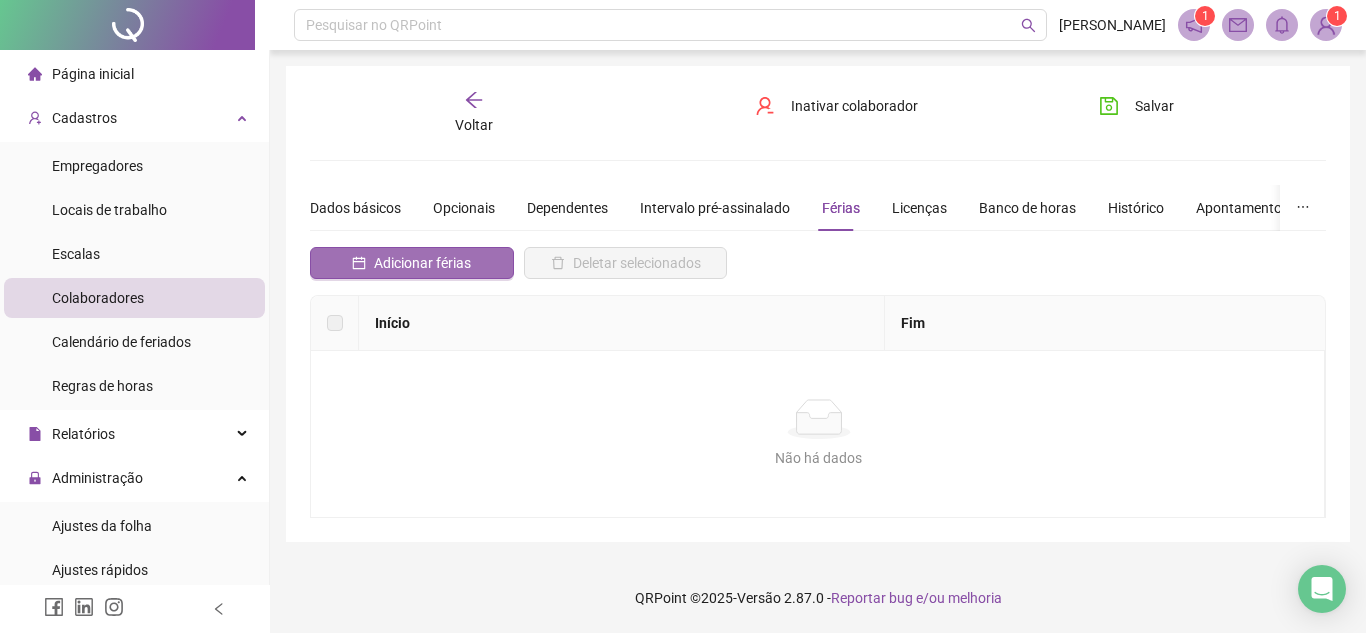 click on "Adicionar férias" at bounding box center [422, 263] 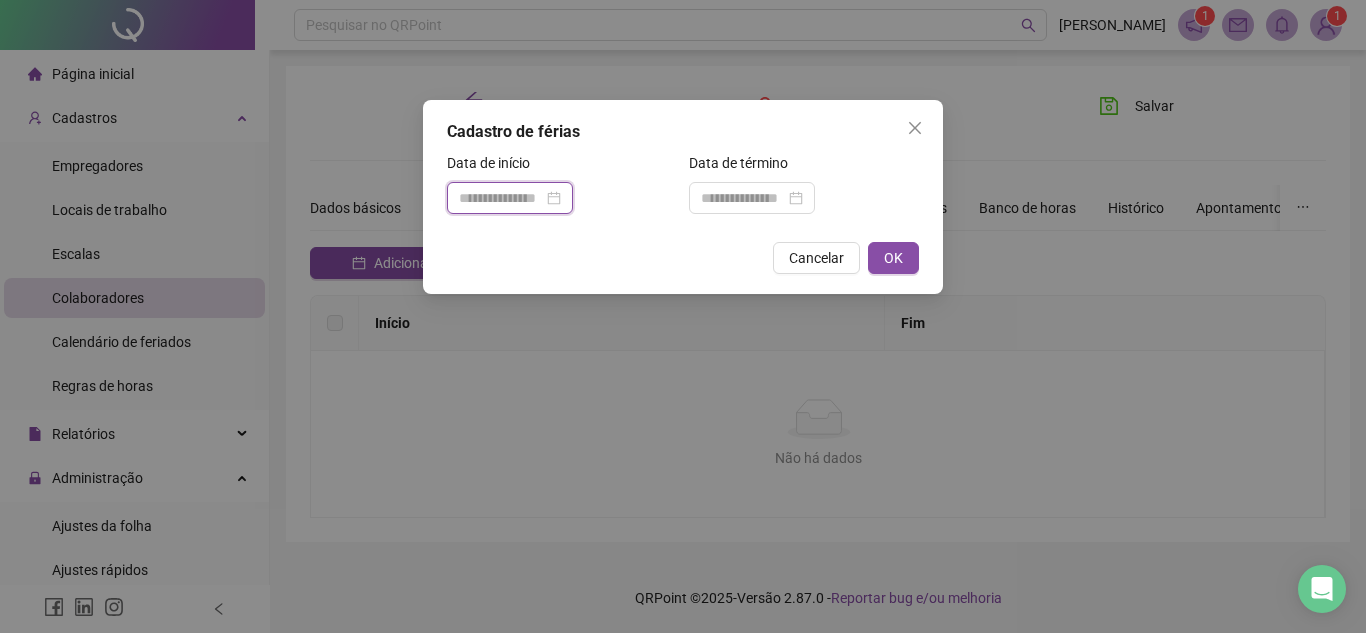 click at bounding box center [501, 198] 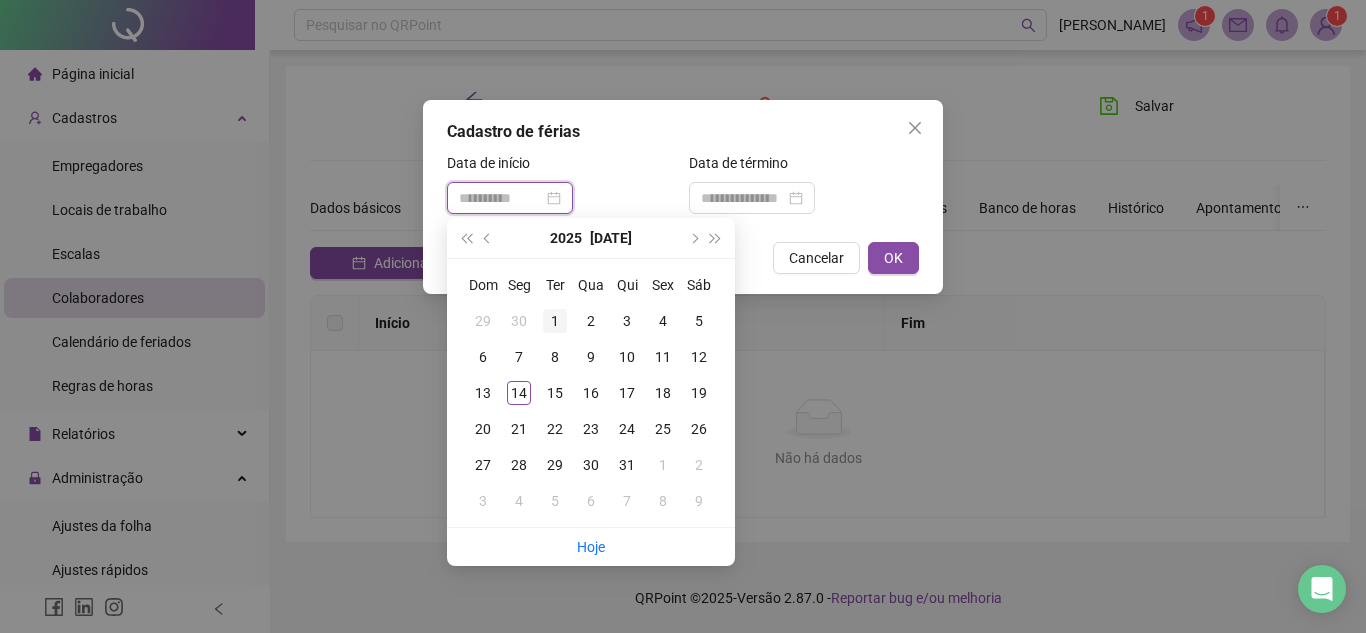type on "**********" 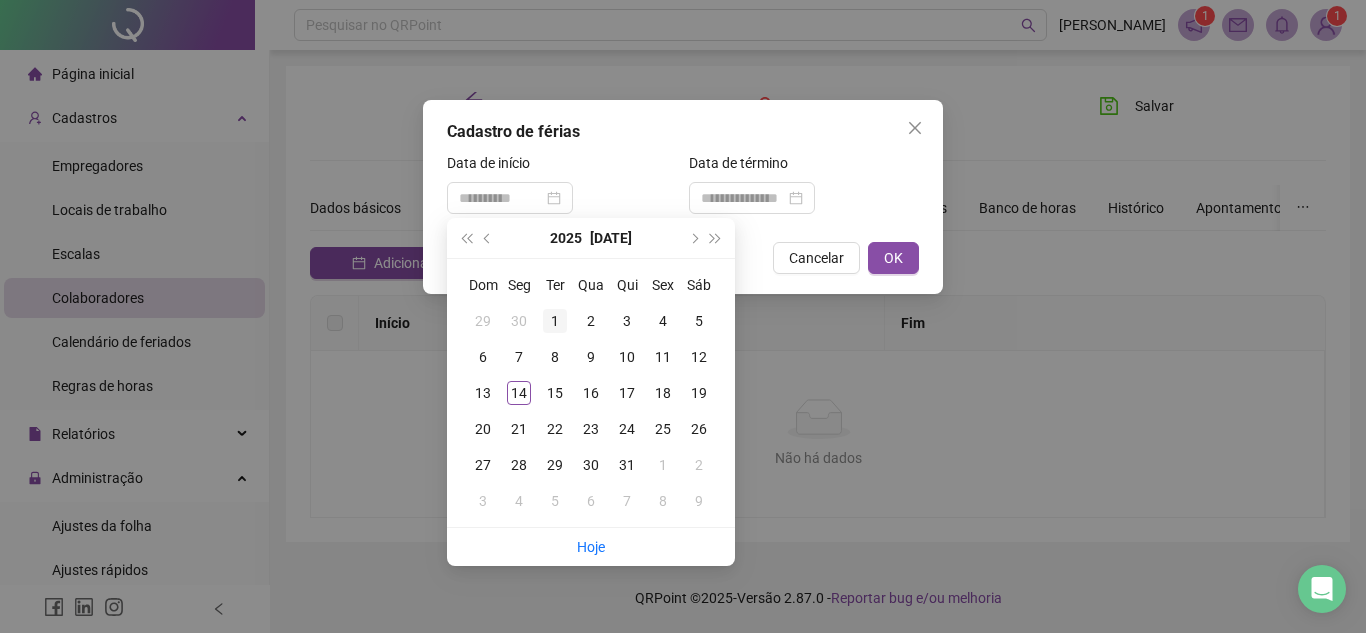 click on "1" at bounding box center [555, 321] 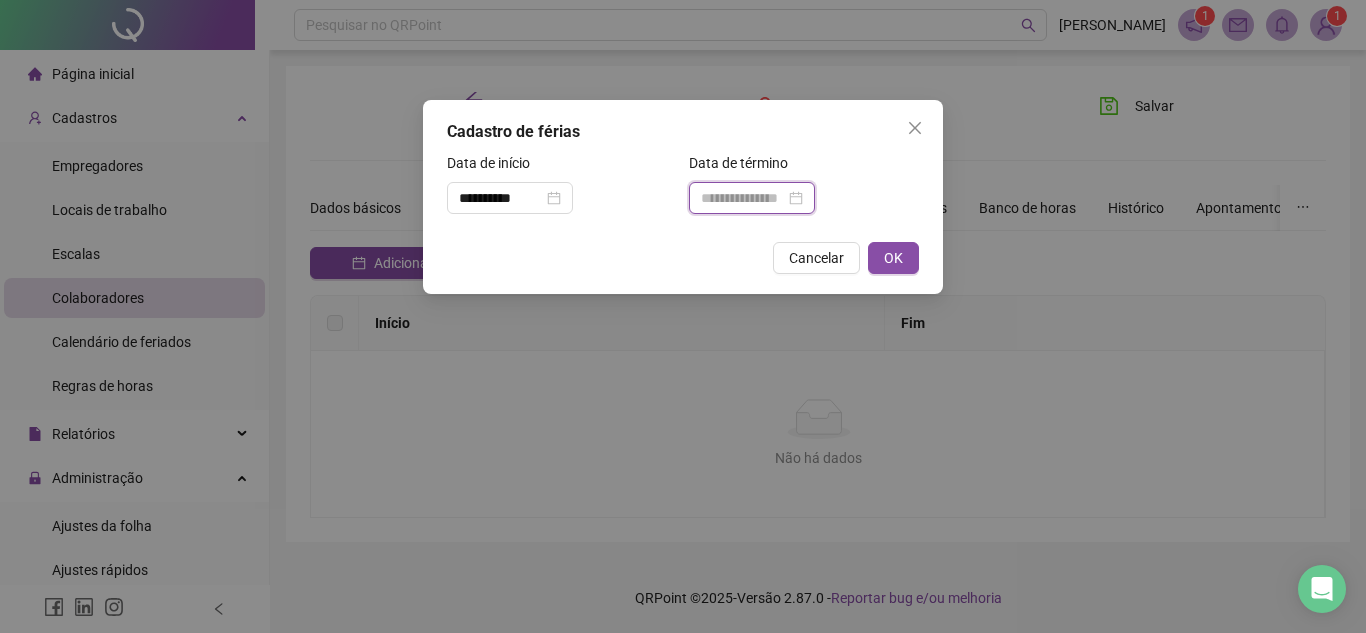 click at bounding box center [743, 198] 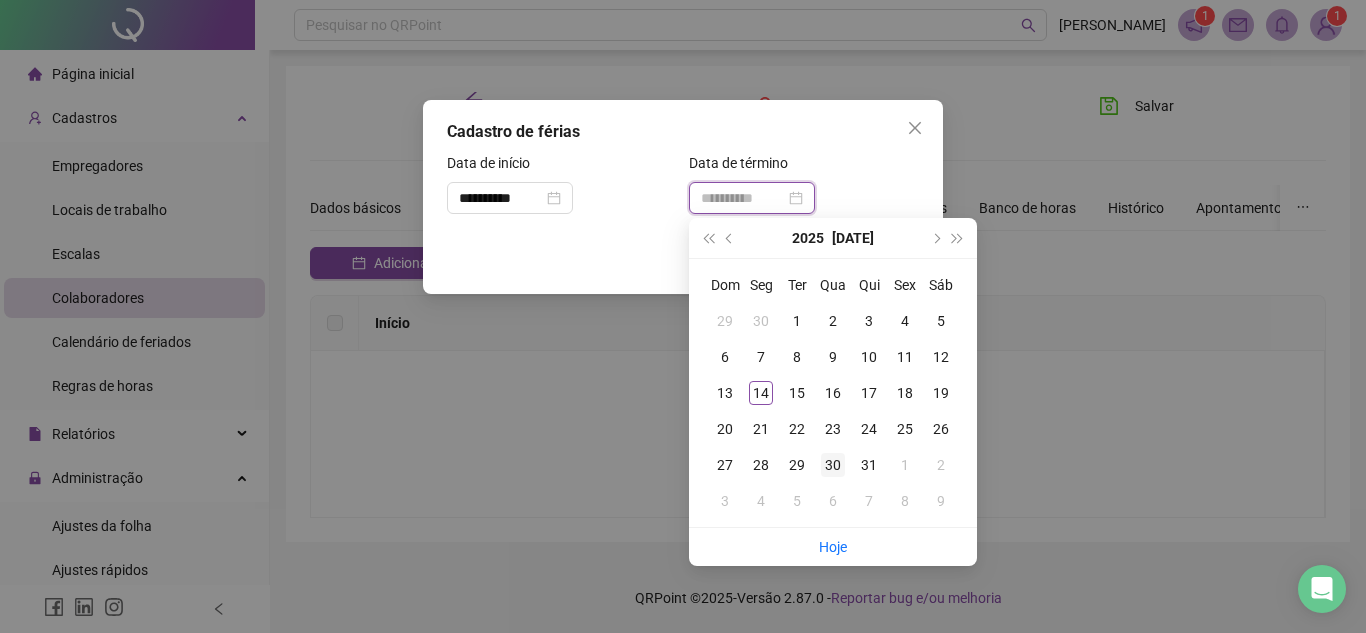 type on "**********" 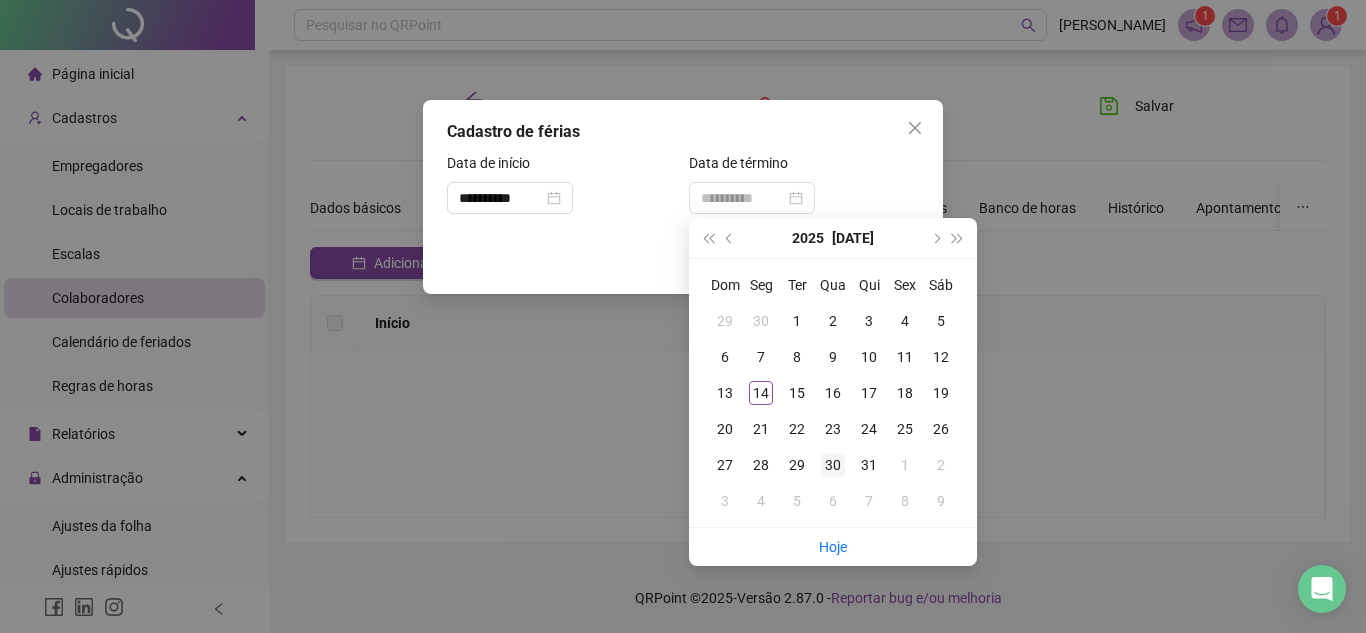 click on "30" at bounding box center [833, 465] 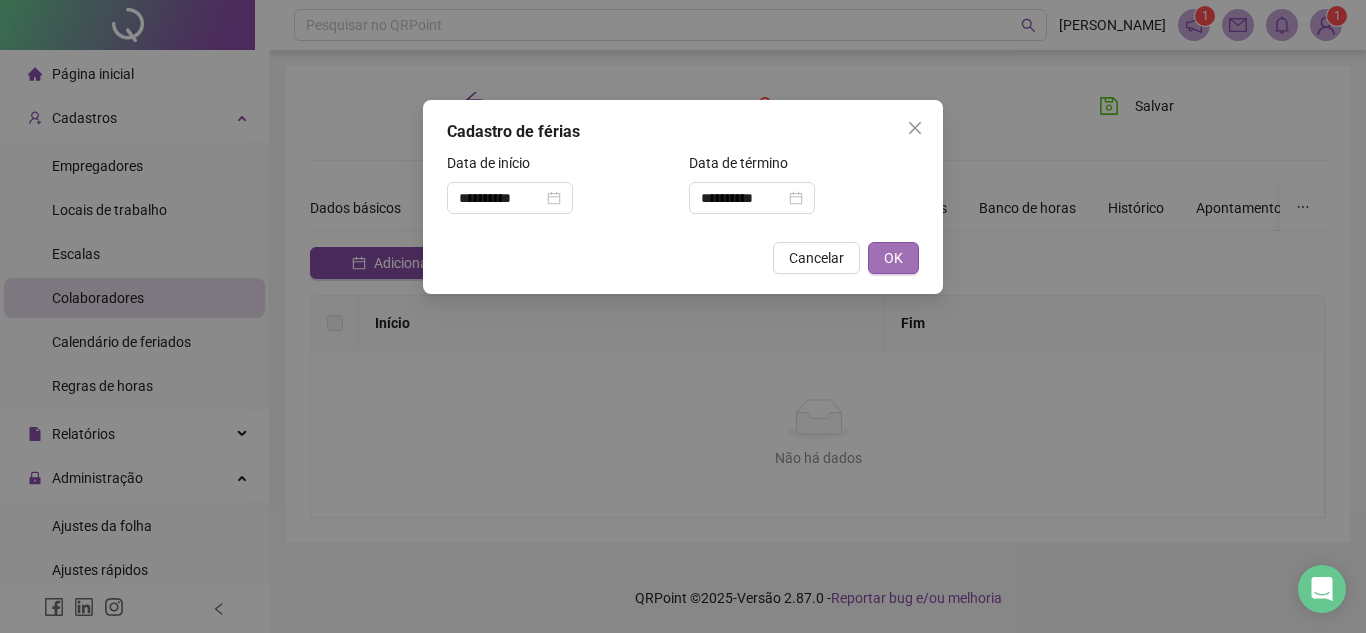 click on "OK" at bounding box center (893, 258) 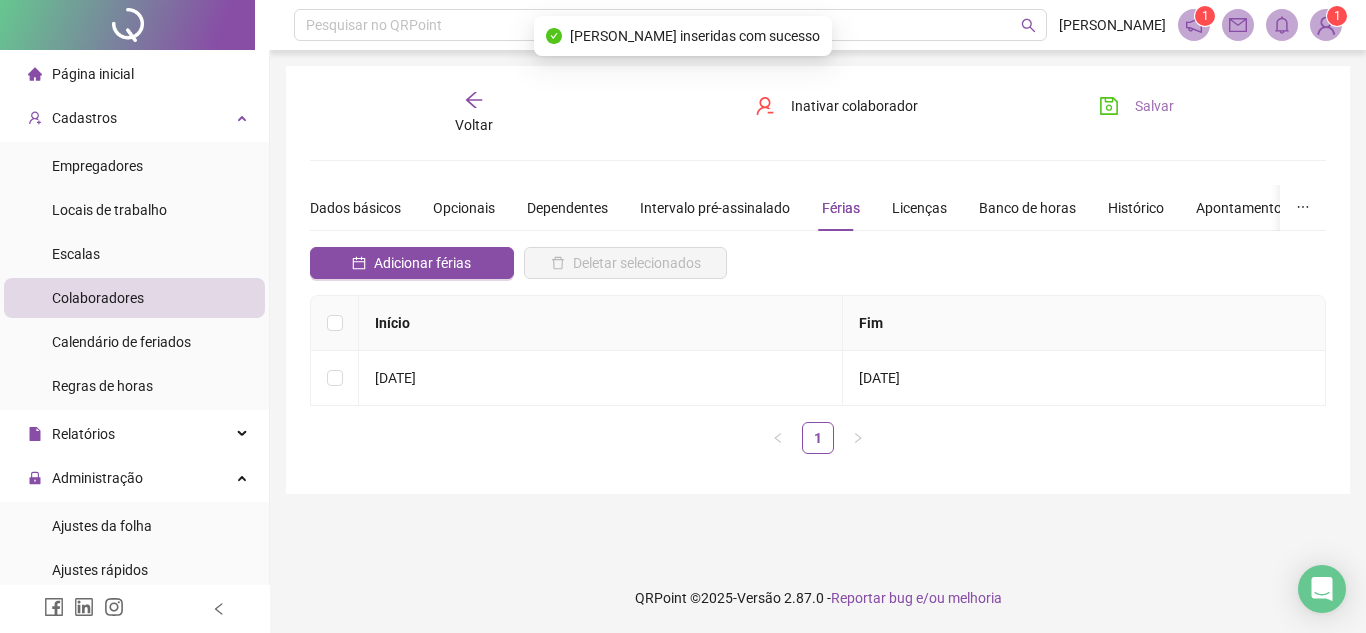 click on "Salvar" at bounding box center (1154, 106) 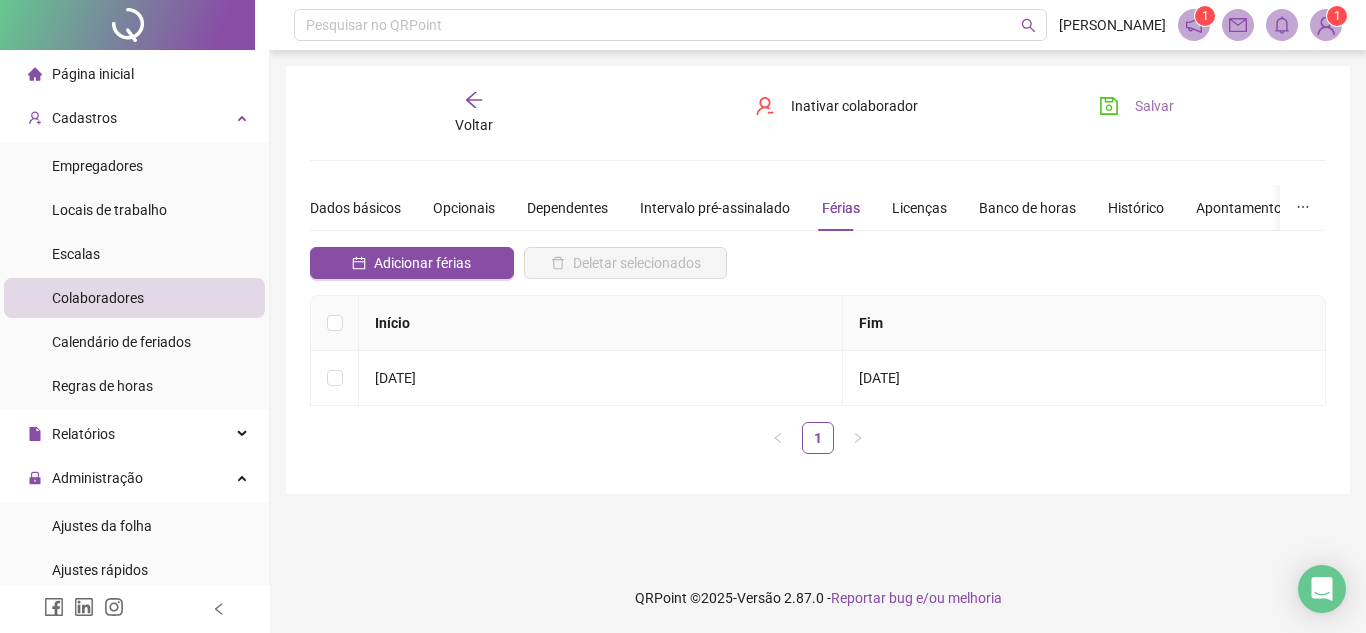click on "Salvar" at bounding box center [1154, 106] 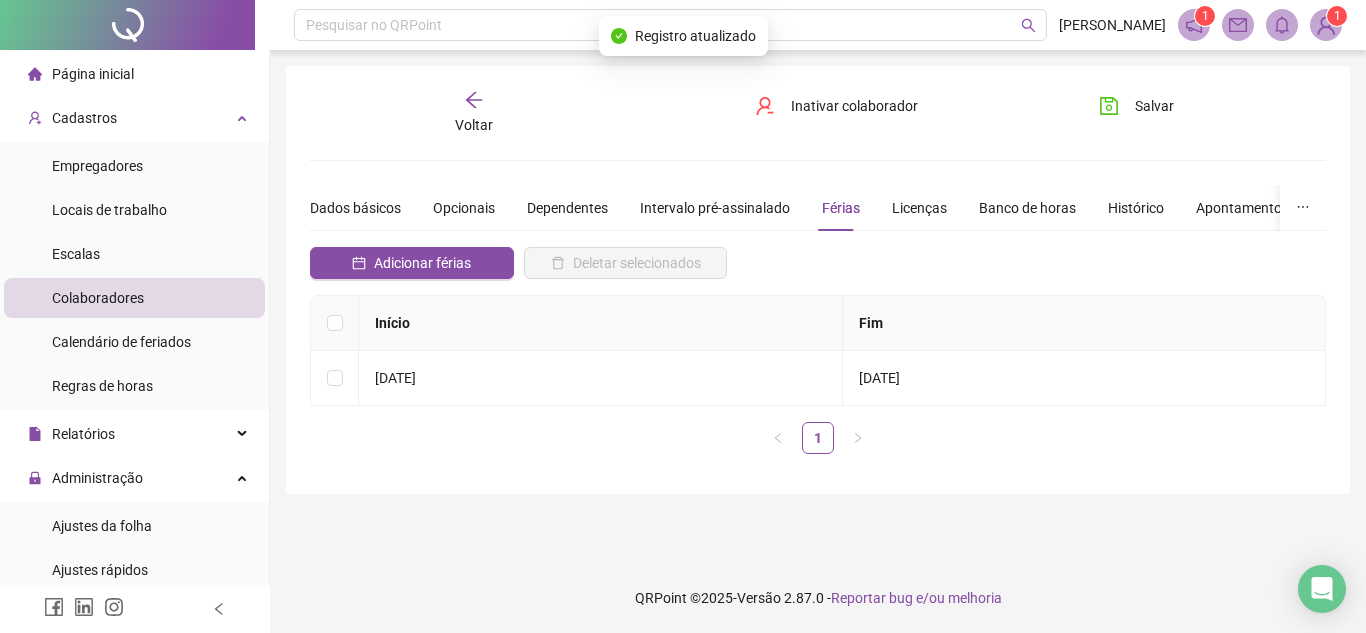 click 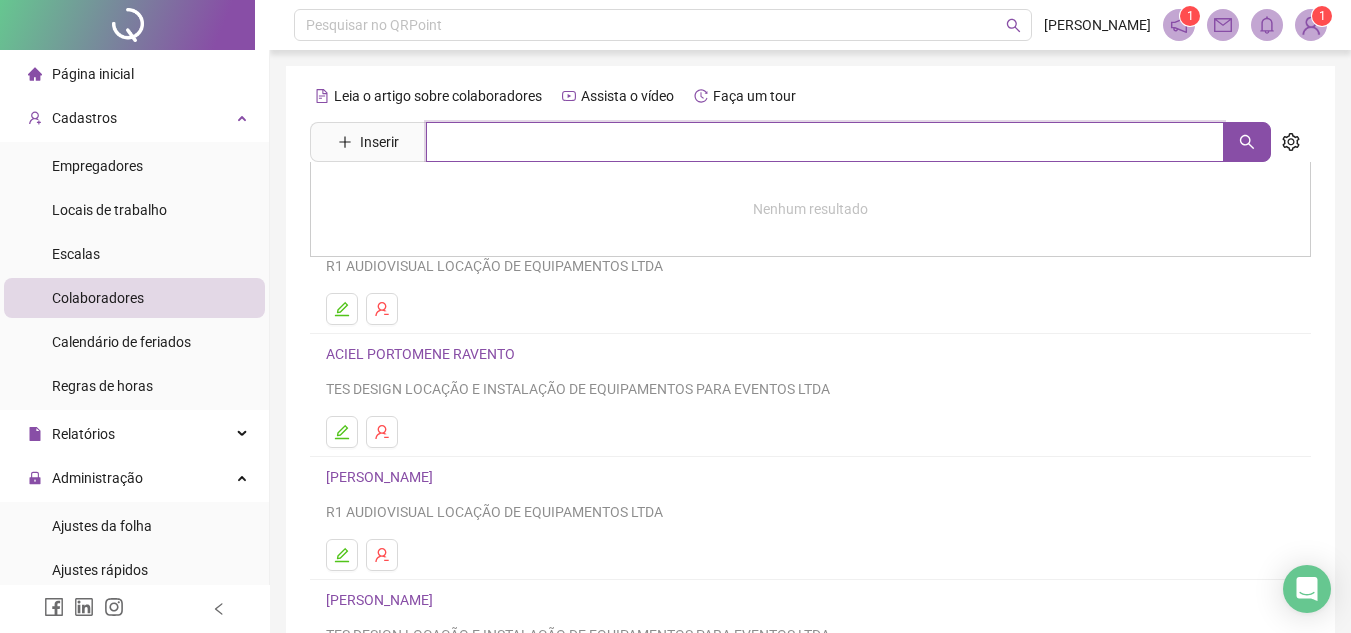 click at bounding box center [825, 142] 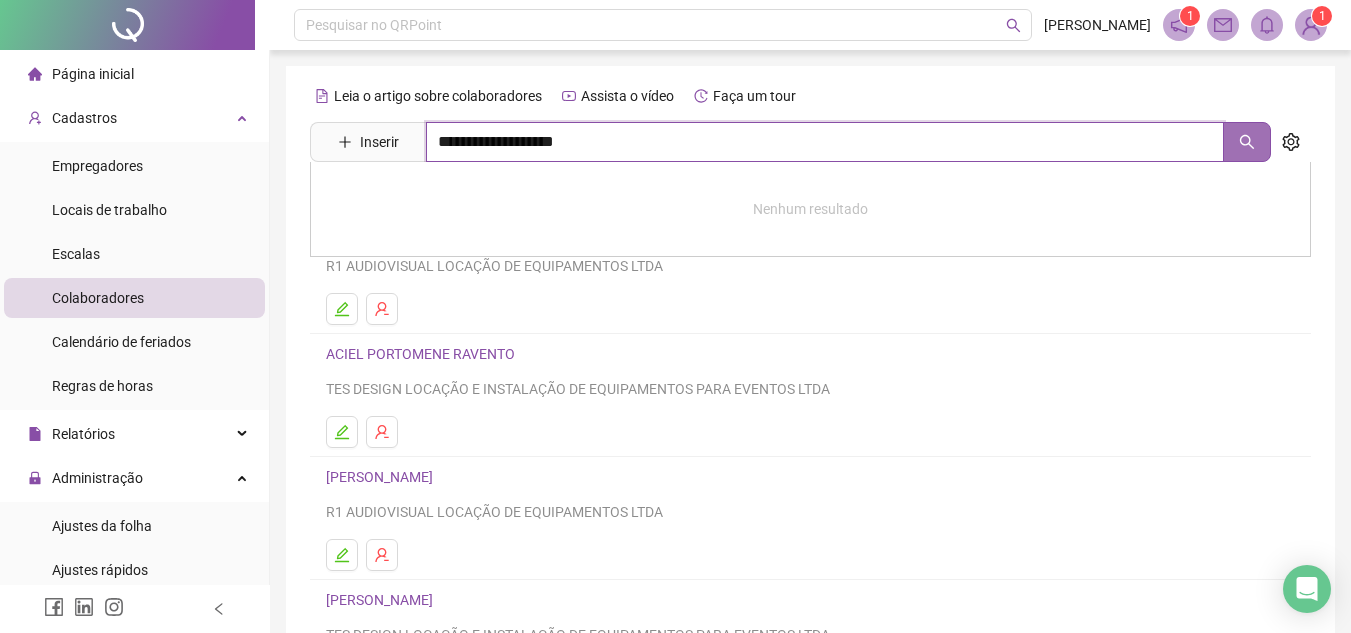 click 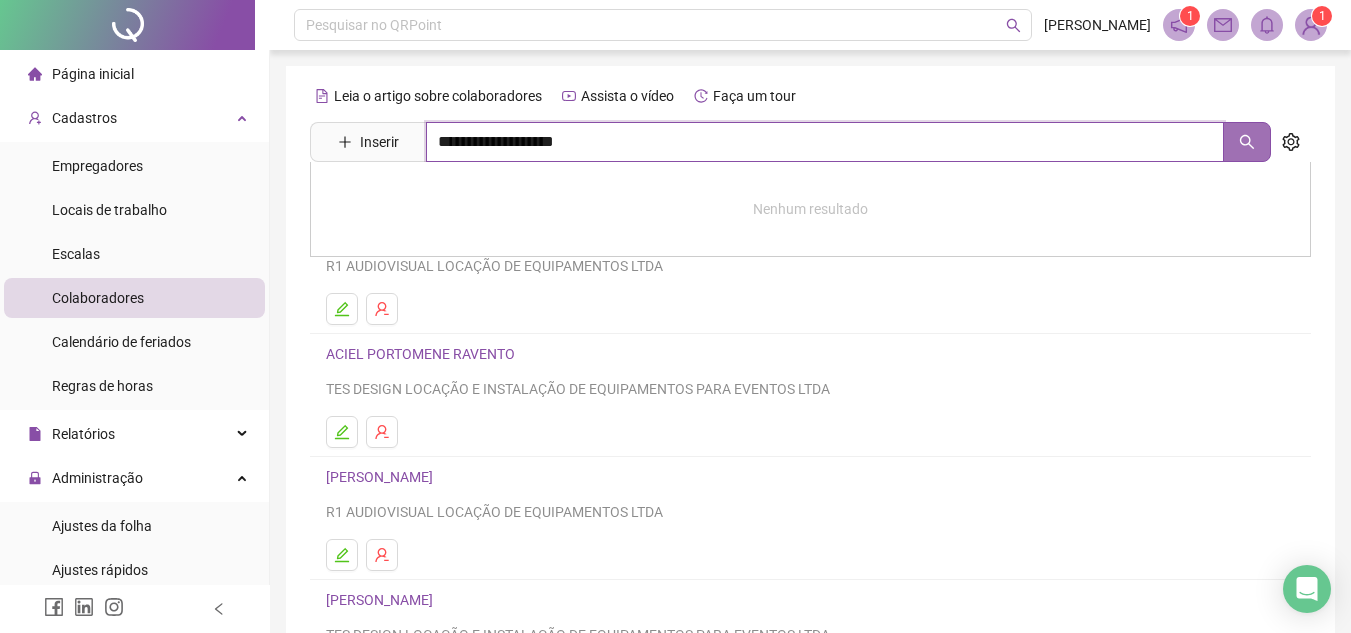 click 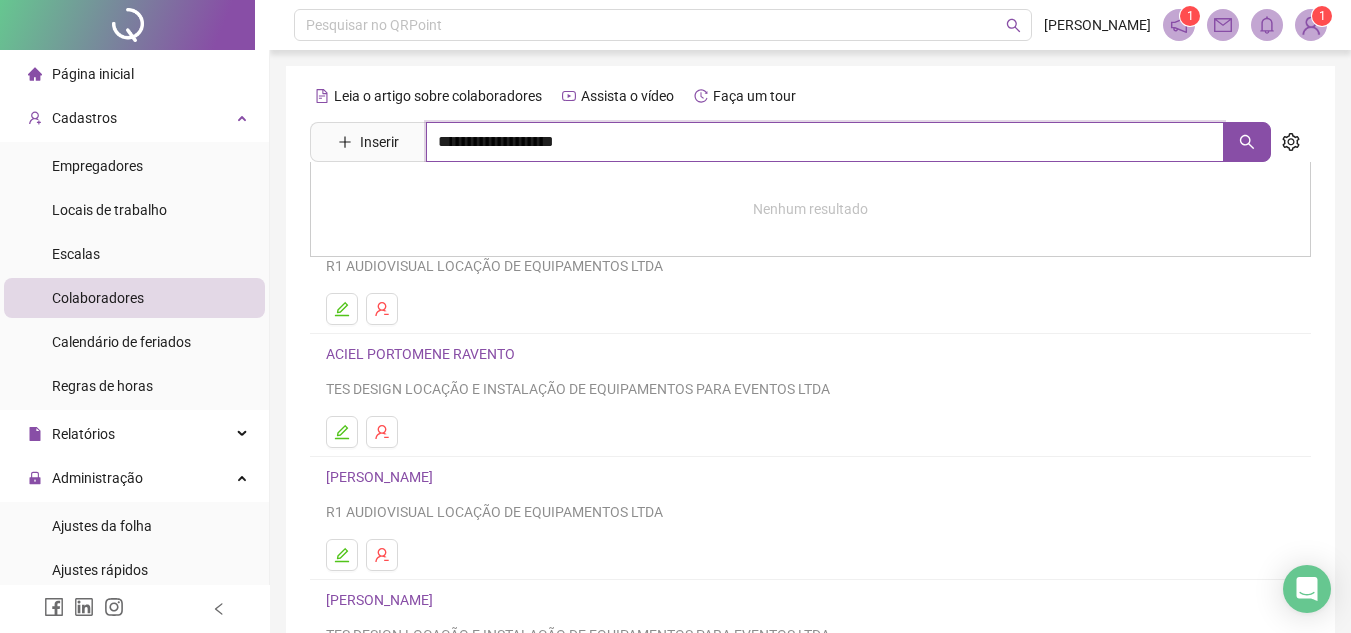 click on "**********" at bounding box center [825, 142] 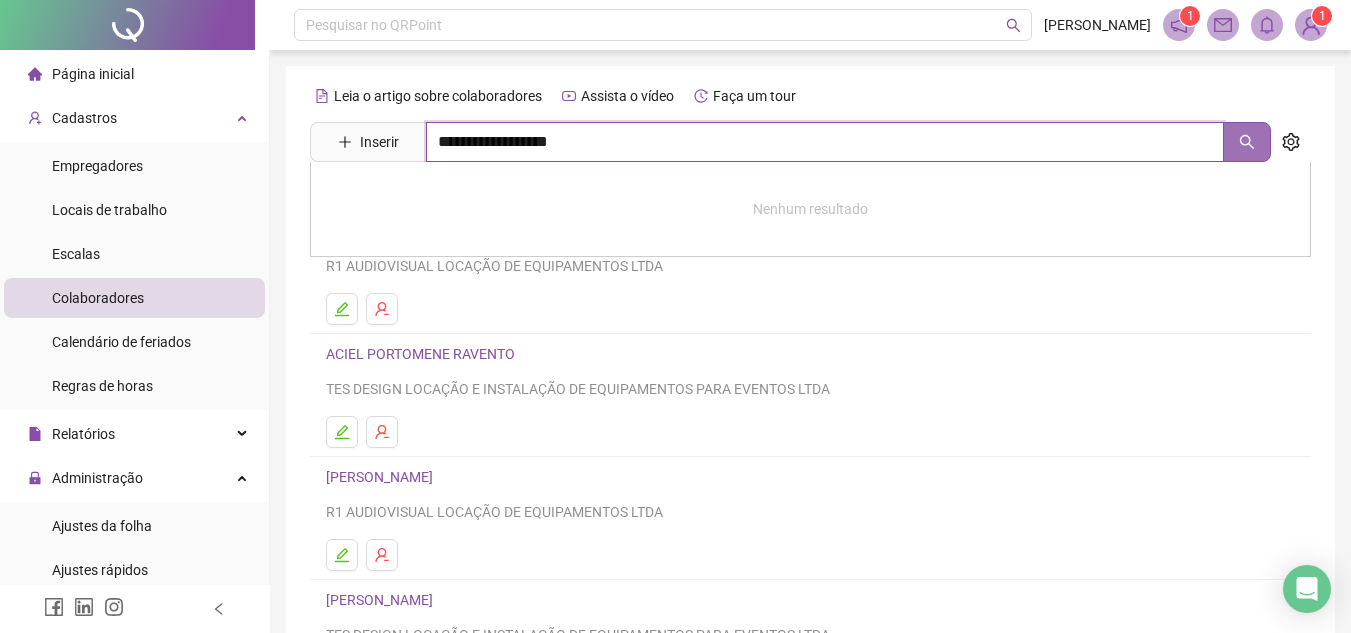 click 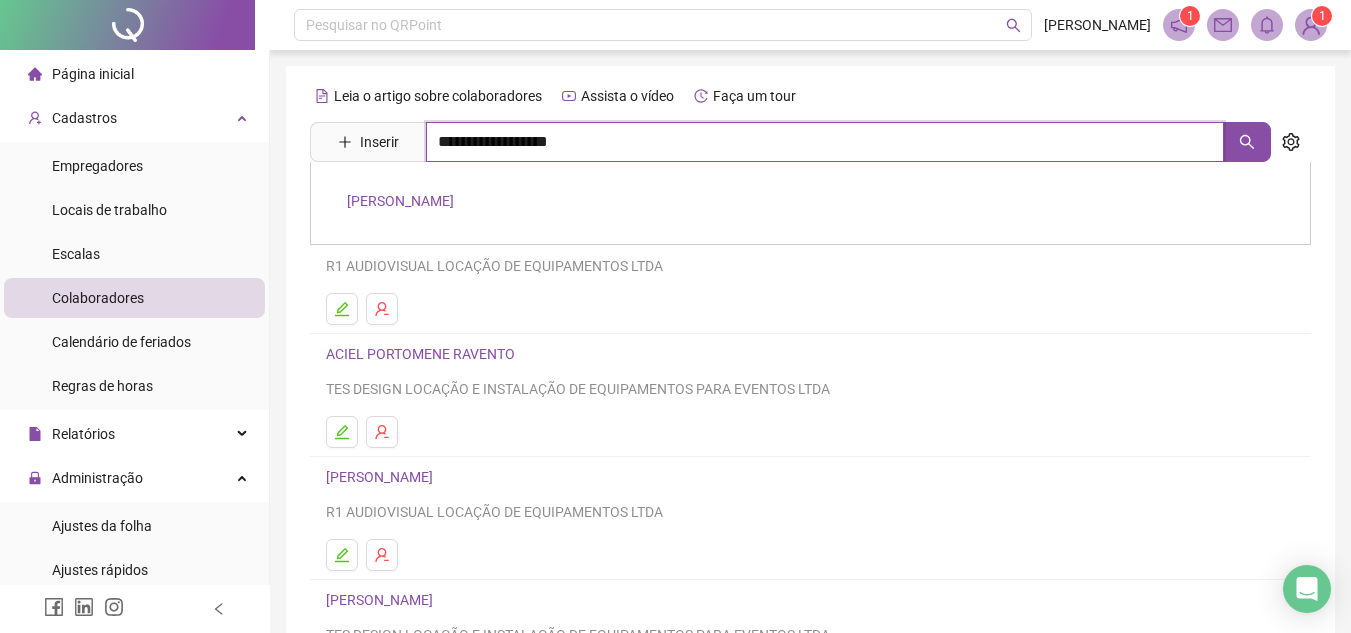 type on "**********" 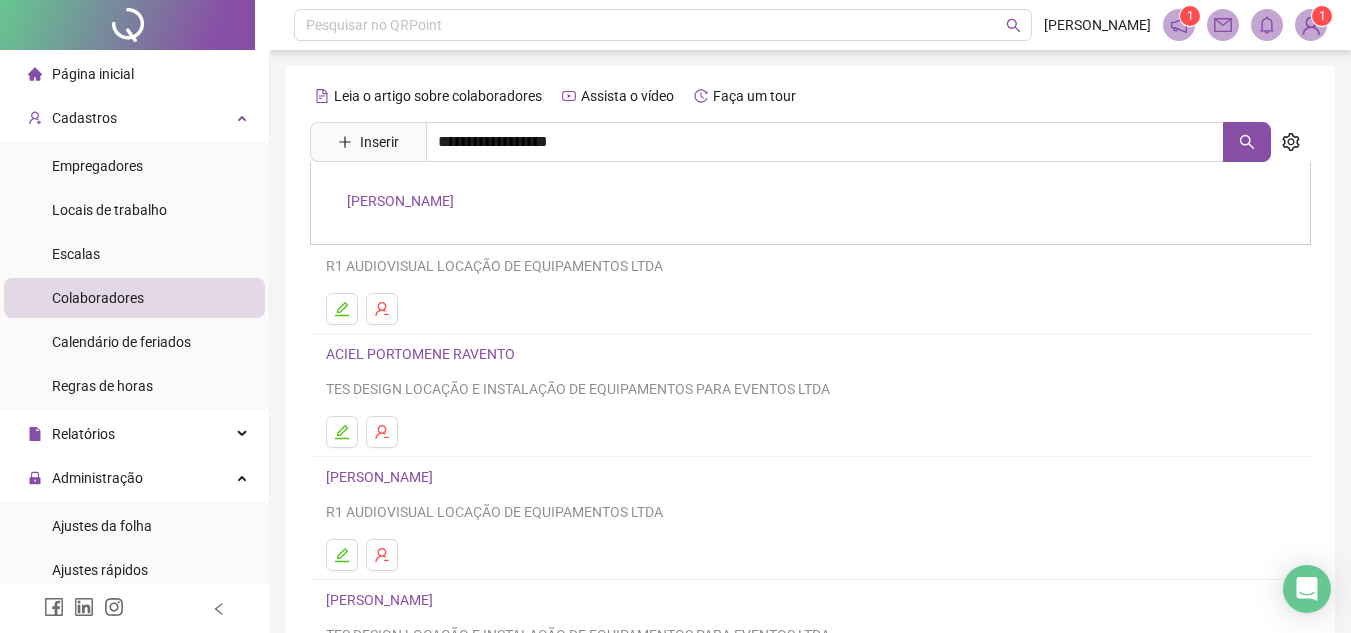 click on "FABIO DA SILVEIRA DA CRUZ" at bounding box center (400, 201) 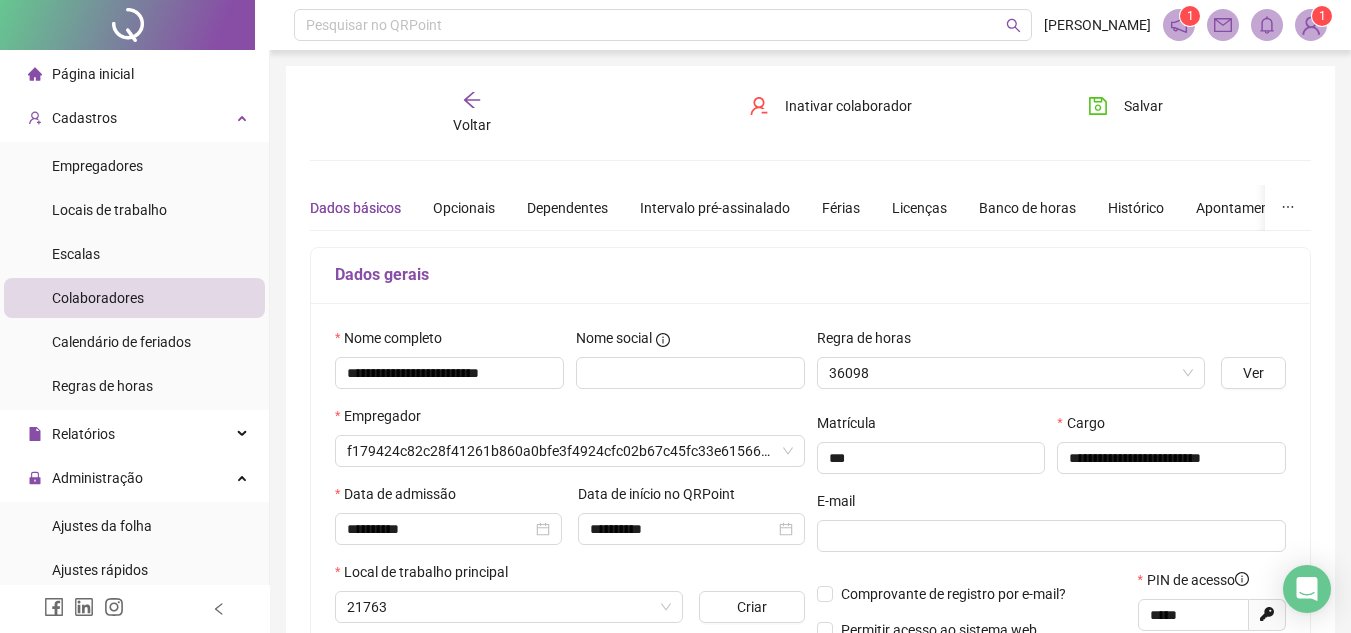 type on "**********" 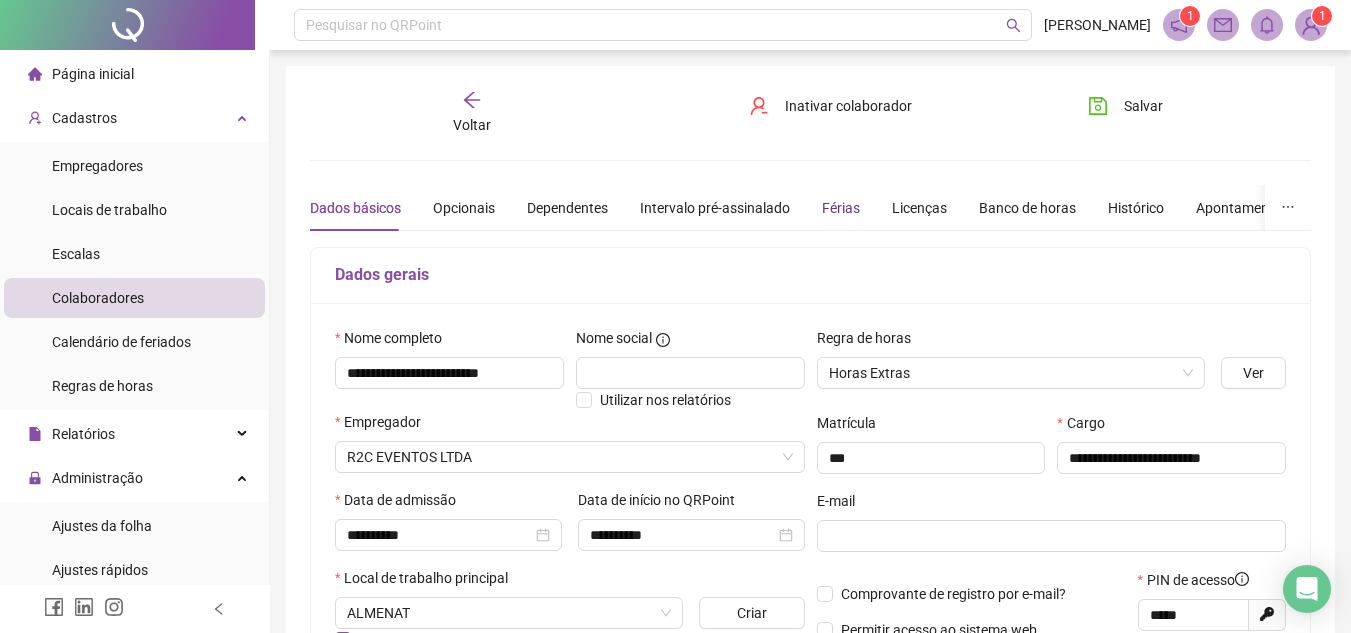 click on "Férias" at bounding box center (841, 208) 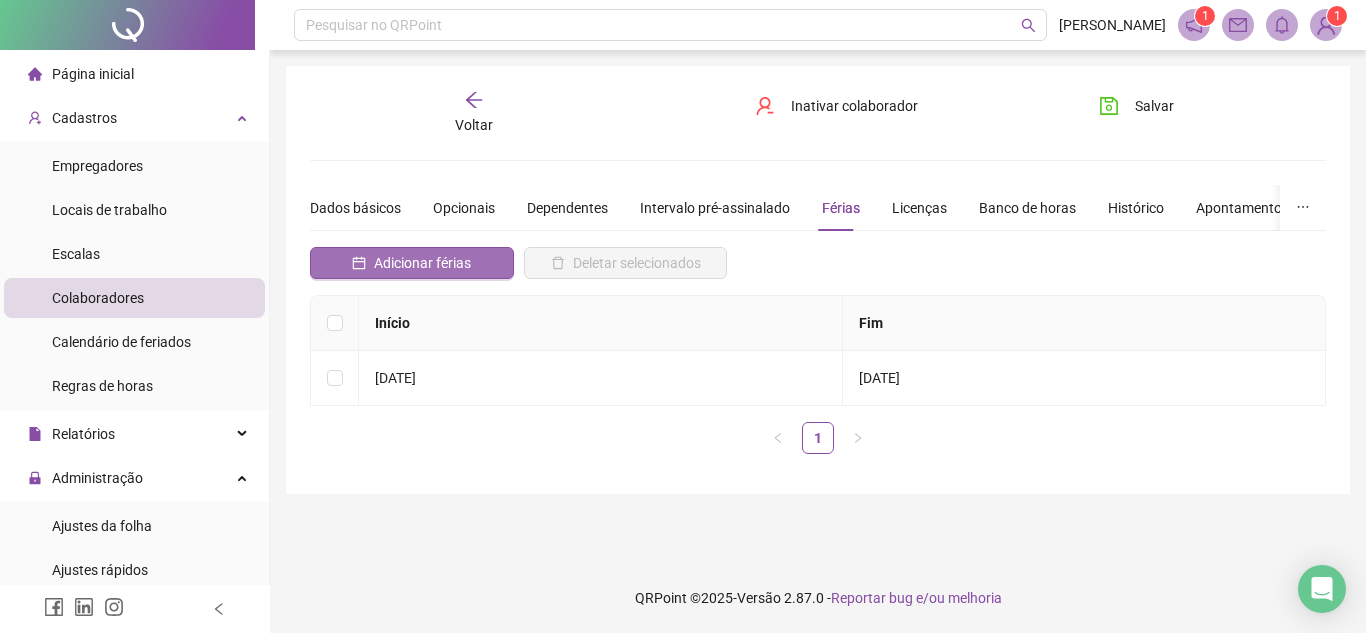 click on "Adicionar férias" at bounding box center (422, 263) 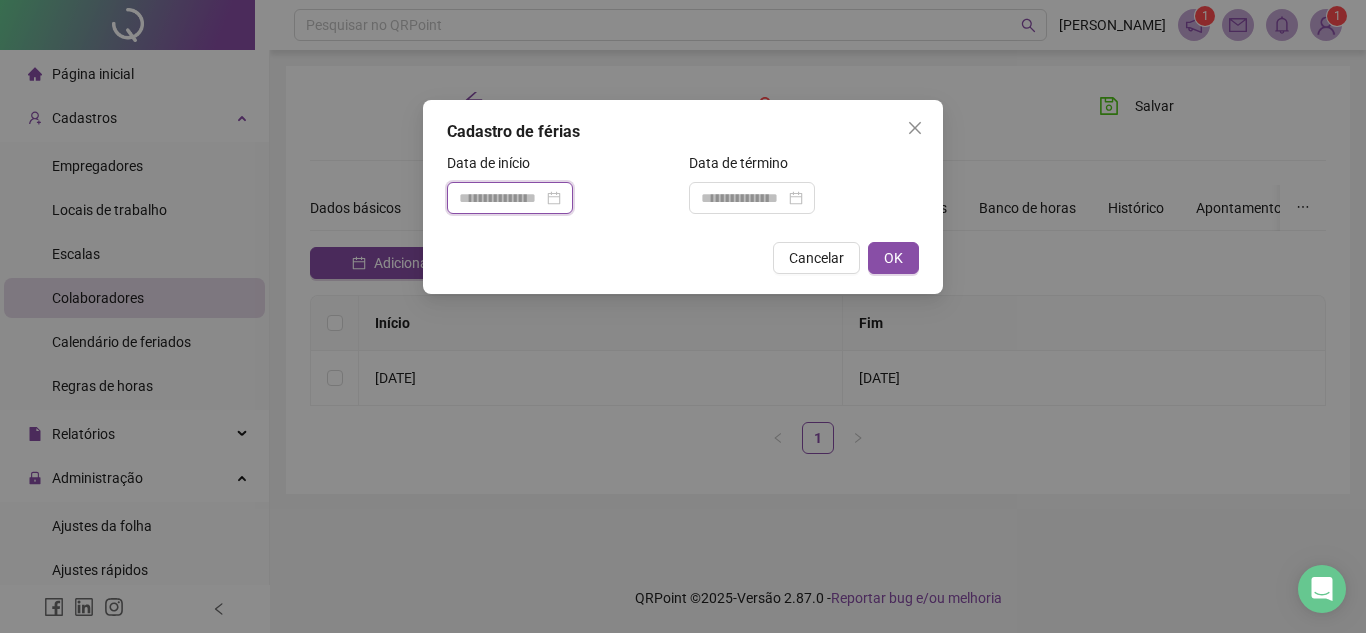 click at bounding box center [501, 198] 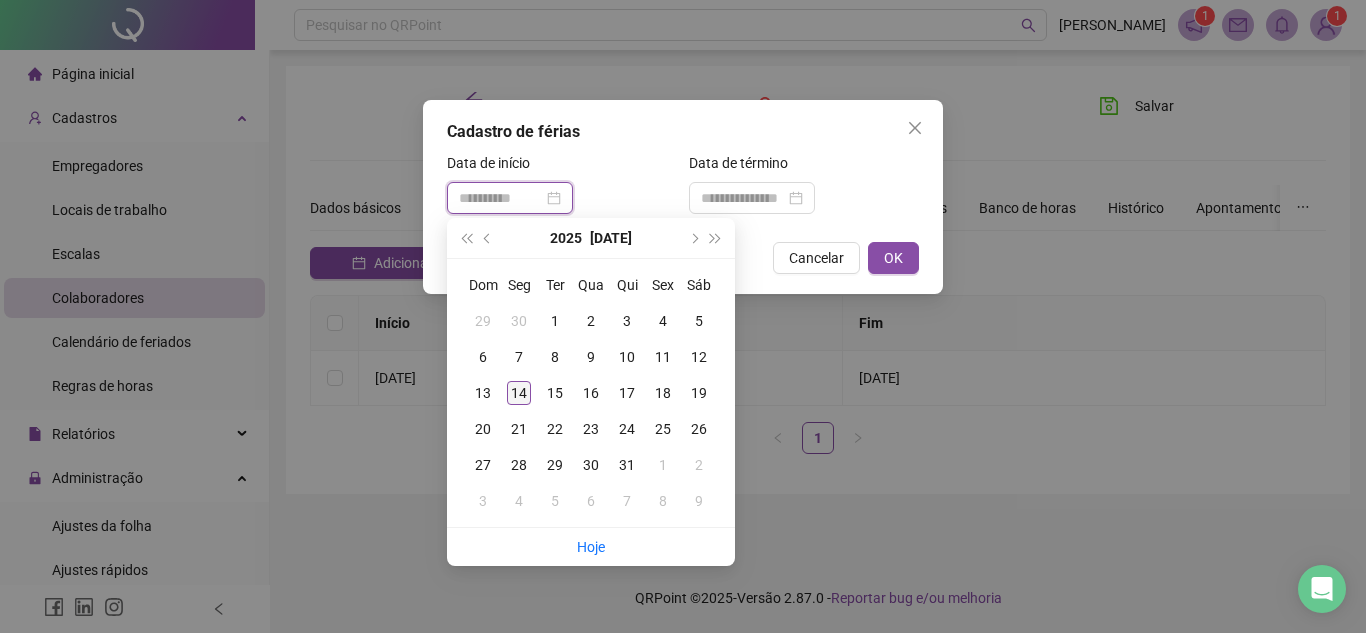 type on "**********" 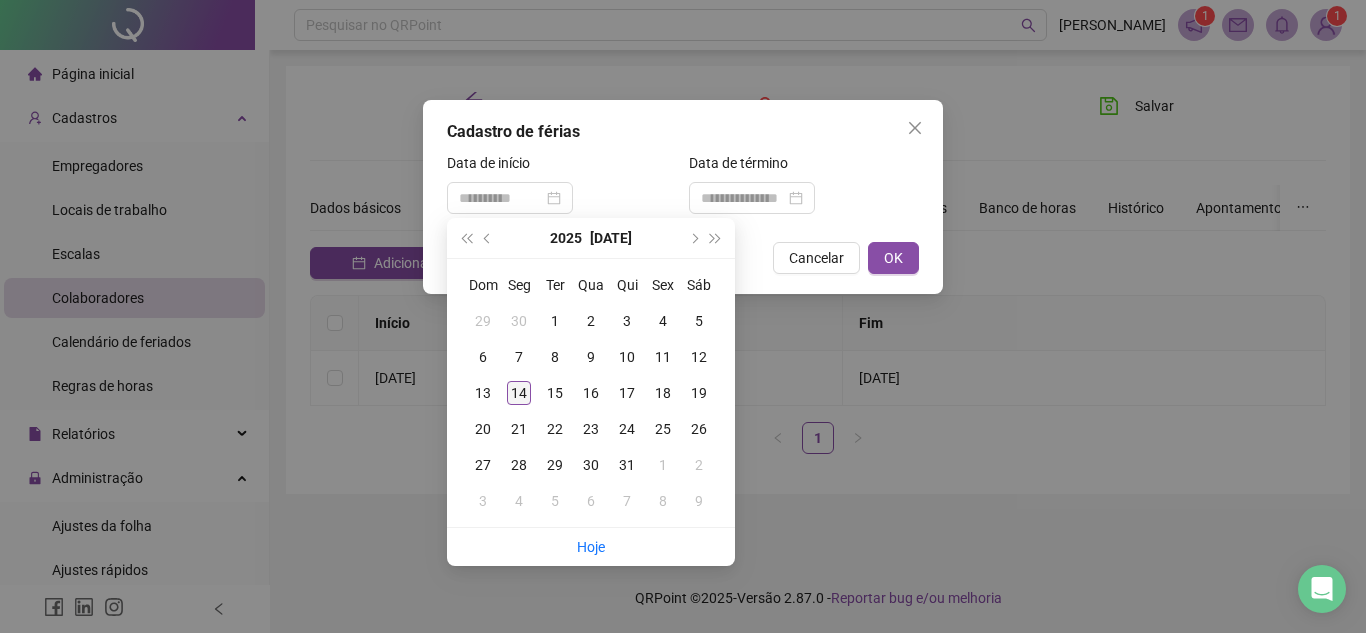 click on "14" at bounding box center [519, 393] 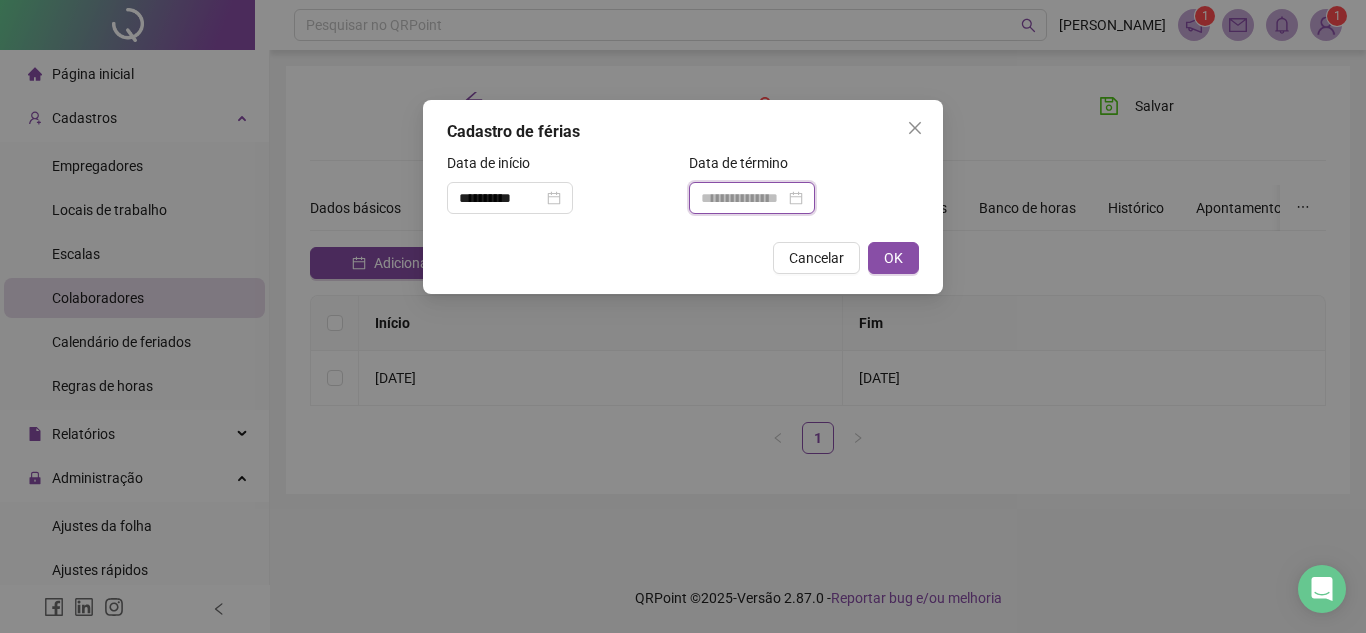click at bounding box center (743, 198) 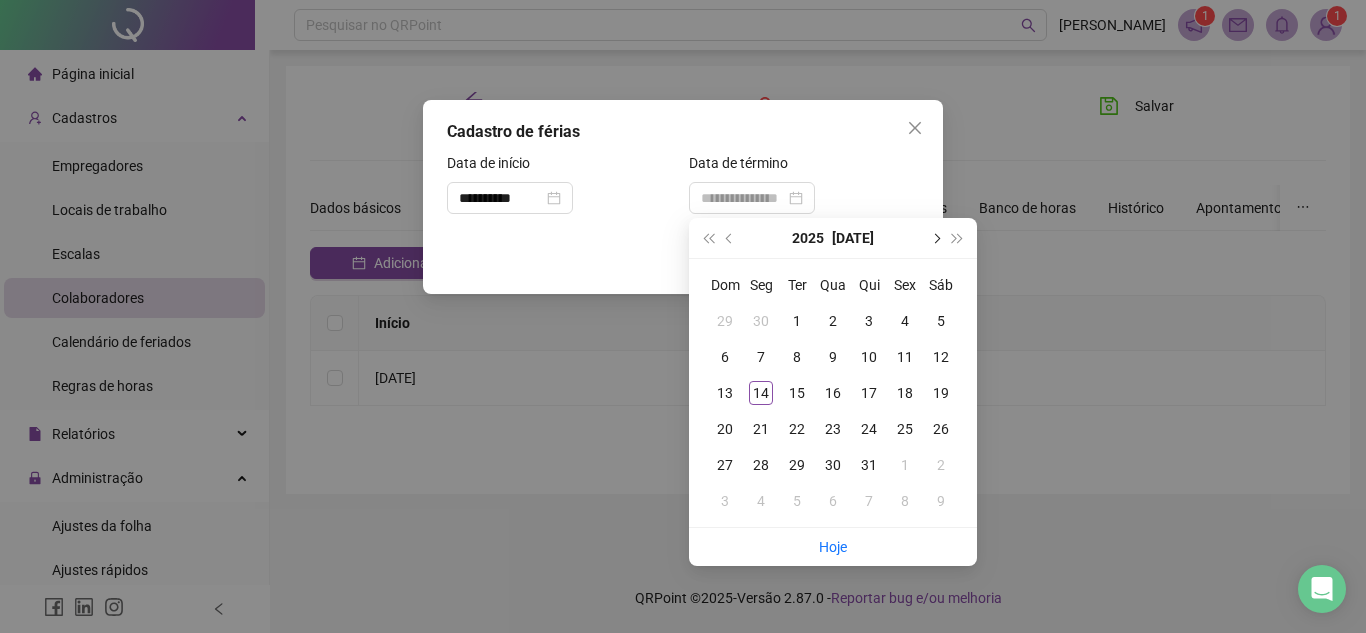 click at bounding box center [935, 238] 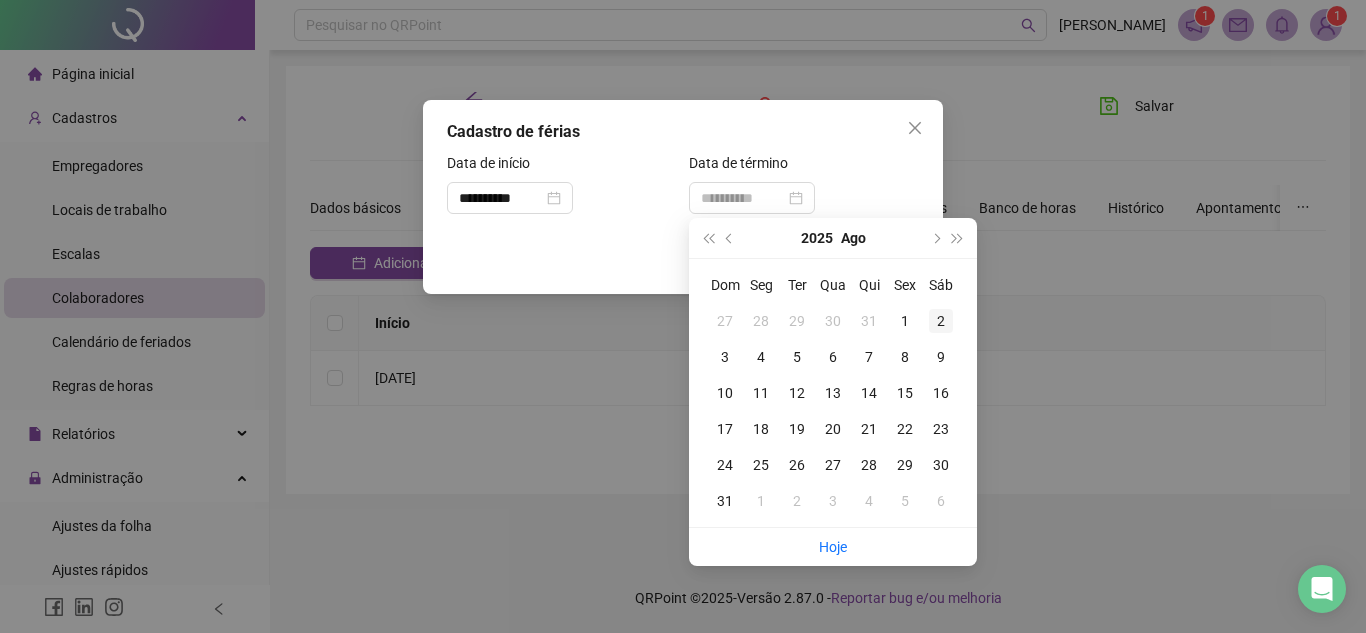 type on "**********" 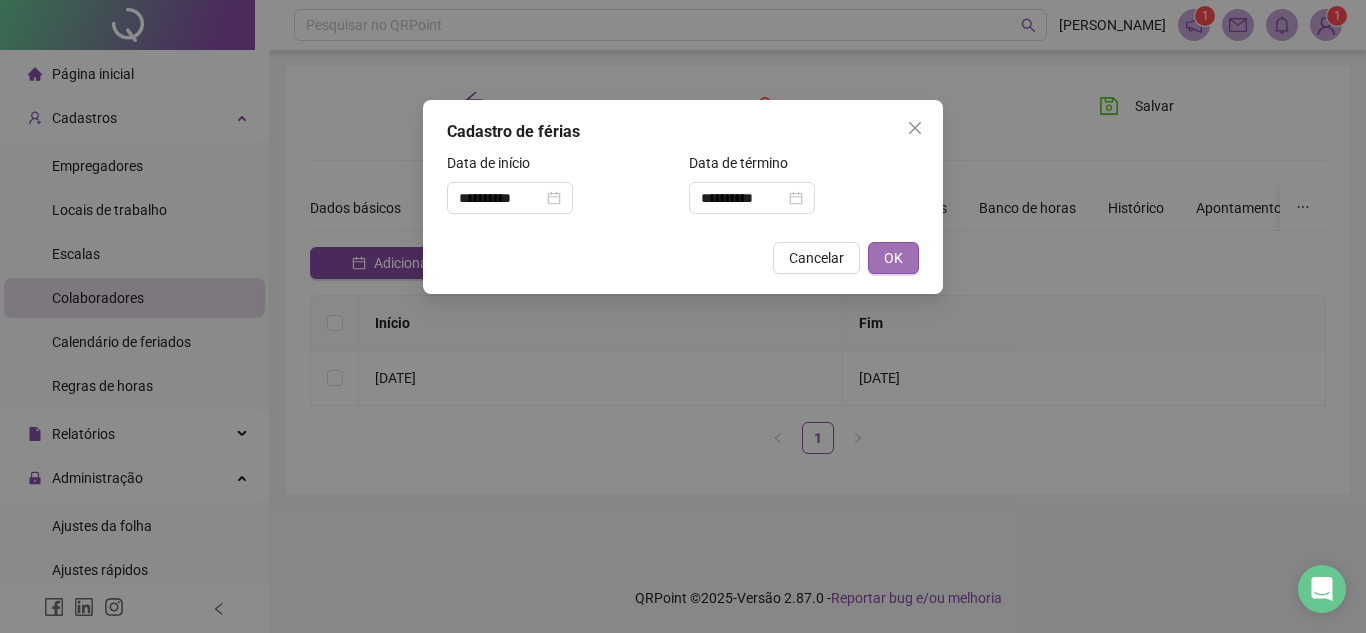 click on "OK" at bounding box center (893, 258) 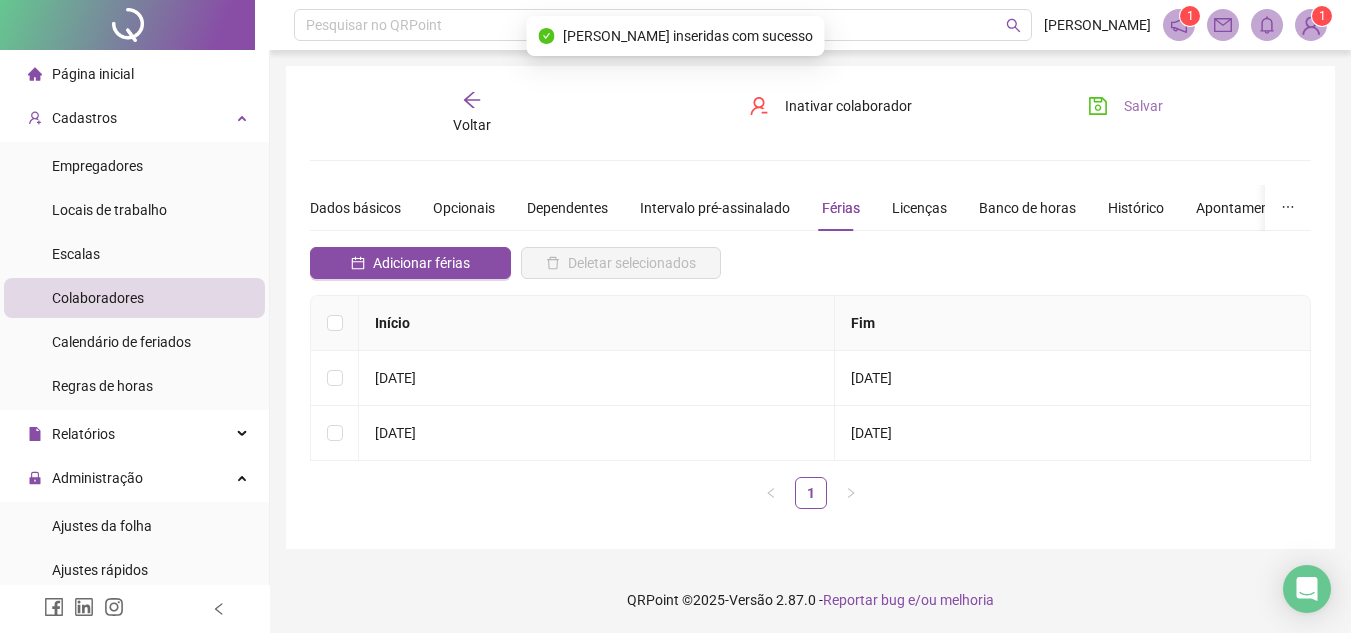 click on "Salvar" at bounding box center [1143, 106] 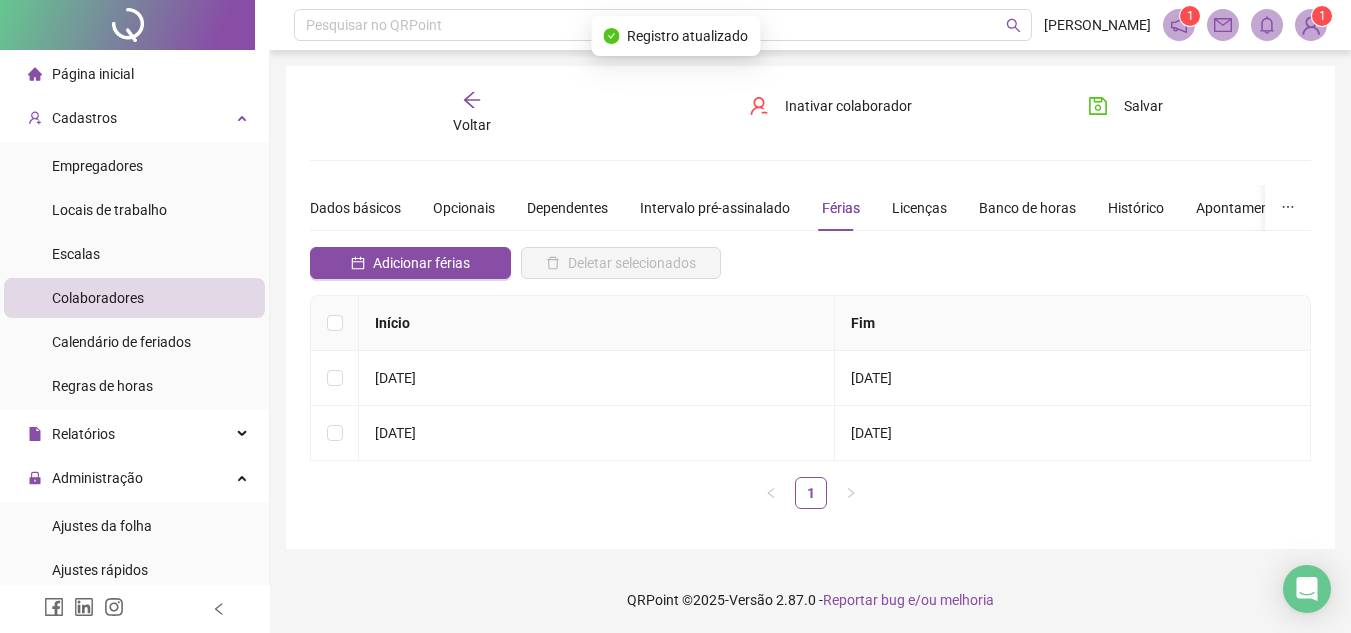 click on "Voltar" at bounding box center [472, 113] 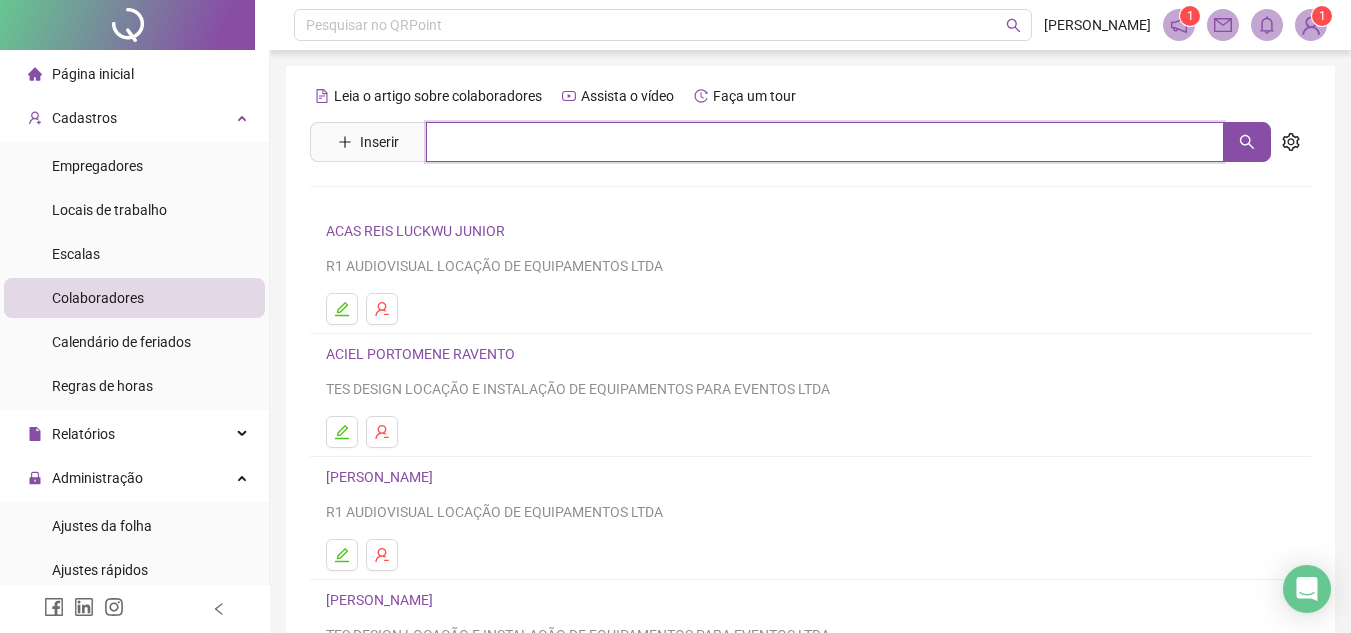 click at bounding box center [825, 142] 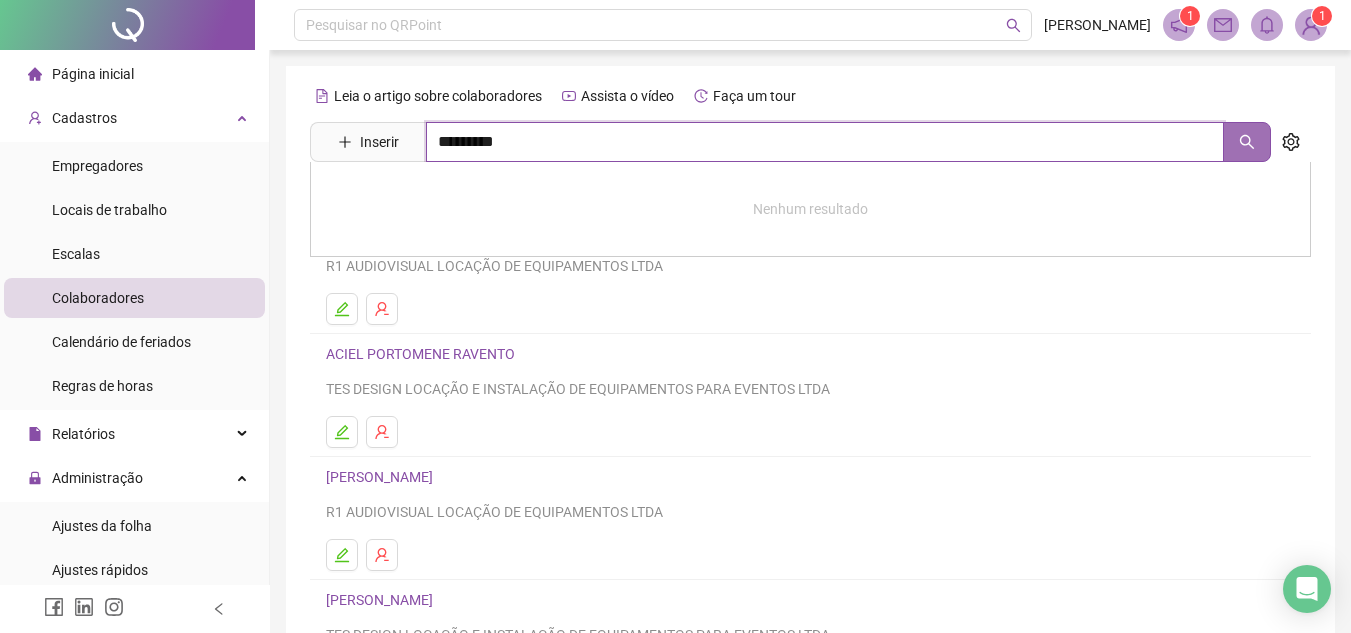 click at bounding box center (1247, 142) 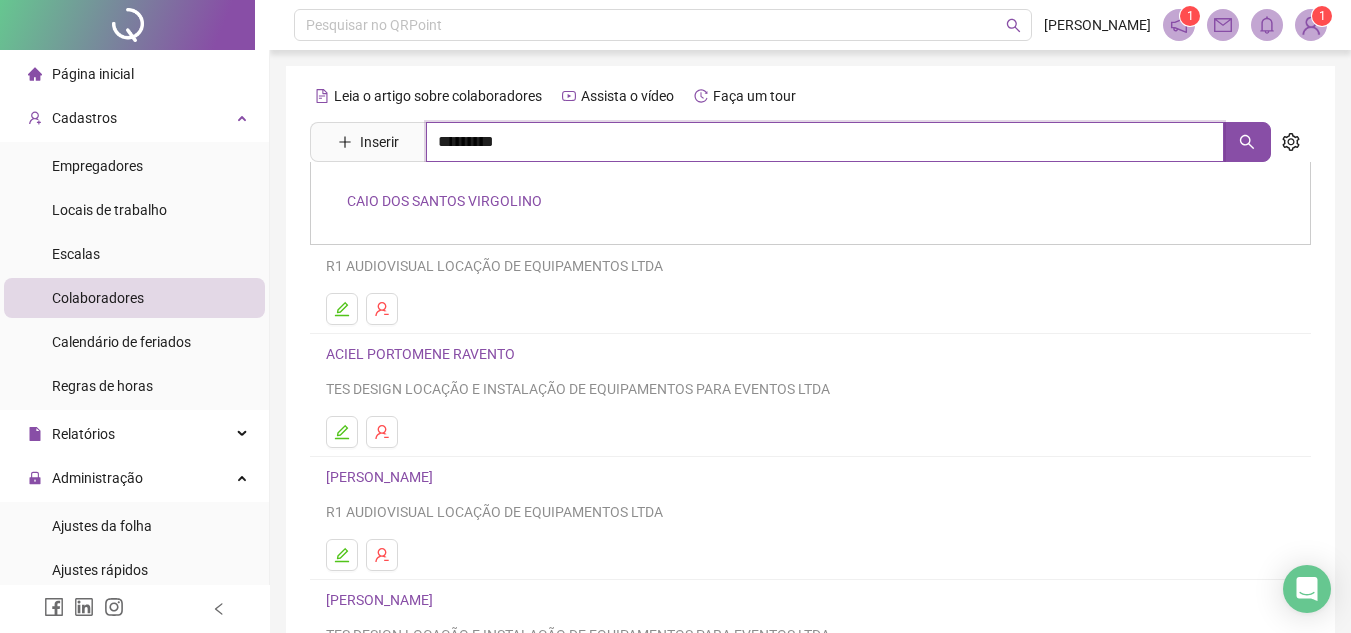 type on "********" 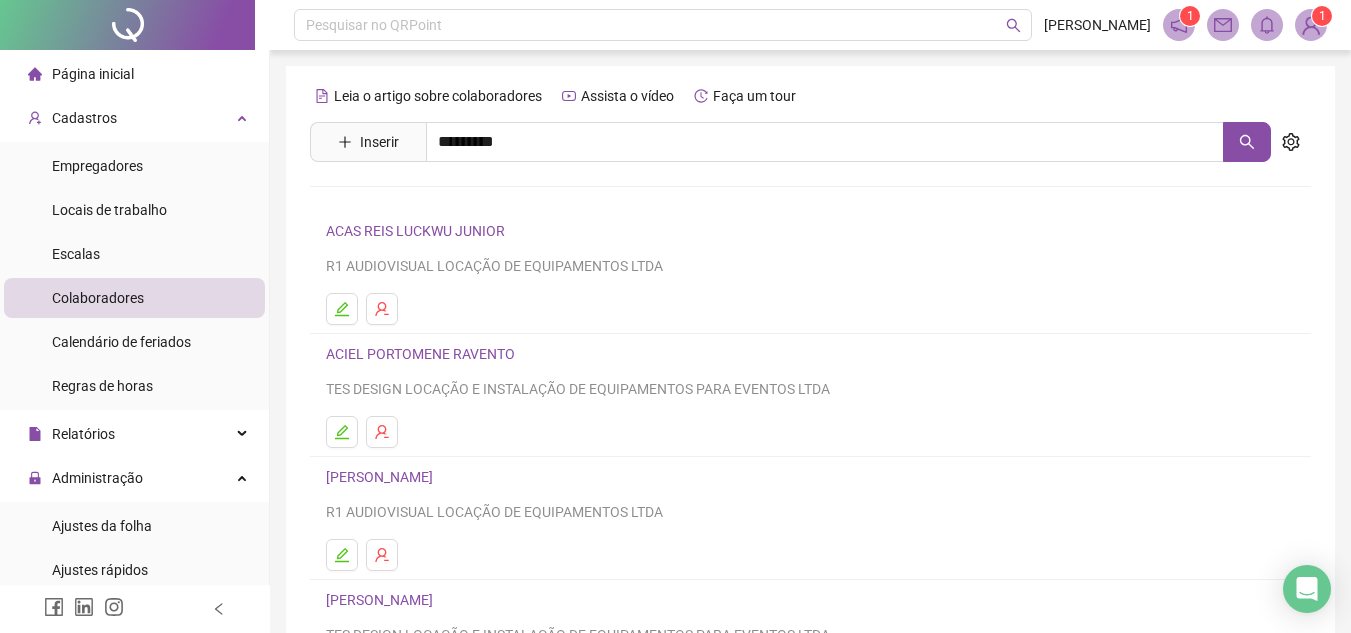 click on "CAIO DOS SANTOS VIRGOLINO" at bounding box center (444, 201) 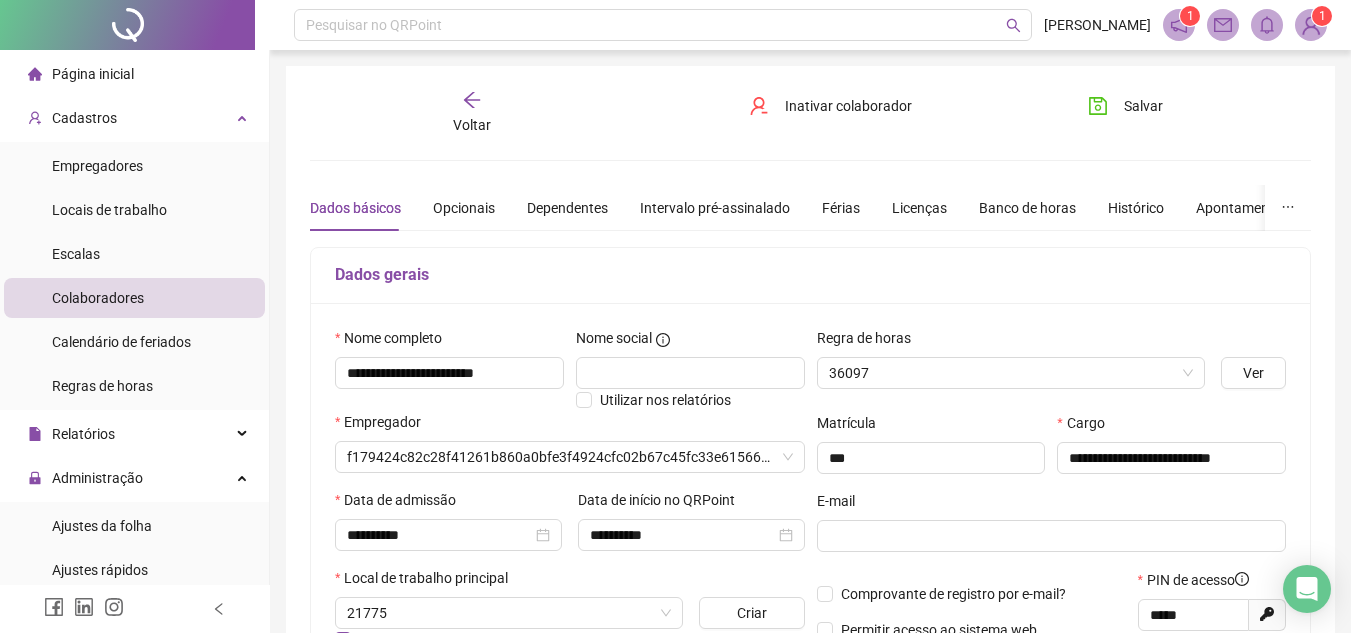 type on "**********" 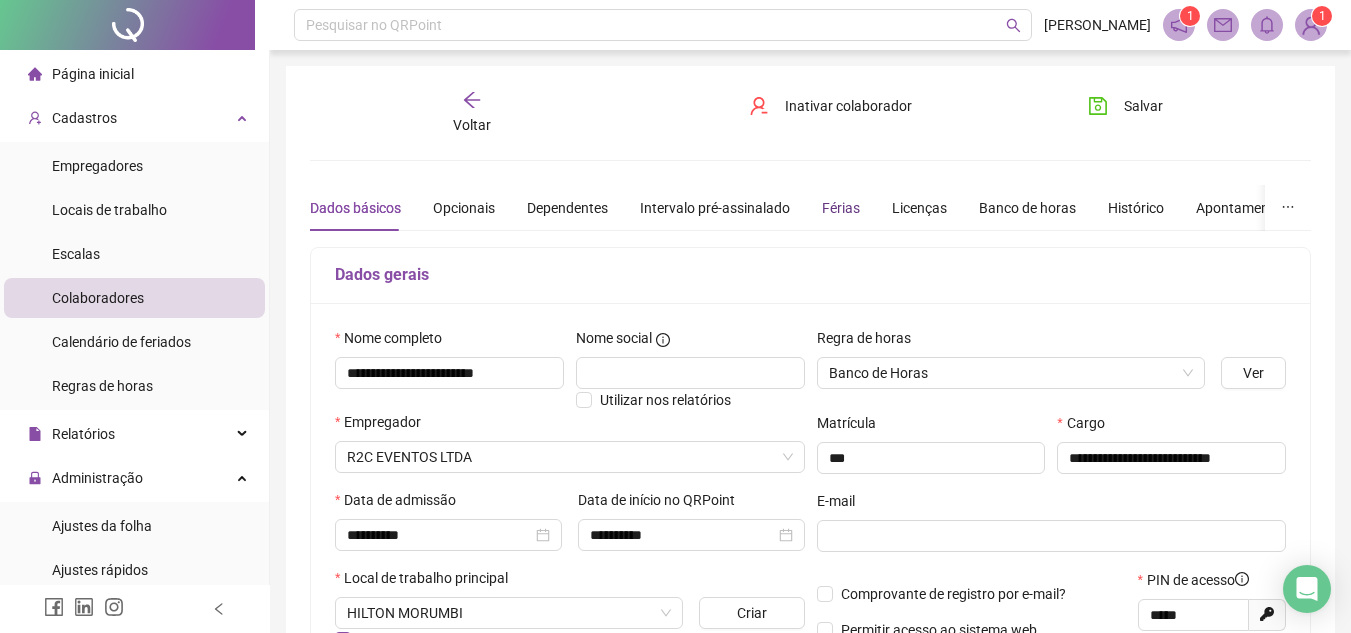 click on "Férias" at bounding box center (841, 208) 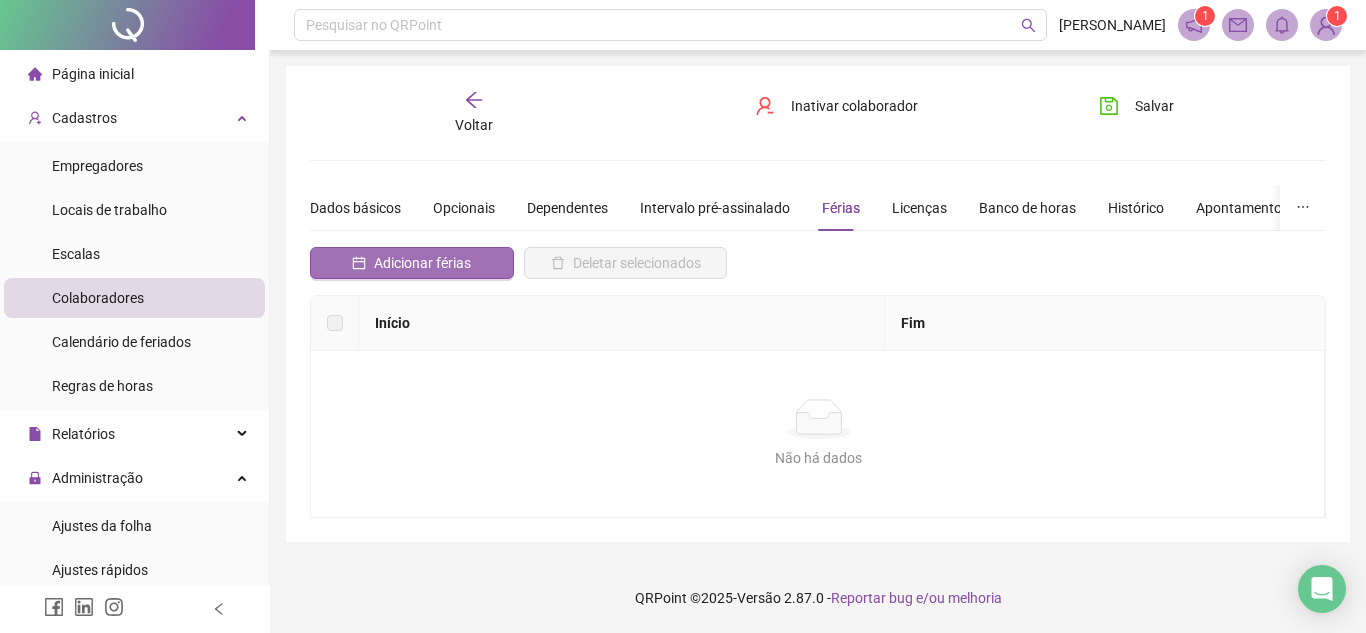 click on "Adicionar férias" at bounding box center [422, 263] 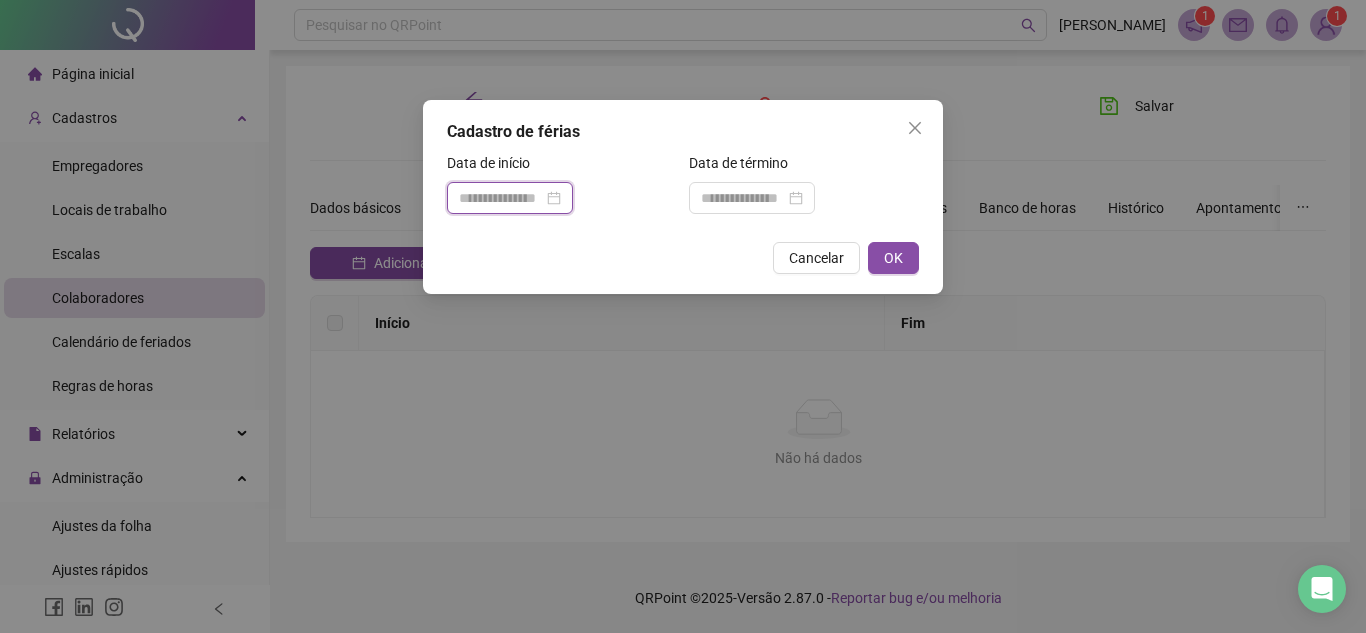 click at bounding box center [501, 198] 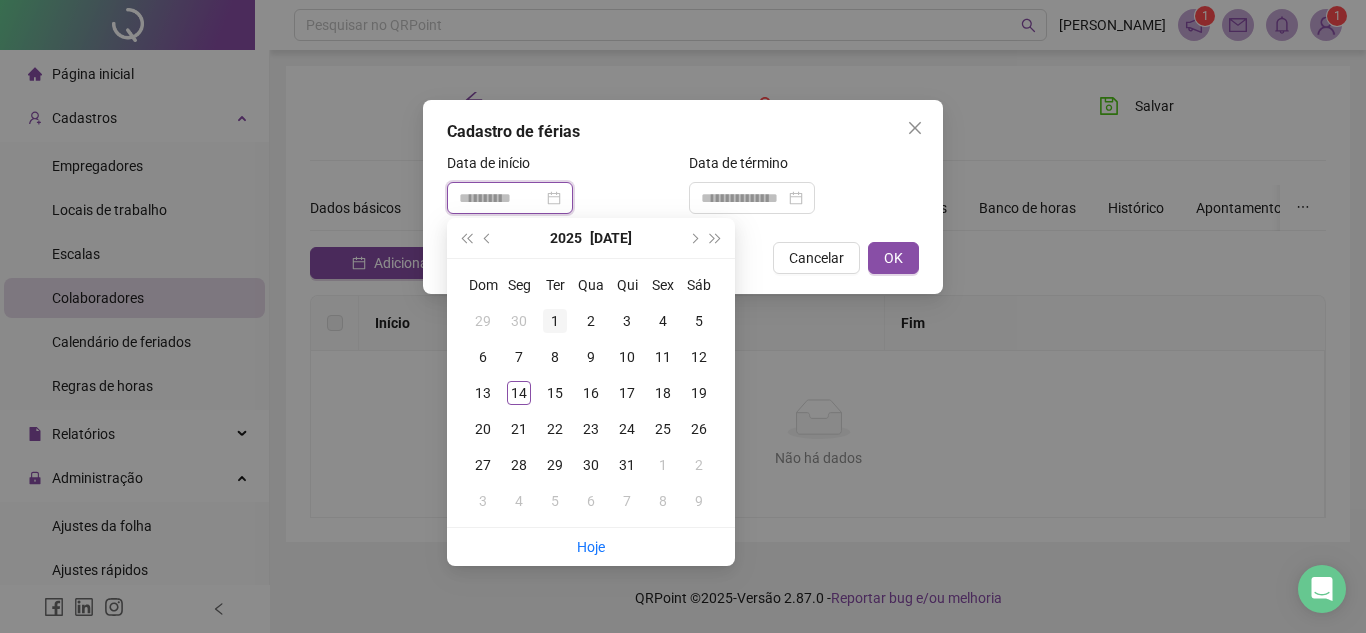 type on "**********" 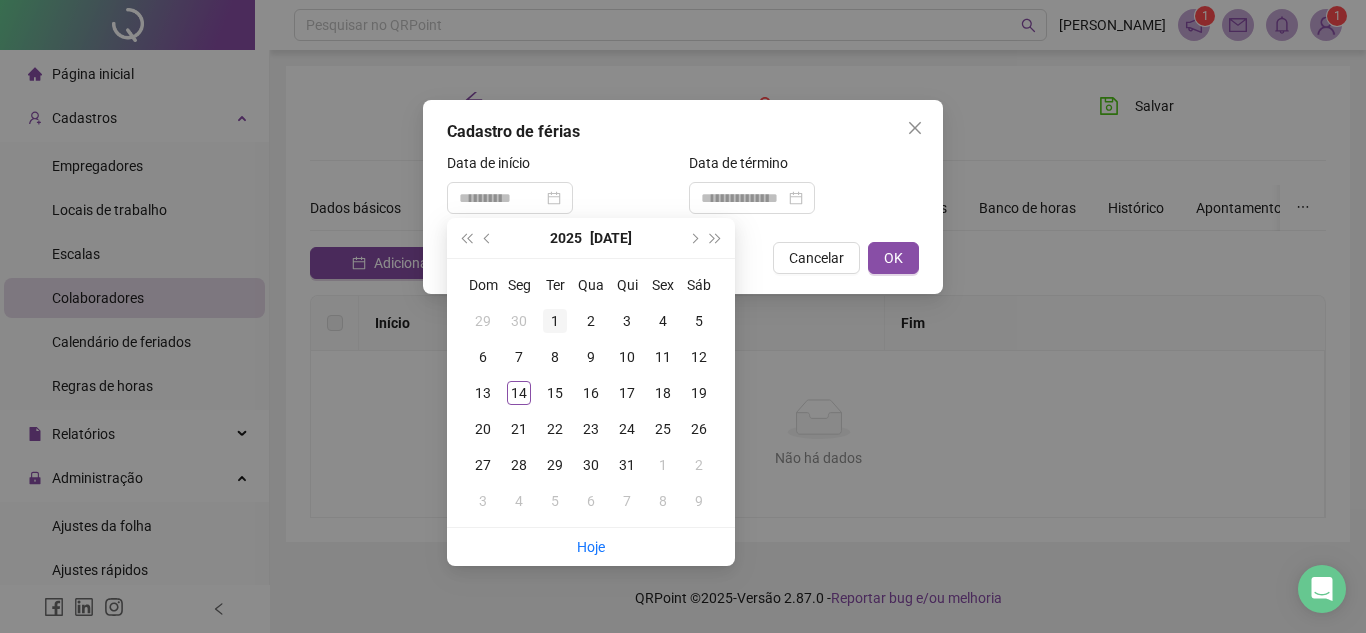 click on "1" at bounding box center (555, 321) 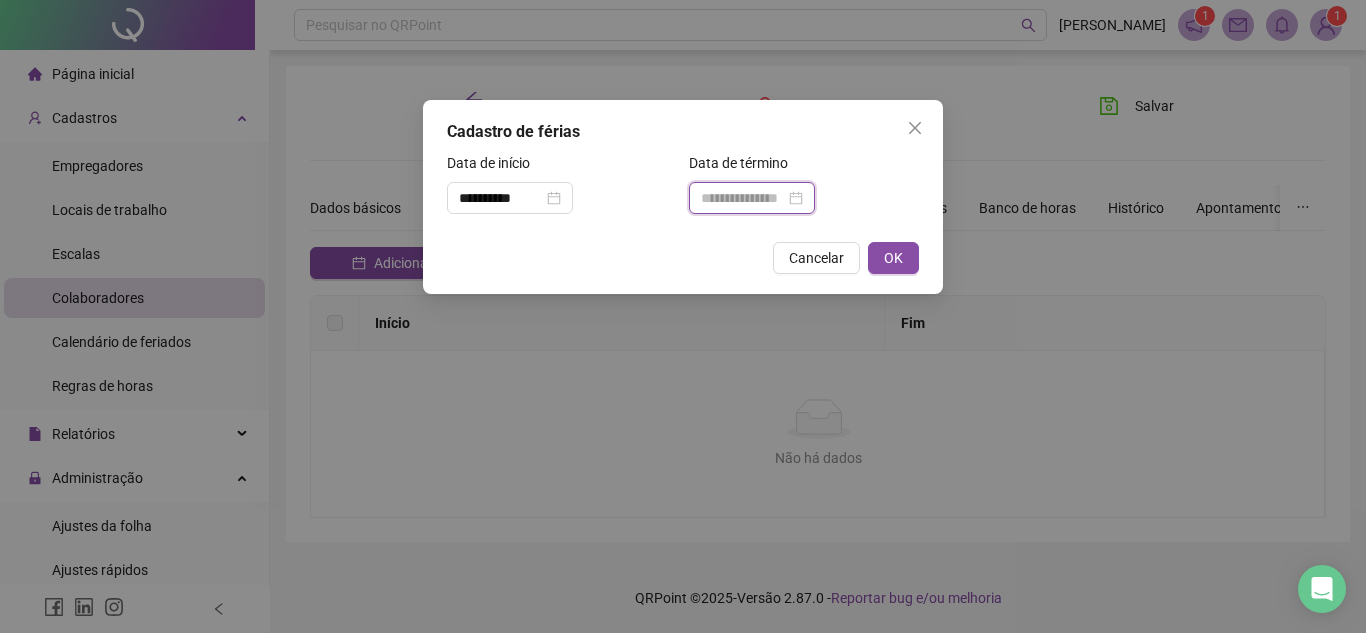 click at bounding box center [743, 198] 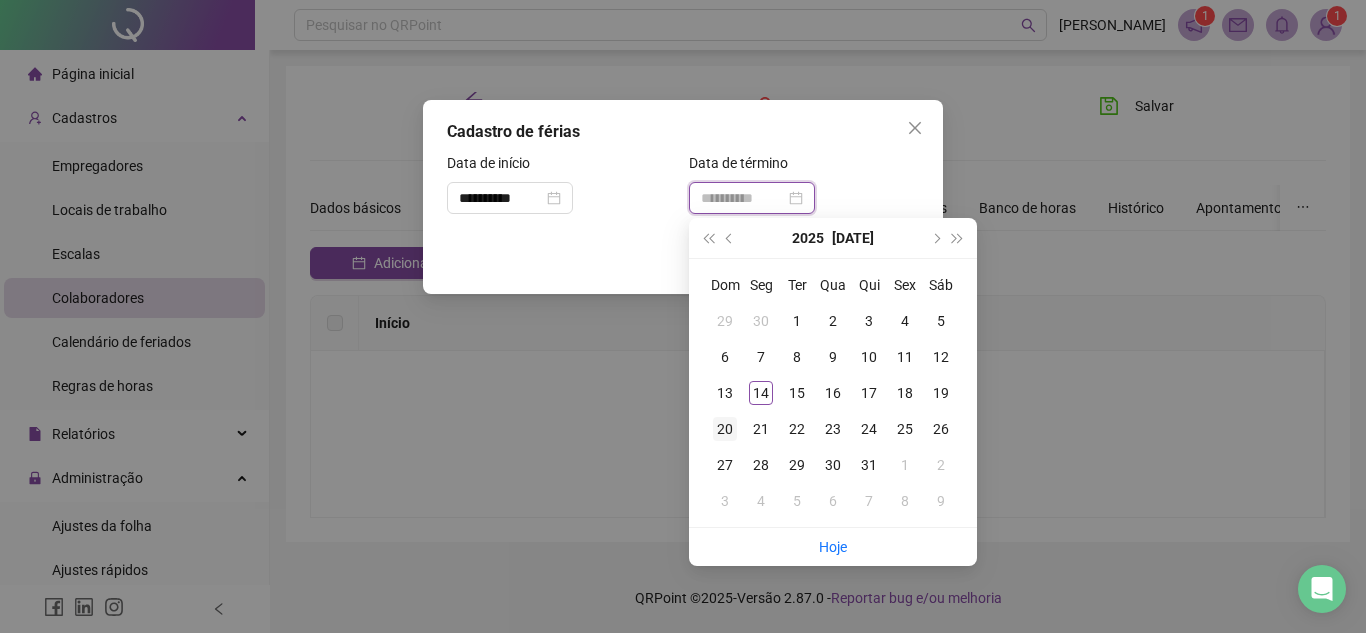 type on "**********" 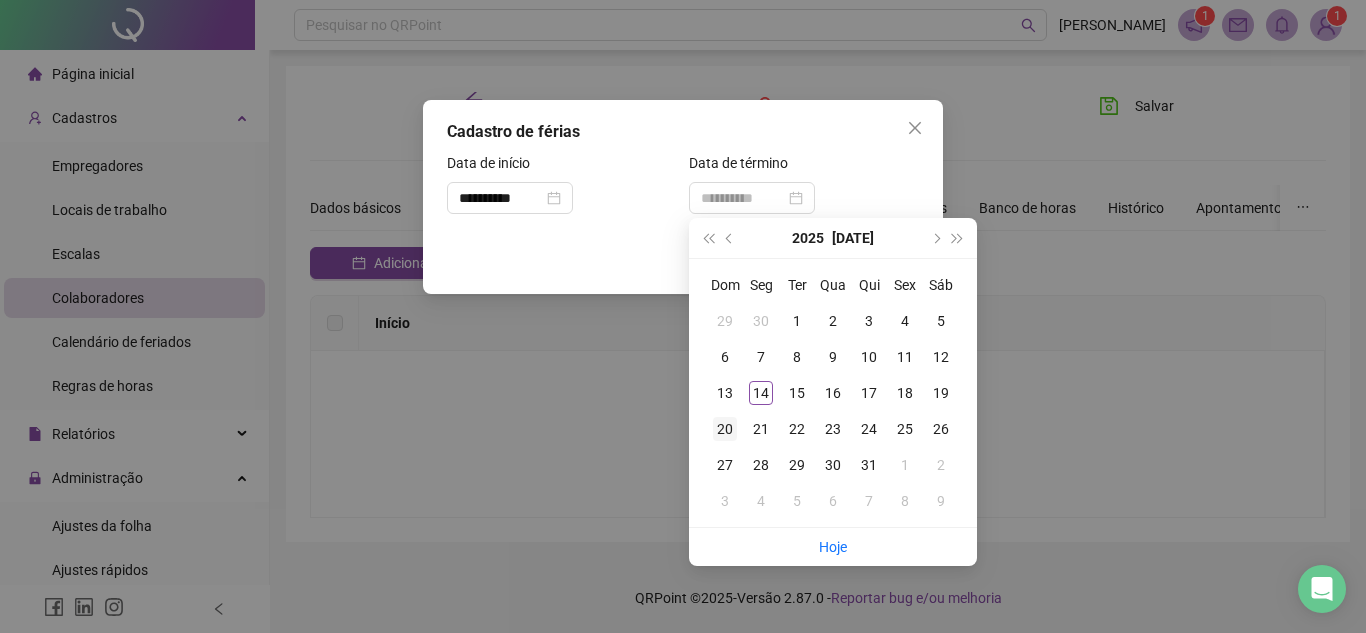 click on "20" at bounding box center (725, 429) 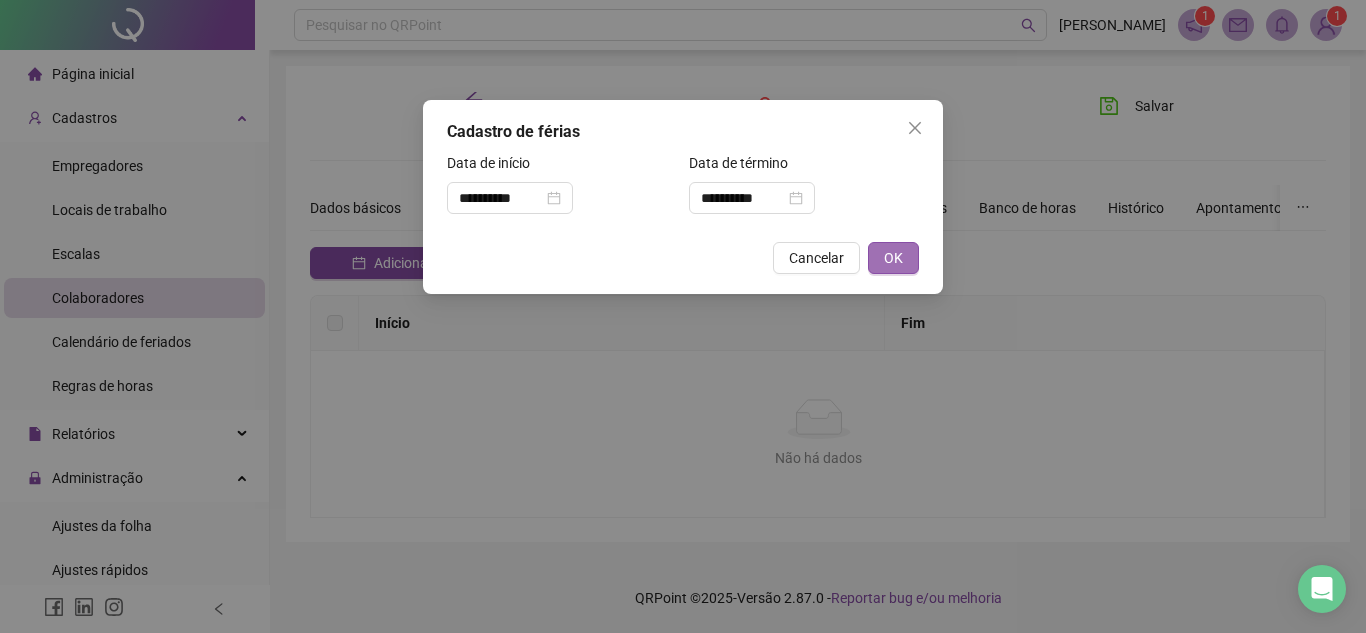click on "OK" at bounding box center [893, 258] 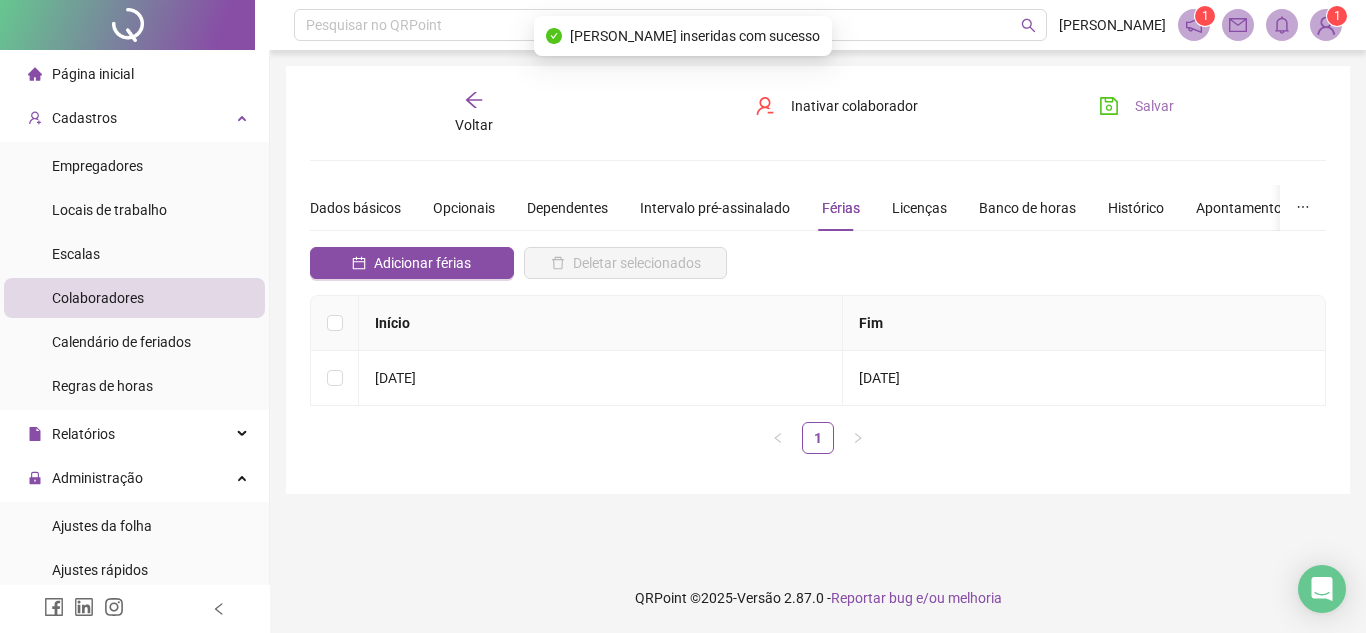 click on "Salvar" at bounding box center (1154, 106) 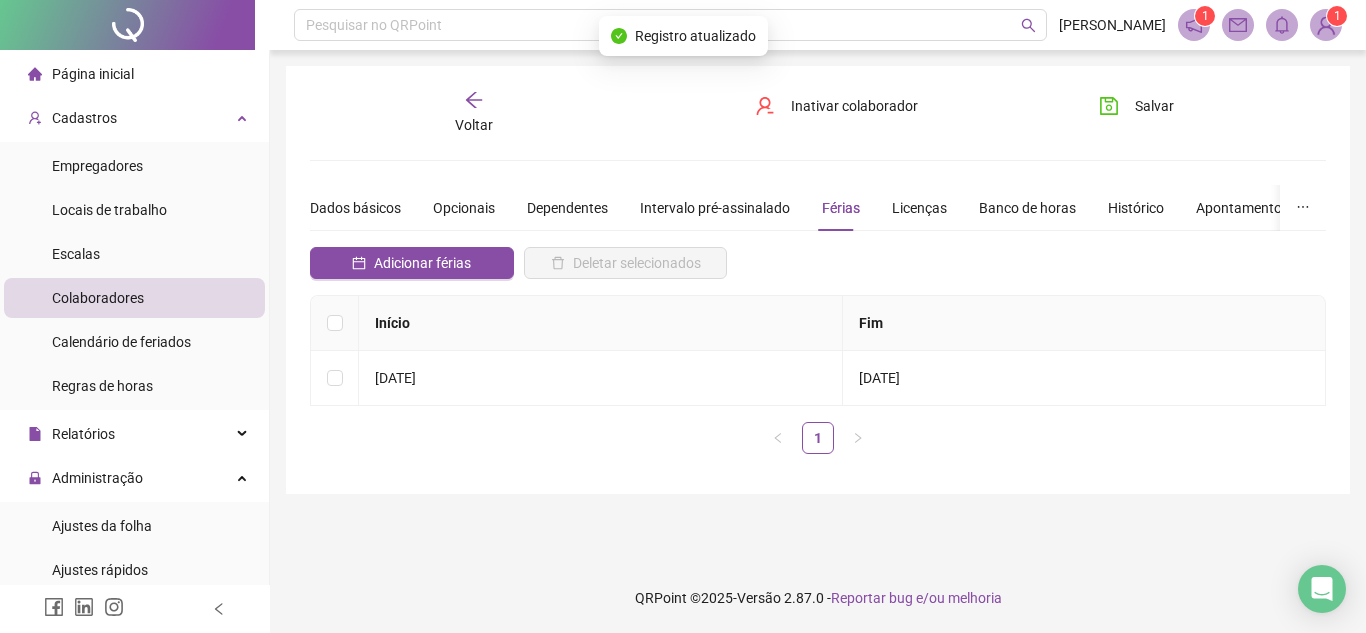click on "Voltar" at bounding box center [474, 125] 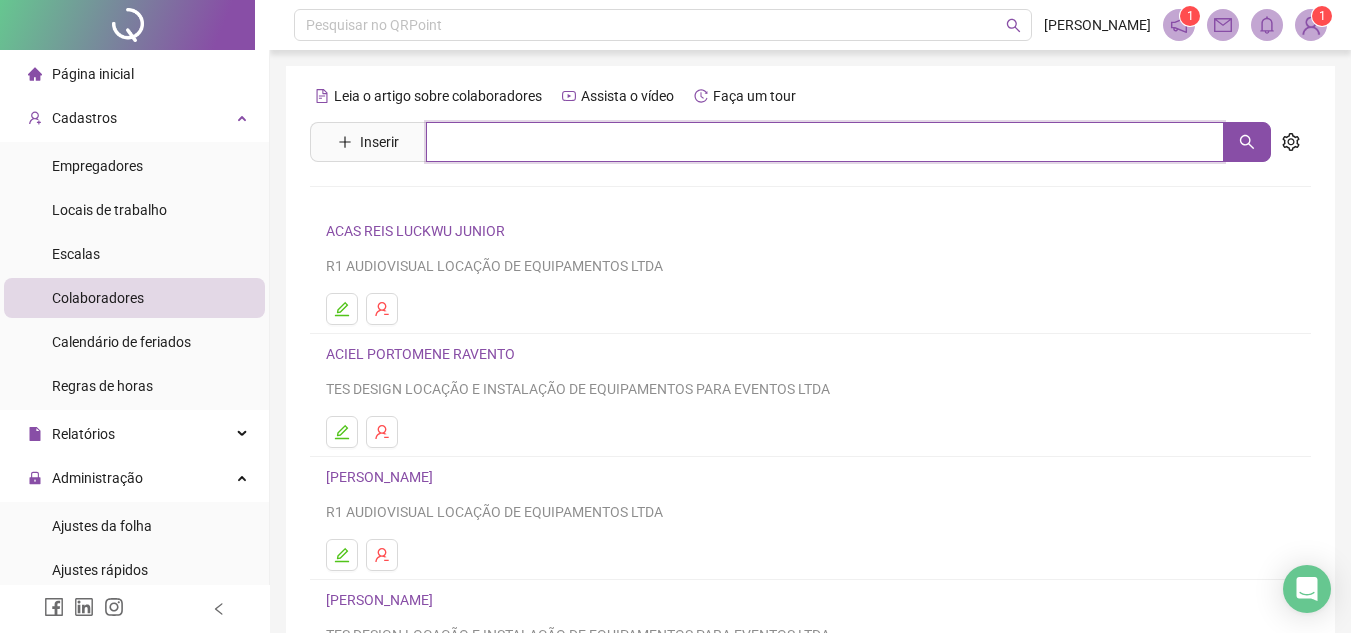 click at bounding box center [825, 142] 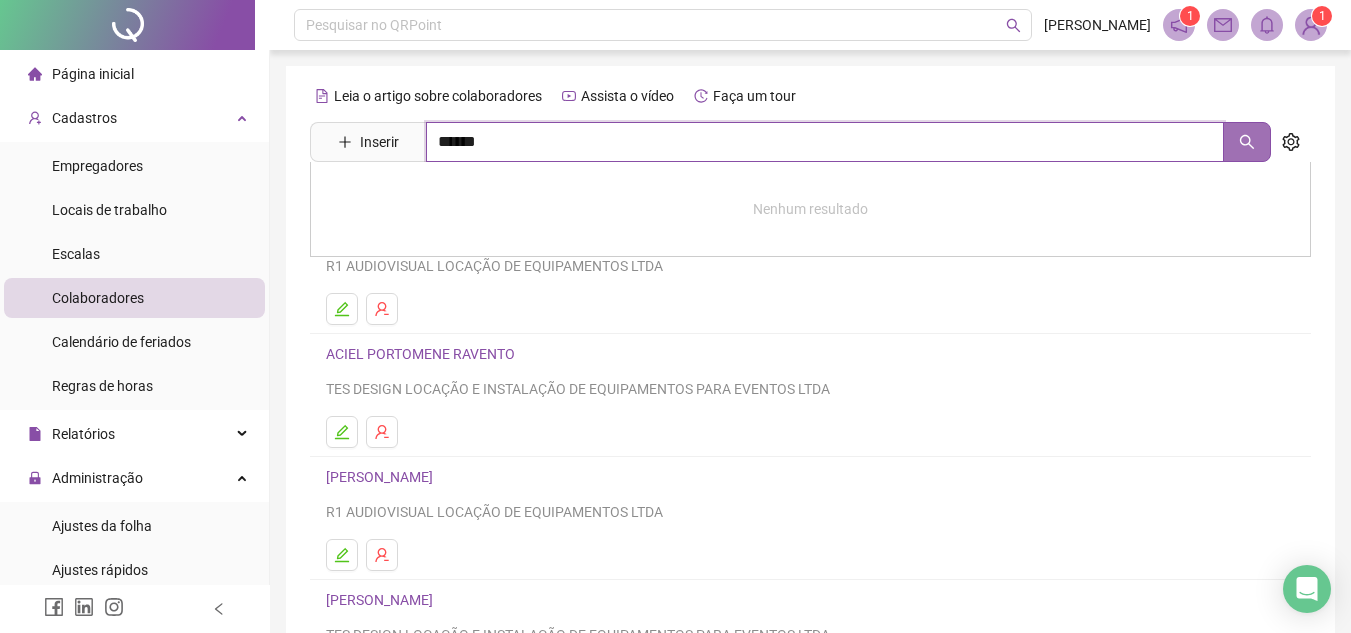 click at bounding box center [1247, 142] 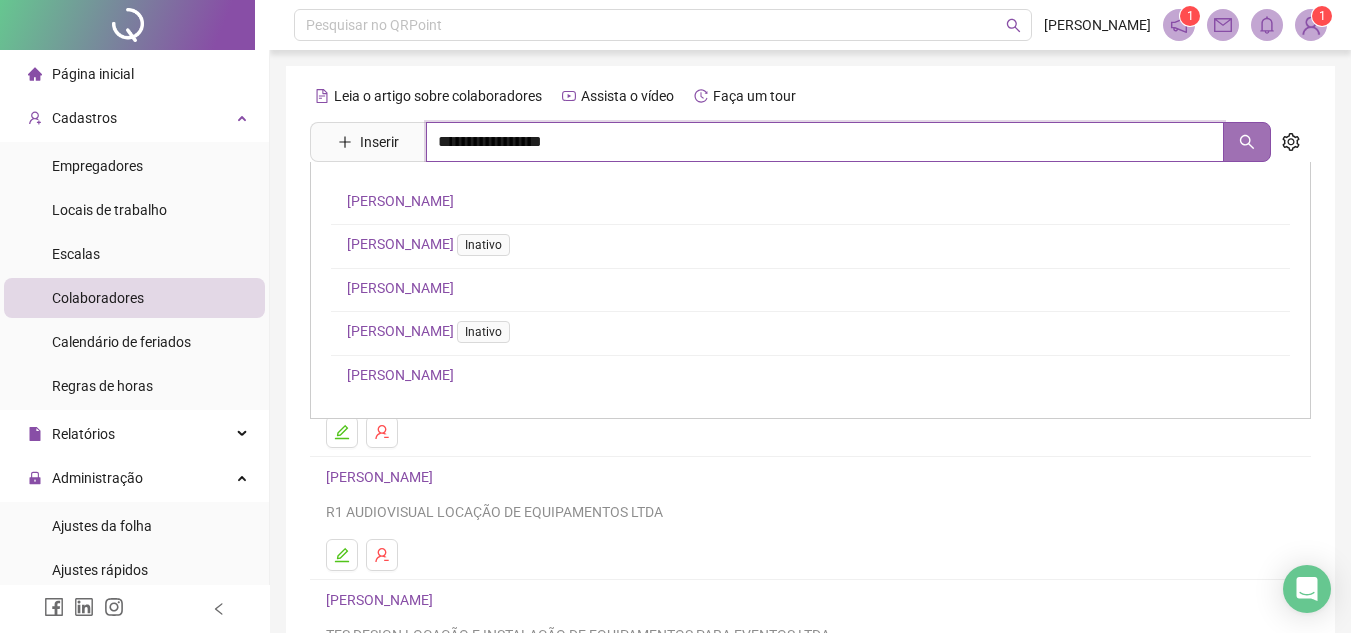click 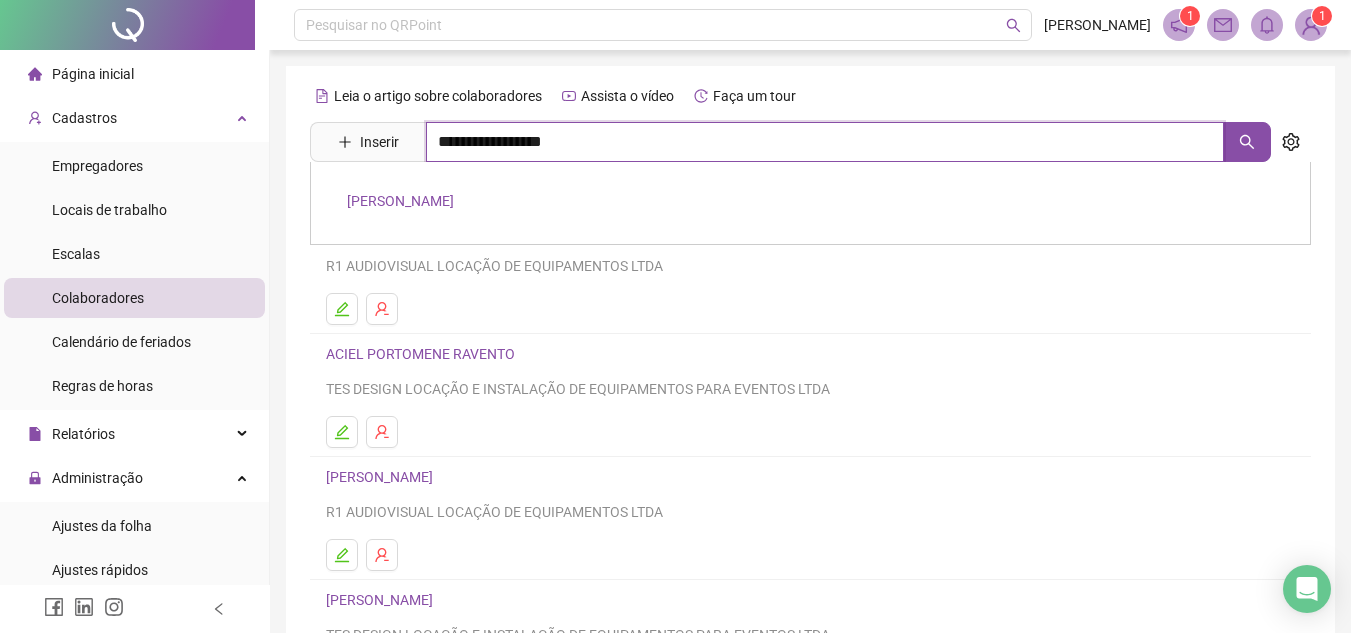 type on "**********" 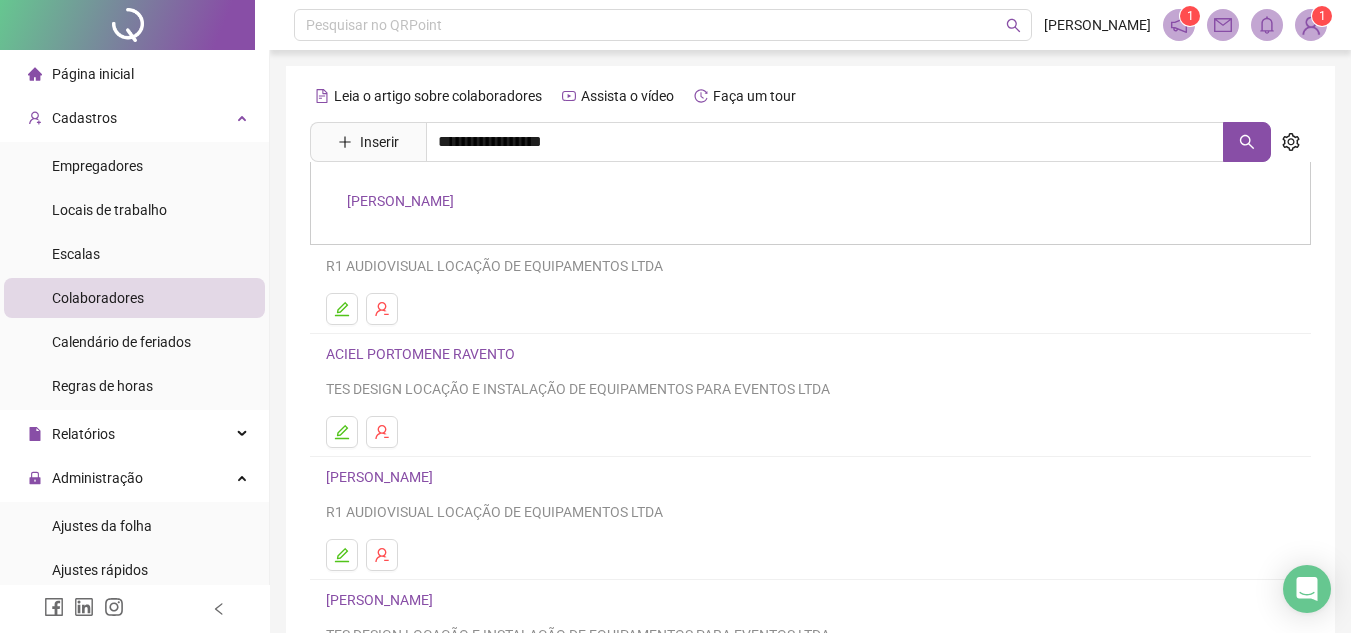 click on "MIGUEL TURJILLIO NETO" at bounding box center [400, 201] 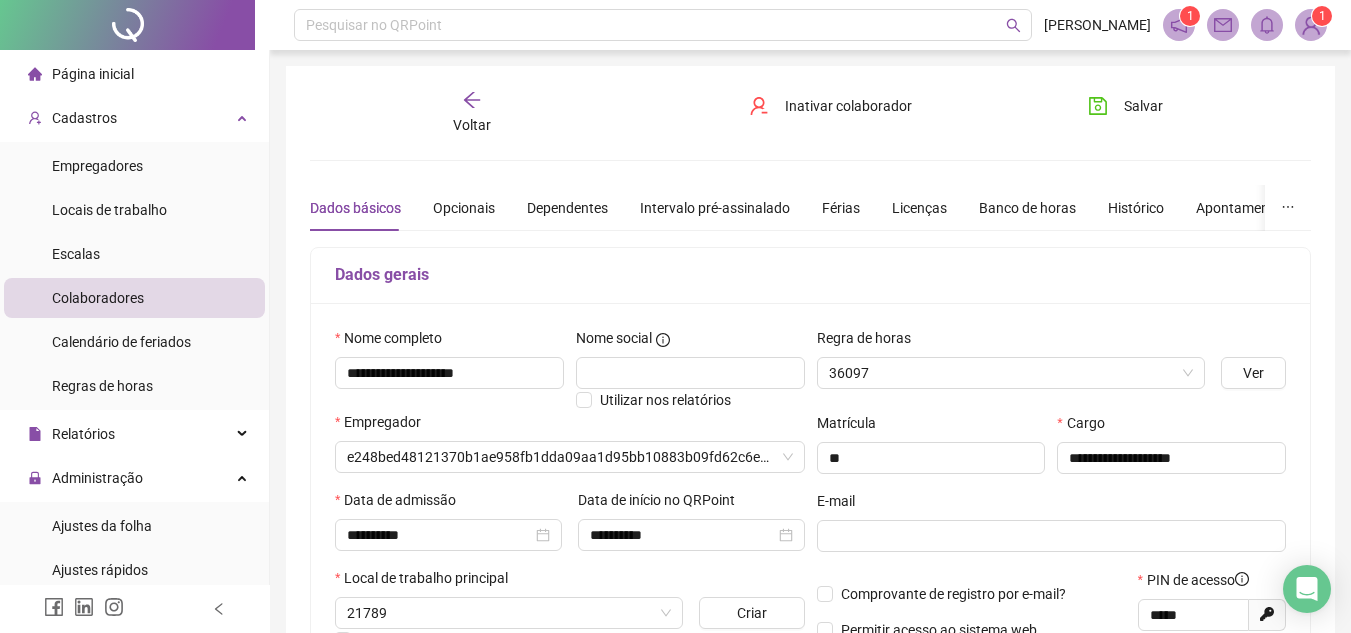 type on "**********" 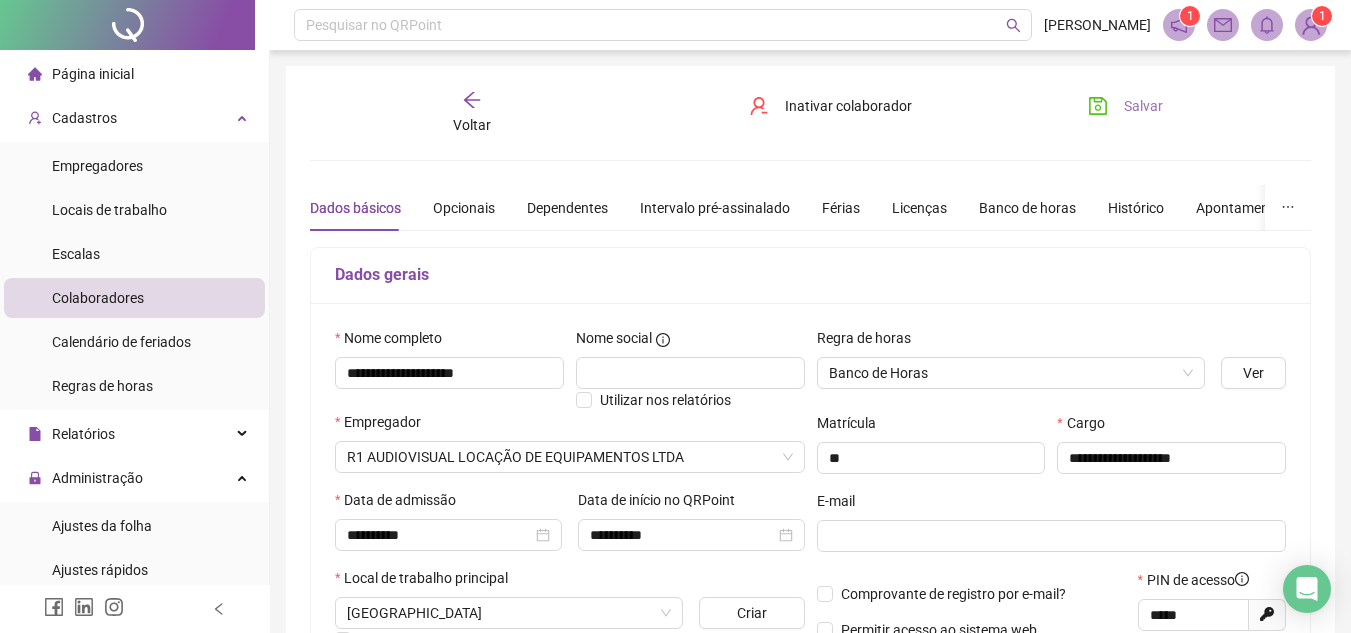 click on "Salvar" at bounding box center [1143, 106] 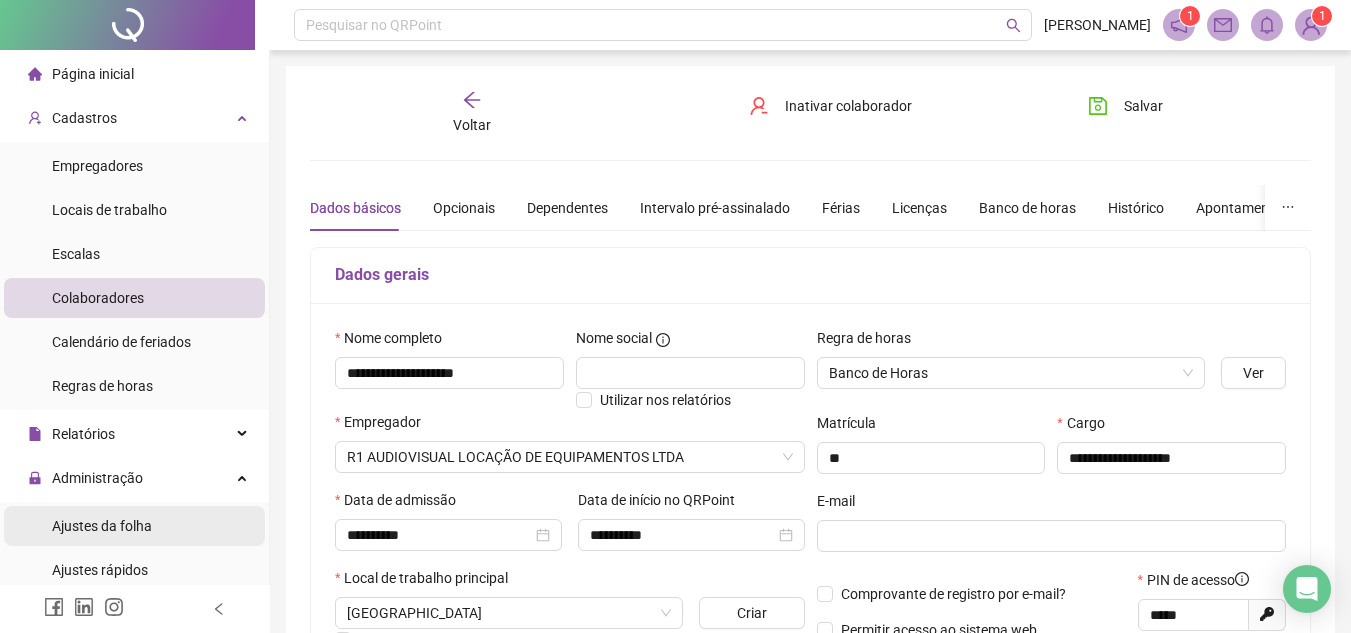 click on "Ajustes da folha" at bounding box center [102, 526] 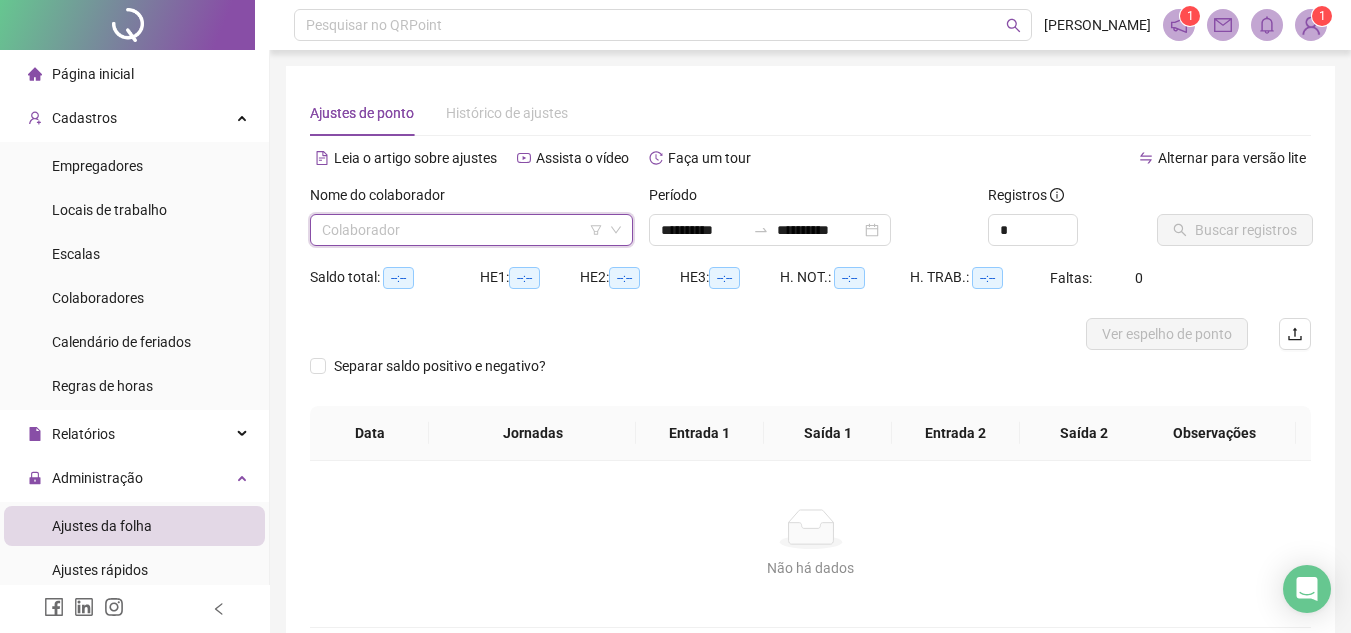 click at bounding box center (465, 230) 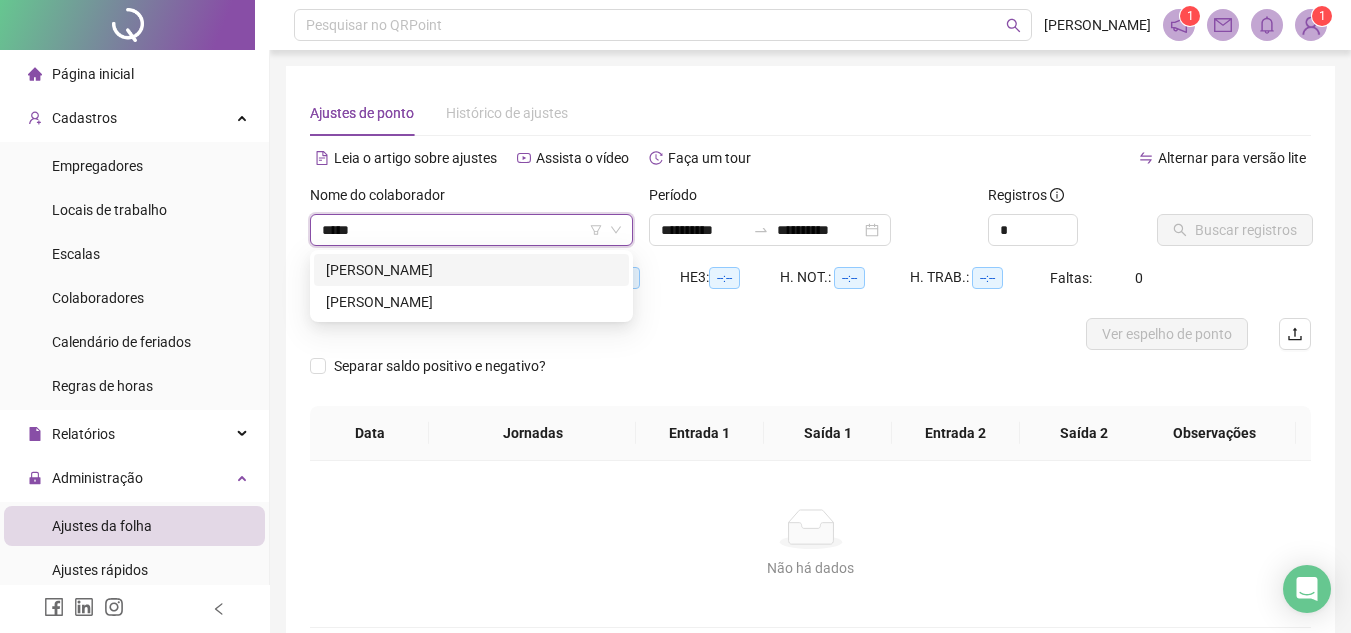 type on "****" 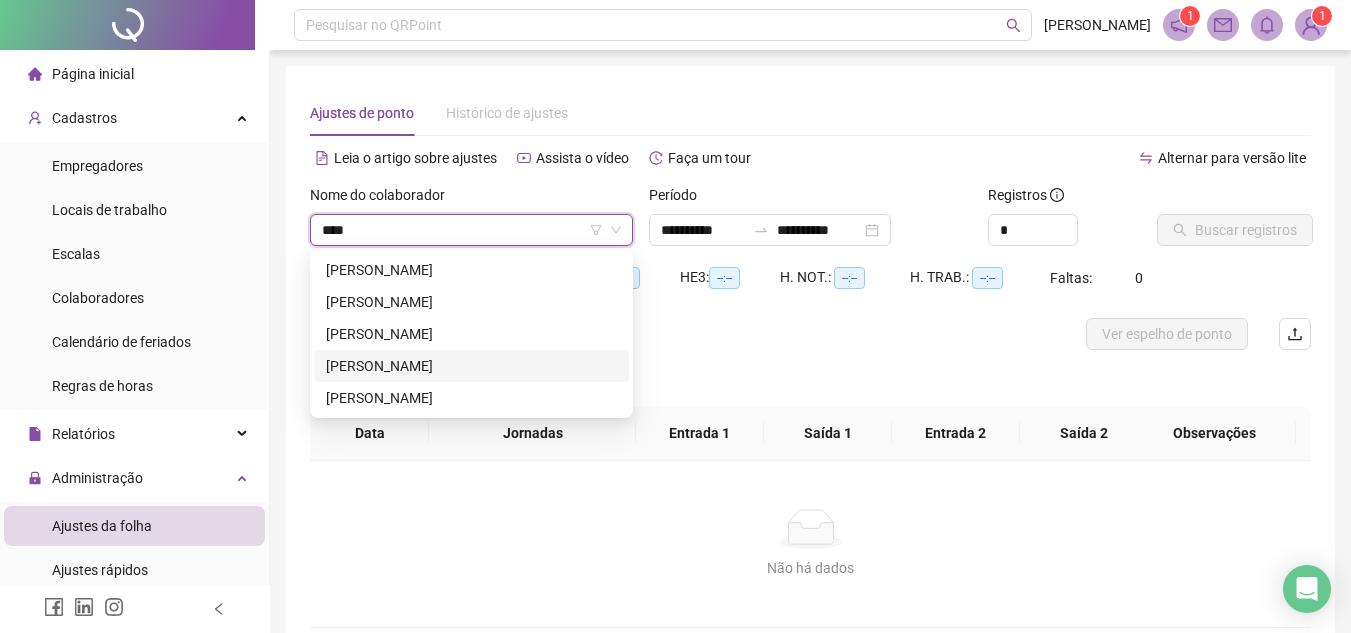 click on "DANILLO NASCIMENTO GOBATTO" at bounding box center (471, 366) 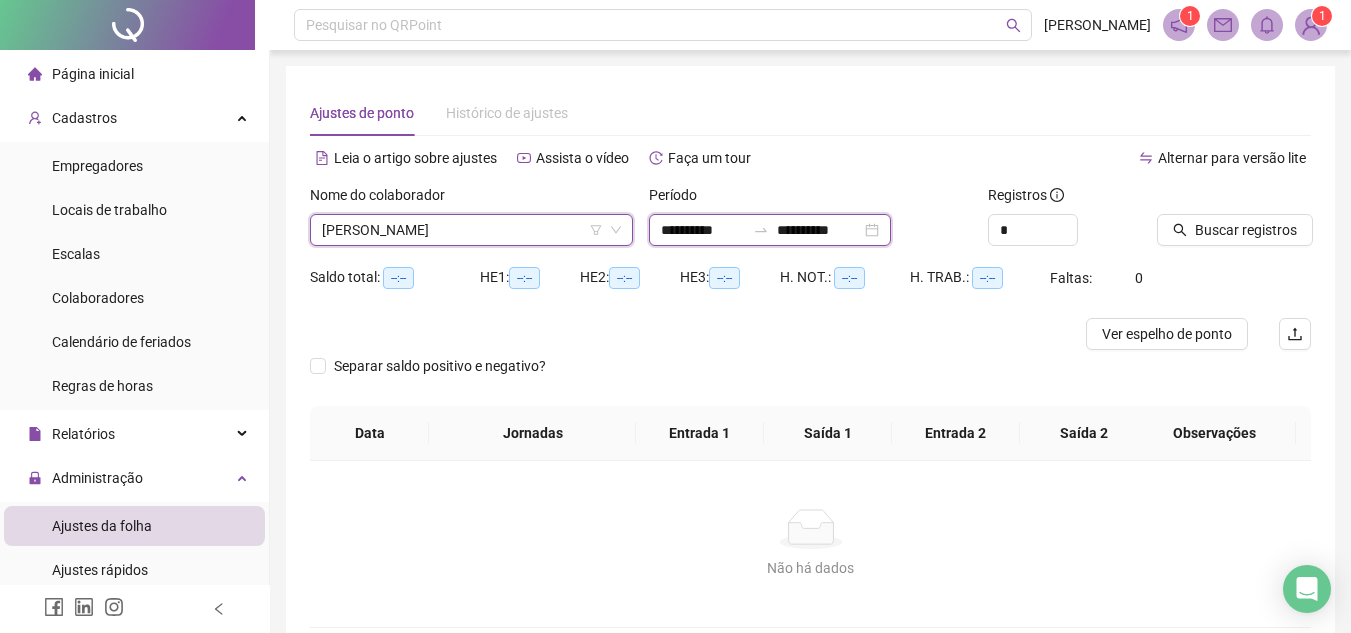 click on "**********" at bounding box center [703, 230] 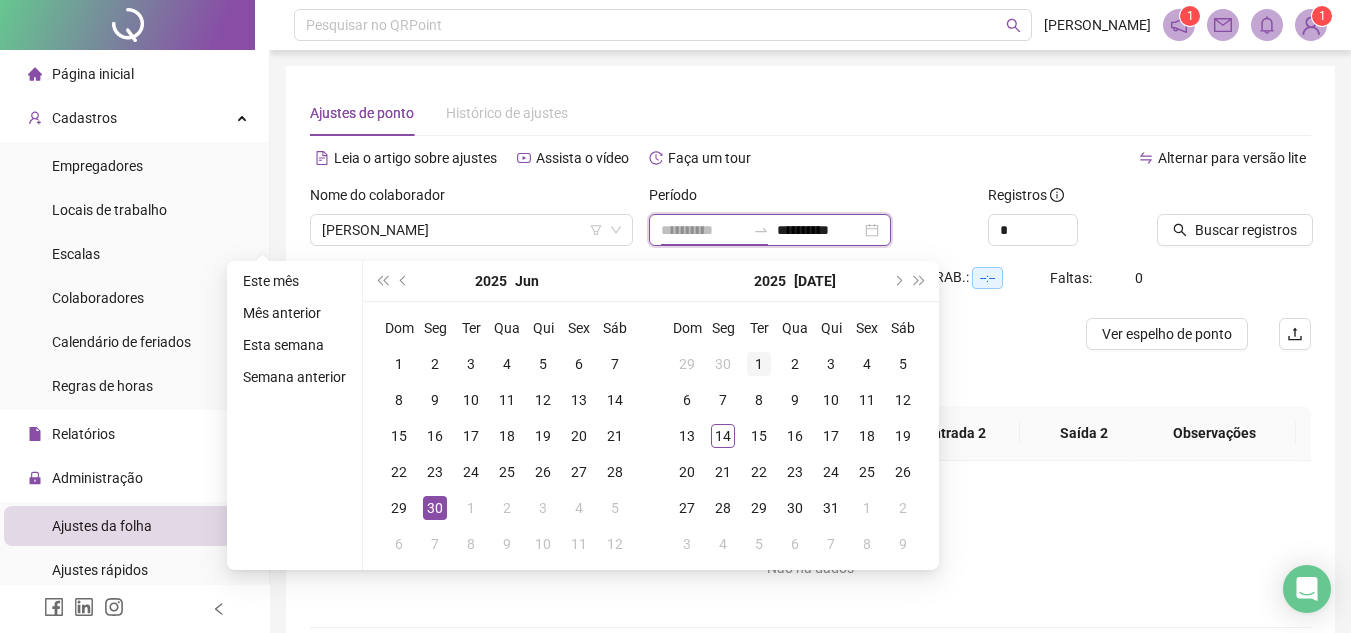 type on "**********" 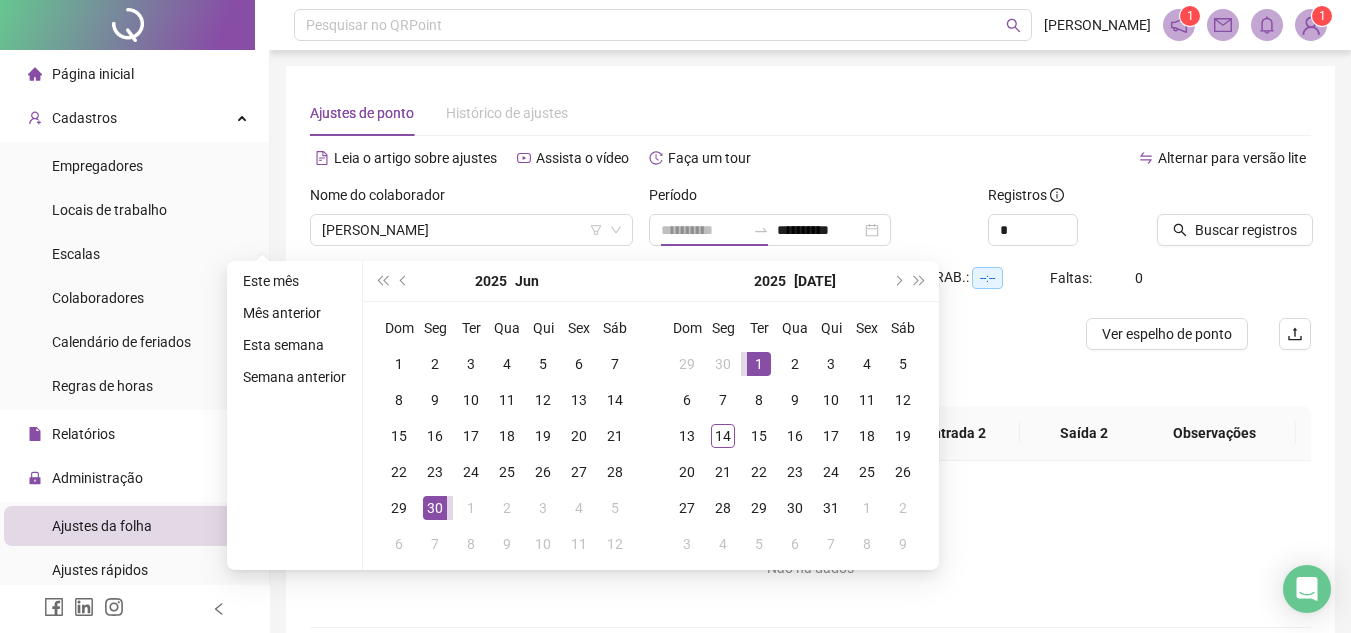 click on "1" at bounding box center (759, 364) 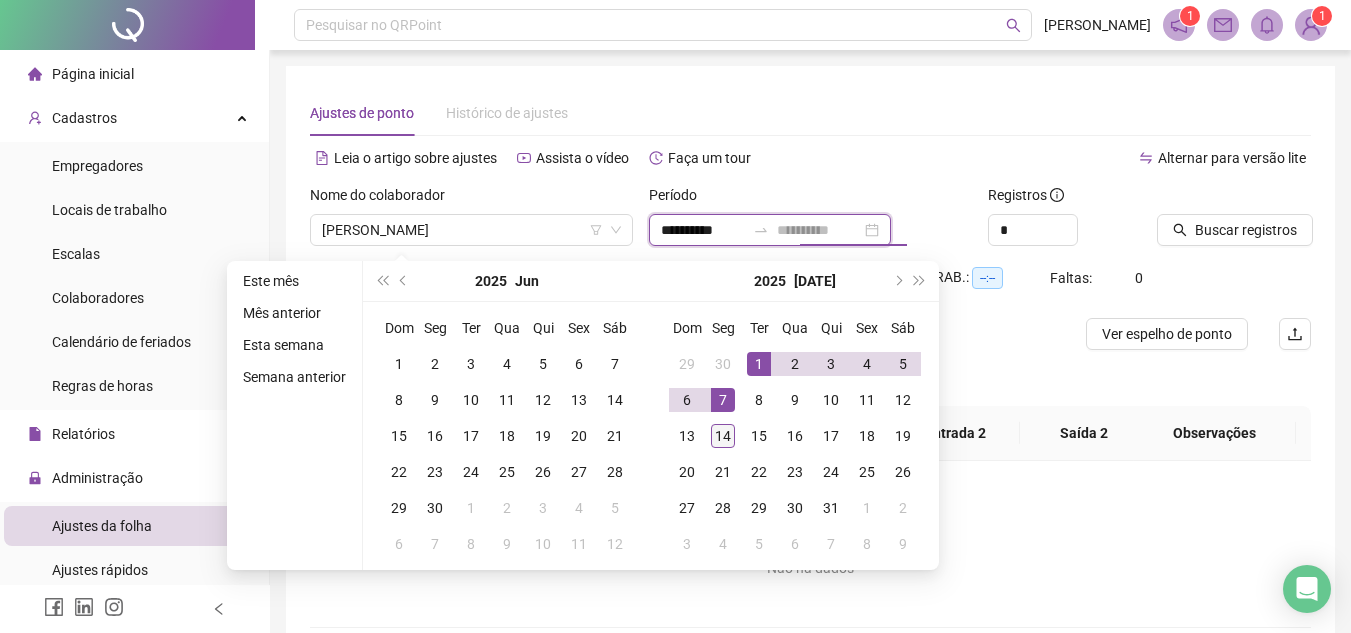 type on "**********" 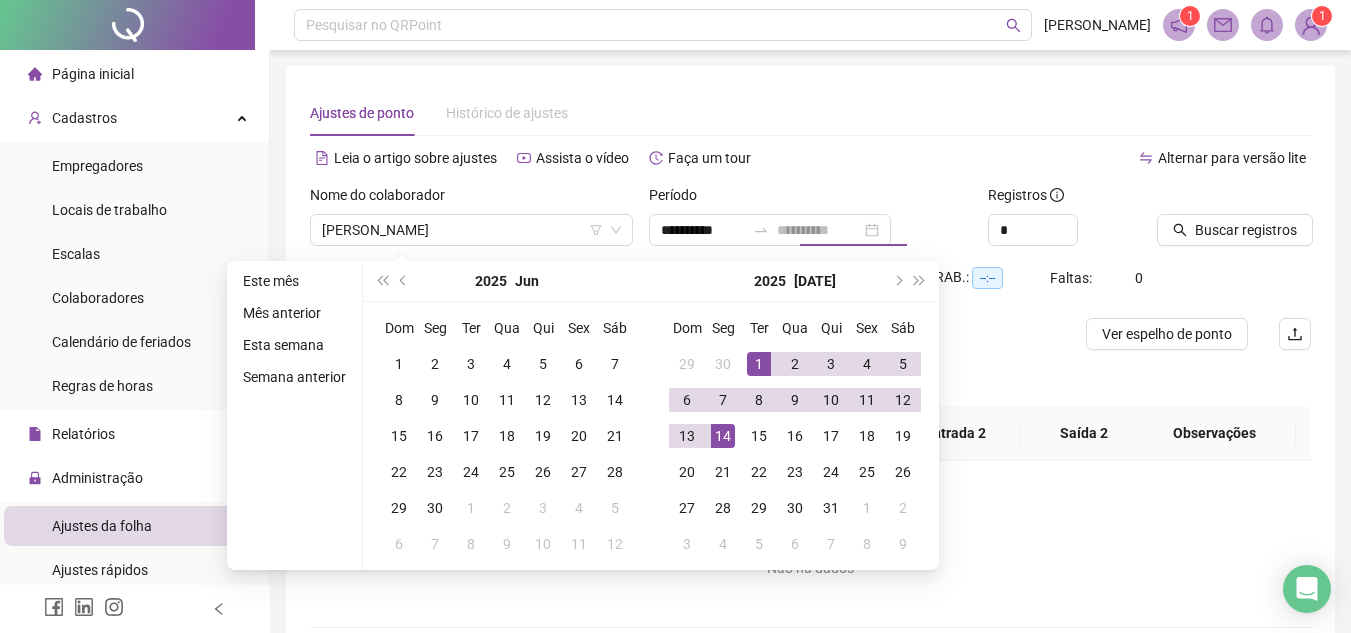 click on "14" at bounding box center [723, 436] 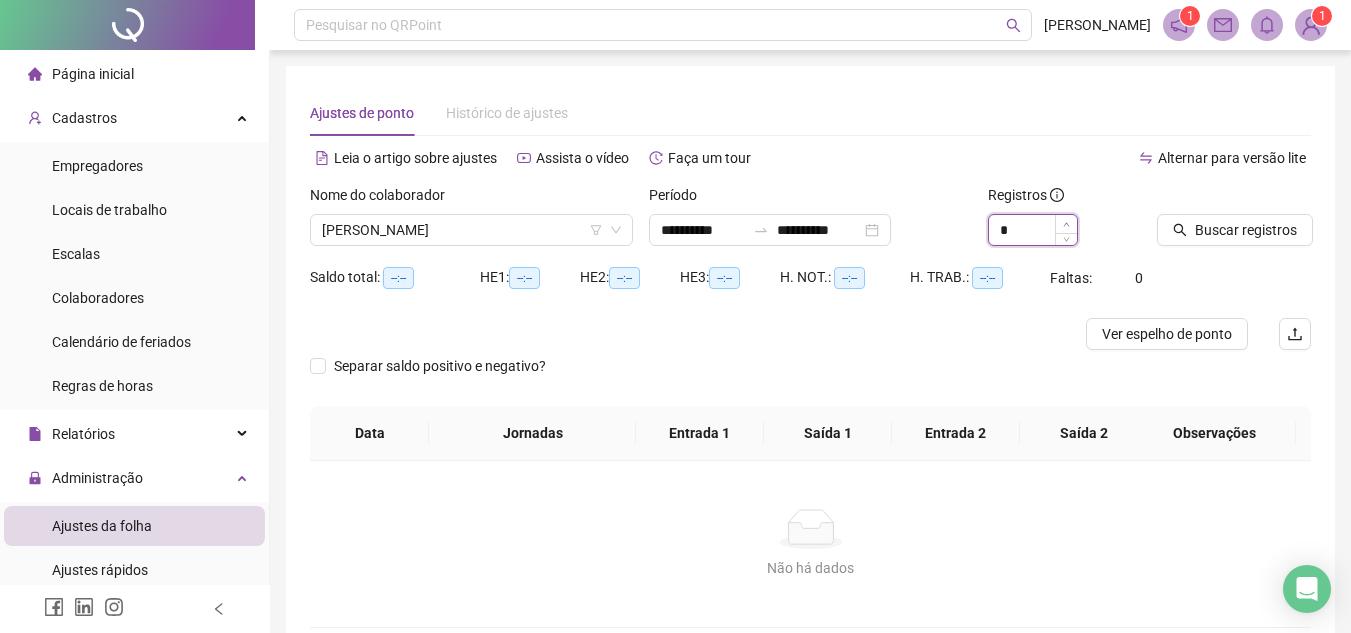 type on "*" 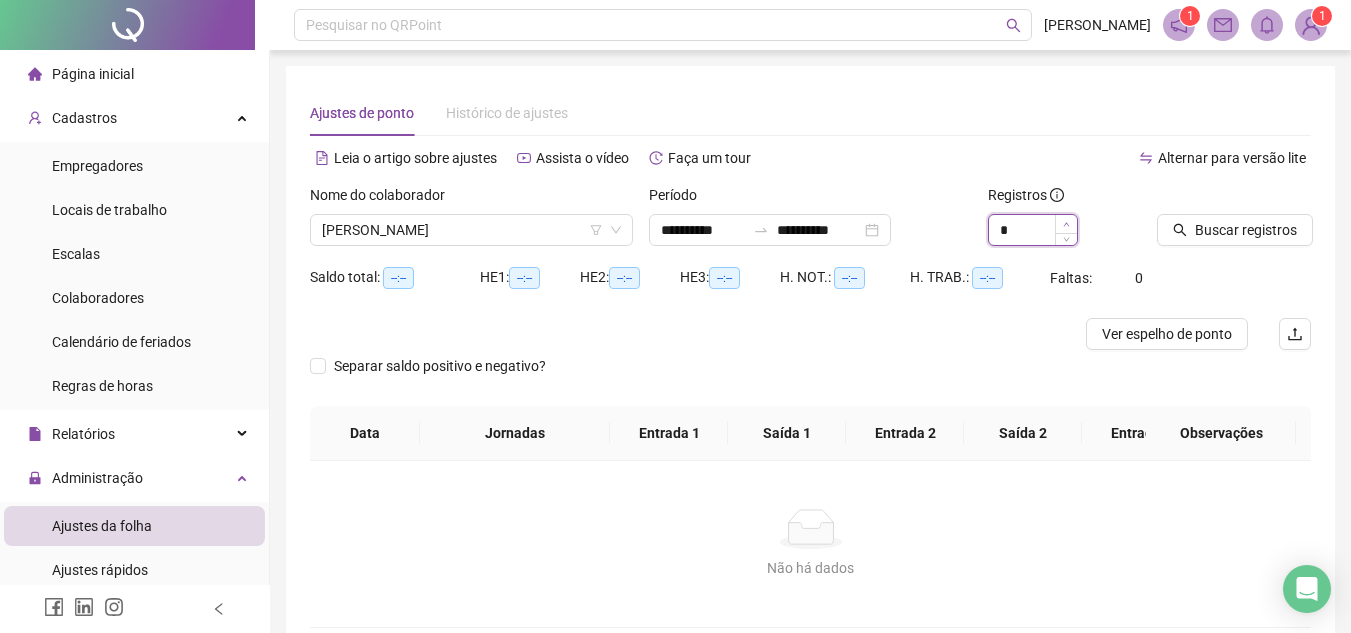click 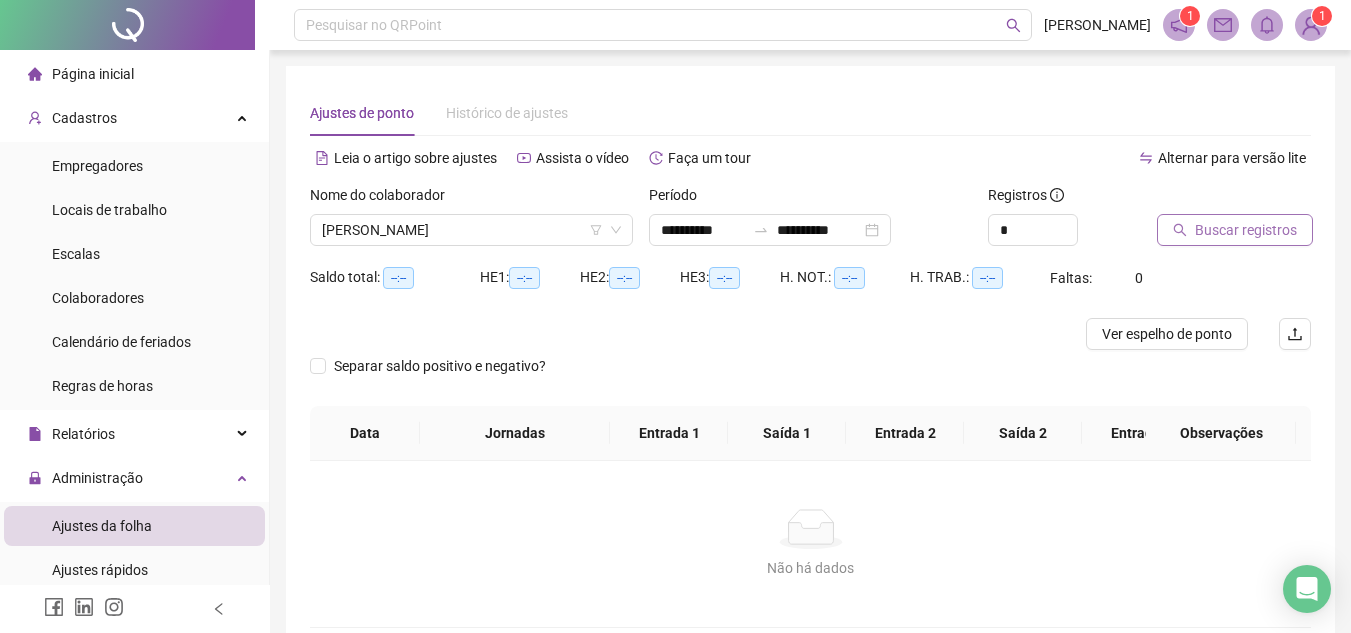 click on "Buscar registros" at bounding box center [1235, 230] 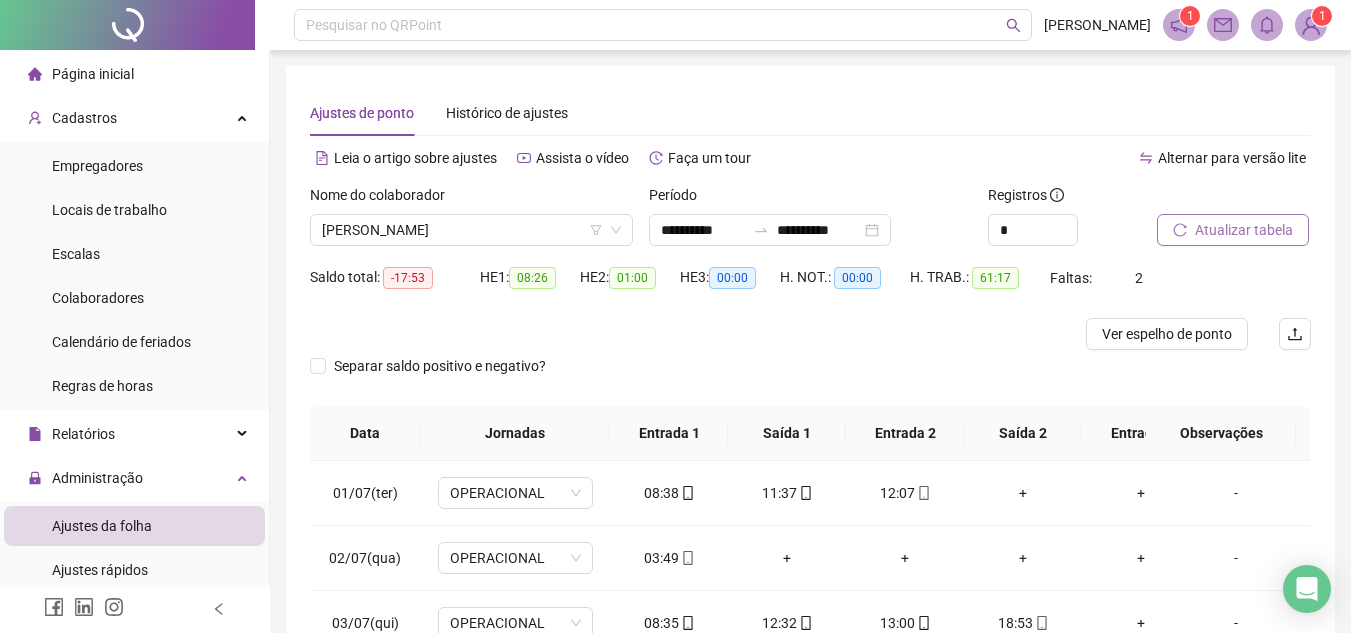 click on "Atualizar tabela" at bounding box center (1244, 230) 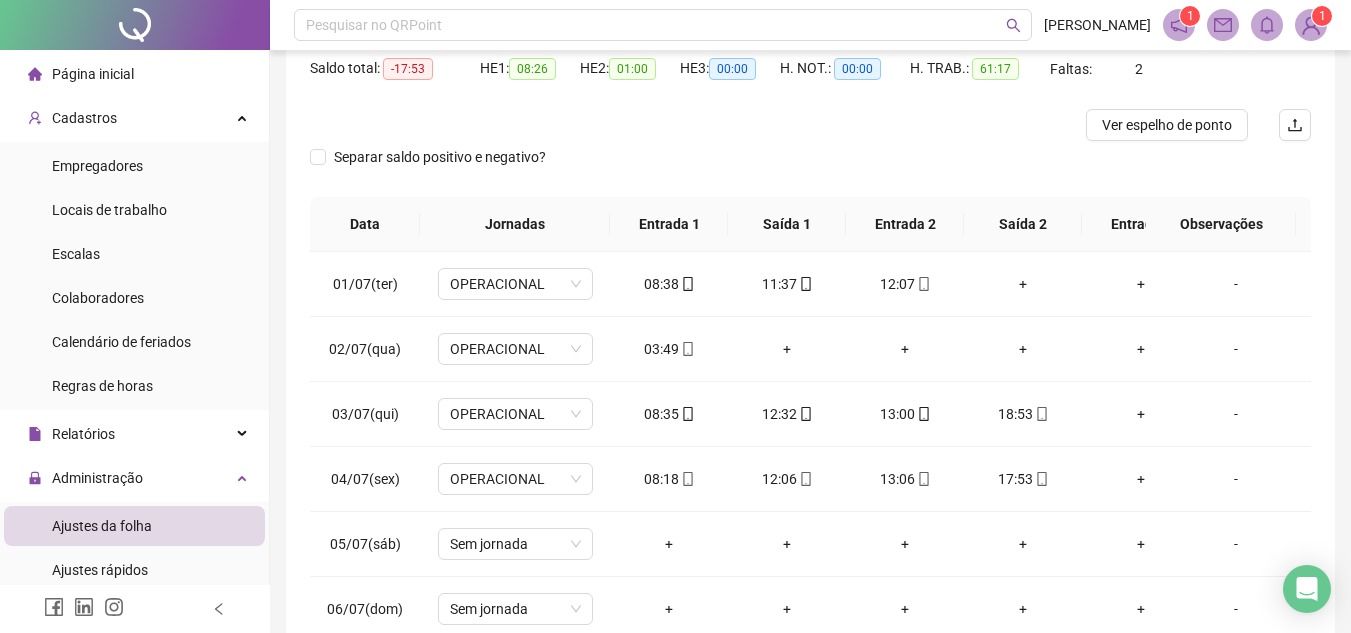 scroll, scrollTop: 214, scrollLeft: 0, axis: vertical 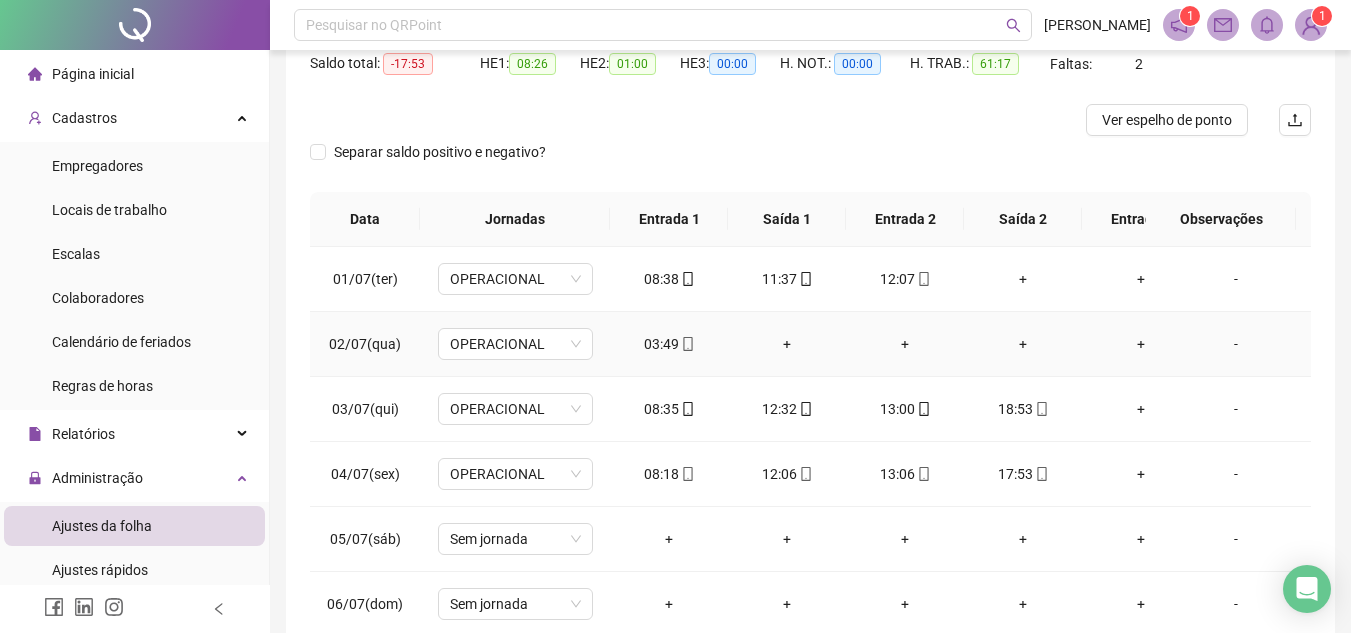 click on "03:49" at bounding box center [669, 344] 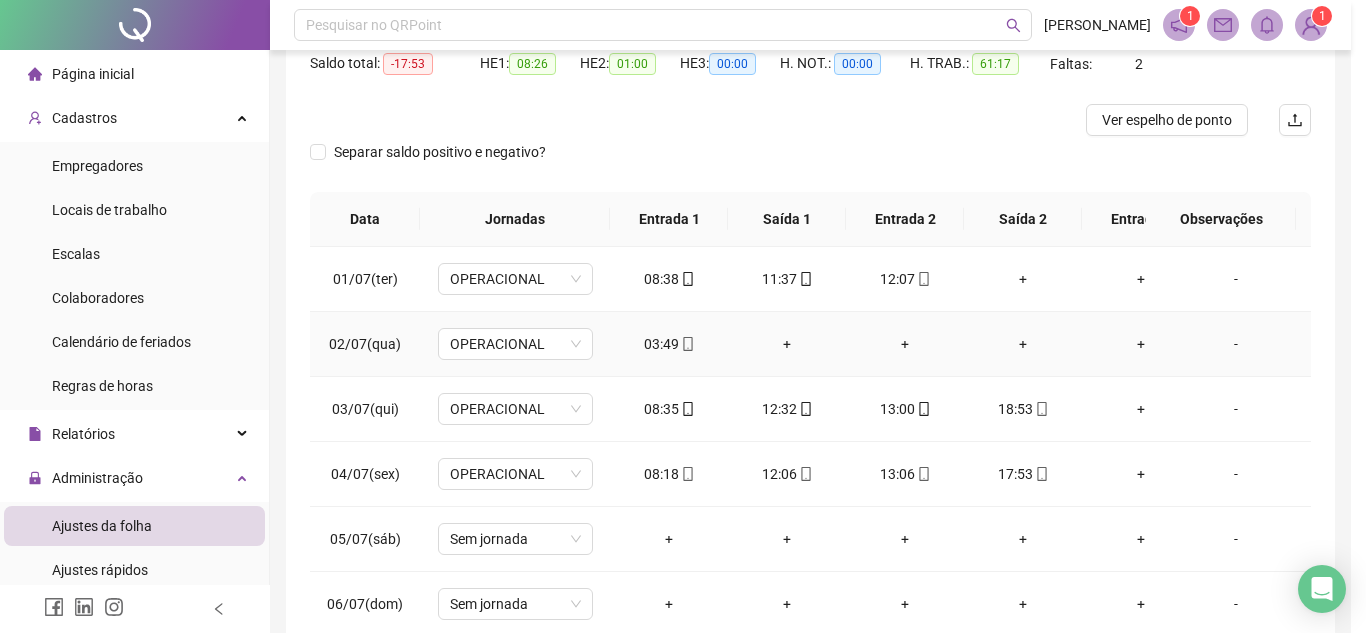 type on "**********" 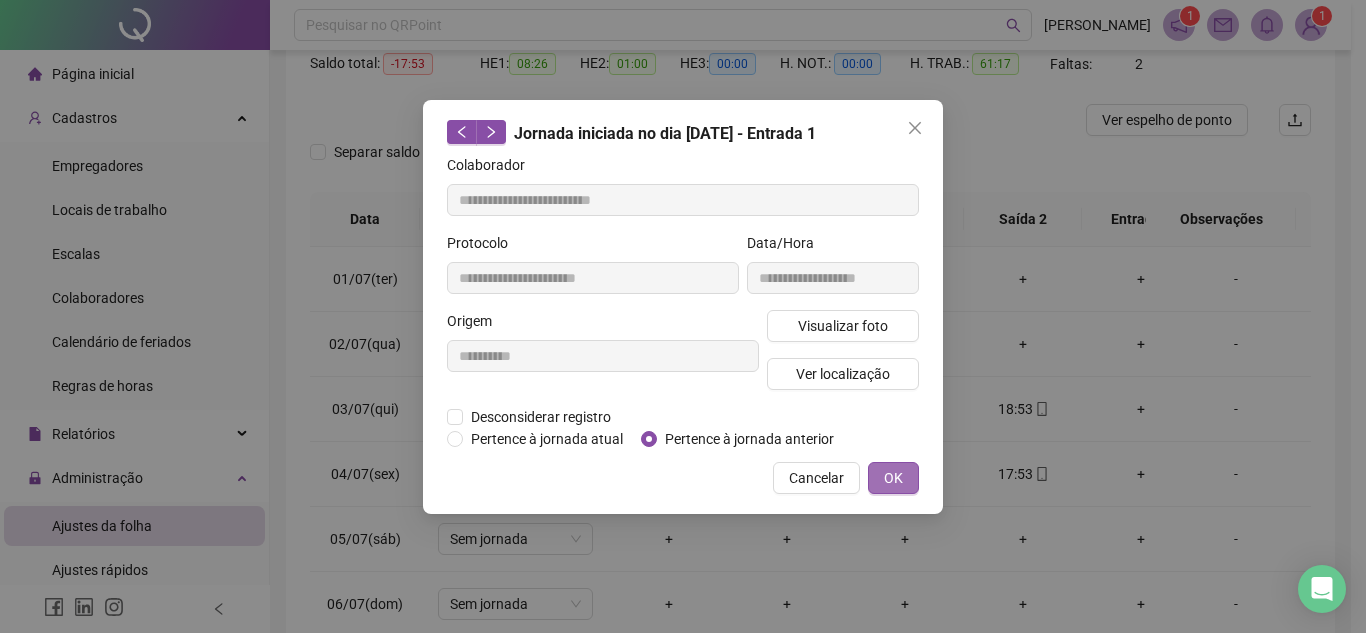 click on "OK" at bounding box center (893, 478) 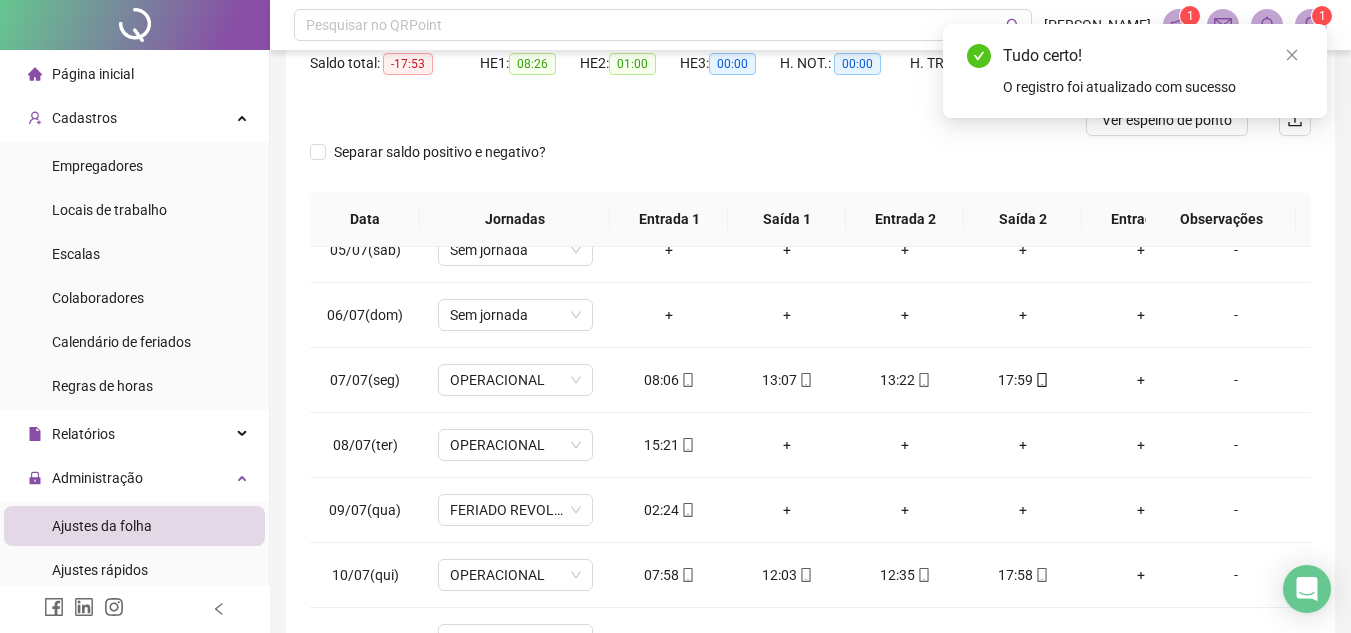 scroll, scrollTop: 300, scrollLeft: 0, axis: vertical 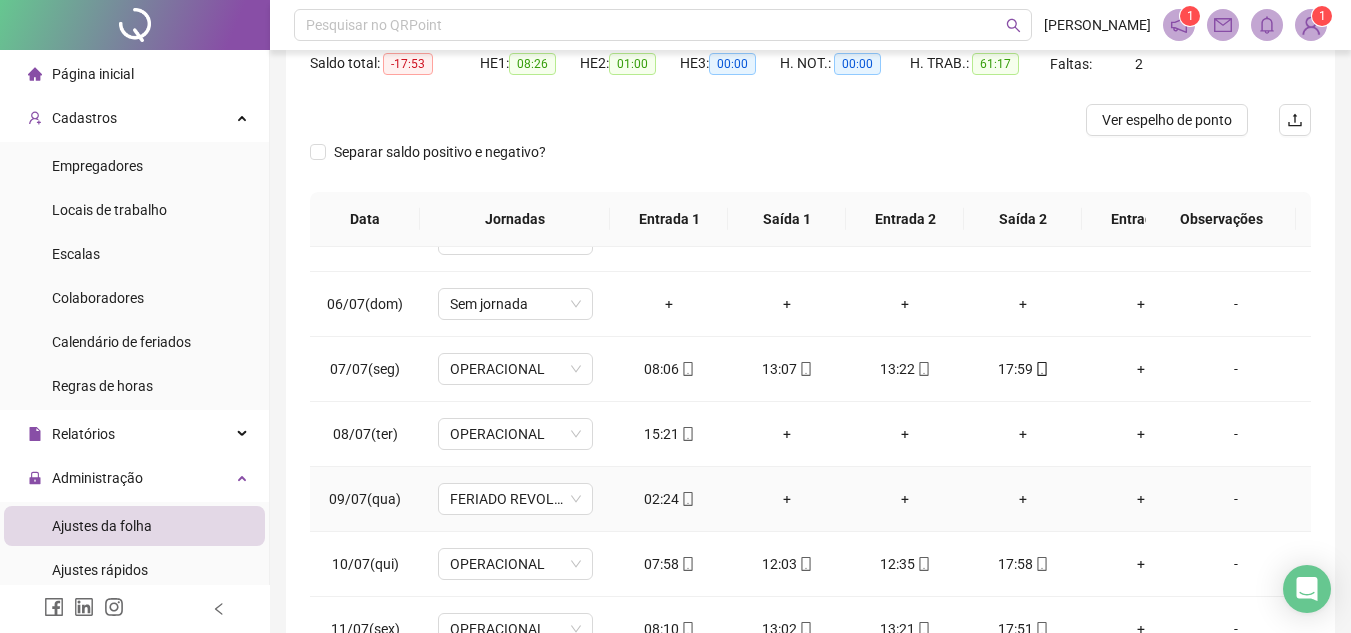 click on "02:24" at bounding box center [669, 499] 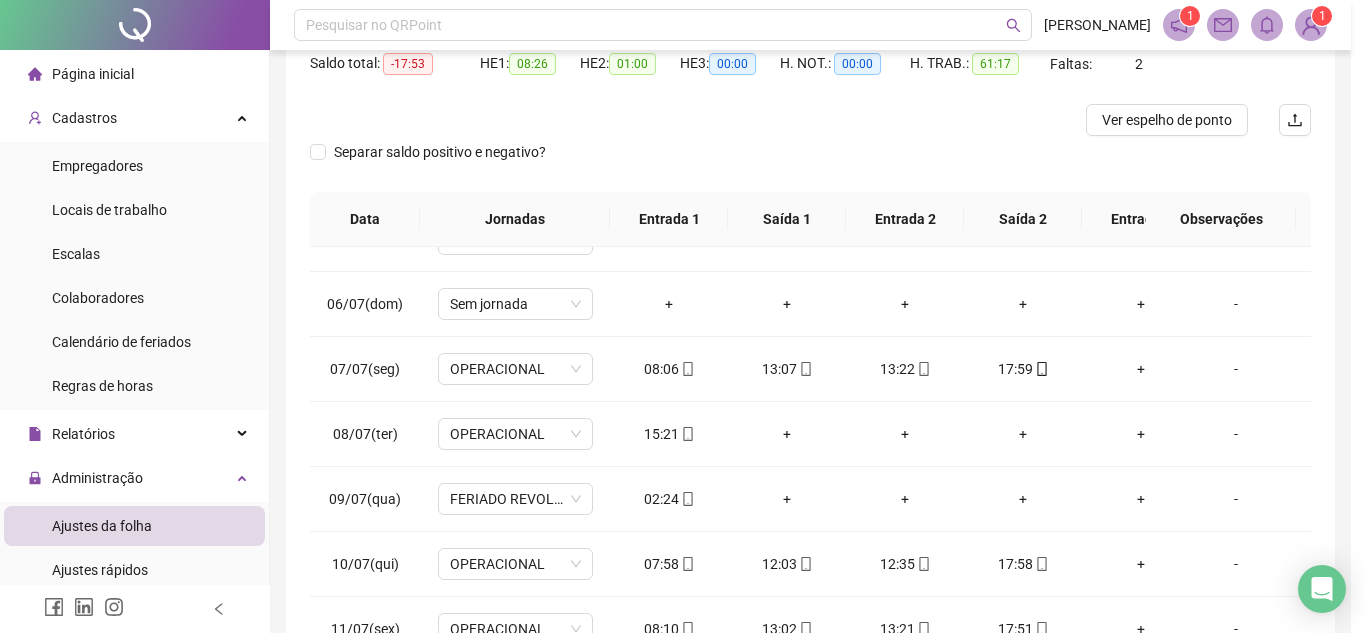 type on "**********" 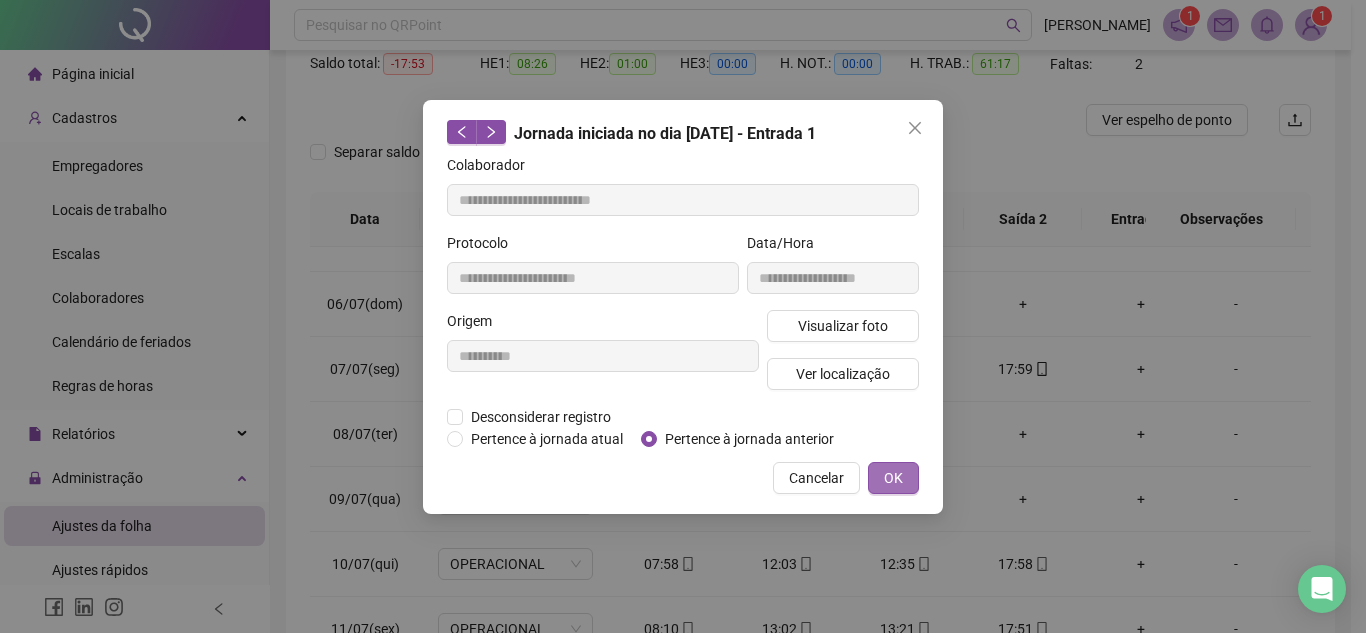 click on "OK" at bounding box center (893, 478) 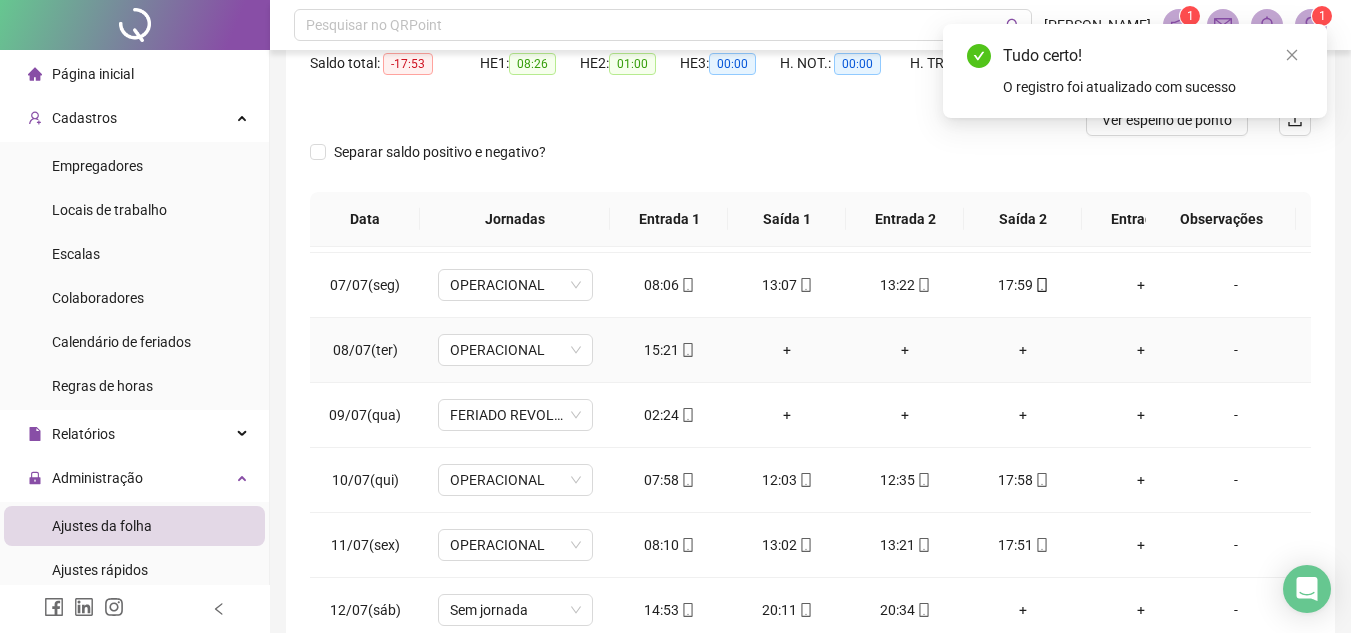 scroll, scrollTop: 498, scrollLeft: 0, axis: vertical 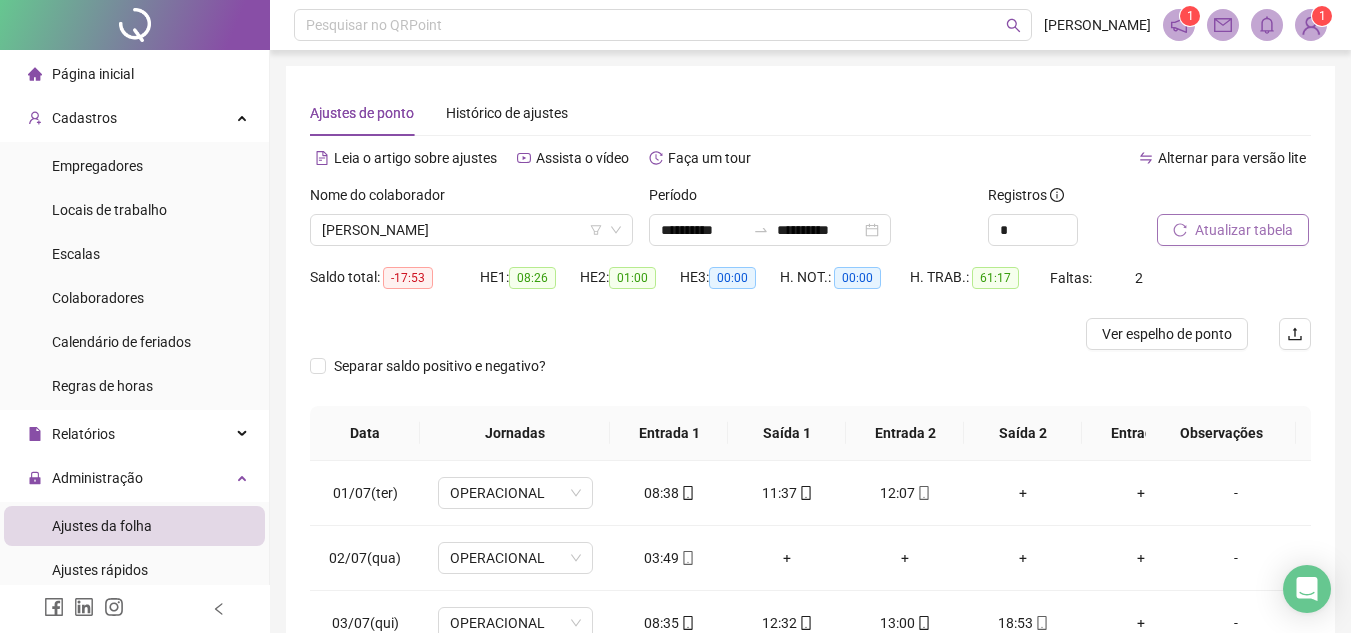 click on "Atualizar tabela" at bounding box center (1244, 230) 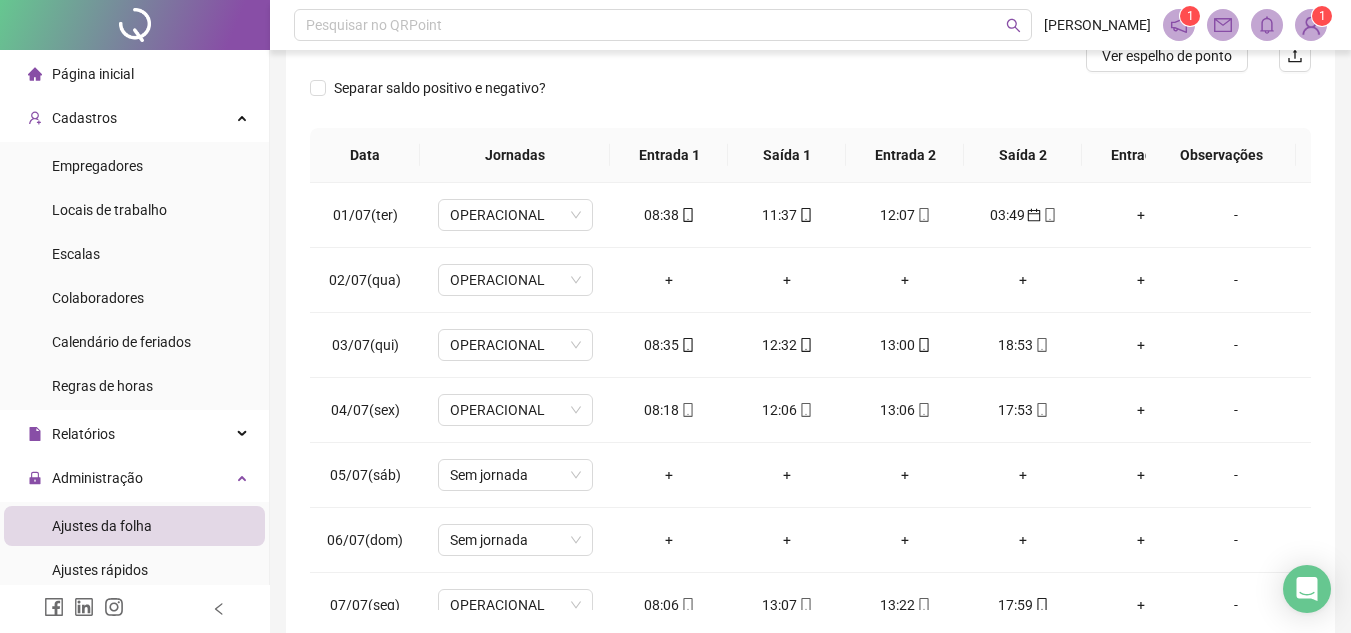 scroll, scrollTop: 280, scrollLeft: 0, axis: vertical 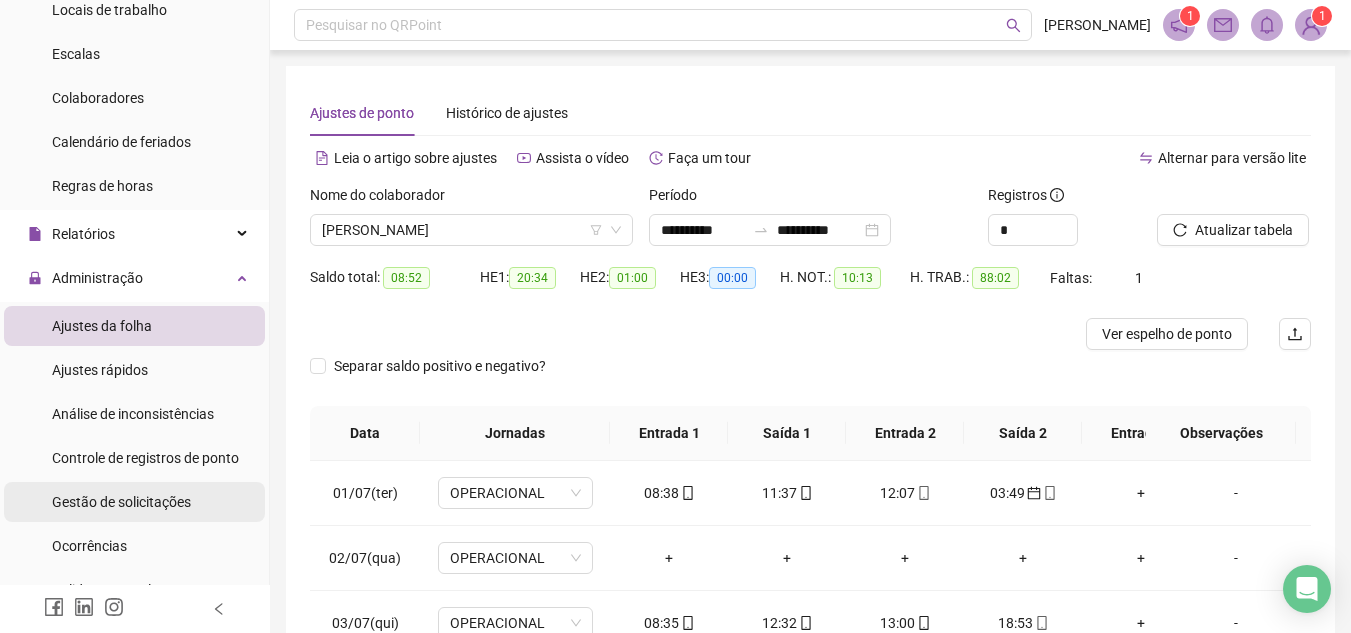 click on "Gestão de solicitações" at bounding box center (121, 502) 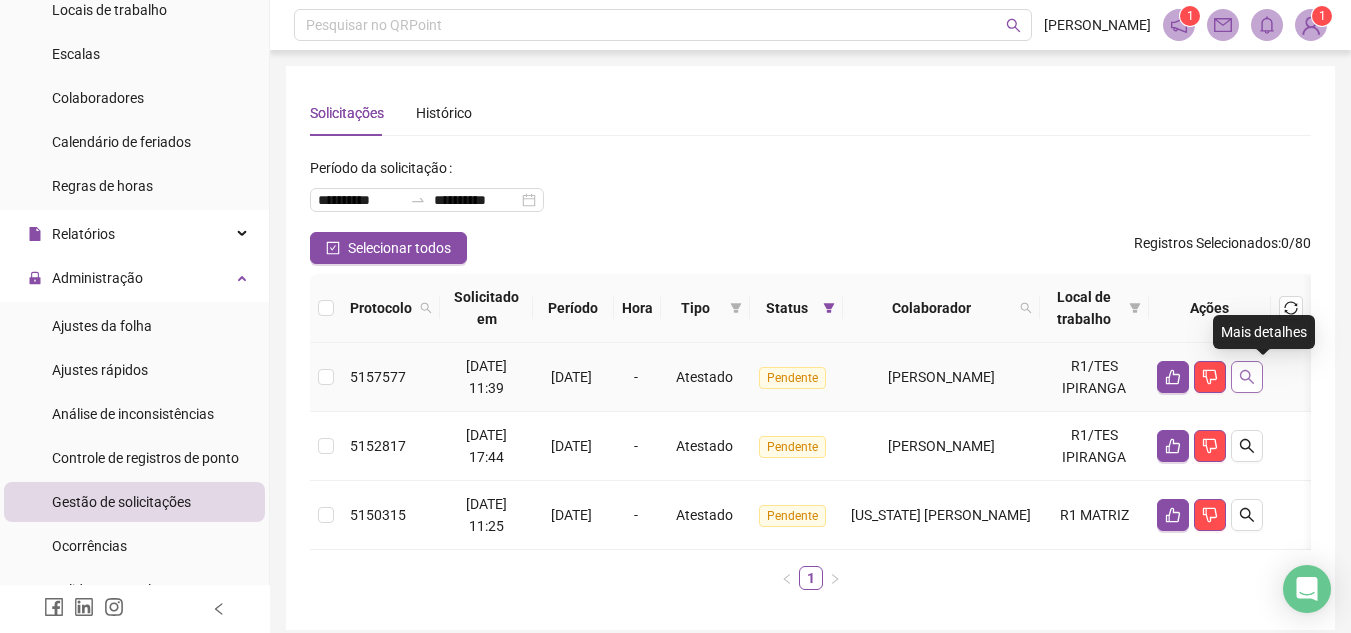 click 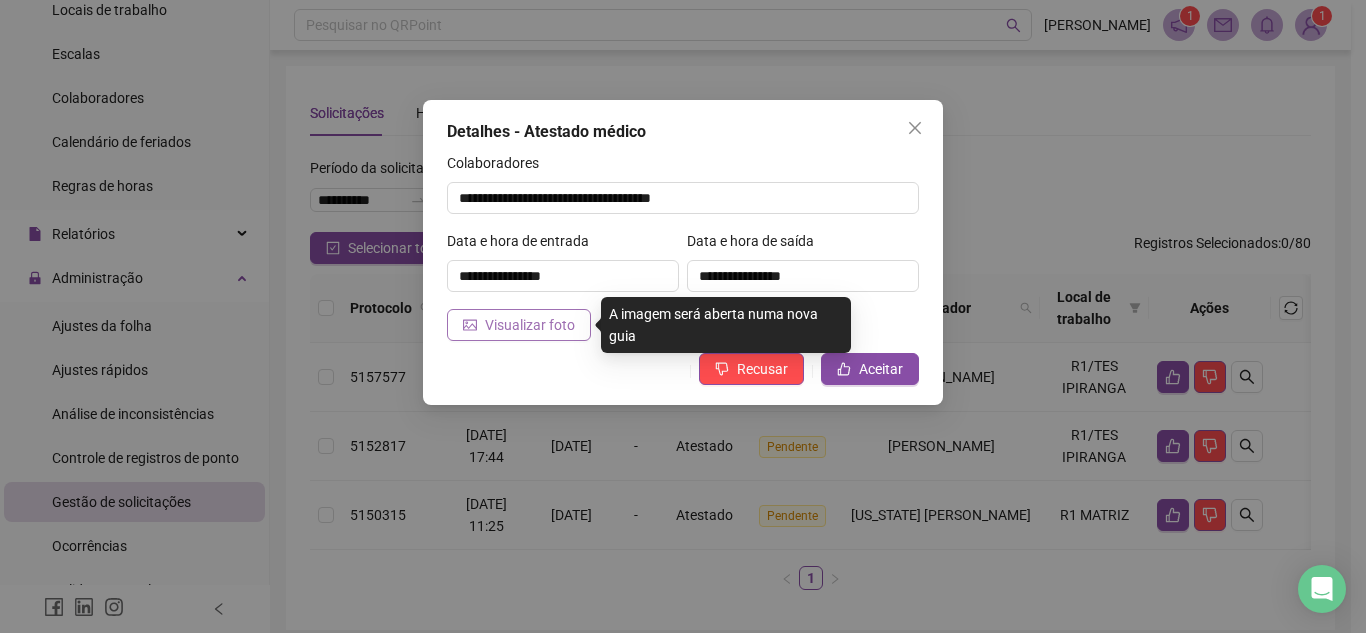 click on "Visualizar foto" at bounding box center [530, 325] 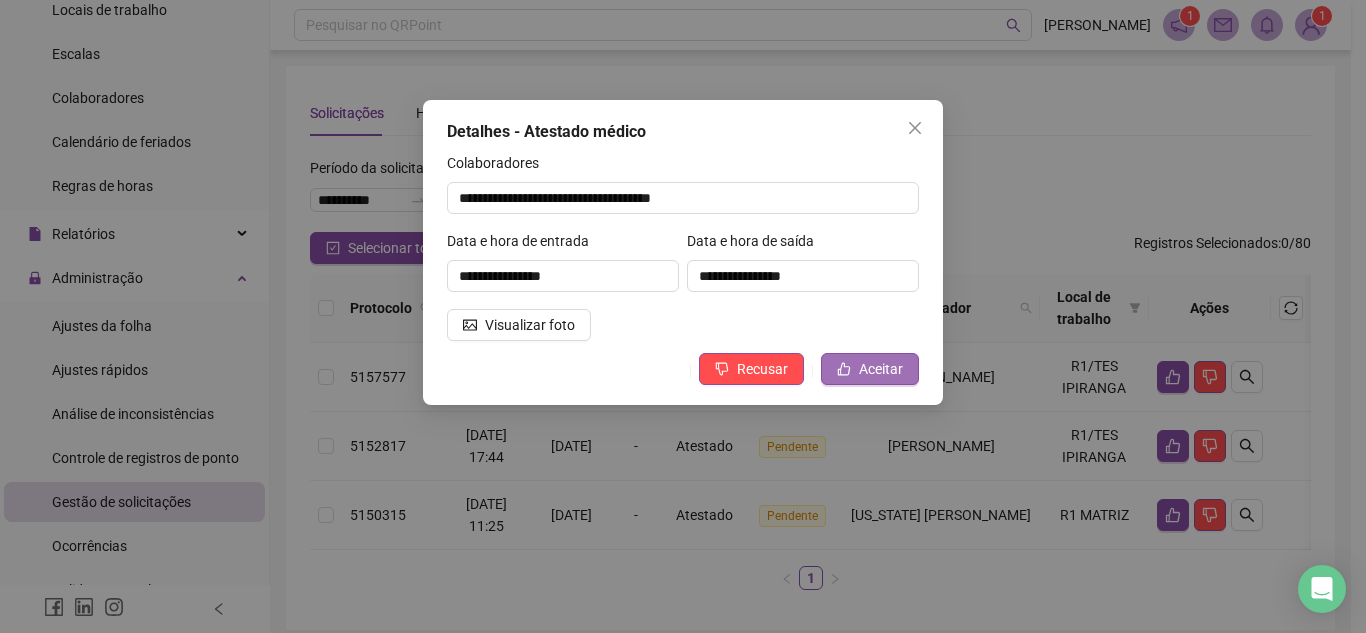 click on "Aceitar" at bounding box center [870, 369] 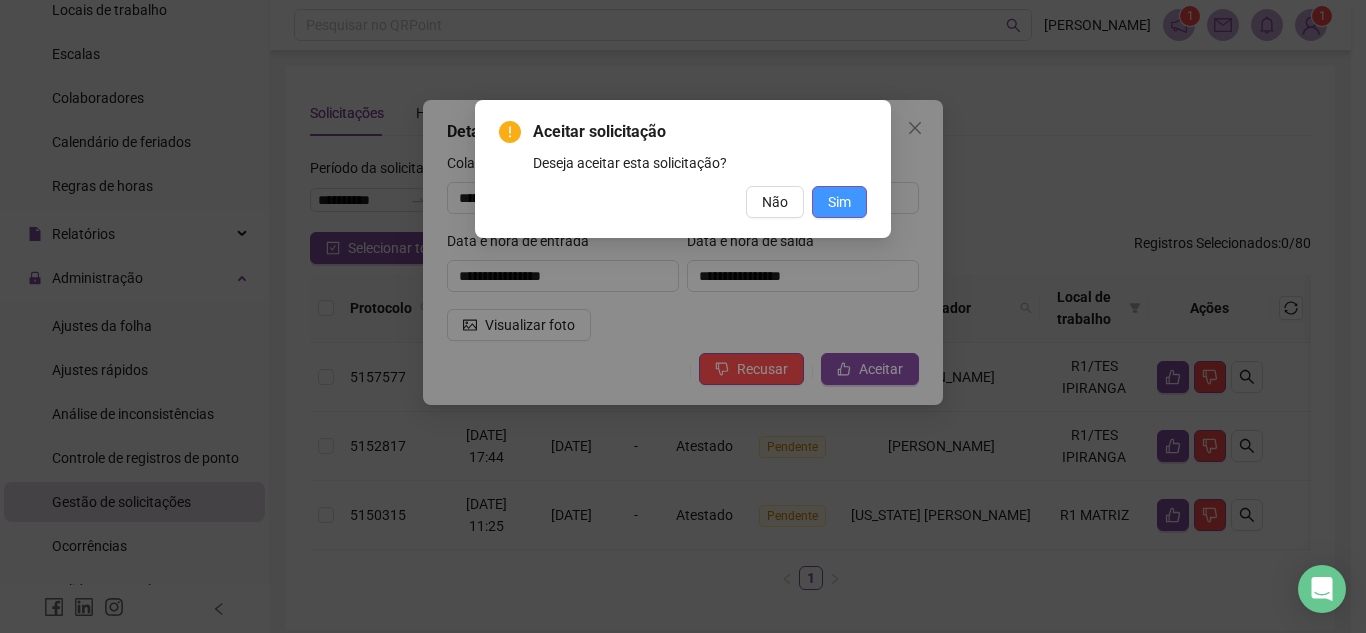 click on "Sim" at bounding box center [839, 202] 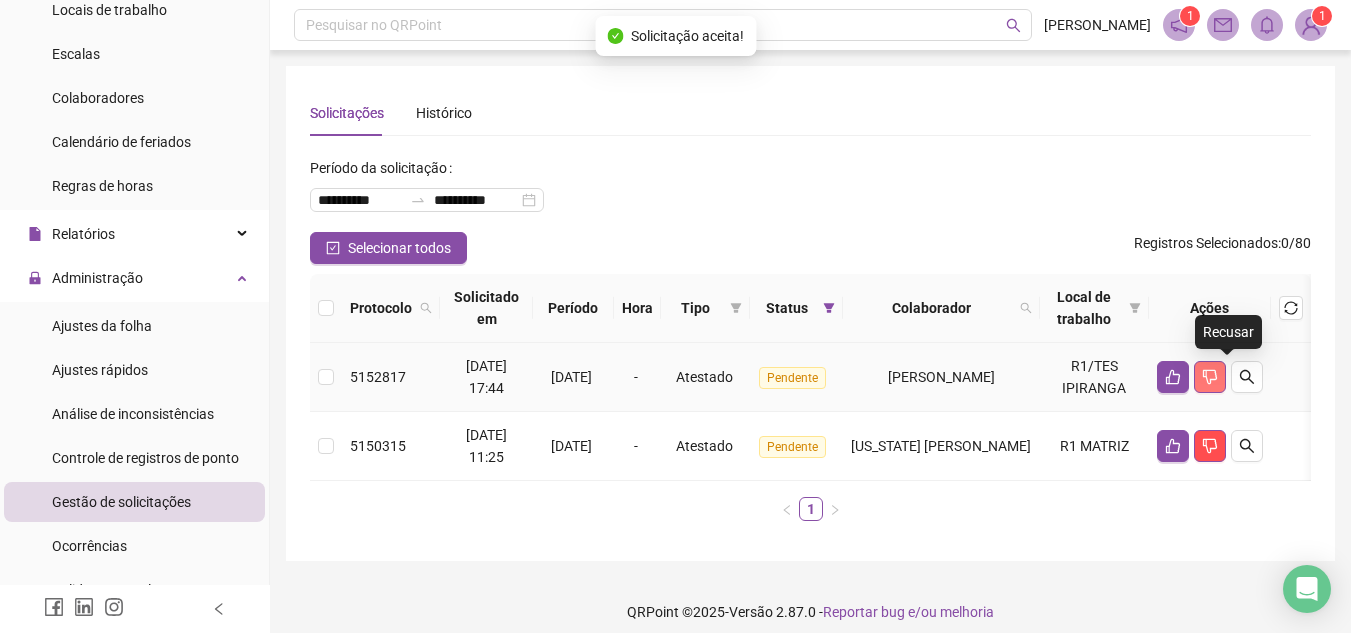 click at bounding box center (1210, 377) 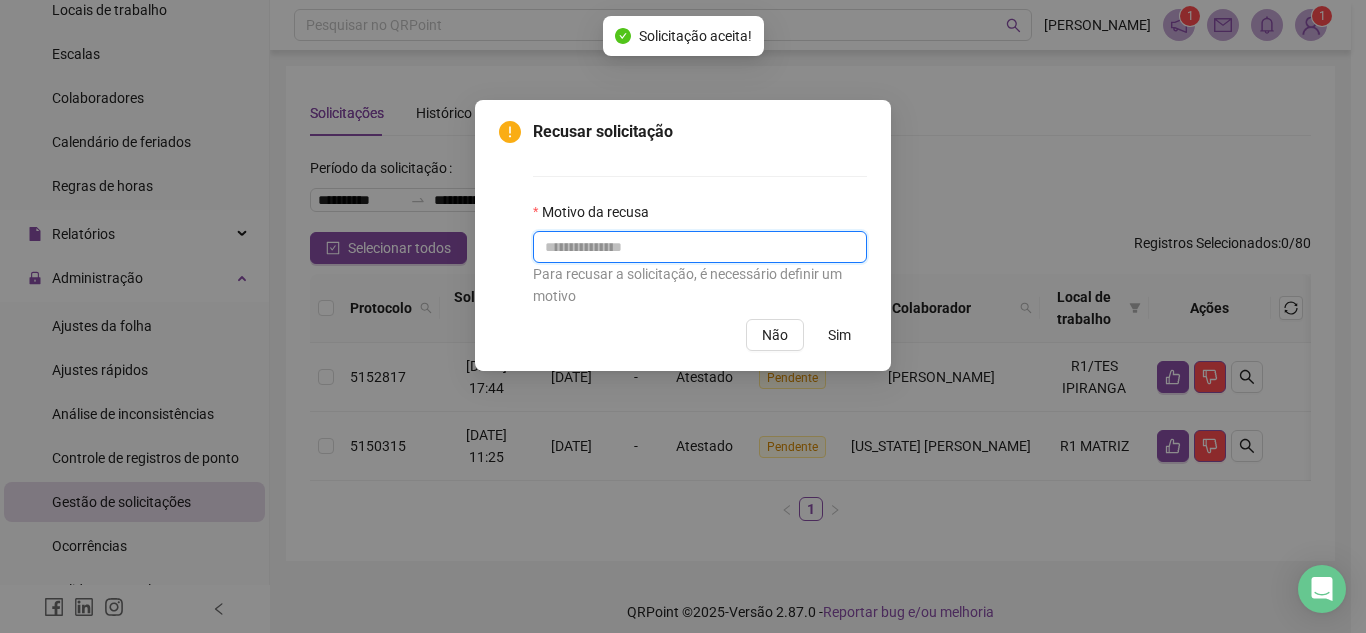 click at bounding box center (700, 247) 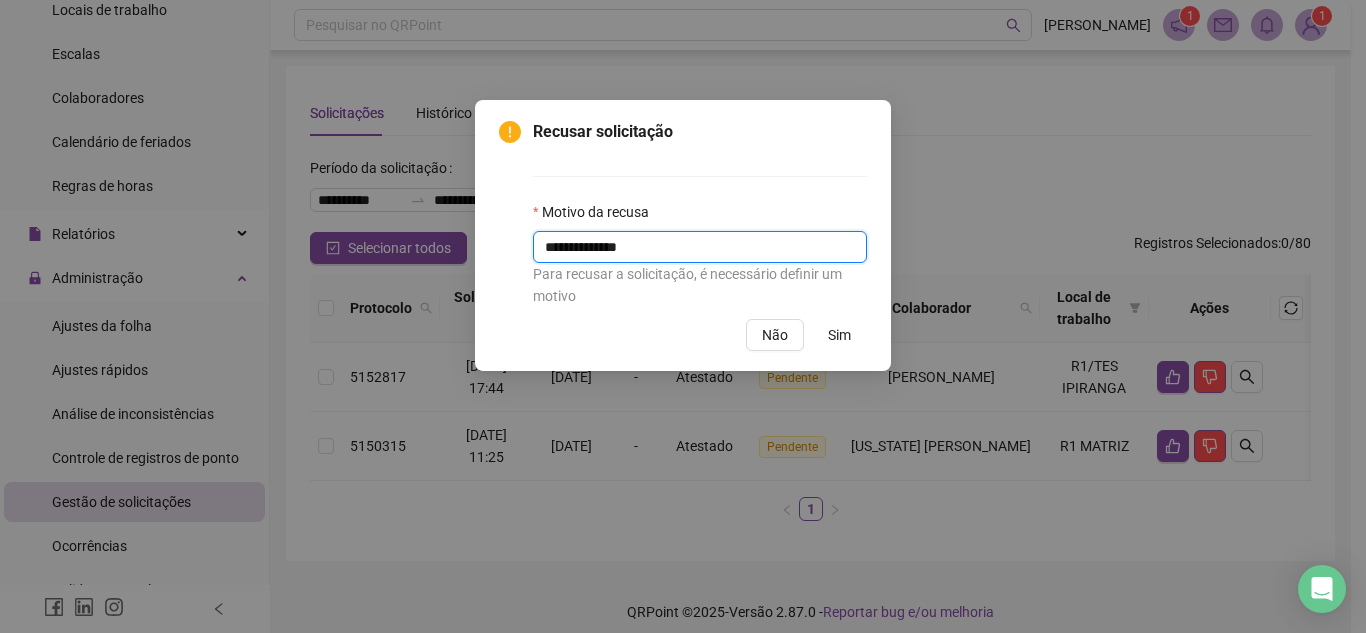 type on "**********" 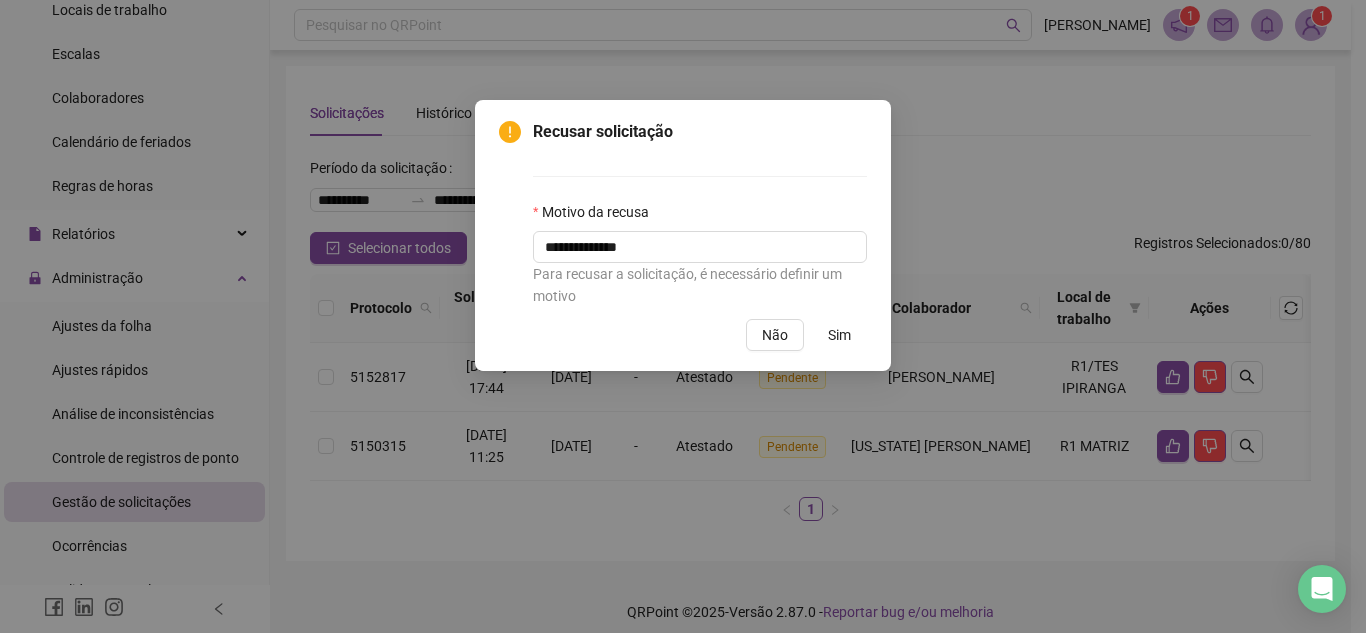 click on "Sim" at bounding box center (839, 335) 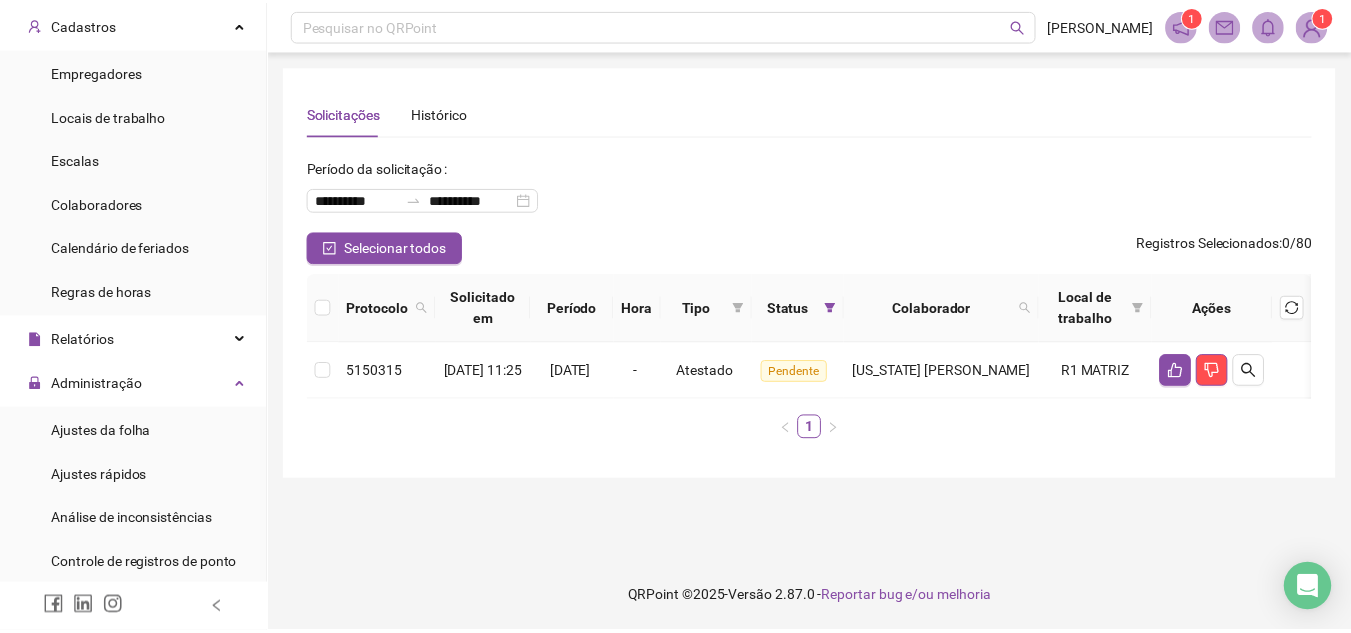 scroll, scrollTop: 0, scrollLeft: 0, axis: both 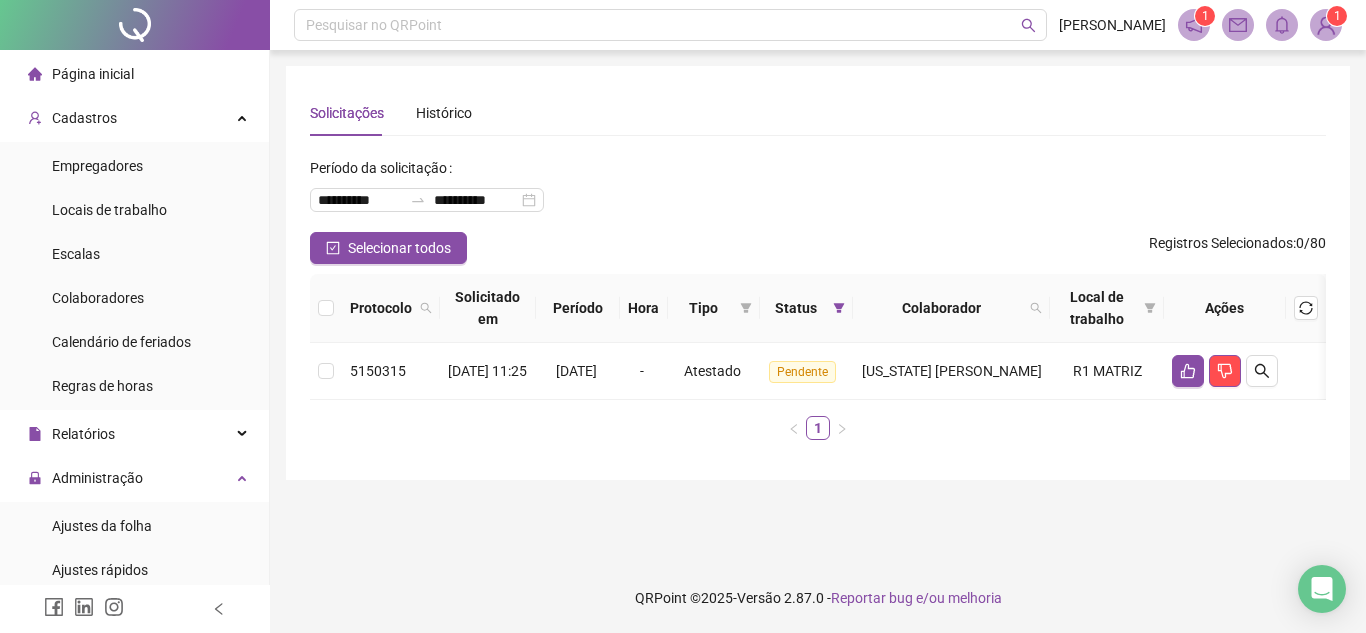 click on "Página inicial" at bounding box center (93, 74) 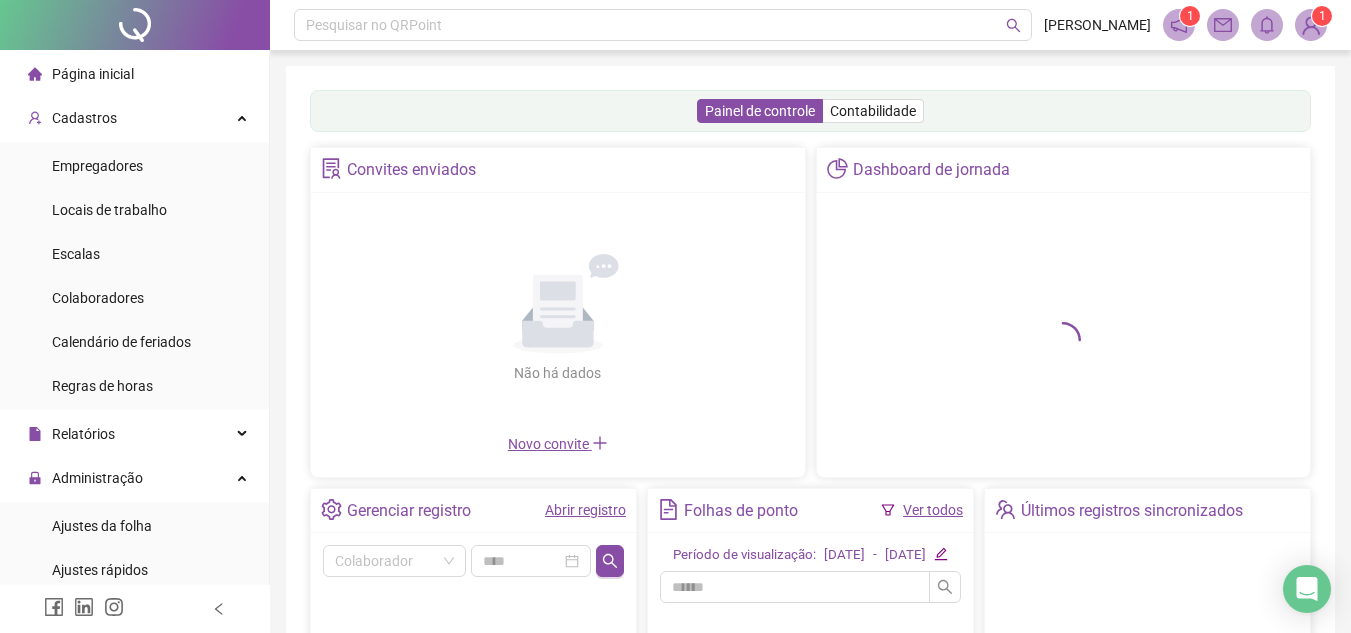 click on "Abrir registro" at bounding box center [585, 510] 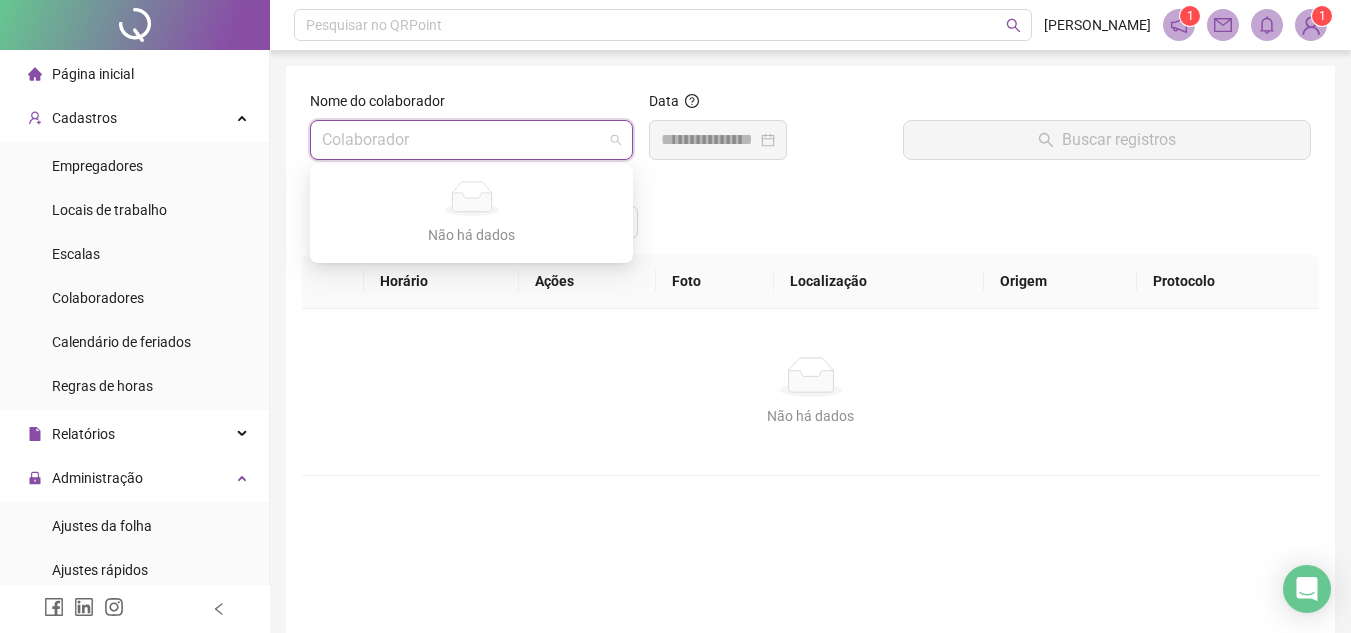 click at bounding box center [465, 140] 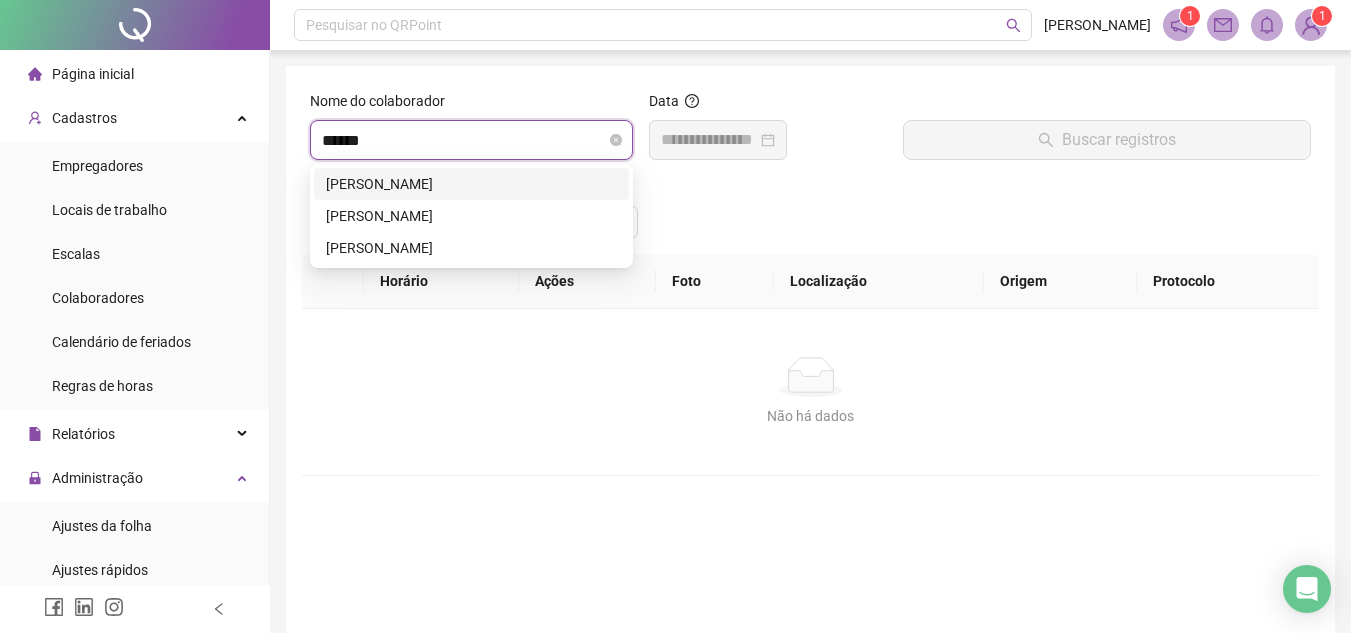 type on "*******" 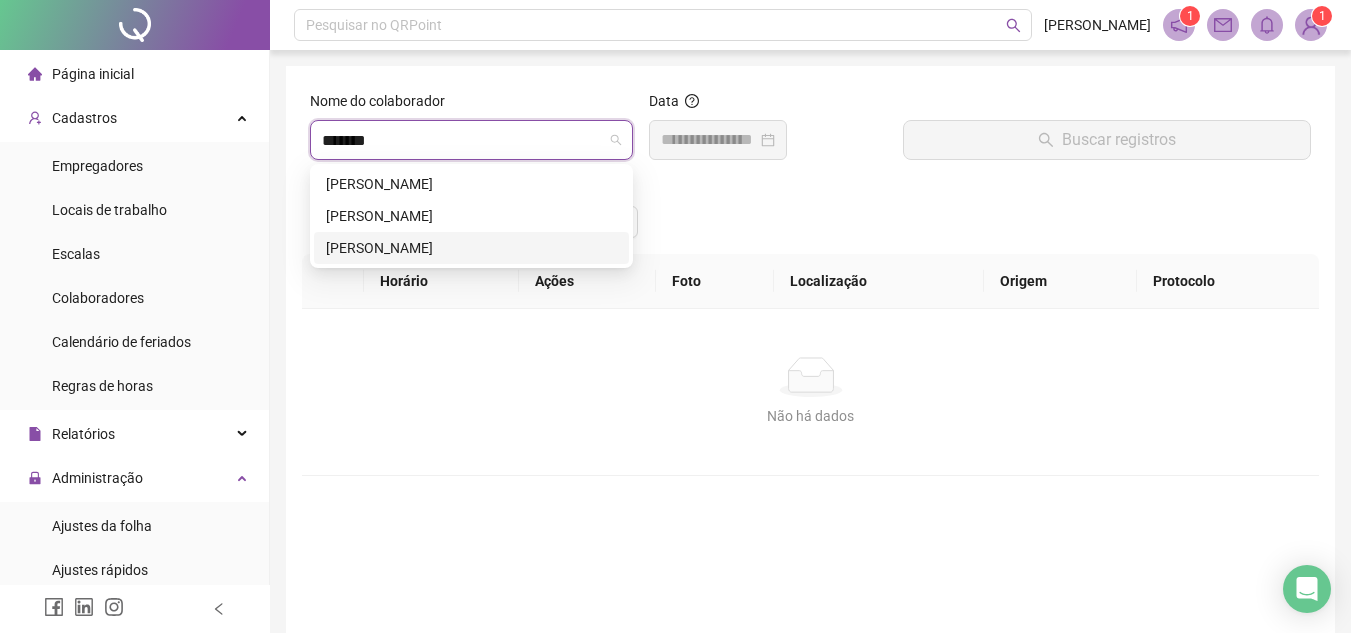 click on "GUSTAVO MACIEL RIBEIRO" at bounding box center (471, 248) 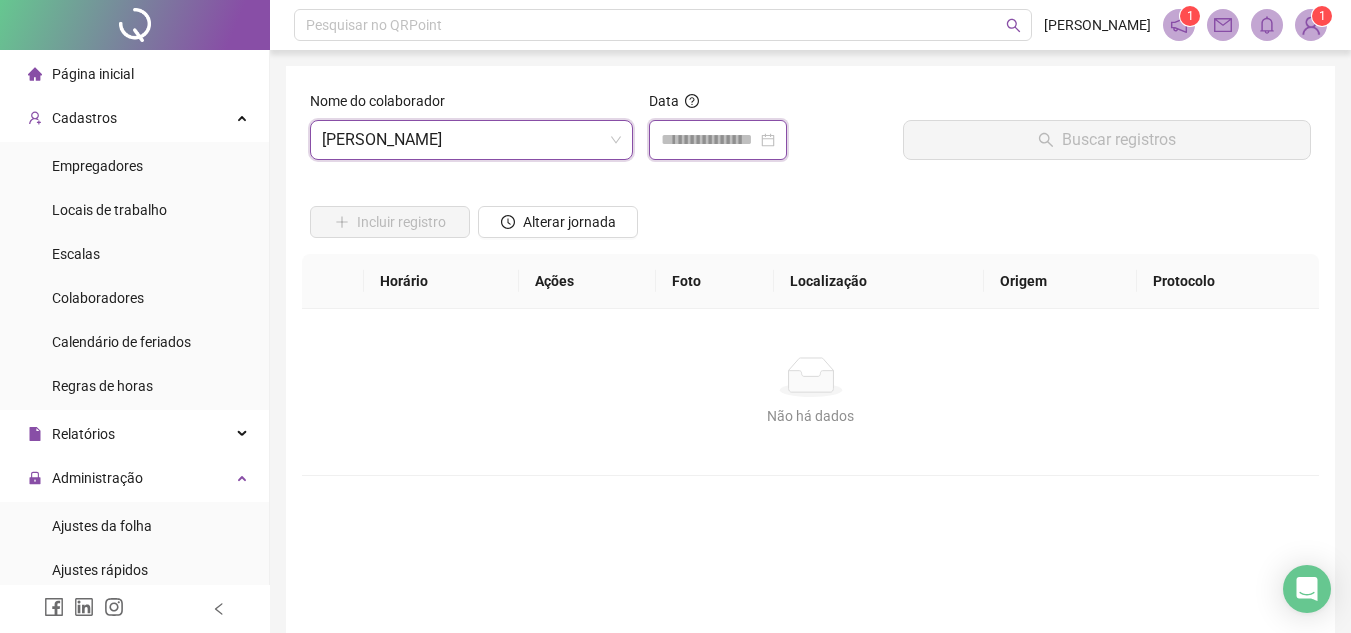 click at bounding box center (709, 140) 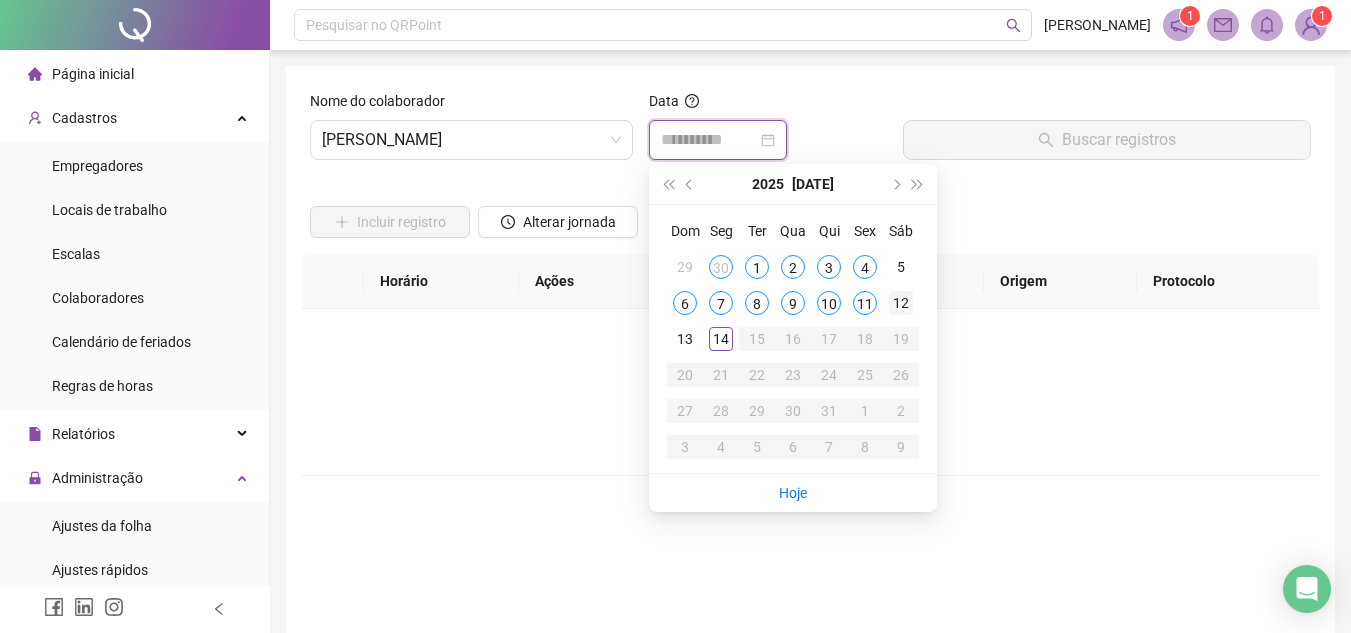 type on "**********" 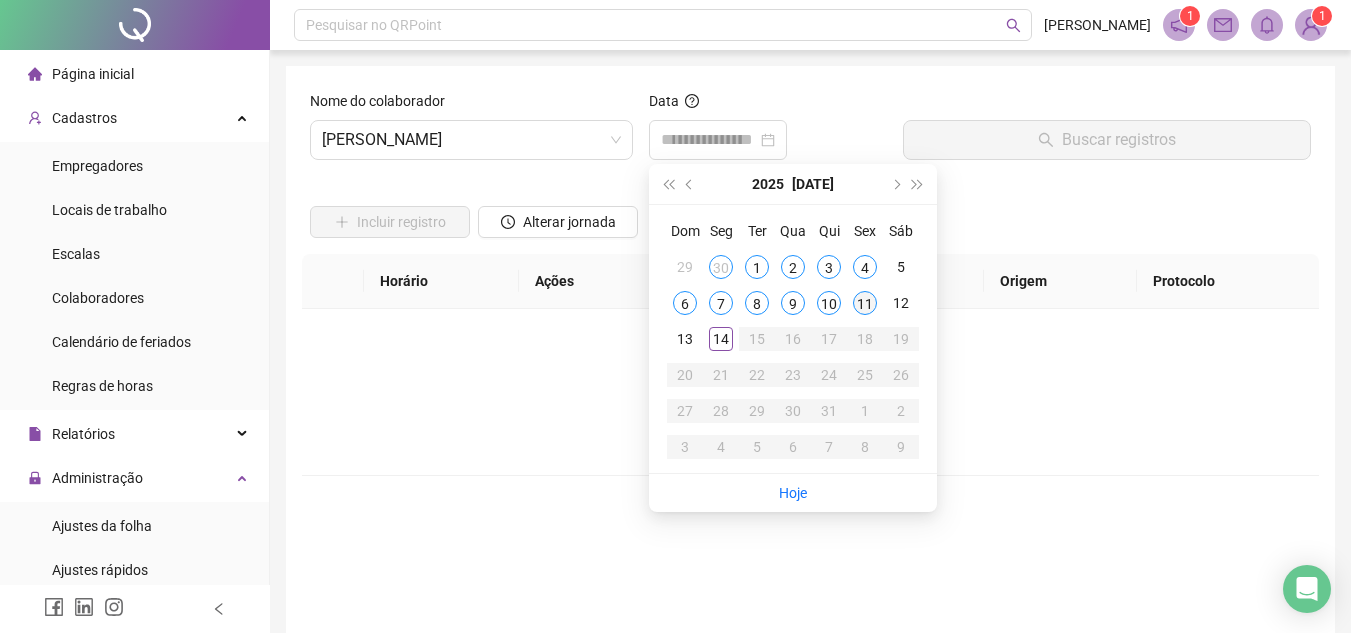 type on "**********" 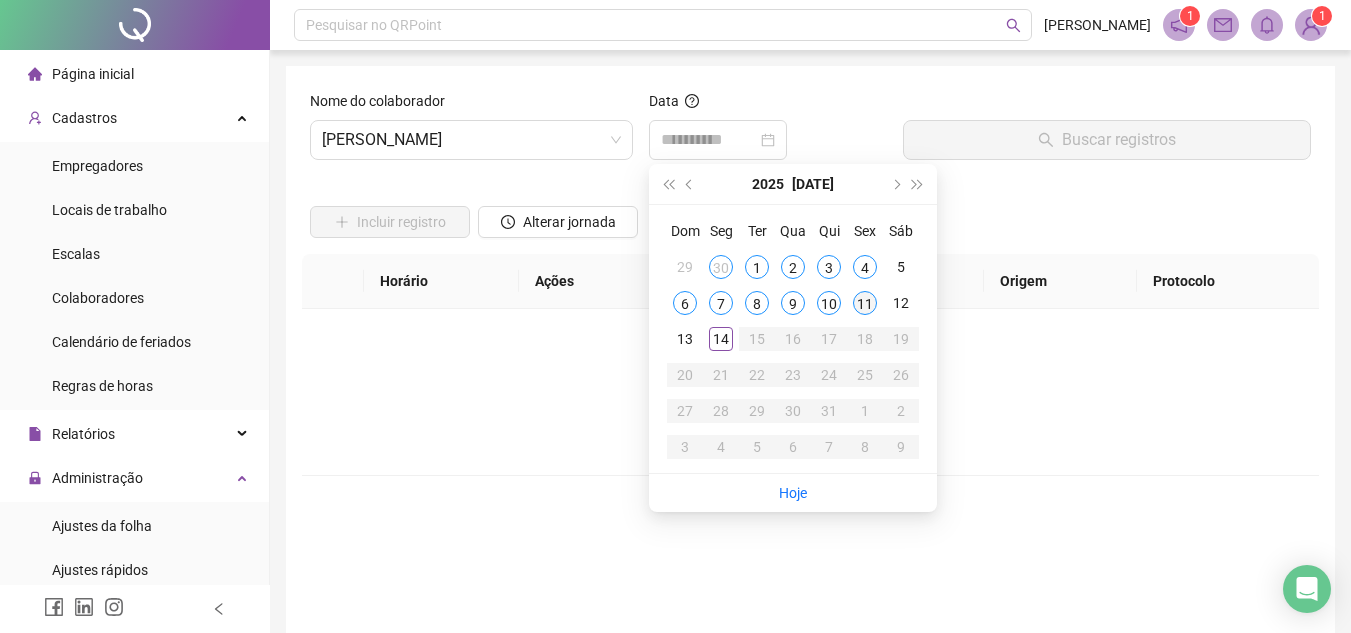 click on "11" at bounding box center [865, 303] 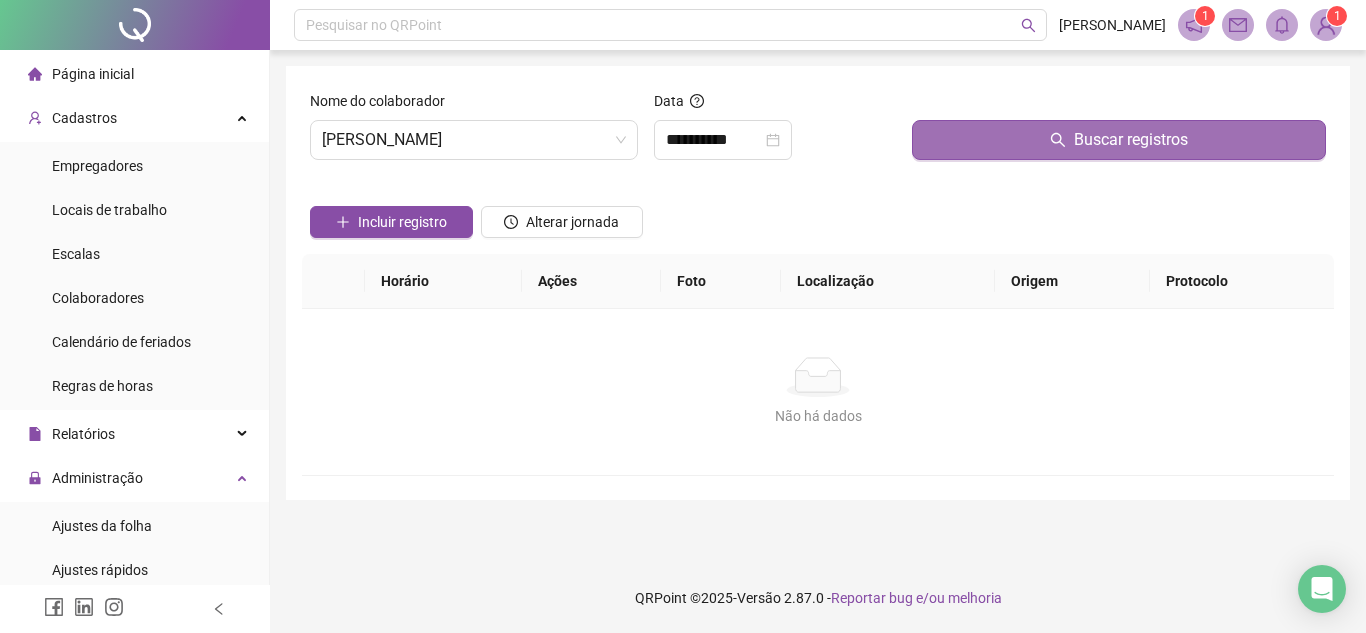 click on "Buscar registros" at bounding box center (1119, 140) 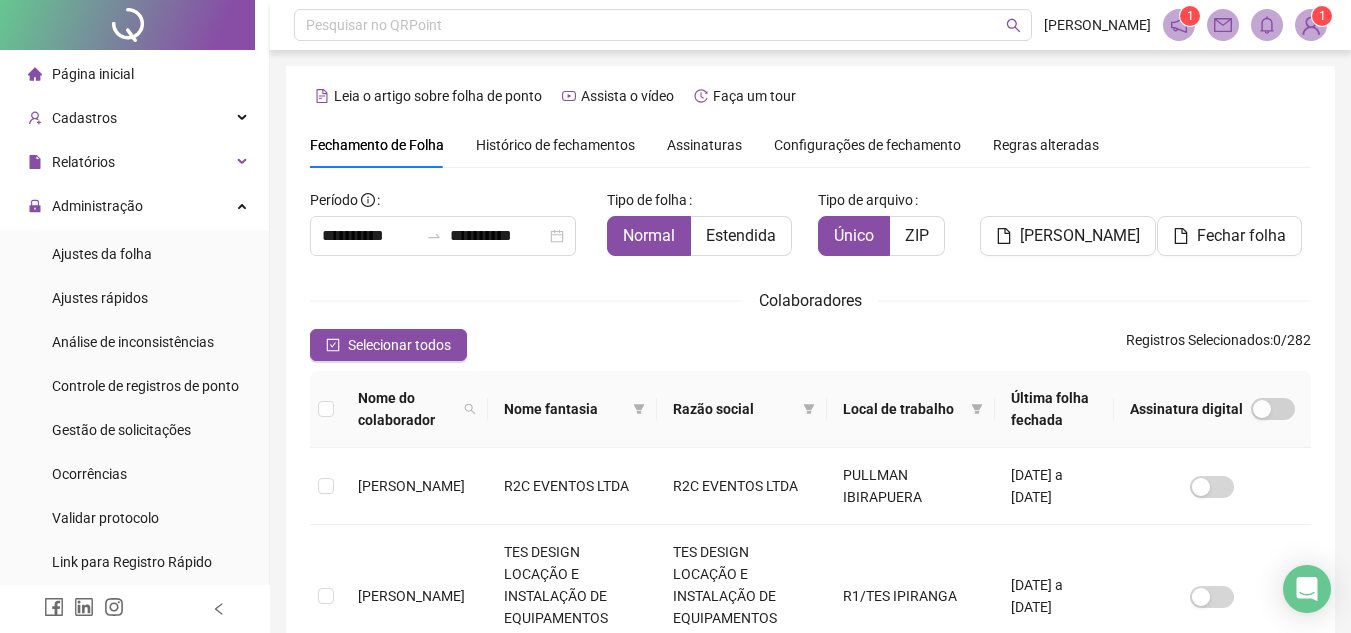 scroll, scrollTop: 93, scrollLeft: 0, axis: vertical 